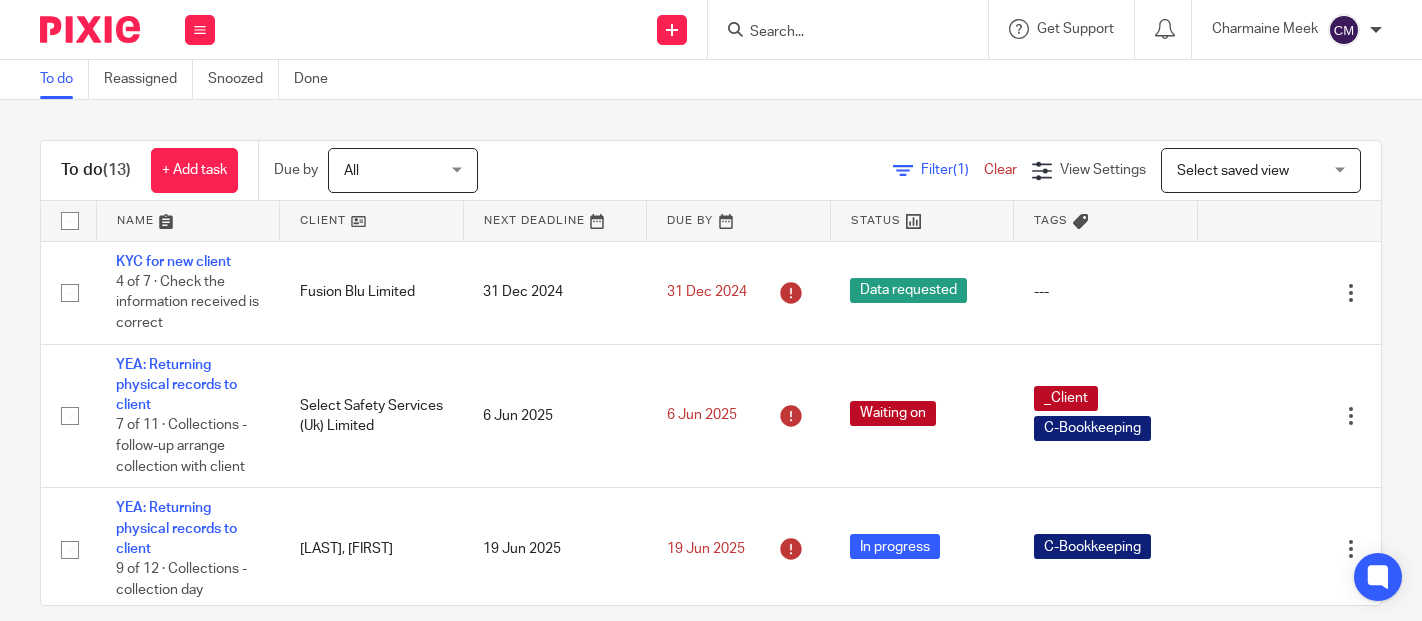 scroll, scrollTop: 0, scrollLeft: 0, axis: both 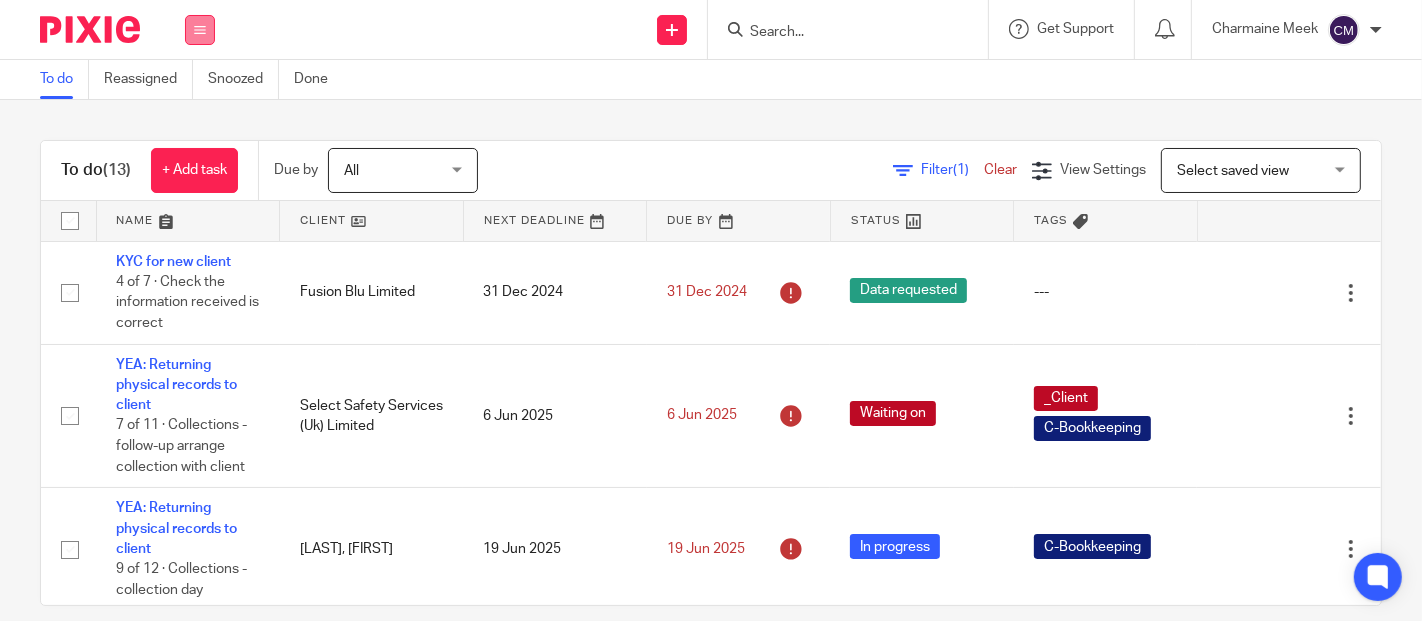 click at bounding box center (200, 30) 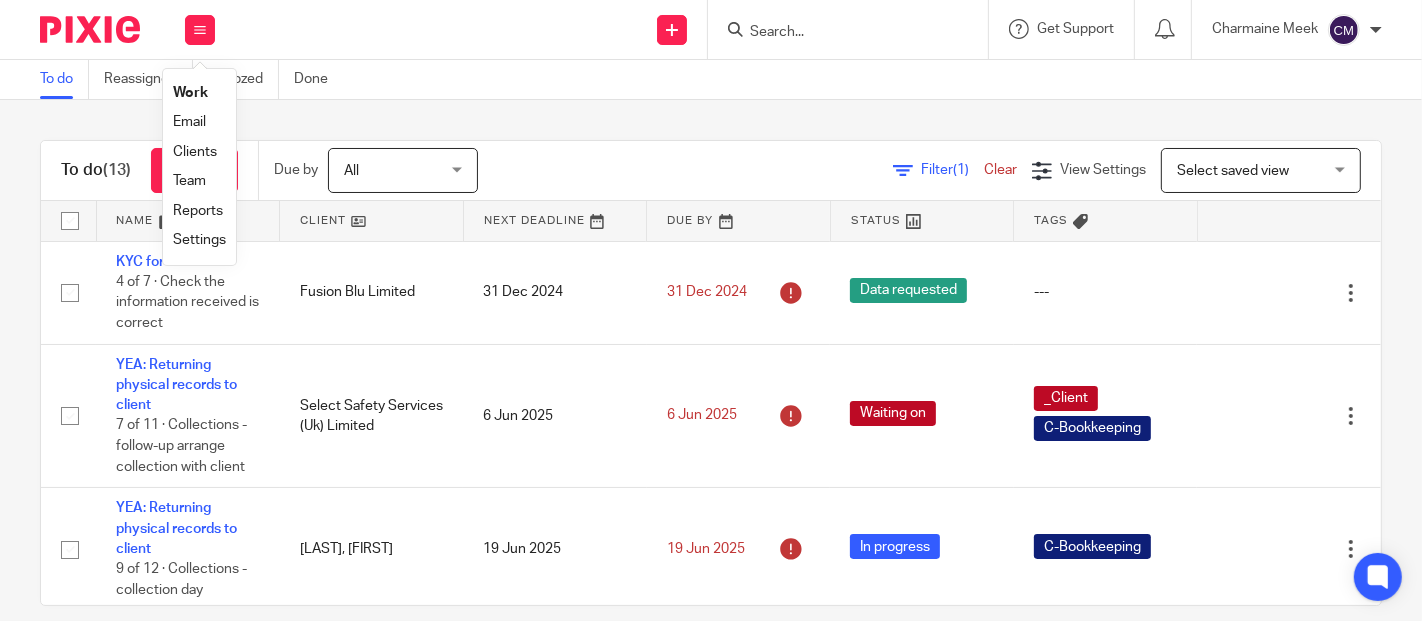 click on "Settings" at bounding box center [199, 240] 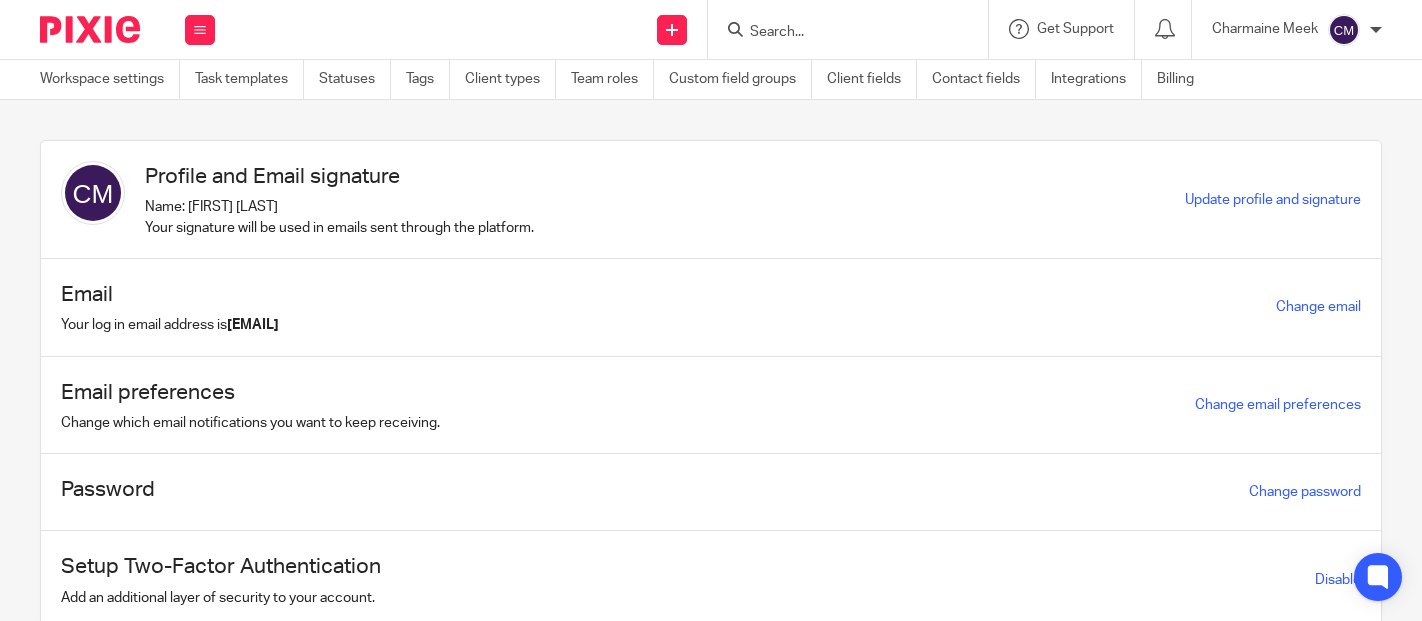 scroll, scrollTop: 0, scrollLeft: 0, axis: both 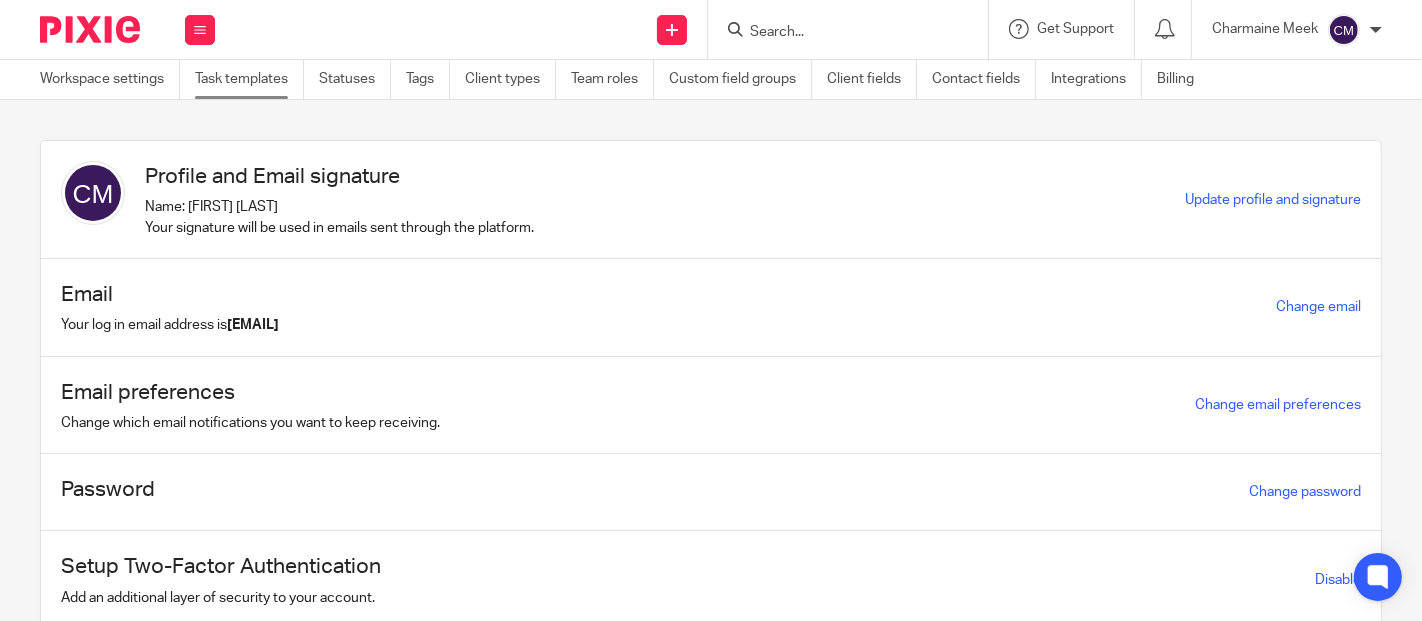 click on "Task templates" at bounding box center (249, 79) 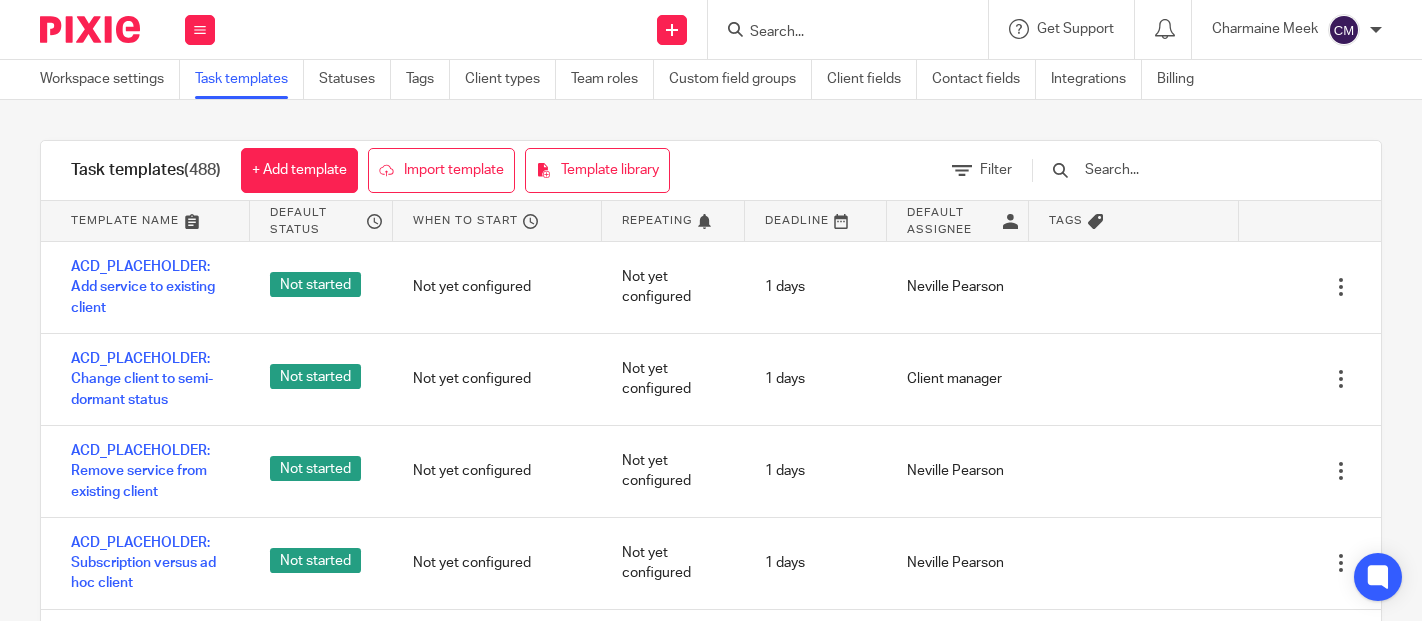 scroll, scrollTop: 0, scrollLeft: 0, axis: both 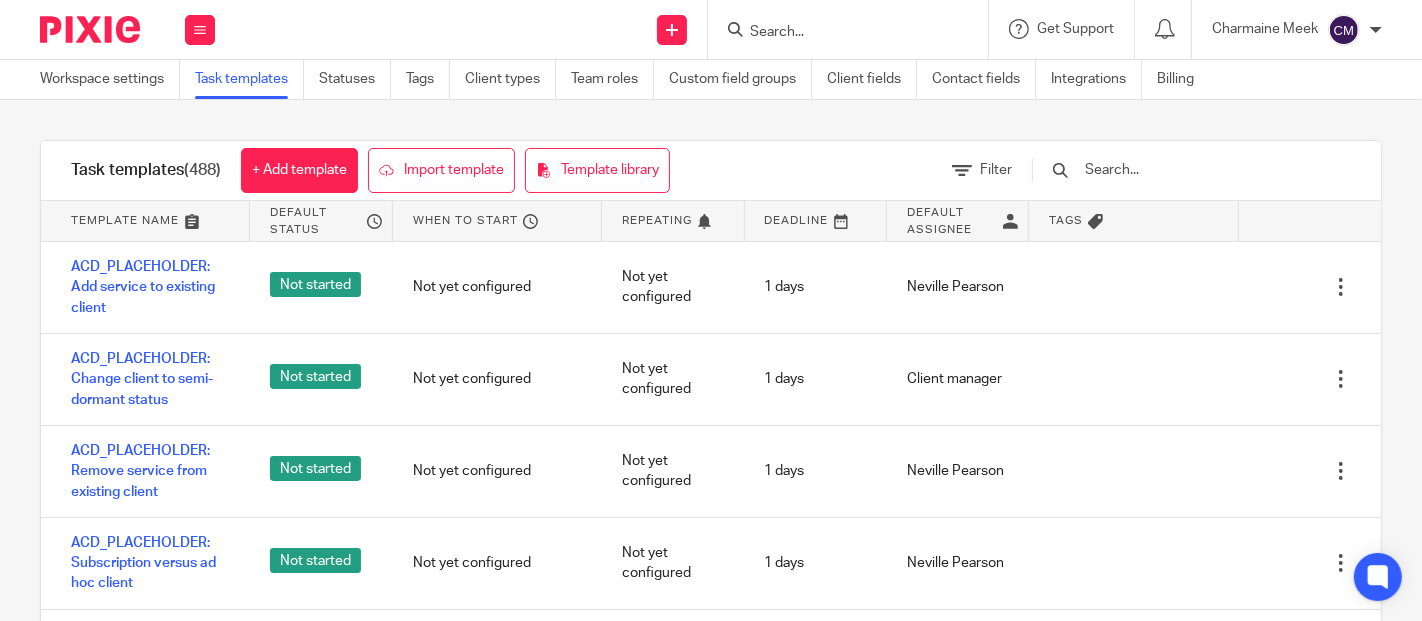 click at bounding box center [1199, 170] 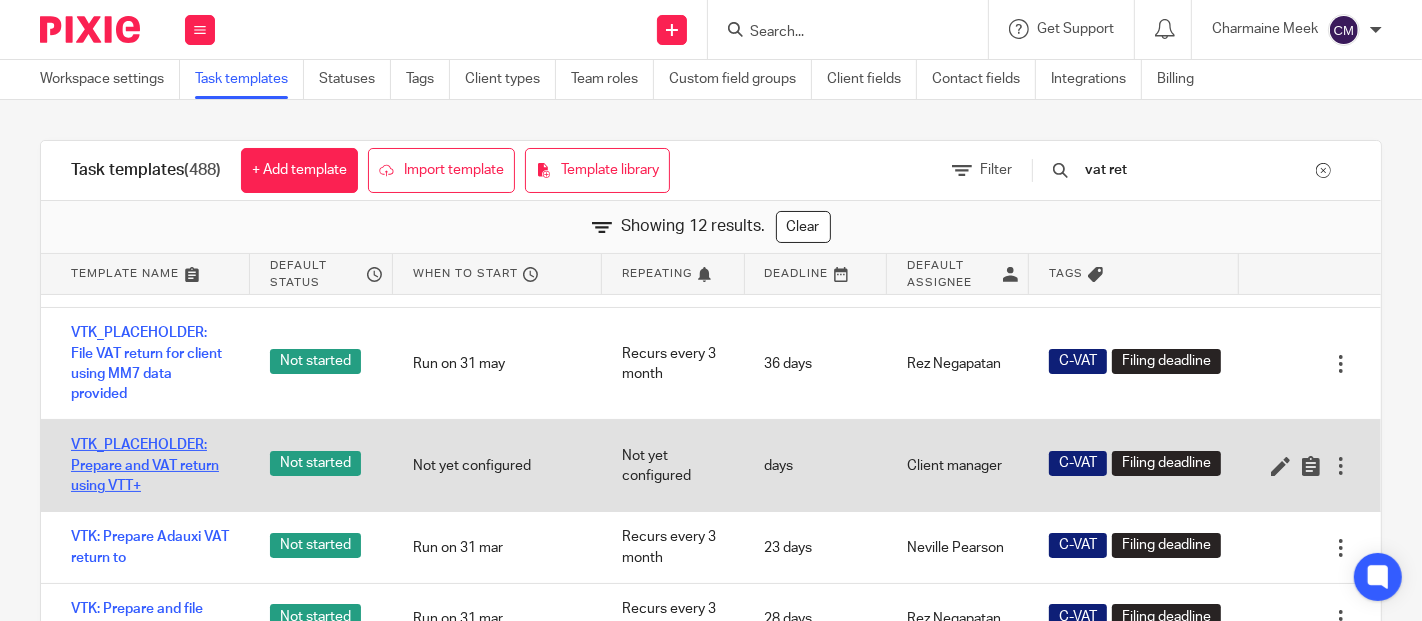 scroll, scrollTop: 333, scrollLeft: 0, axis: vertical 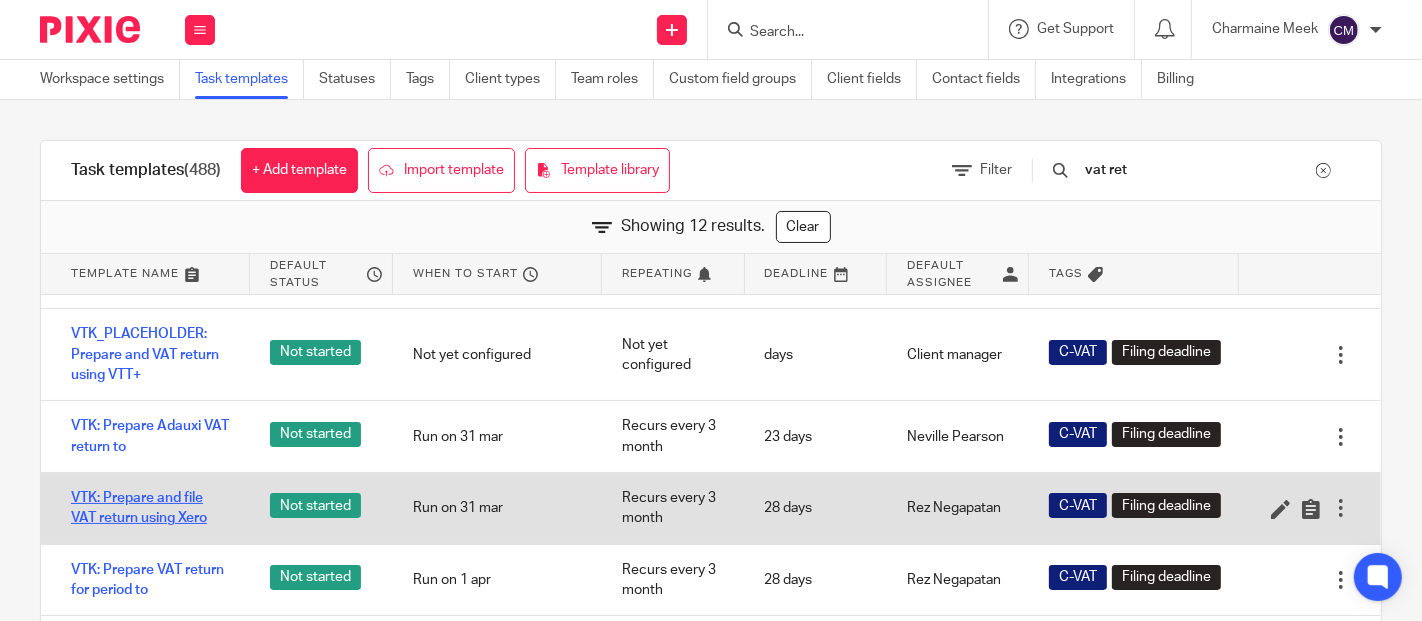 type on "vat ret" 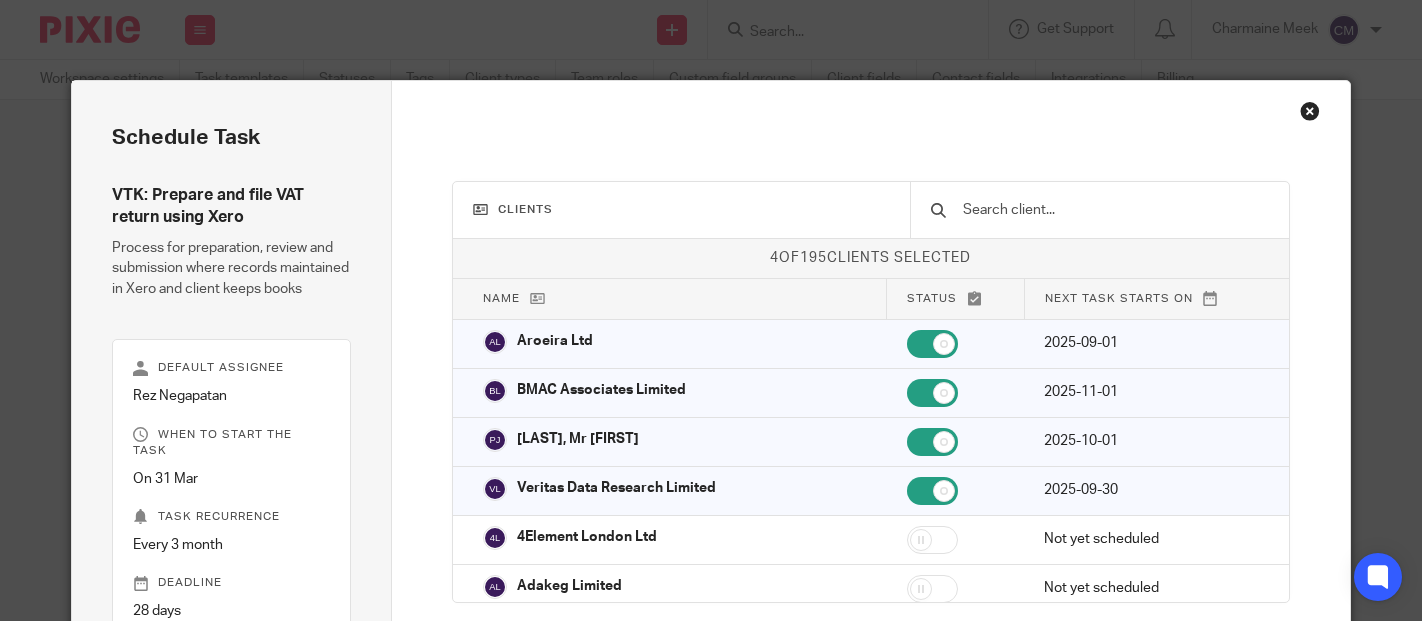 scroll, scrollTop: 0, scrollLeft: 0, axis: both 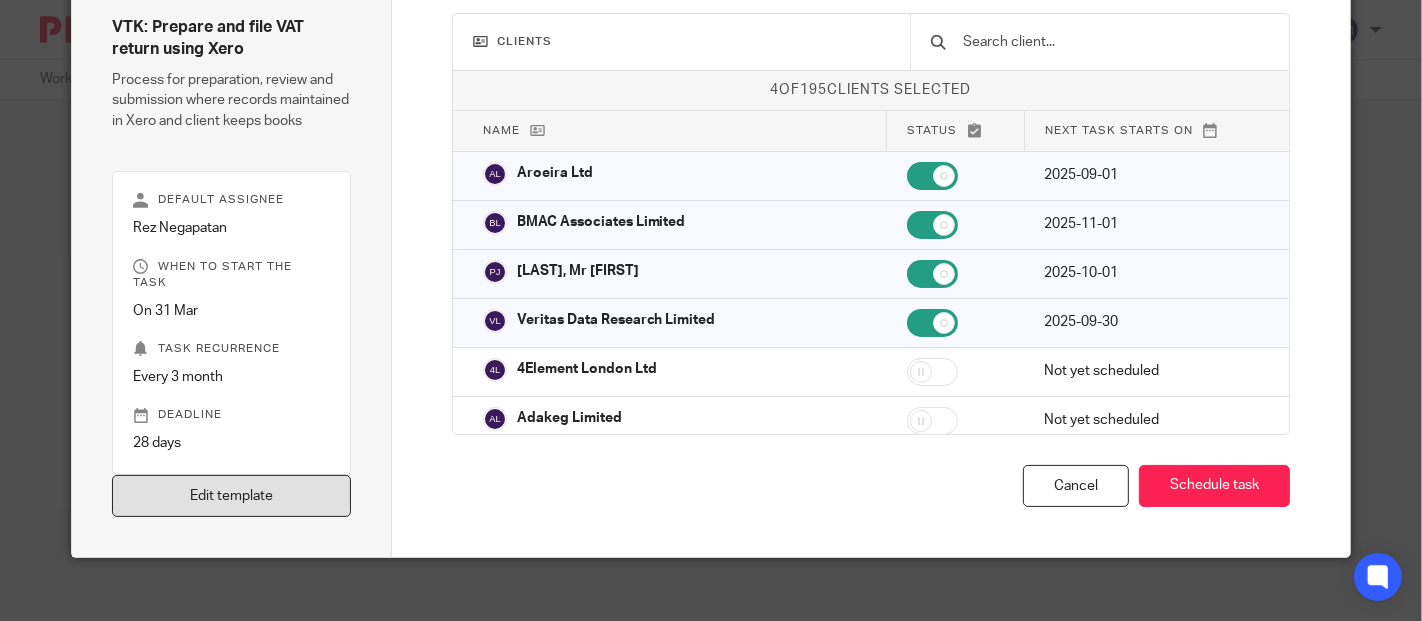 click on "Edit template" at bounding box center [231, 496] 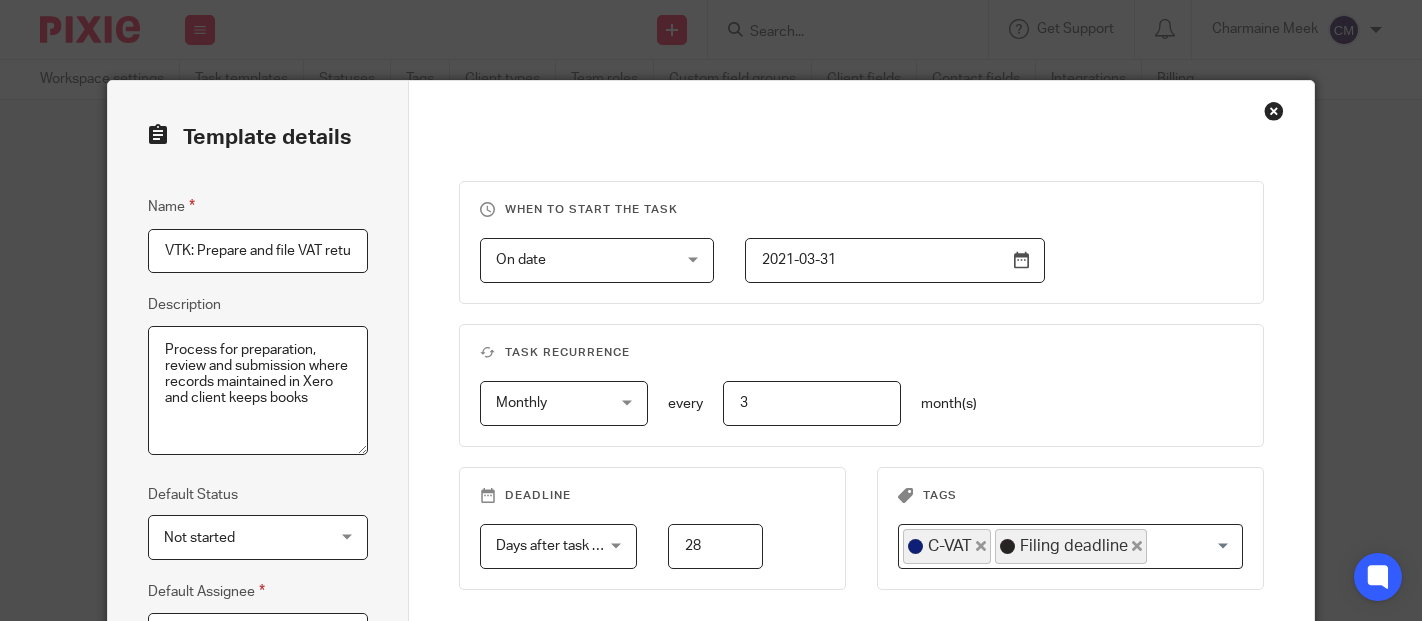 scroll, scrollTop: 0, scrollLeft: 0, axis: both 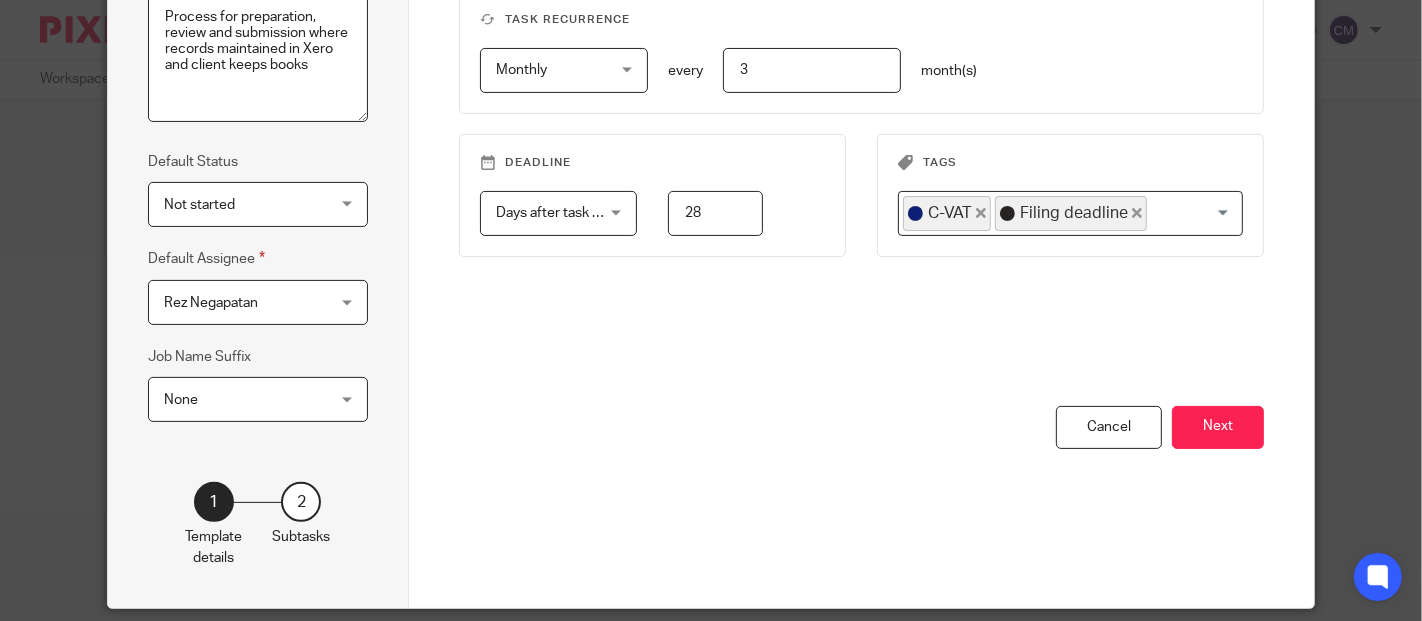 click on "None
None" at bounding box center [258, 399] 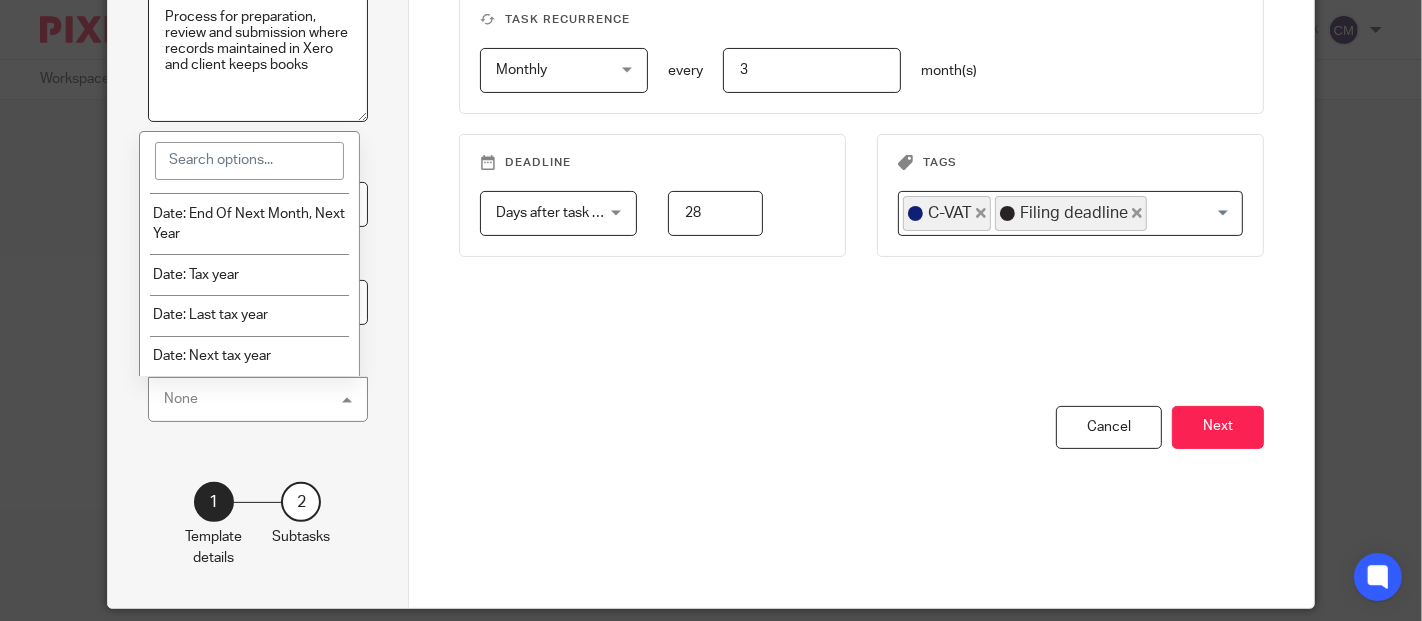 scroll, scrollTop: 2412, scrollLeft: 0, axis: vertical 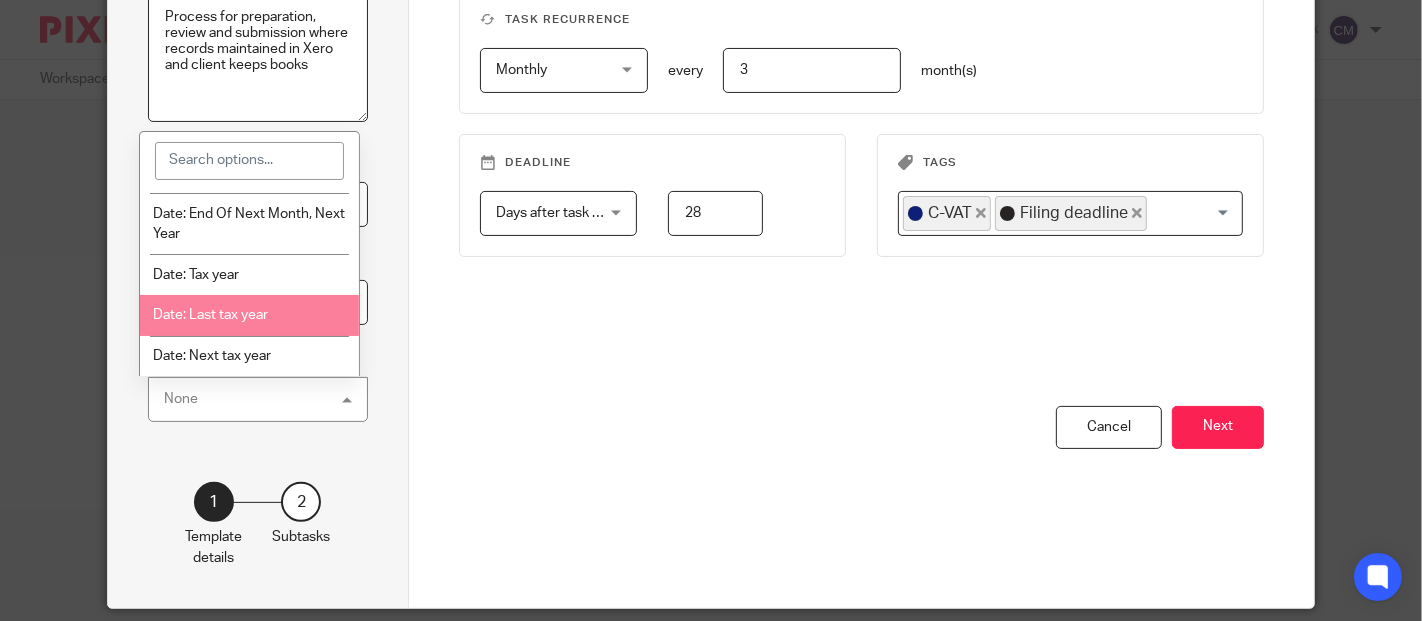 click on "You have unsaved changes
Cancel
Next" at bounding box center (861, 507) 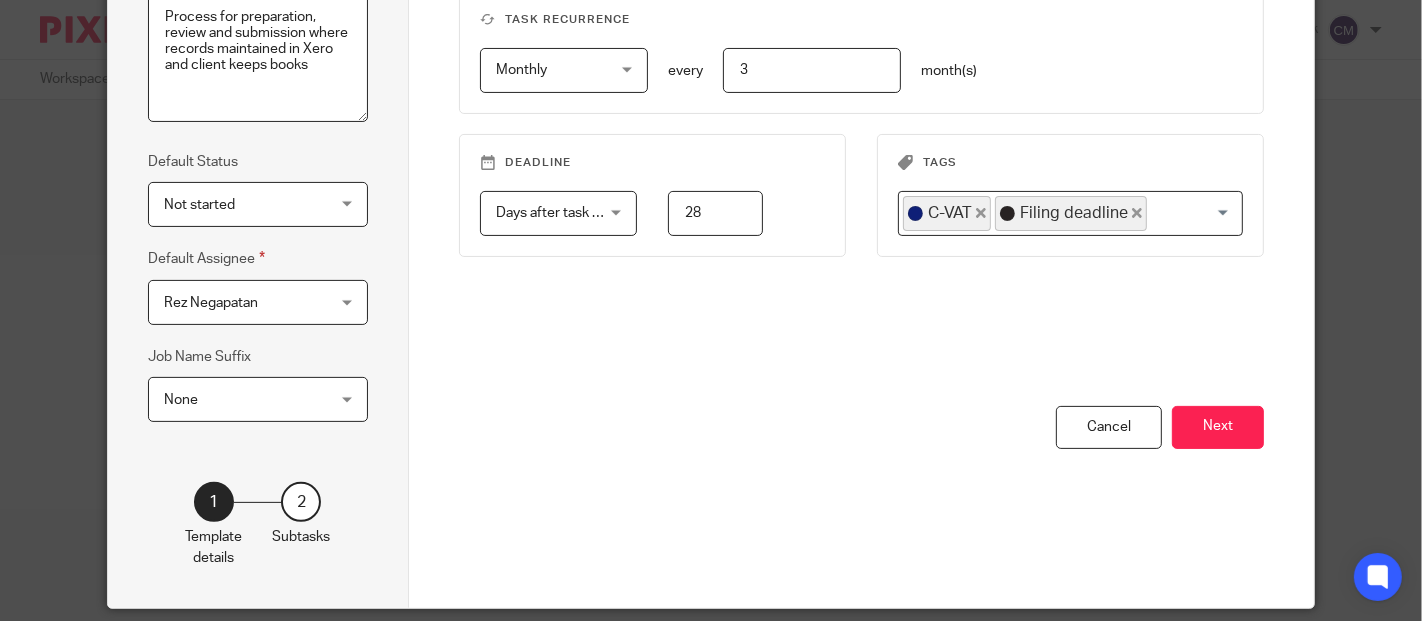 scroll, scrollTop: 0, scrollLeft: 0, axis: both 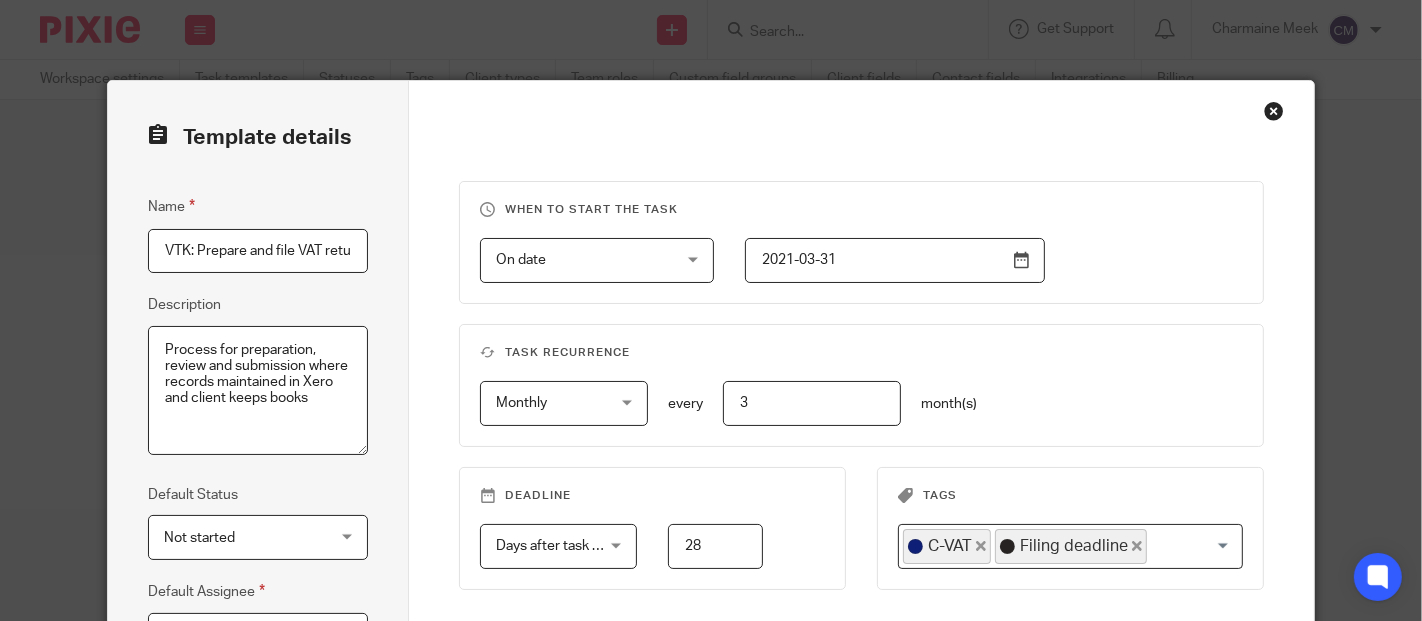 click at bounding box center [1274, 111] 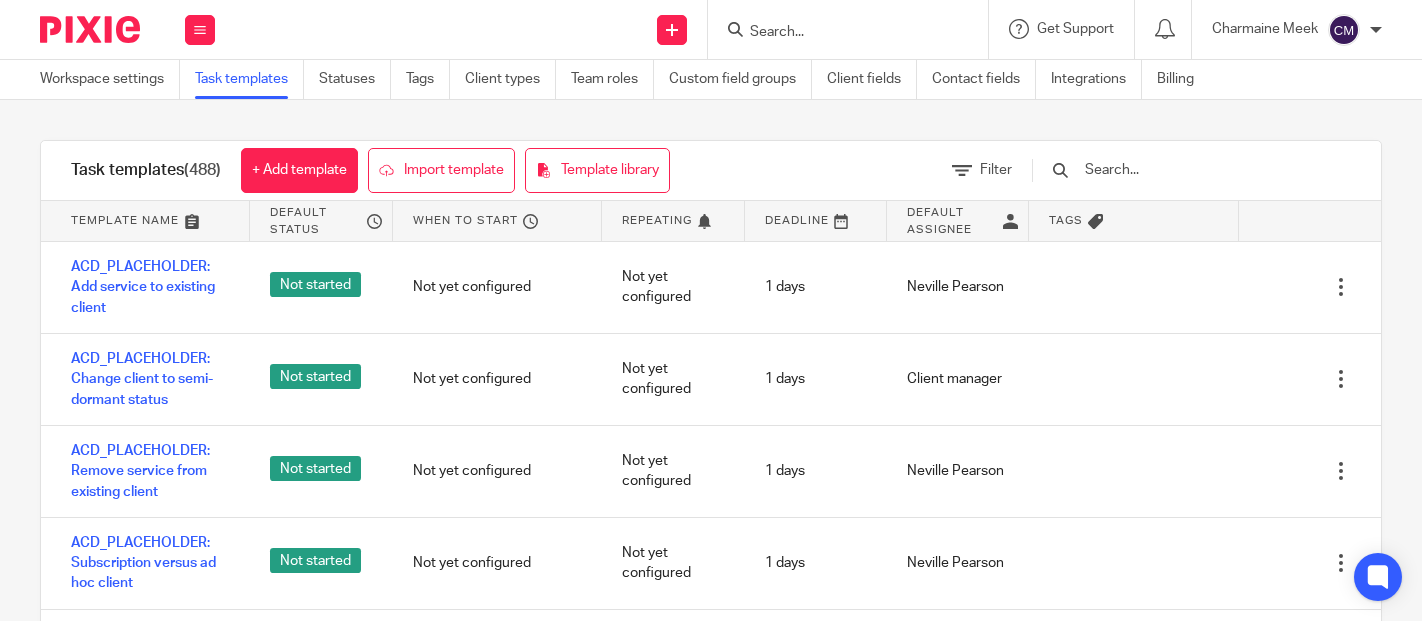click at bounding box center (200, 30) 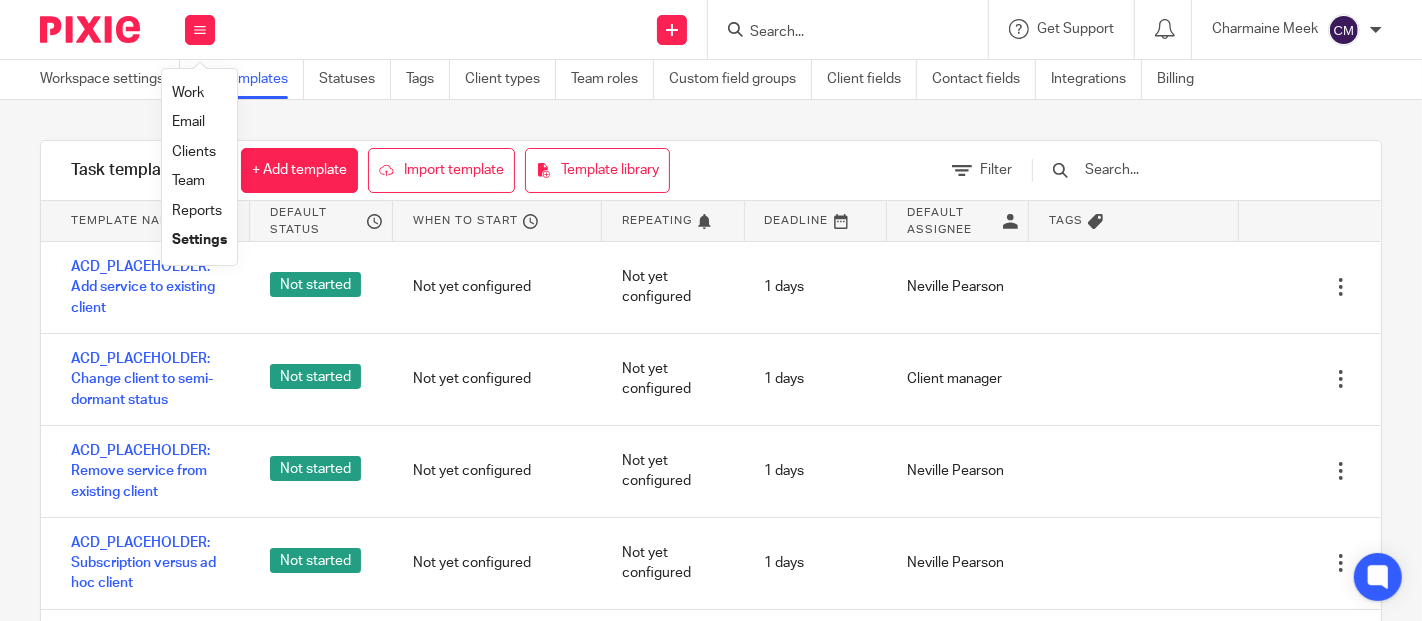 click on "Work" at bounding box center (188, 93) 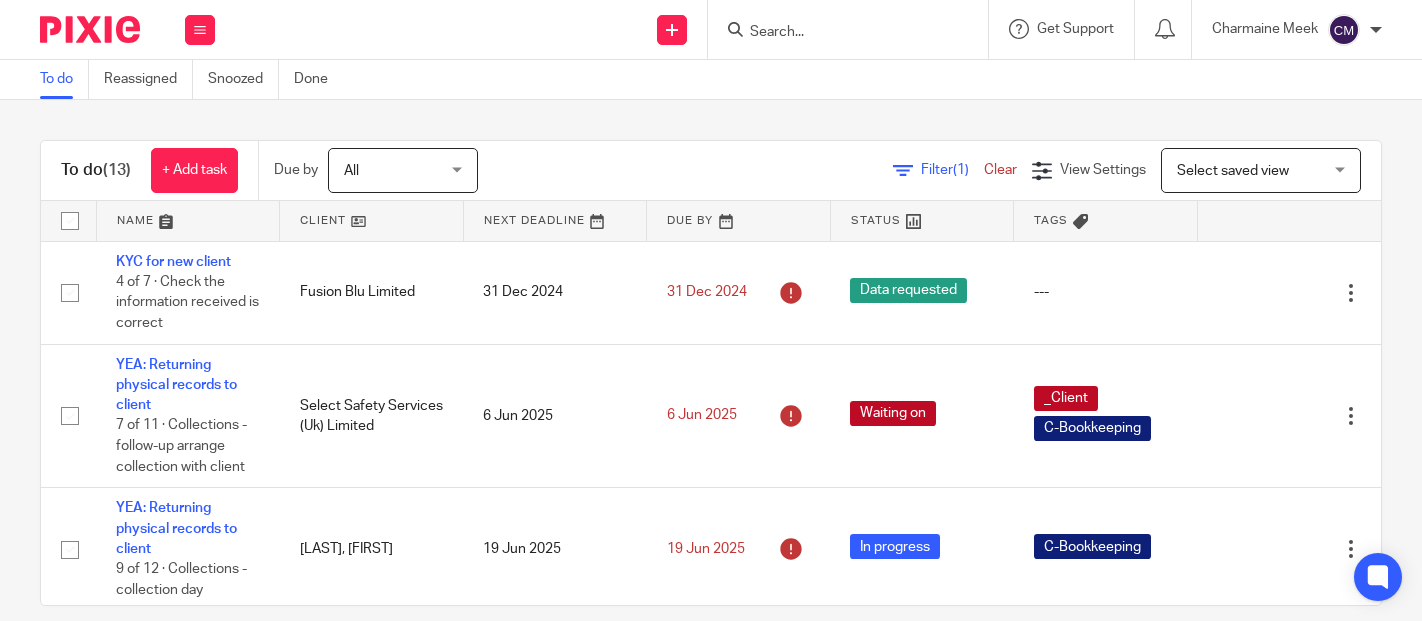 scroll, scrollTop: 0, scrollLeft: 0, axis: both 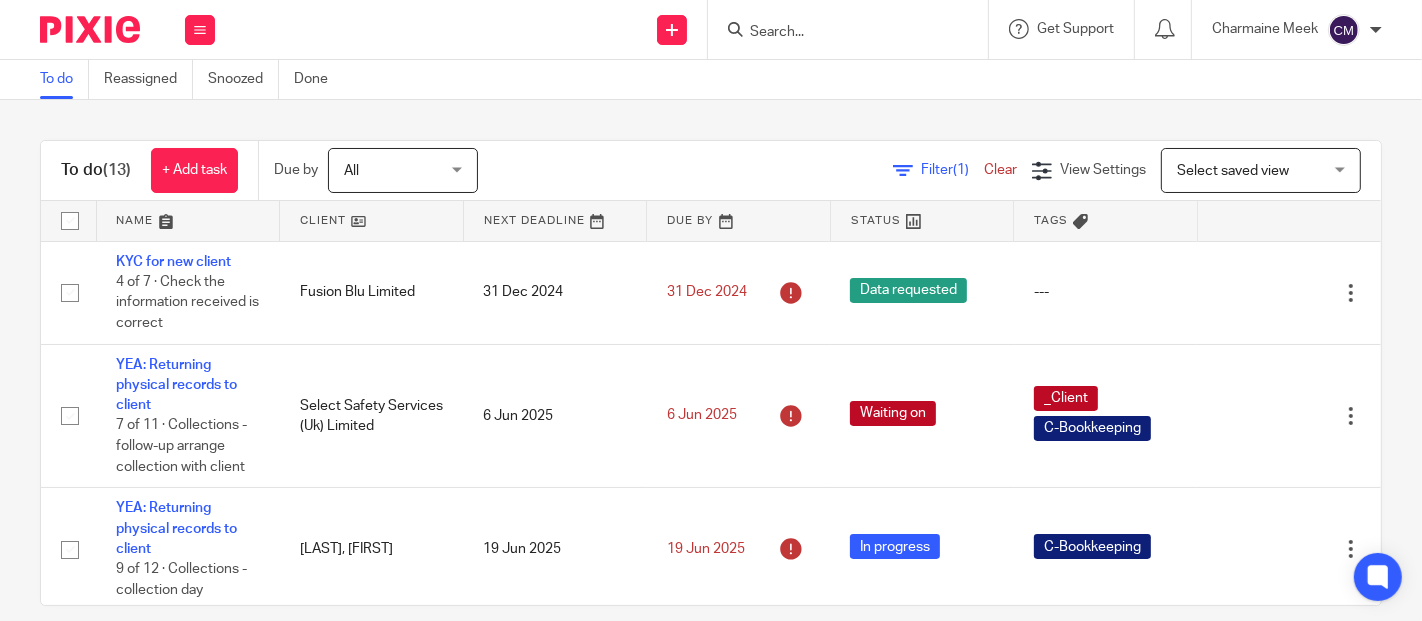 click at bounding box center [838, 33] 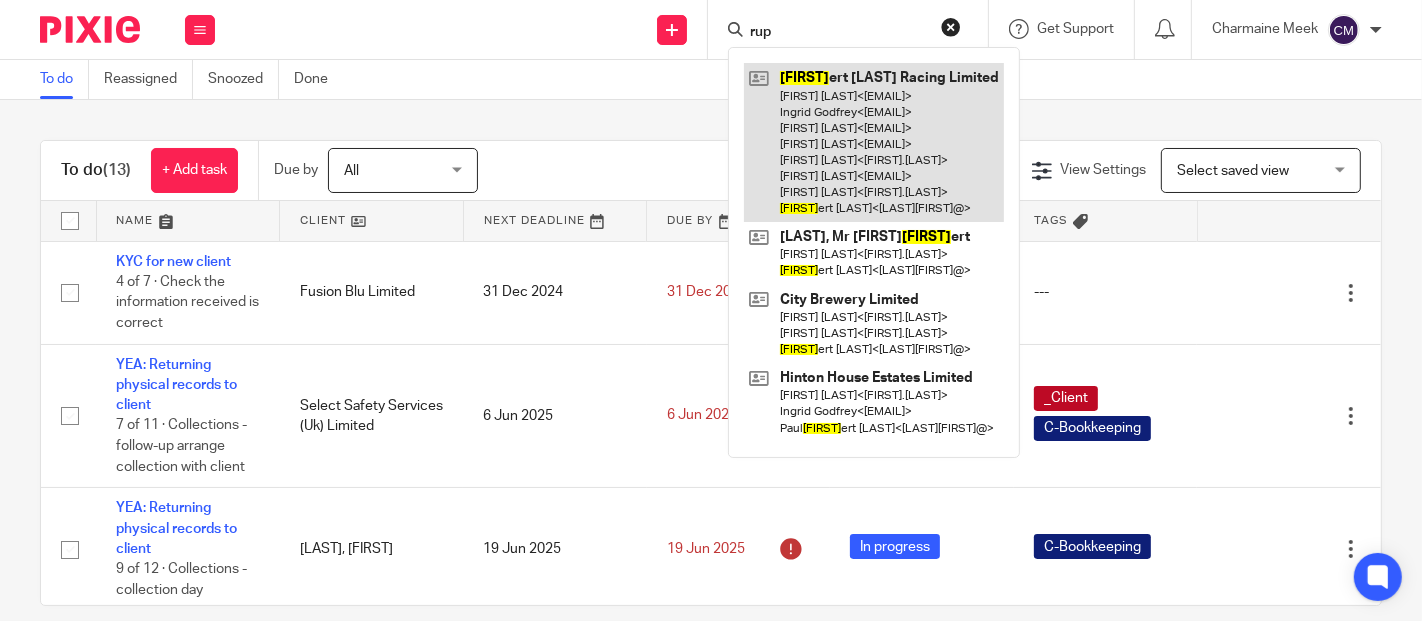 type on "rup" 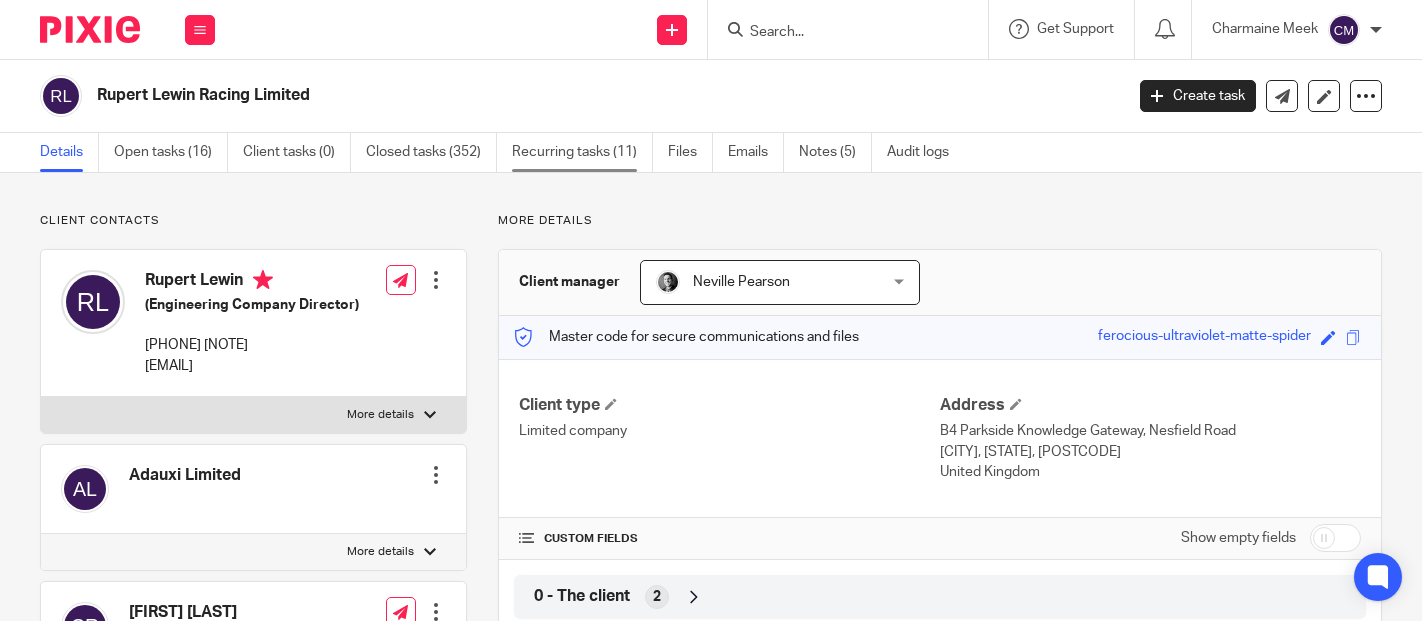 scroll, scrollTop: 0, scrollLeft: 0, axis: both 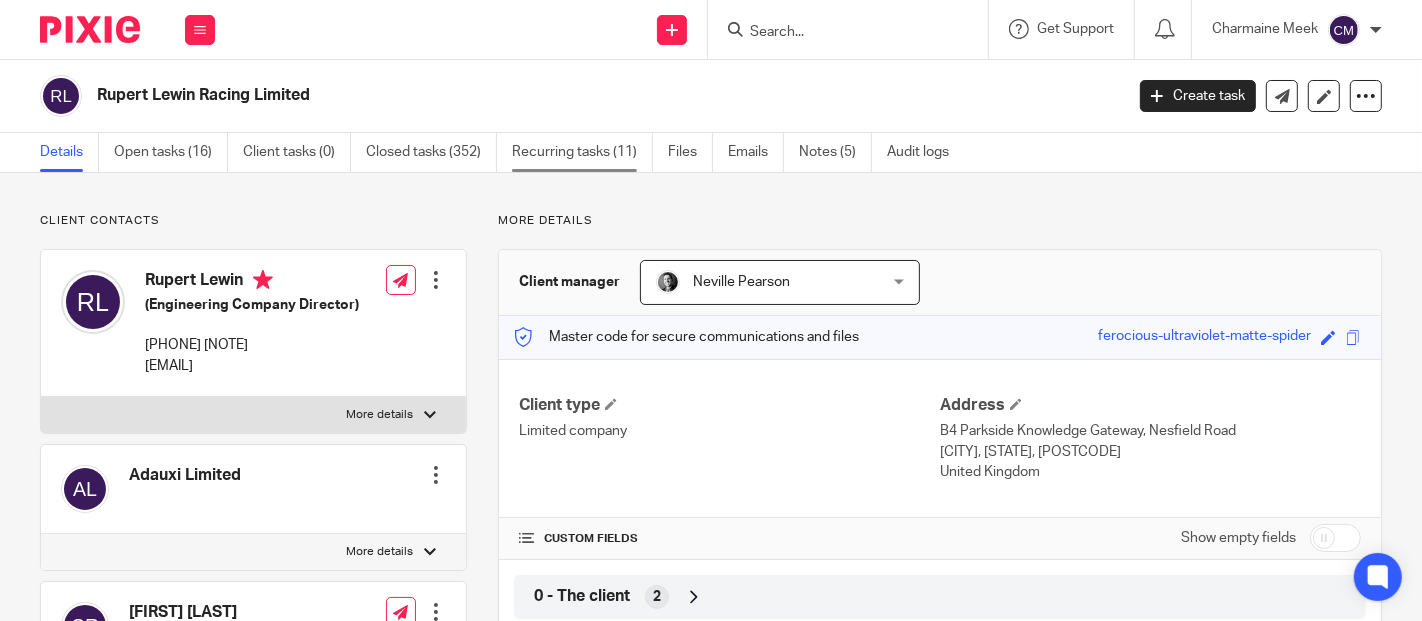 click on "Recurring tasks (11)" at bounding box center [582, 152] 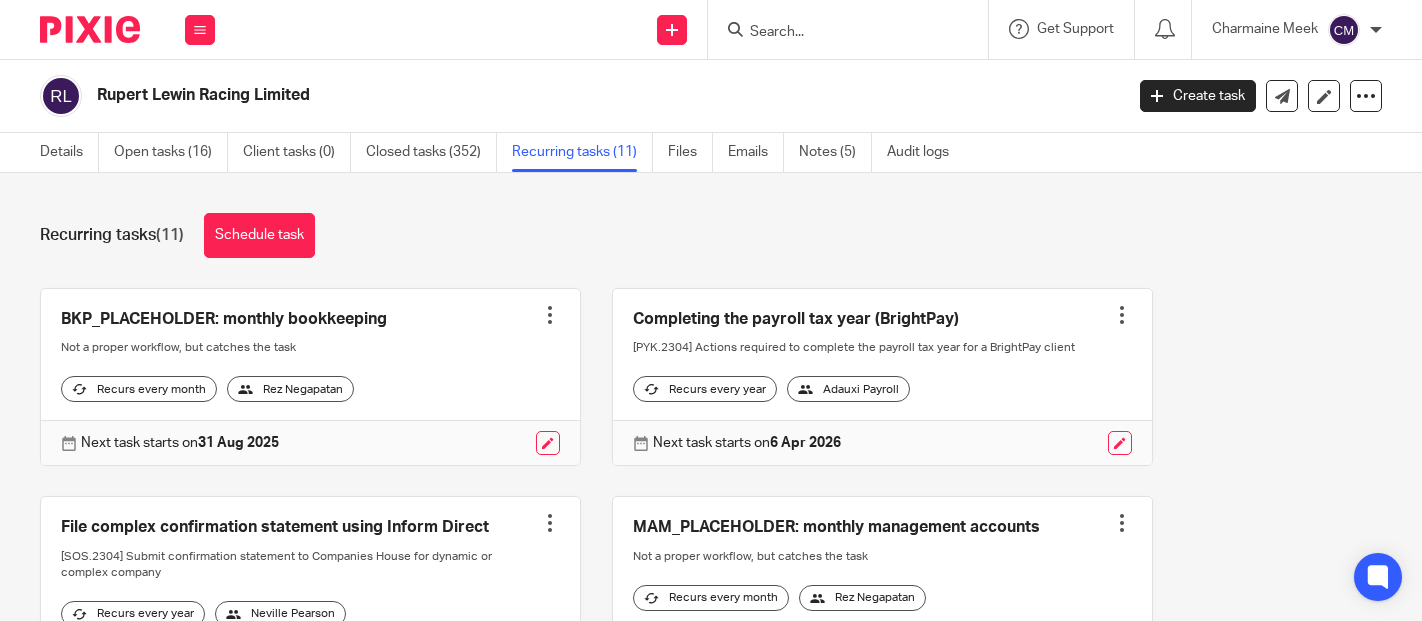 scroll, scrollTop: 0, scrollLeft: 0, axis: both 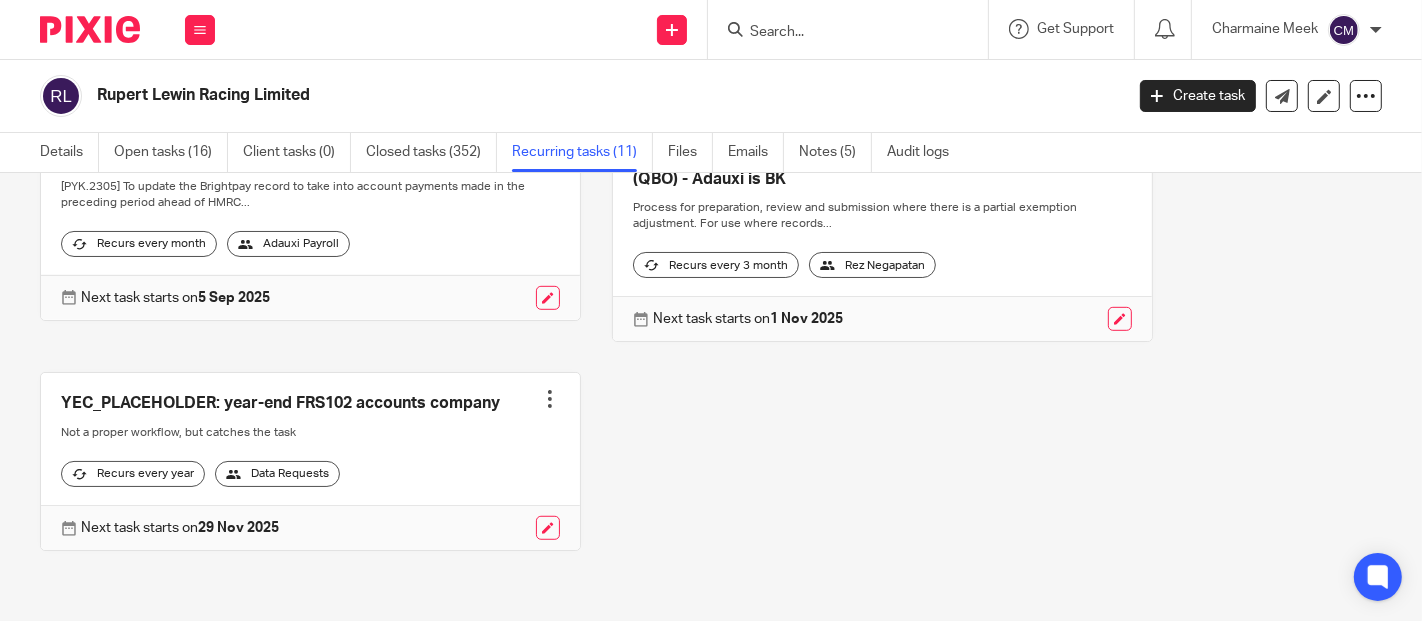 click at bounding box center (882, 234) 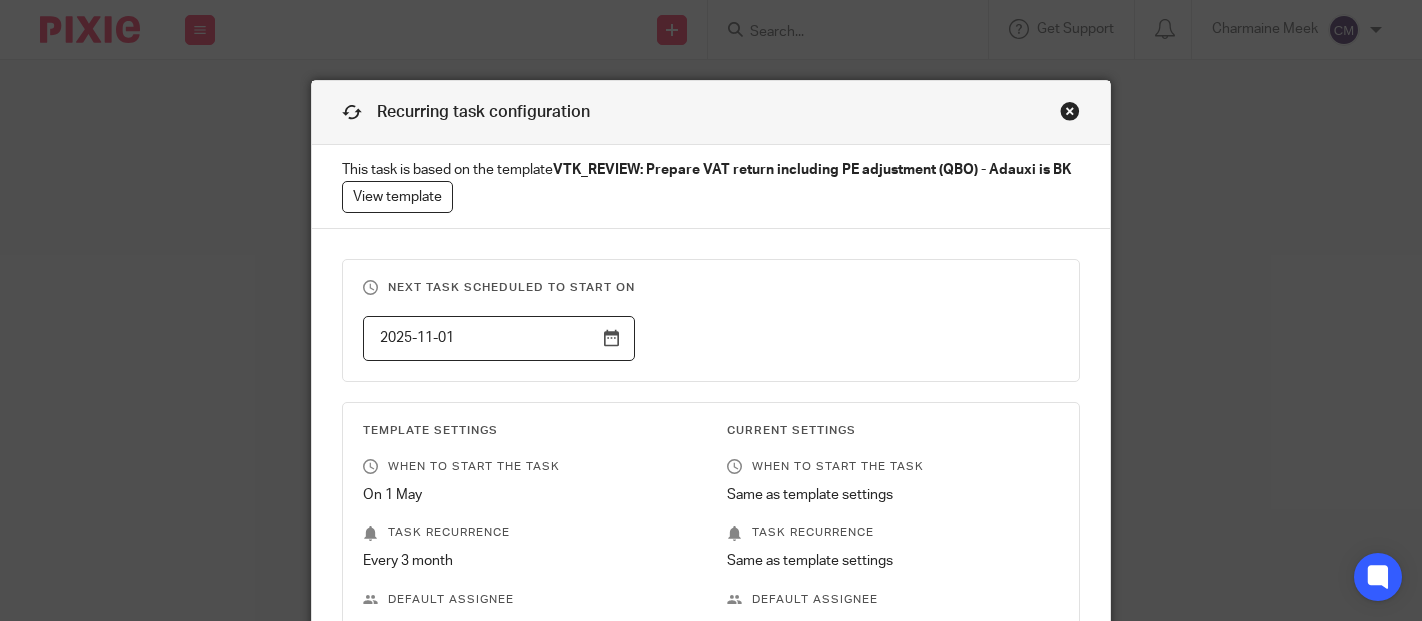 scroll, scrollTop: 0, scrollLeft: 0, axis: both 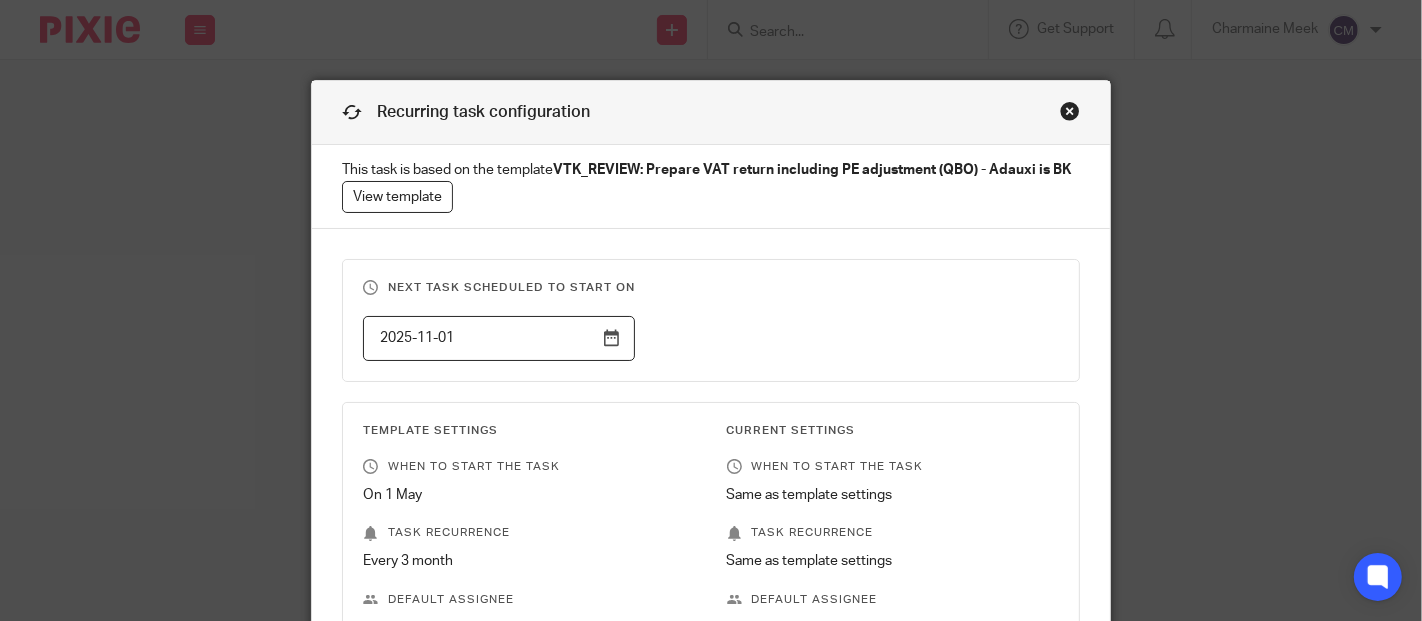 click on "This task is based on the template   VTK_REVIEW: Prepare VAT return including PE adjustment (QBO) - Adauxi is BK" at bounding box center (706, 170) 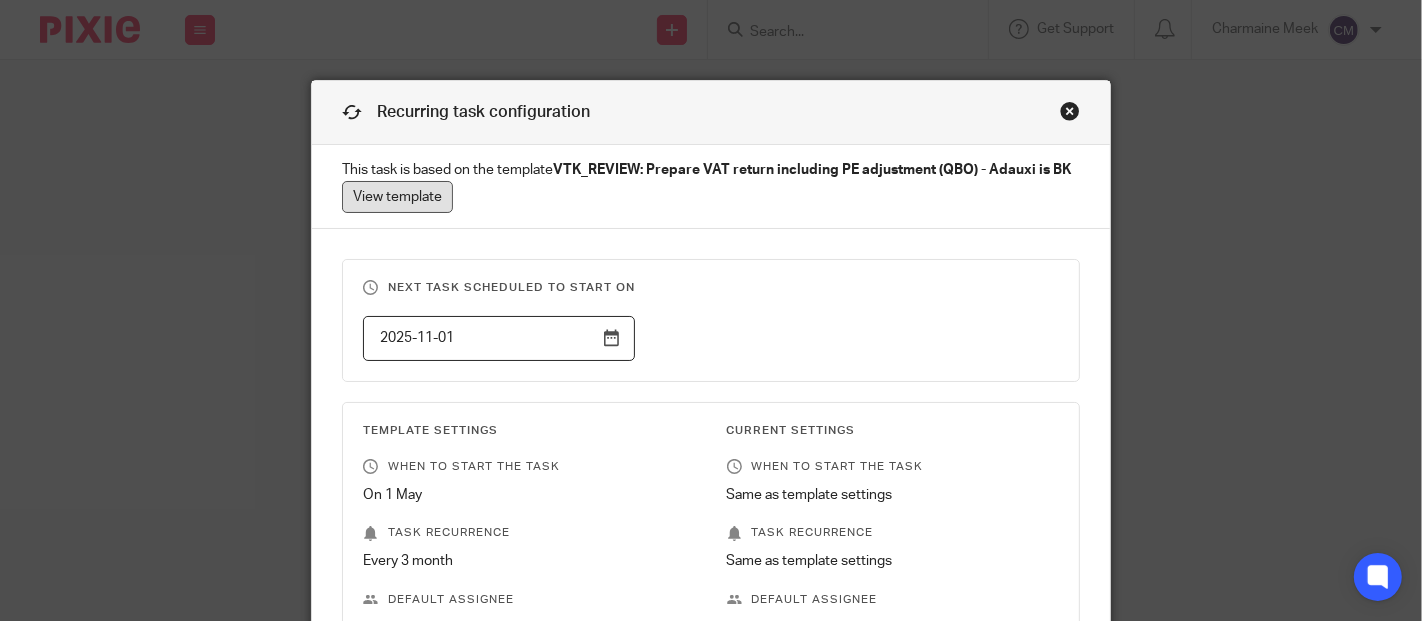 click on "View template" at bounding box center [397, 197] 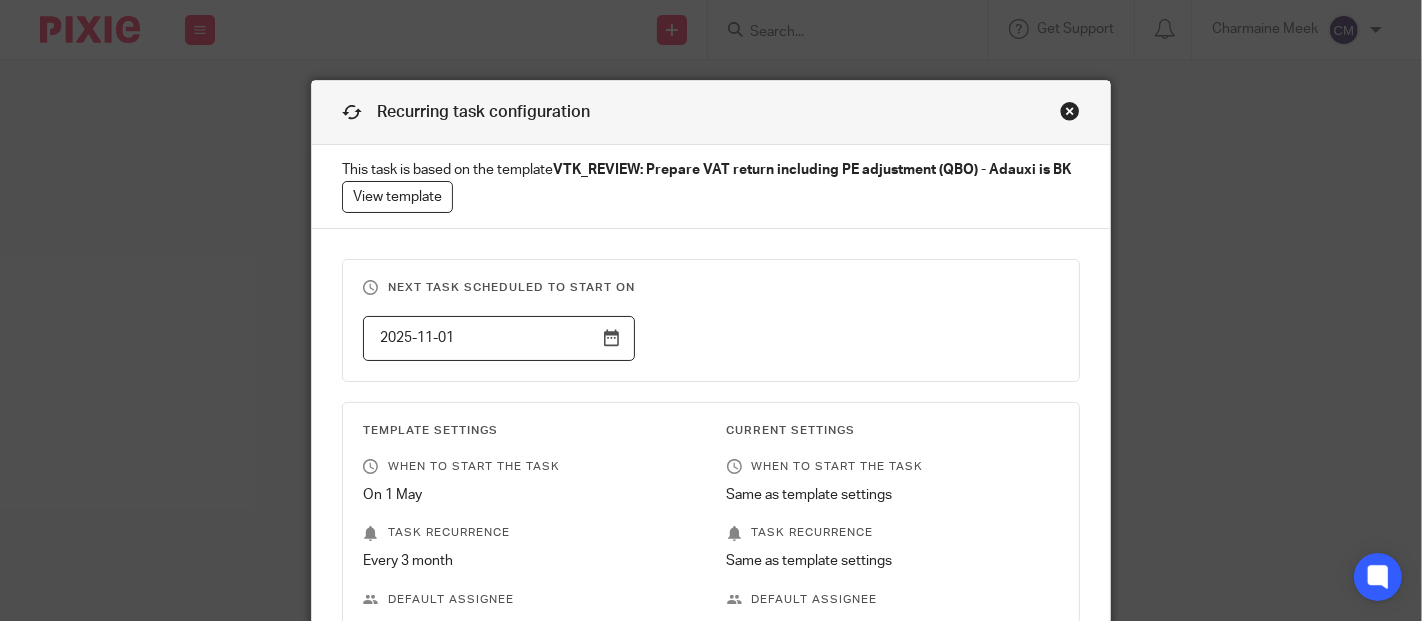 click on "Recurring task configuration" at bounding box center [711, 113] 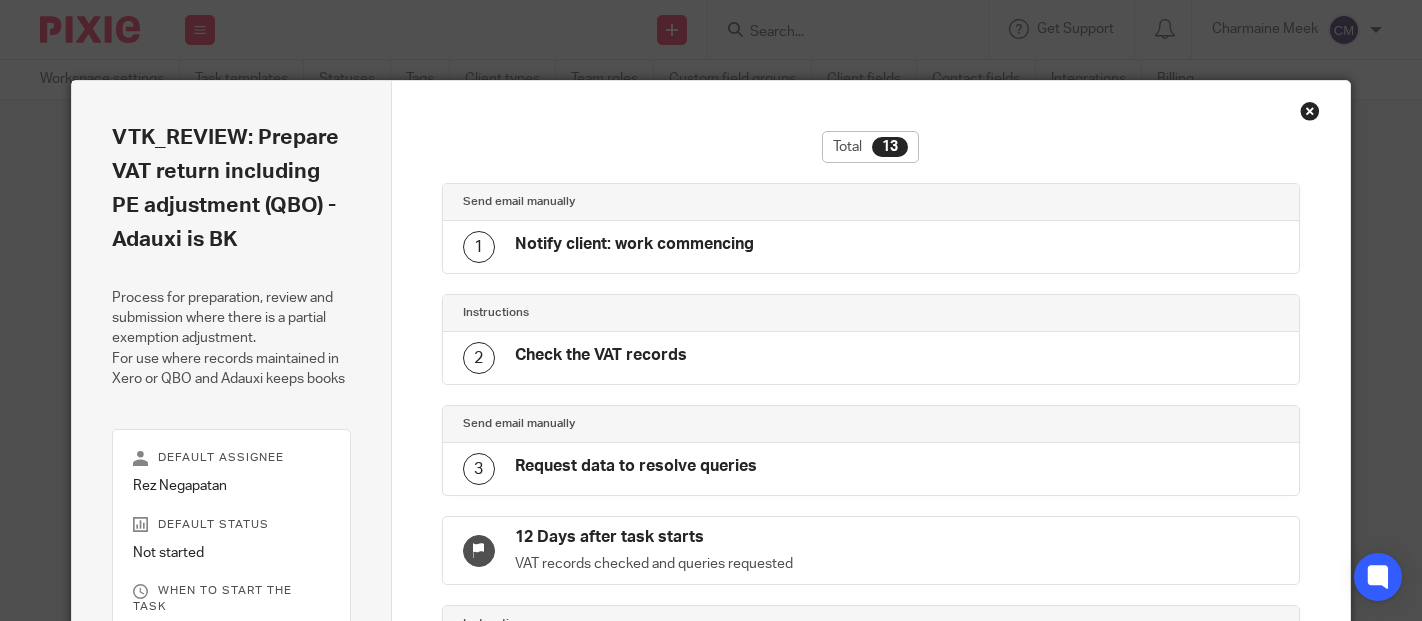 scroll, scrollTop: 0, scrollLeft: 0, axis: both 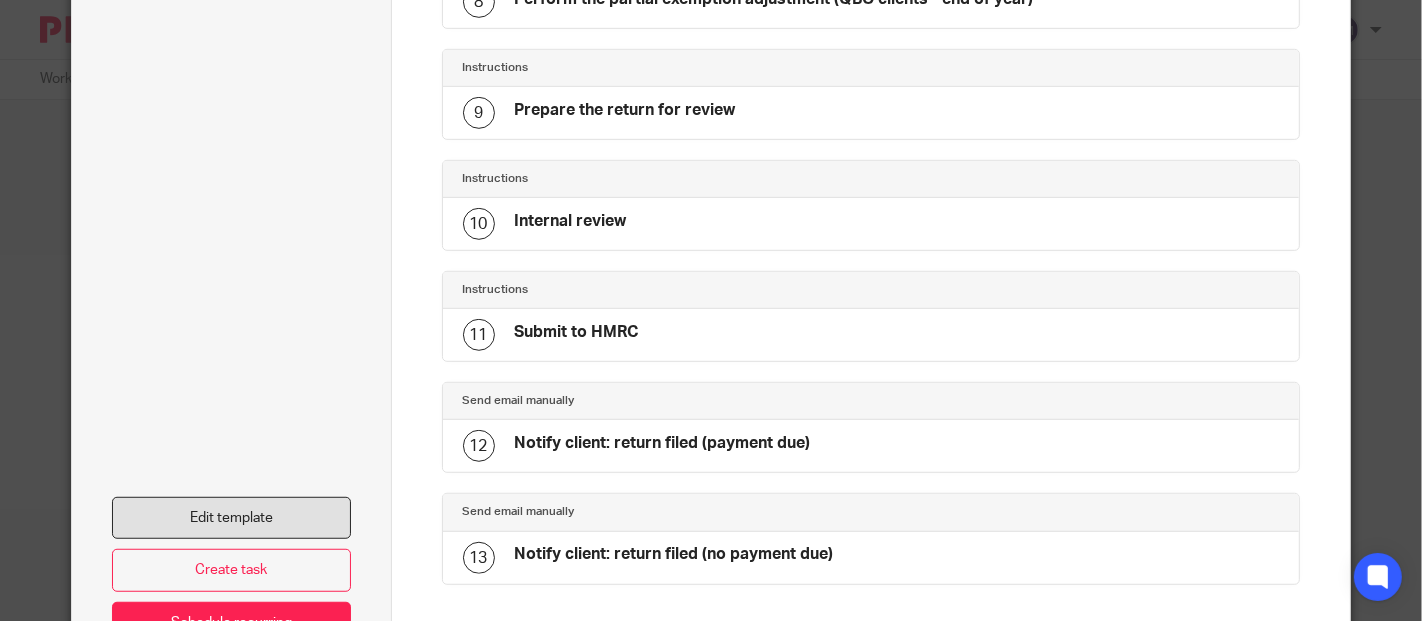 click on "Edit template" at bounding box center [231, 518] 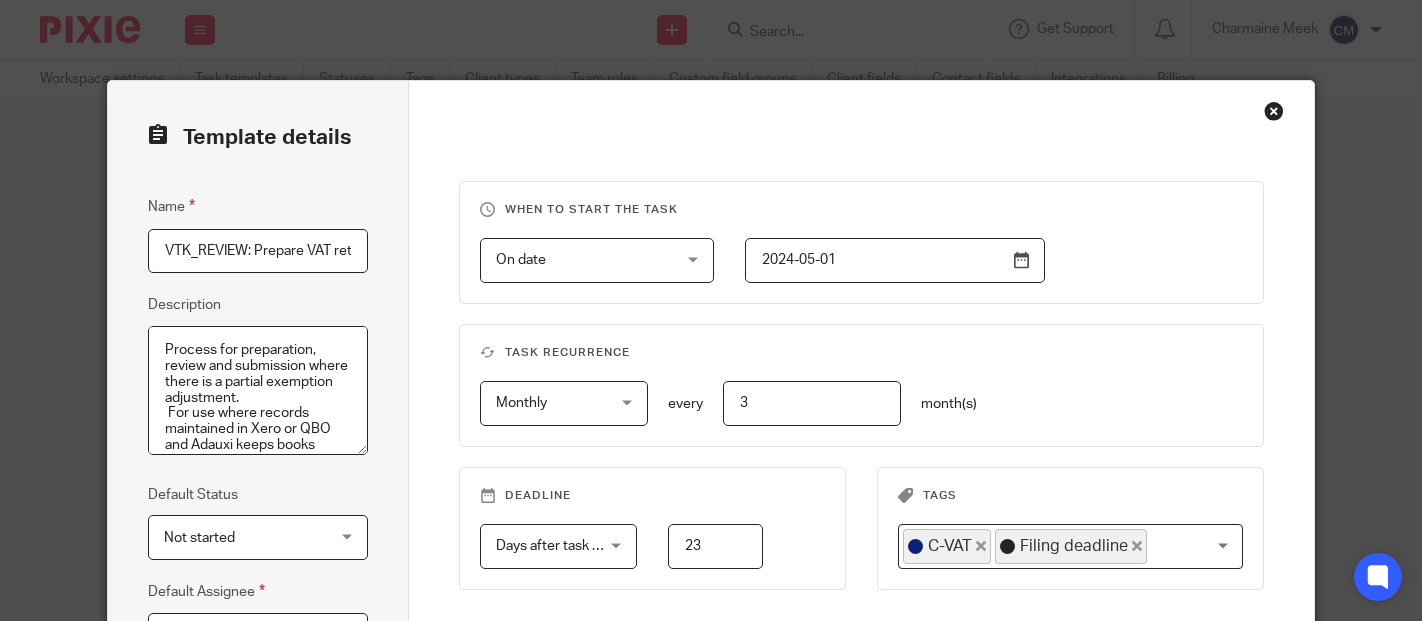 scroll, scrollTop: 0, scrollLeft: 0, axis: both 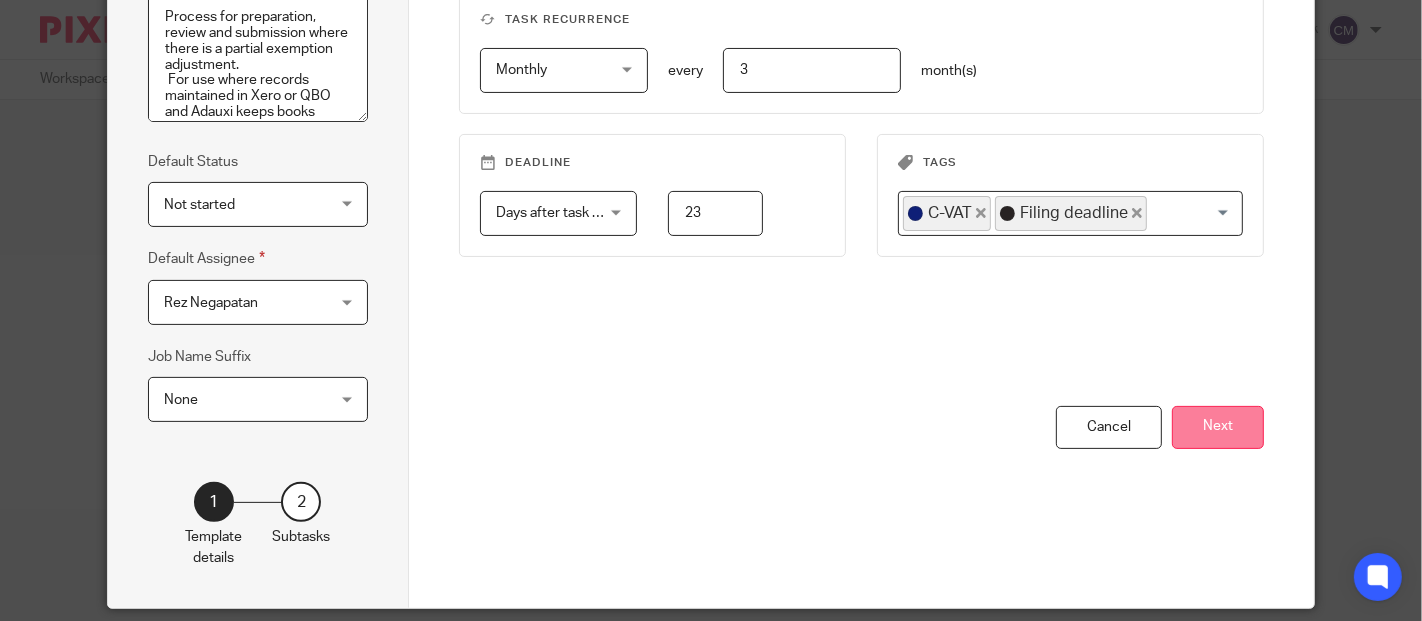click on "Next" at bounding box center (1218, 427) 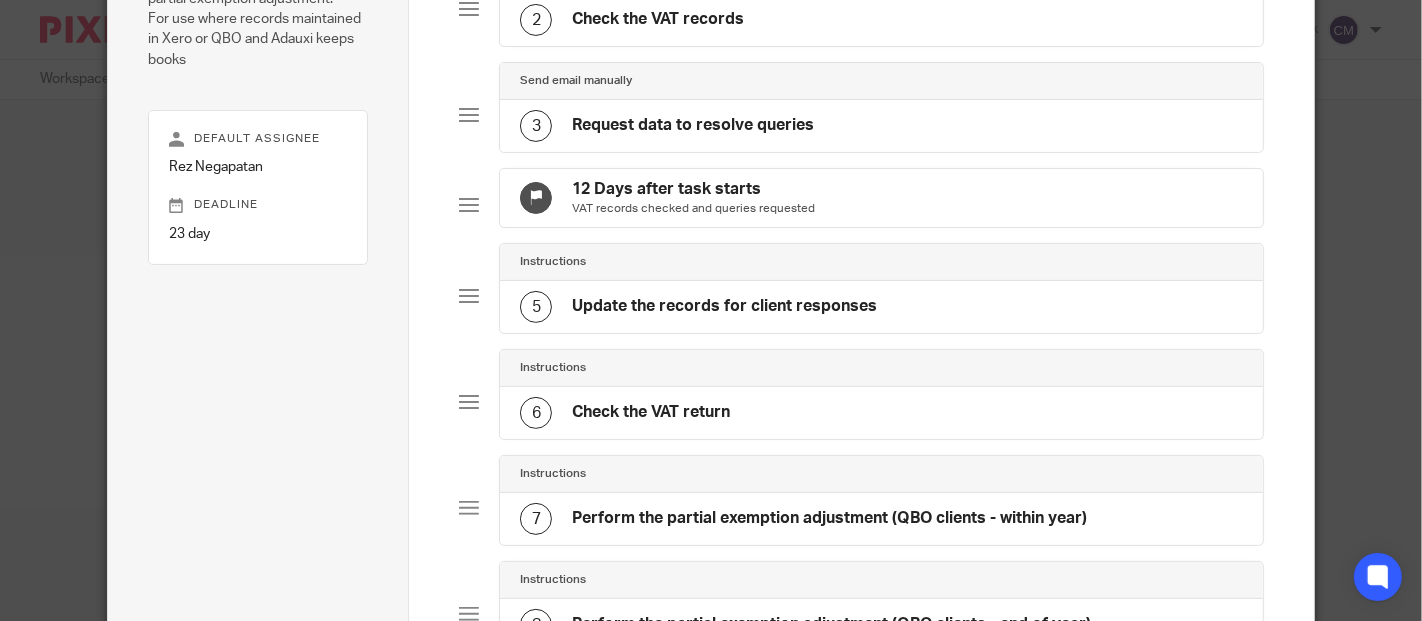 scroll, scrollTop: 0, scrollLeft: 0, axis: both 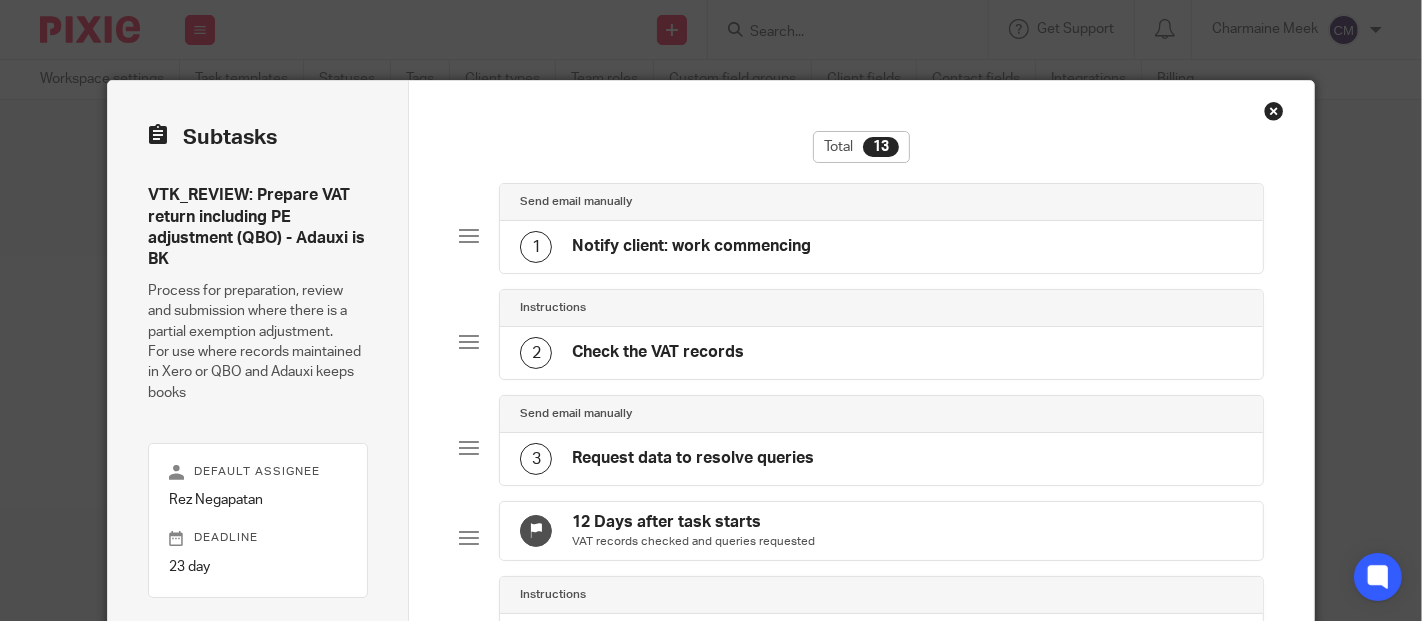 click on "1
Notify client: work commencing" 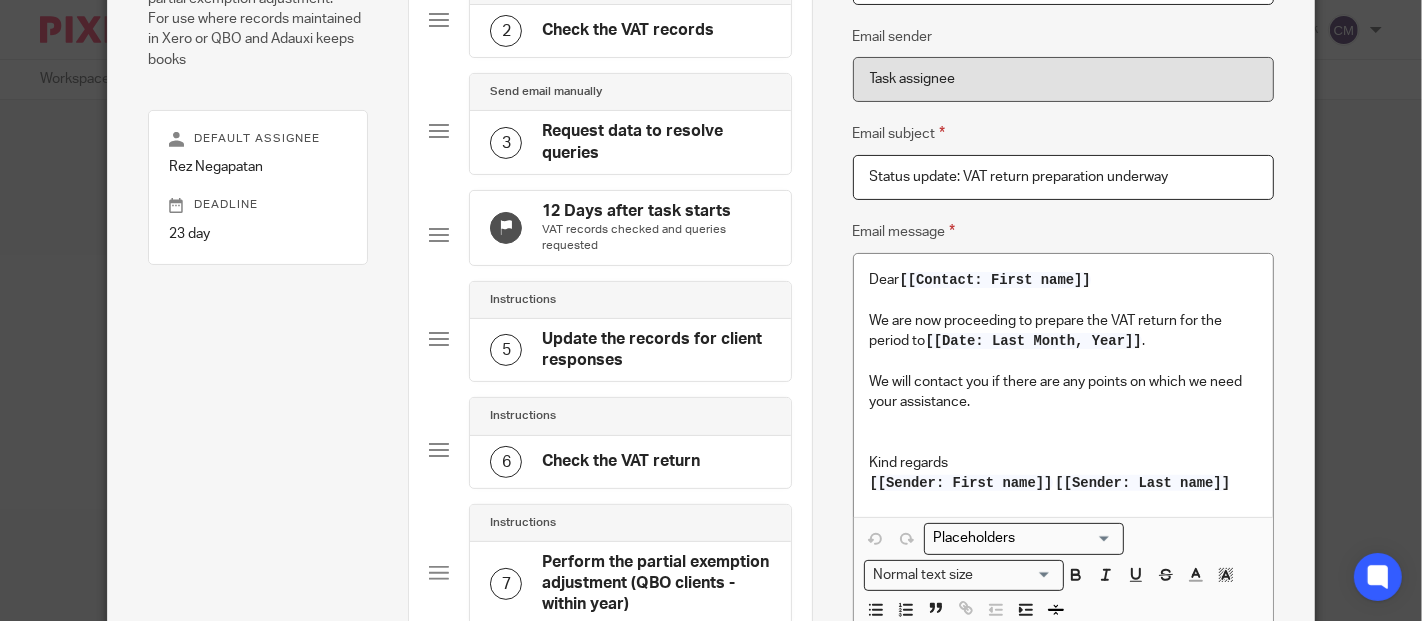 scroll, scrollTop: 0, scrollLeft: 0, axis: both 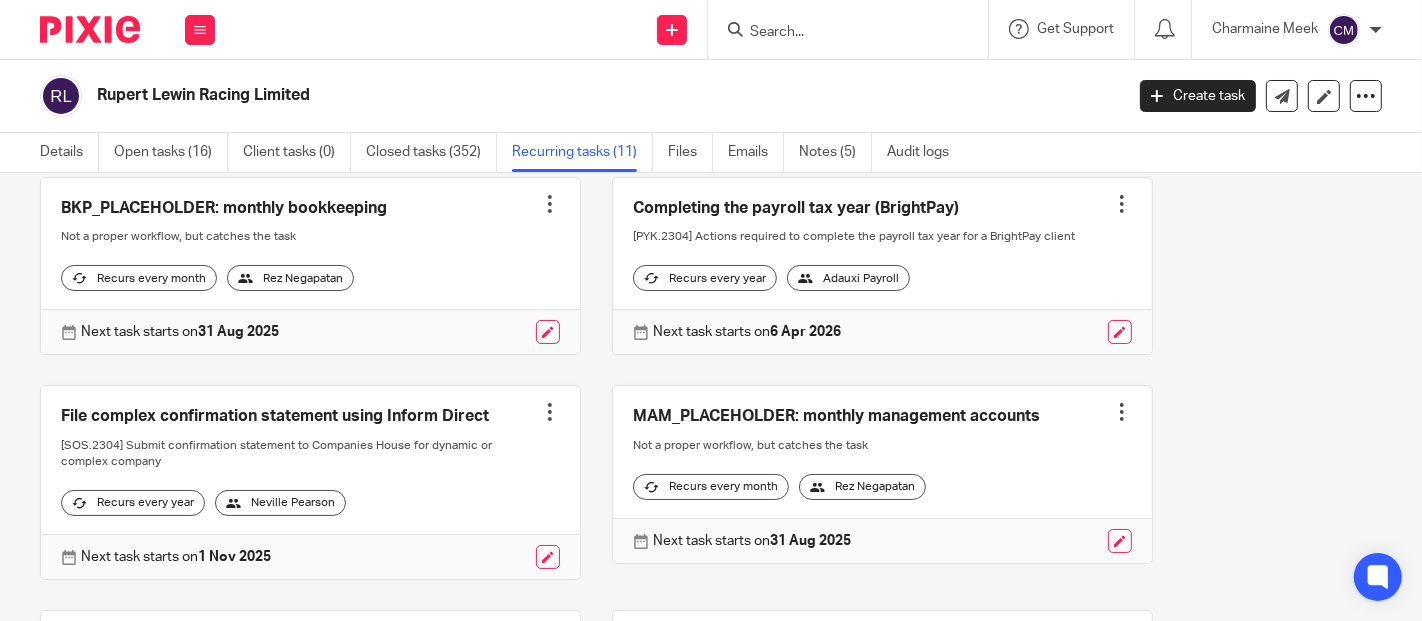 click at bounding box center (838, 33) 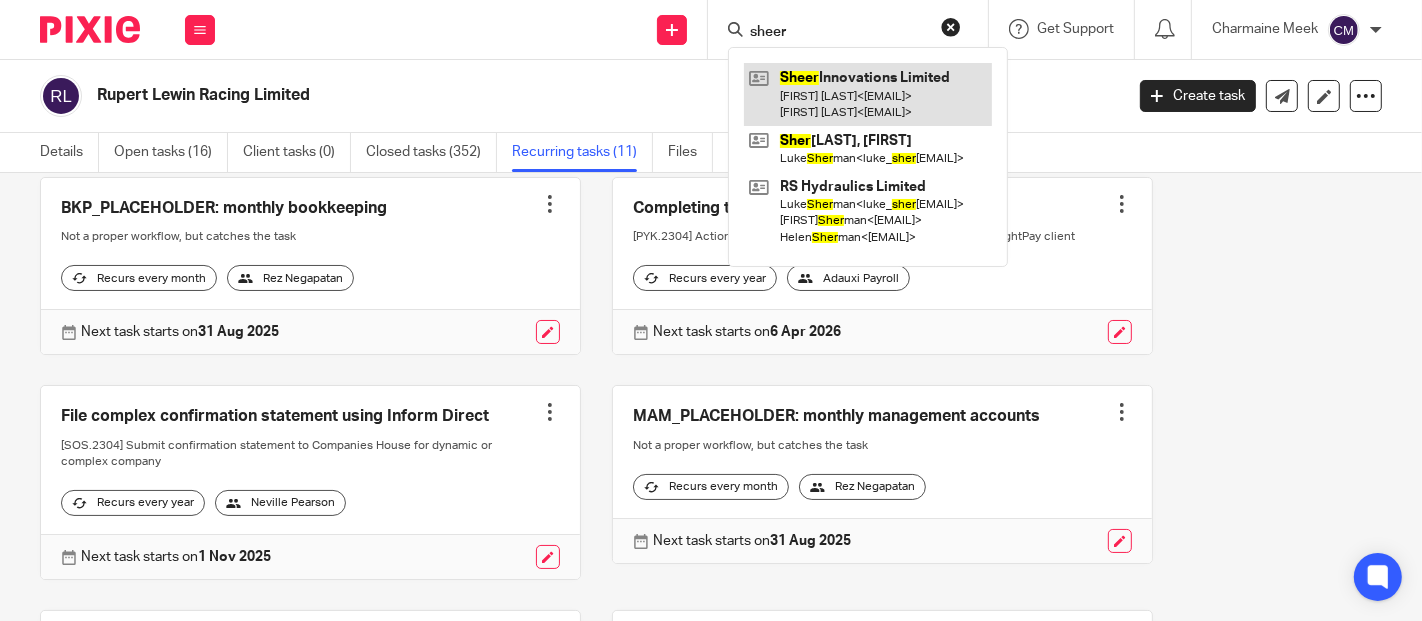 type on "sheer" 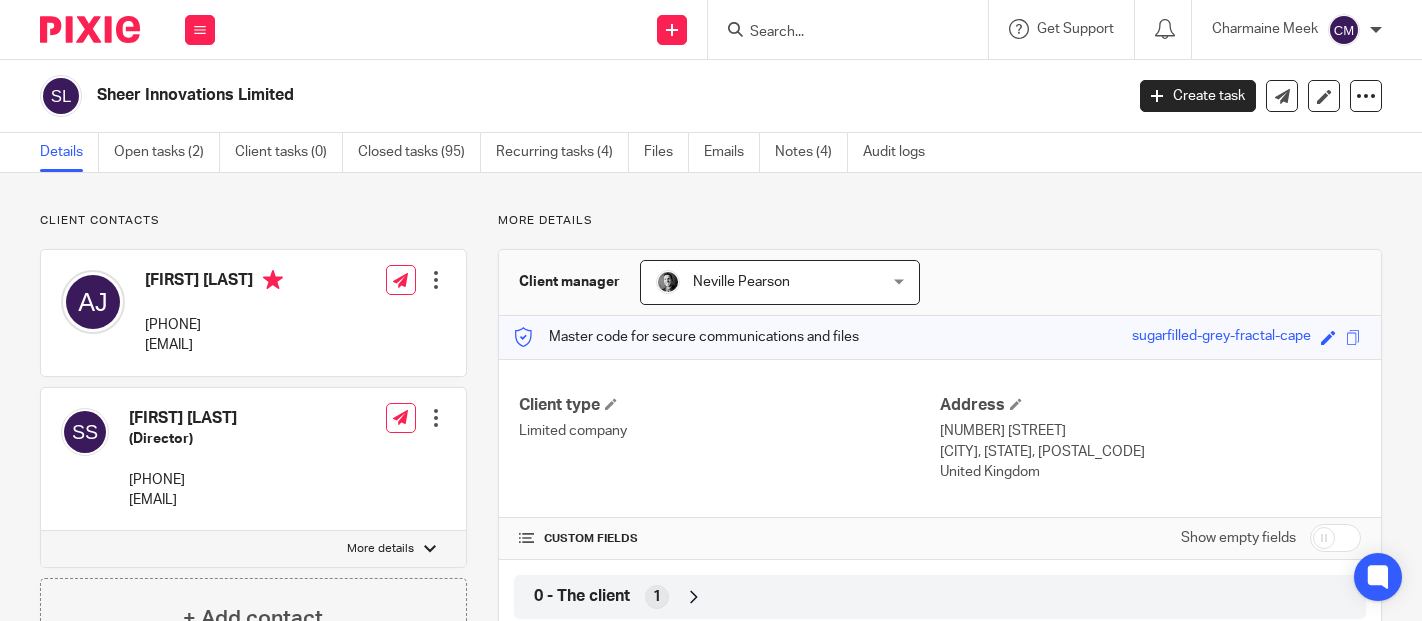 scroll, scrollTop: 0, scrollLeft: 0, axis: both 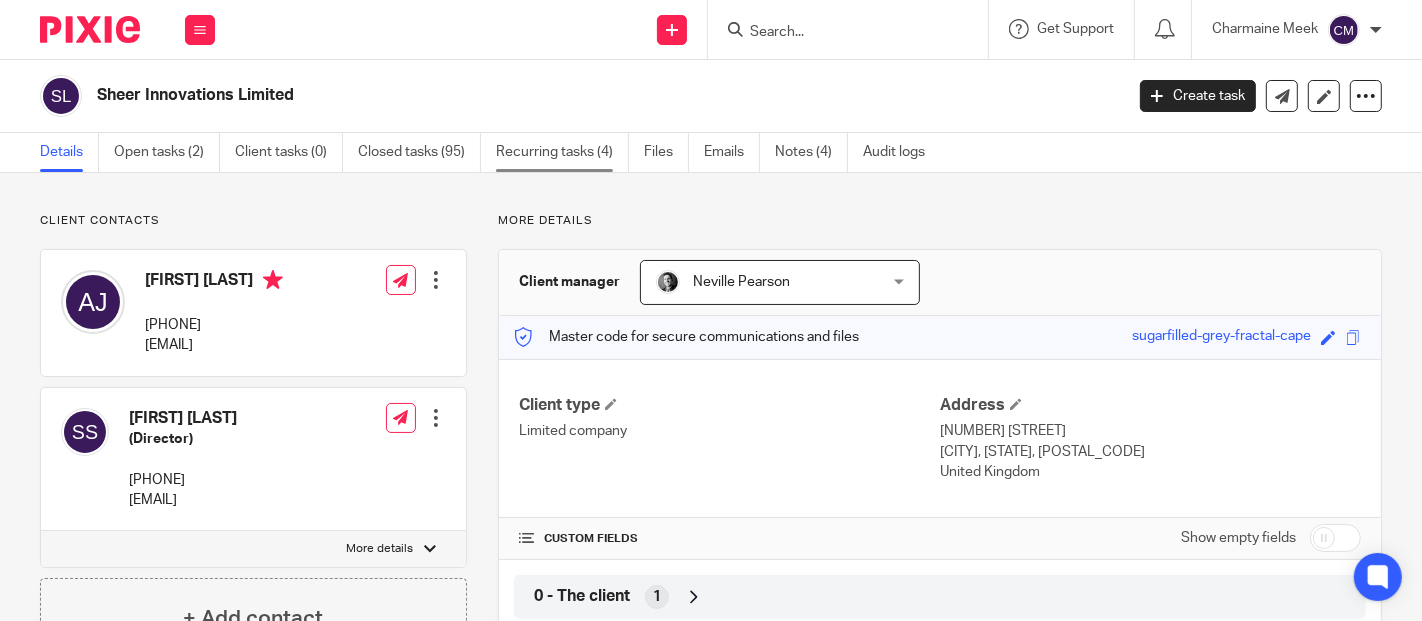 click on "Recurring tasks (4)" at bounding box center (562, 152) 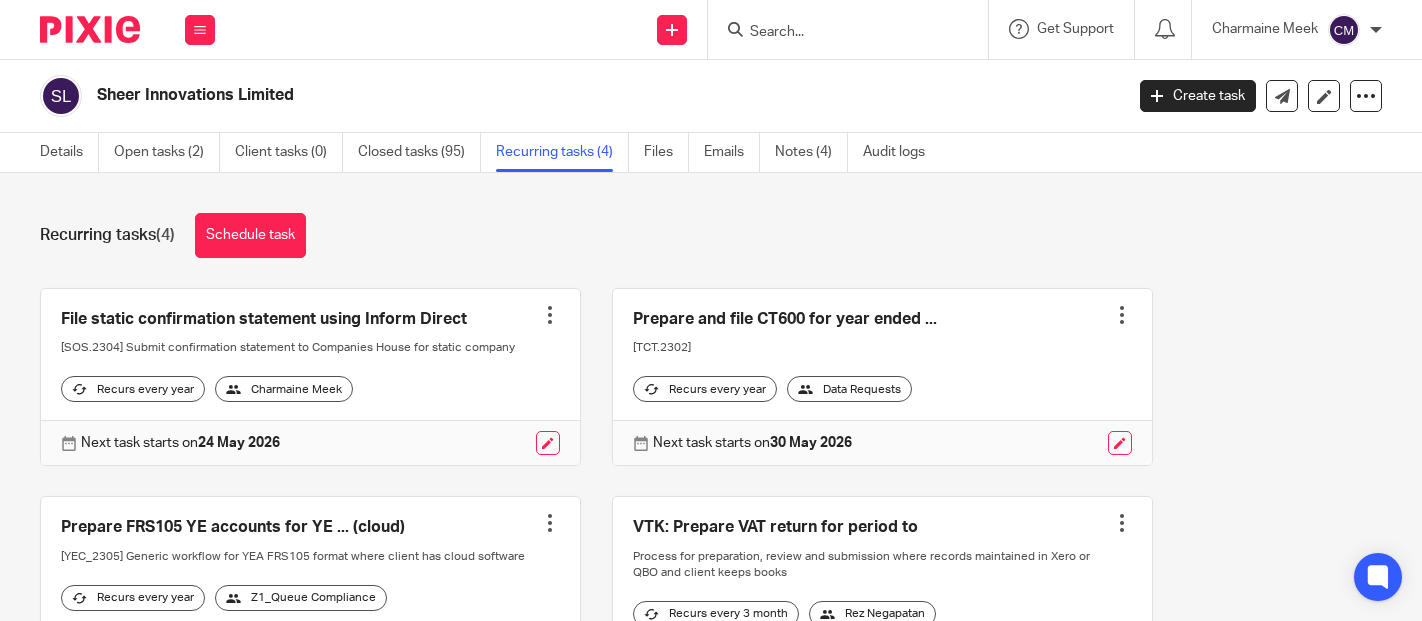 scroll, scrollTop: 0, scrollLeft: 0, axis: both 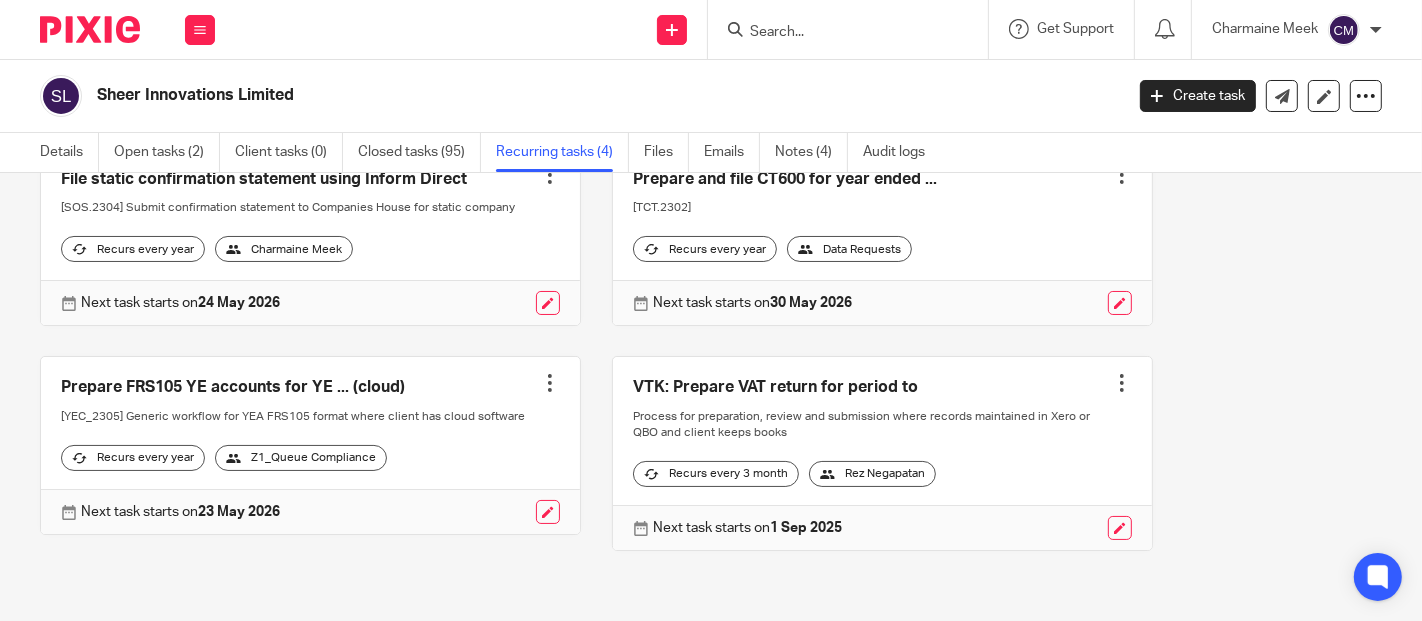 click at bounding box center [882, 453] 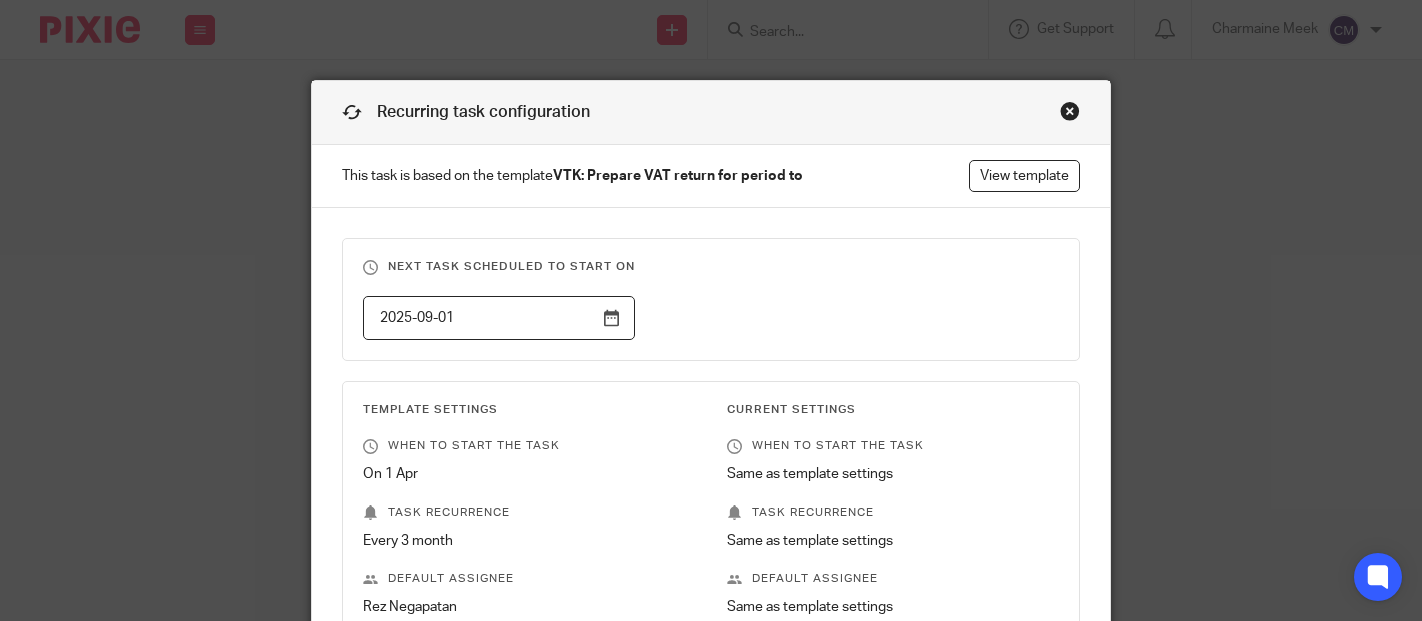 scroll, scrollTop: 0, scrollLeft: 0, axis: both 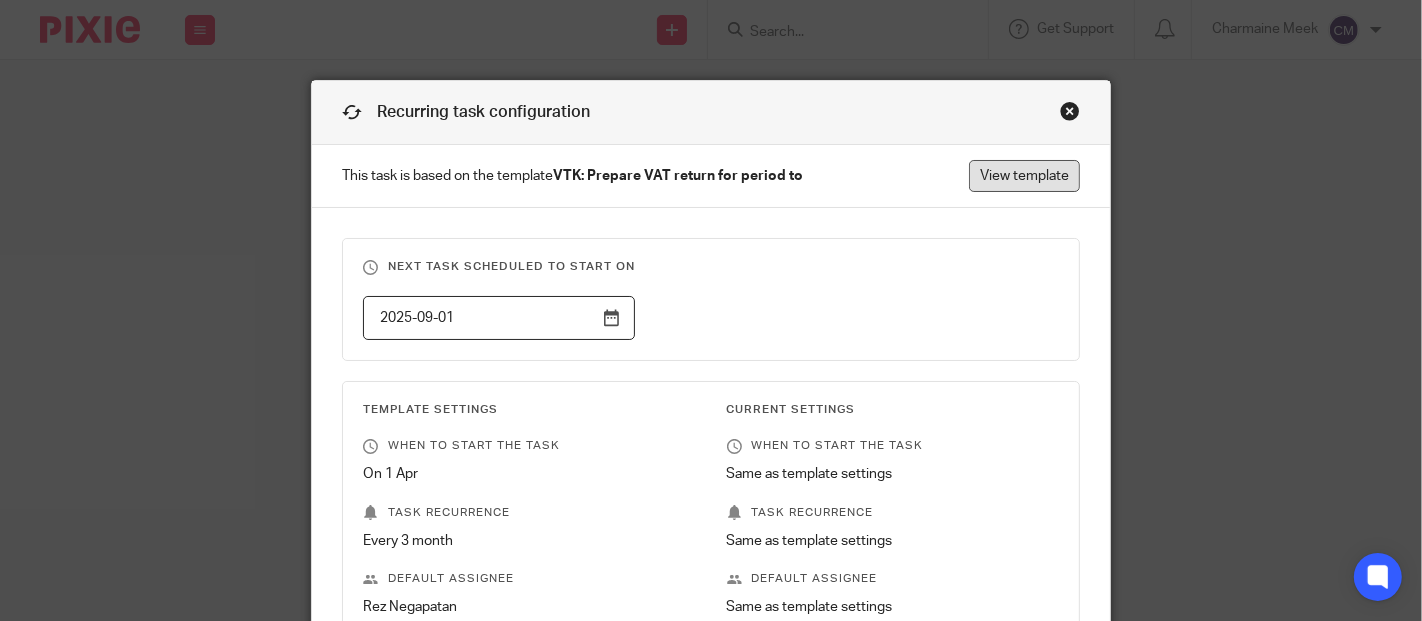 click on "View template" at bounding box center [1024, 176] 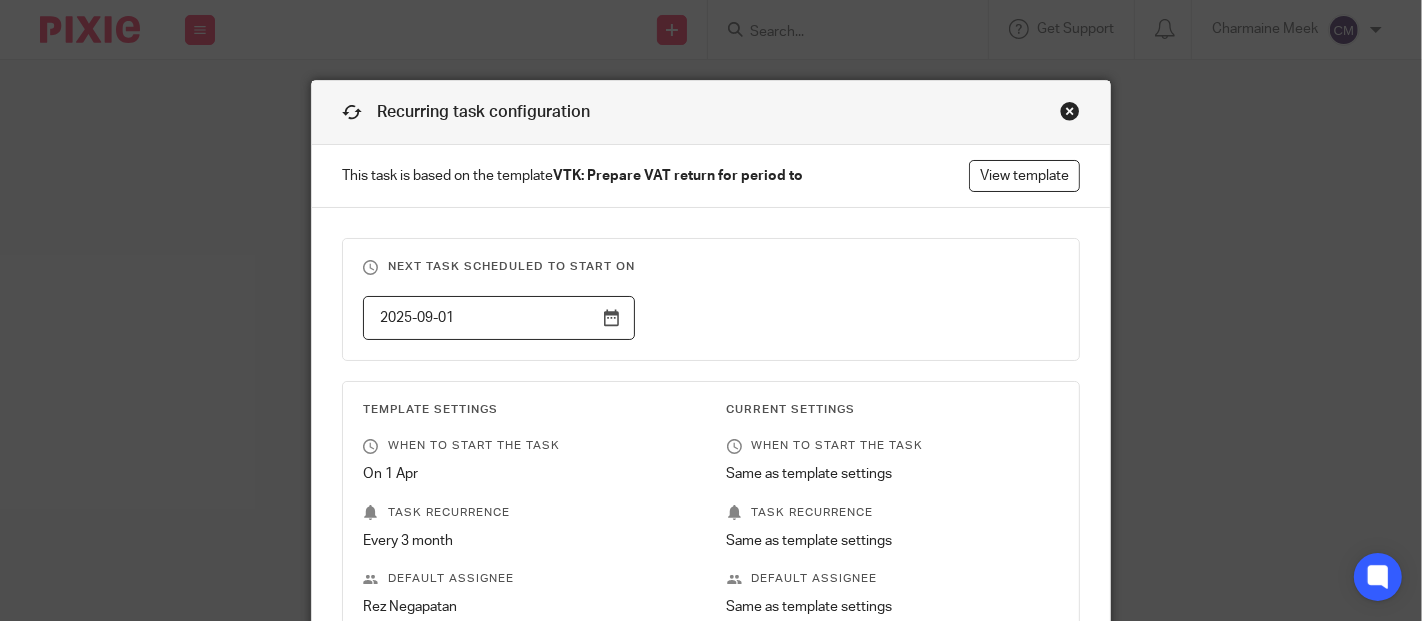 click at bounding box center [1070, 111] 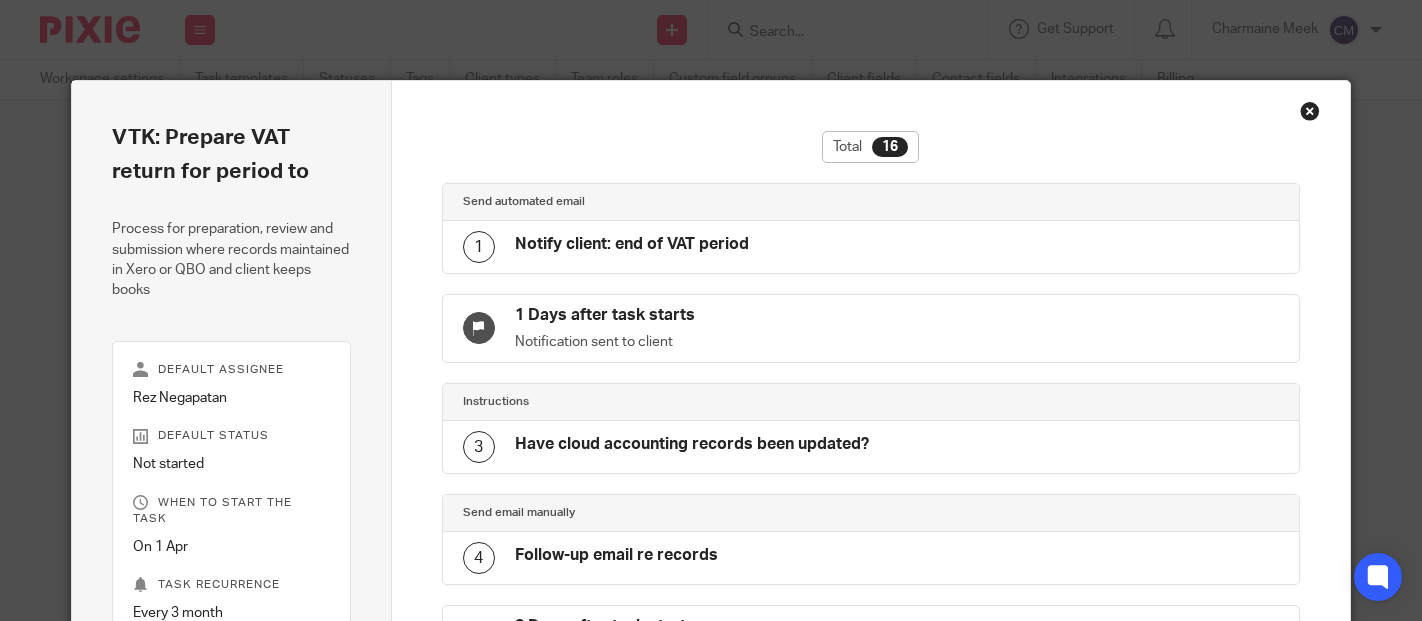 scroll, scrollTop: 0, scrollLeft: 0, axis: both 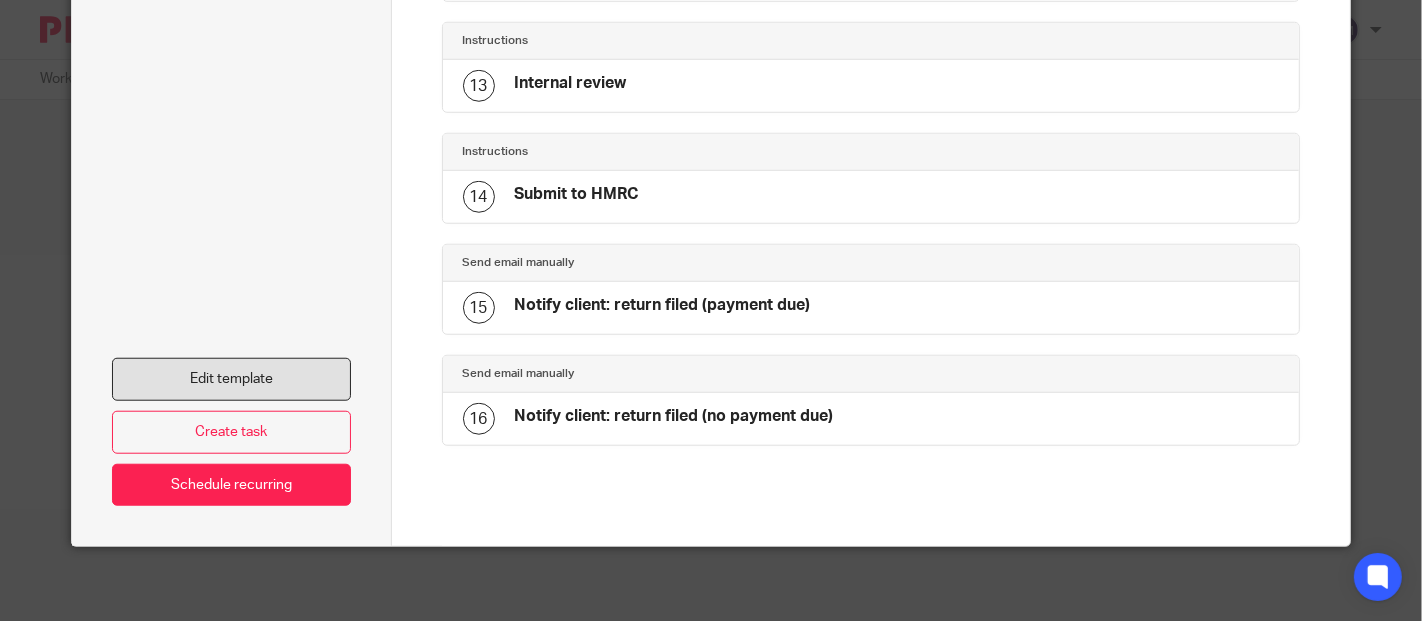 click on "Edit template" at bounding box center (231, 379) 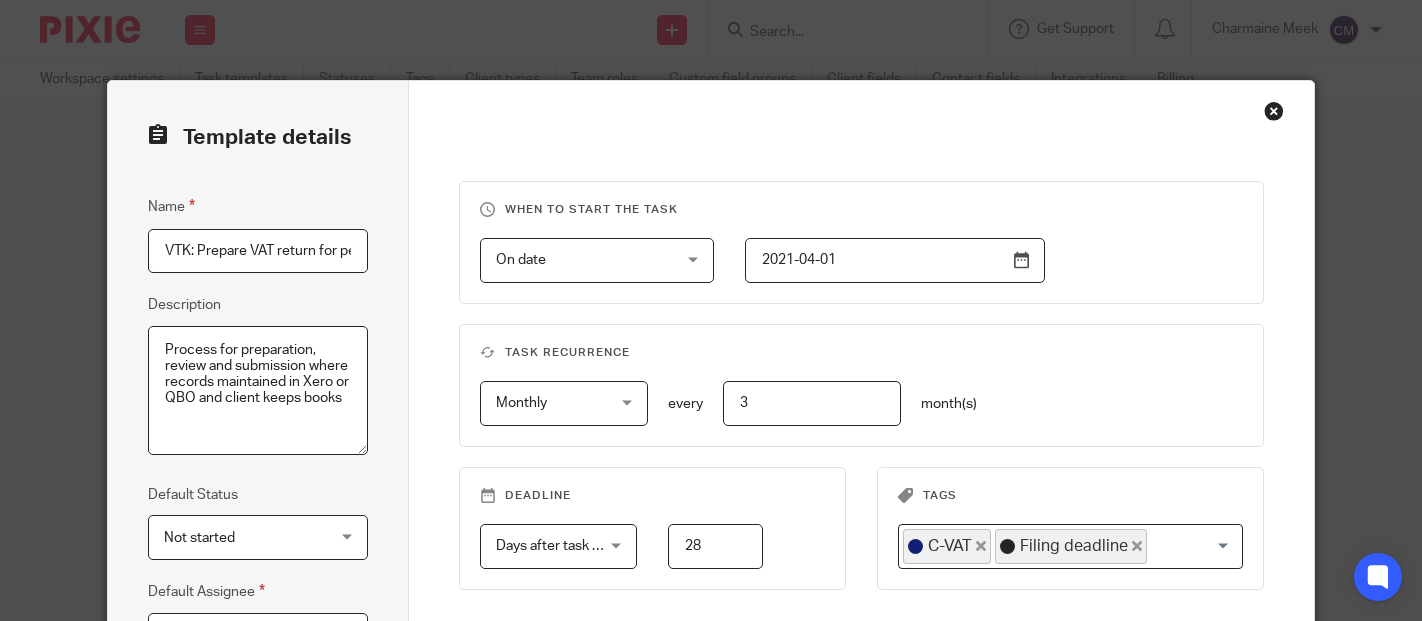 scroll, scrollTop: 0, scrollLeft: 0, axis: both 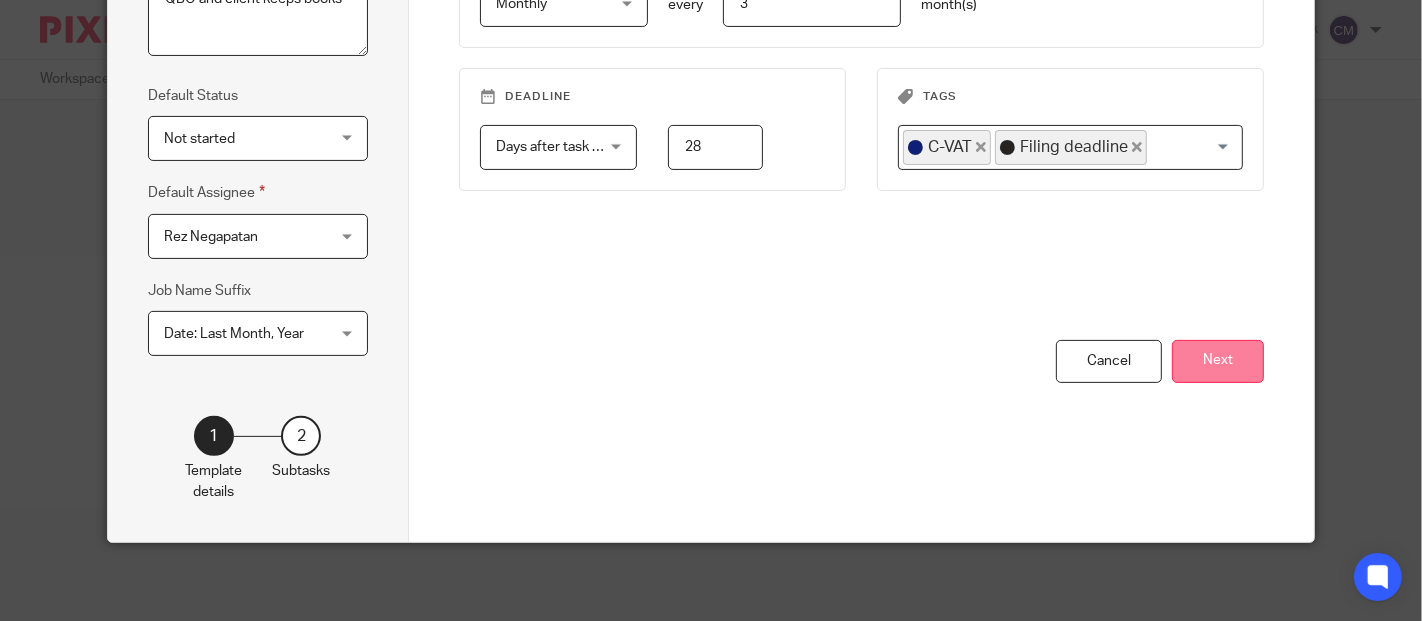 click on "Next" at bounding box center (1218, 361) 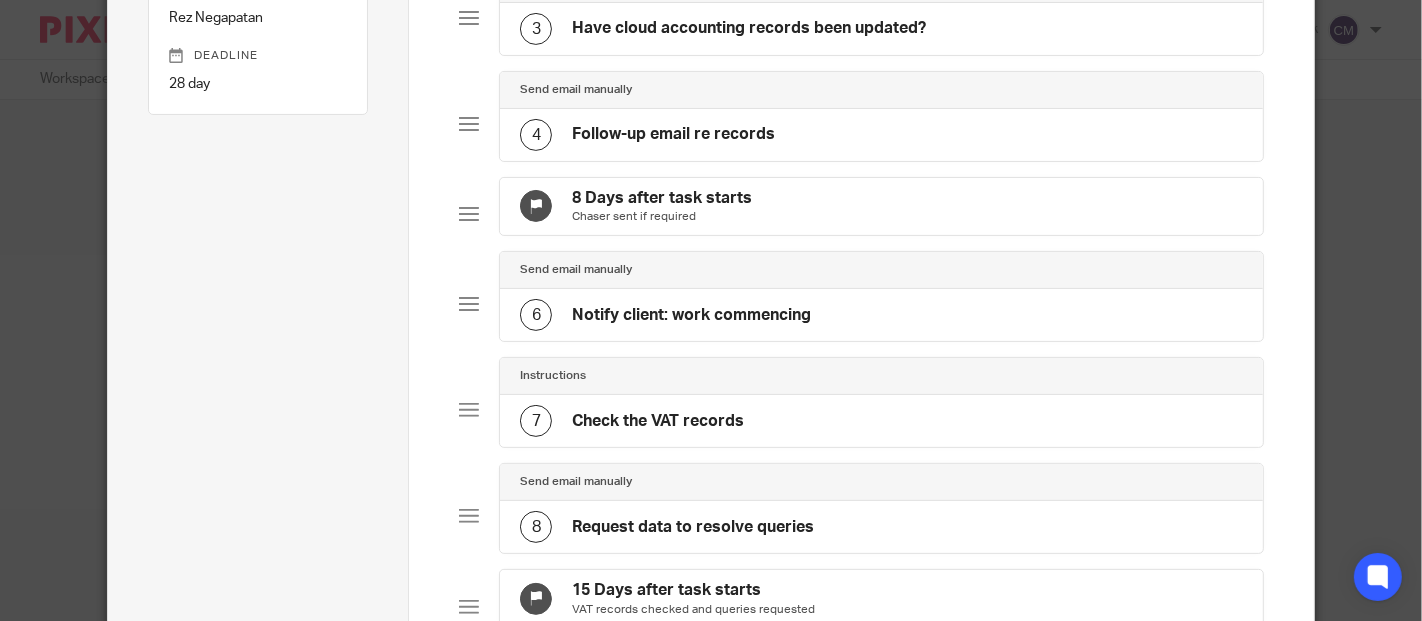 scroll, scrollTop: 0, scrollLeft: 0, axis: both 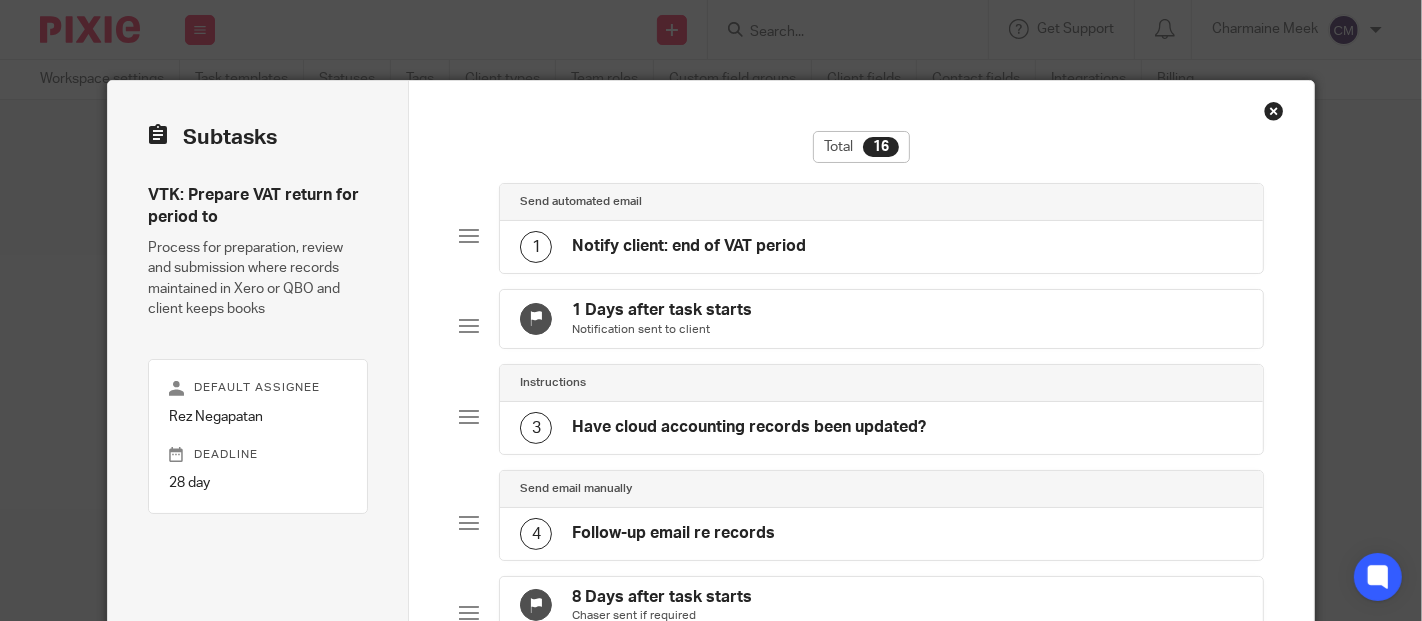 click on "Notify client: end of VAT period" 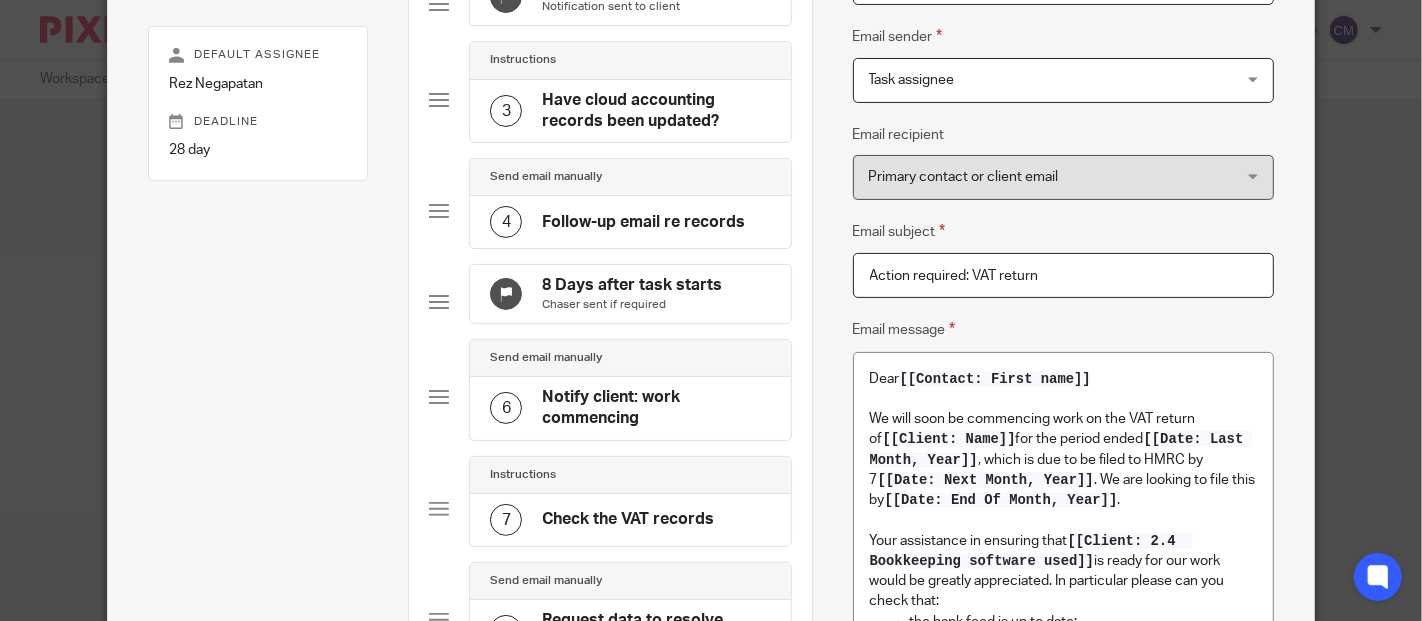 scroll, scrollTop: 444, scrollLeft: 0, axis: vertical 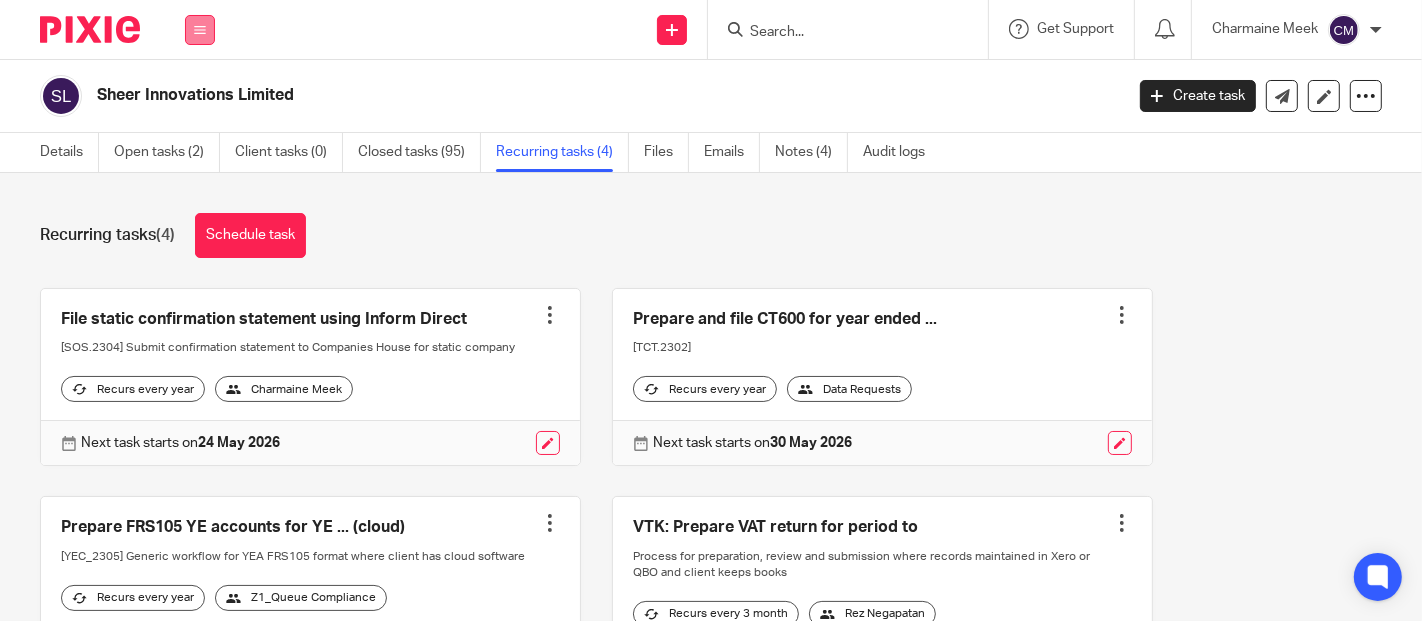 click at bounding box center [200, 30] 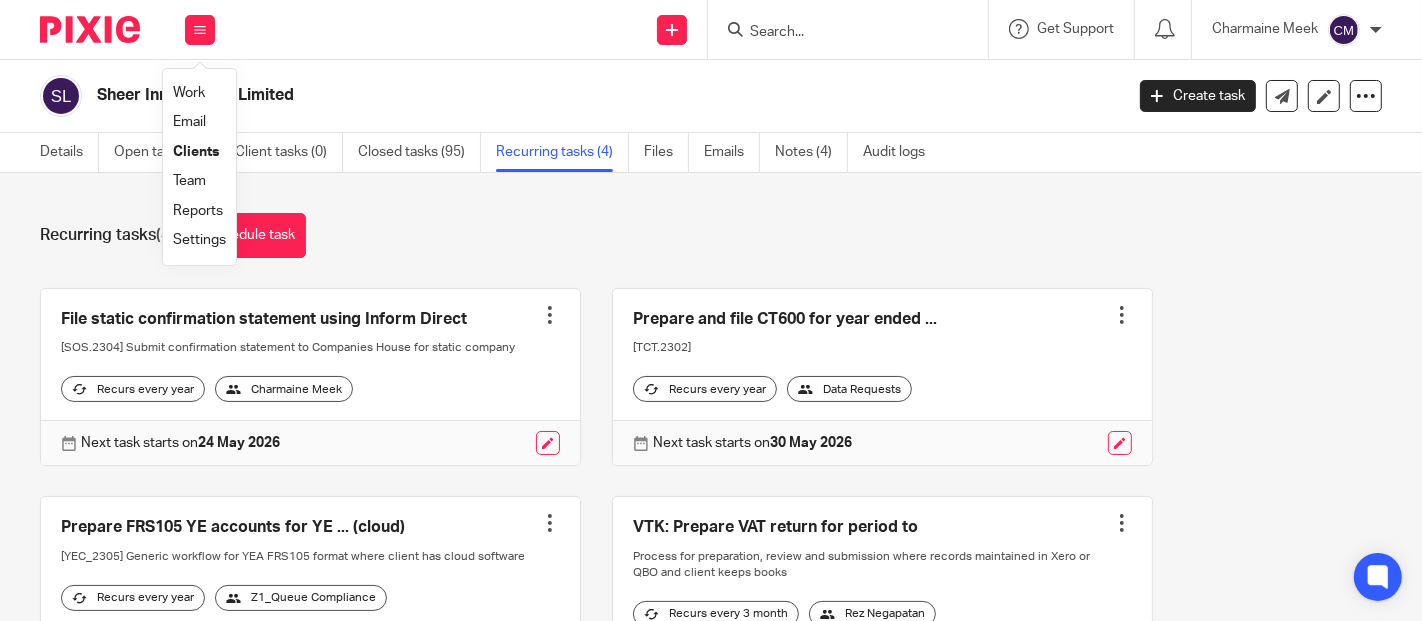 click on "Clients" at bounding box center [196, 152] 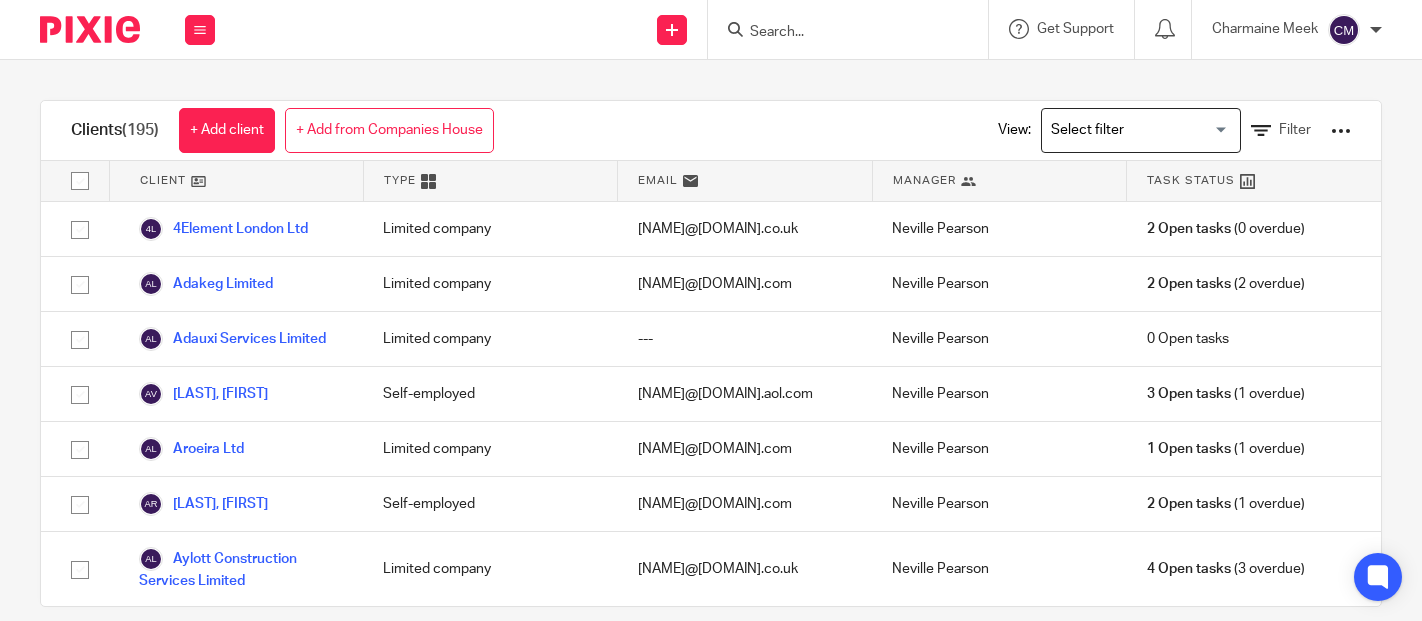 scroll, scrollTop: 0, scrollLeft: 0, axis: both 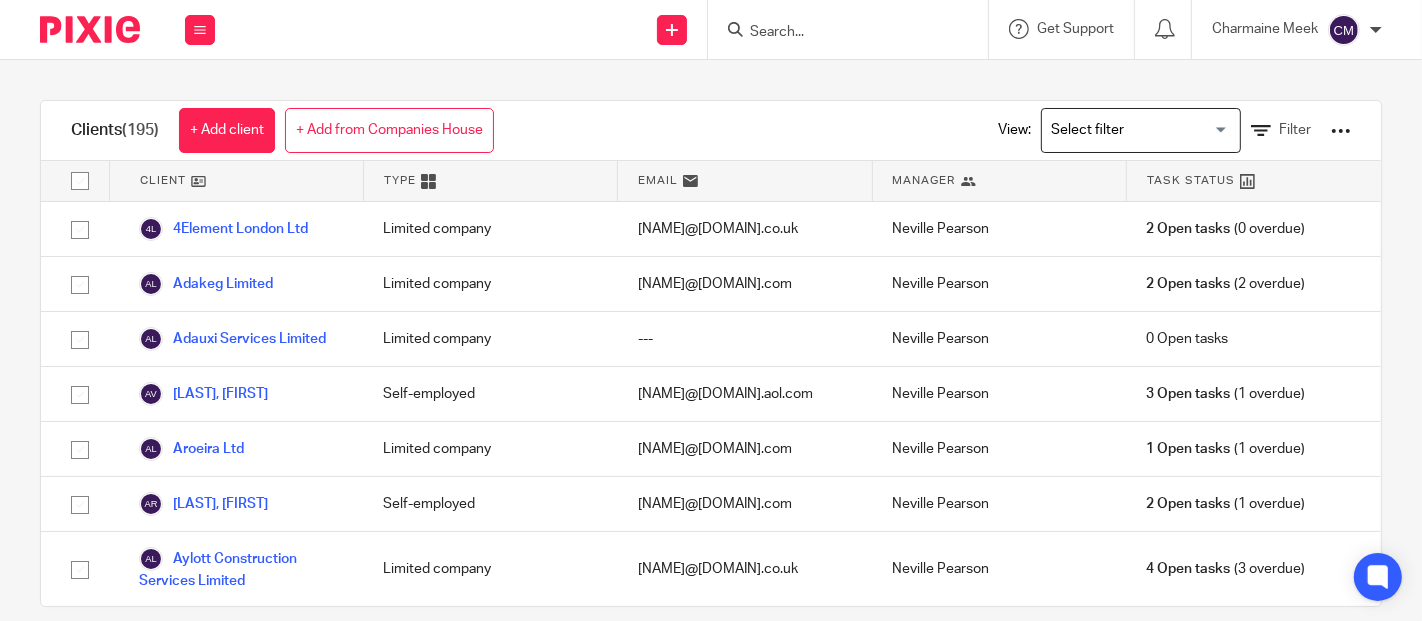 drag, startPoint x: 272, startPoint y: 406, endPoint x: 28, endPoint y: 431, distance: 245.27739 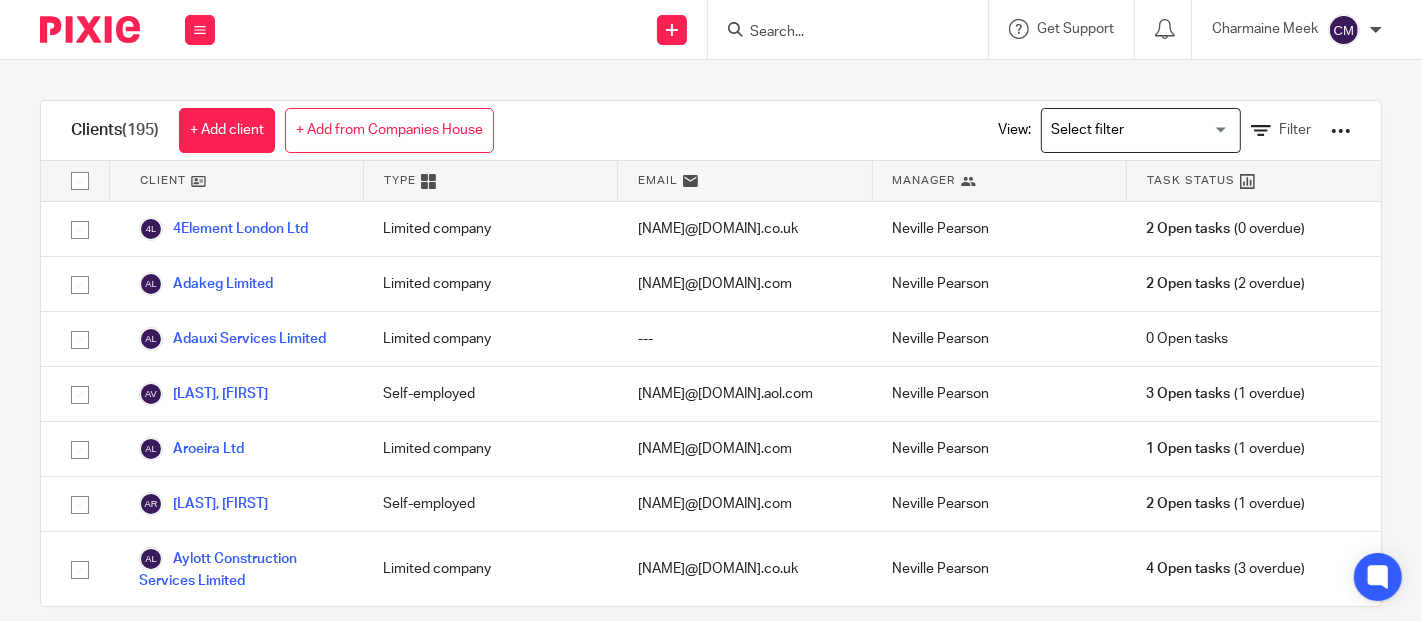 scroll, scrollTop: 111, scrollLeft: 0, axis: vertical 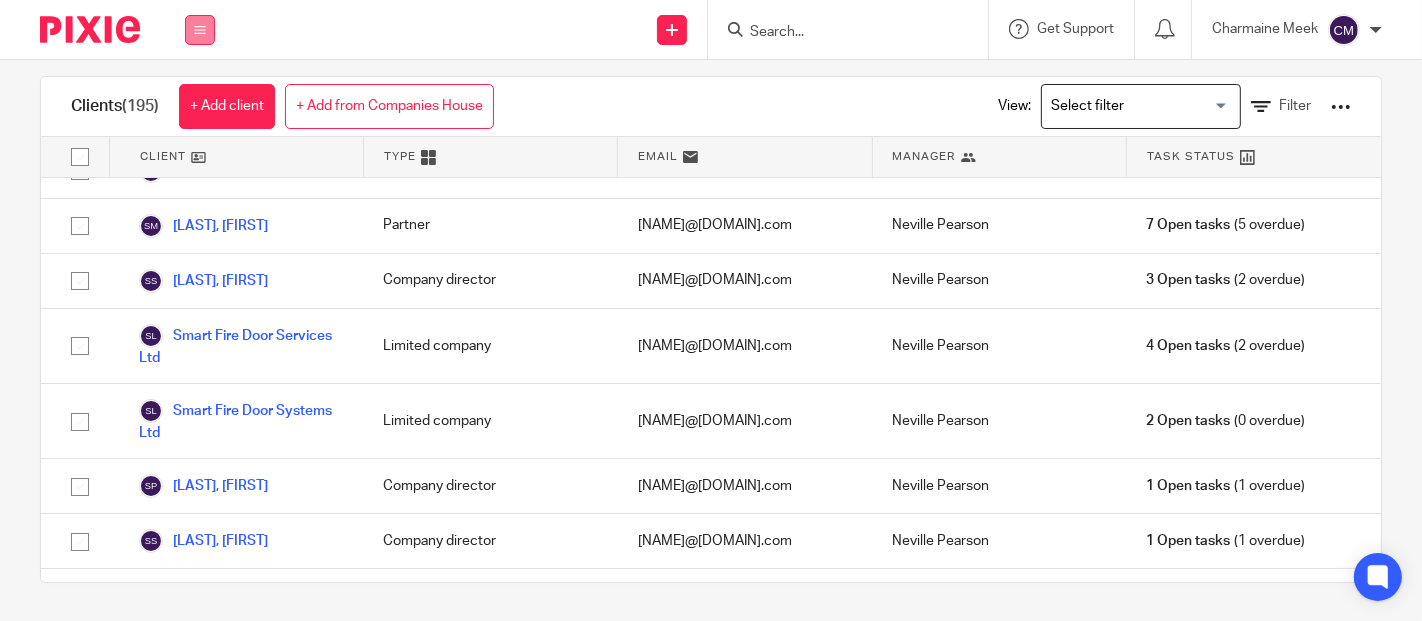click at bounding box center [200, 30] 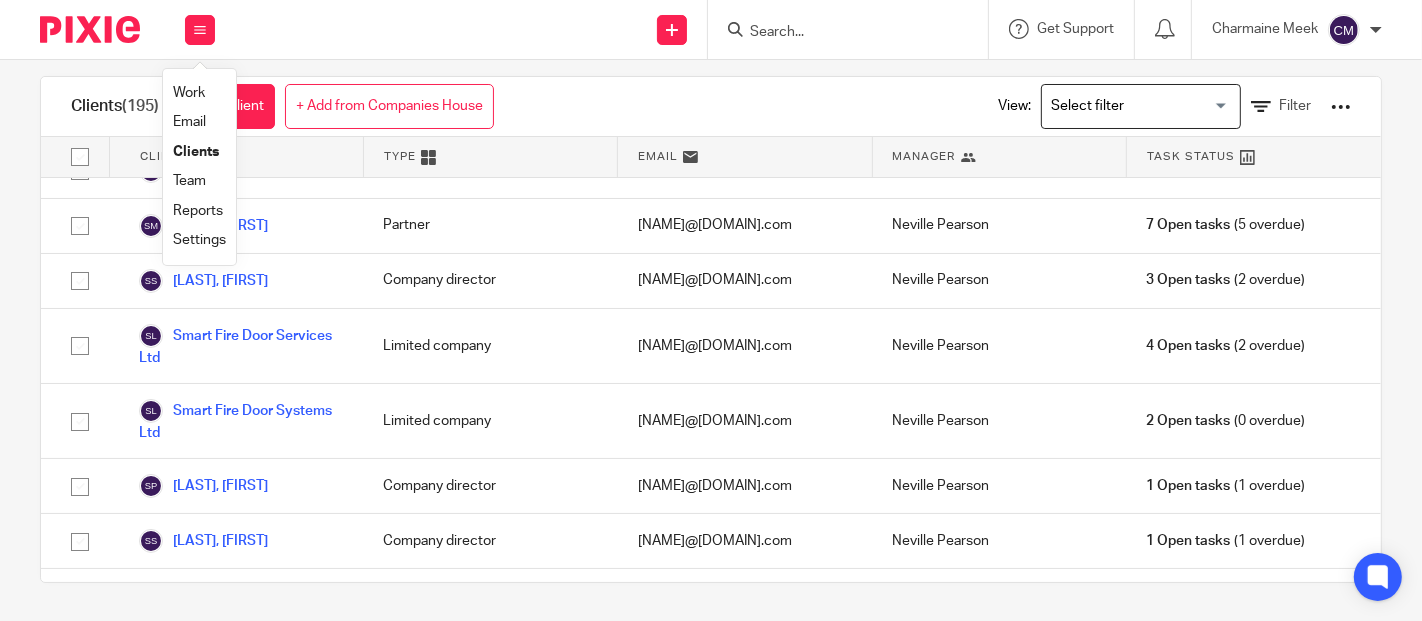 click on "Reports" at bounding box center (198, 211) 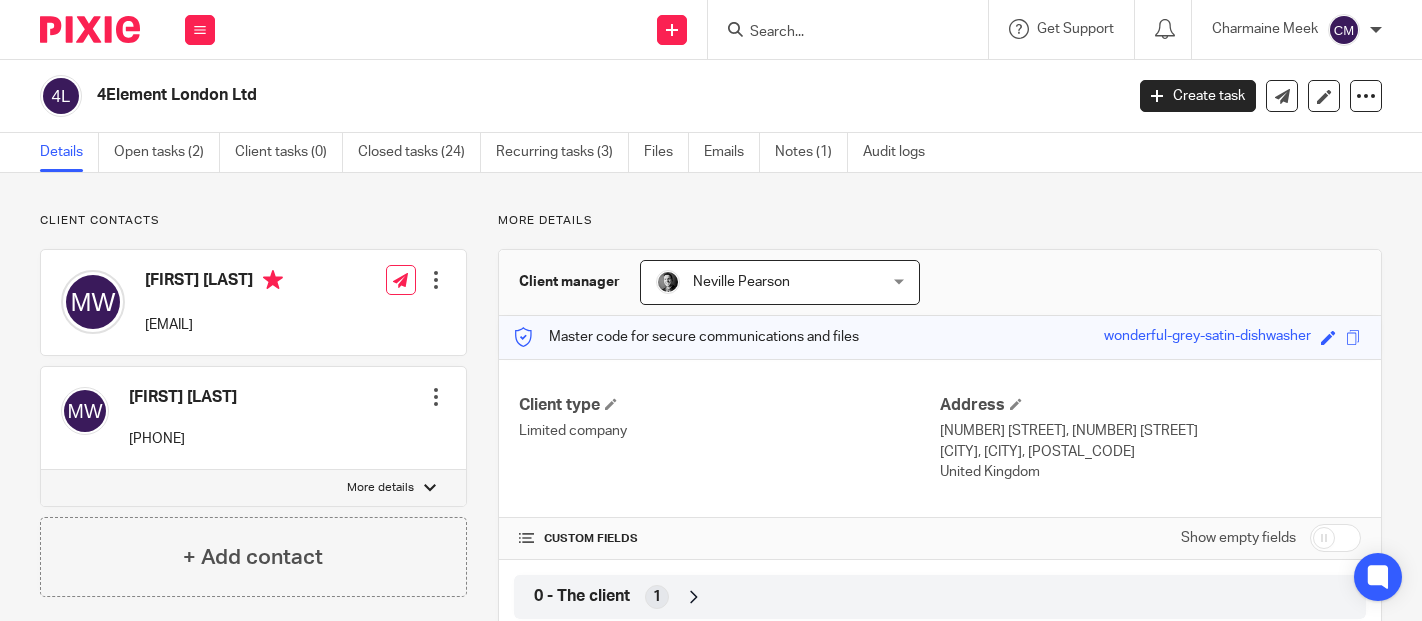 scroll, scrollTop: 0, scrollLeft: 0, axis: both 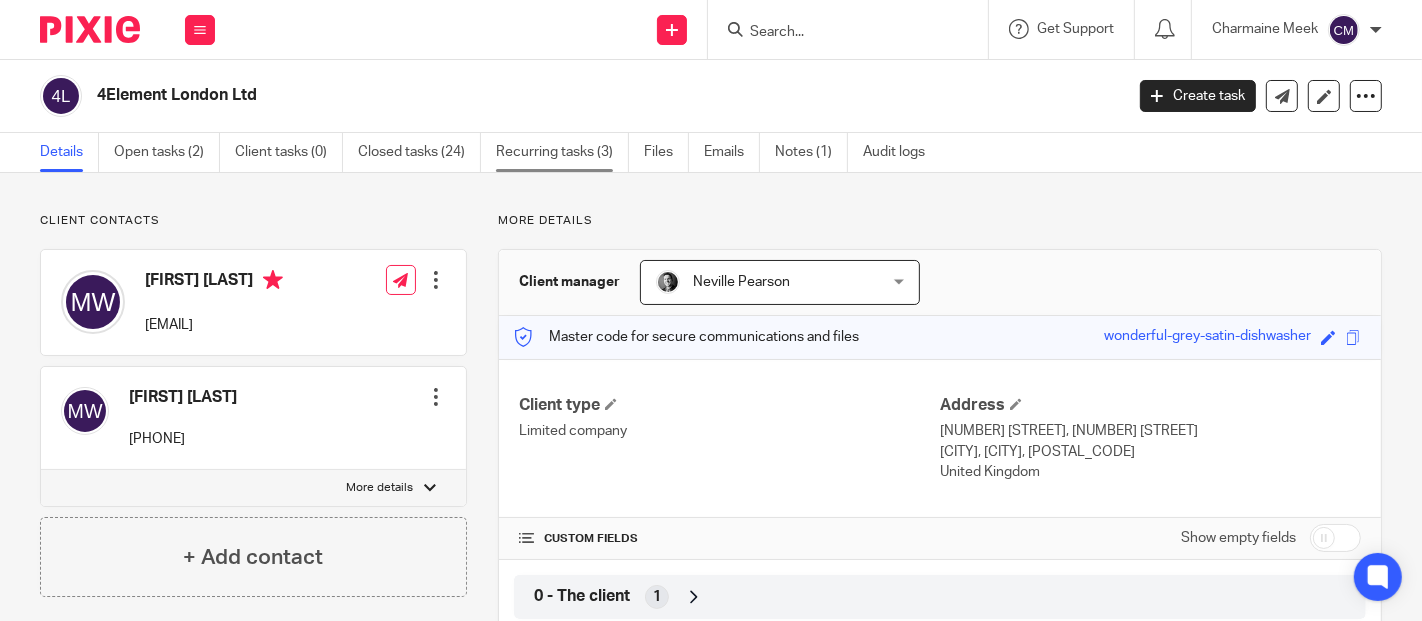 click on "Recurring tasks (3)" at bounding box center (562, 152) 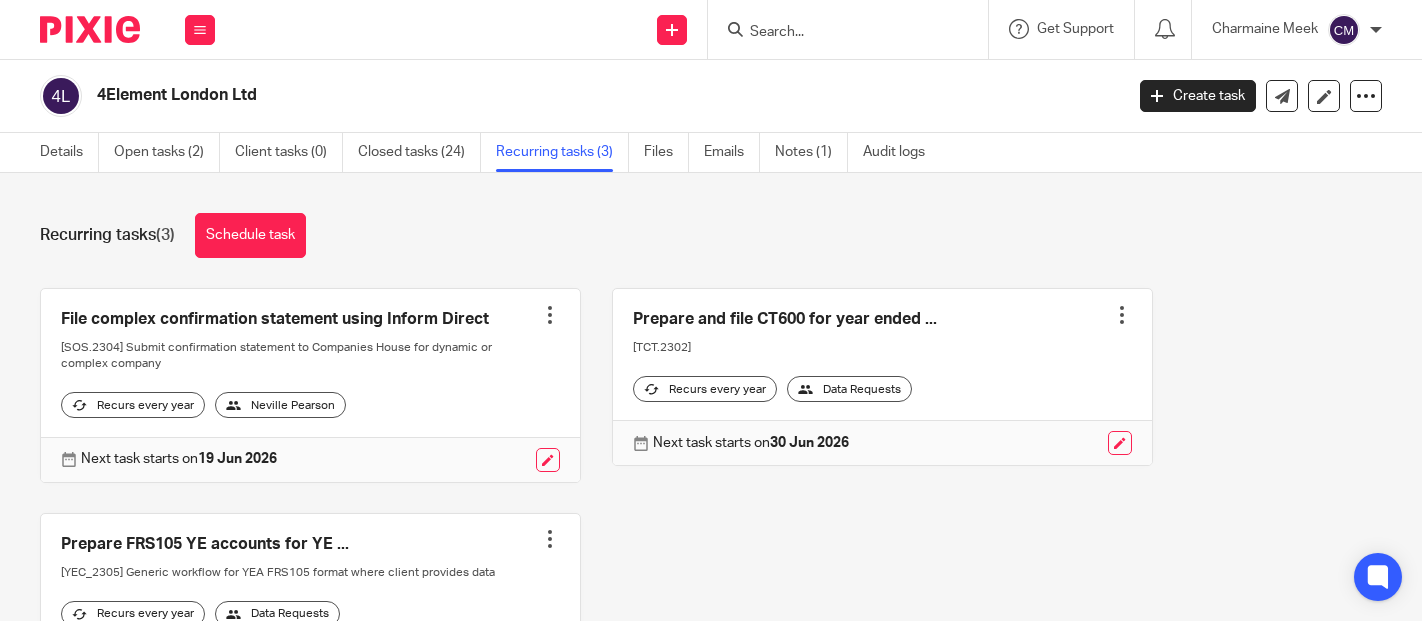 scroll, scrollTop: 0, scrollLeft: 0, axis: both 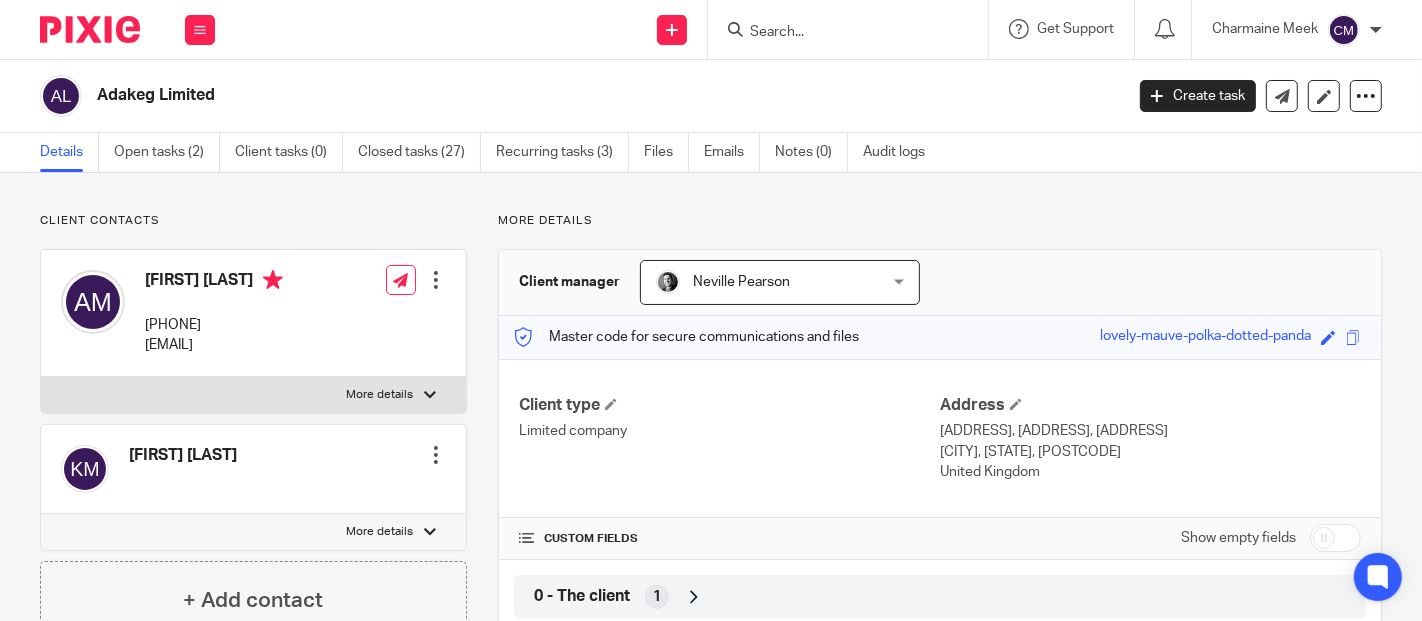 click on "Recurring tasks (3)" at bounding box center (562, 152) 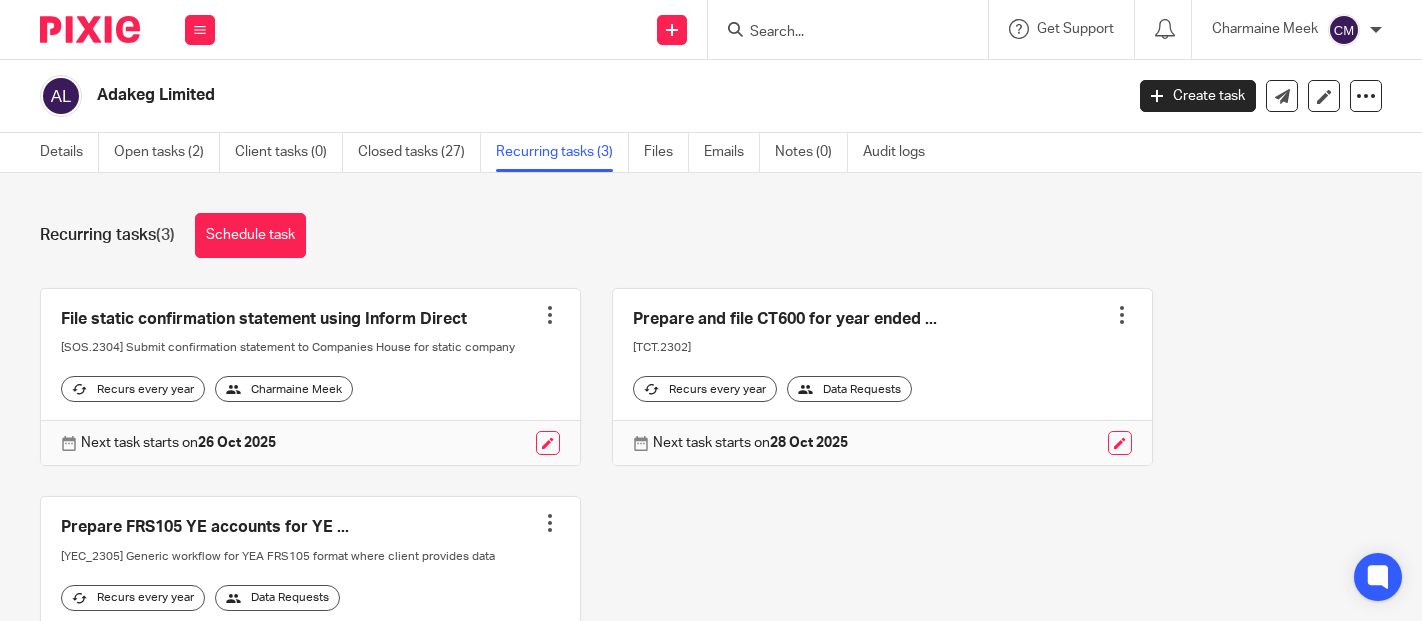 scroll, scrollTop: 0, scrollLeft: 0, axis: both 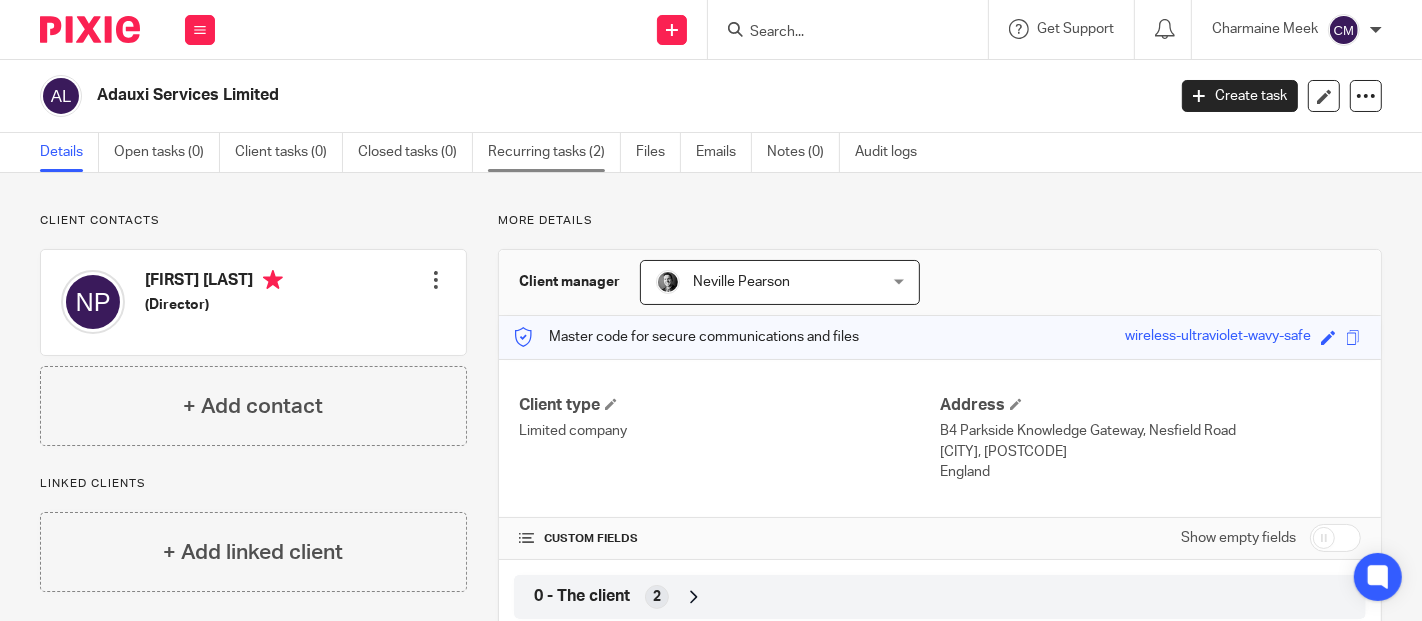 click on "Recurring tasks (2)" at bounding box center [554, 152] 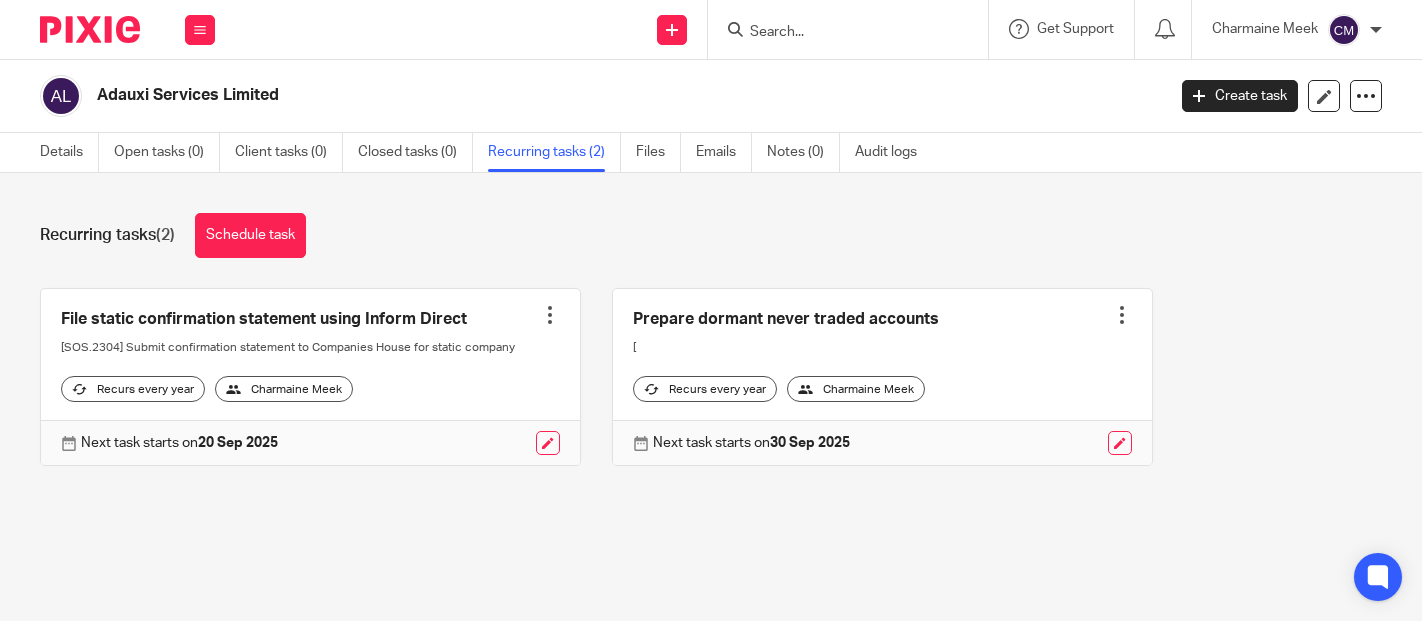 scroll, scrollTop: 0, scrollLeft: 0, axis: both 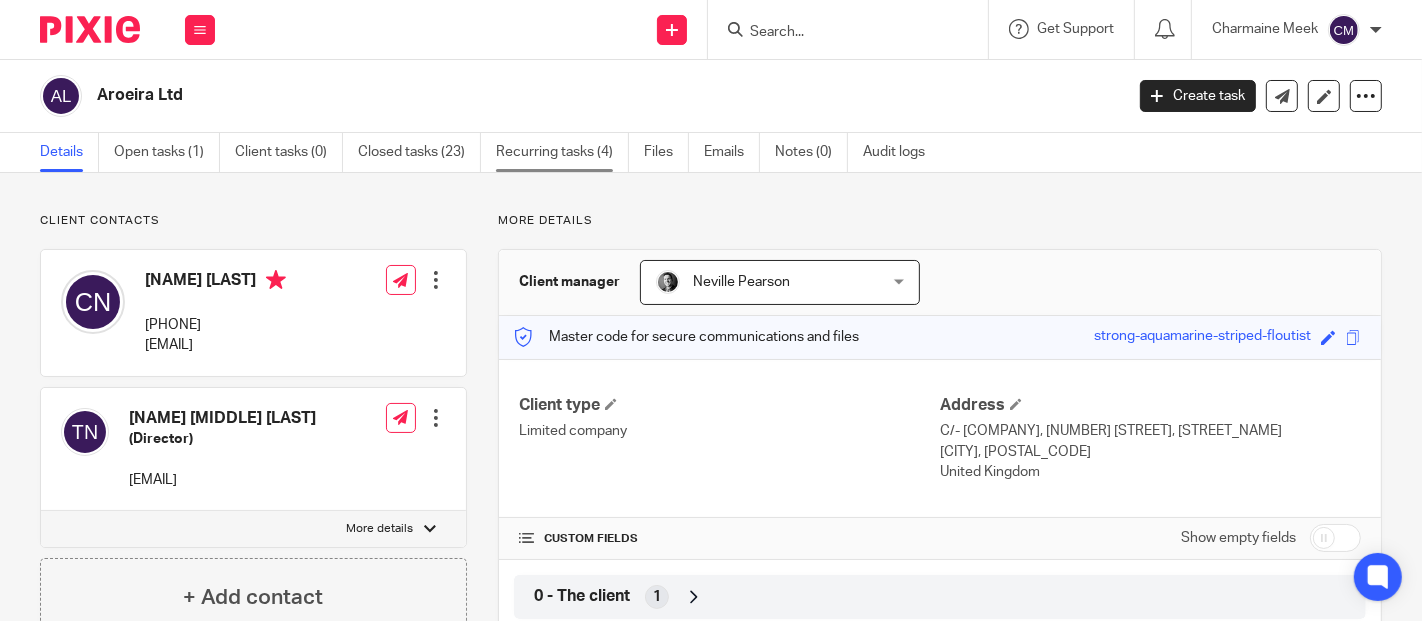 click on "Recurring tasks (4)" at bounding box center (562, 152) 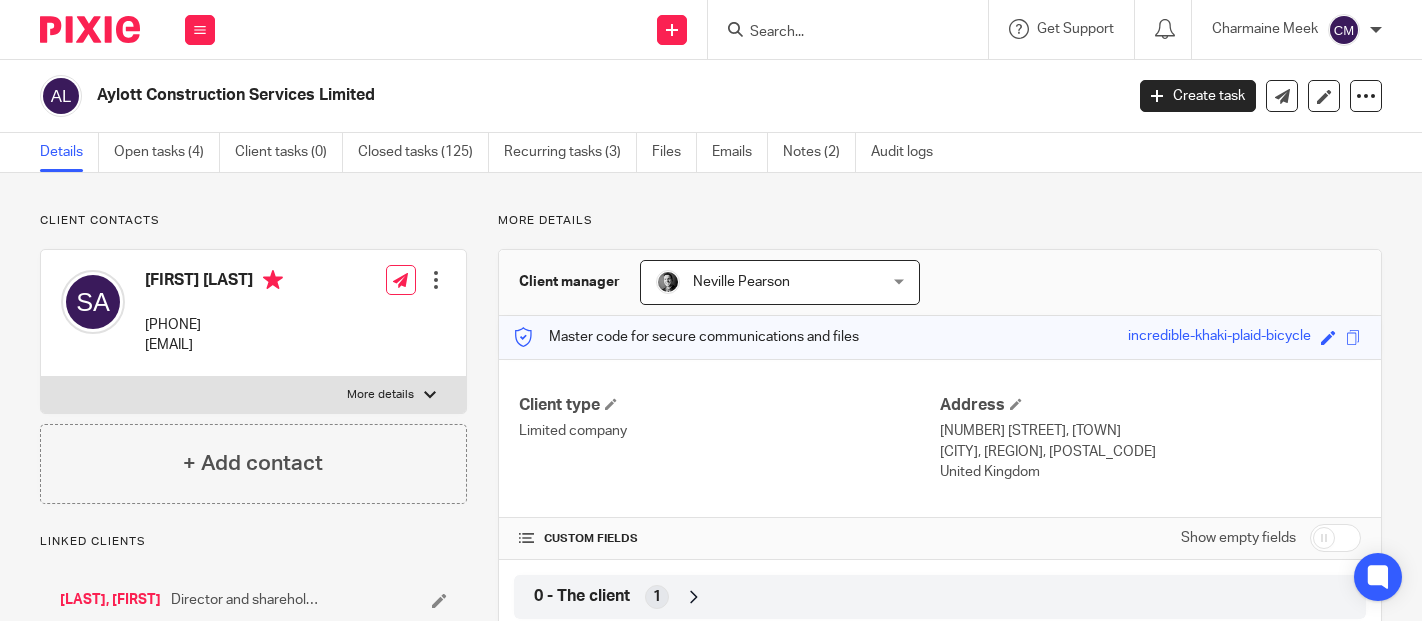 scroll, scrollTop: 0, scrollLeft: 0, axis: both 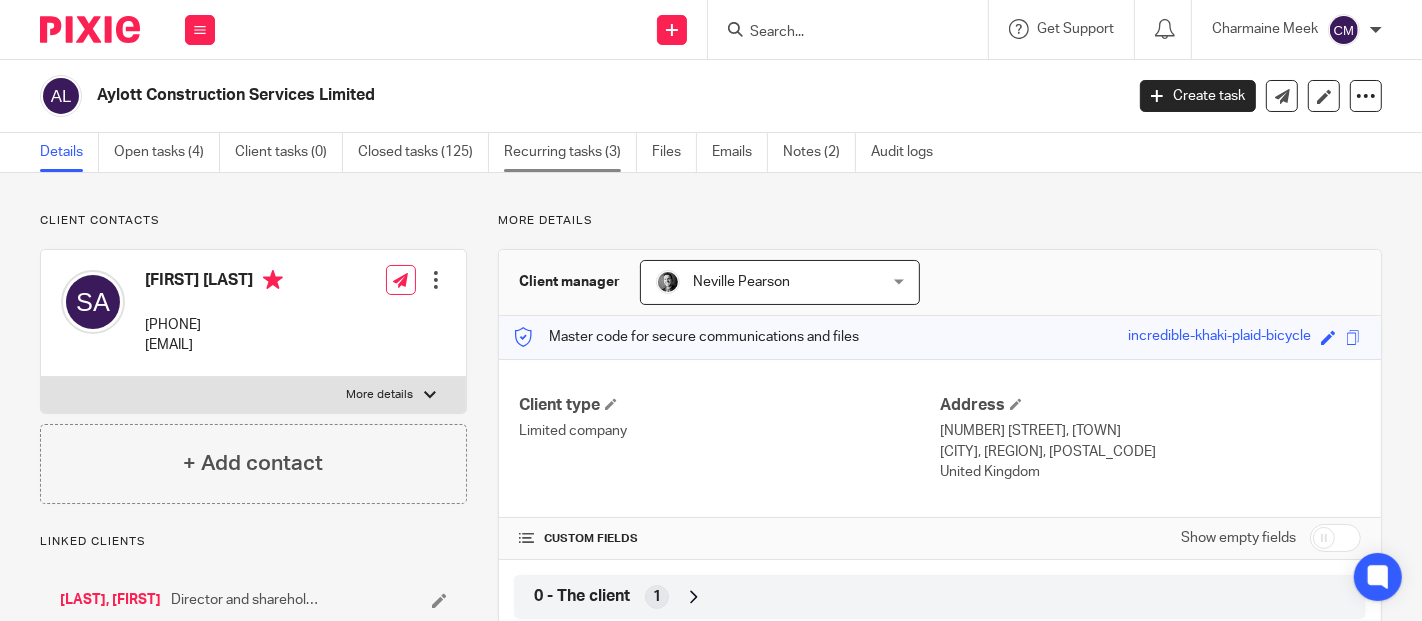click on "Recurring tasks (3)" at bounding box center (570, 152) 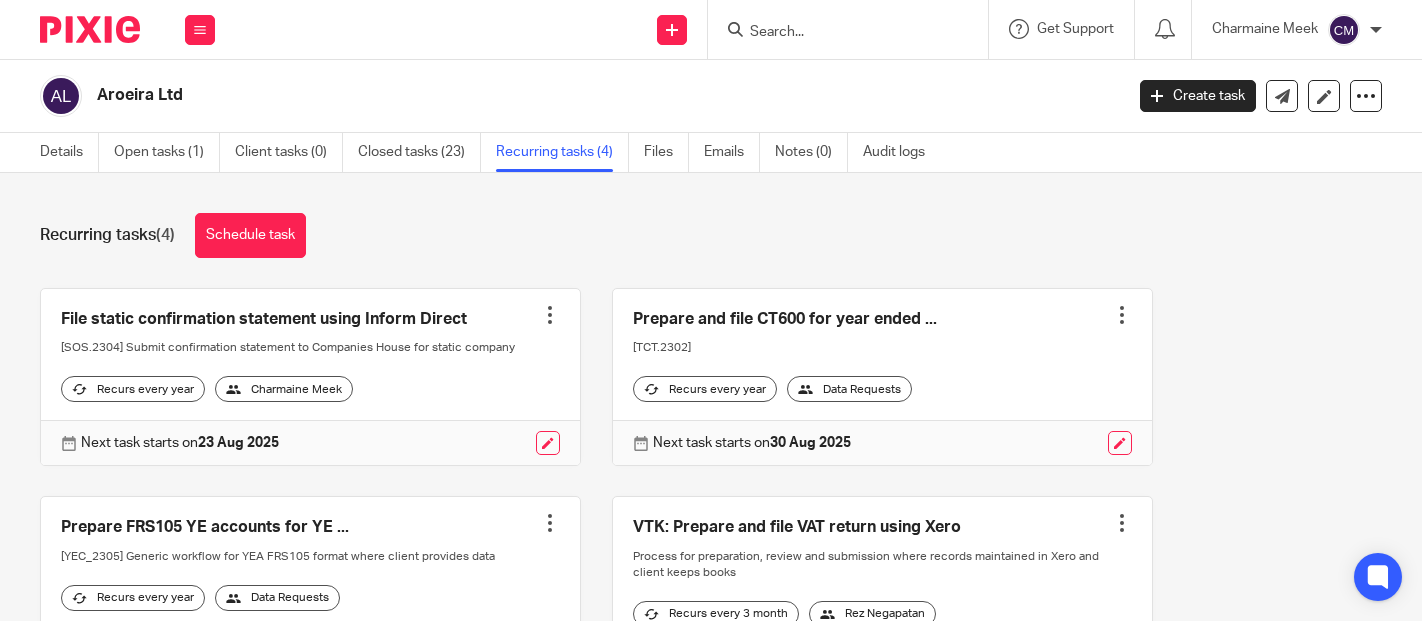 scroll, scrollTop: 0, scrollLeft: 0, axis: both 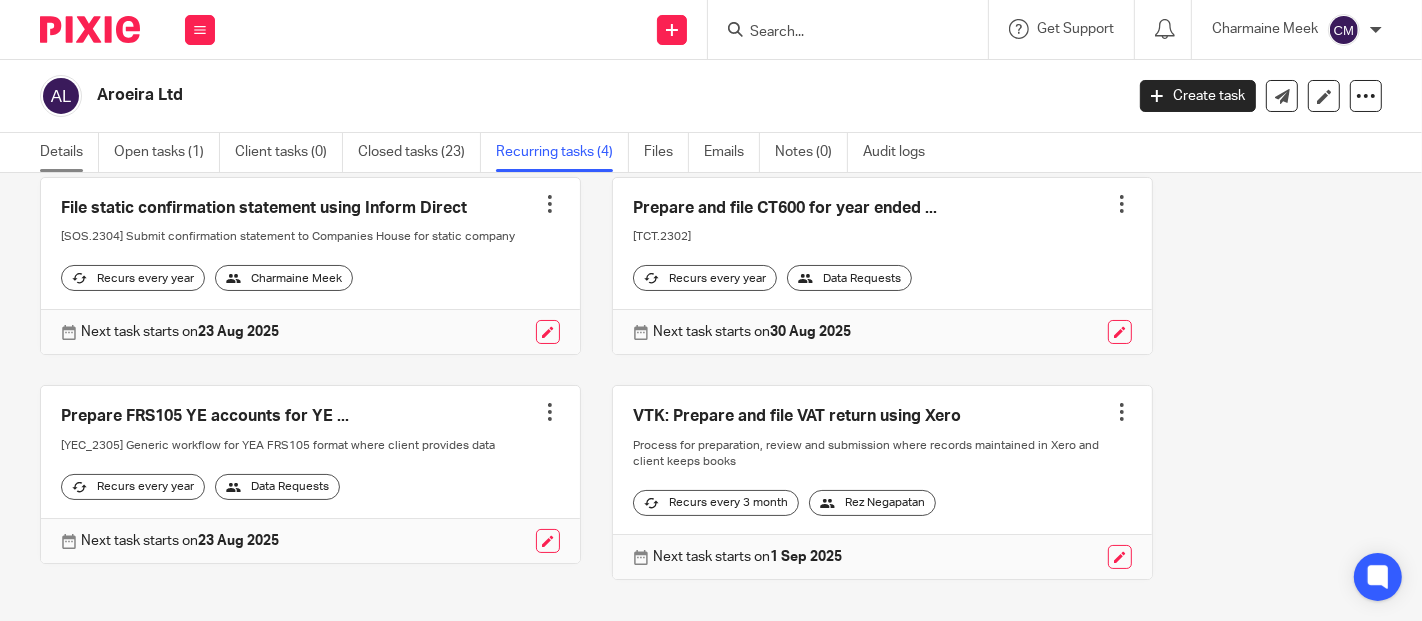 click on "Details" at bounding box center (69, 152) 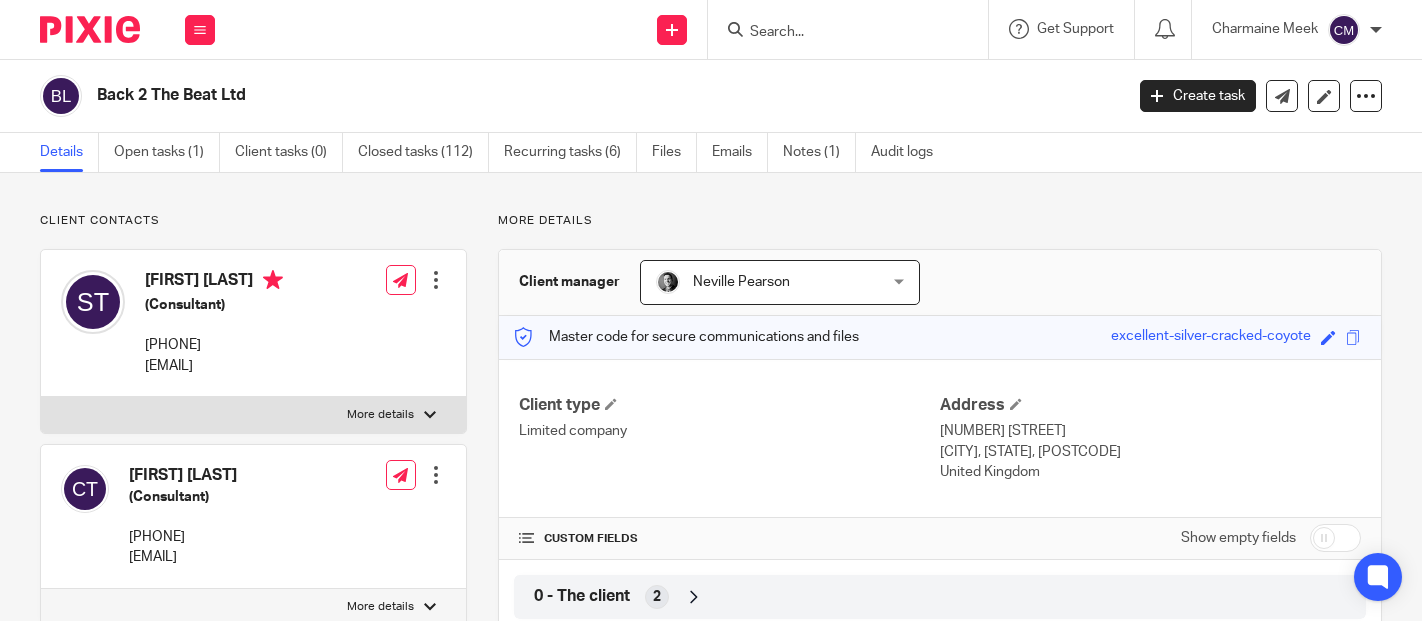 scroll, scrollTop: 0, scrollLeft: 0, axis: both 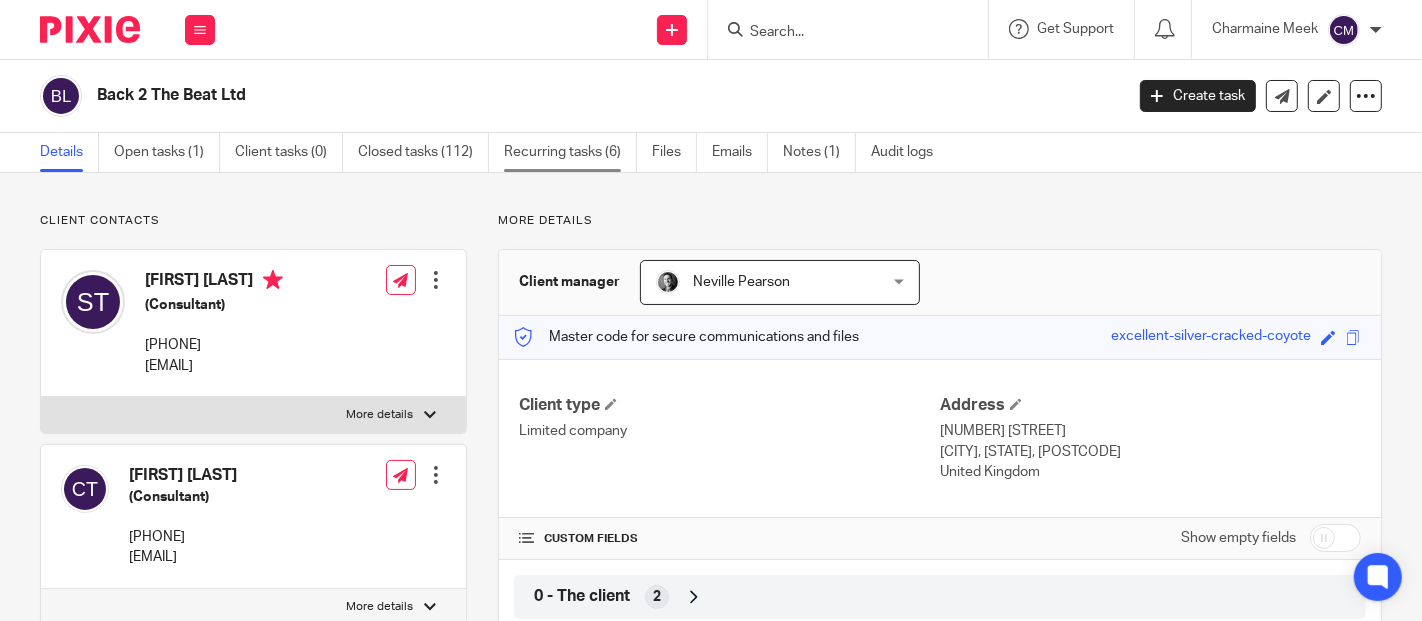 click on "Recurring tasks (6)" at bounding box center [570, 152] 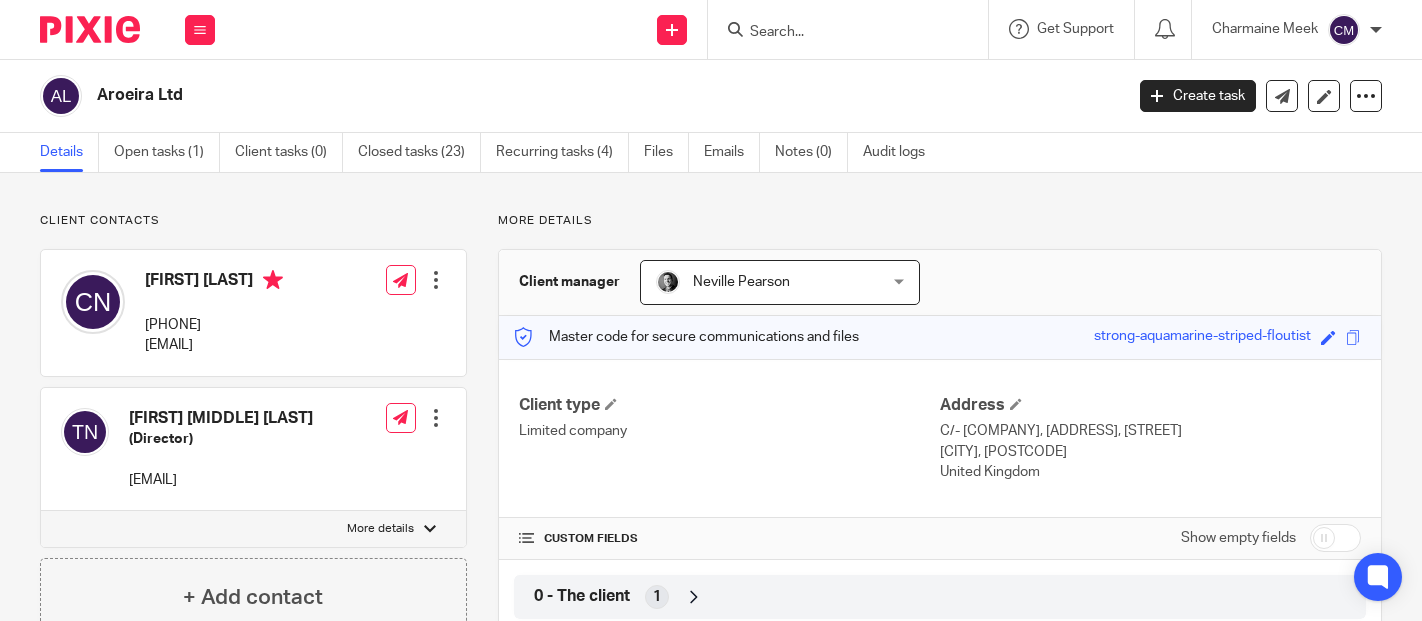 scroll, scrollTop: 0, scrollLeft: 0, axis: both 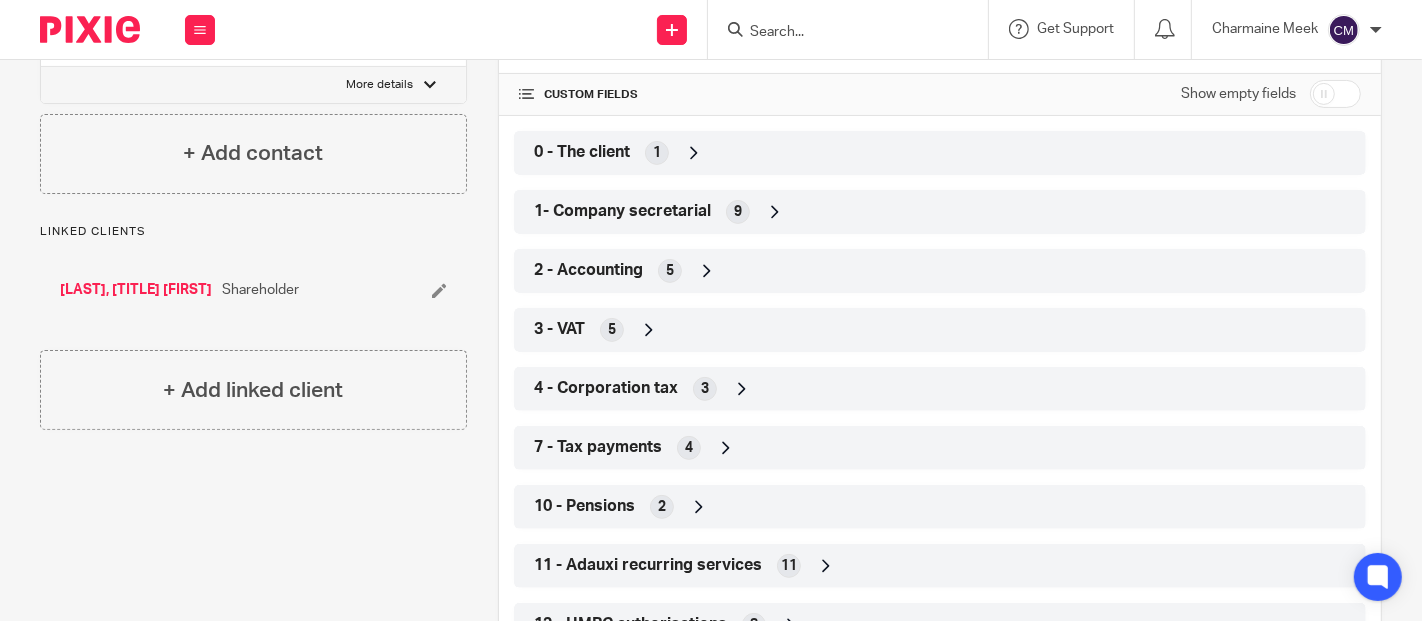 click on "5" at bounding box center [612, 330] 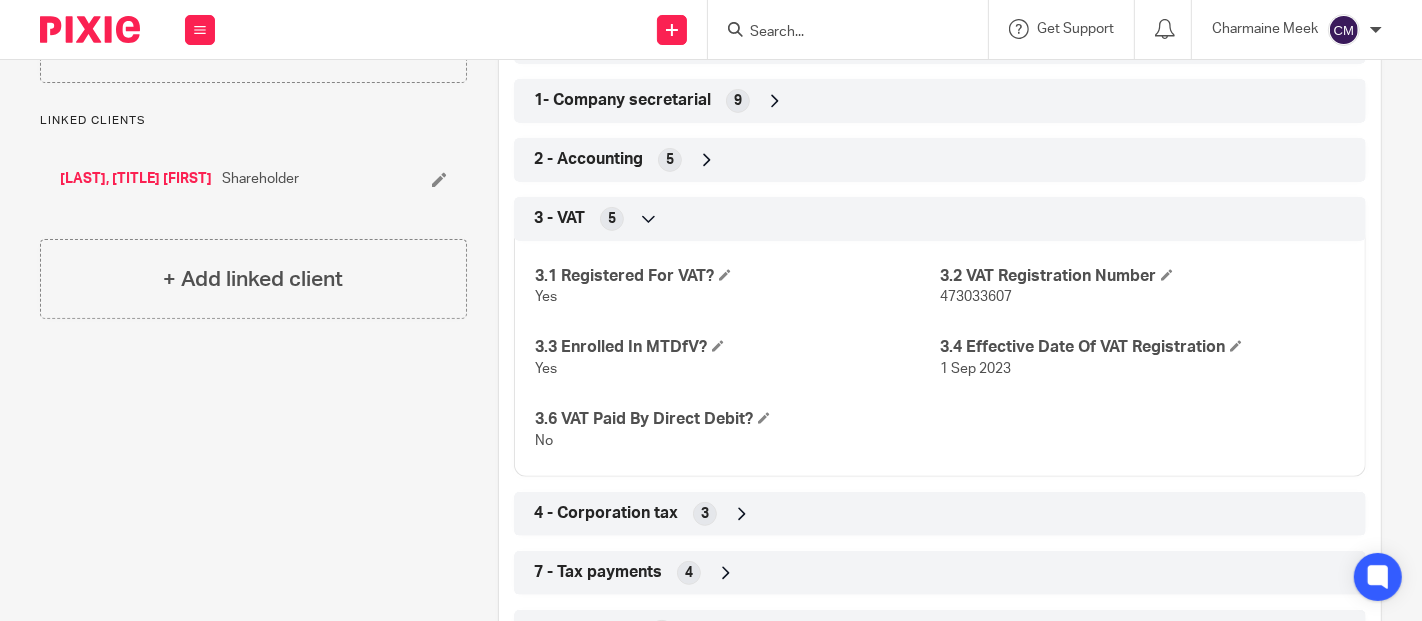 scroll, scrollTop: 111, scrollLeft: 0, axis: vertical 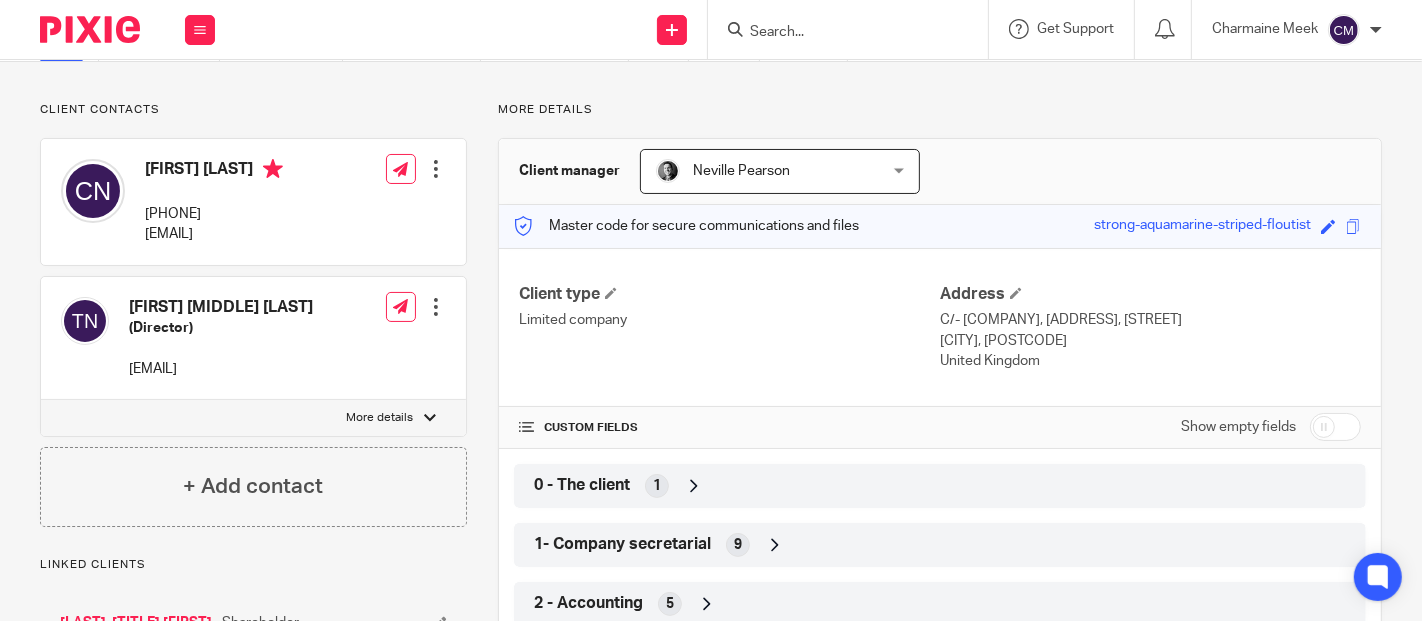 click at bounding box center [1335, 427] 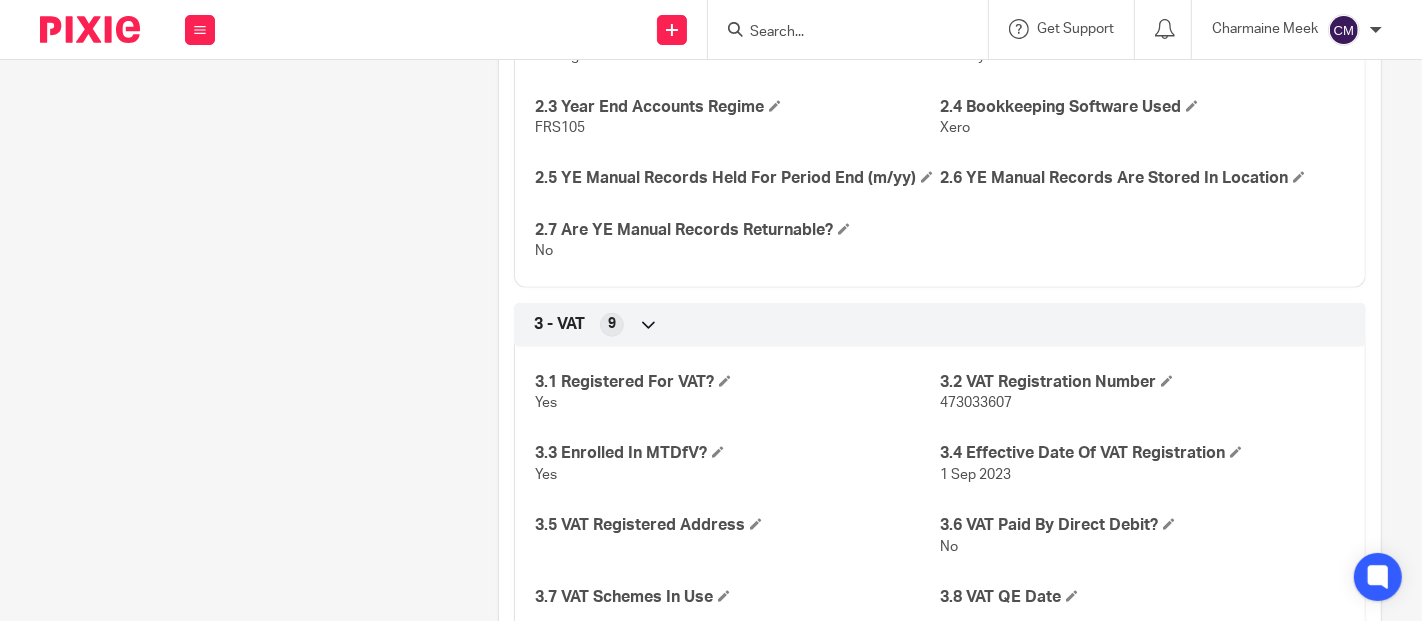 scroll, scrollTop: 1444, scrollLeft: 0, axis: vertical 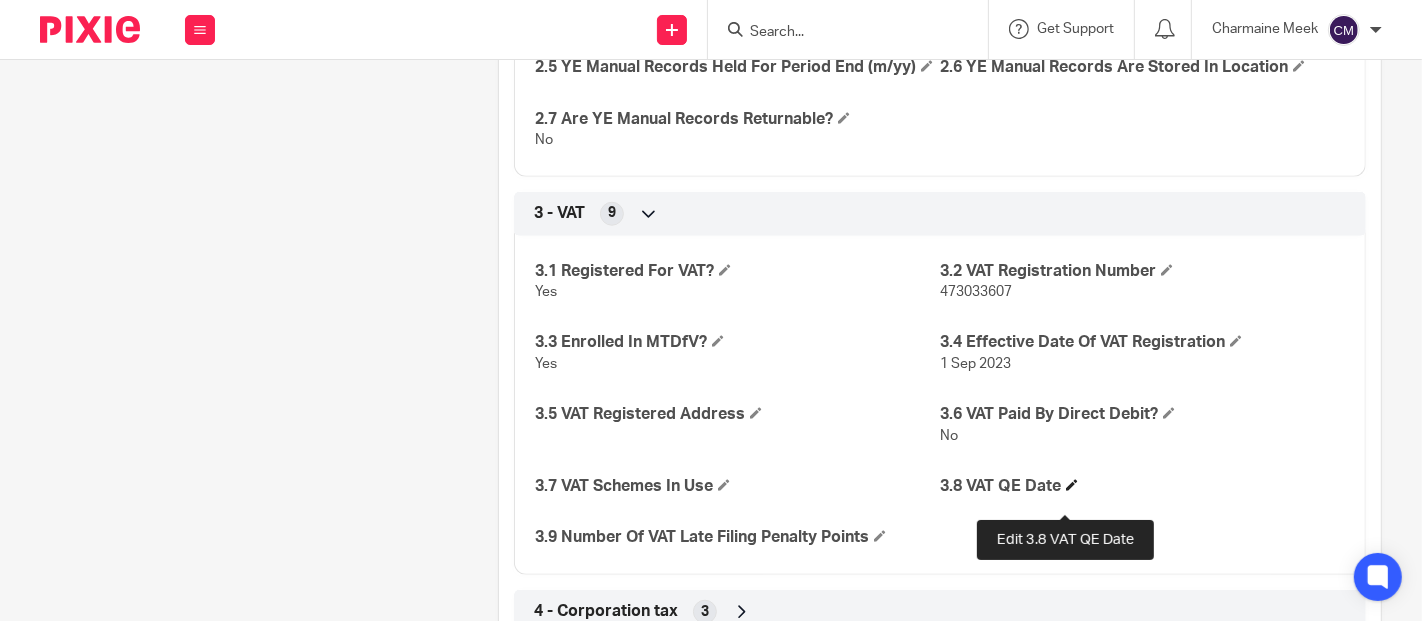 click at bounding box center [1072, 485] 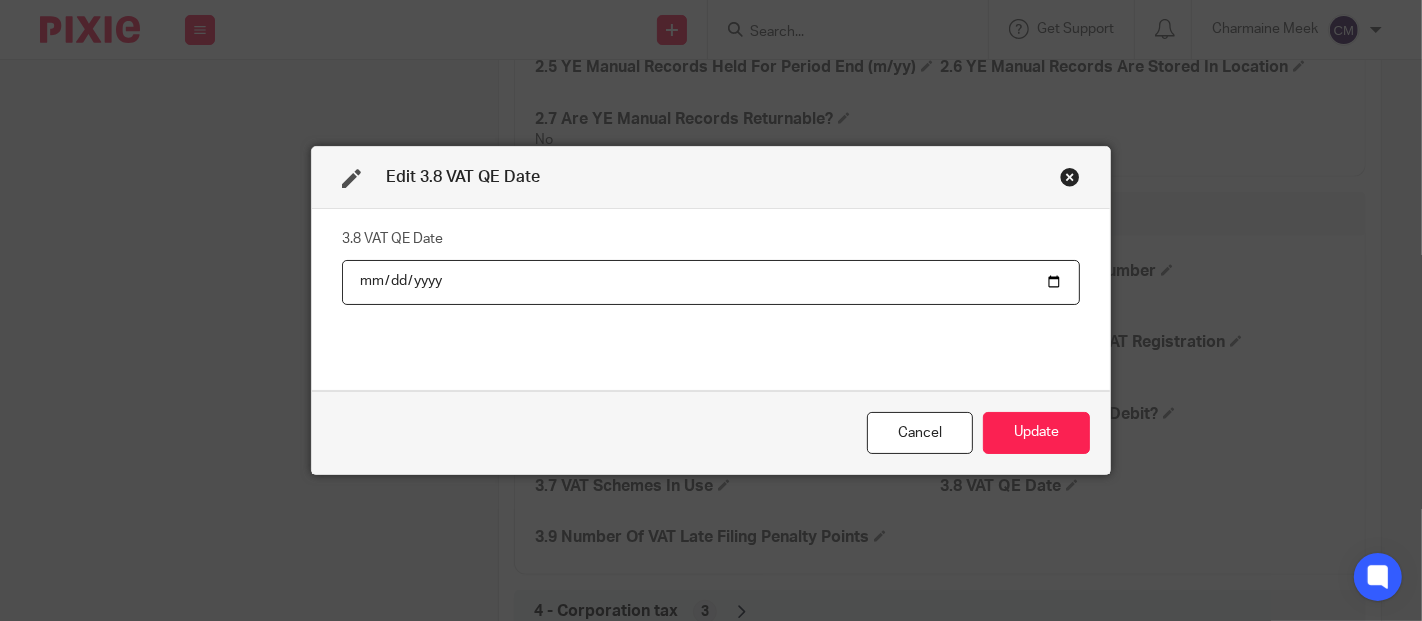 type on "2025-08-31" 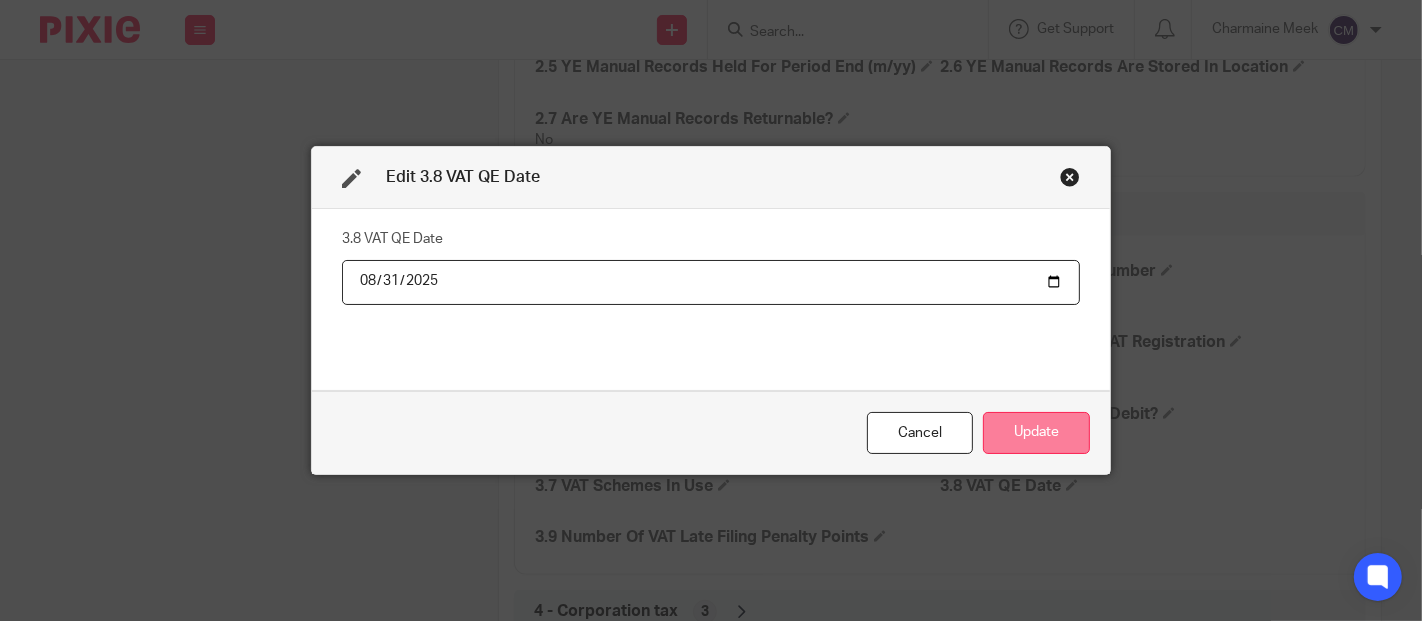 click on "Update" at bounding box center (1036, 433) 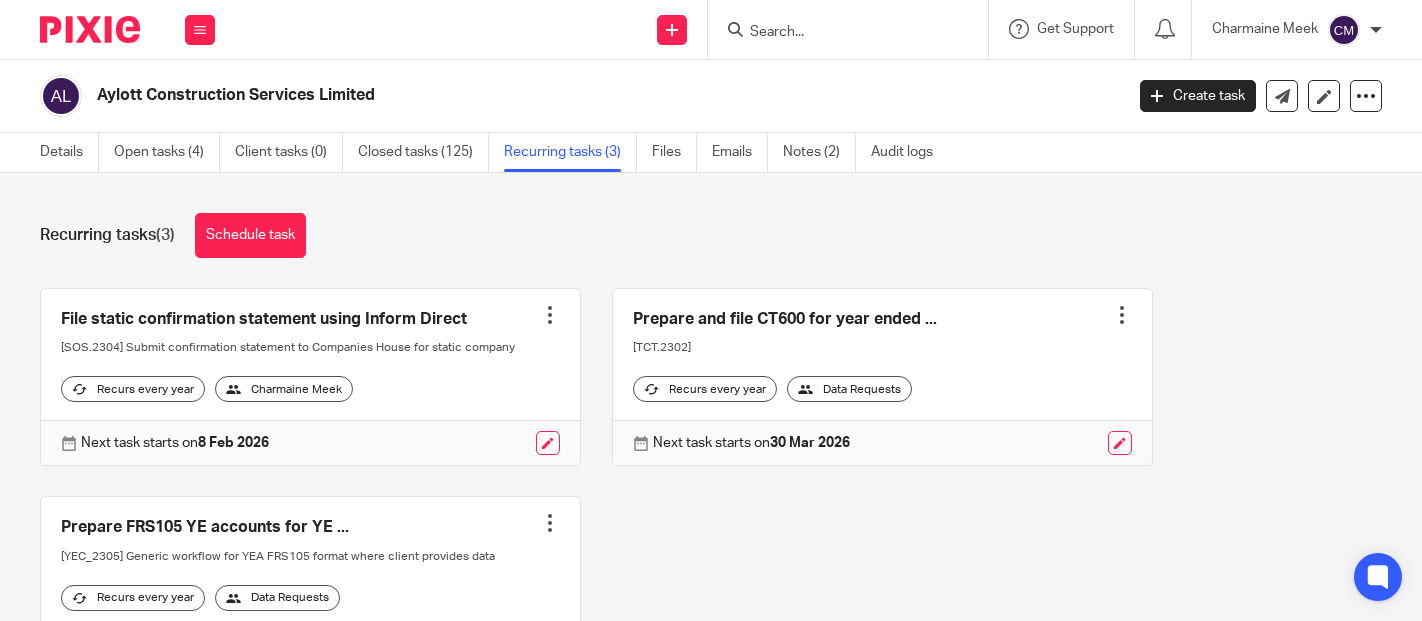 scroll, scrollTop: 0, scrollLeft: 0, axis: both 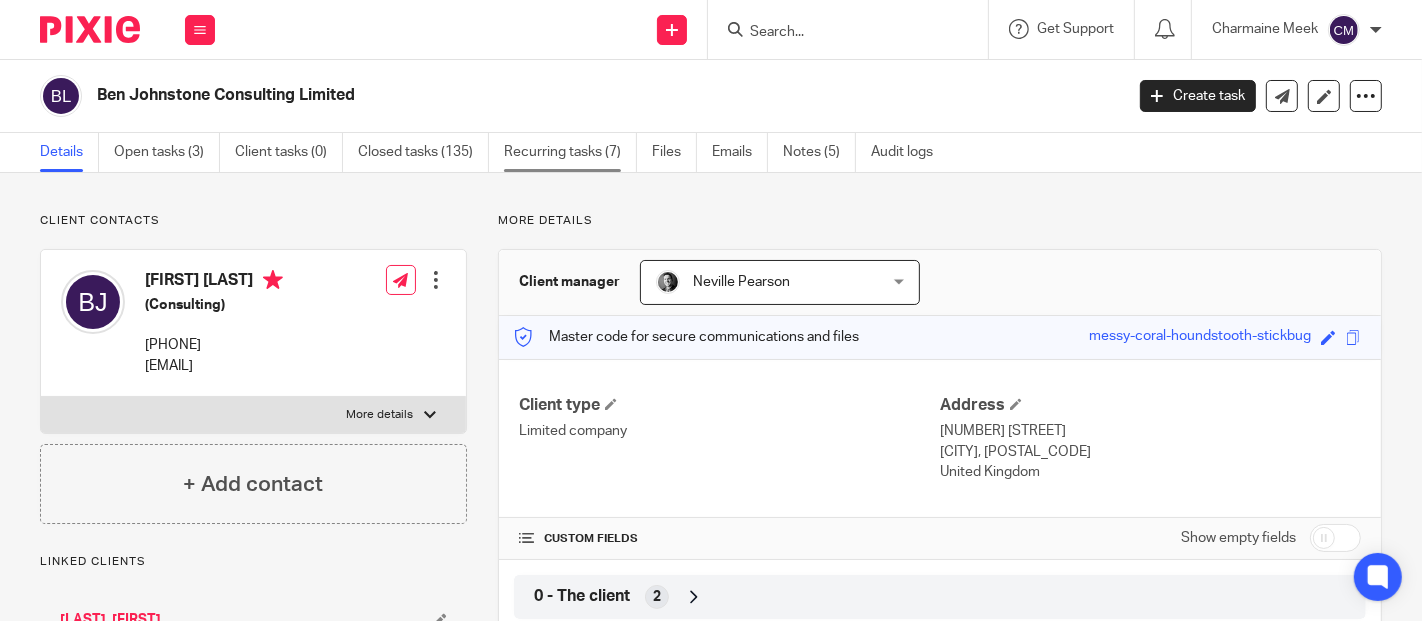 click on "Recurring tasks (7)" at bounding box center (570, 152) 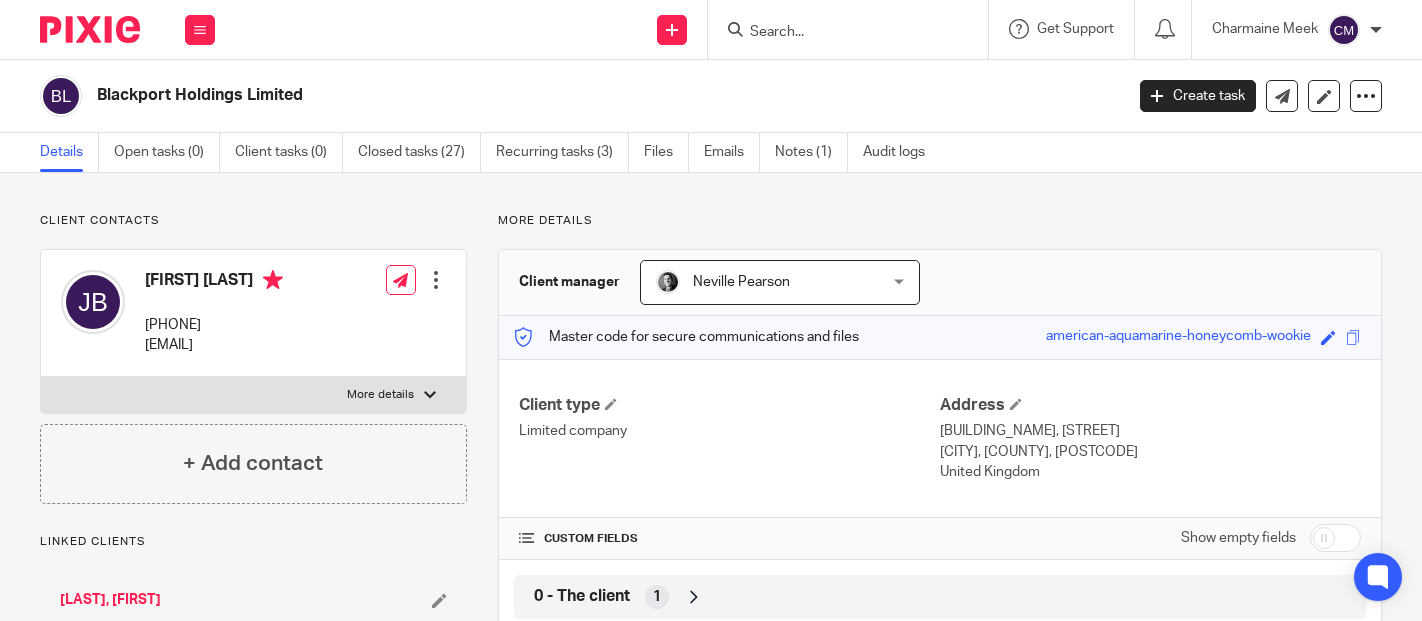 scroll, scrollTop: 0, scrollLeft: 0, axis: both 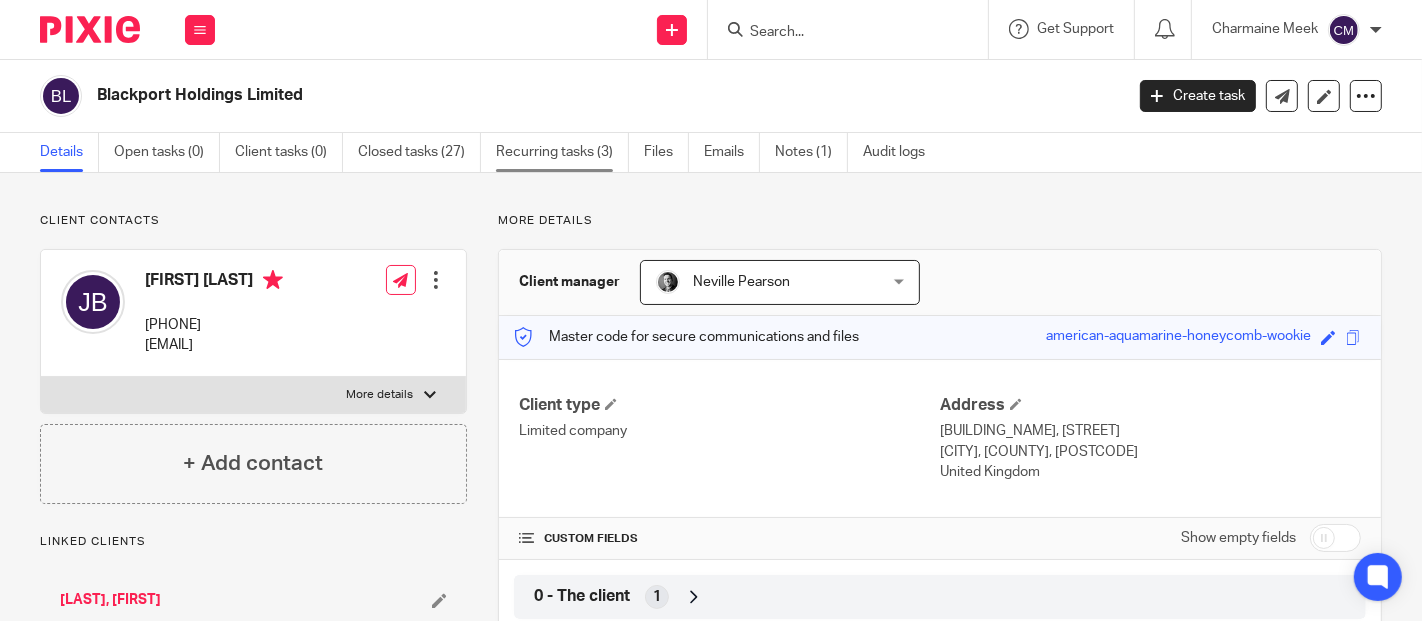 click on "Recurring tasks (3)" at bounding box center [562, 152] 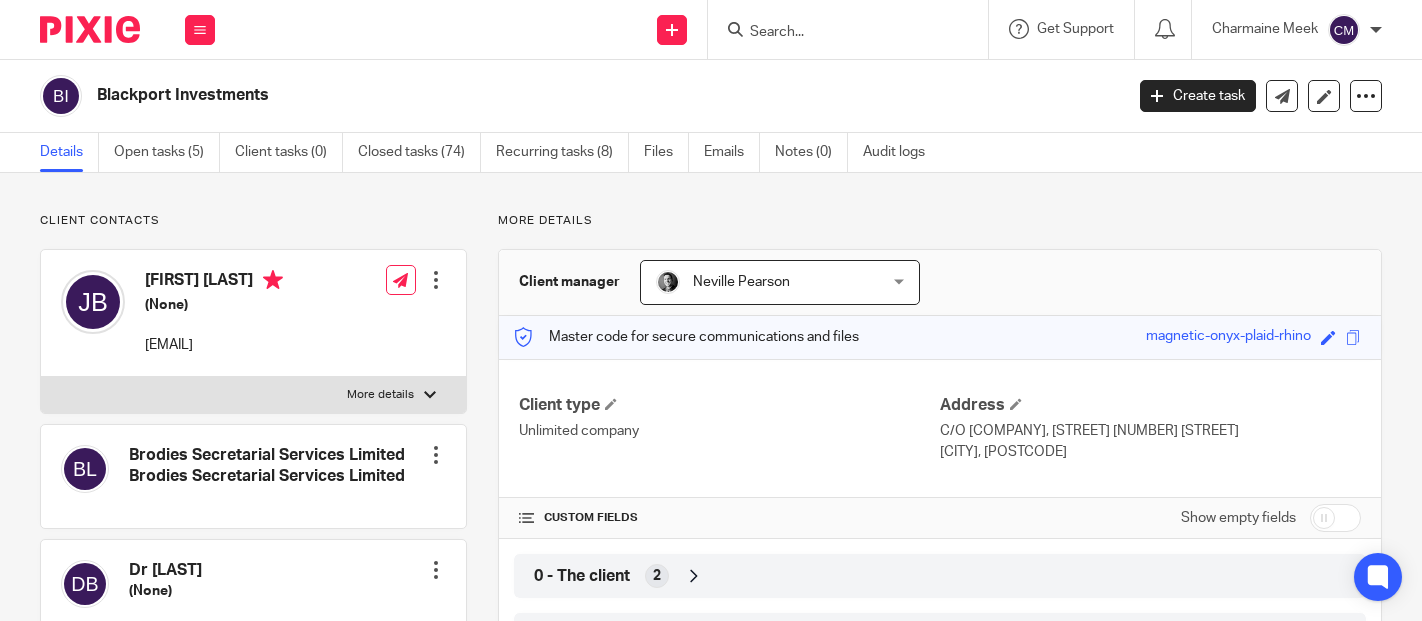 scroll, scrollTop: 0, scrollLeft: 0, axis: both 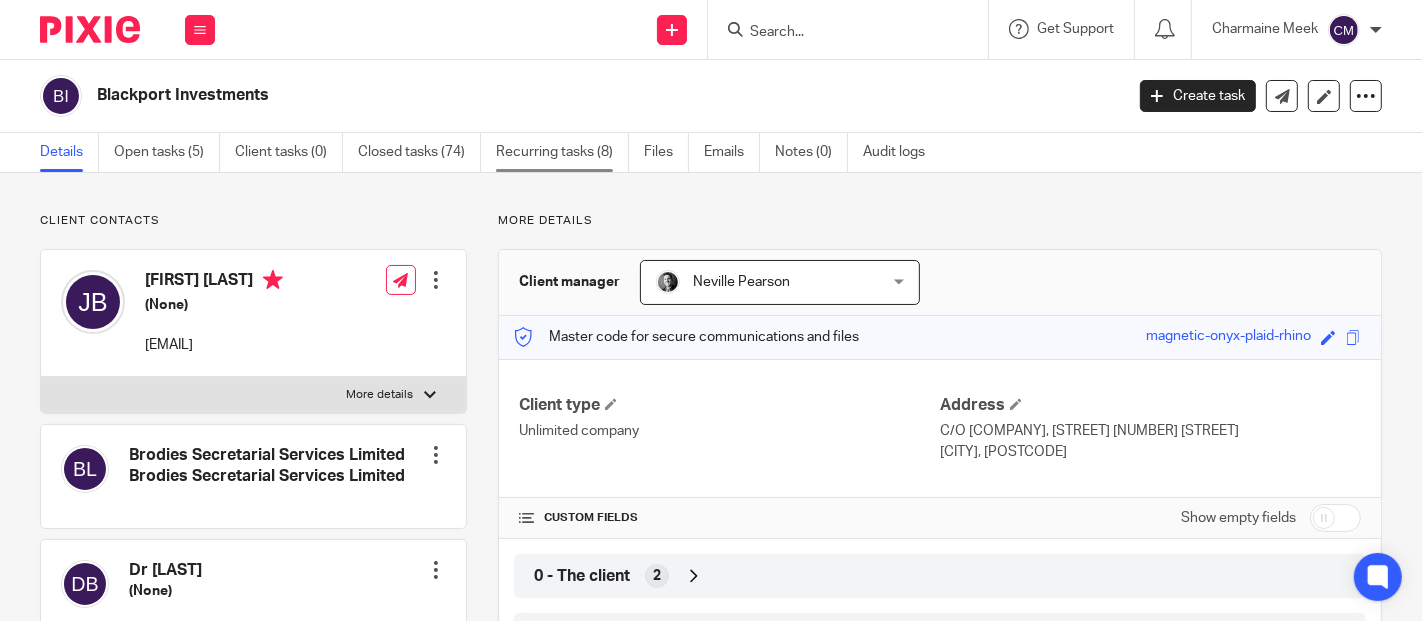 click on "Recurring tasks (8)" at bounding box center [562, 152] 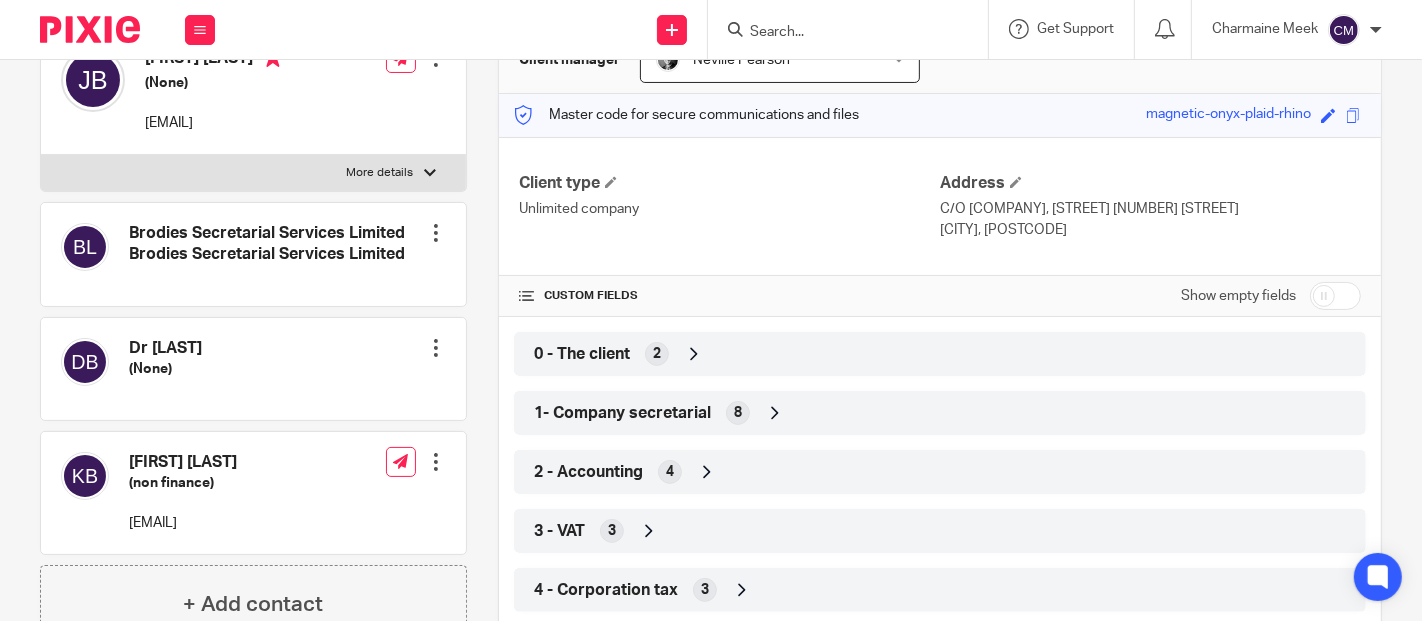 scroll, scrollTop: 0, scrollLeft: 0, axis: both 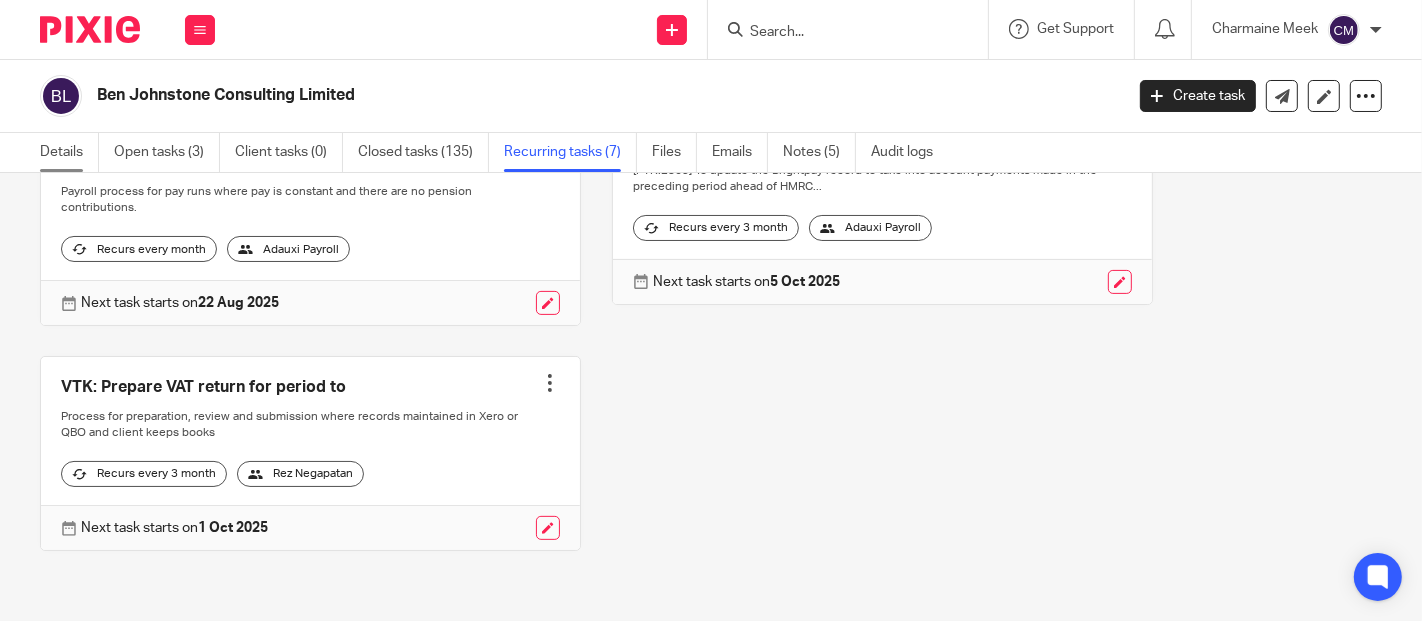 click on "Details" at bounding box center (69, 152) 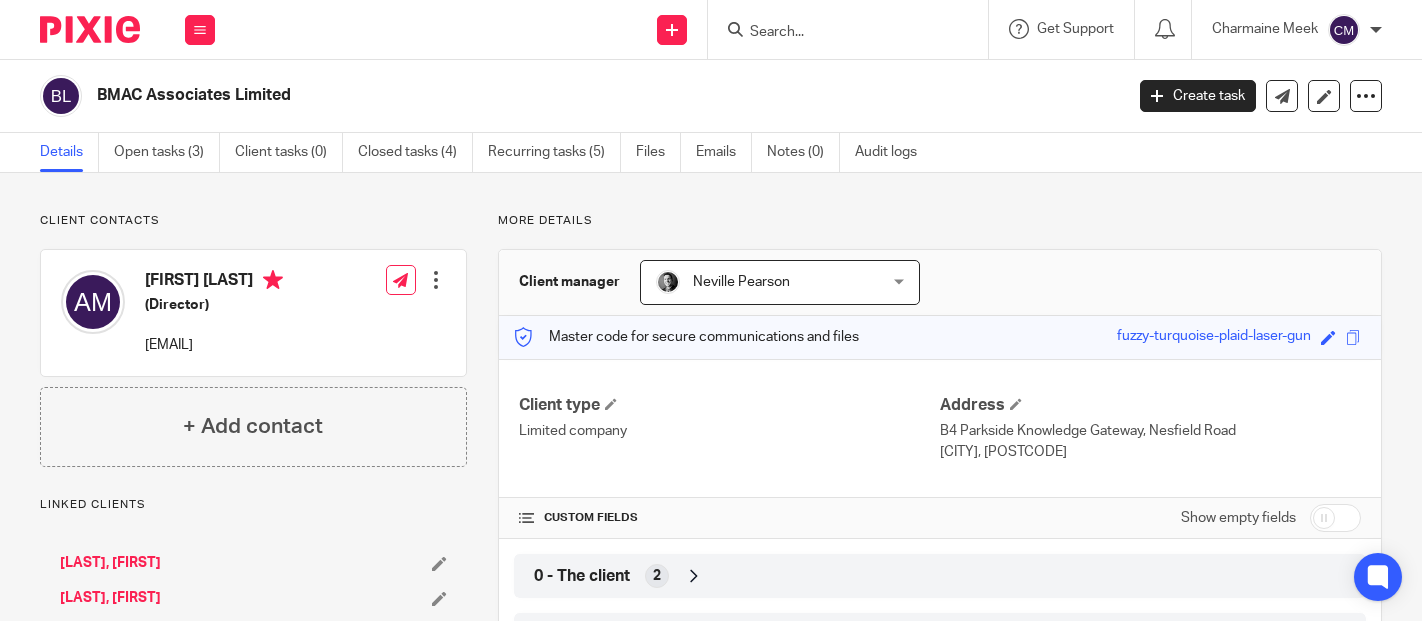 scroll, scrollTop: 0, scrollLeft: 0, axis: both 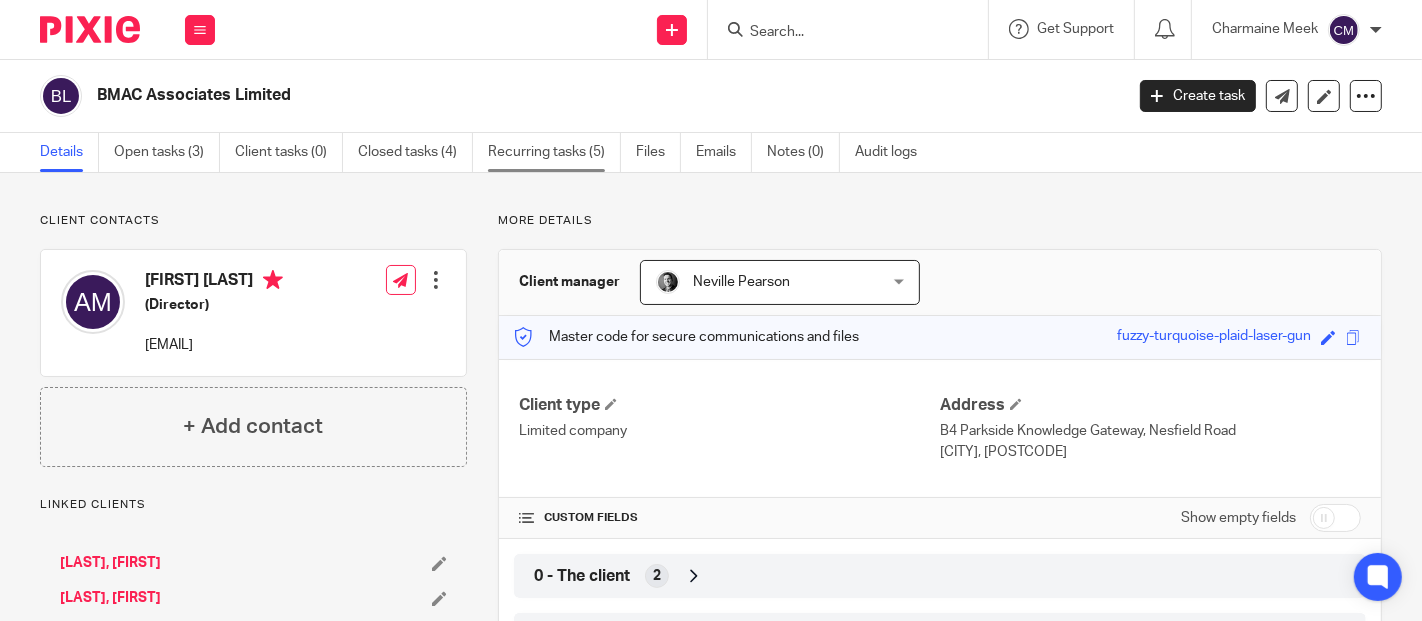 click on "Recurring tasks (5)" at bounding box center (554, 152) 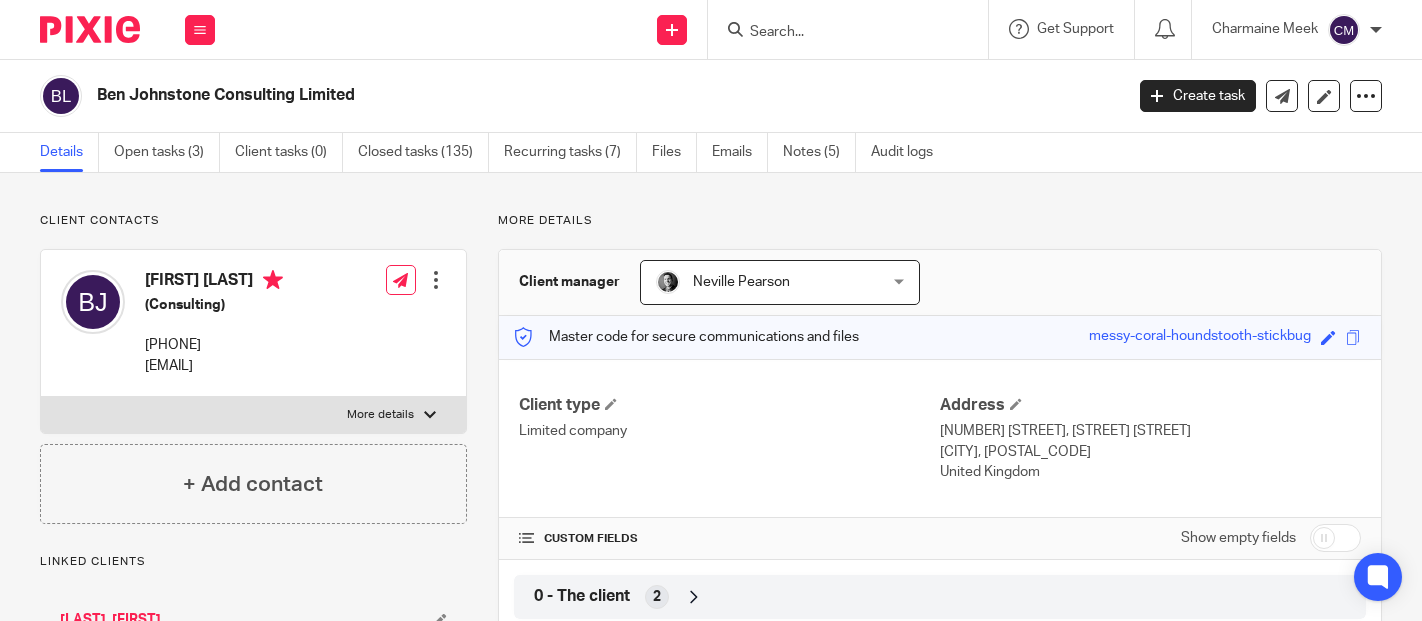 scroll, scrollTop: 0, scrollLeft: 0, axis: both 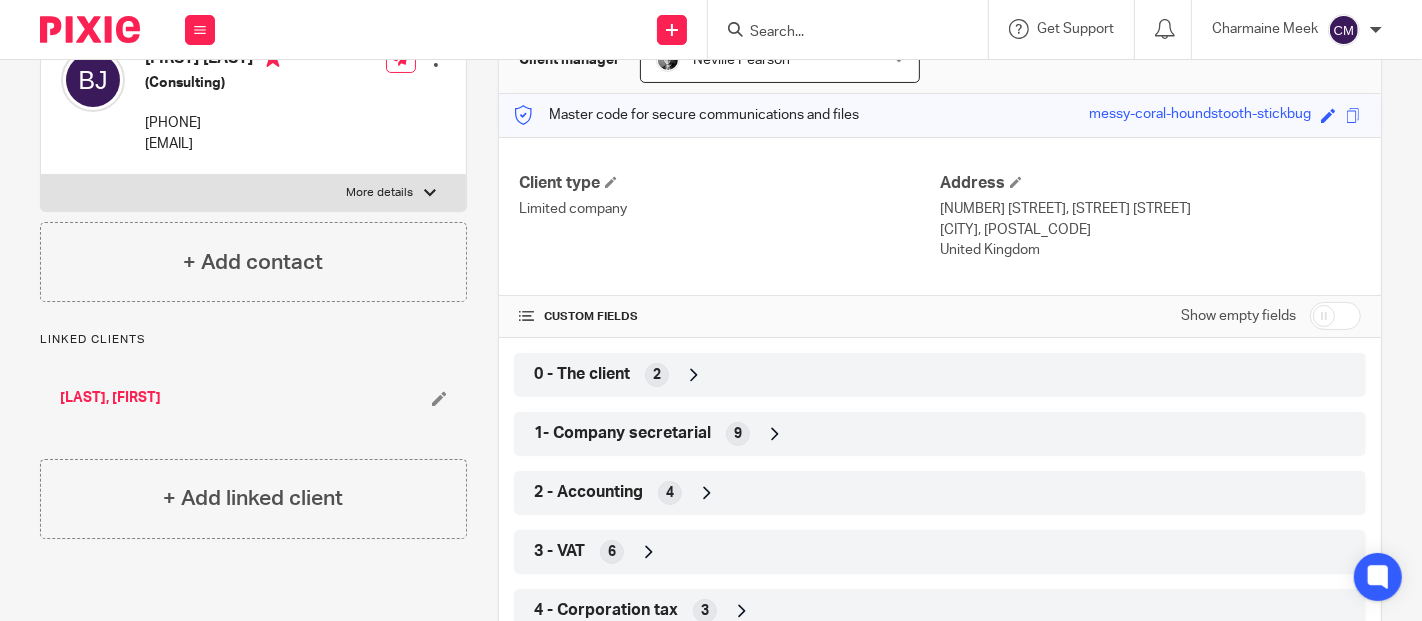 click at bounding box center (1335, 316) 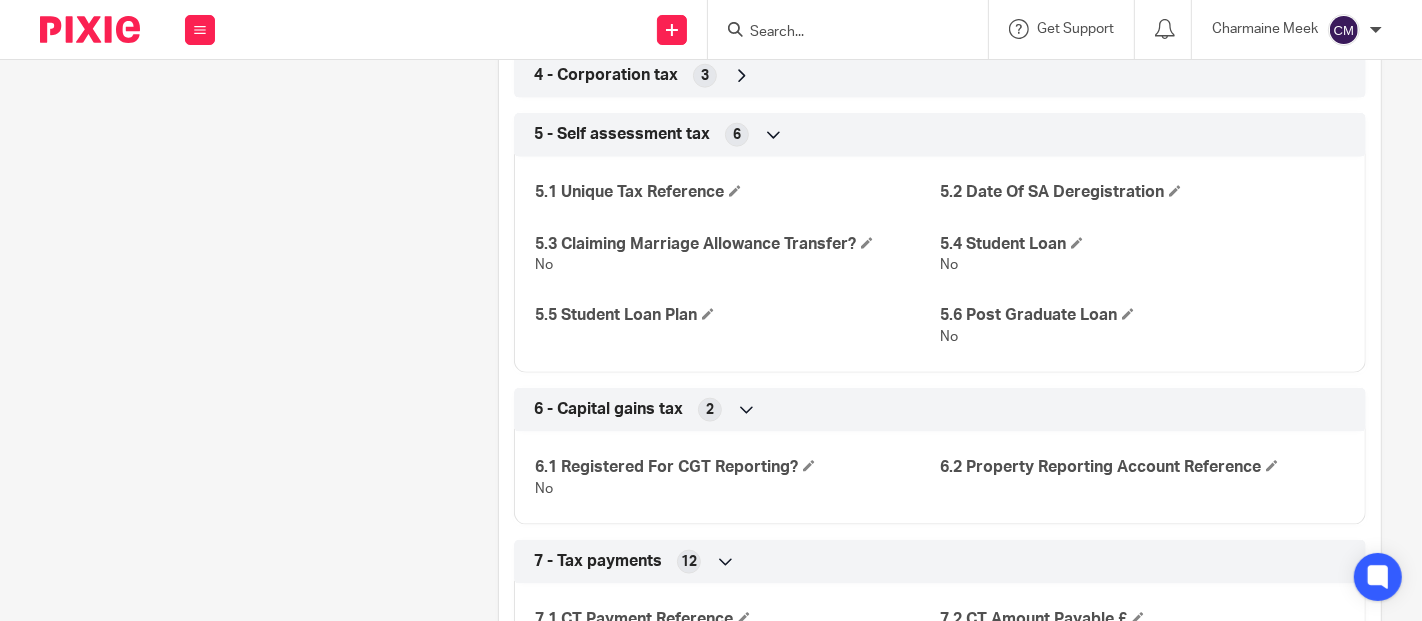 scroll, scrollTop: 1666, scrollLeft: 0, axis: vertical 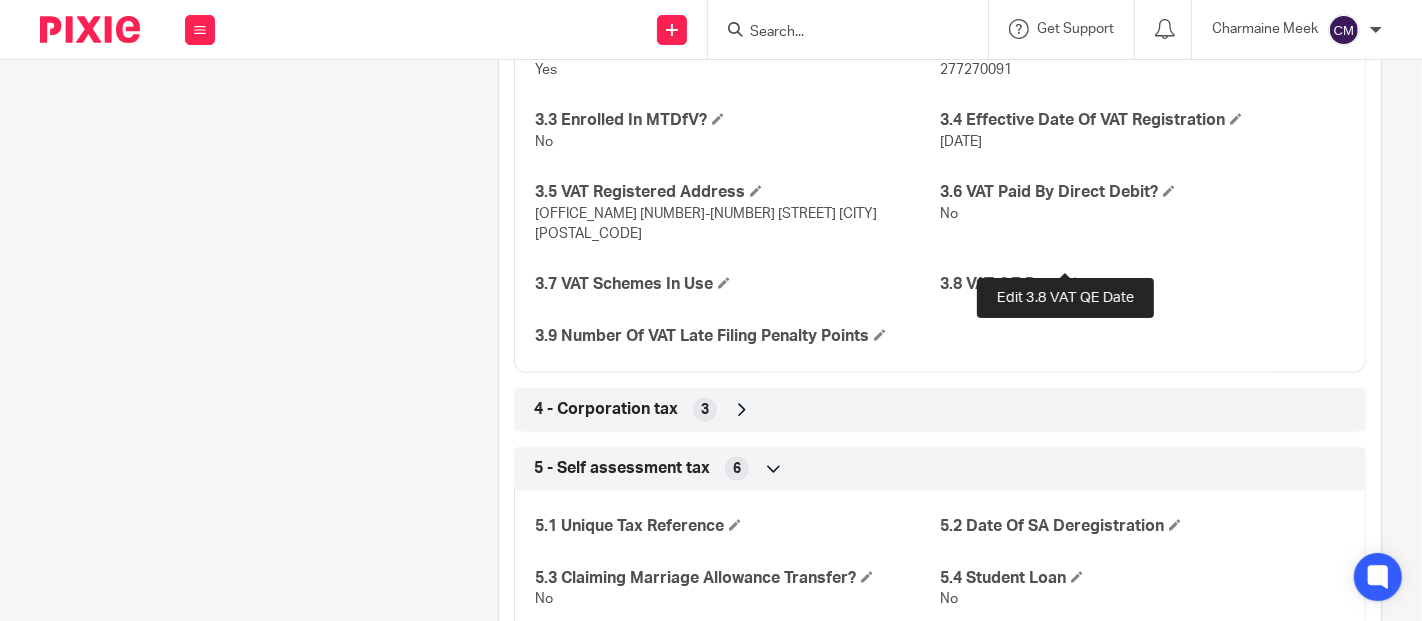 click at bounding box center [1072, 283] 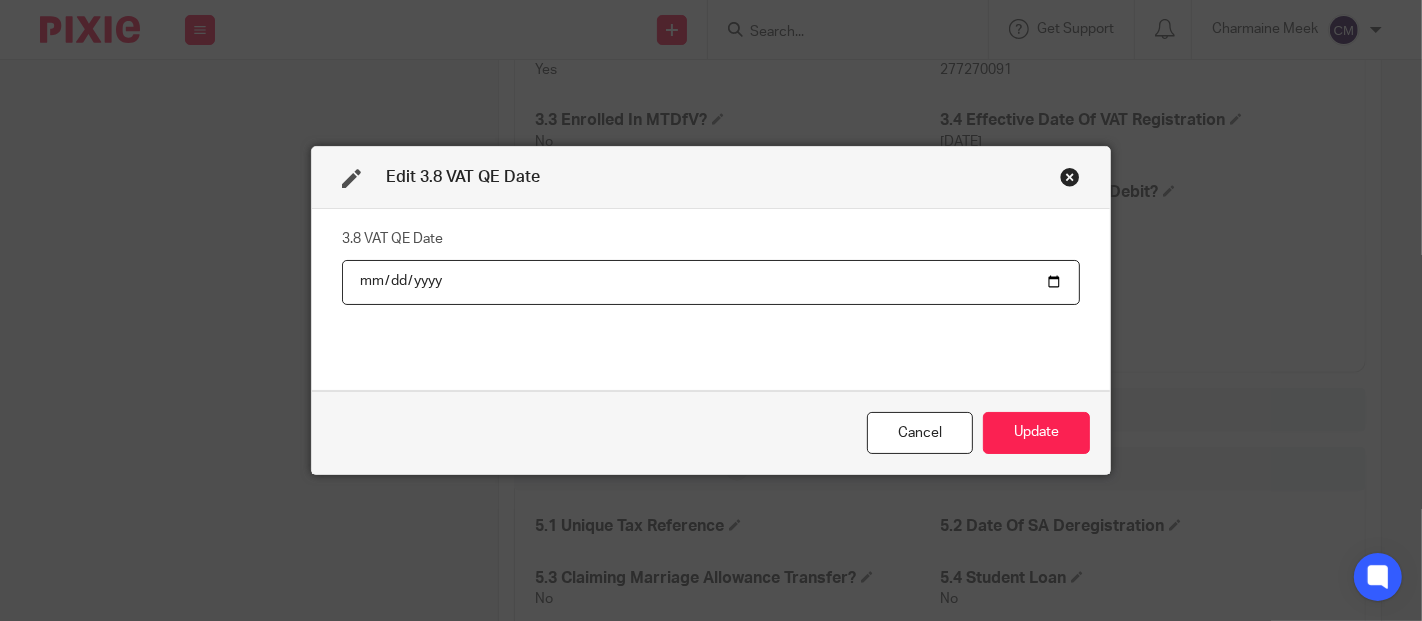 type on "2025-09-30" 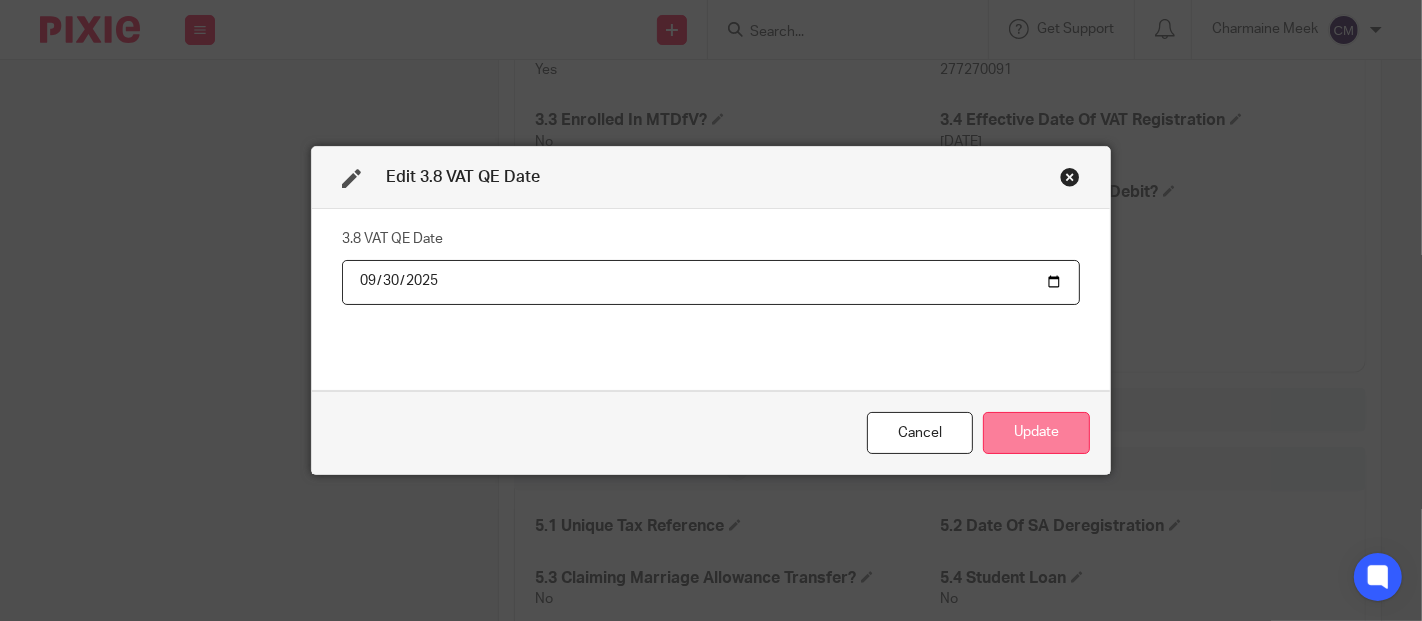 click on "Update" at bounding box center (1036, 433) 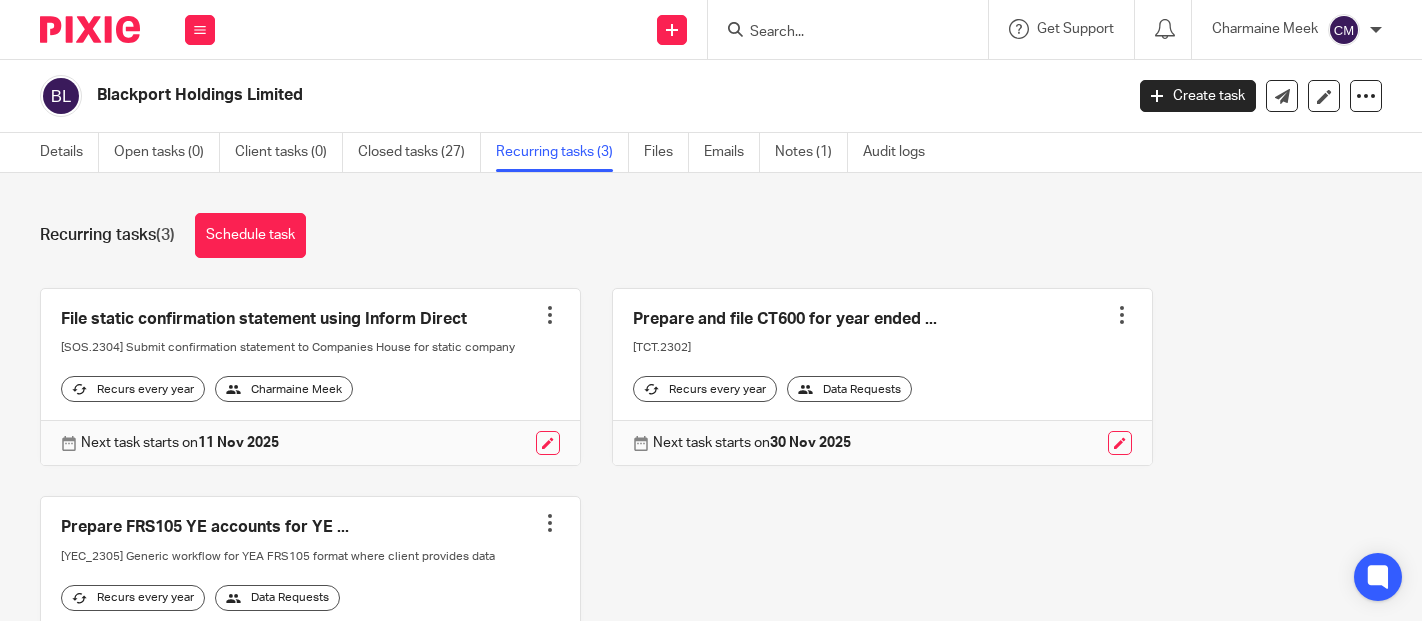 scroll, scrollTop: 0, scrollLeft: 0, axis: both 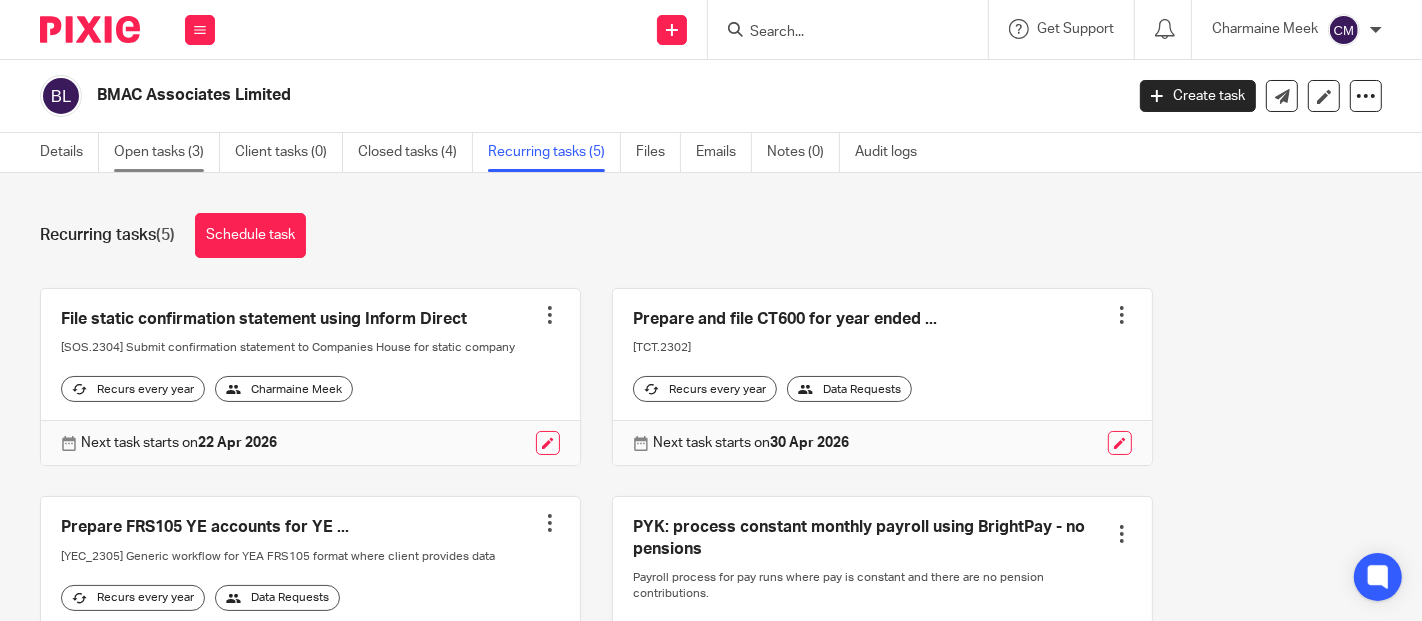 click on "Open tasks (3)" at bounding box center (167, 152) 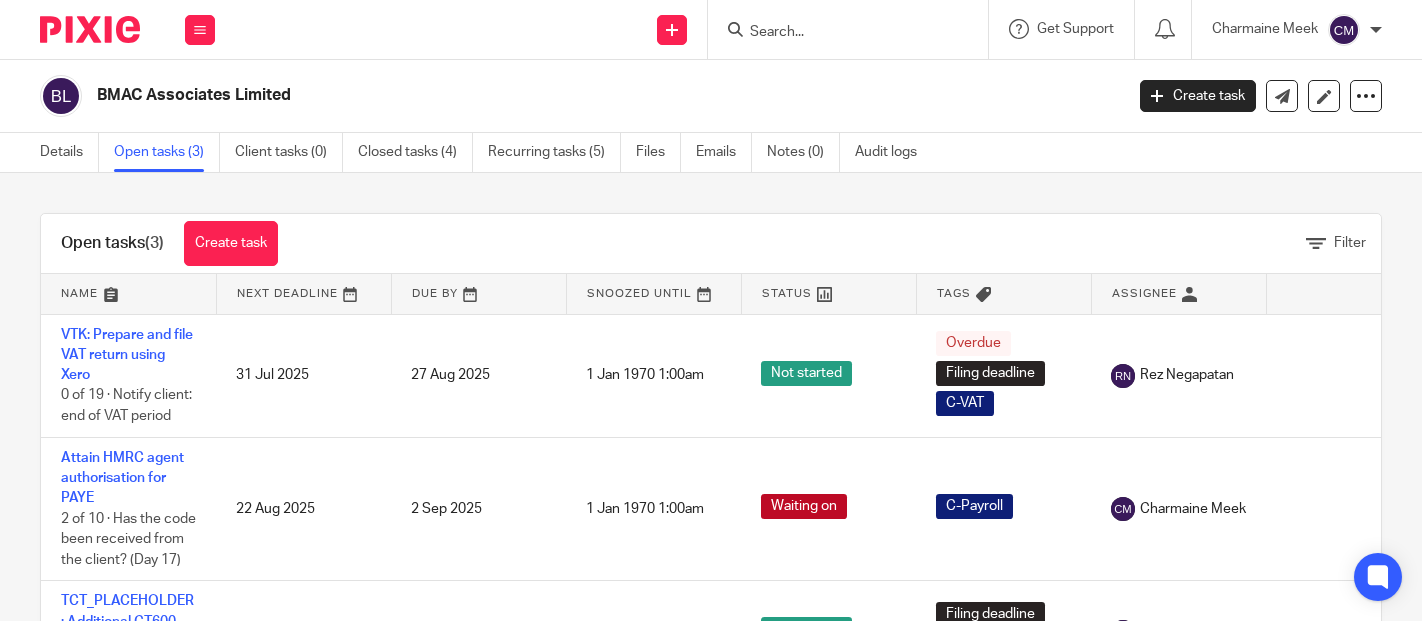 scroll, scrollTop: 0, scrollLeft: 0, axis: both 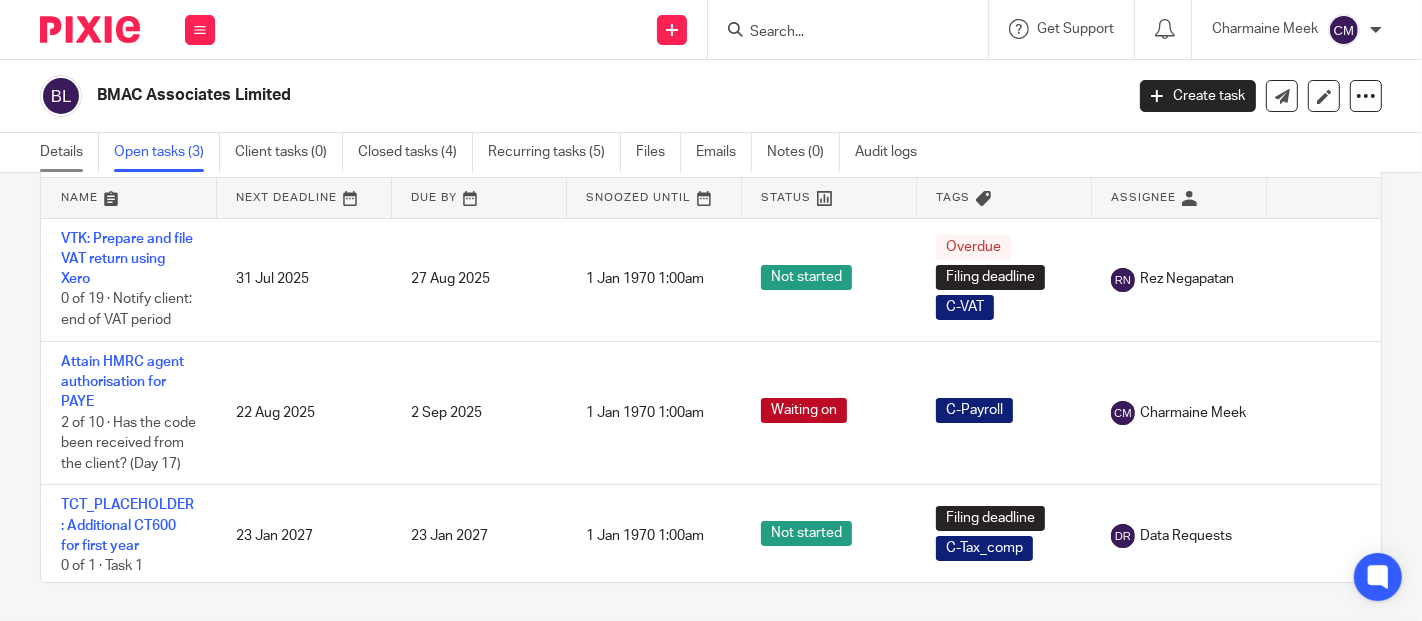 click on "Details" at bounding box center (69, 152) 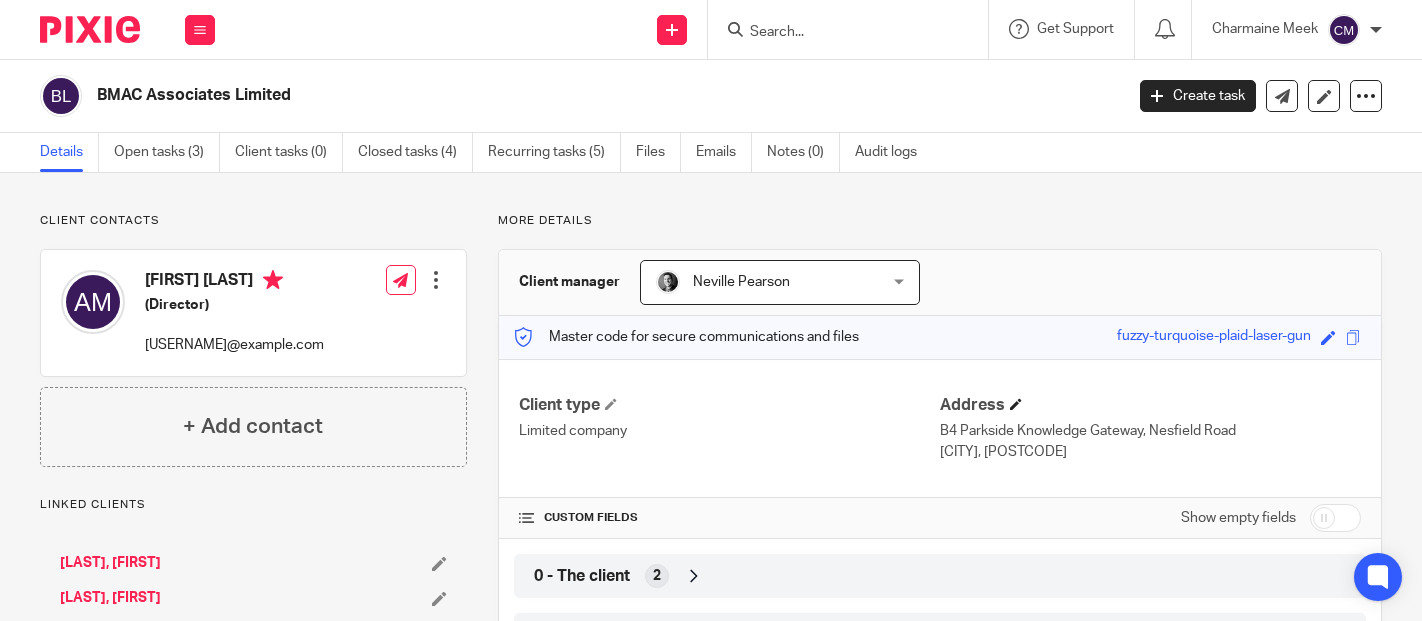 scroll, scrollTop: 0, scrollLeft: 0, axis: both 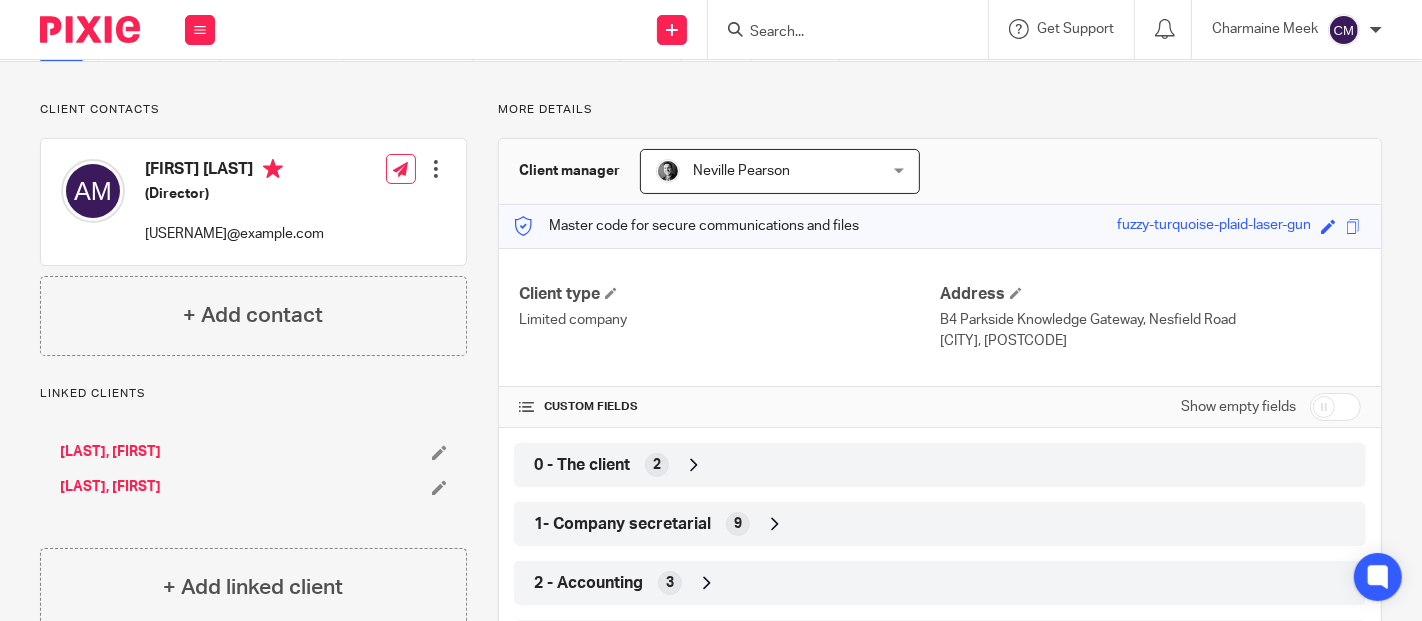 click at bounding box center (1335, 407) 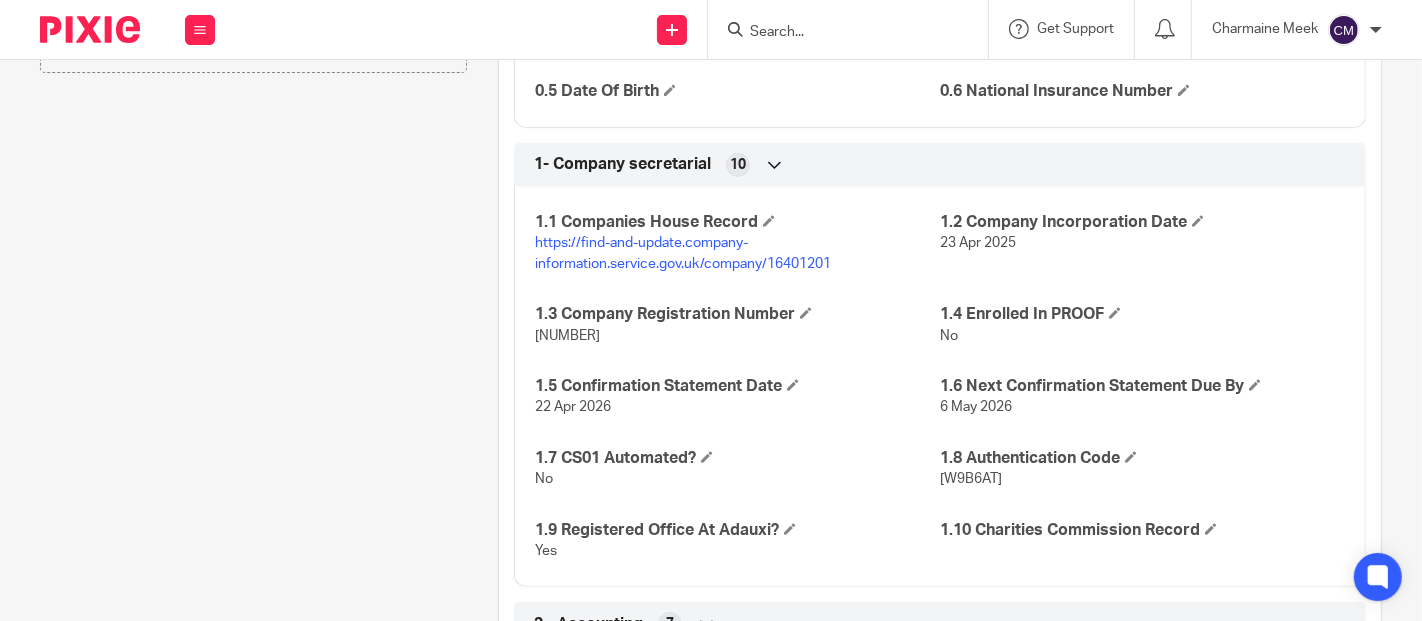 scroll, scrollTop: 0, scrollLeft: 0, axis: both 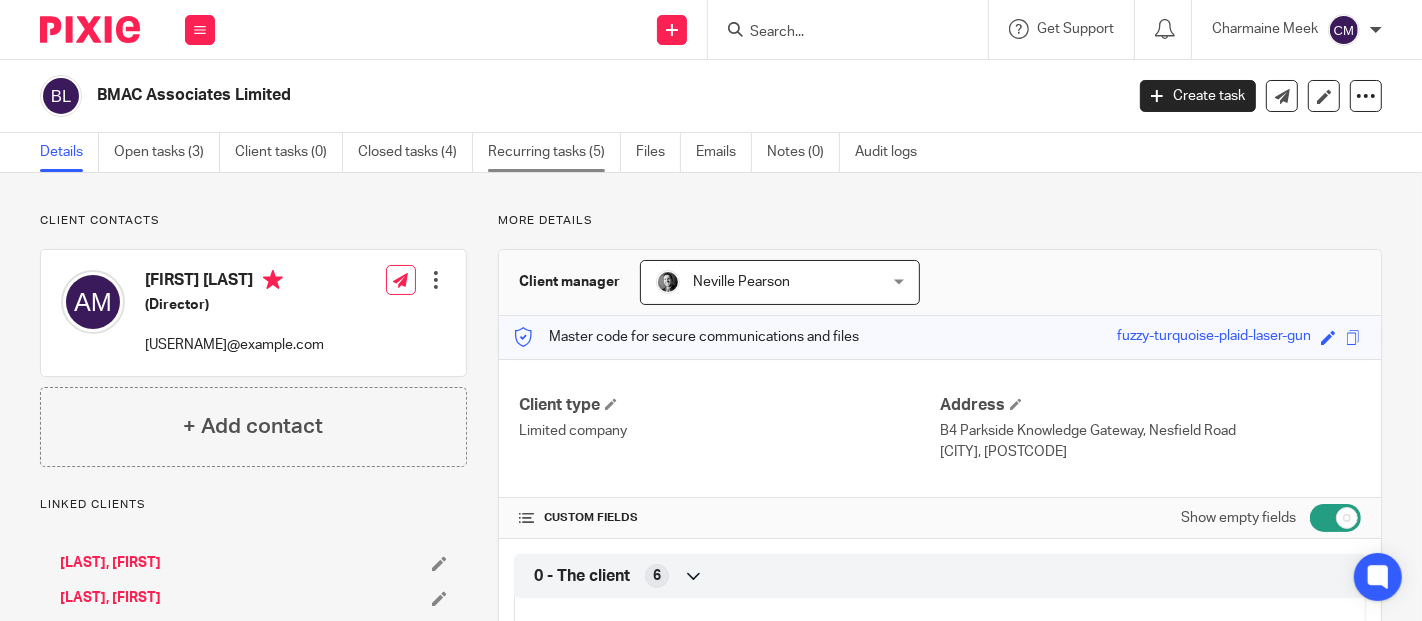 click on "Recurring tasks (5)" at bounding box center [554, 152] 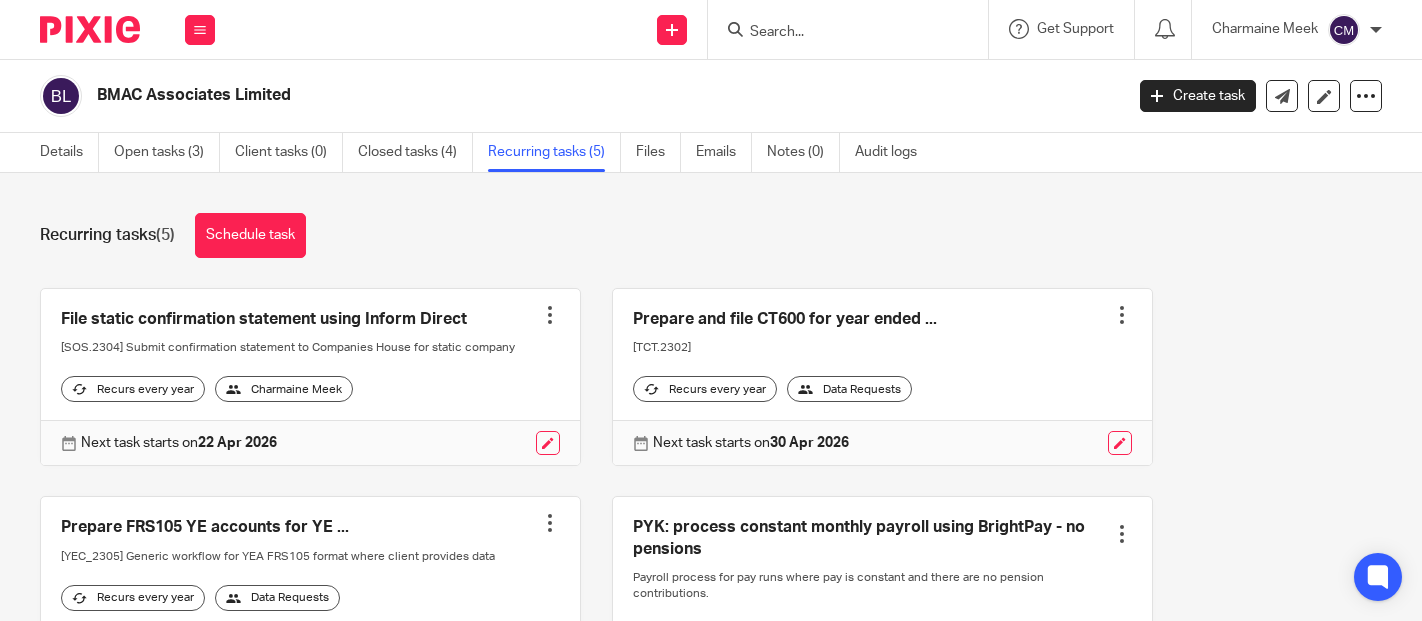 scroll, scrollTop: 0, scrollLeft: 0, axis: both 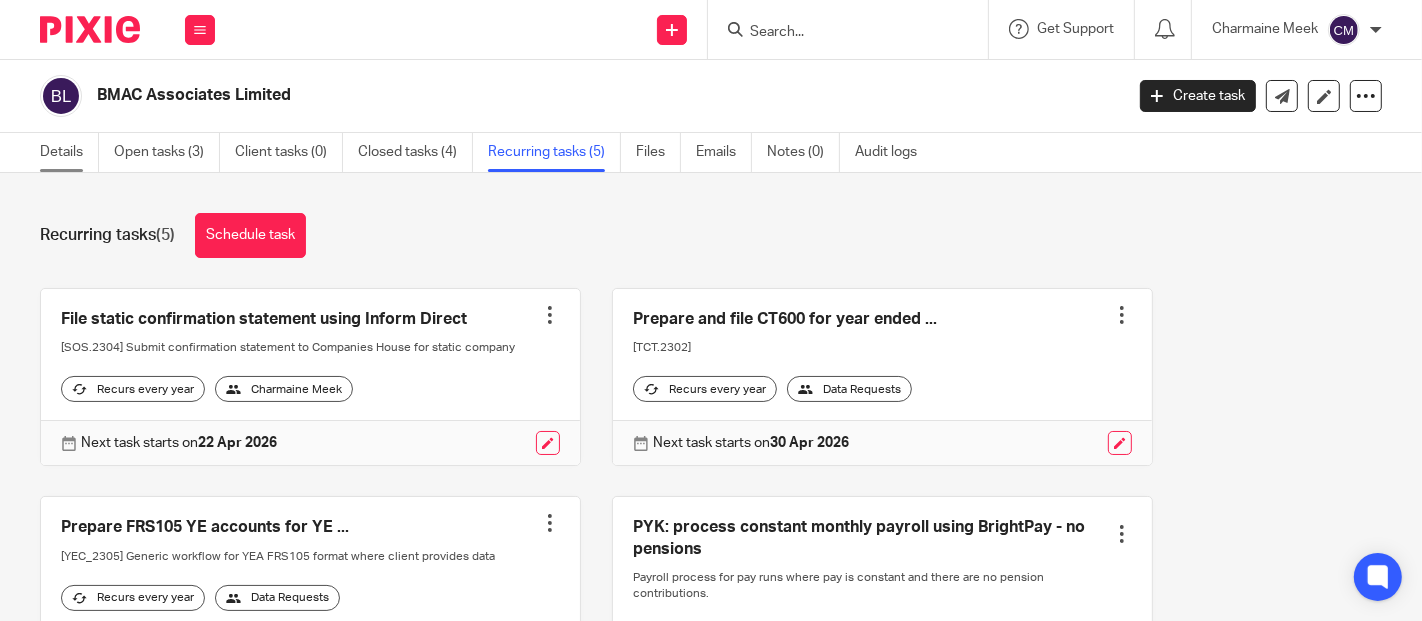click on "Details" at bounding box center [69, 152] 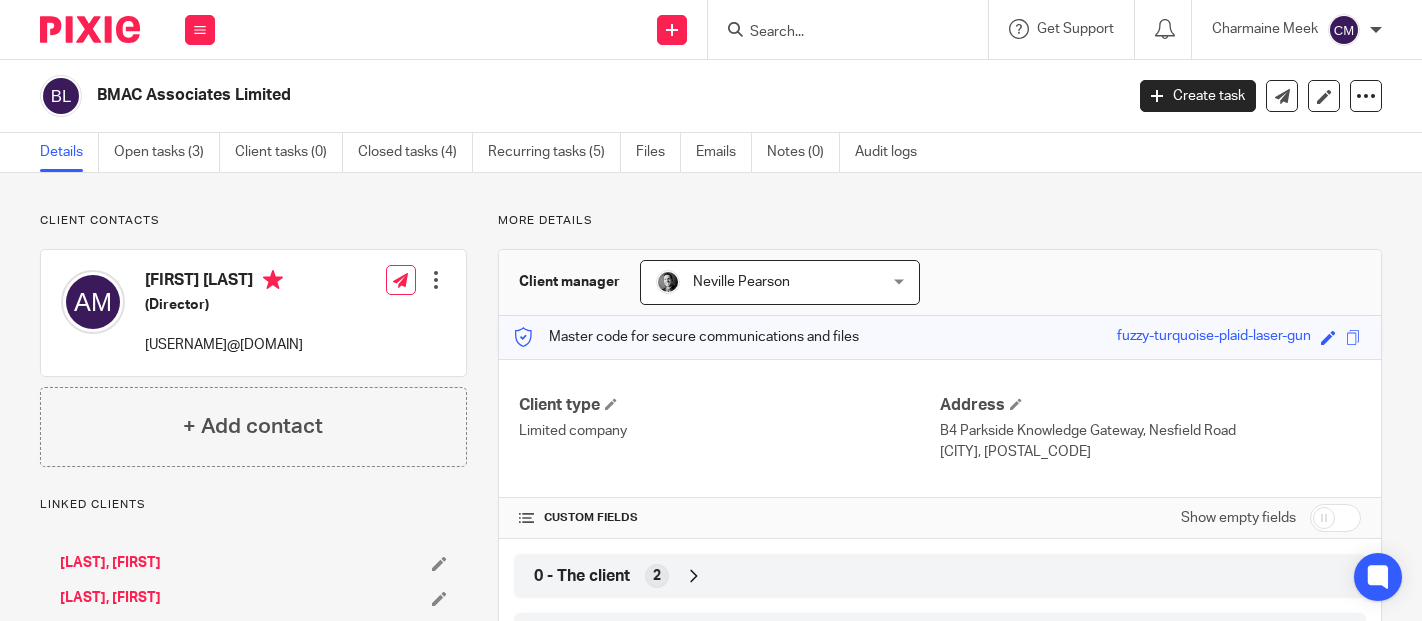 scroll, scrollTop: 0, scrollLeft: 0, axis: both 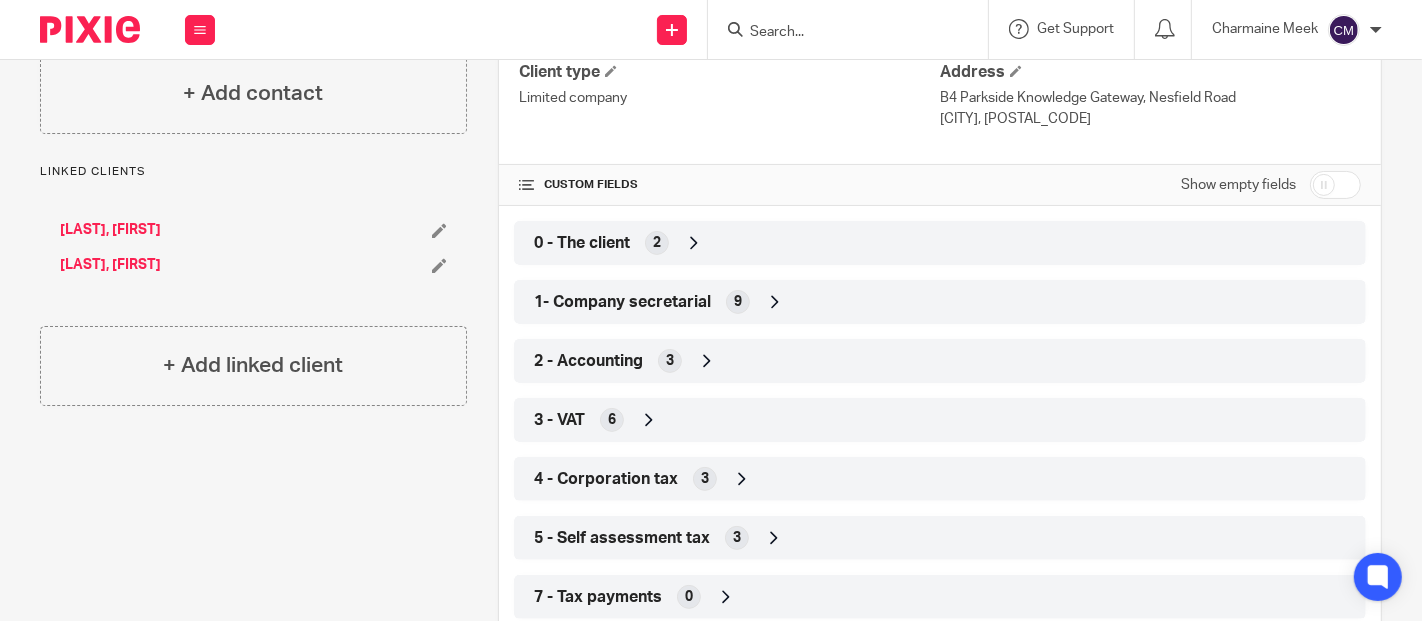 click at bounding box center (1335, 185) 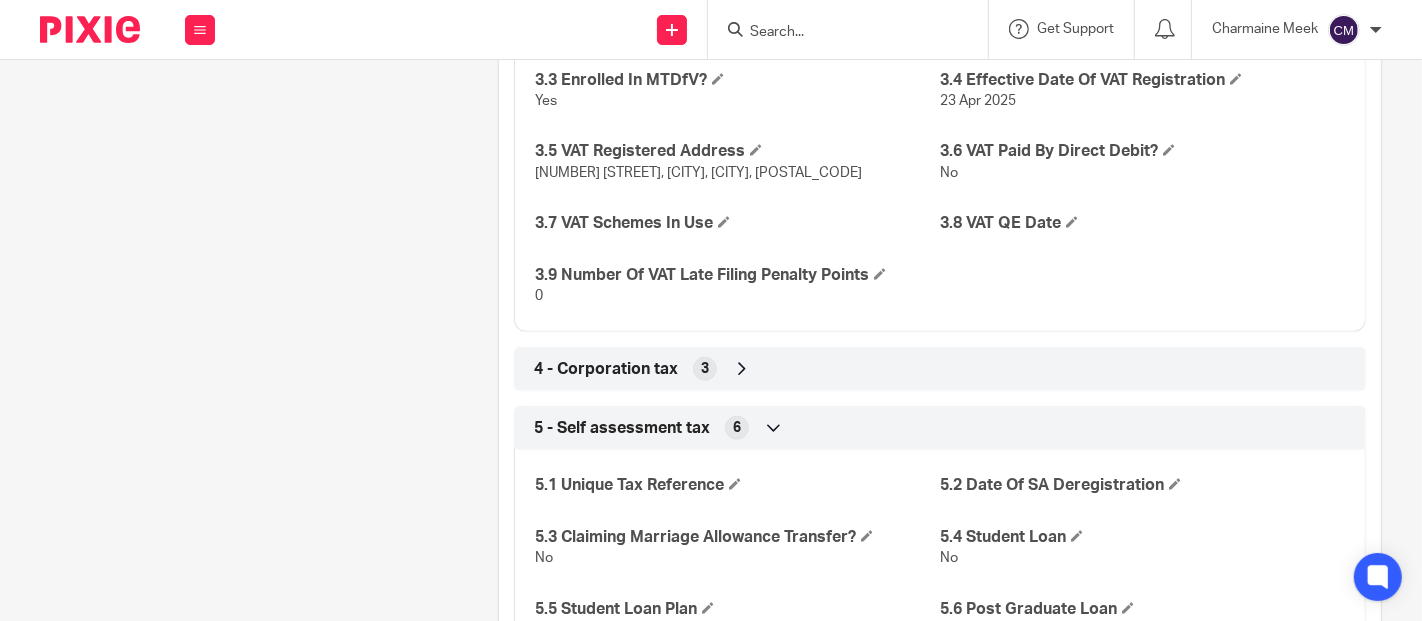 scroll, scrollTop: 1555, scrollLeft: 0, axis: vertical 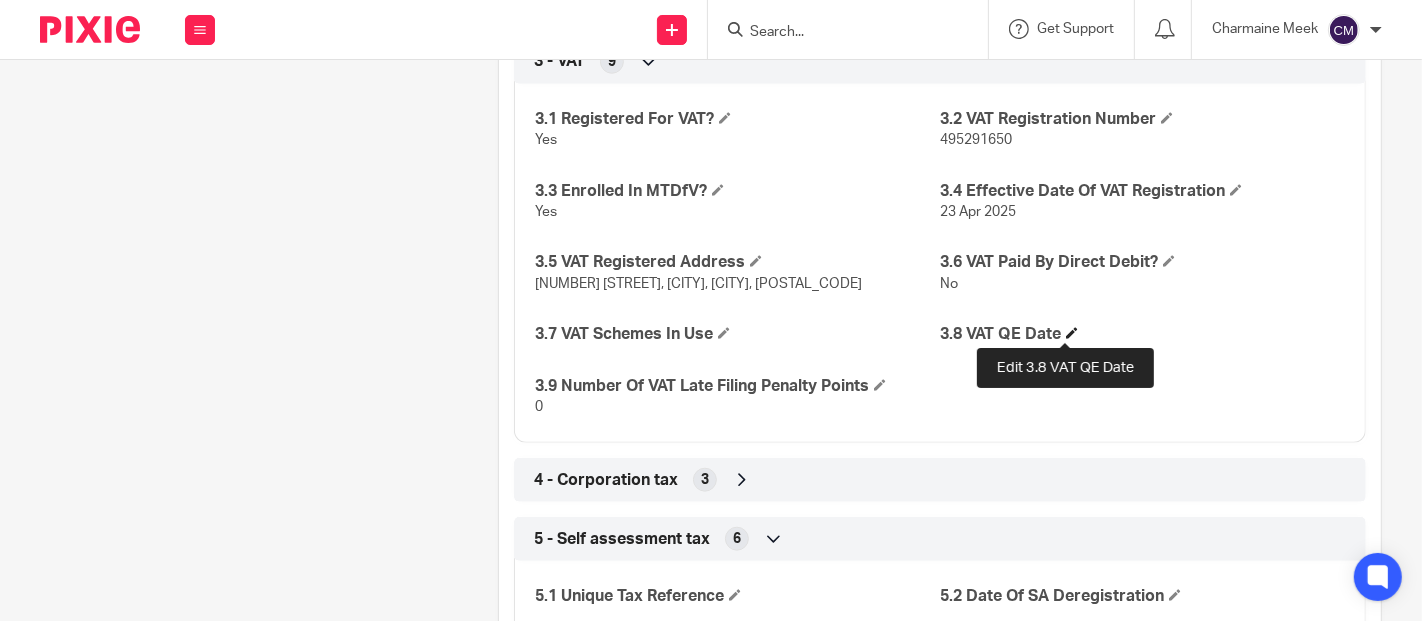 click at bounding box center (1072, 333) 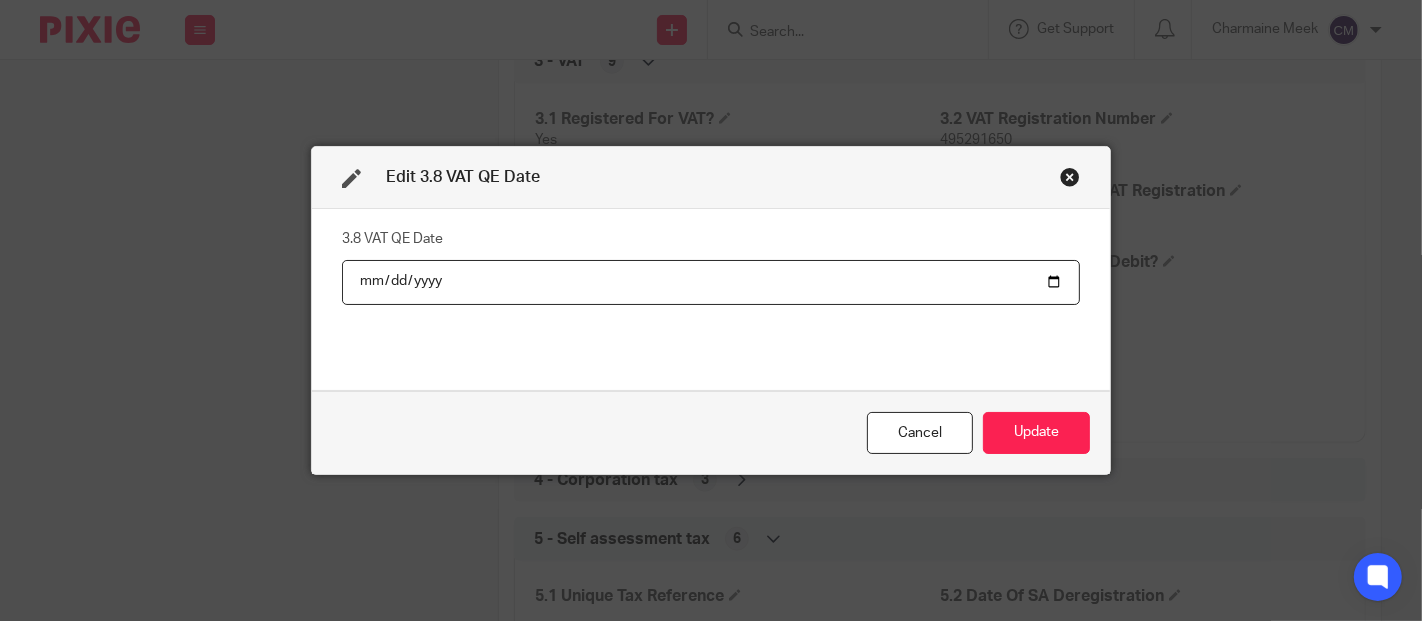 type on "2025-10-31" 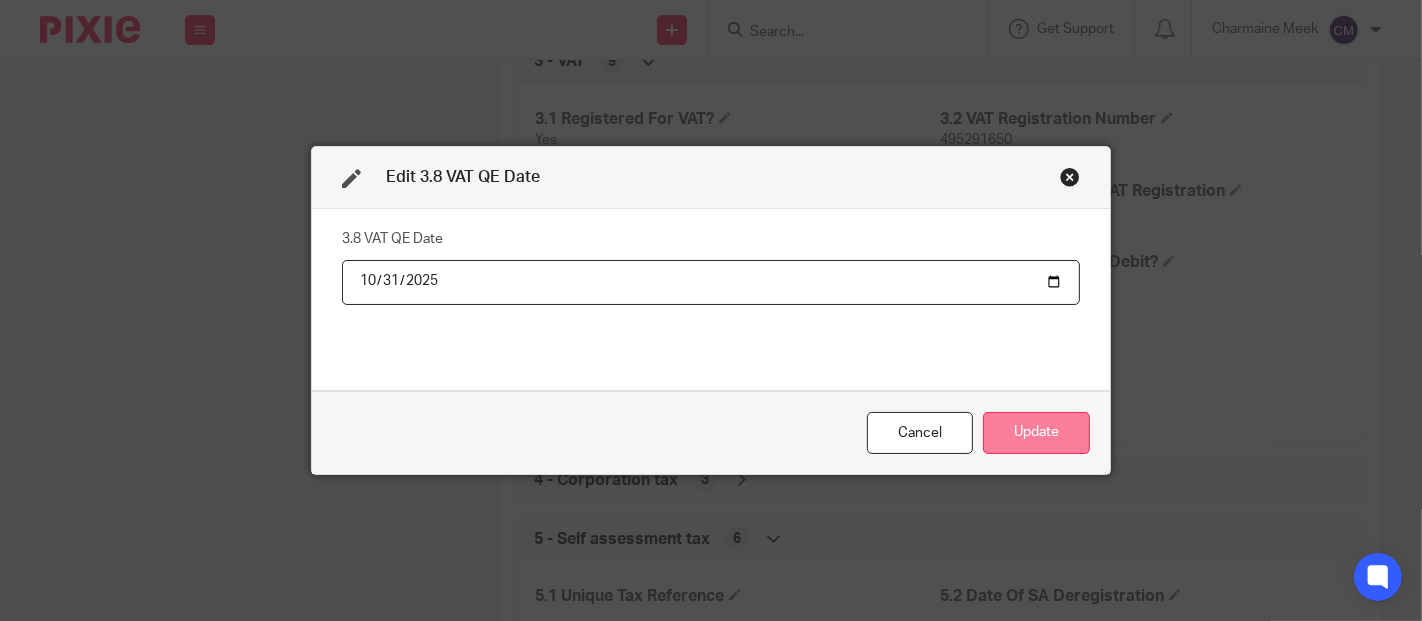 click on "Update" at bounding box center (1036, 433) 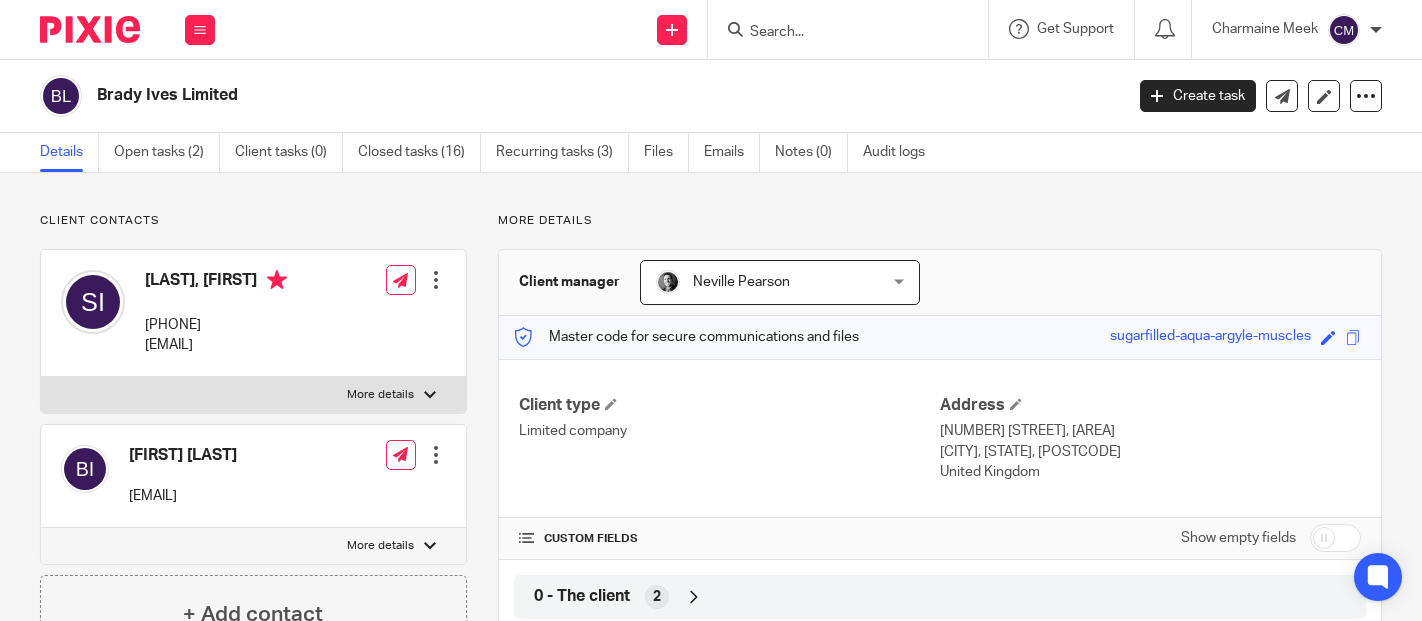 scroll, scrollTop: 0, scrollLeft: 0, axis: both 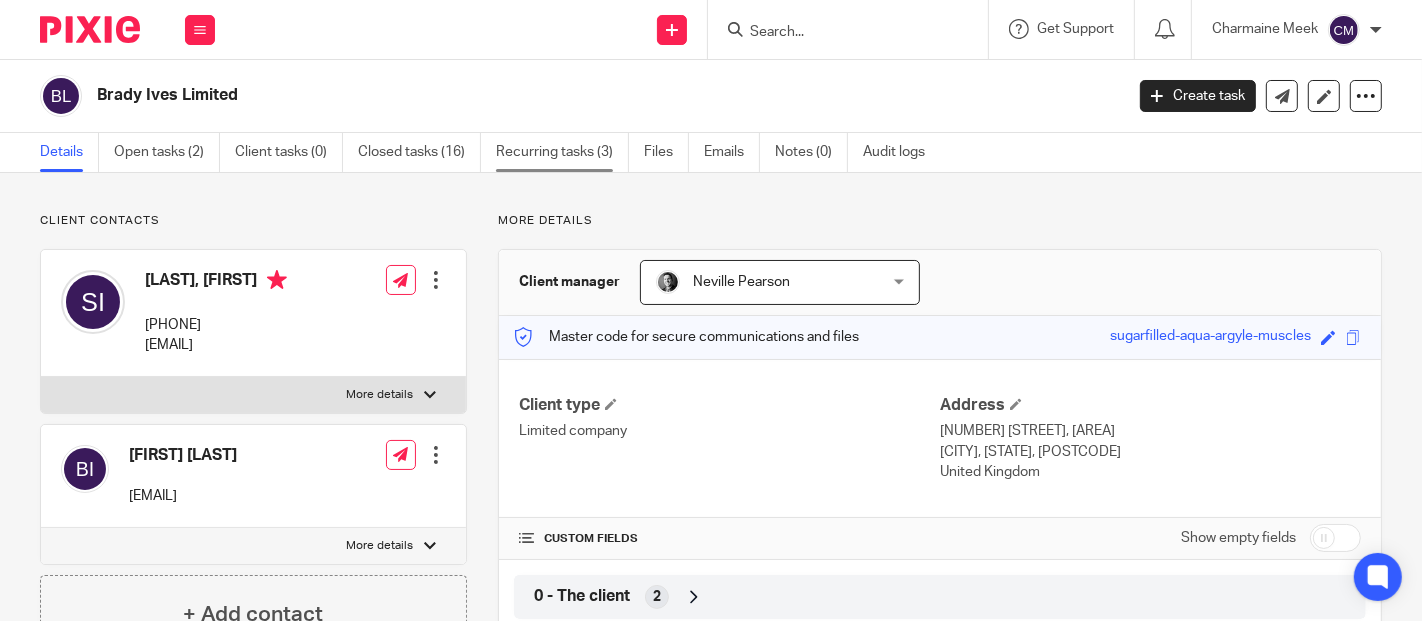click on "Recurring tasks (3)" at bounding box center (562, 152) 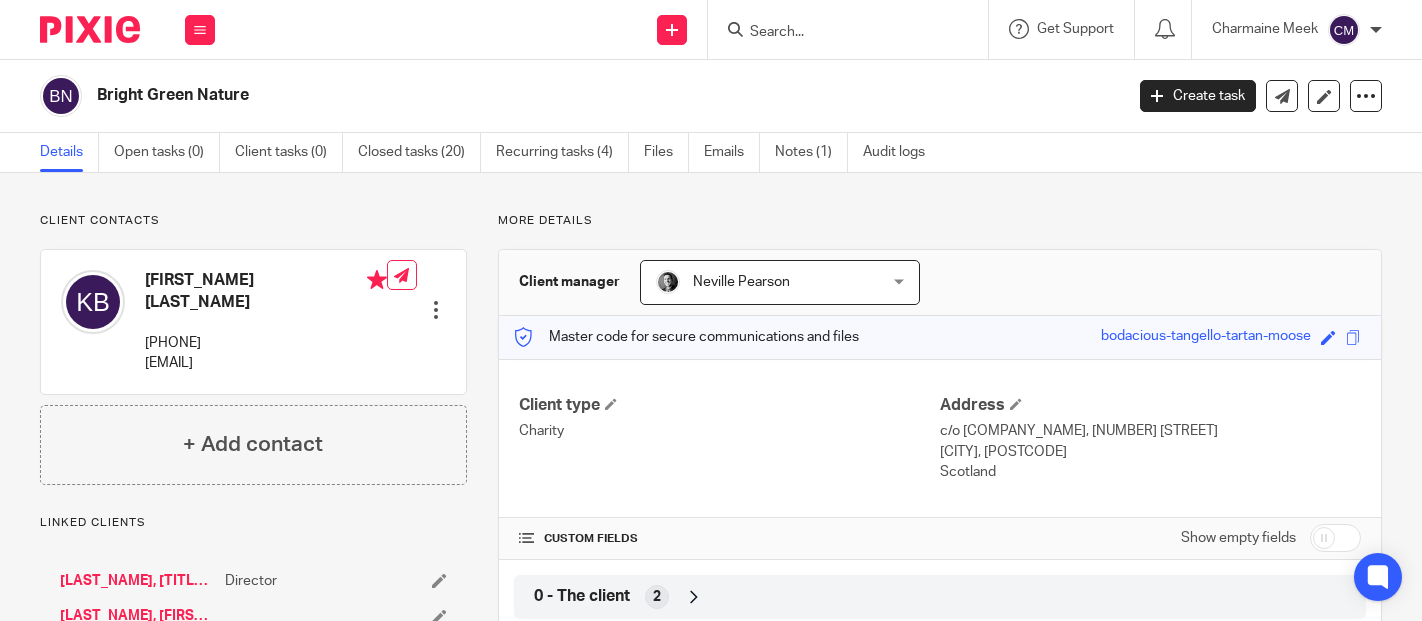 scroll, scrollTop: 0, scrollLeft: 0, axis: both 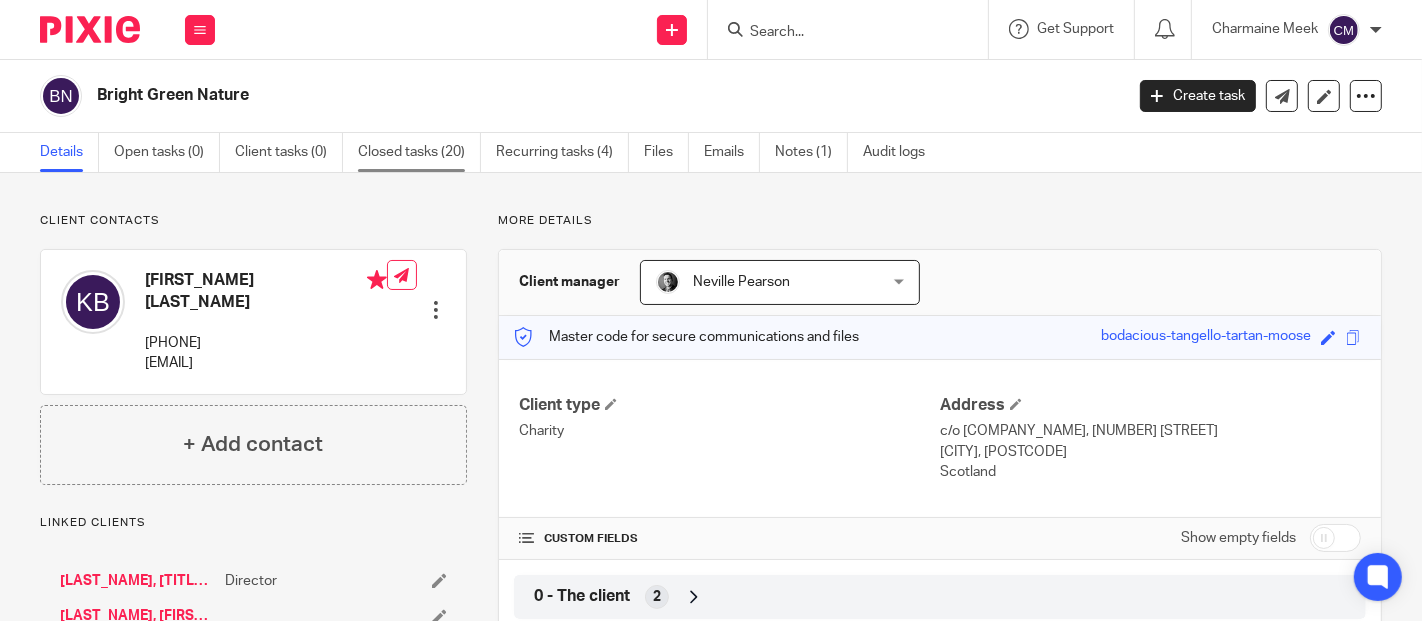 click on "Closed tasks (20)" at bounding box center (419, 152) 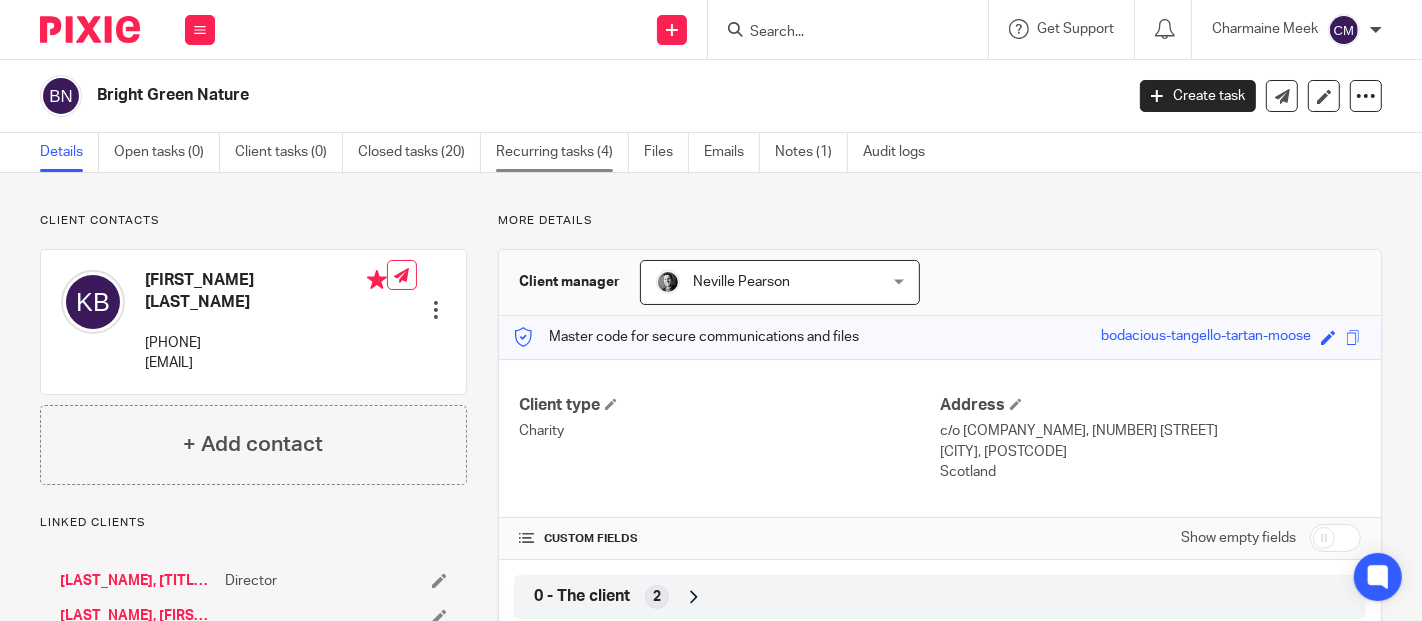 click on "Recurring tasks (4)" at bounding box center [562, 152] 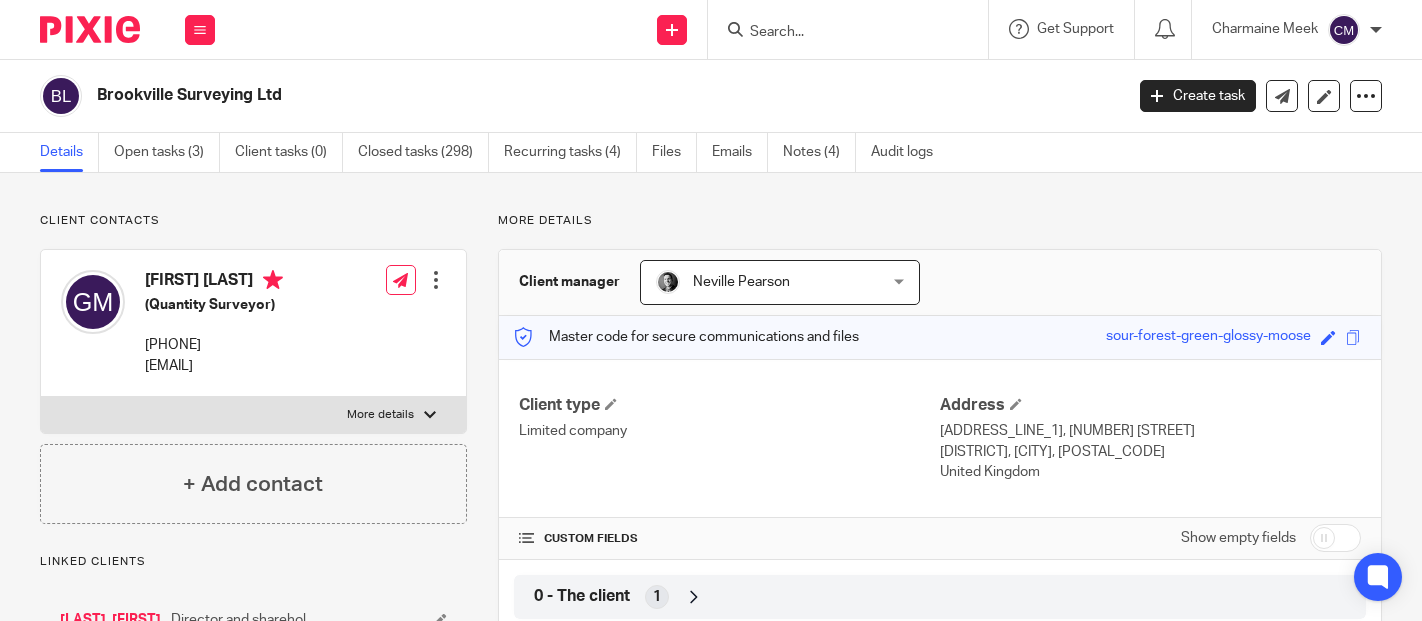 scroll, scrollTop: 0, scrollLeft: 0, axis: both 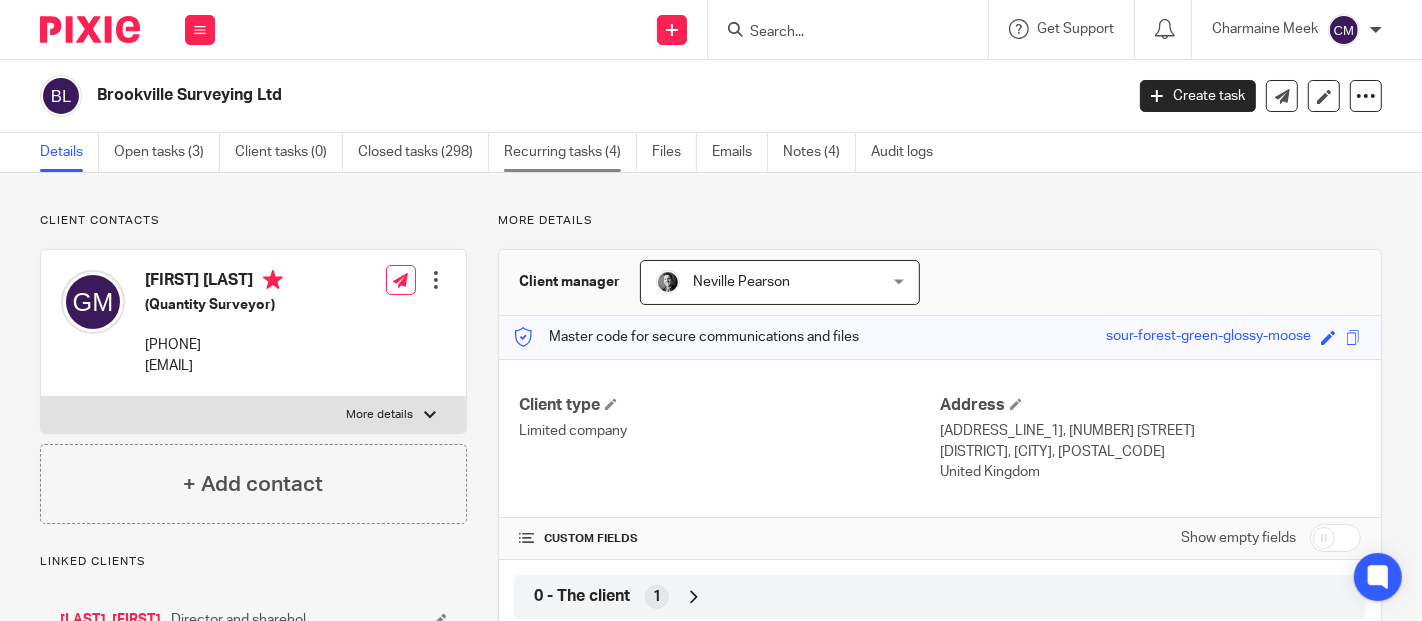 click on "Recurring tasks (4)" at bounding box center [570, 152] 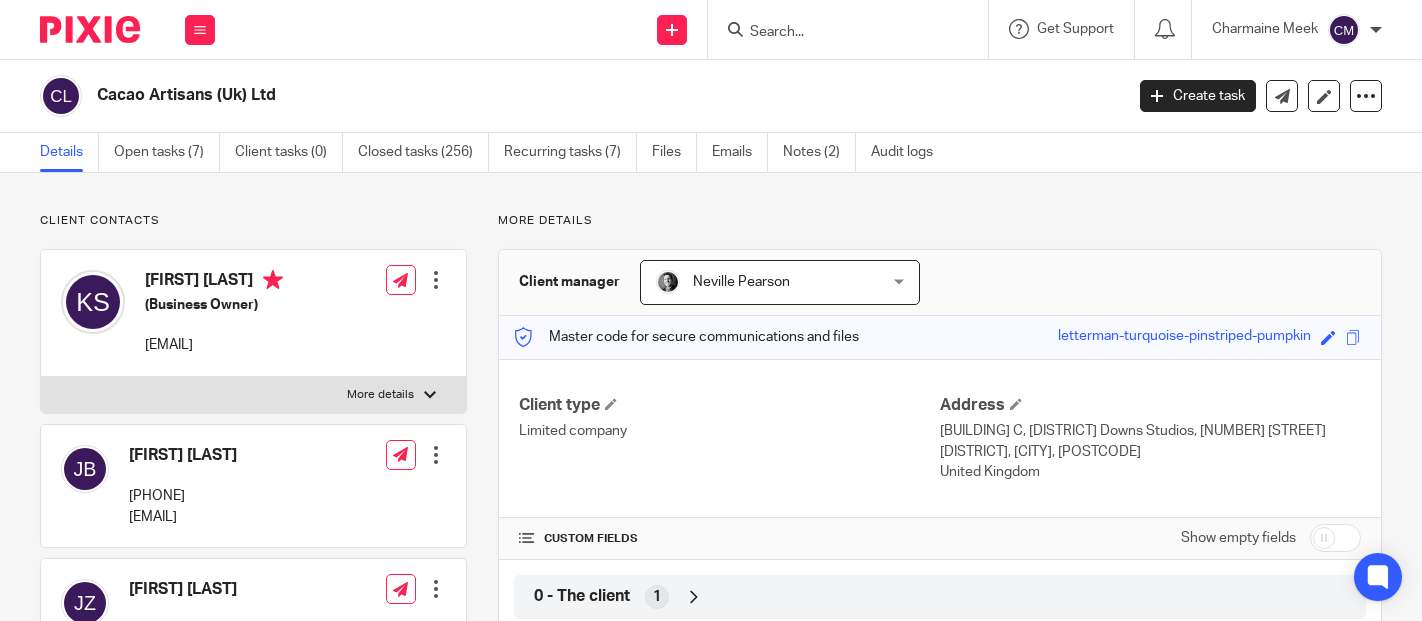 scroll, scrollTop: 0, scrollLeft: 0, axis: both 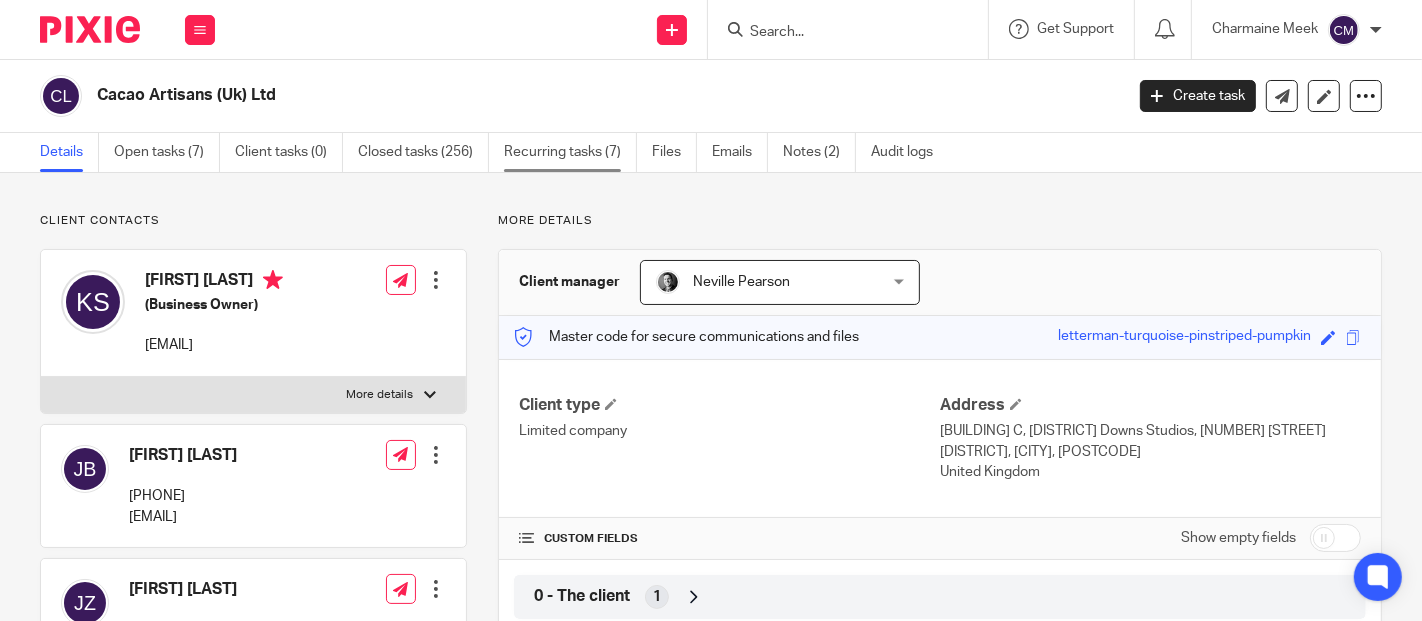 click on "Recurring tasks (7)" at bounding box center [570, 152] 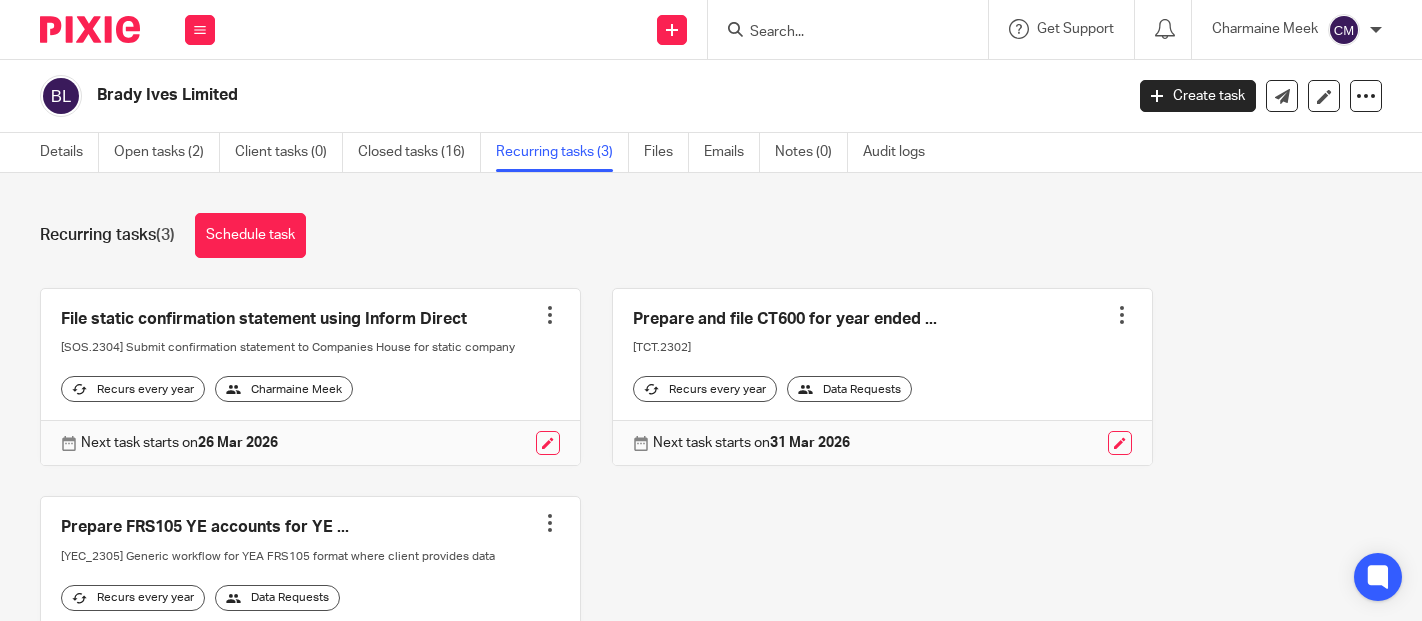 scroll, scrollTop: 0, scrollLeft: 0, axis: both 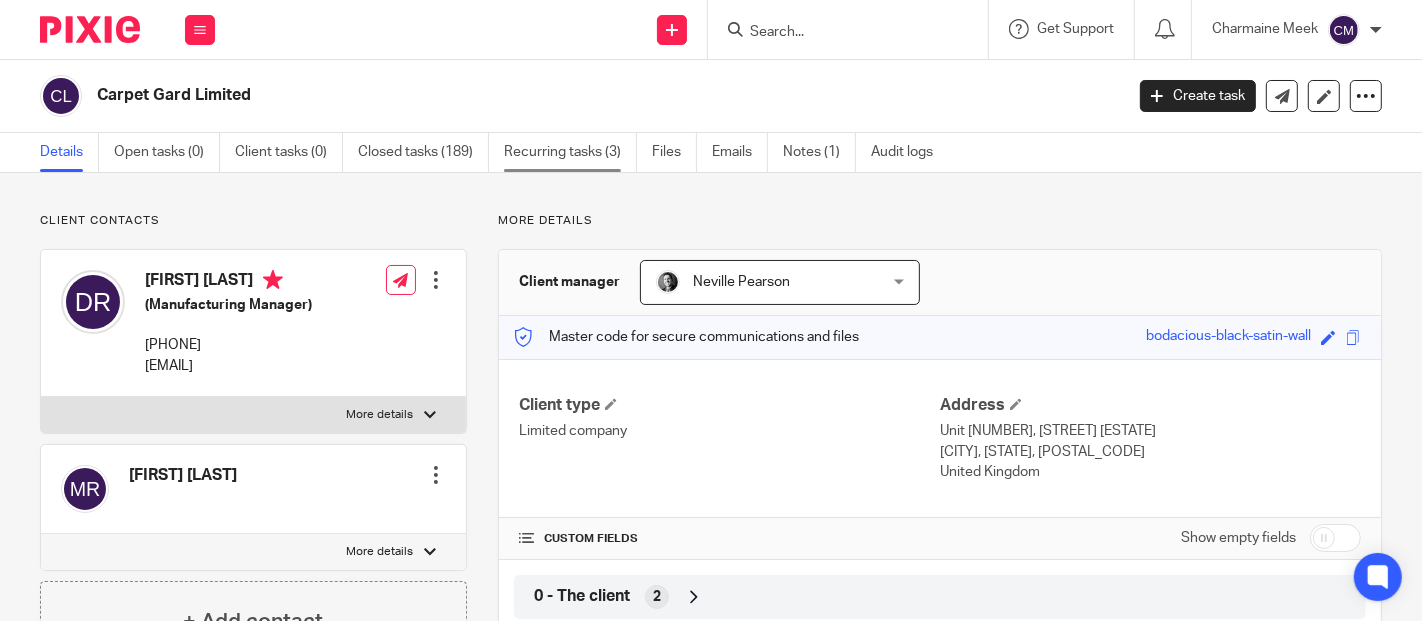 click on "Recurring tasks (3)" at bounding box center (570, 152) 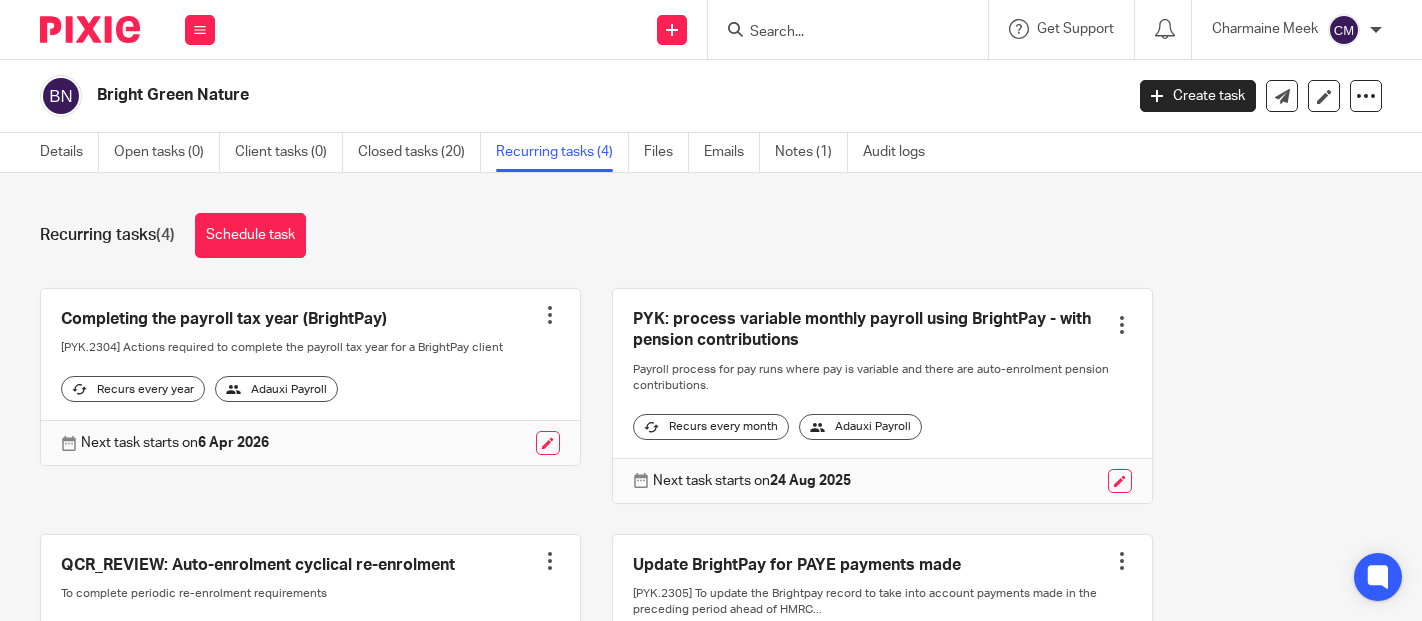 click on "Recurring tasks (4)" at bounding box center [562, 152] 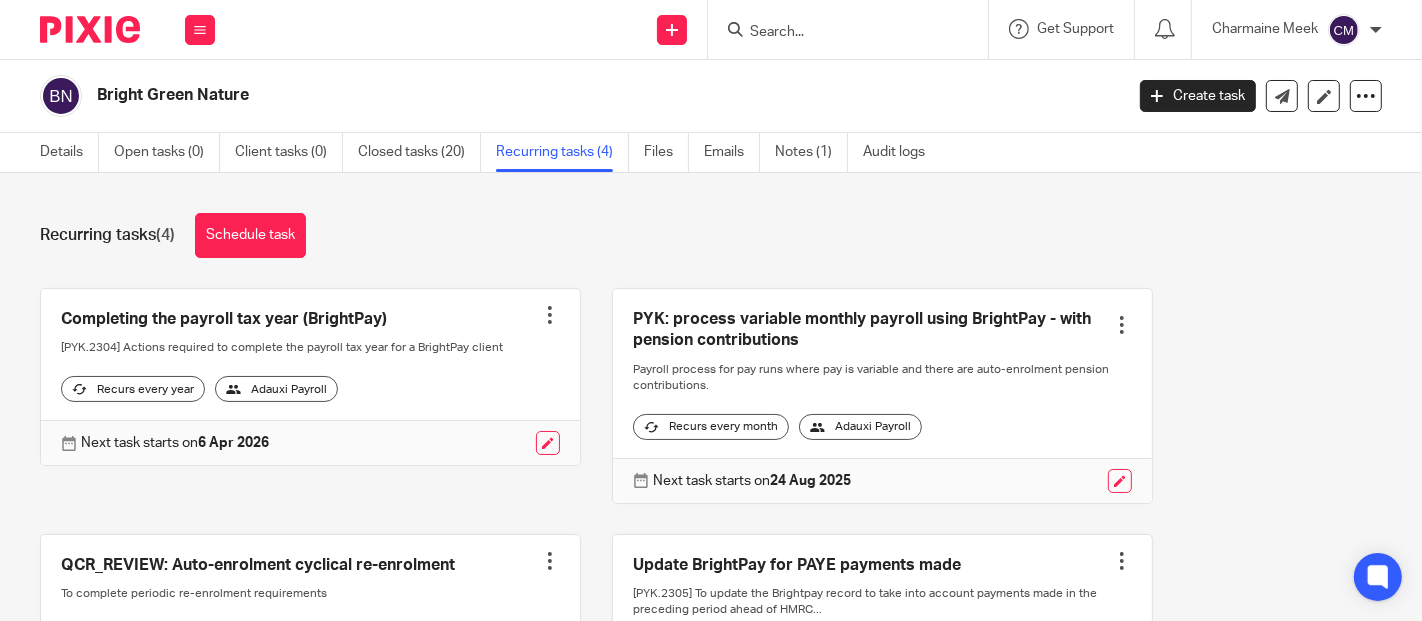 scroll, scrollTop: 207, scrollLeft: 0, axis: vertical 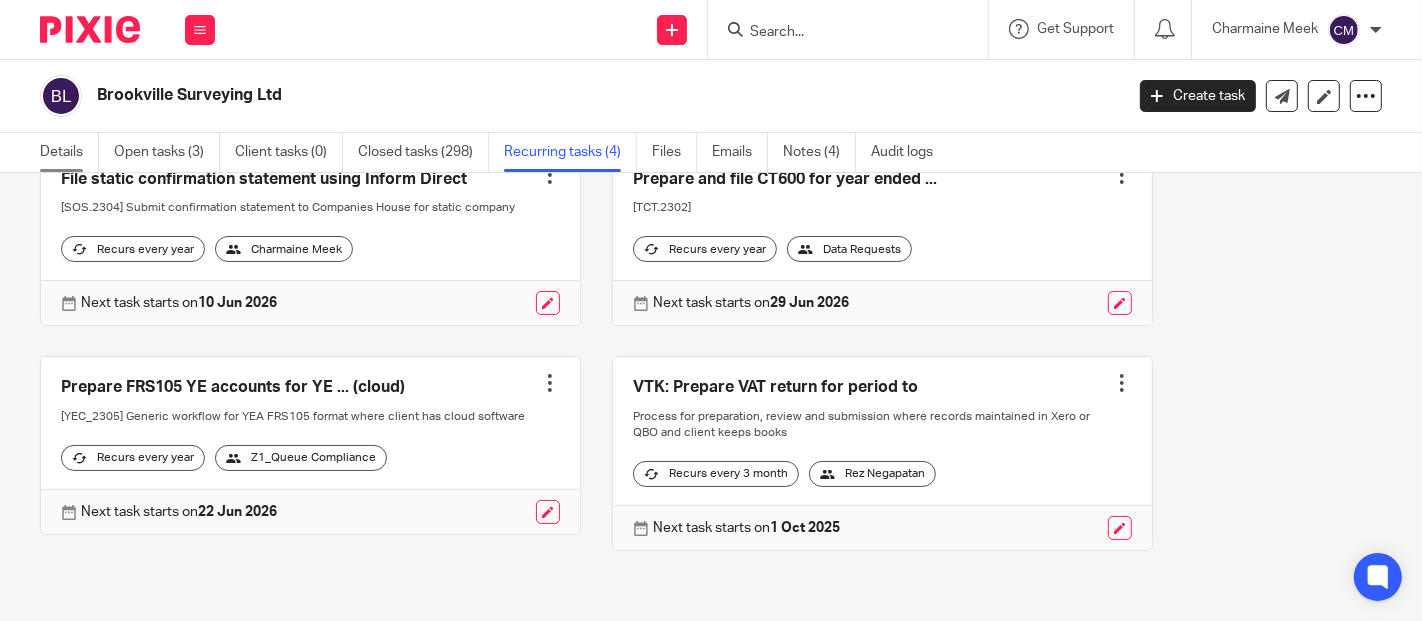 click on "Details" at bounding box center [69, 152] 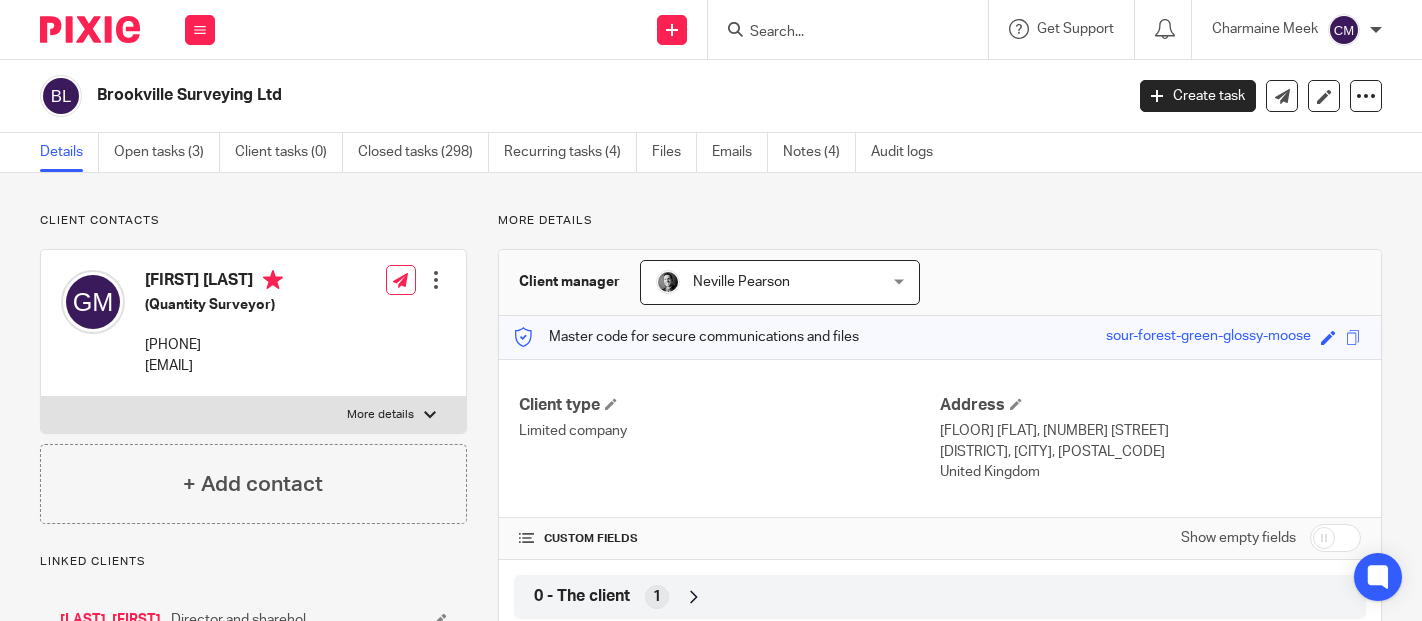 scroll, scrollTop: 0, scrollLeft: 0, axis: both 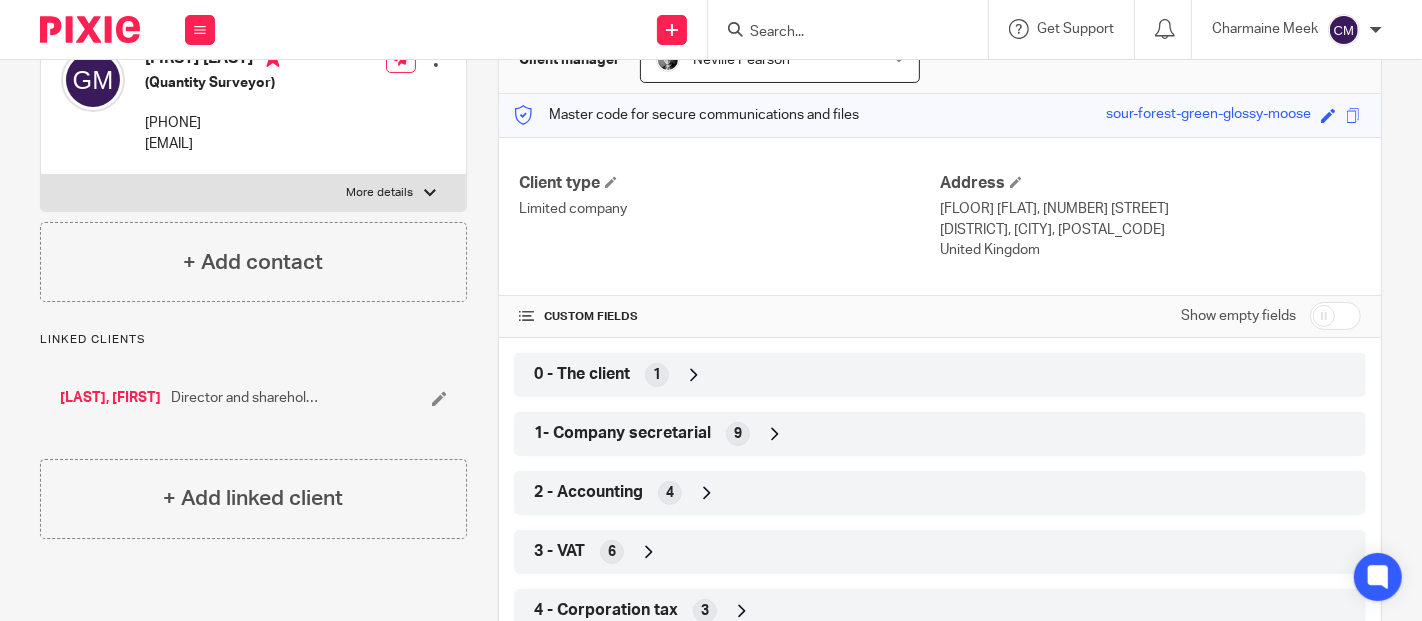click at bounding box center (1335, 316) 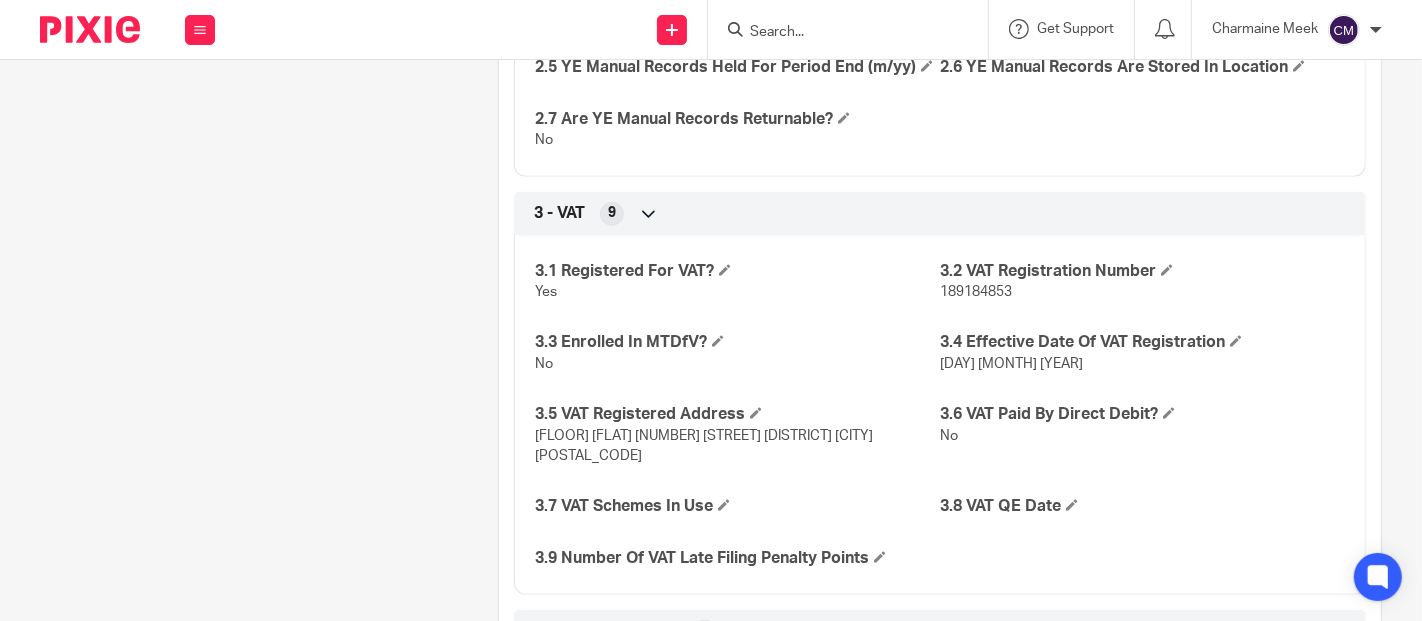 scroll, scrollTop: 1555, scrollLeft: 0, axis: vertical 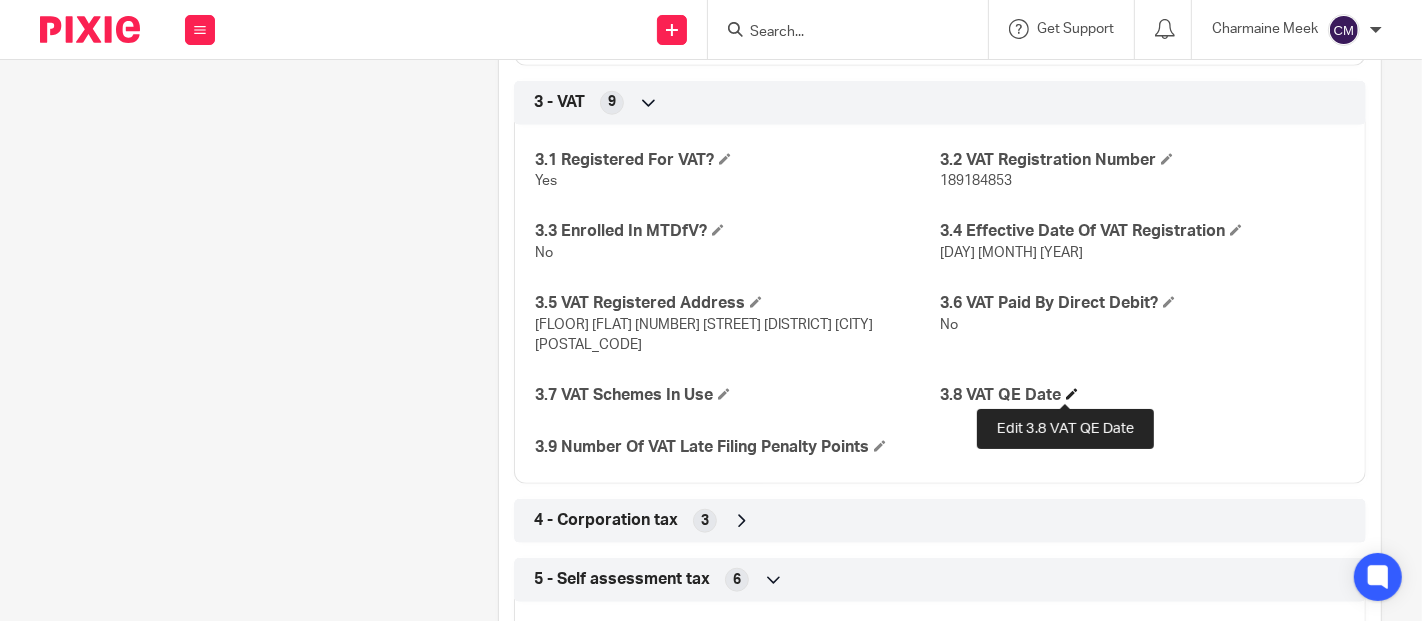 click at bounding box center (1072, 394) 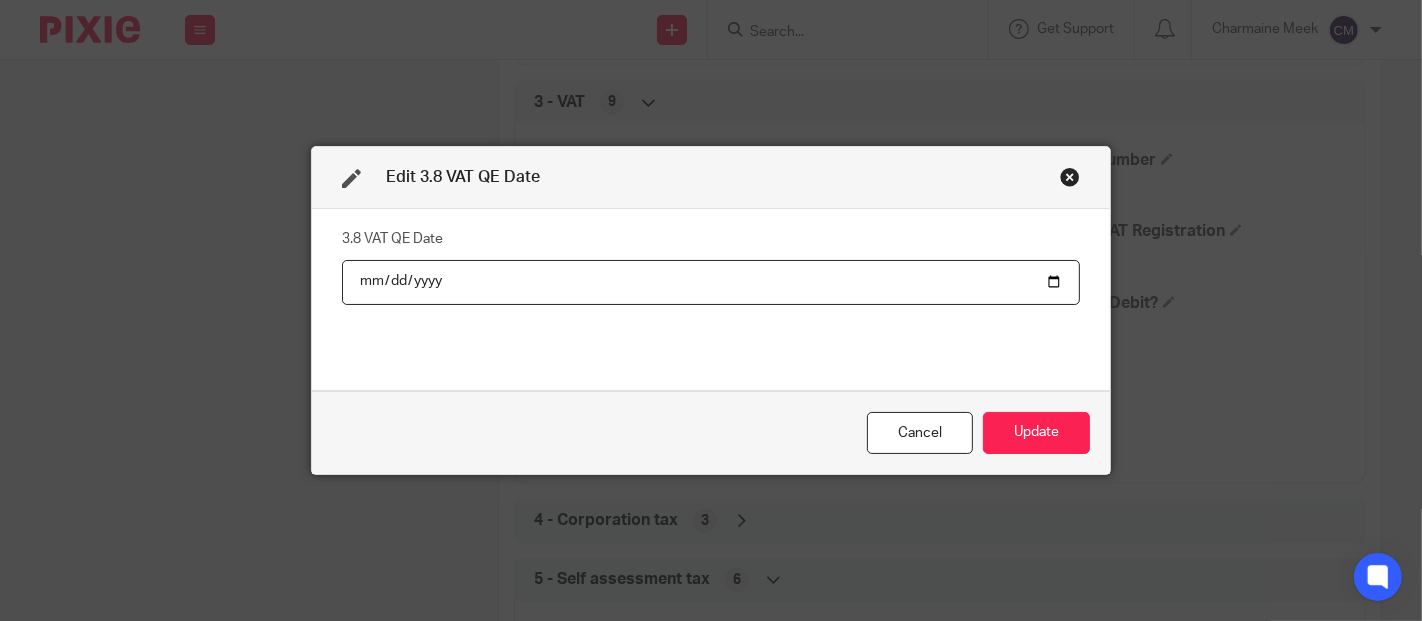 type on "0029-09-30" 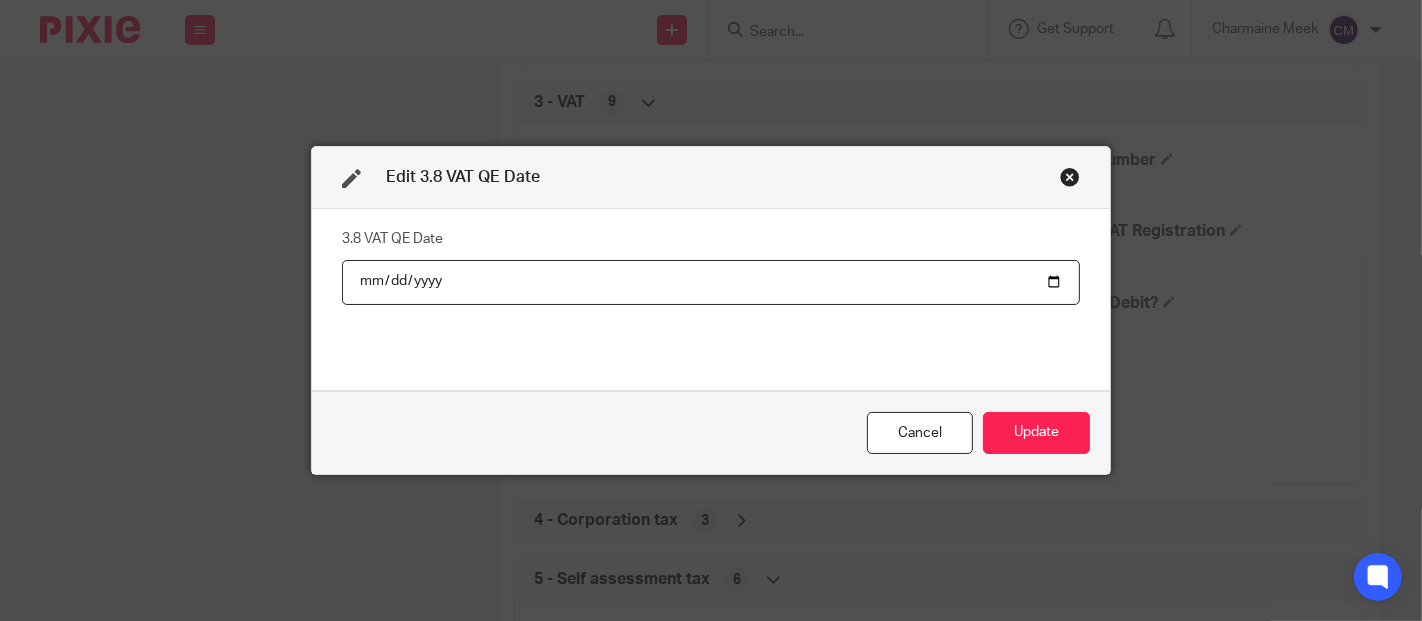 type on "0025-09-30" 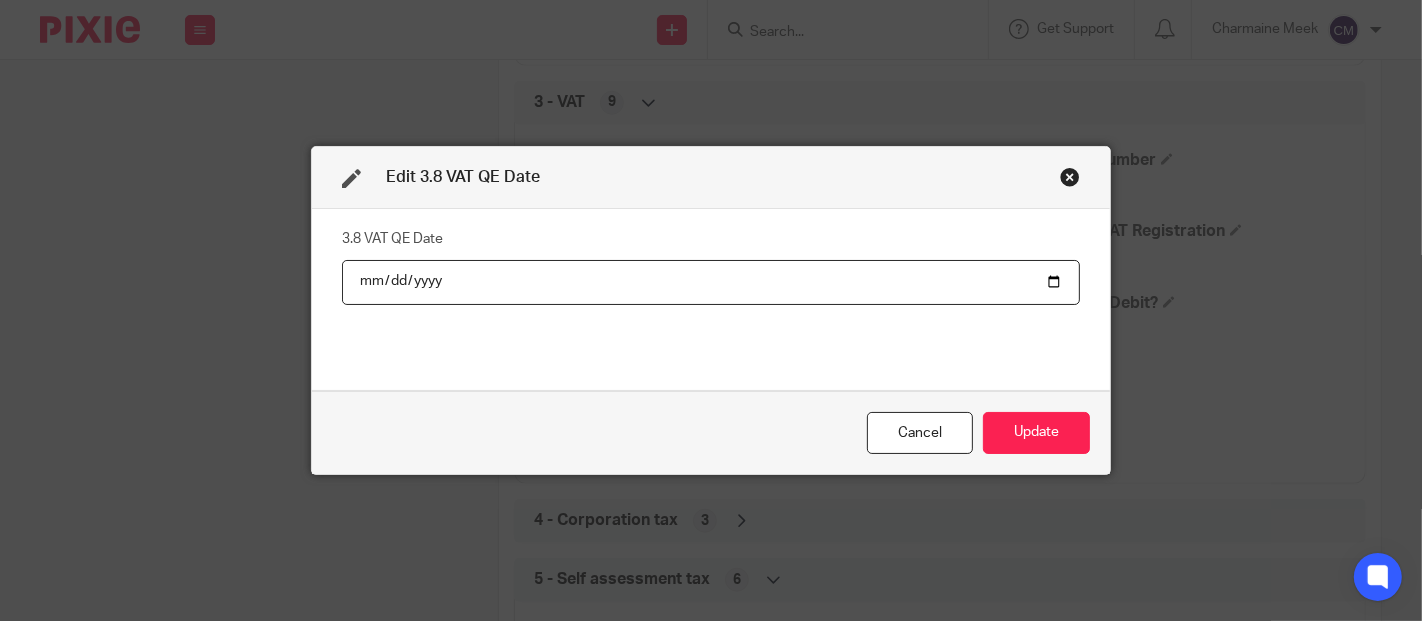 type on "2020-09-30" 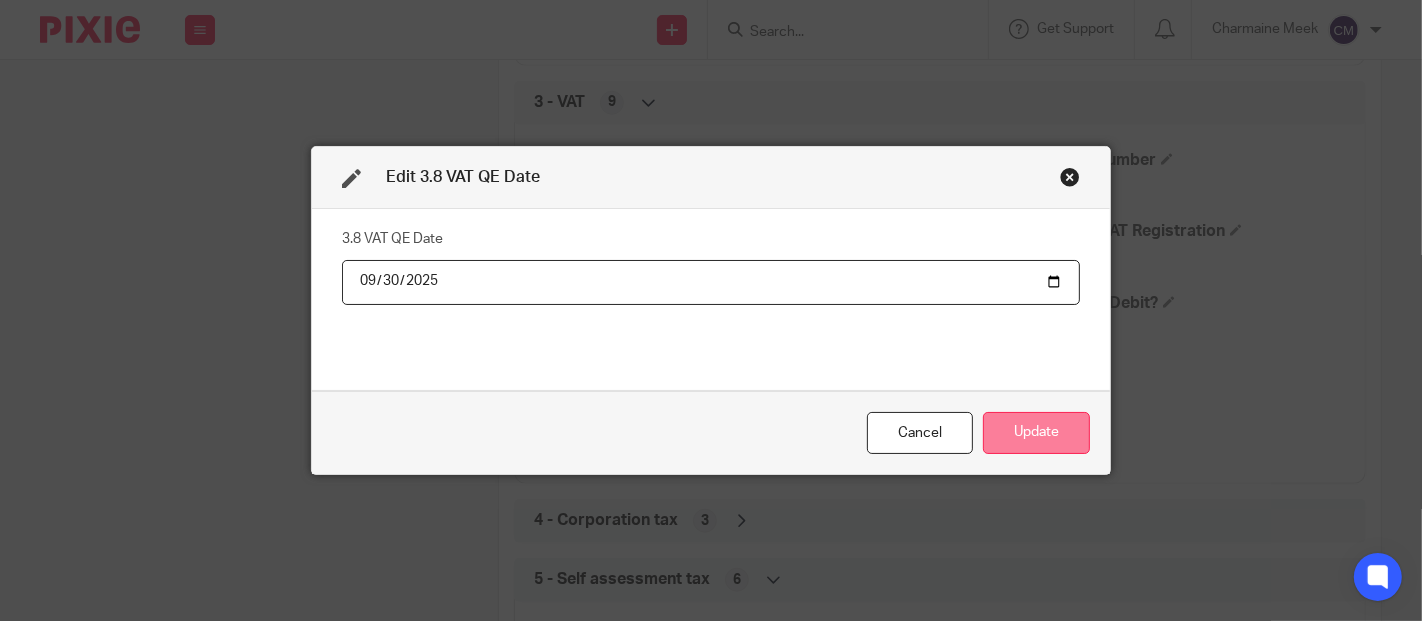click on "Update" at bounding box center [1036, 433] 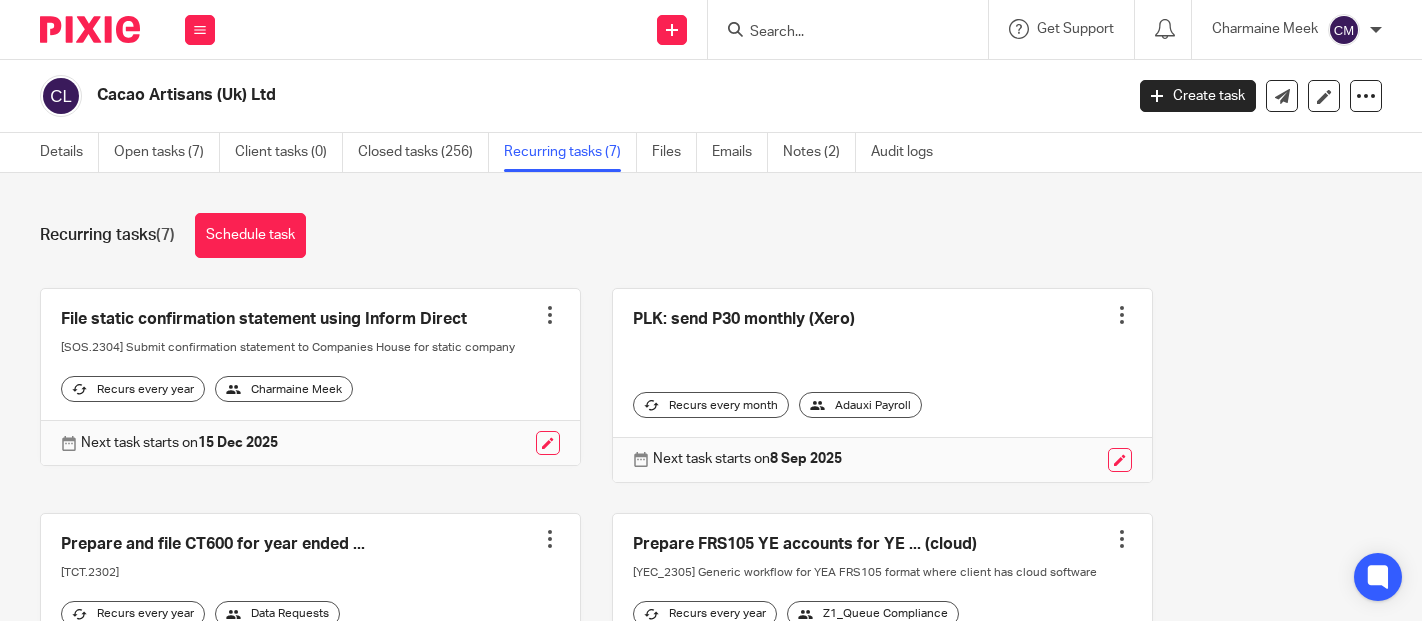 scroll, scrollTop: 0, scrollLeft: 0, axis: both 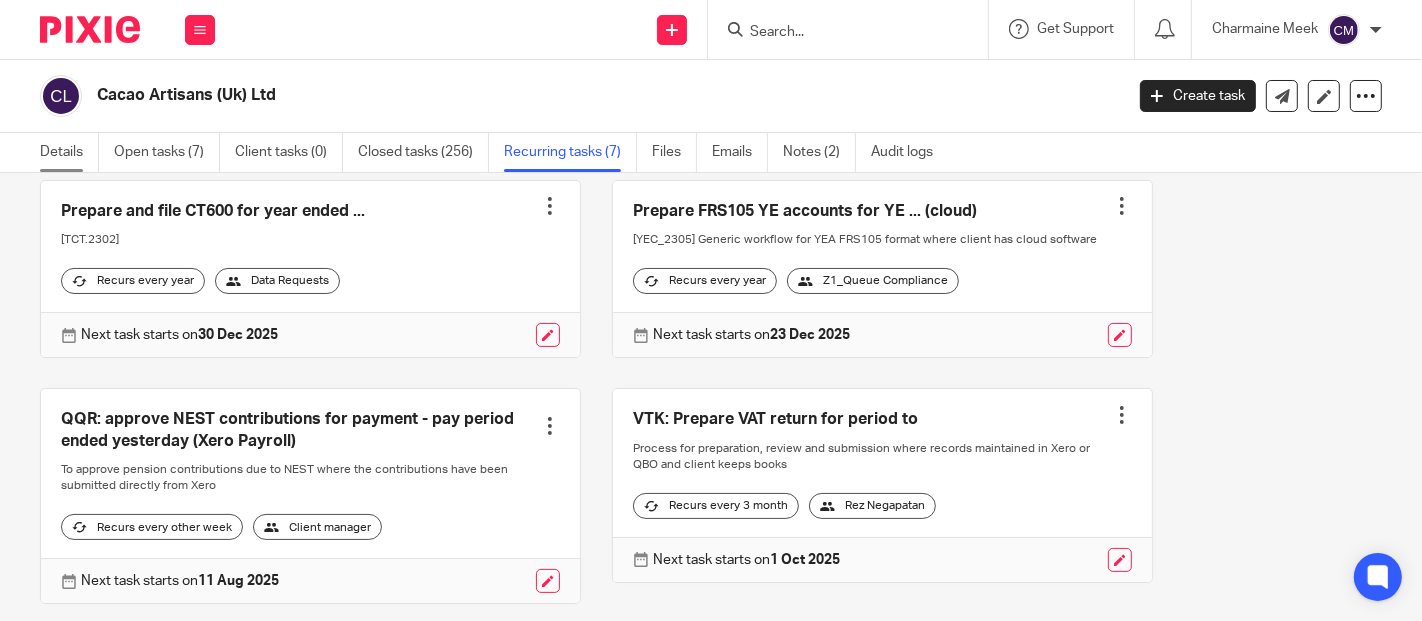 click on "Details" at bounding box center [69, 152] 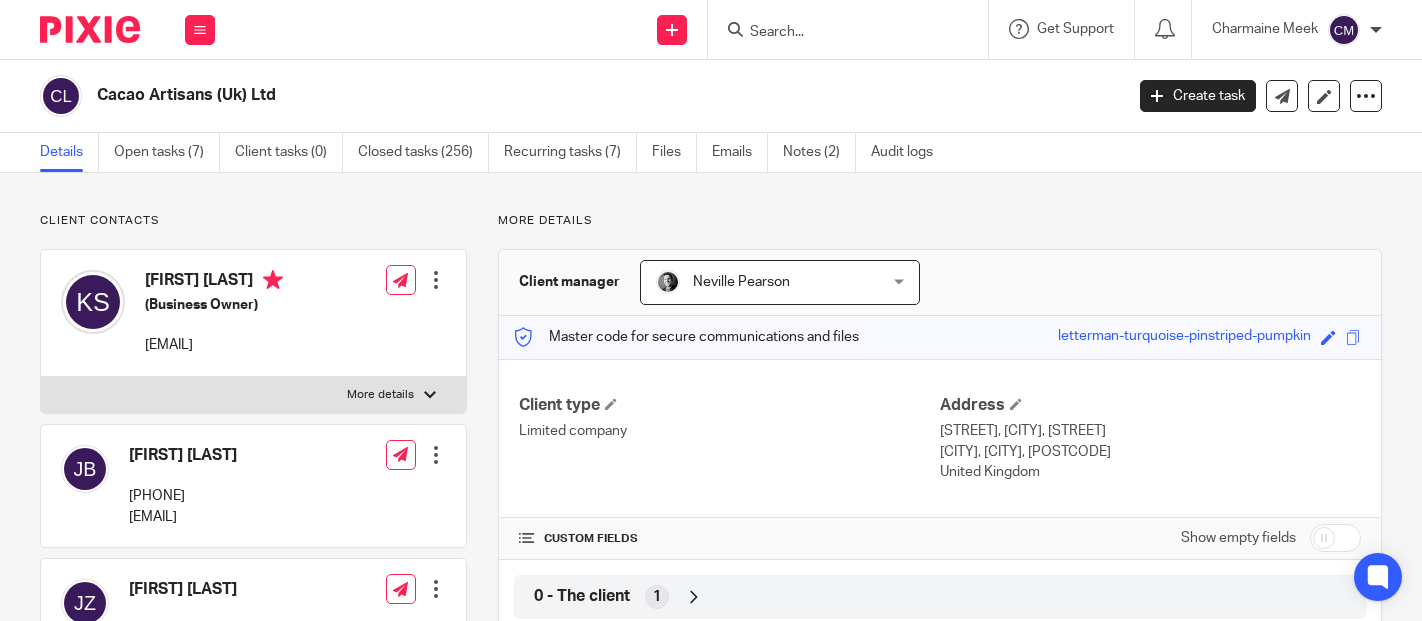 scroll, scrollTop: 0, scrollLeft: 0, axis: both 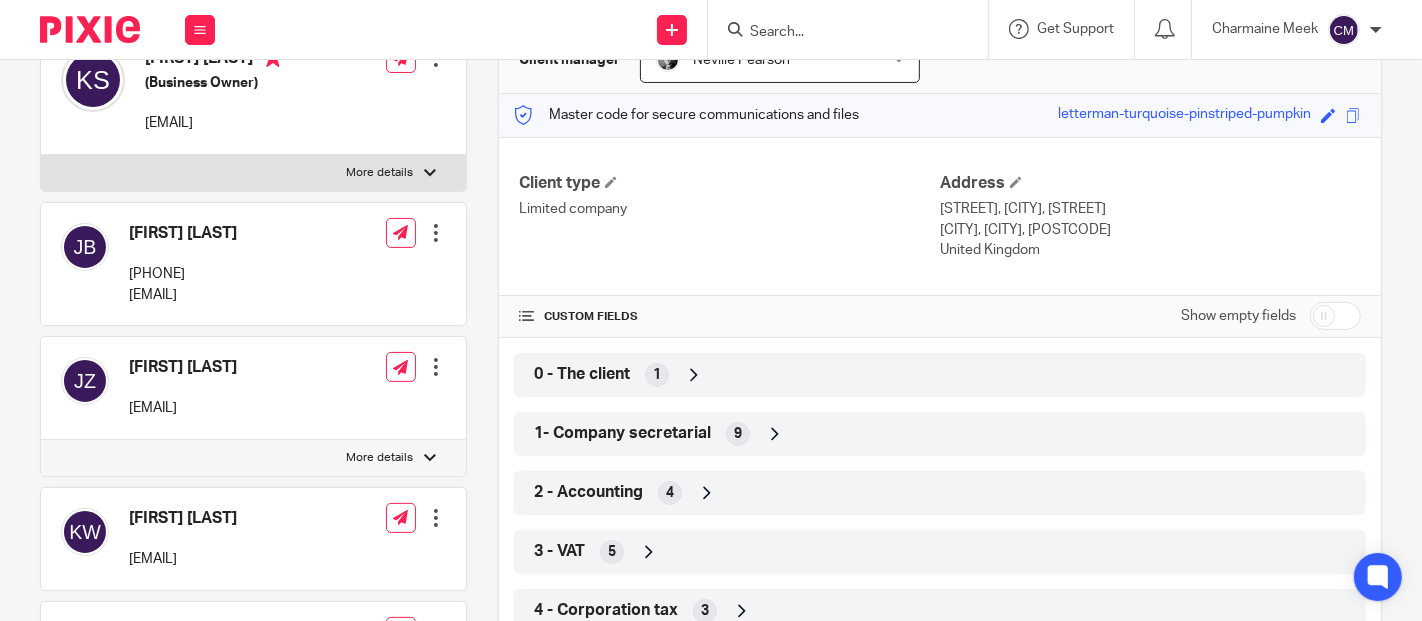 click at bounding box center (1335, 316) 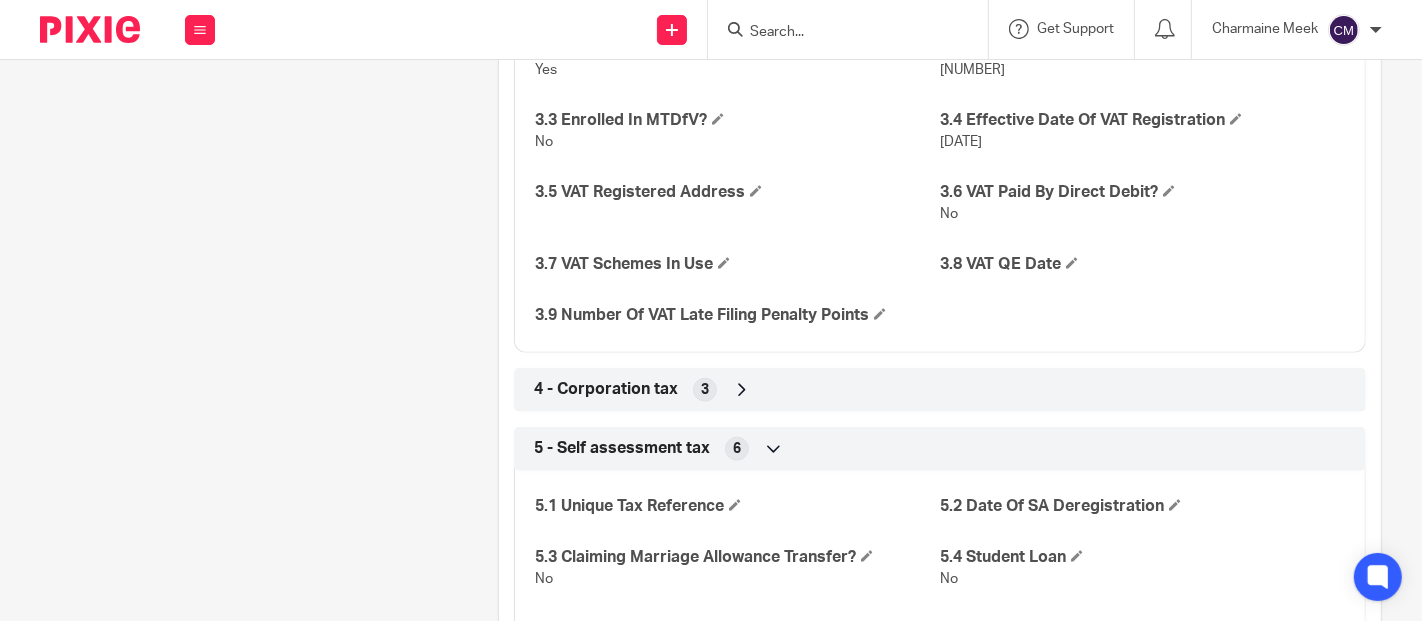 scroll, scrollTop: 1444, scrollLeft: 0, axis: vertical 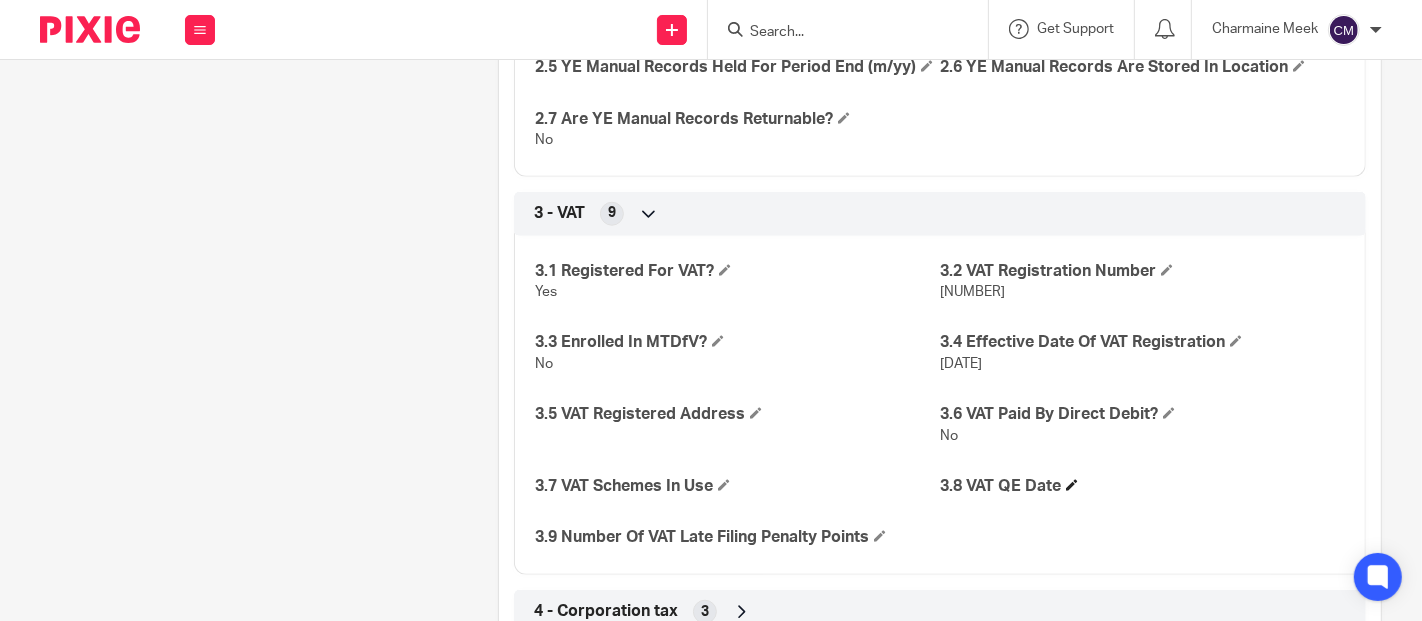 click on "3.8 VAT QE Date" at bounding box center (1142, 486) 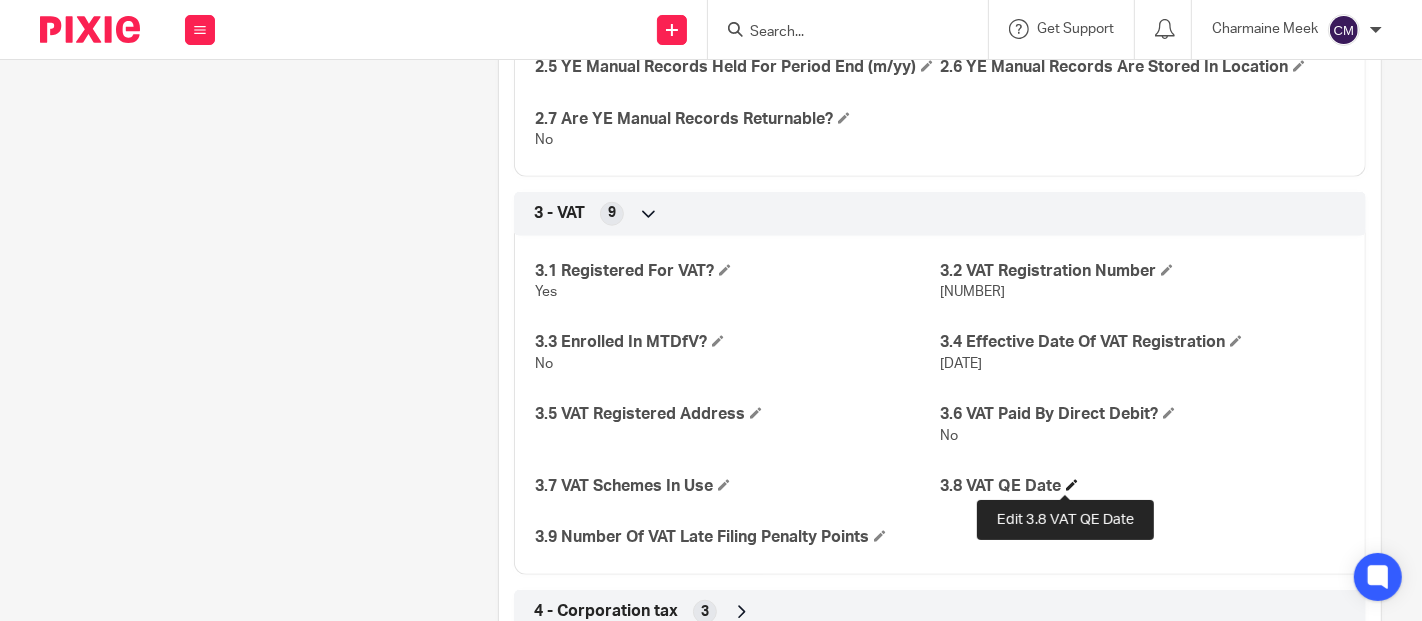 click at bounding box center [1072, 485] 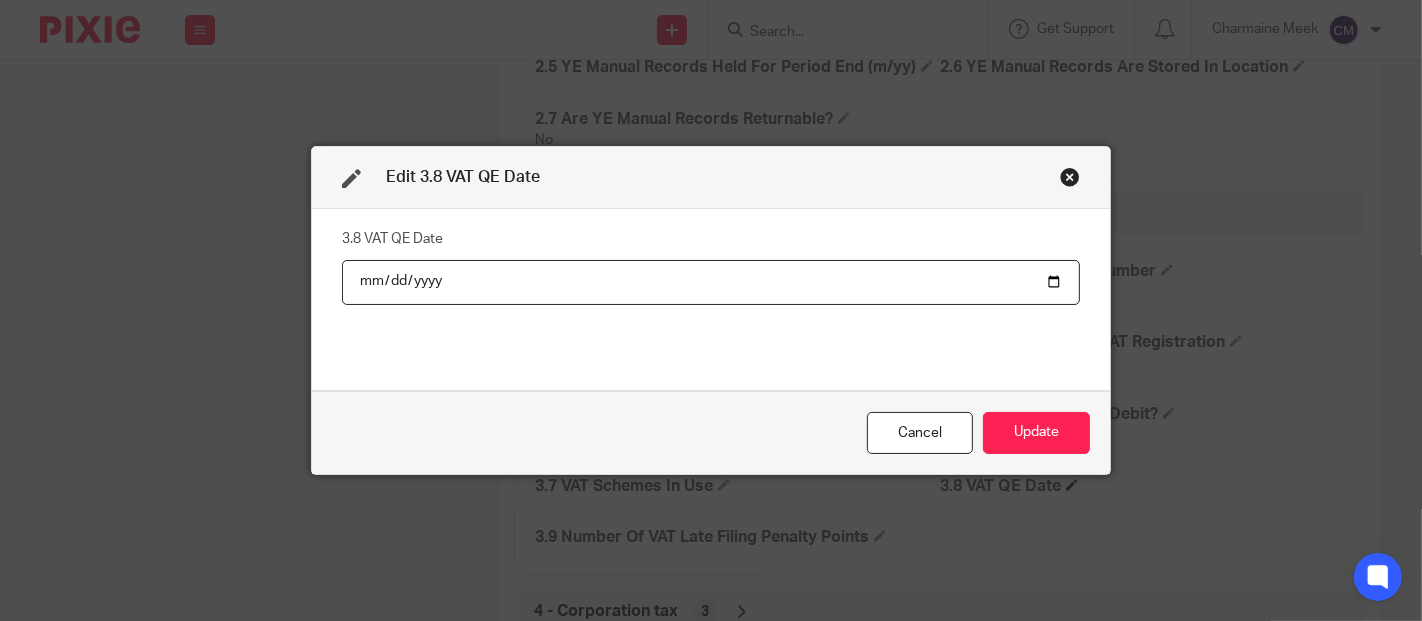 type on "2025-09-30" 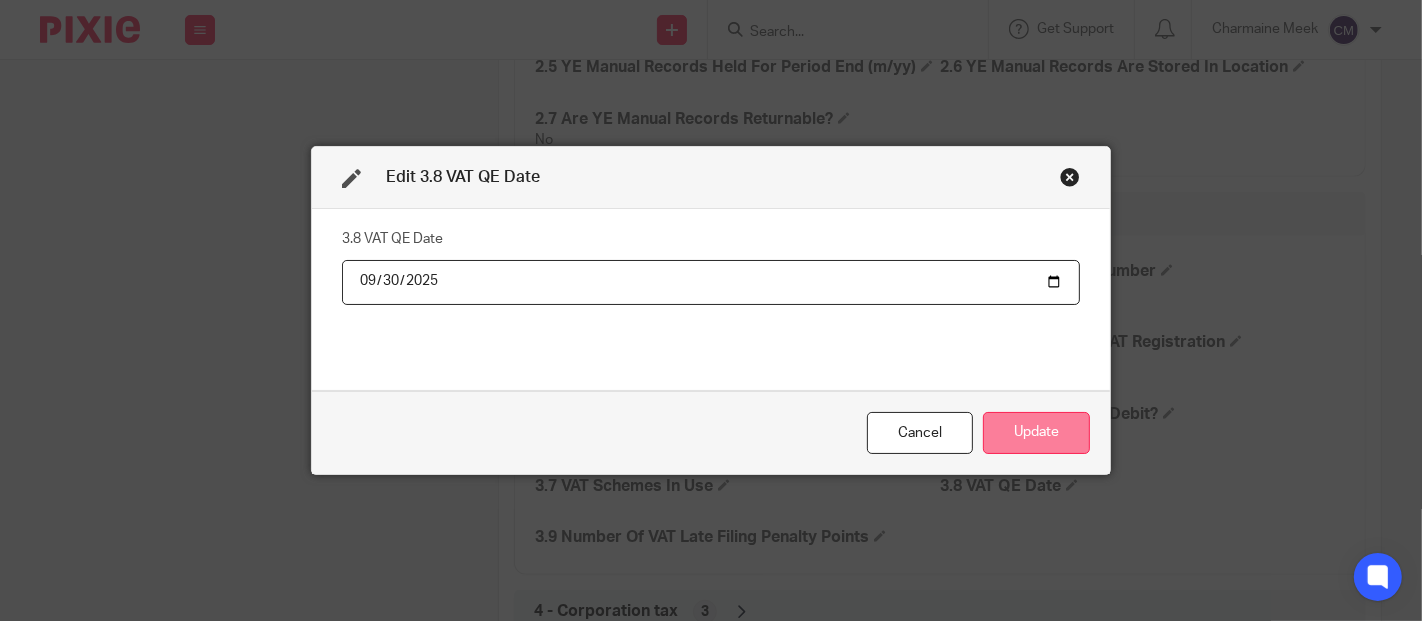 click on "Update" at bounding box center (1036, 433) 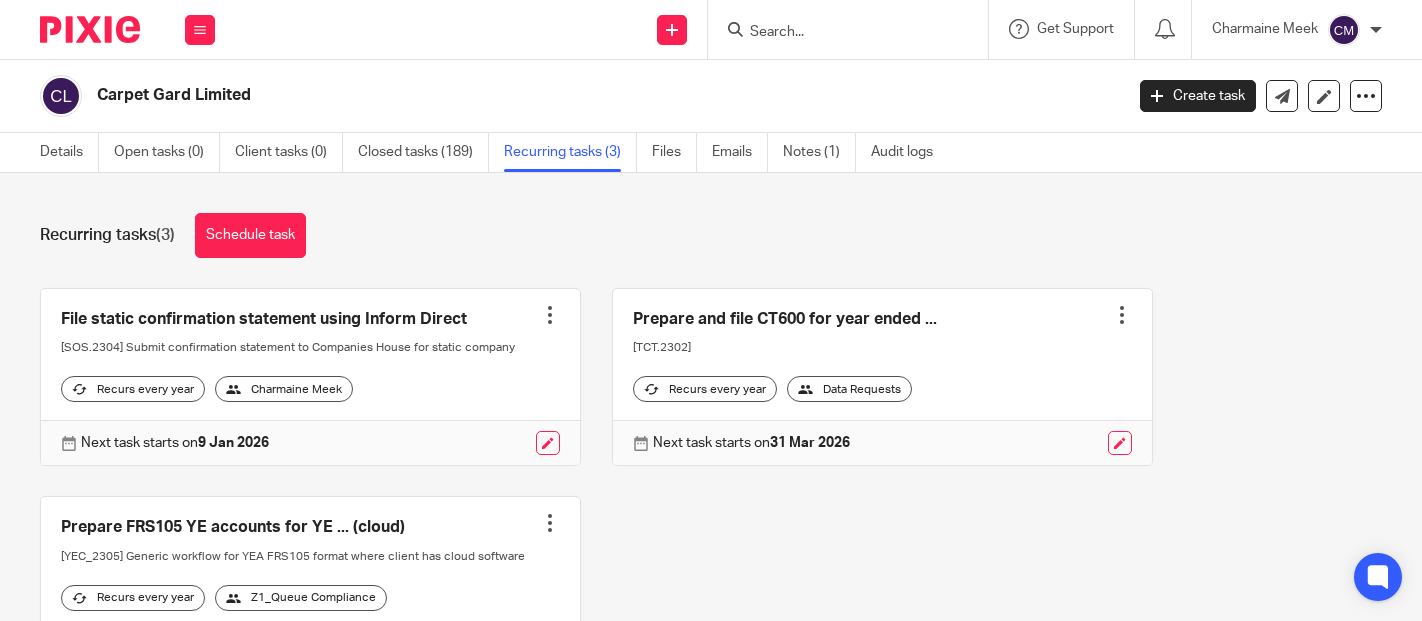 scroll, scrollTop: 0, scrollLeft: 0, axis: both 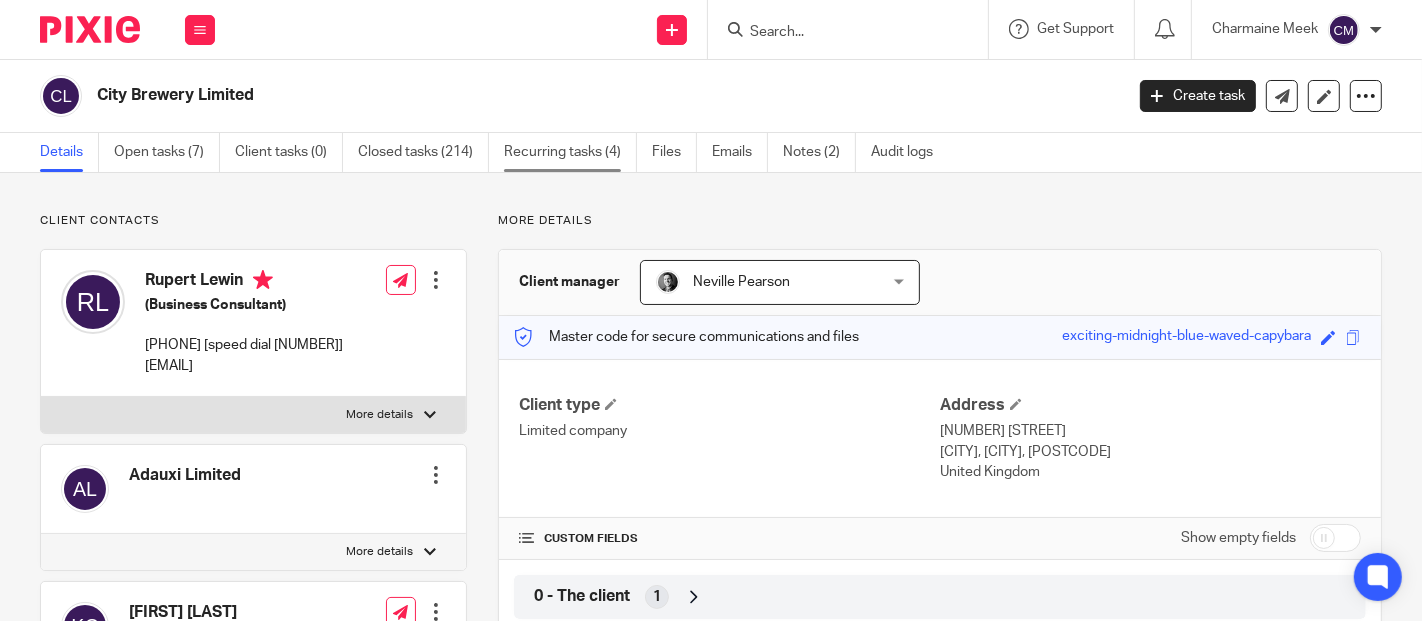 click on "Recurring tasks (4)" at bounding box center [570, 152] 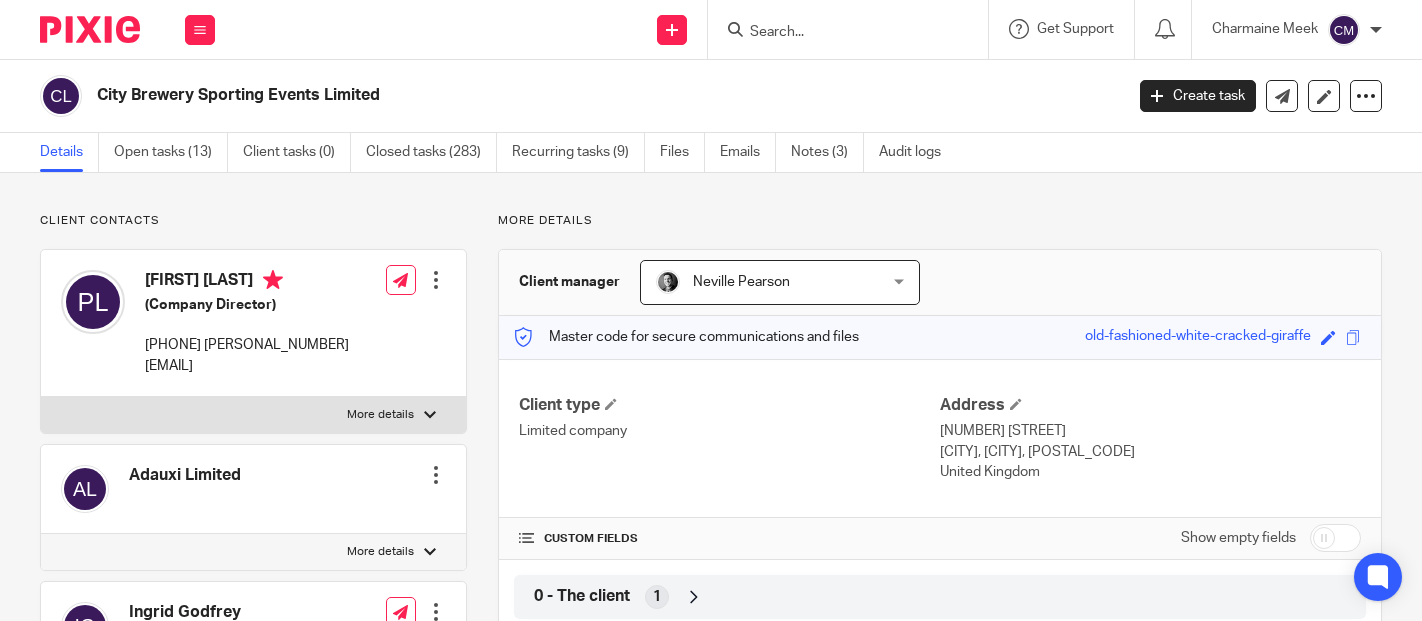 scroll, scrollTop: 0, scrollLeft: 0, axis: both 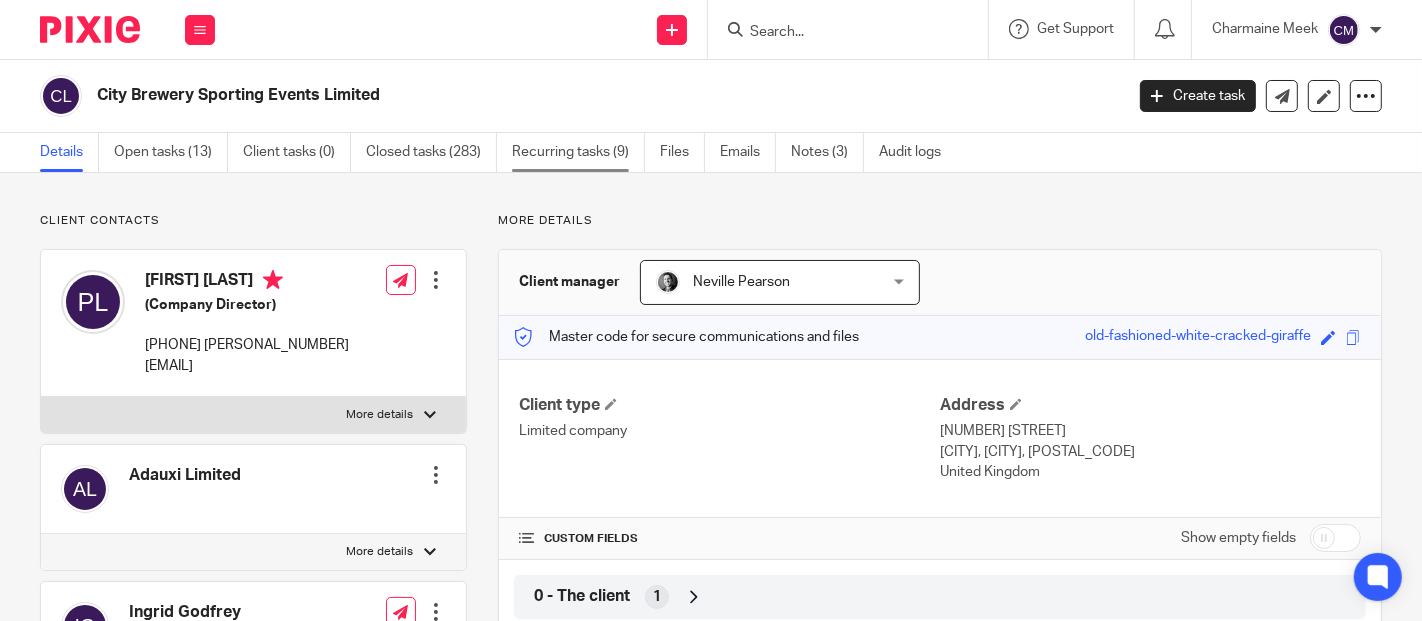 click on "Recurring tasks (9)" at bounding box center (578, 152) 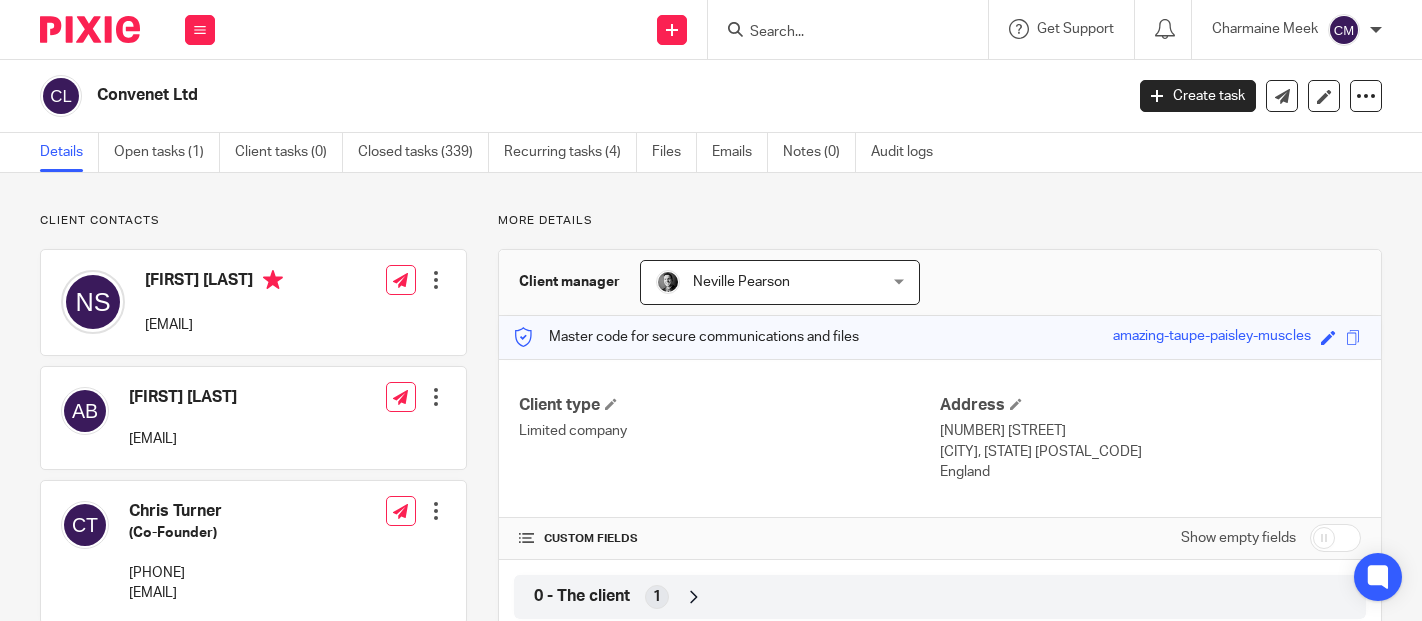 scroll, scrollTop: 0, scrollLeft: 0, axis: both 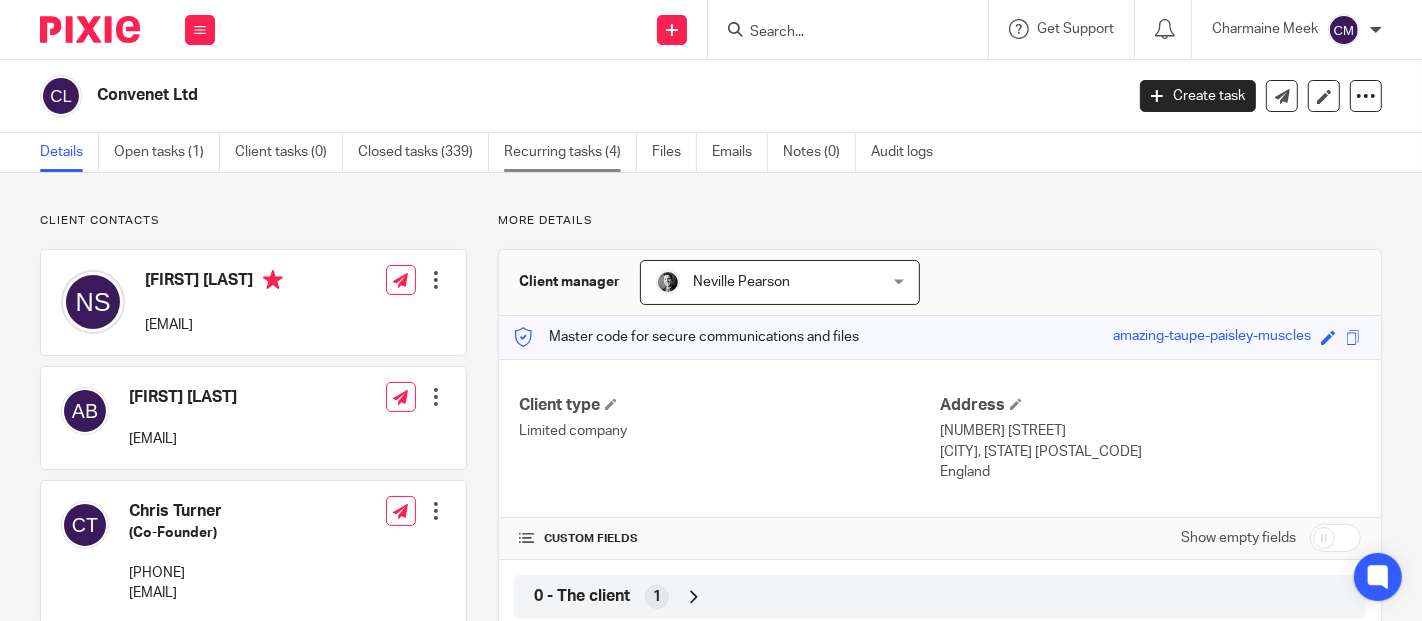 click on "Recurring tasks (4)" at bounding box center [570, 152] 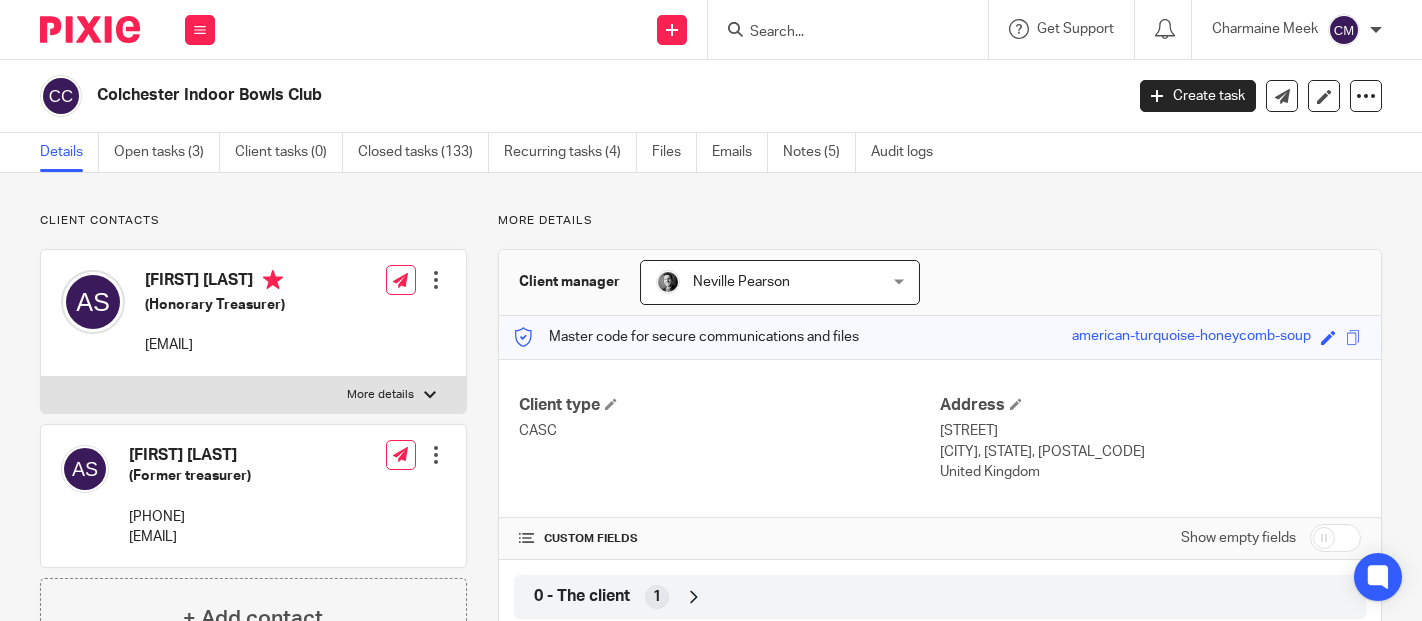 scroll, scrollTop: 0, scrollLeft: 0, axis: both 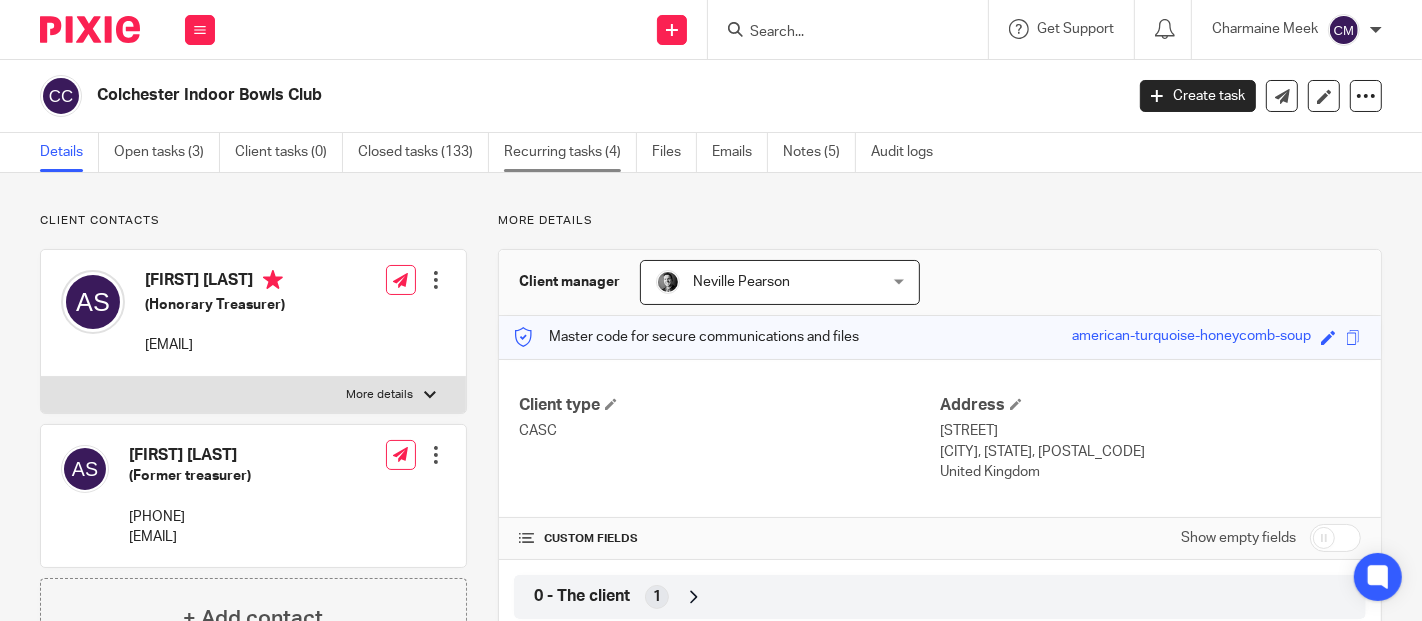 click on "Recurring tasks (4)" at bounding box center [570, 152] 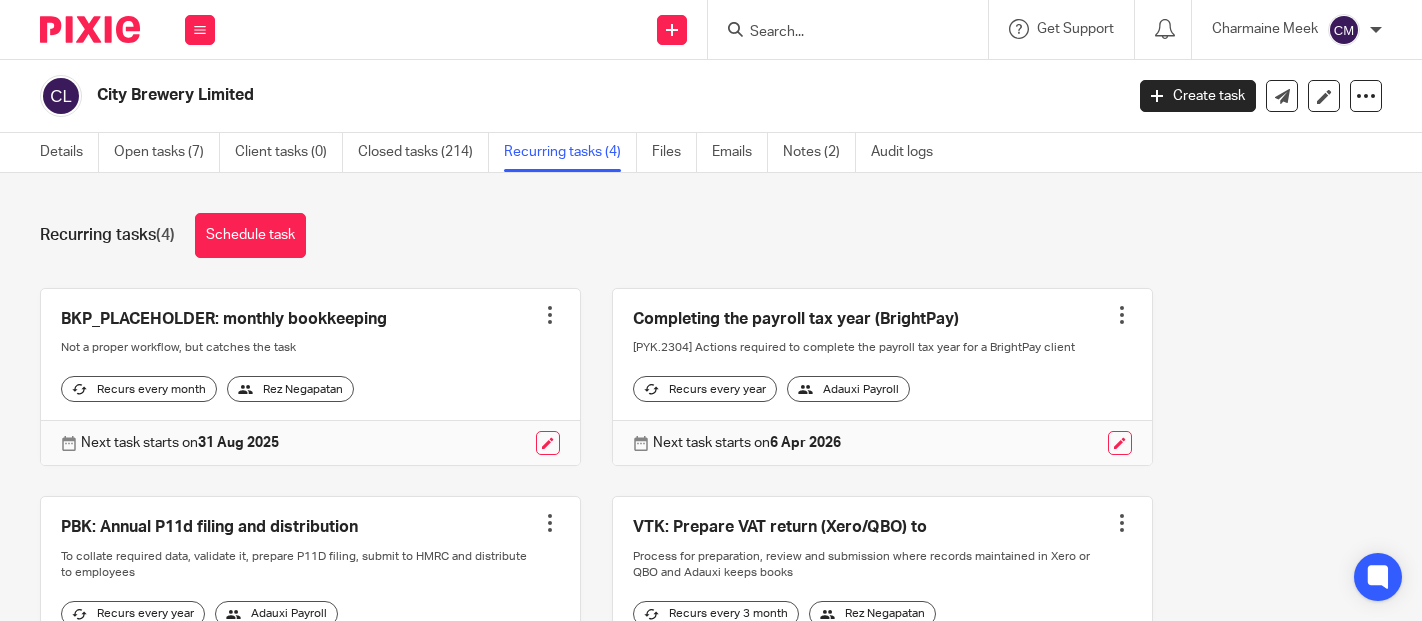 scroll, scrollTop: 0, scrollLeft: 0, axis: both 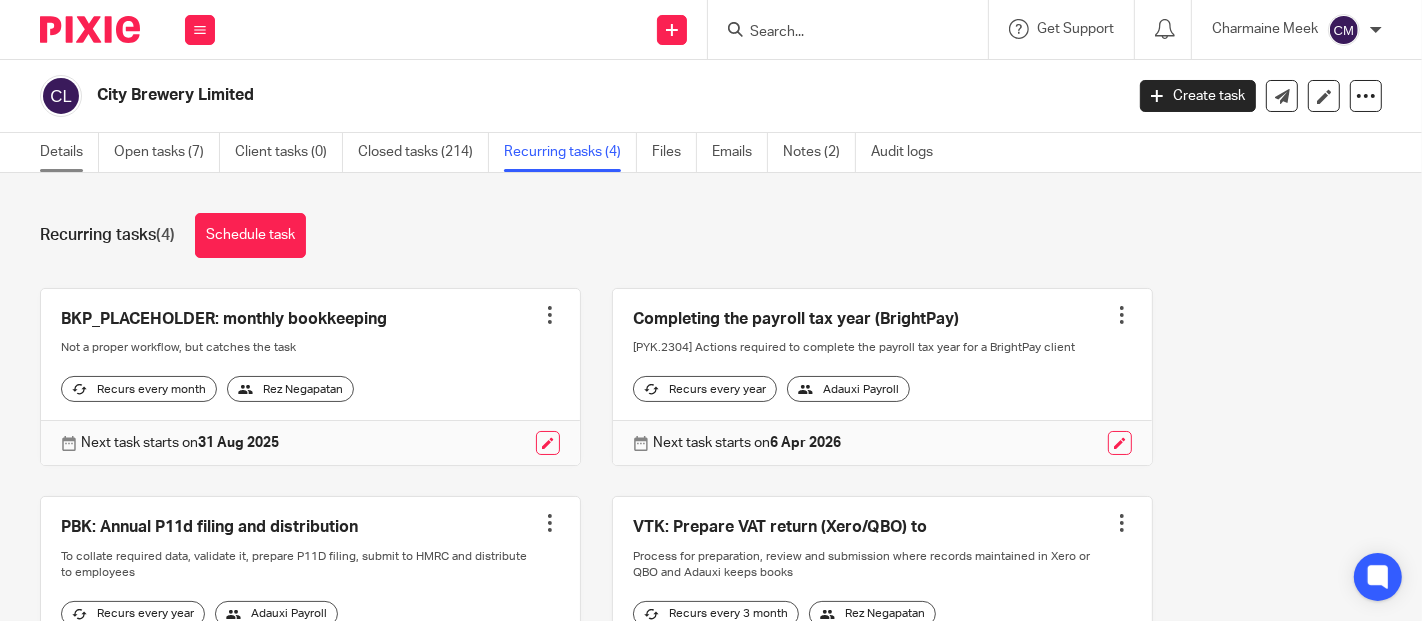 click on "Details" at bounding box center (69, 152) 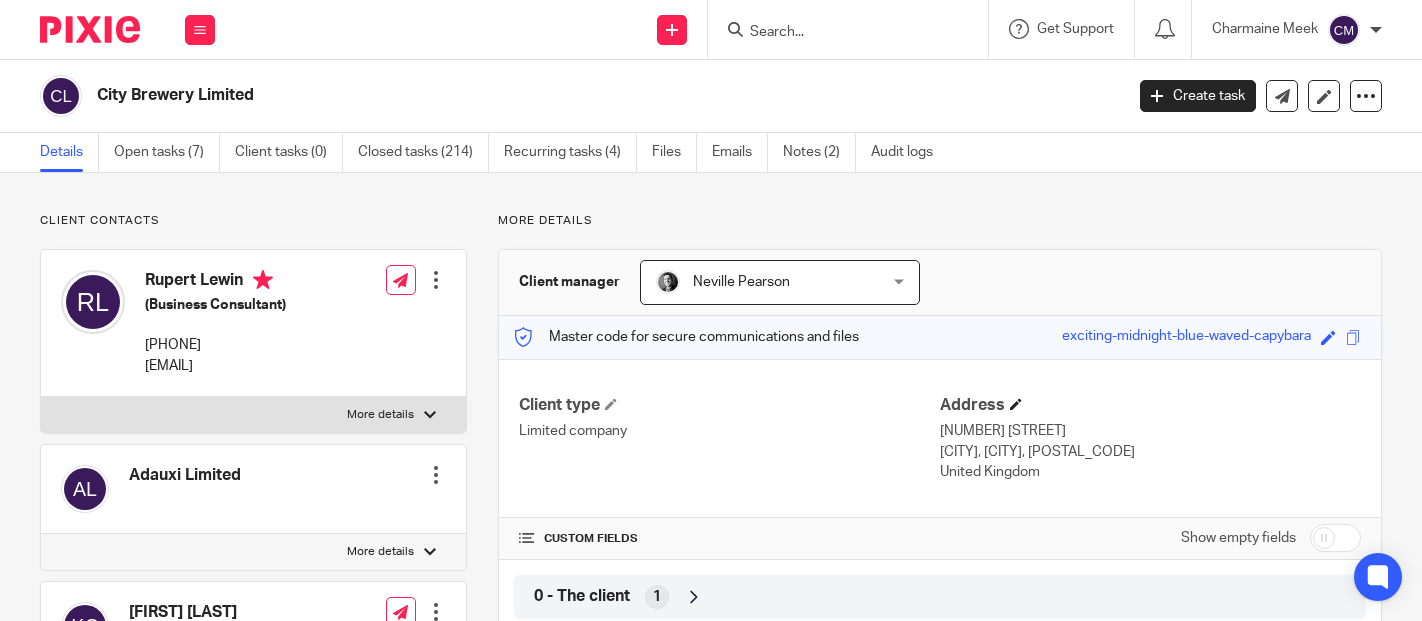 scroll, scrollTop: 0, scrollLeft: 0, axis: both 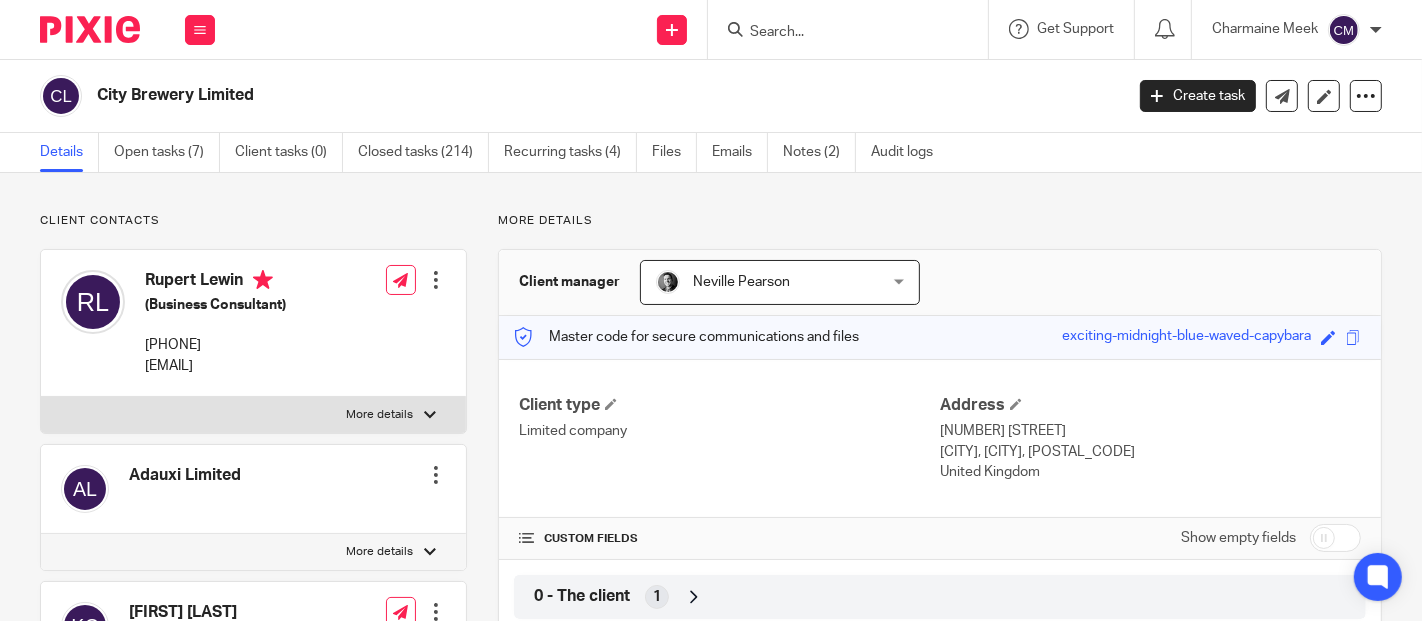 click at bounding box center [1335, 538] 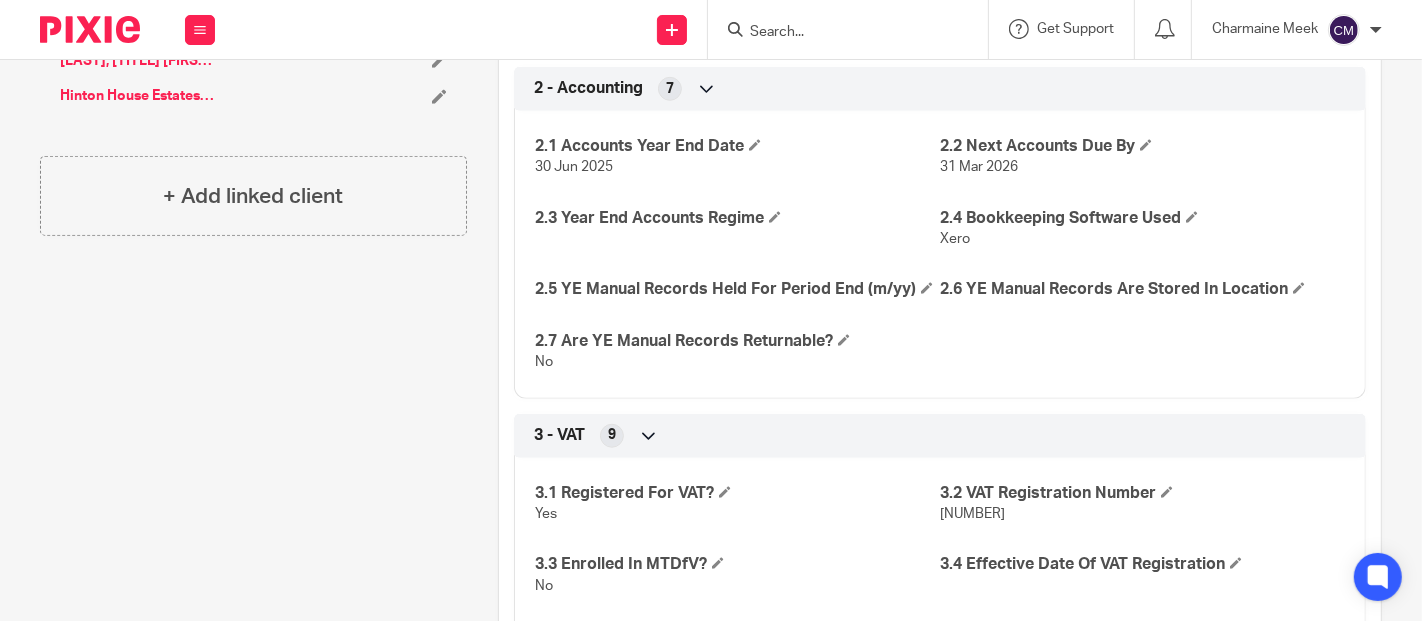 scroll, scrollTop: 1444, scrollLeft: 0, axis: vertical 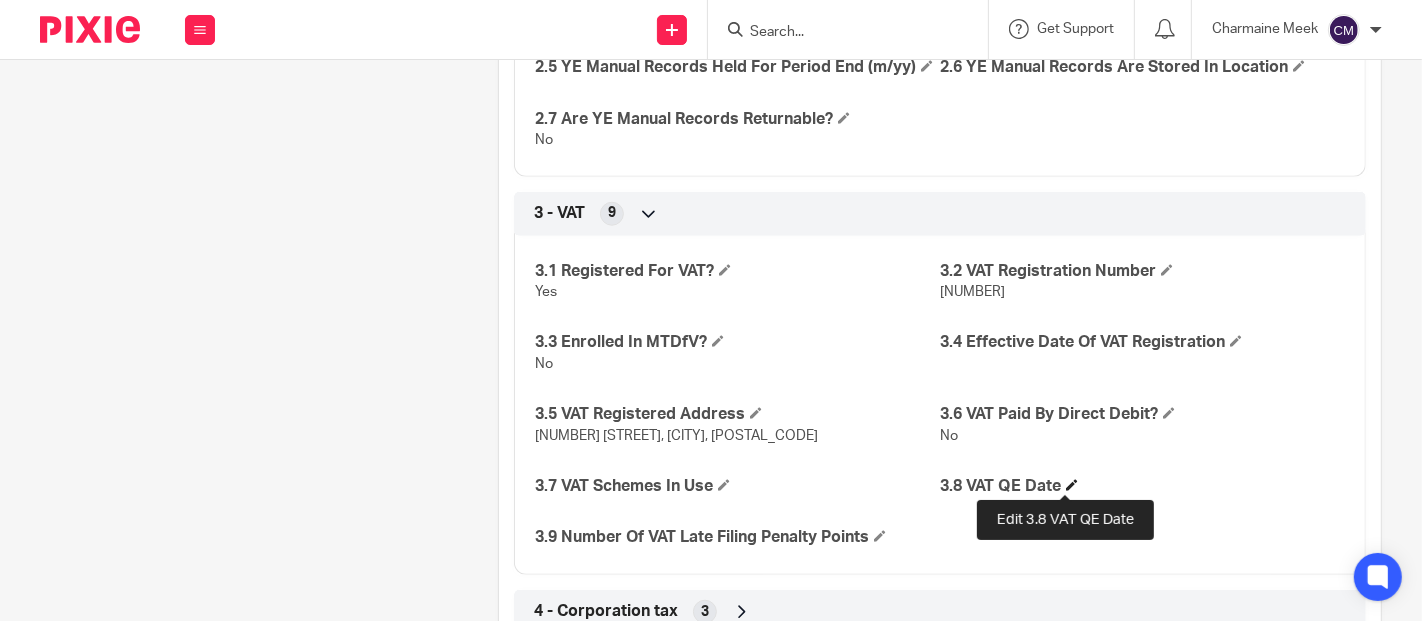 click at bounding box center (1072, 485) 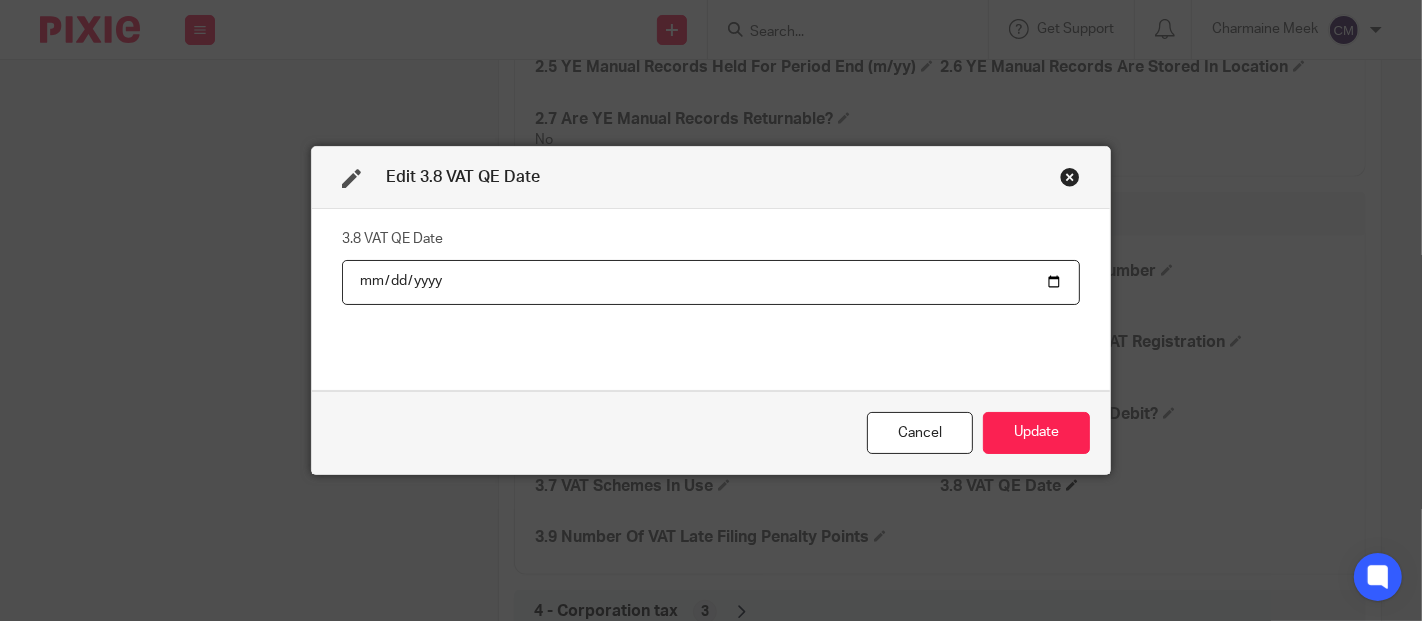 type on "0025-10-31" 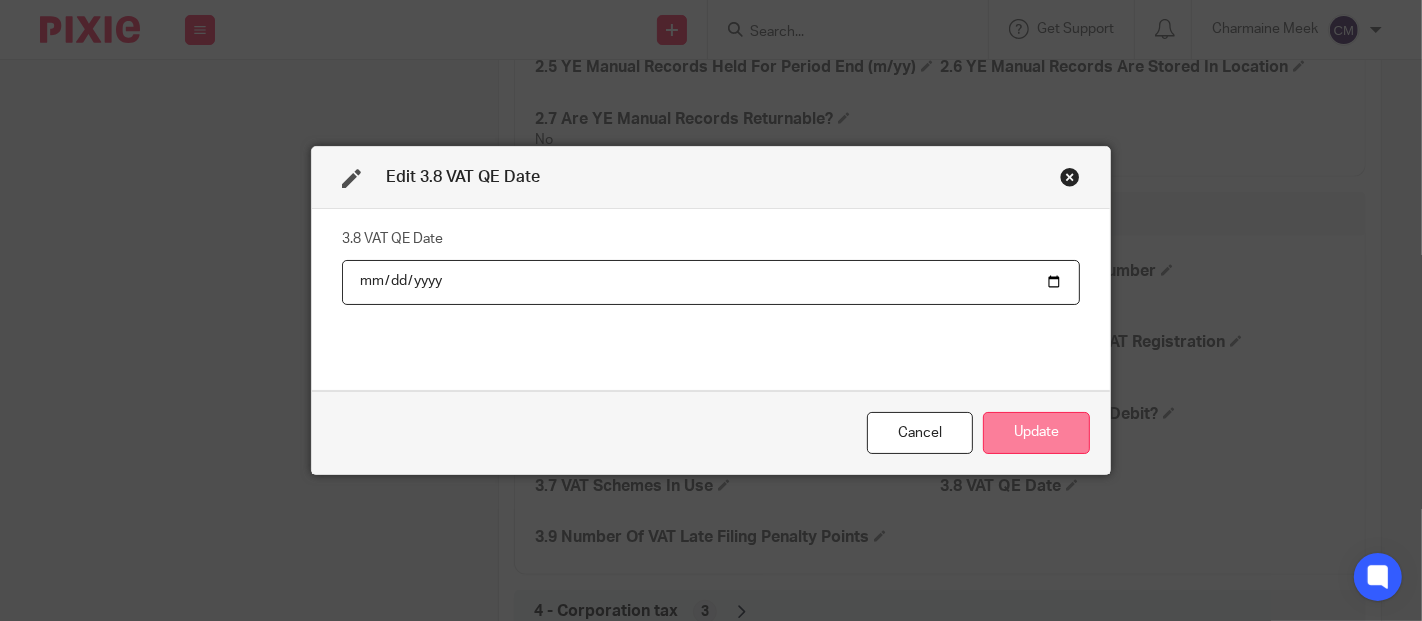 type on "2025-10-31" 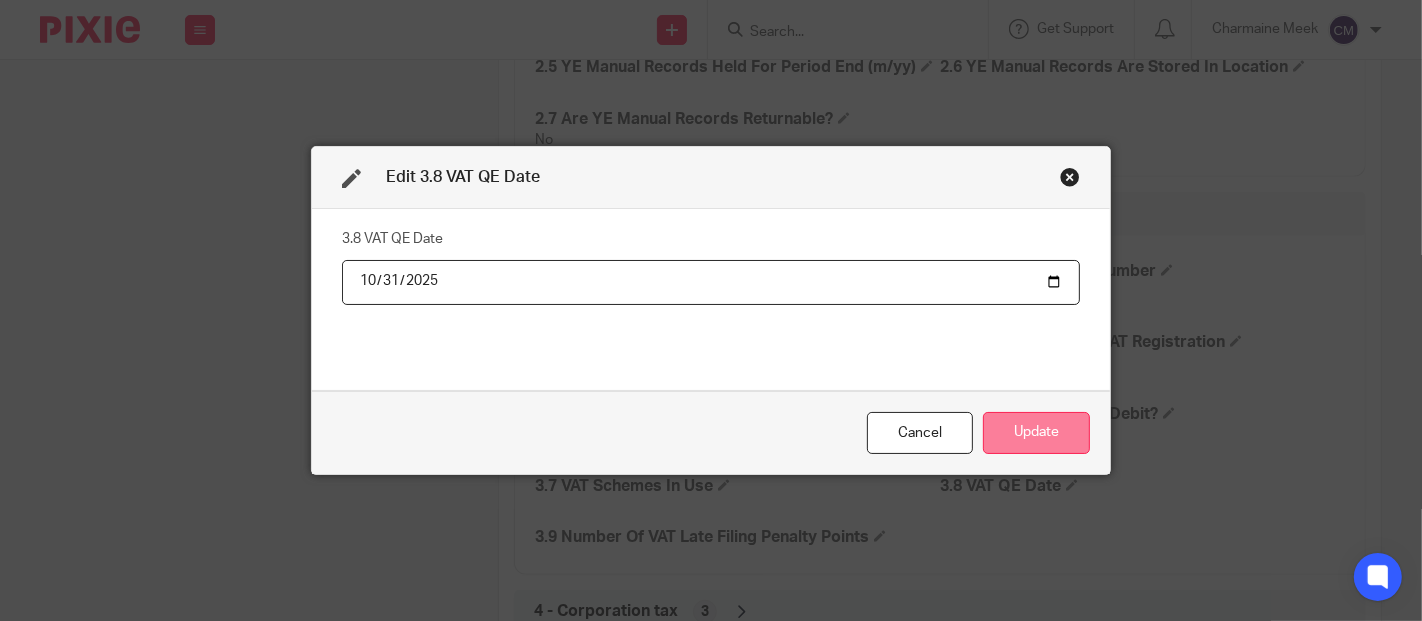 click on "Update" at bounding box center [1036, 433] 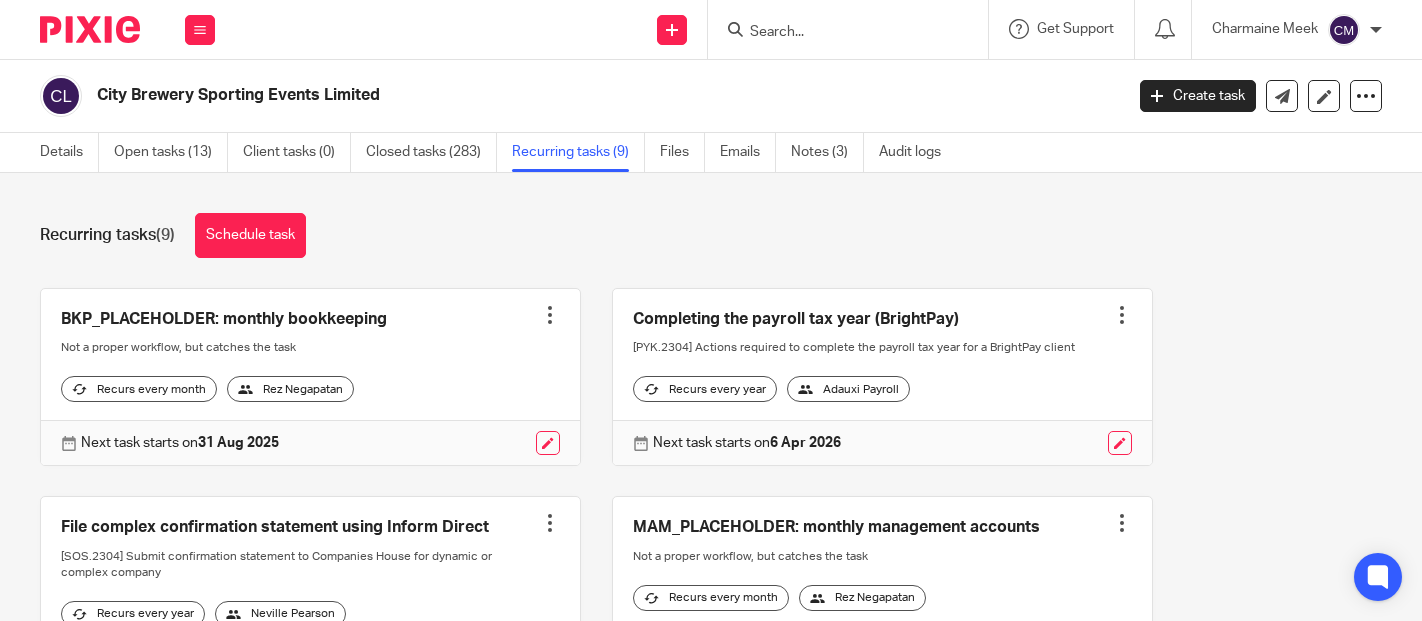 scroll, scrollTop: 0, scrollLeft: 0, axis: both 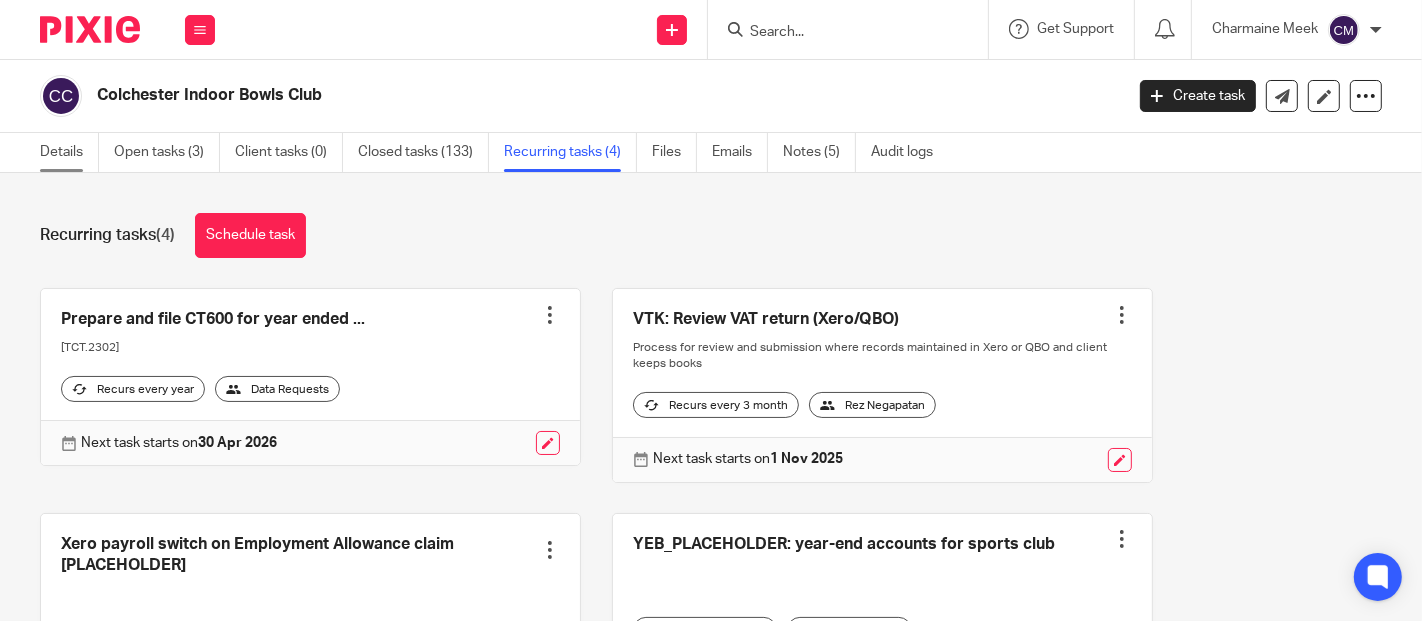 click on "Details" at bounding box center (69, 152) 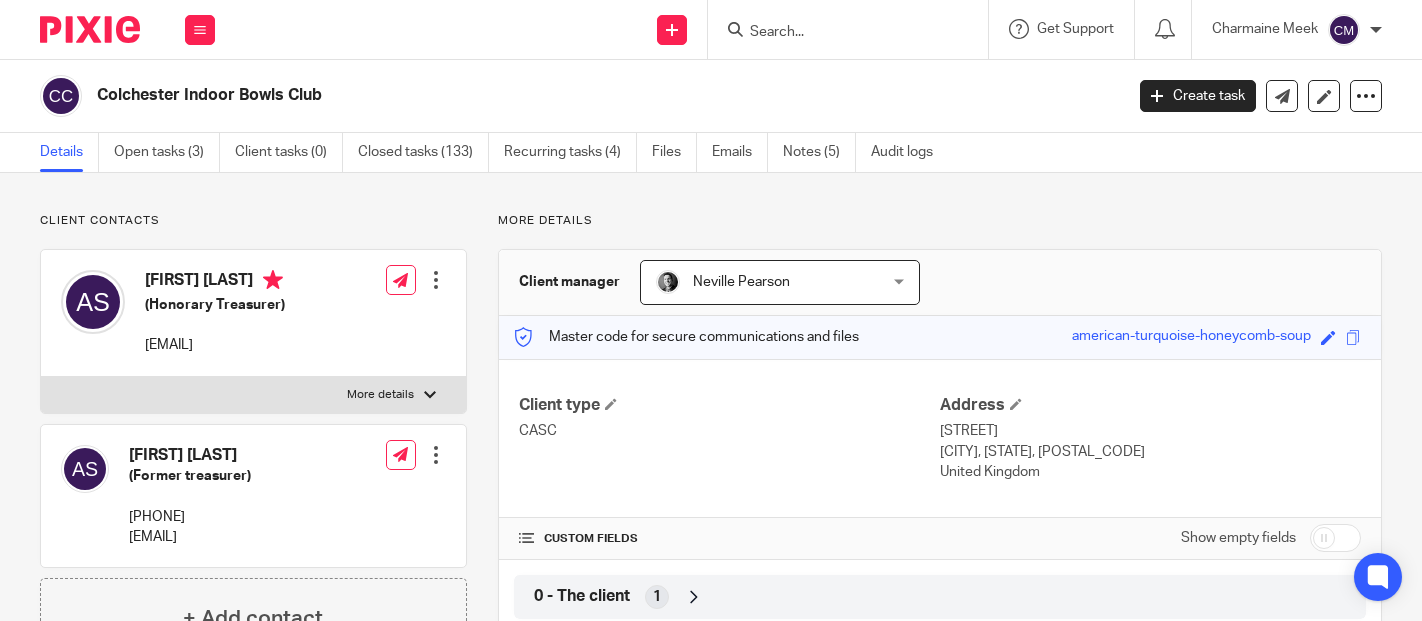 scroll, scrollTop: 0, scrollLeft: 0, axis: both 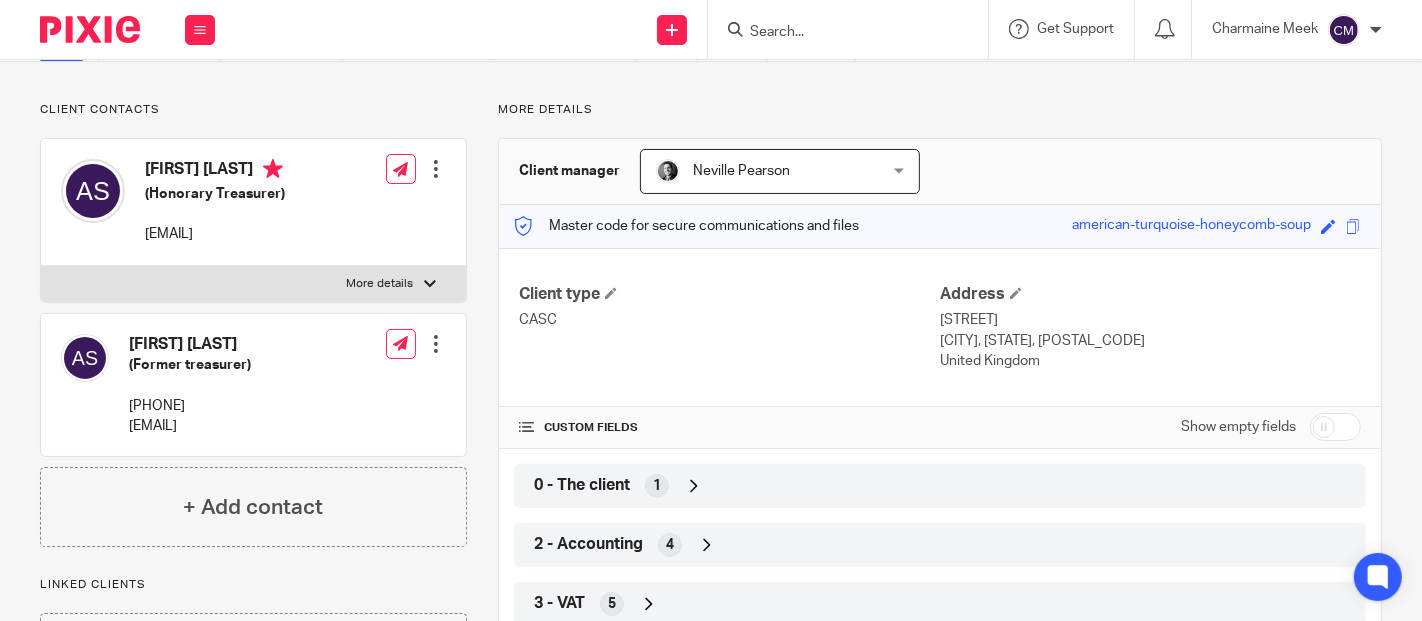 click at bounding box center [1335, 427] 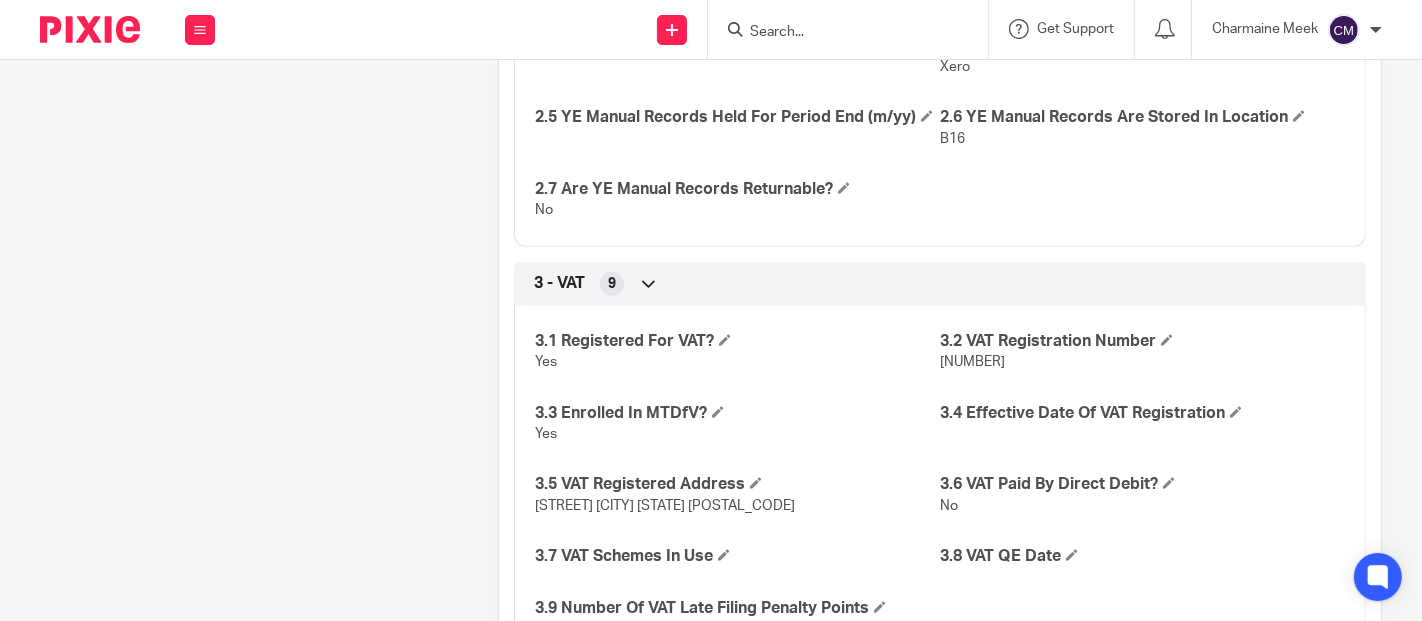 scroll, scrollTop: 1444, scrollLeft: 0, axis: vertical 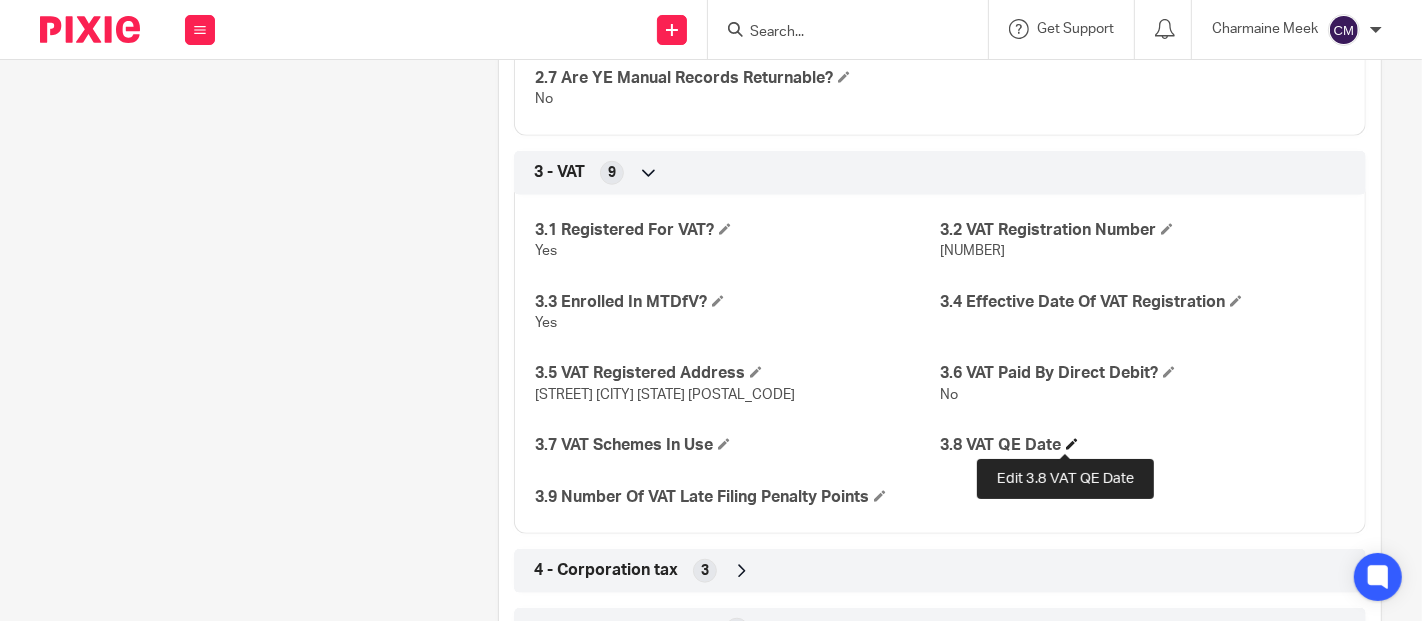 click at bounding box center (1072, 444) 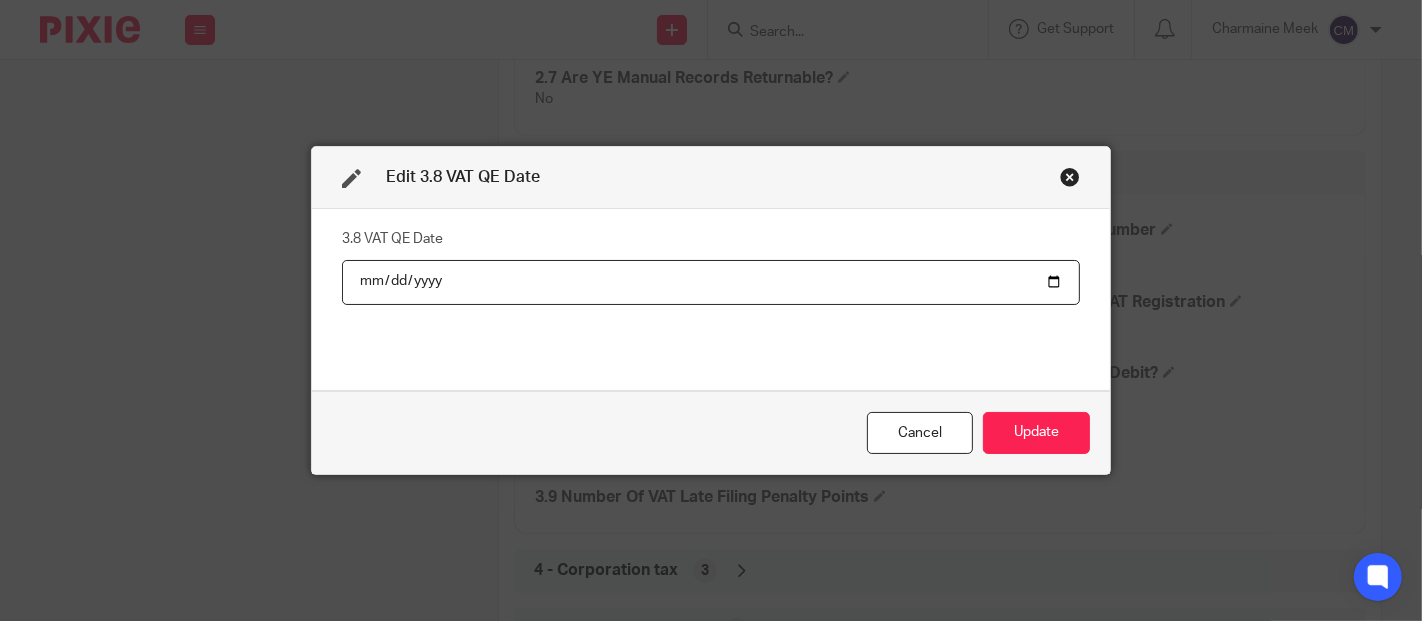 type on "2025-10-31" 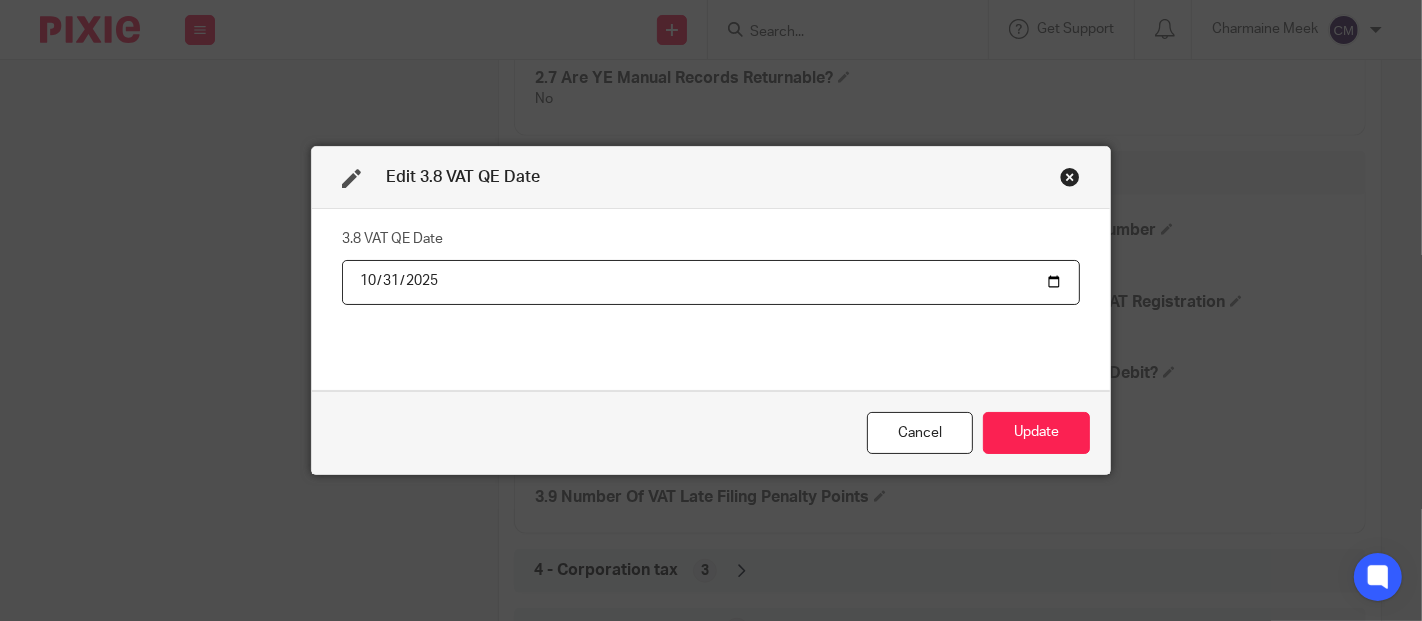 click on "Cancel
Update" at bounding box center (711, 433) 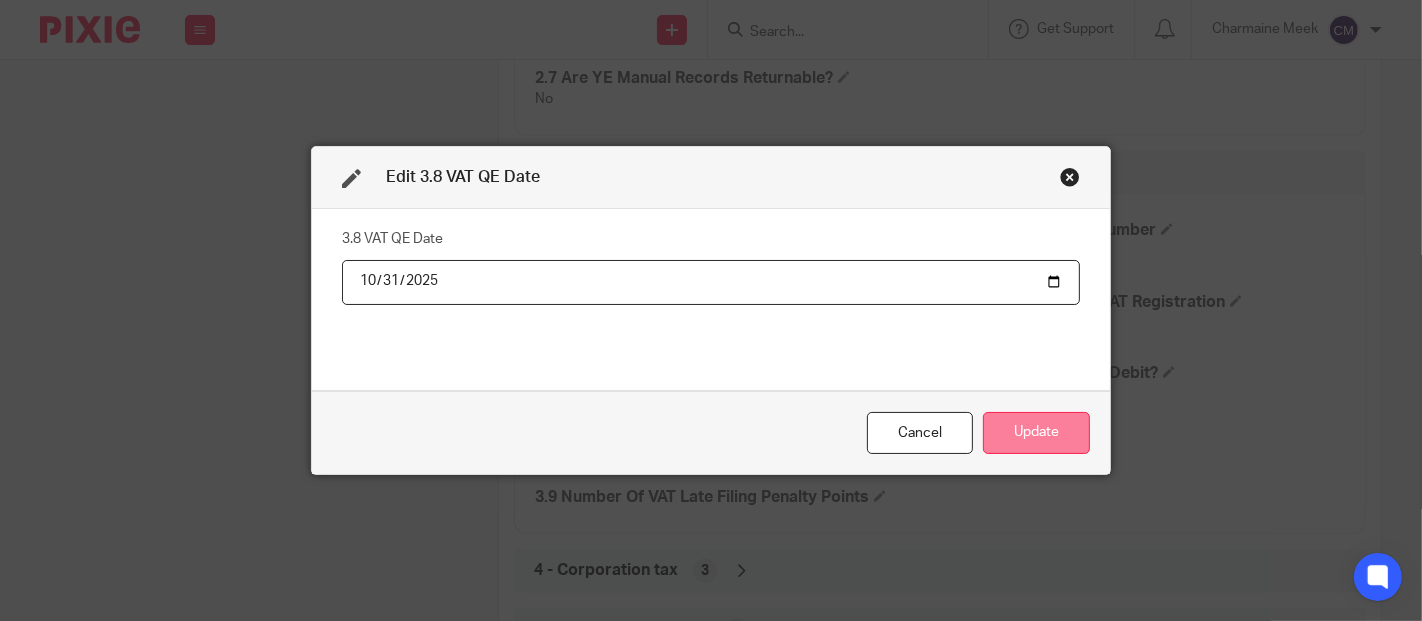 click on "Update" at bounding box center [1036, 433] 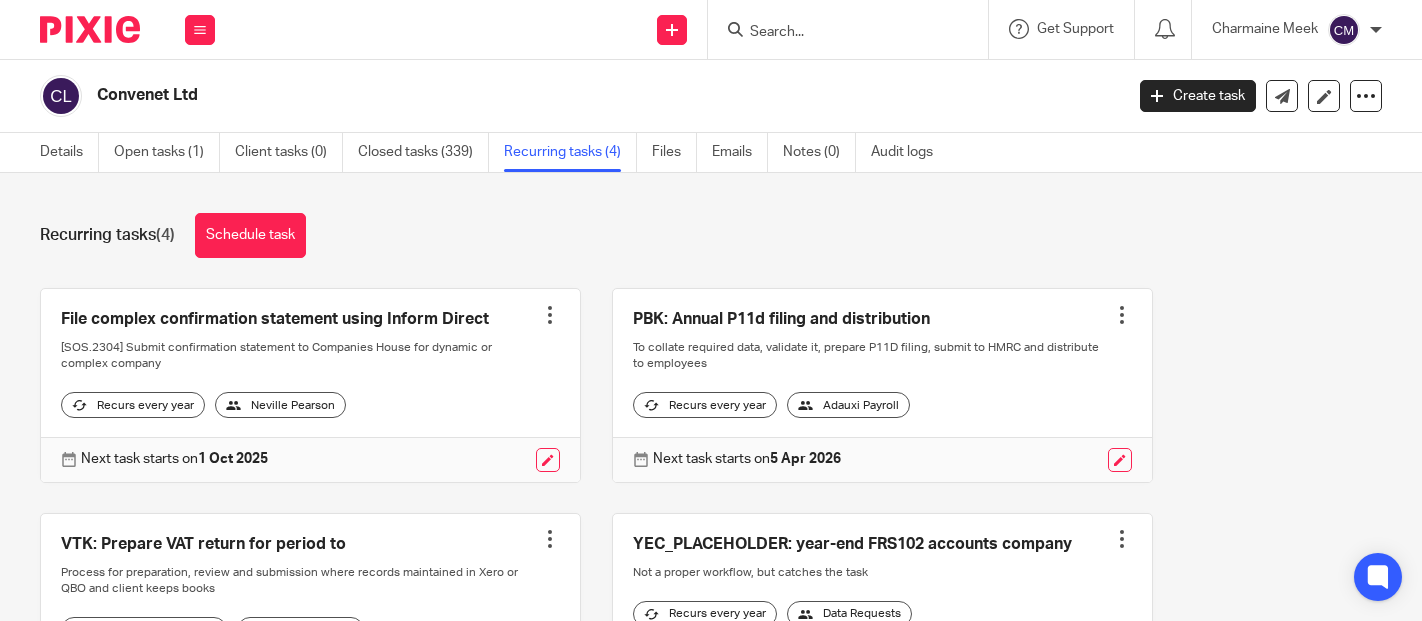 scroll, scrollTop: 0, scrollLeft: 0, axis: both 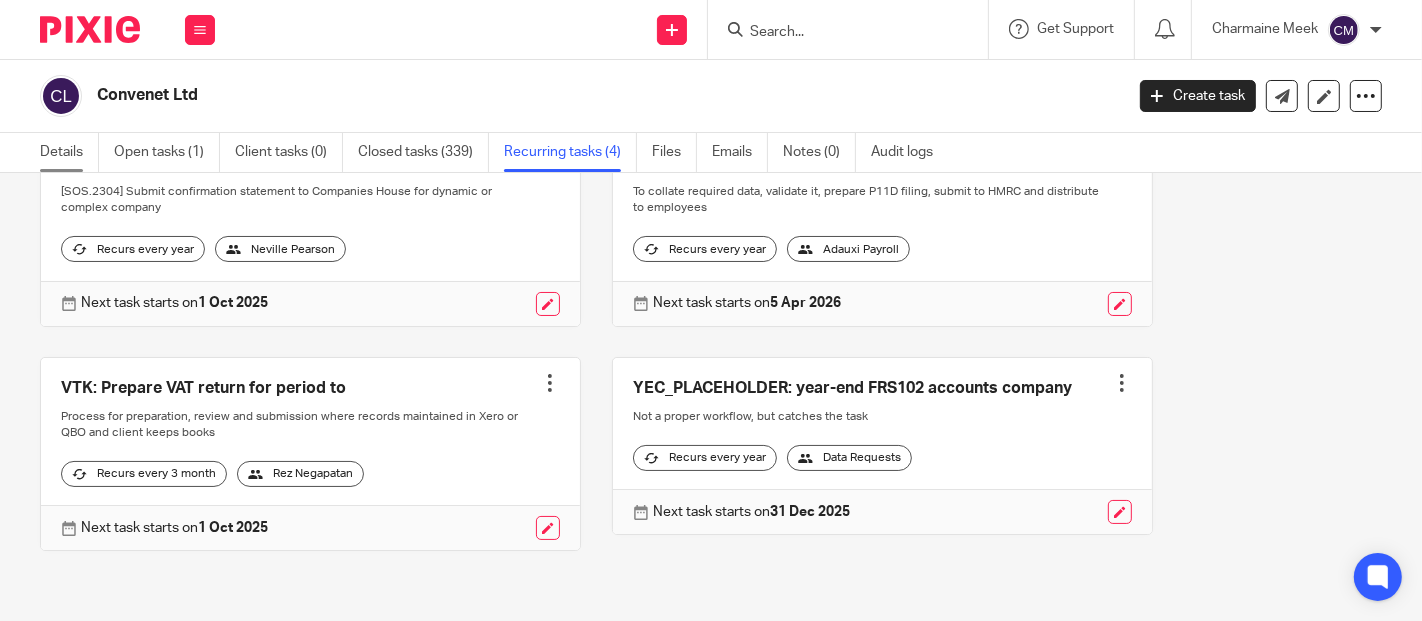 click on "Details" at bounding box center [69, 152] 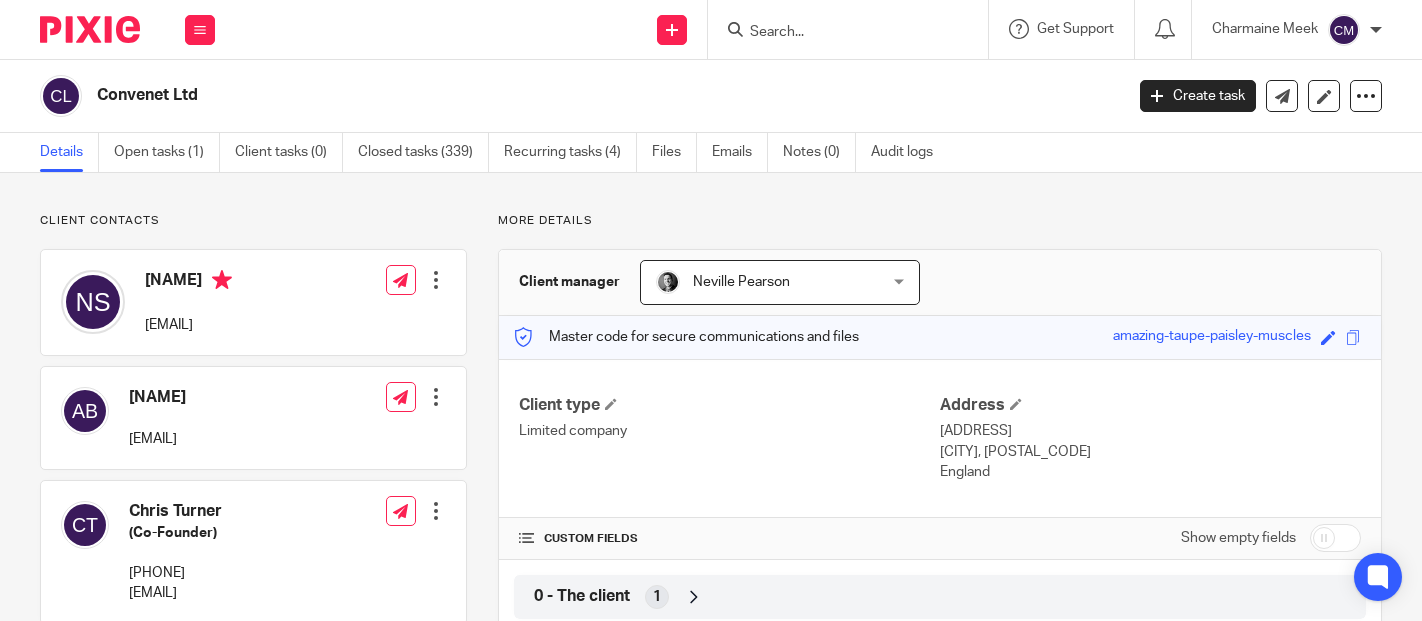 scroll, scrollTop: 0, scrollLeft: 0, axis: both 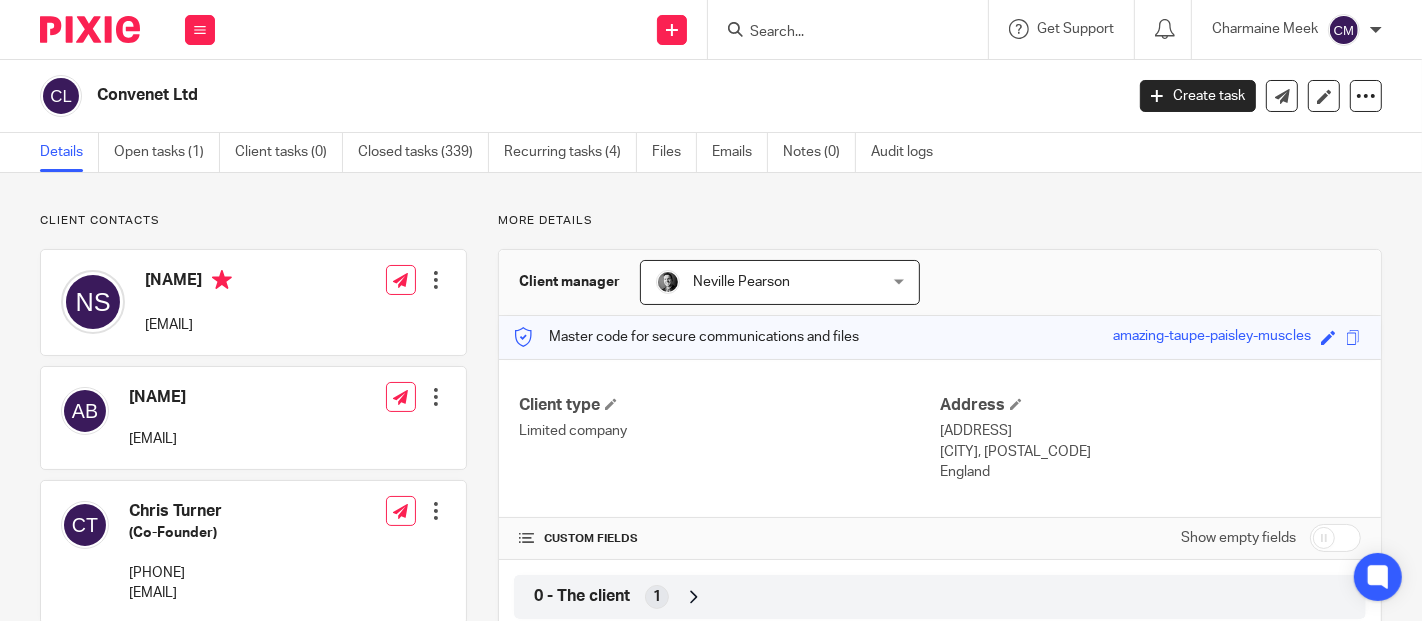 click at bounding box center (1335, 538) 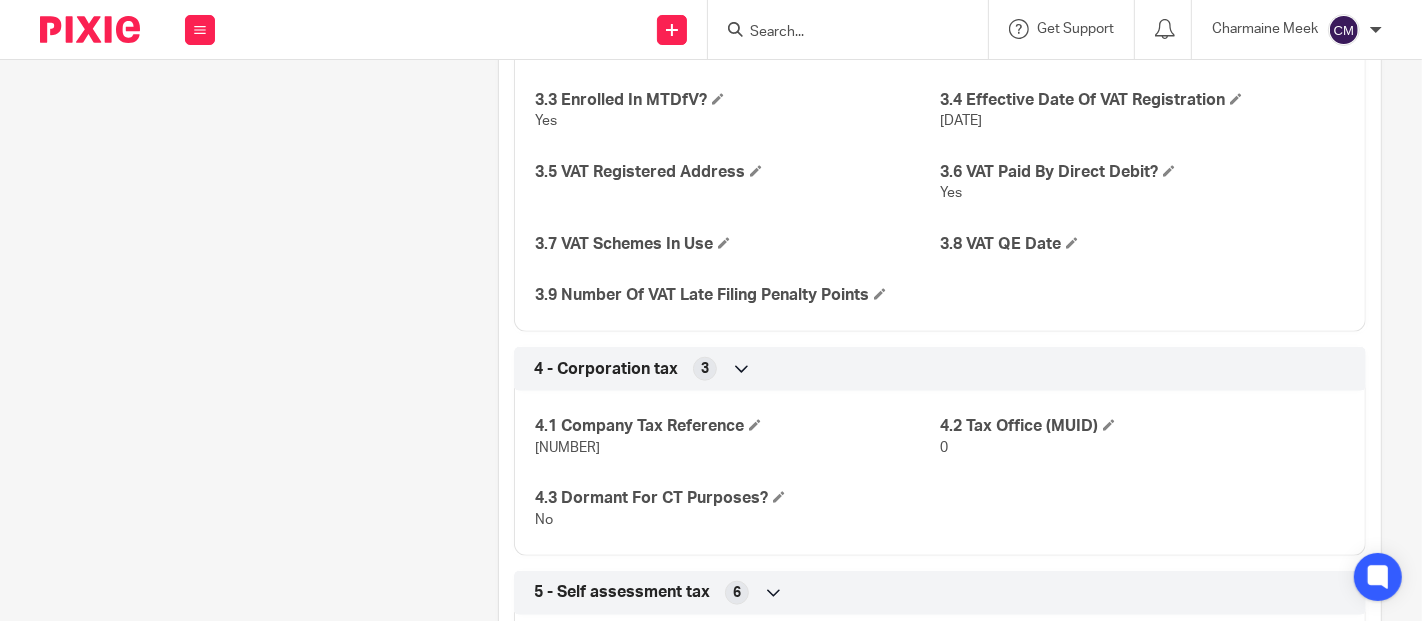 scroll, scrollTop: 1555, scrollLeft: 0, axis: vertical 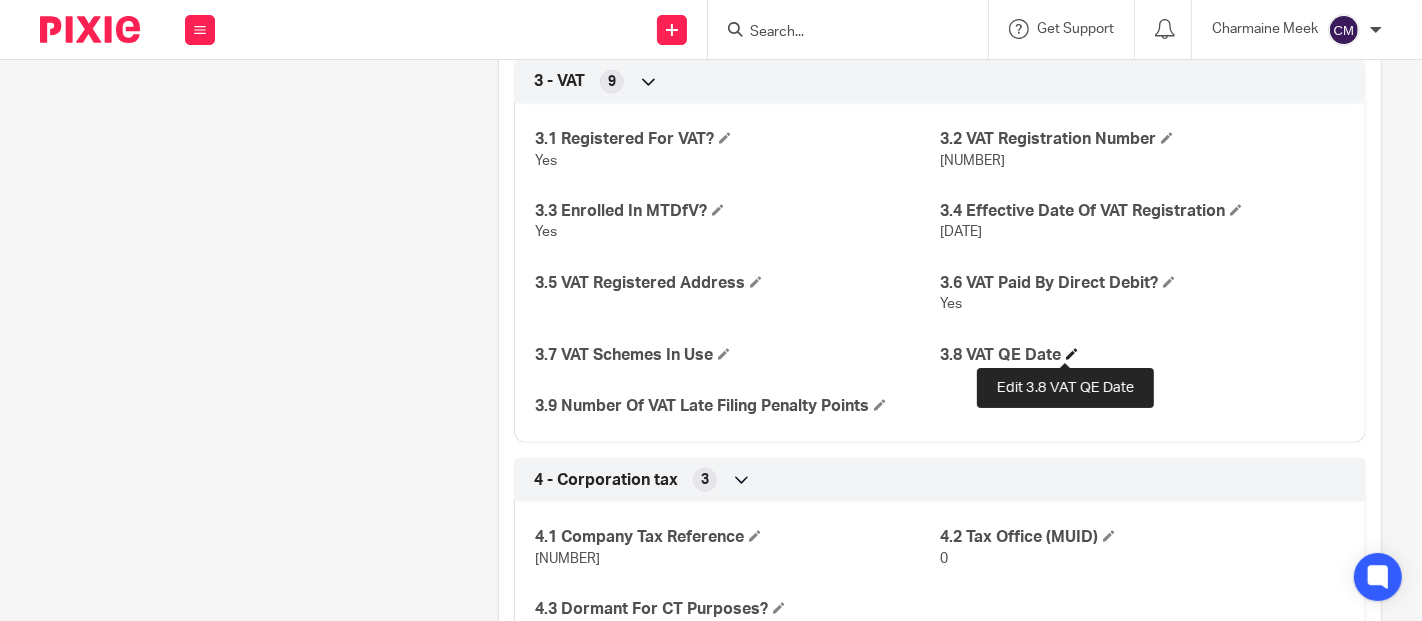 click at bounding box center (1072, 354) 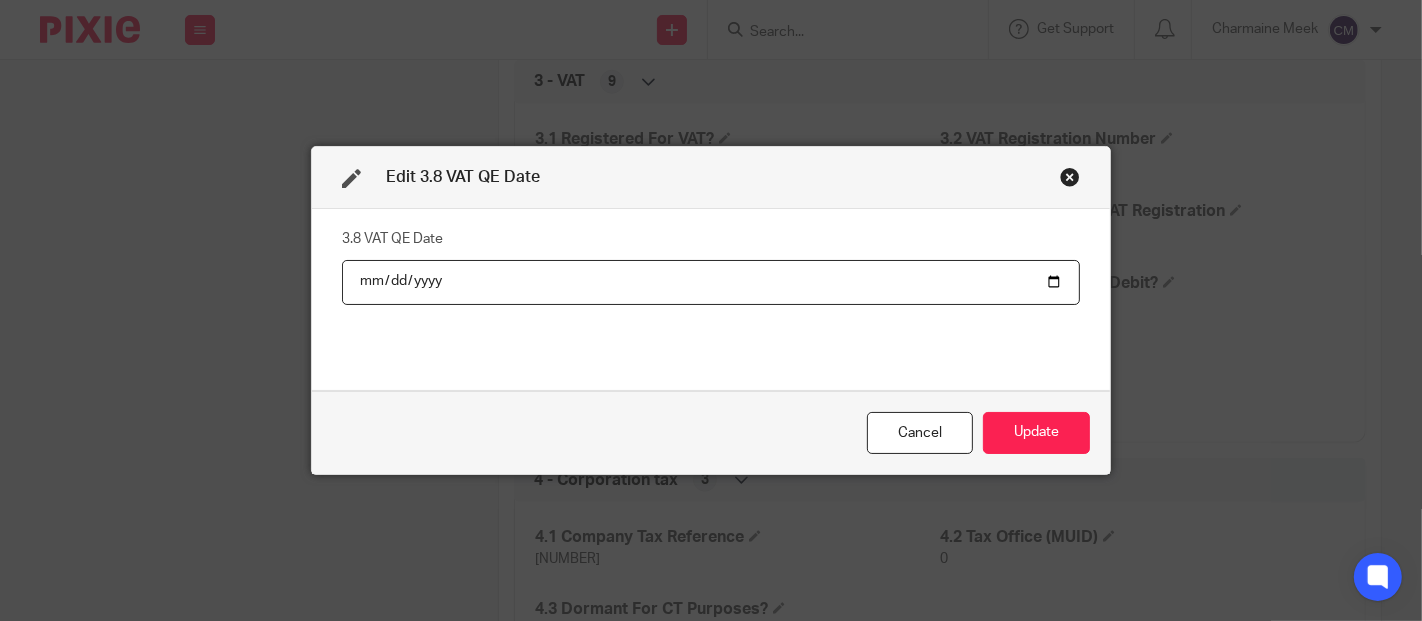 type on "2025-09-30" 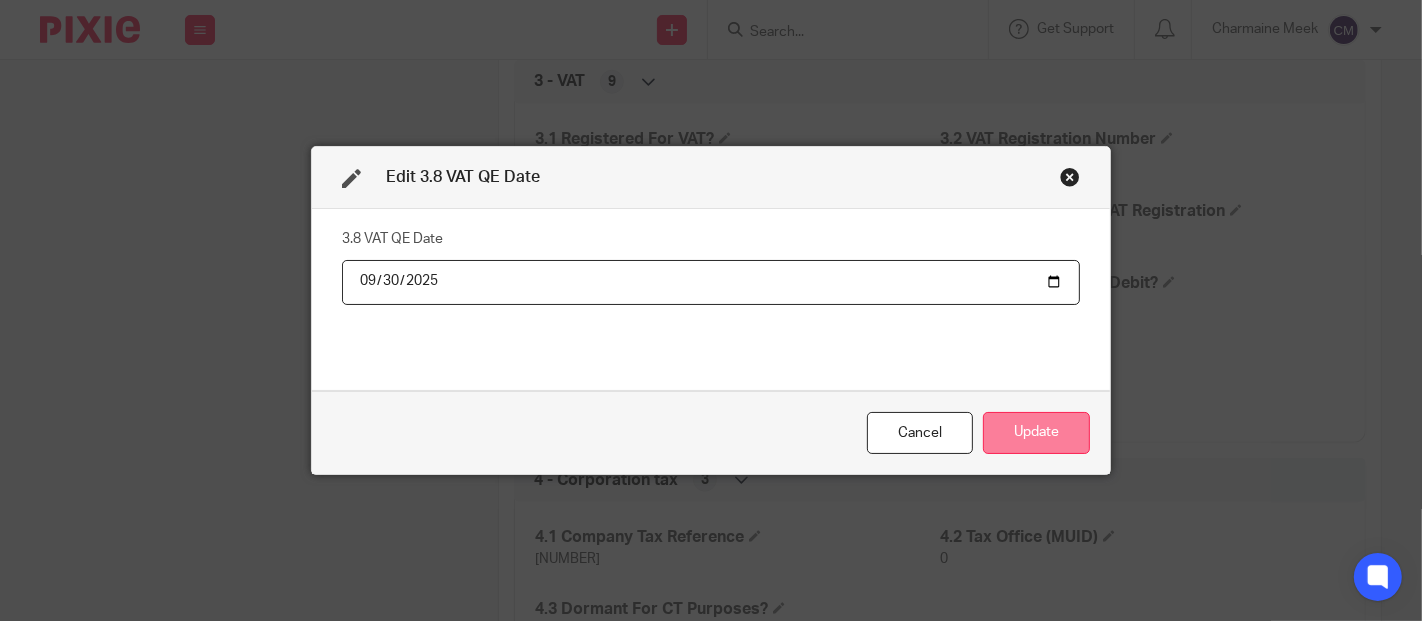 click on "Update" at bounding box center [1036, 433] 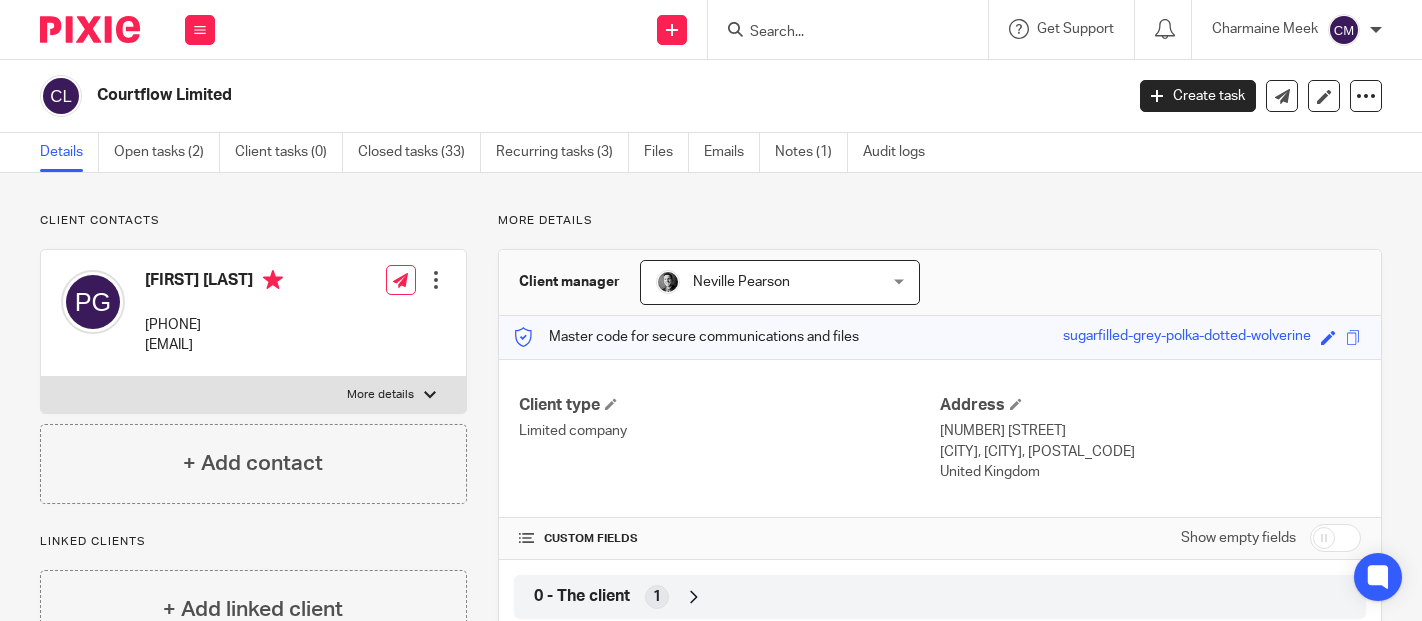 scroll, scrollTop: 0, scrollLeft: 0, axis: both 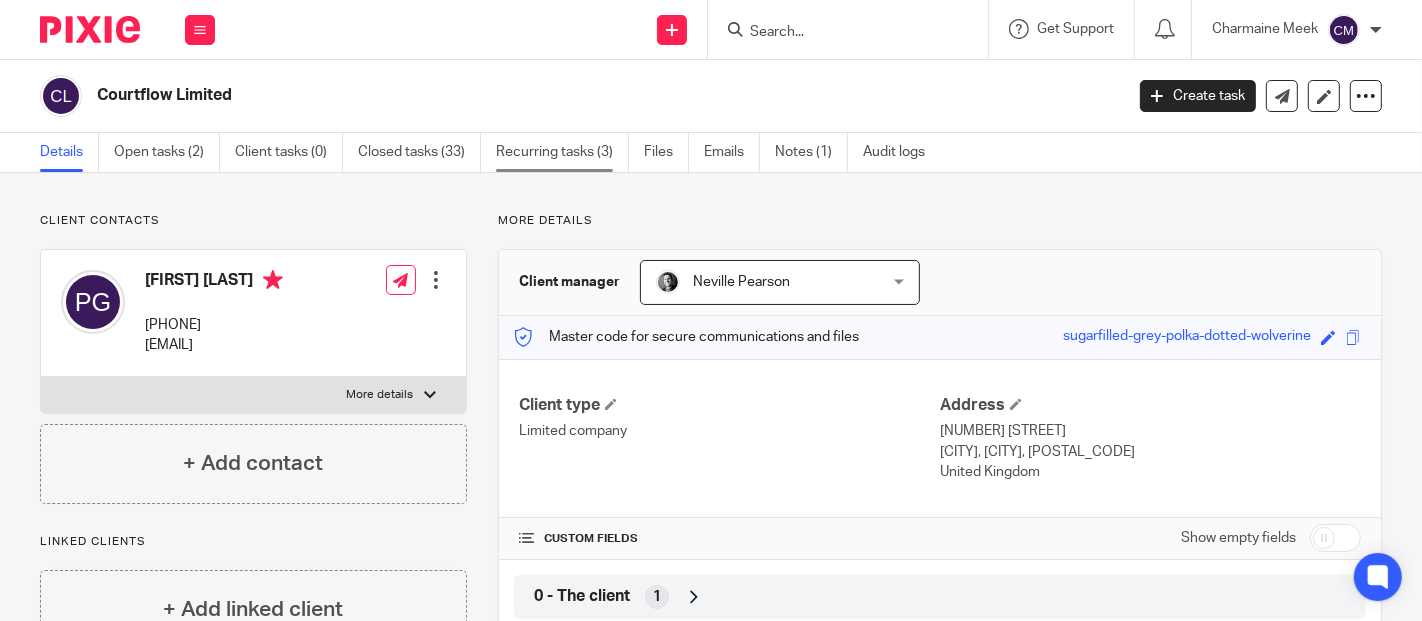 click on "Recurring tasks (3)" at bounding box center [562, 152] 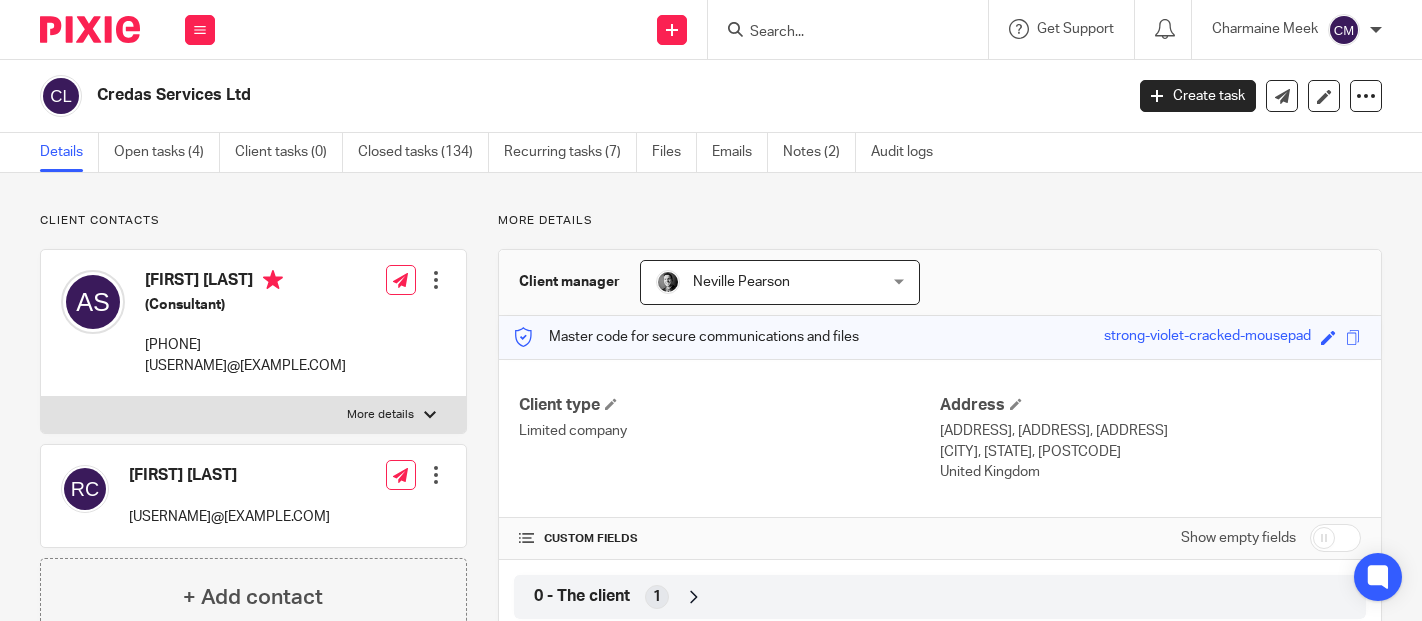 scroll, scrollTop: 0, scrollLeft: 0, axis: both 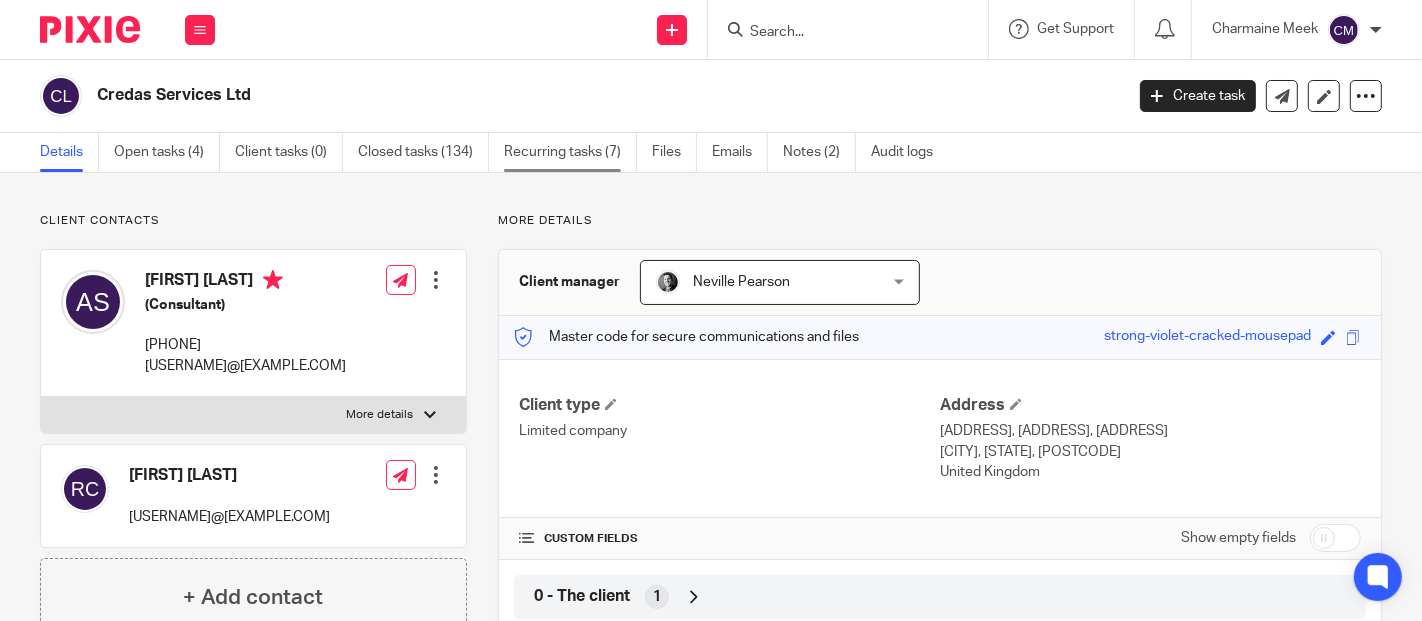 click on "Recurring tasks (7)" at bounding box center (570, 152) 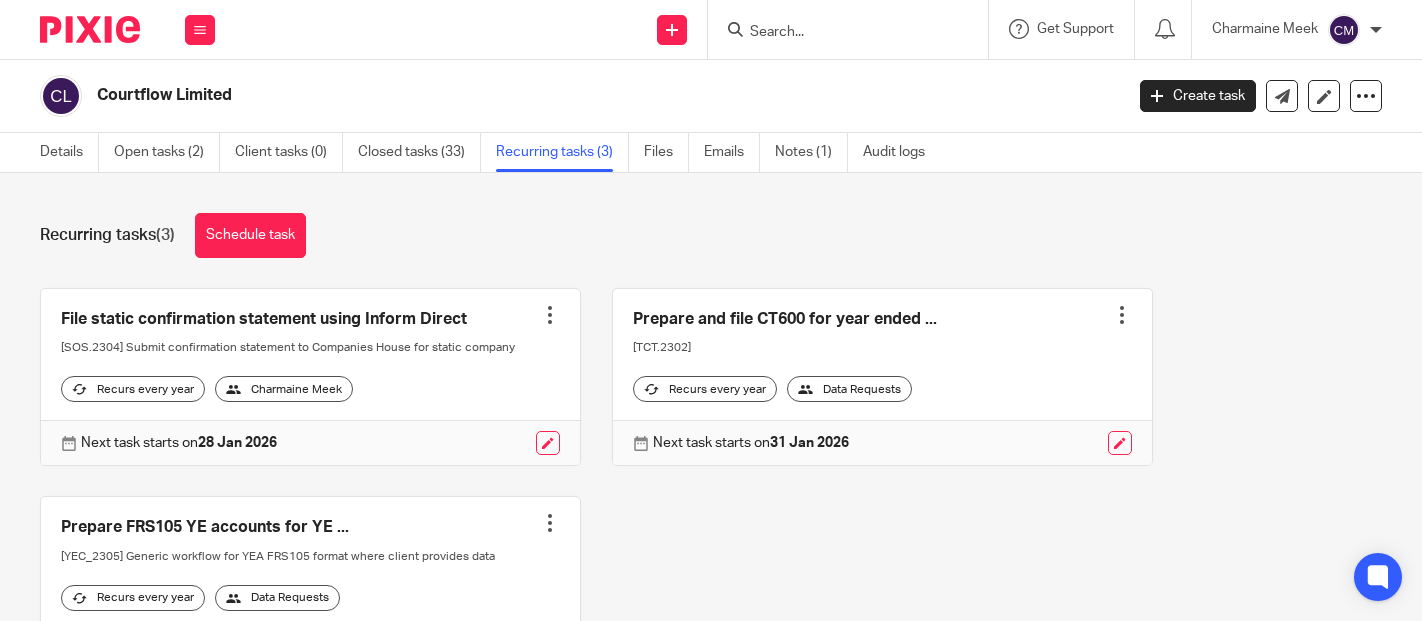 scroll, scrollTop: 0, scrollLeft: 0, axis: both 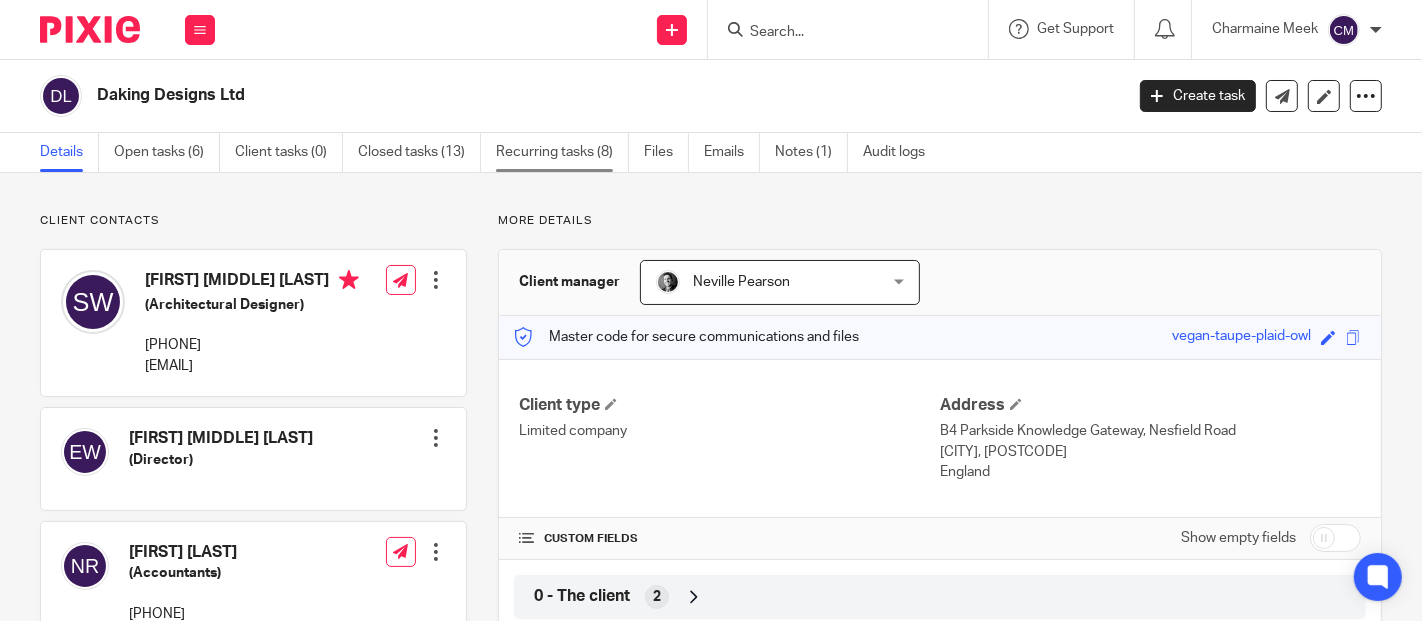 click on "Recurring tasks (8)" at bounding box center (562, 152) 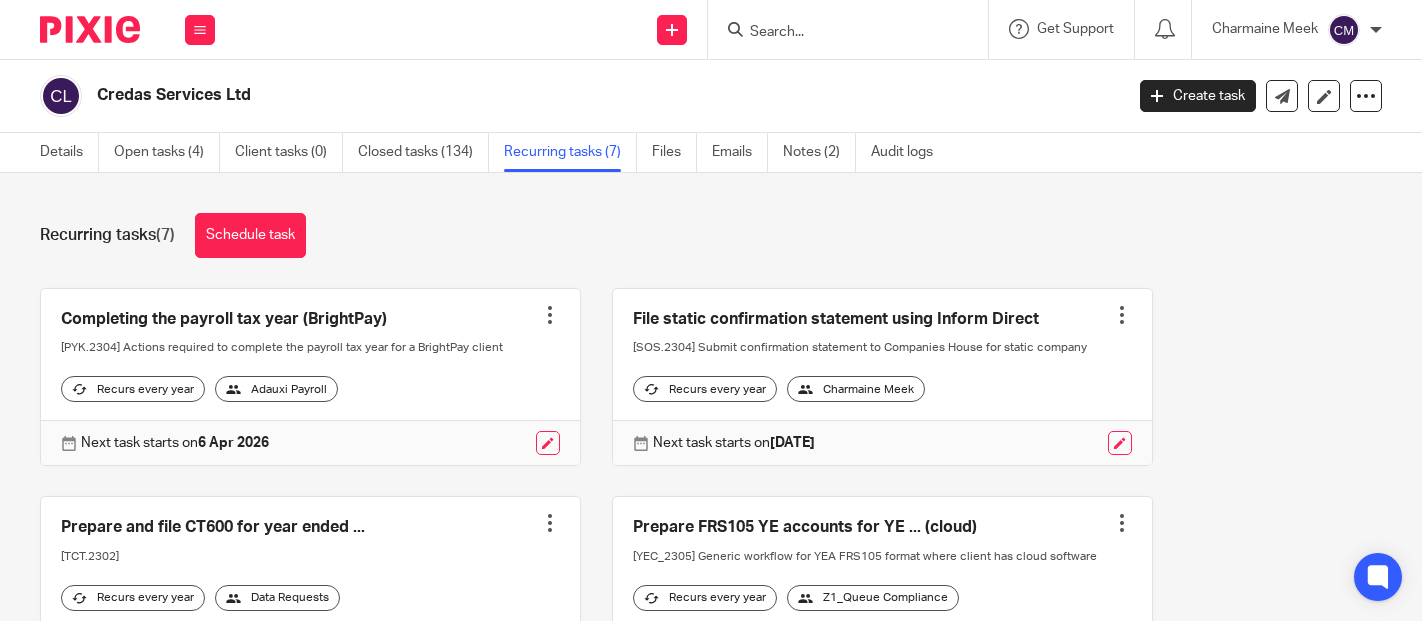 scroll, scrollTop: 0, scrollLeft: 0, axis: both 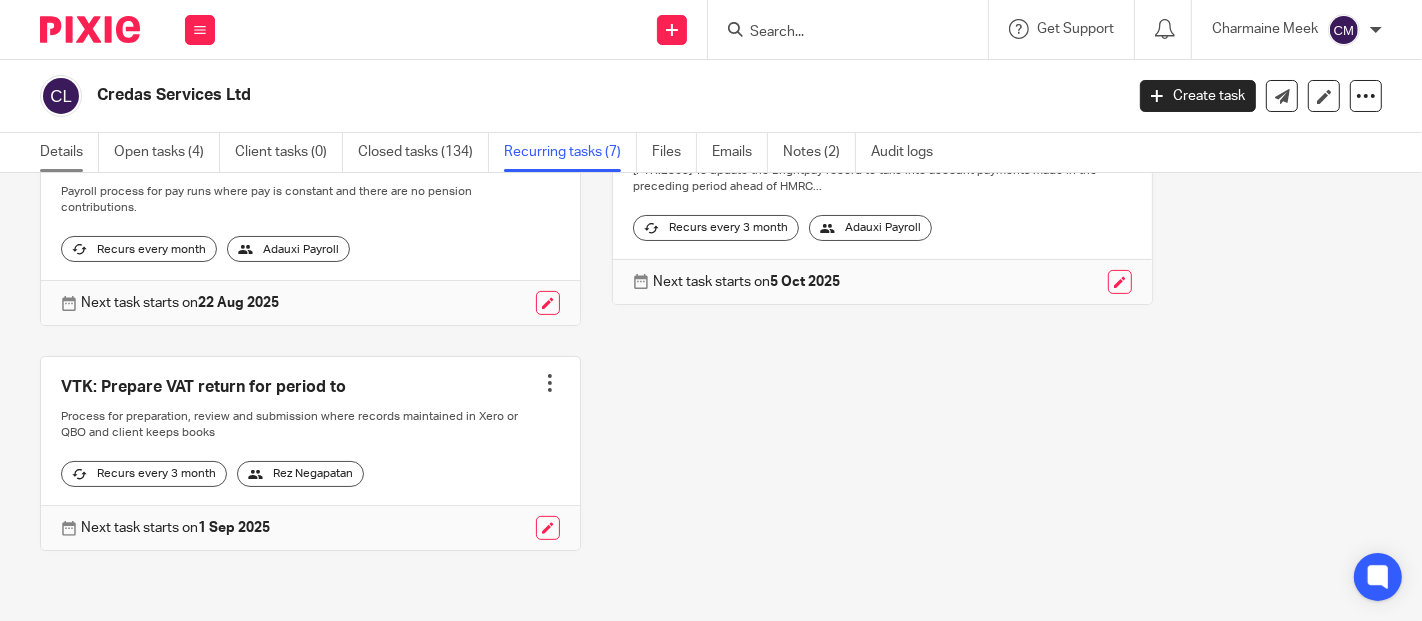 click on "Details" at bounding box center (69, 152) 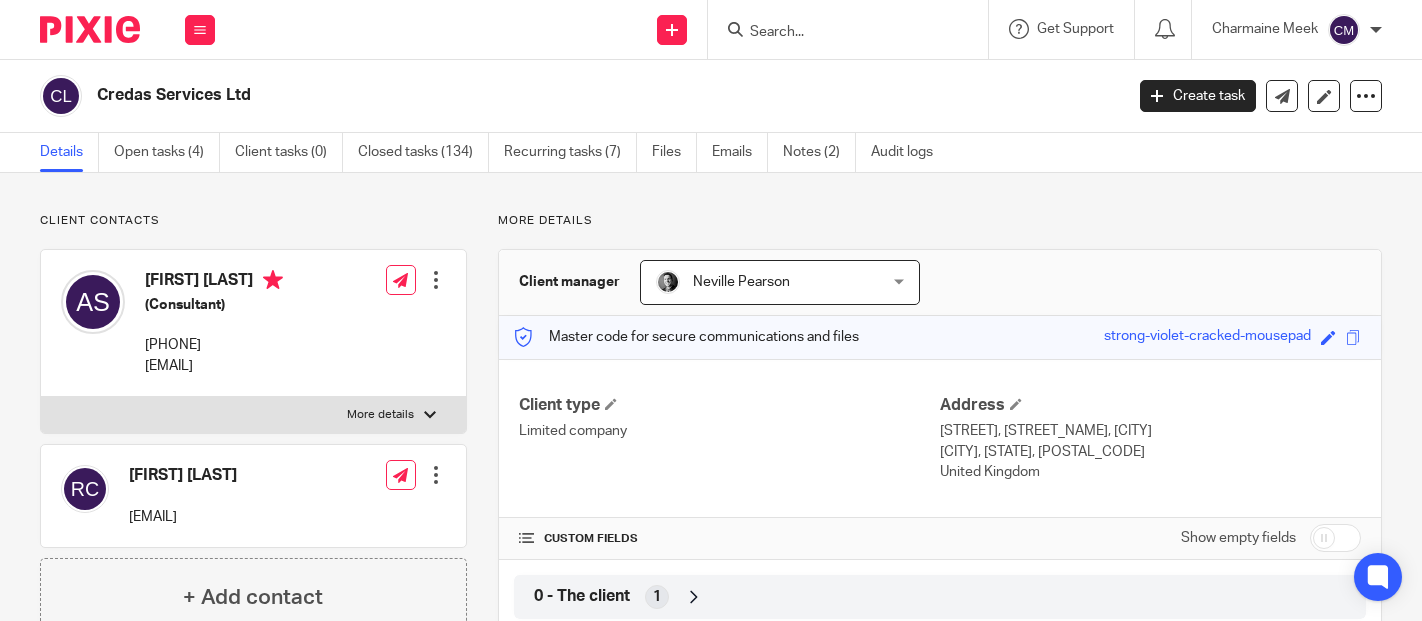 scroll, scrollTop: 0, scrollLeft: 0, axis: both 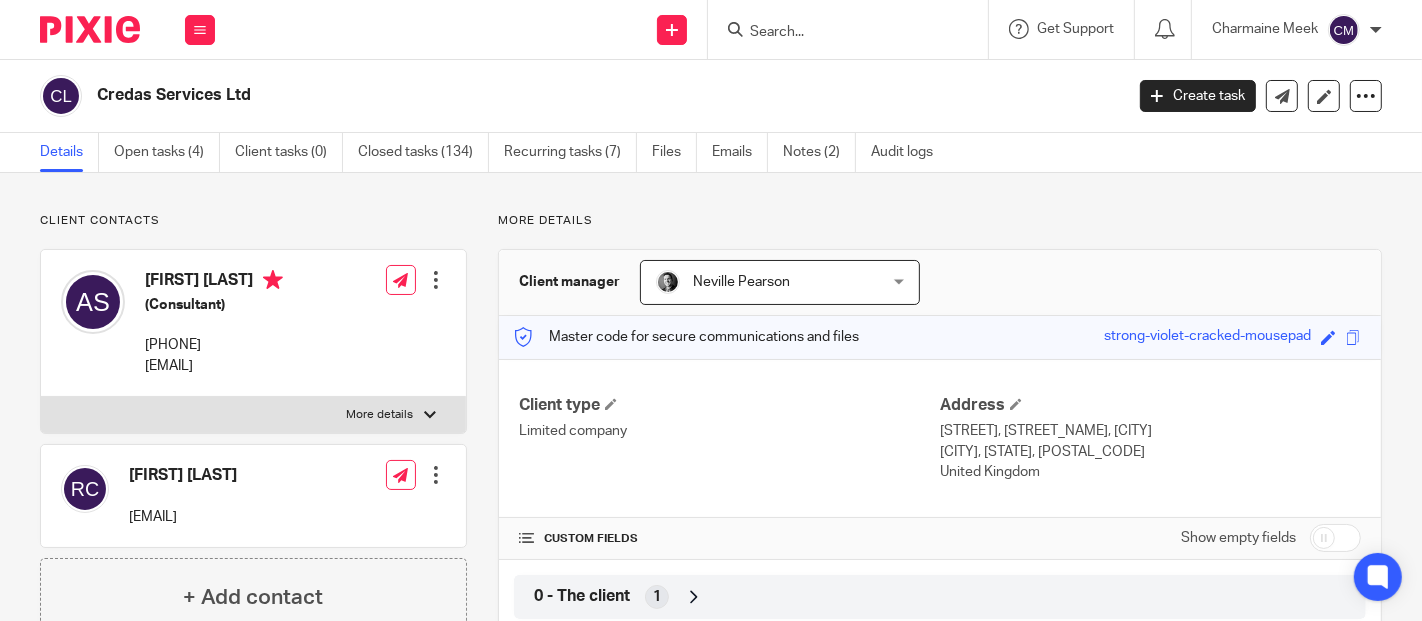 click at bounding box center [1335, 538] 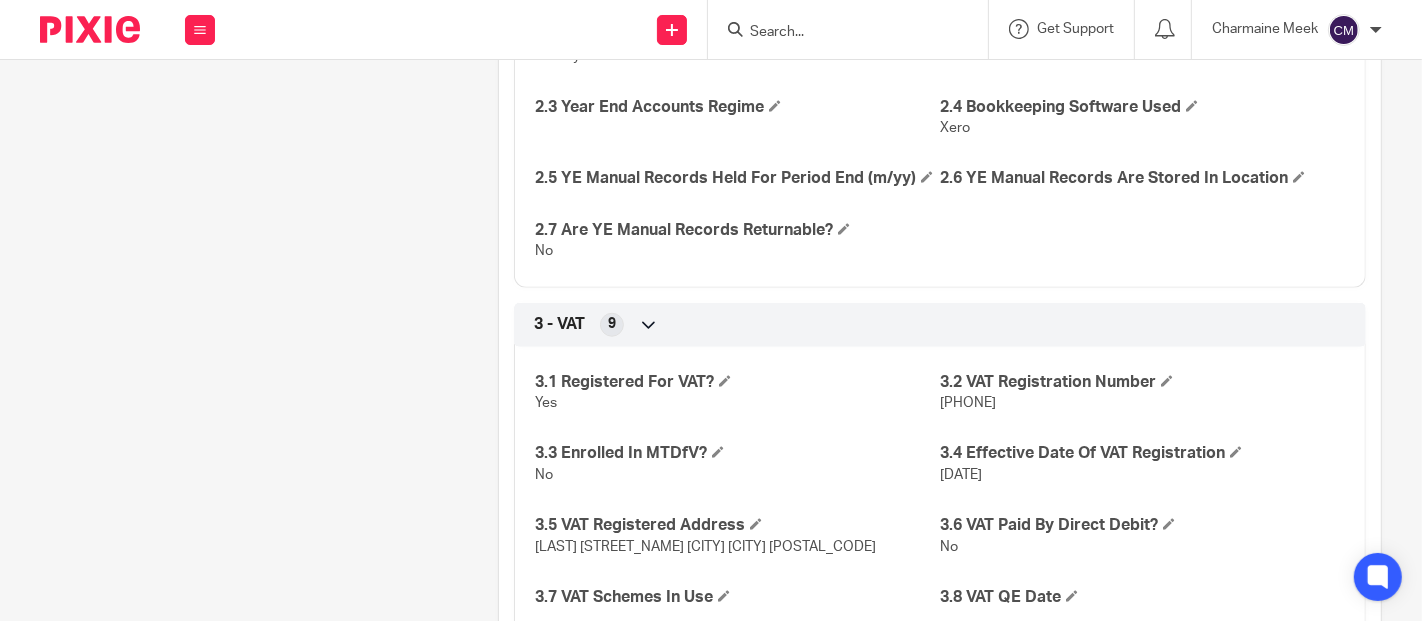 scroll, scrollTop: 1444, scrollLeft: 0, axis: vertical 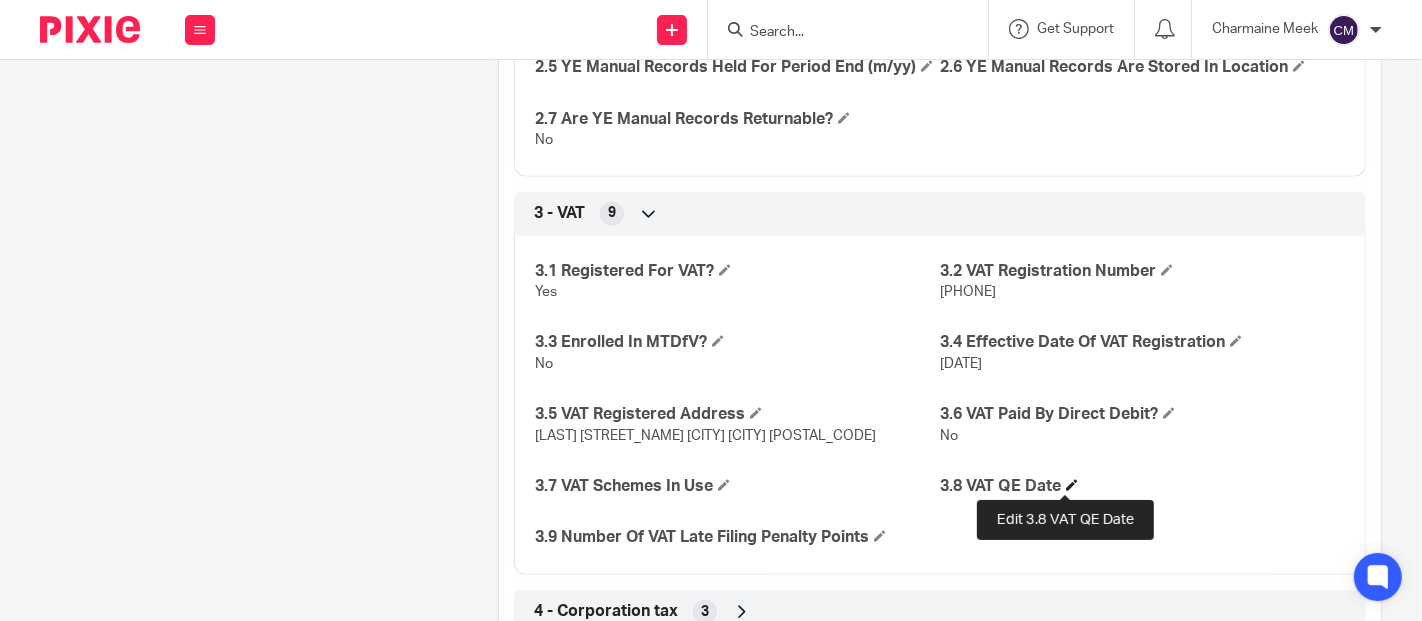 click at bounding box center (1072, 485) 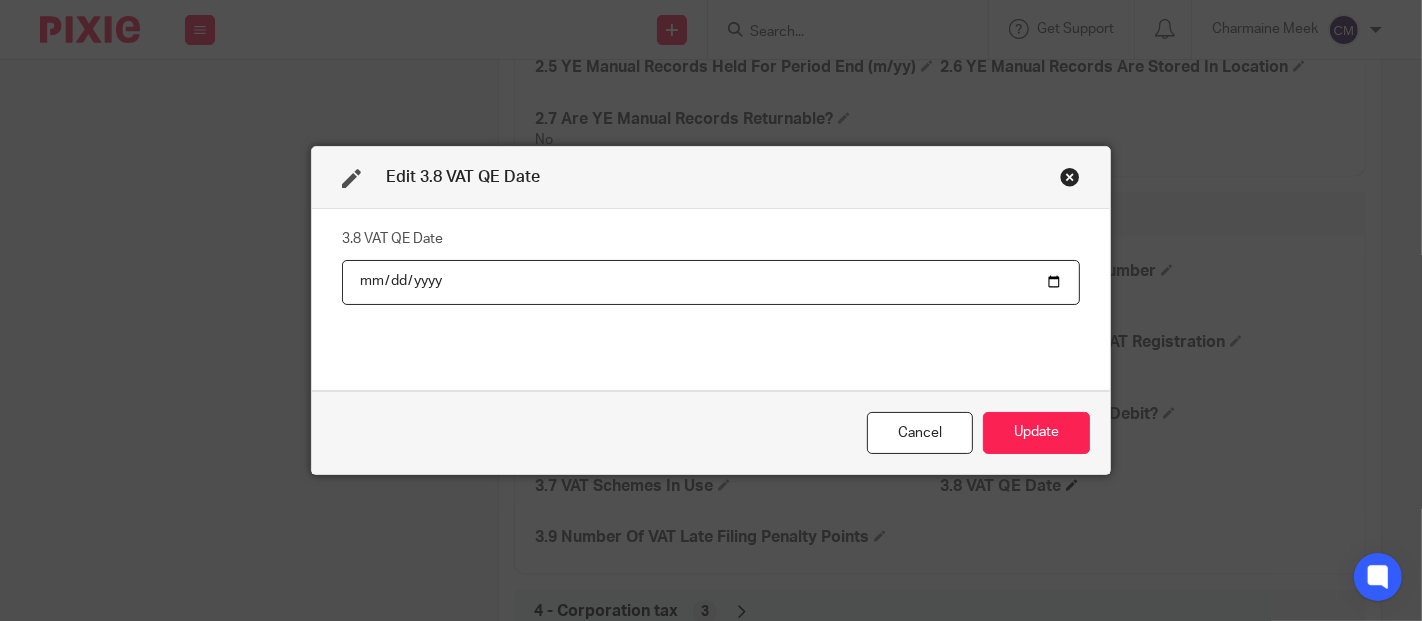 type on "2025-08-31" 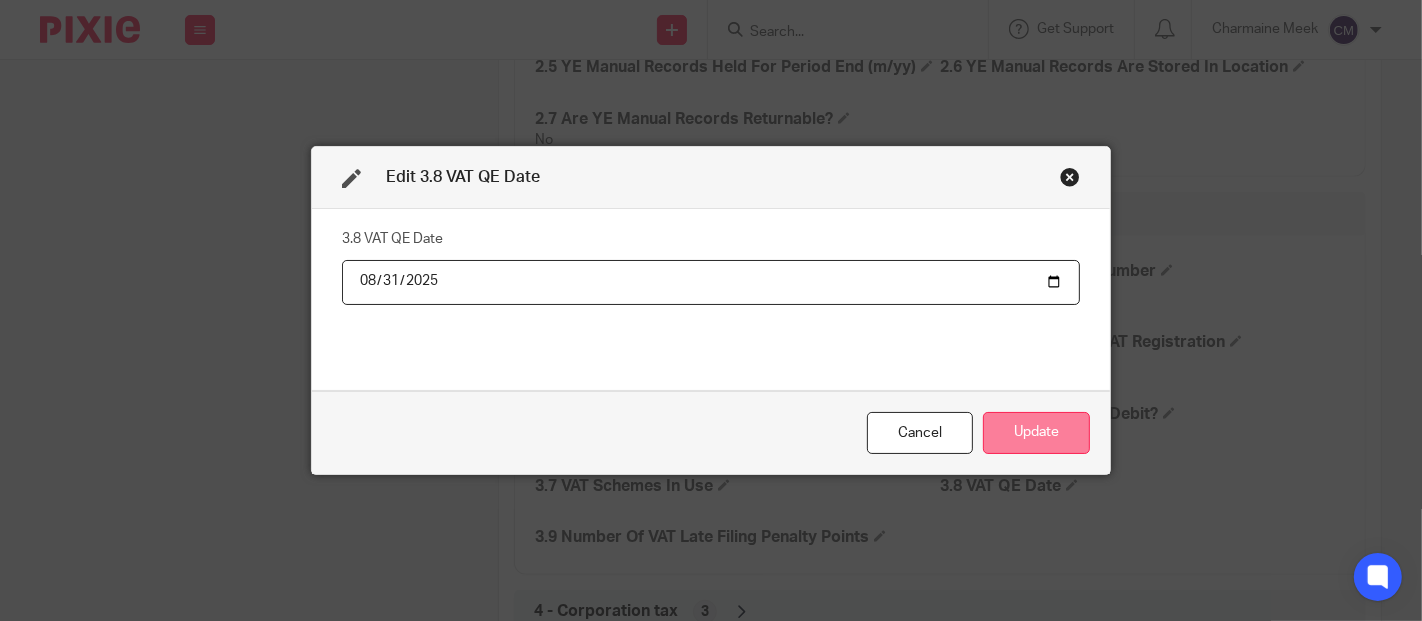 click on "Update" at bounding box center (1036, 433) 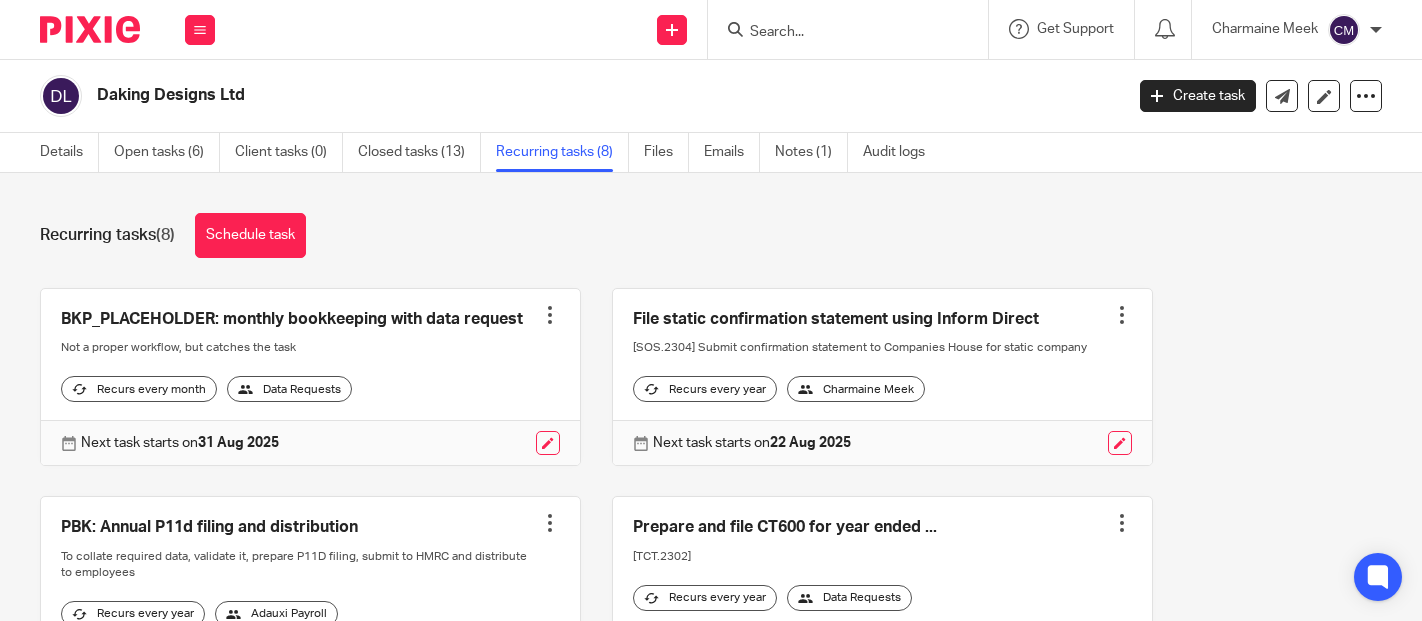 scroll, scrollTop: 0, scrollLeft: 0, axis: both 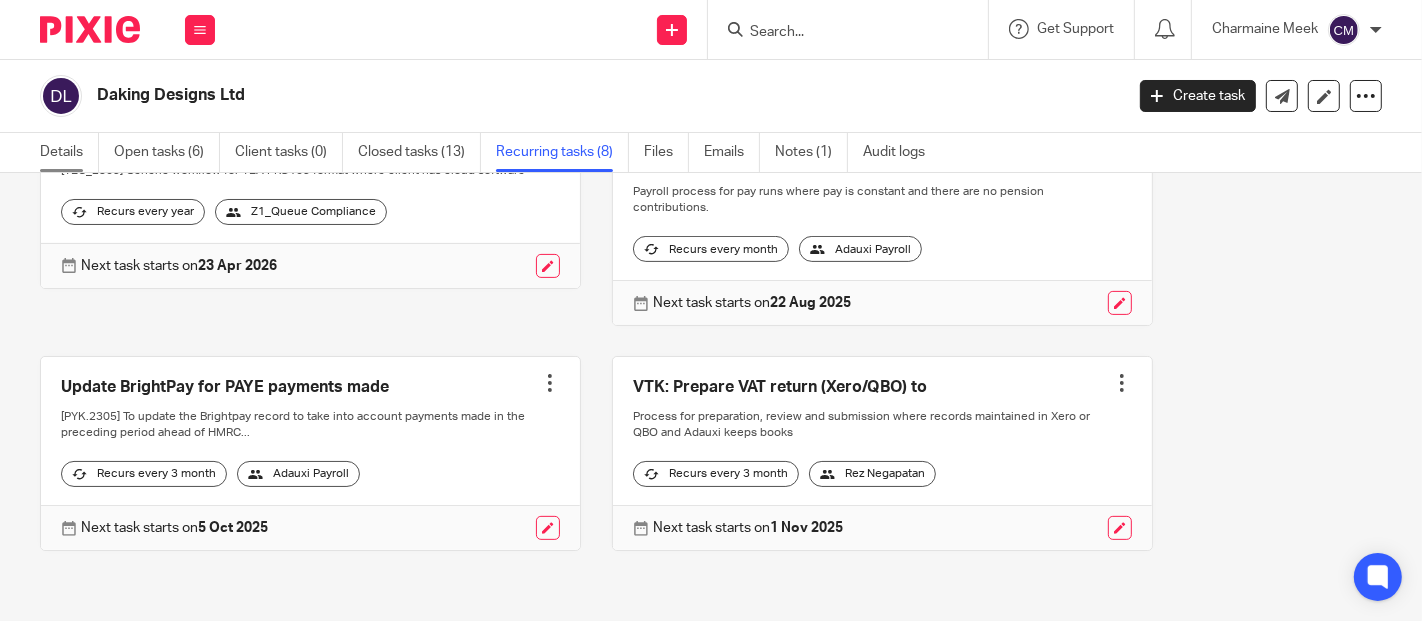 click on "Details" at bounding box center [69, 152] 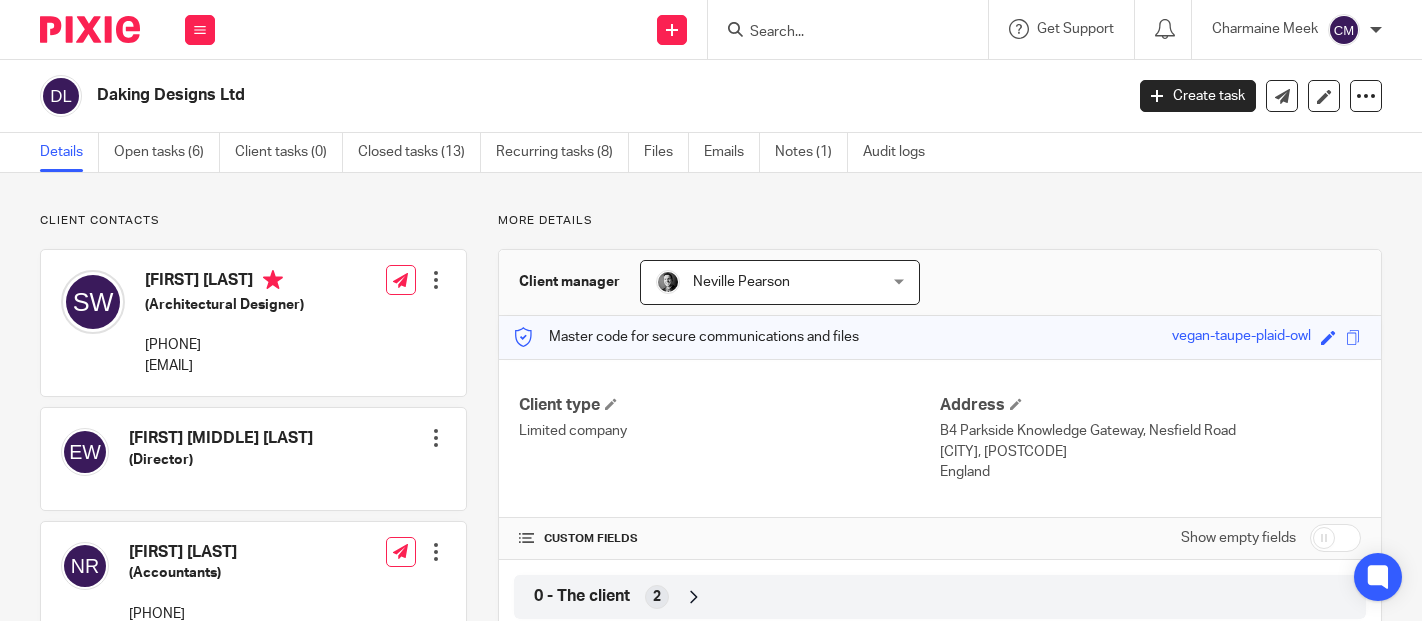 scroll, scrollTop: 0, scrollLeft: 0, axis: both 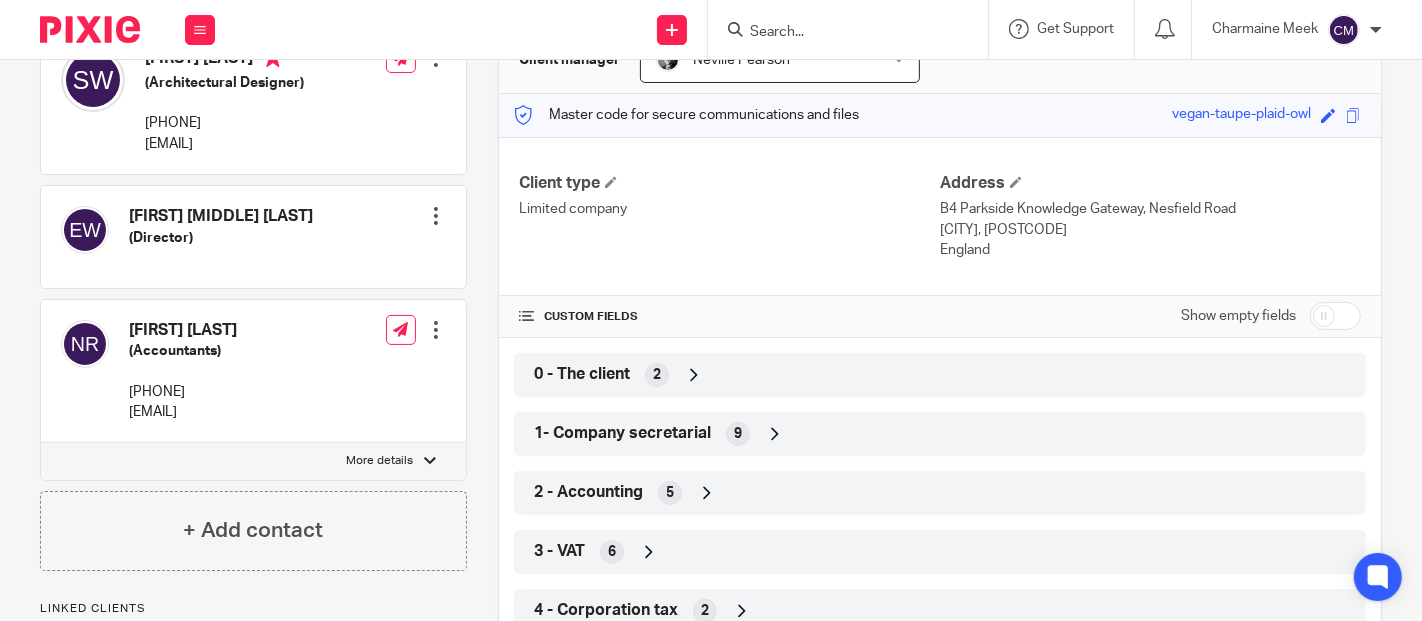 click on "CUSTOM FIELDS
Show empty fields" at bounding box center [940, 316] 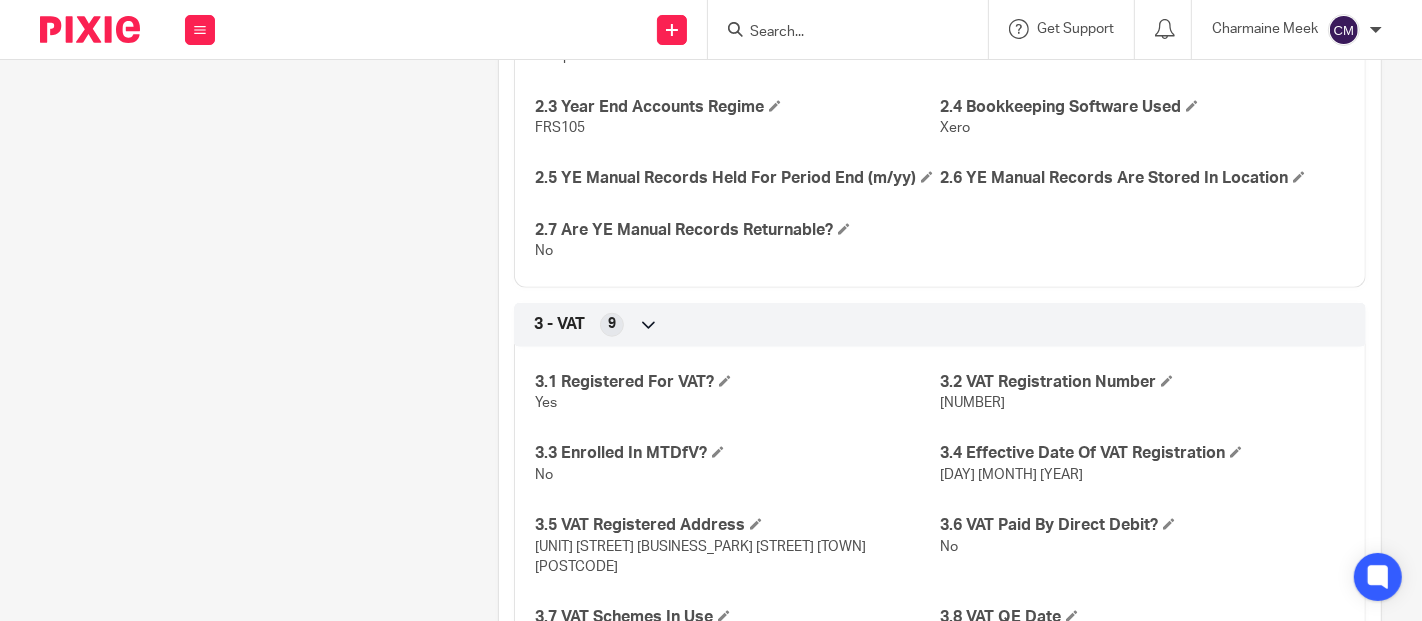scroll, scrollTop: 1444, scrollLeft: 0, axis: vertical 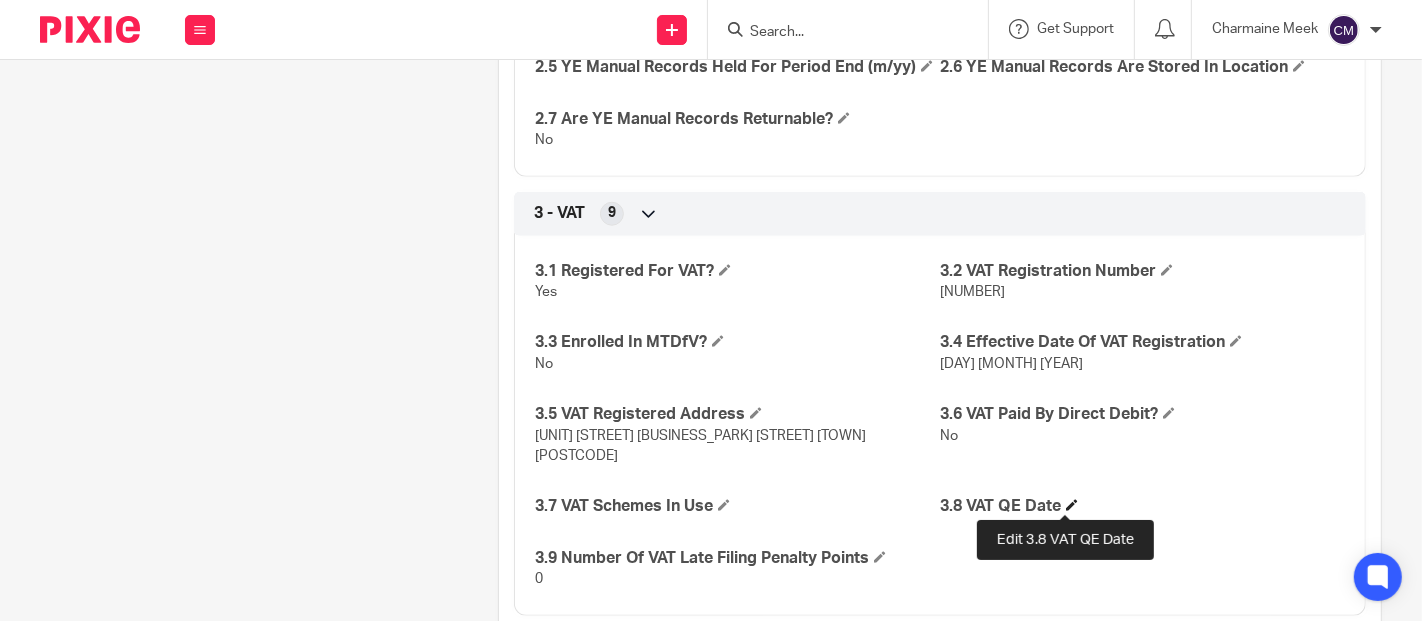click at bounding box center (1072, 505) 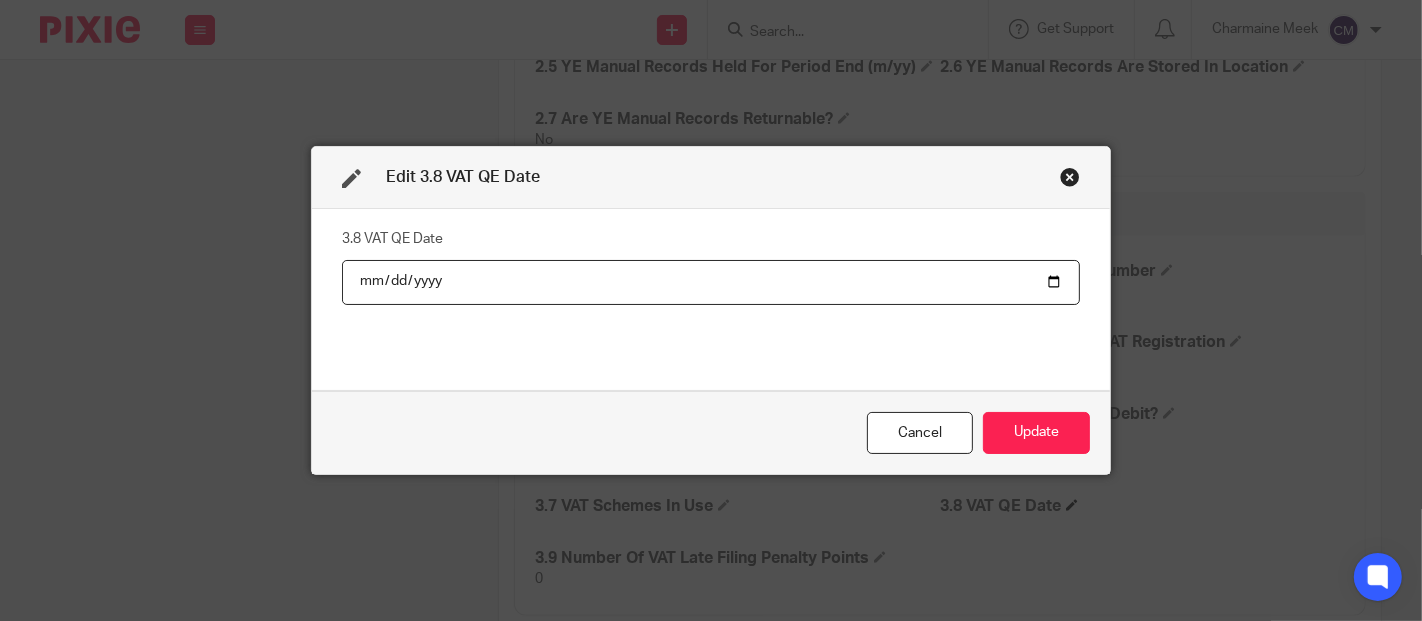 type on "0022-10-31" 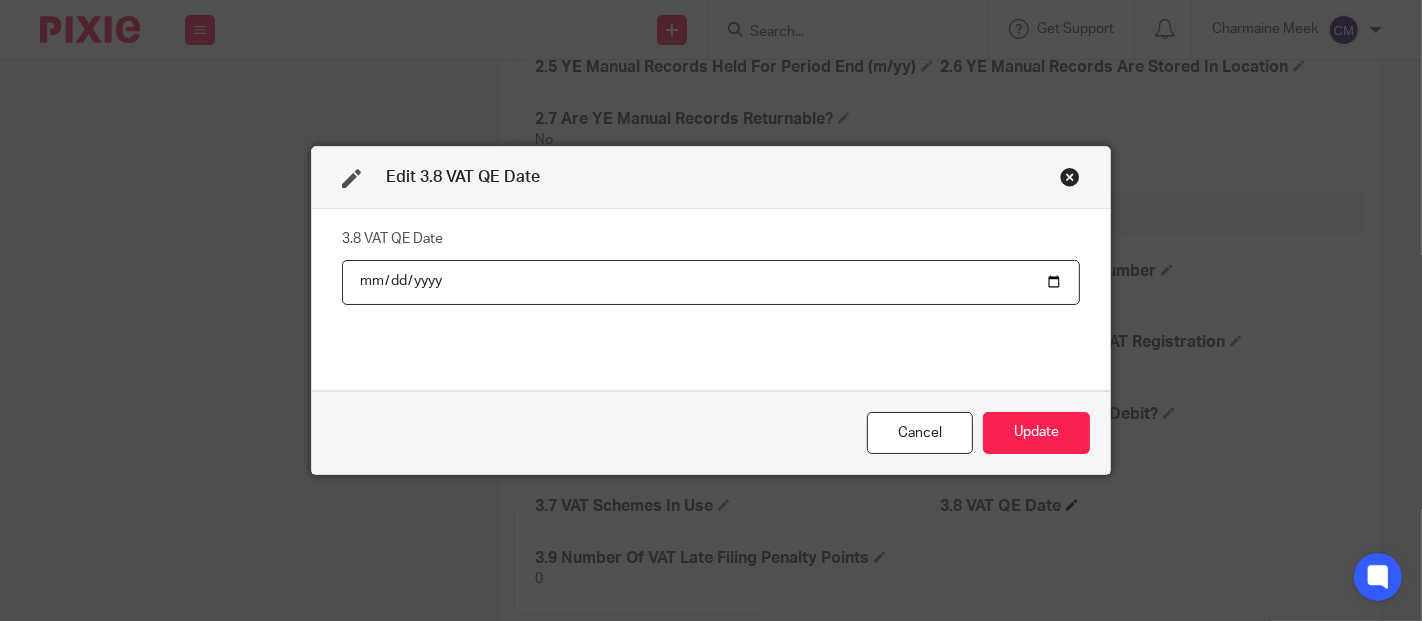 type on "2025-10-31" 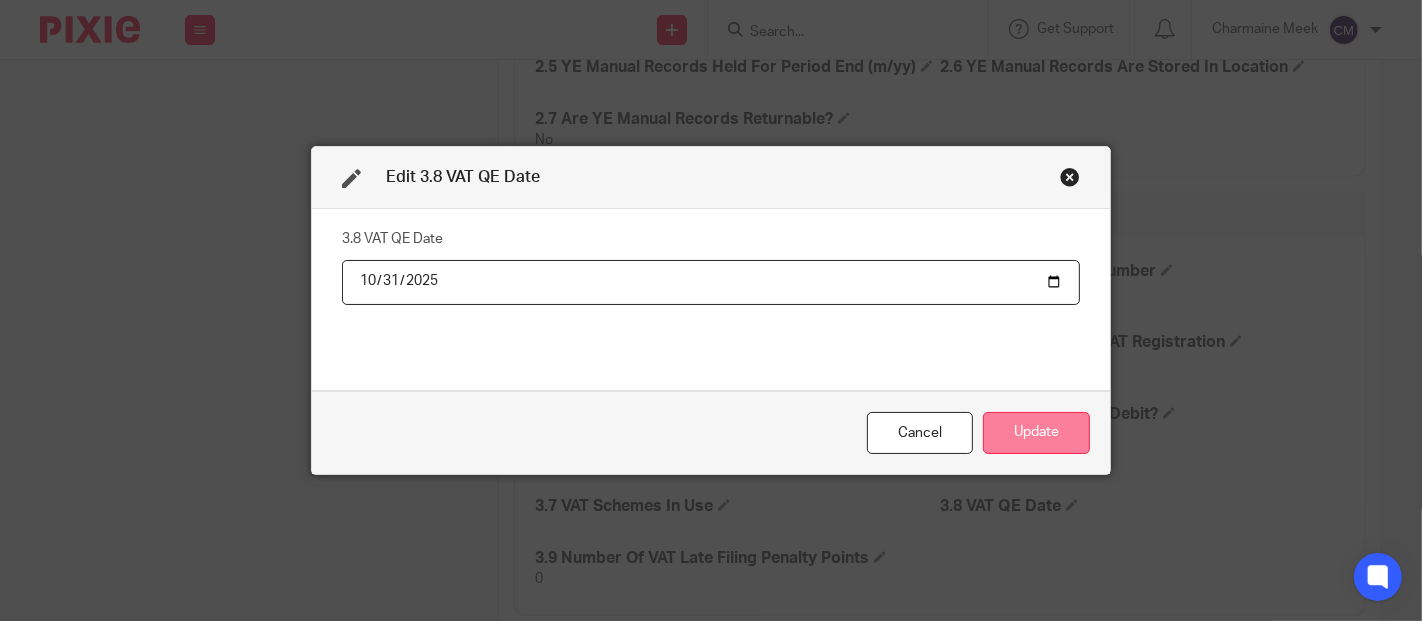 click on "Update" at bounding box center (1036, 433) 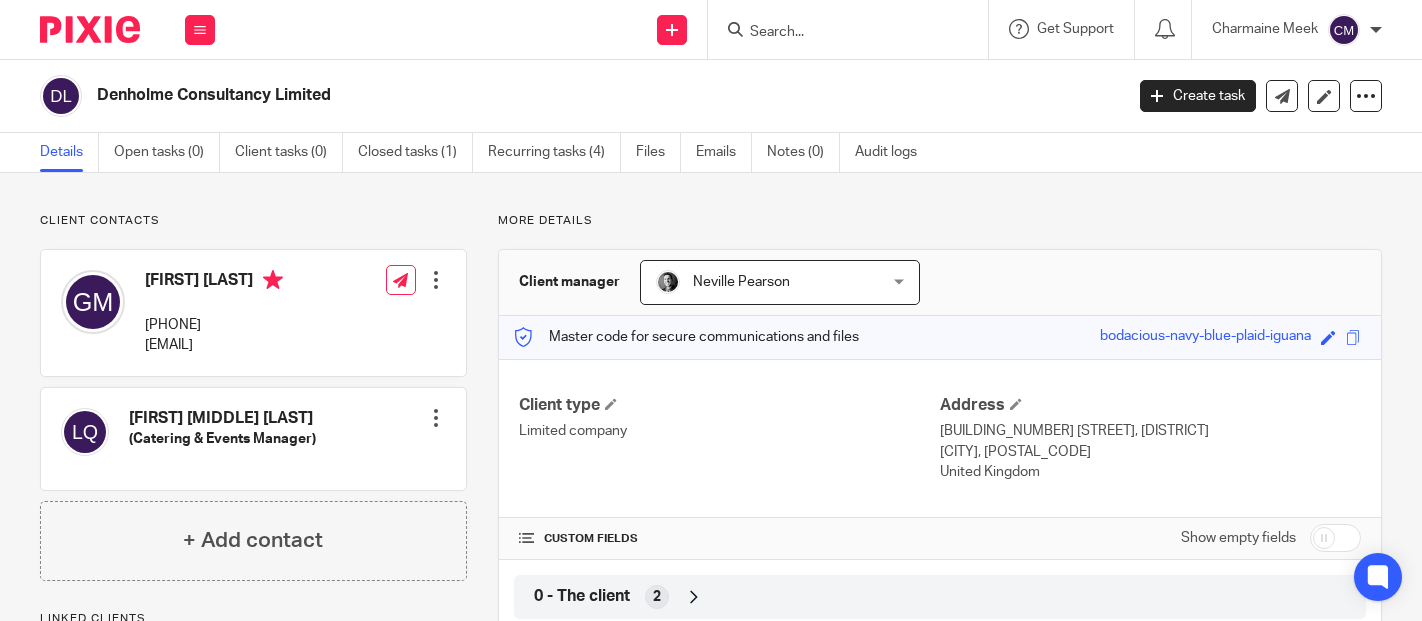 scroll, scrollTop: 0, scrollLeft: 0, axis: both 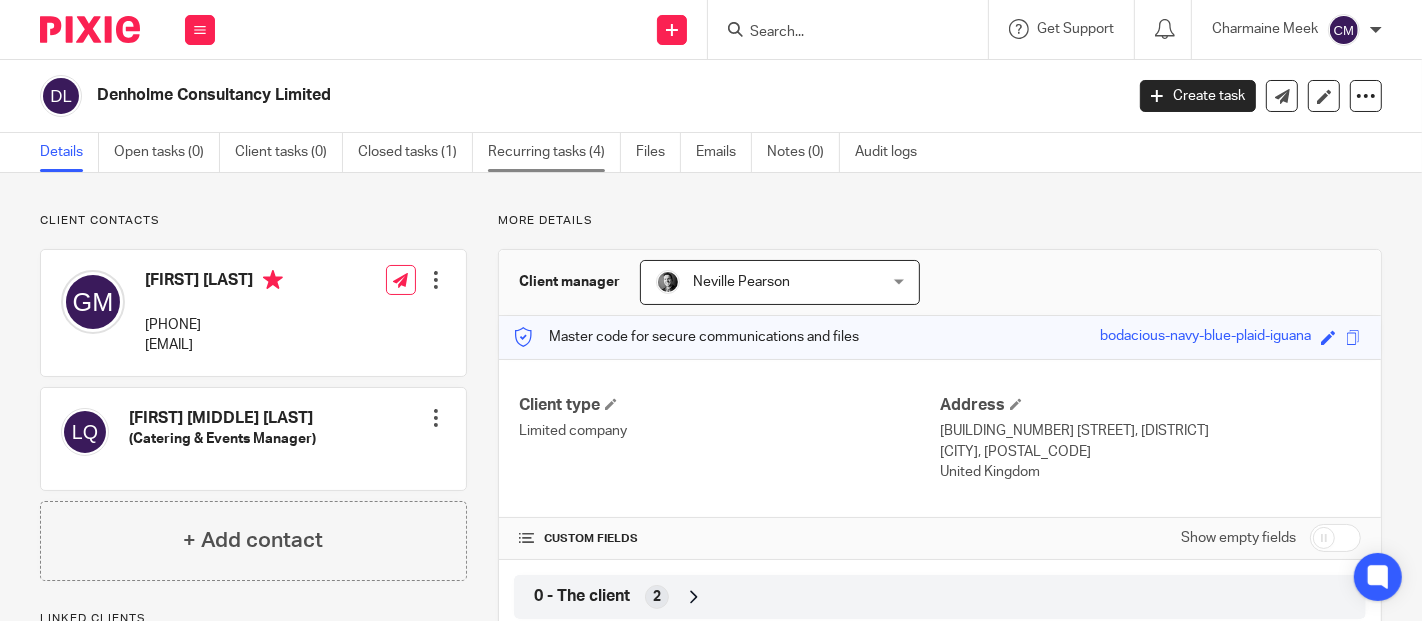 click on "Recurring tasks (4)" at bounding box center (554, 152) 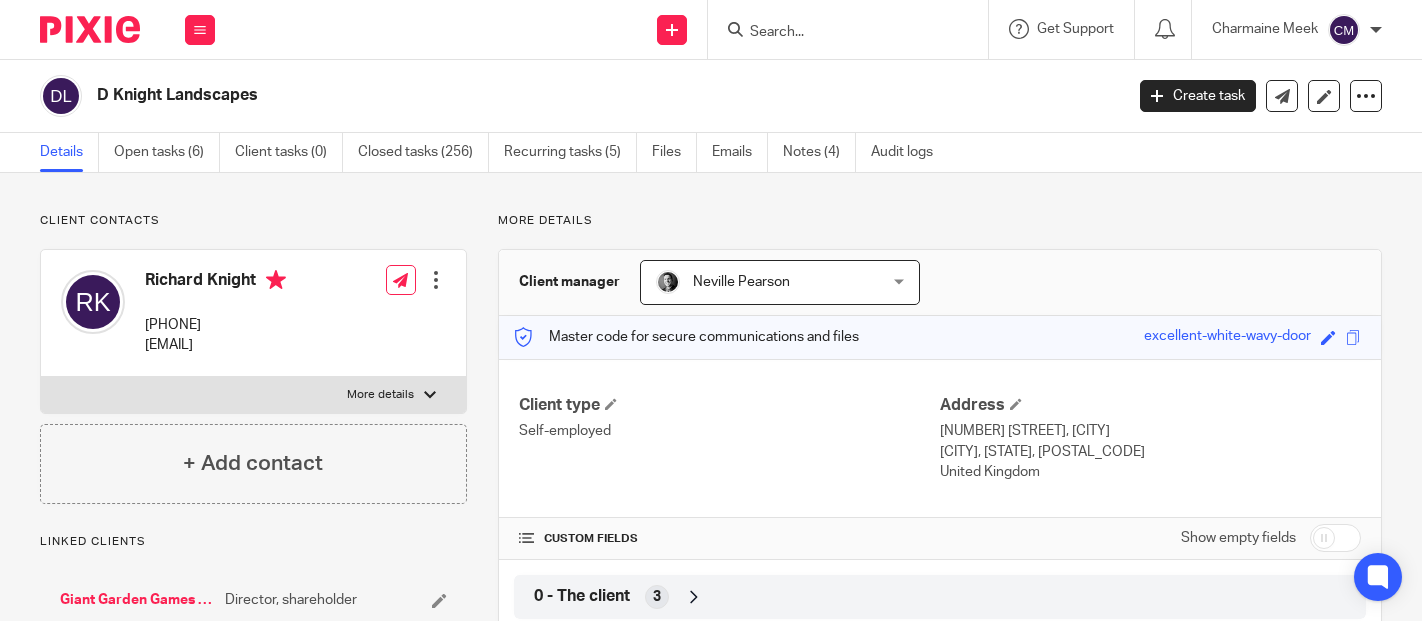 scroll, scrollTop: 0, scrollLeft: 0, axis: both 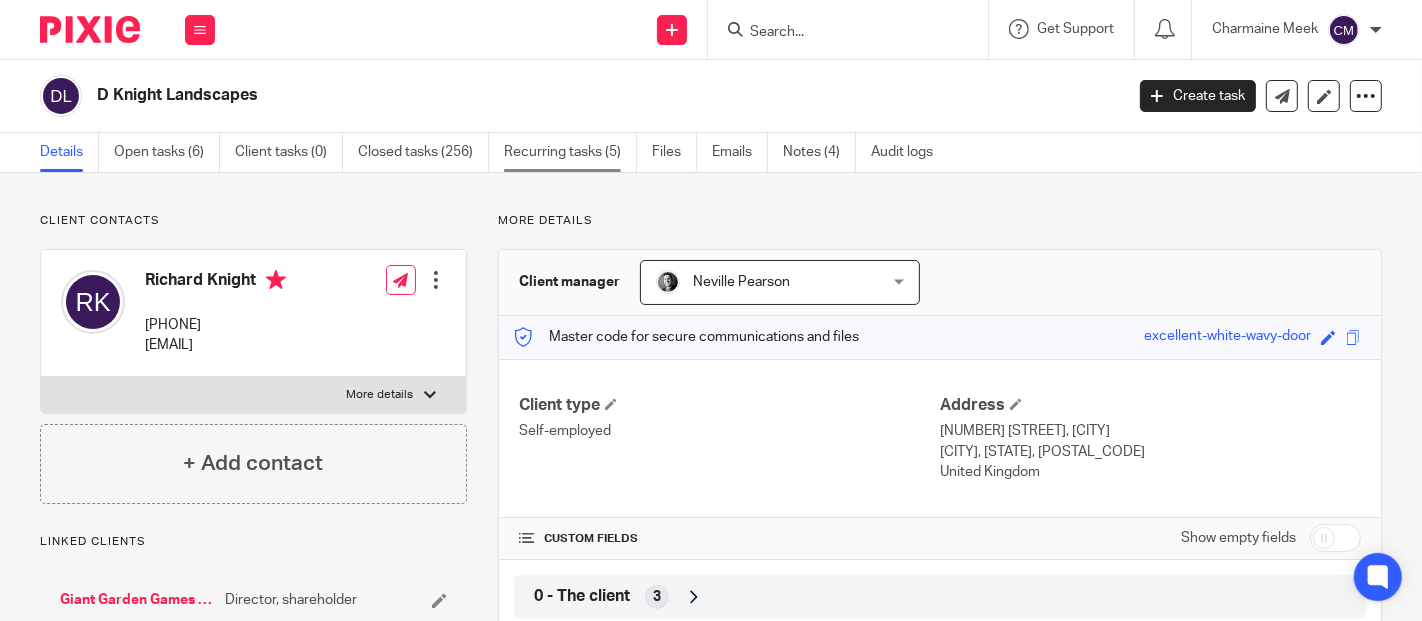 click on "Recurring tasks (5)" at bounding box center [570, 152] 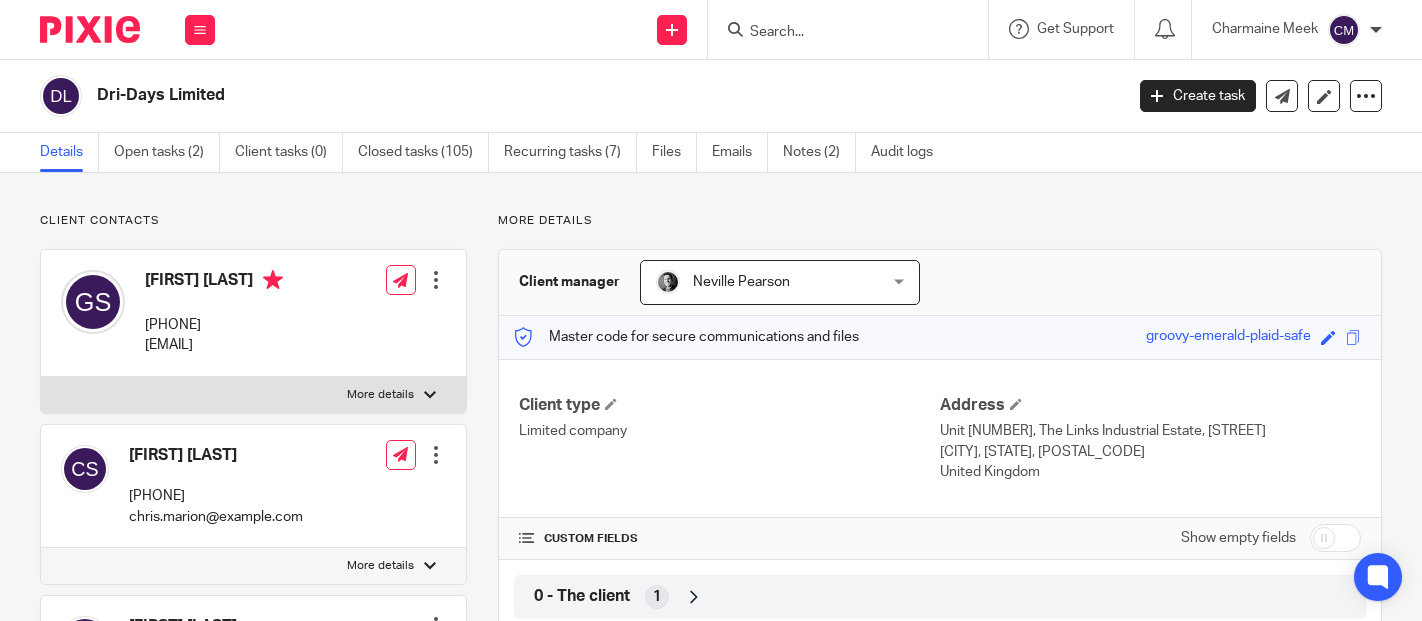 scroll, scrollTop: 0, scrollLeft: 0, axis: both 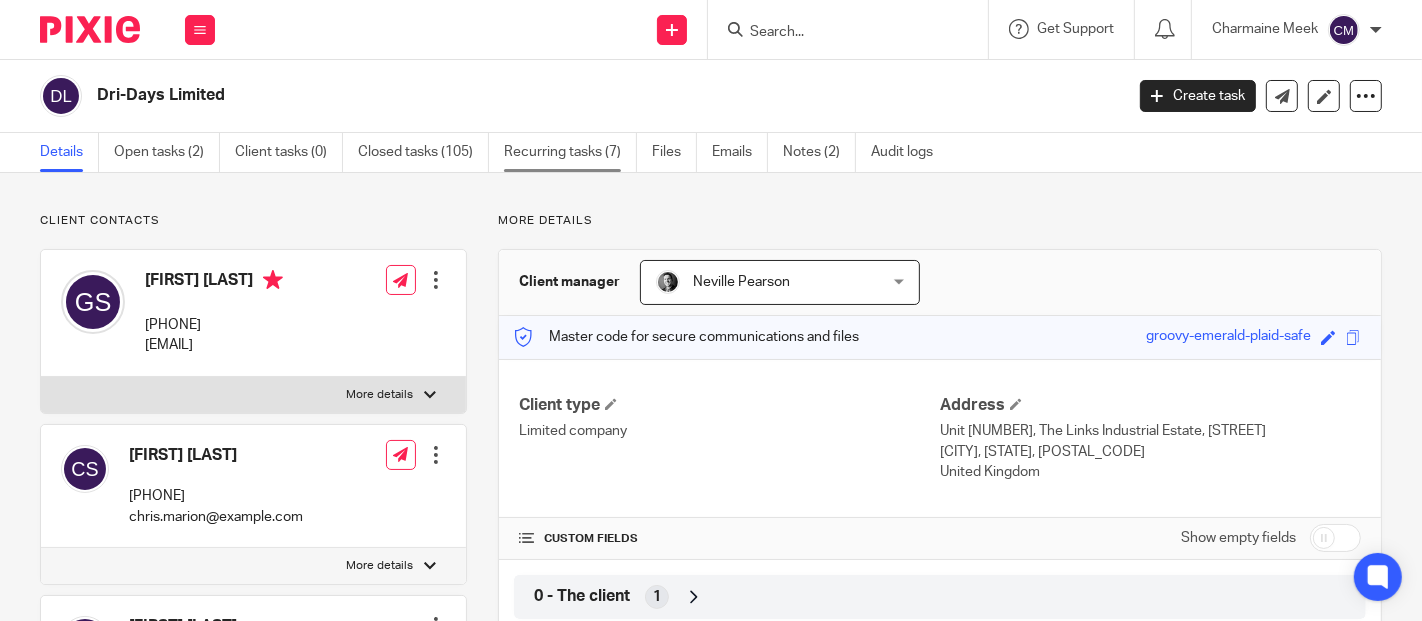 click on "Recurring tasks (7)" at bounding box center (570, 152) 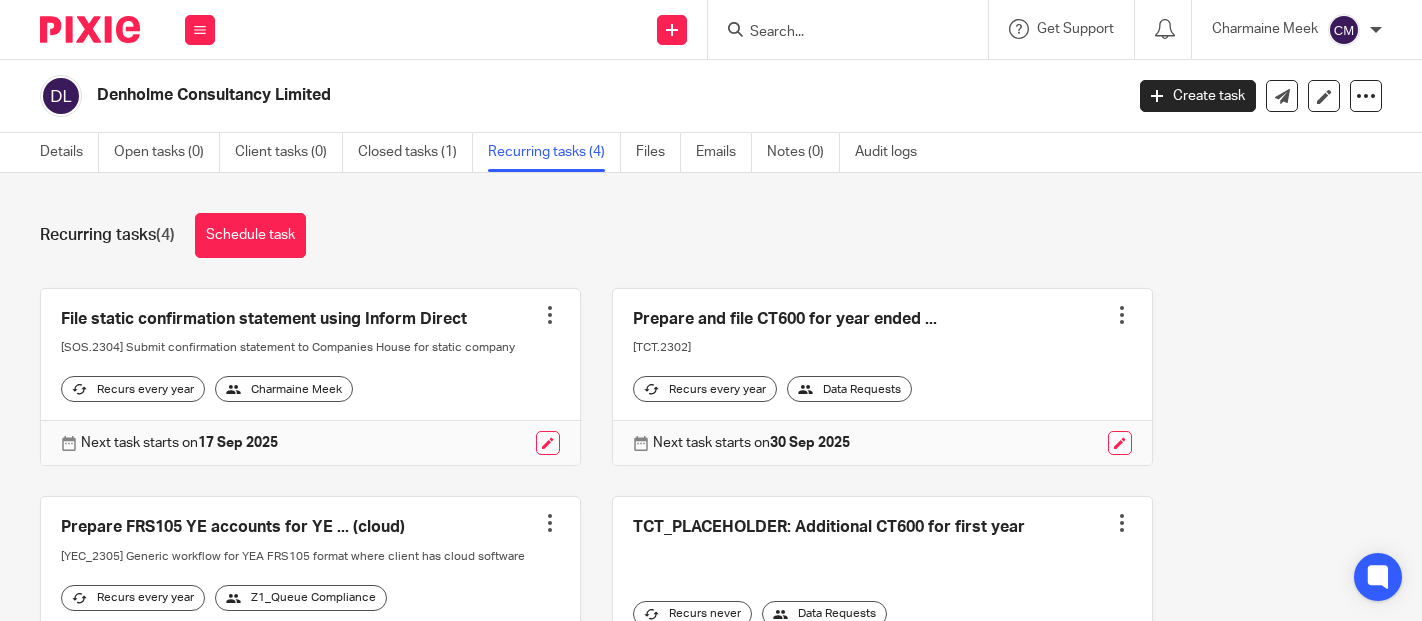 scroll, scrollTop: 0, scrollLeft: 0, axis: both 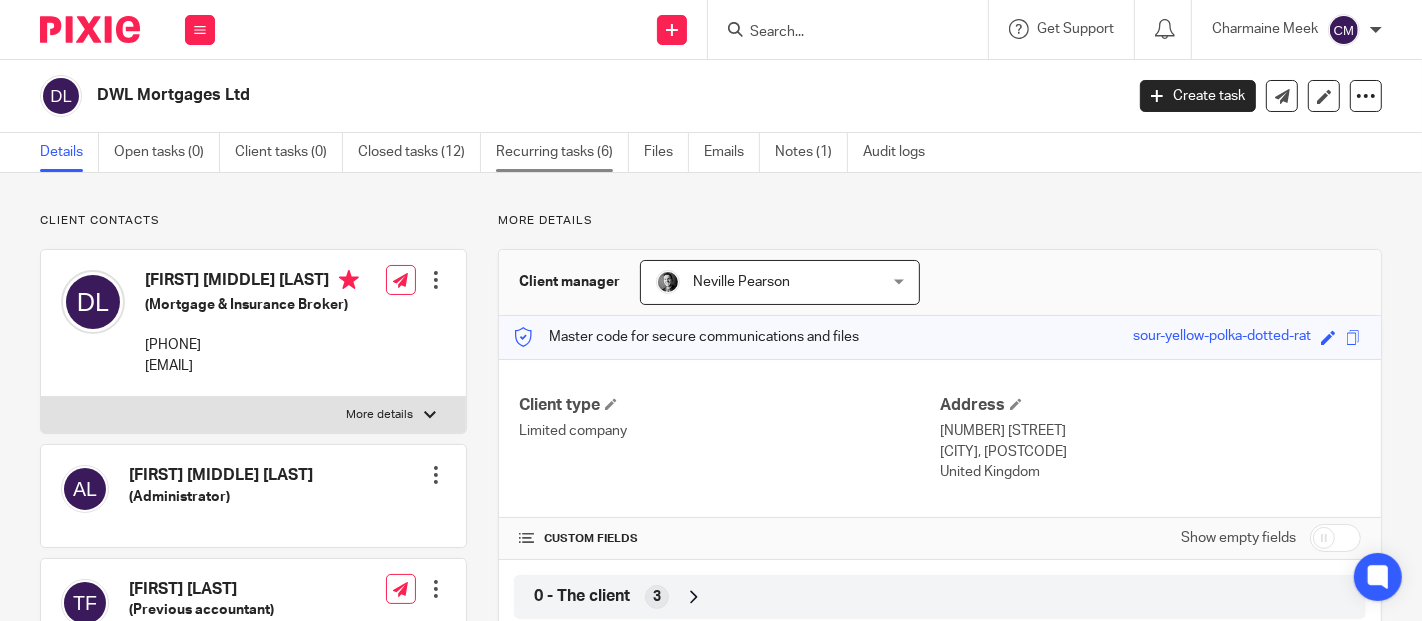click on "Recurring tasks (6)" at bounding box center (562, 152) 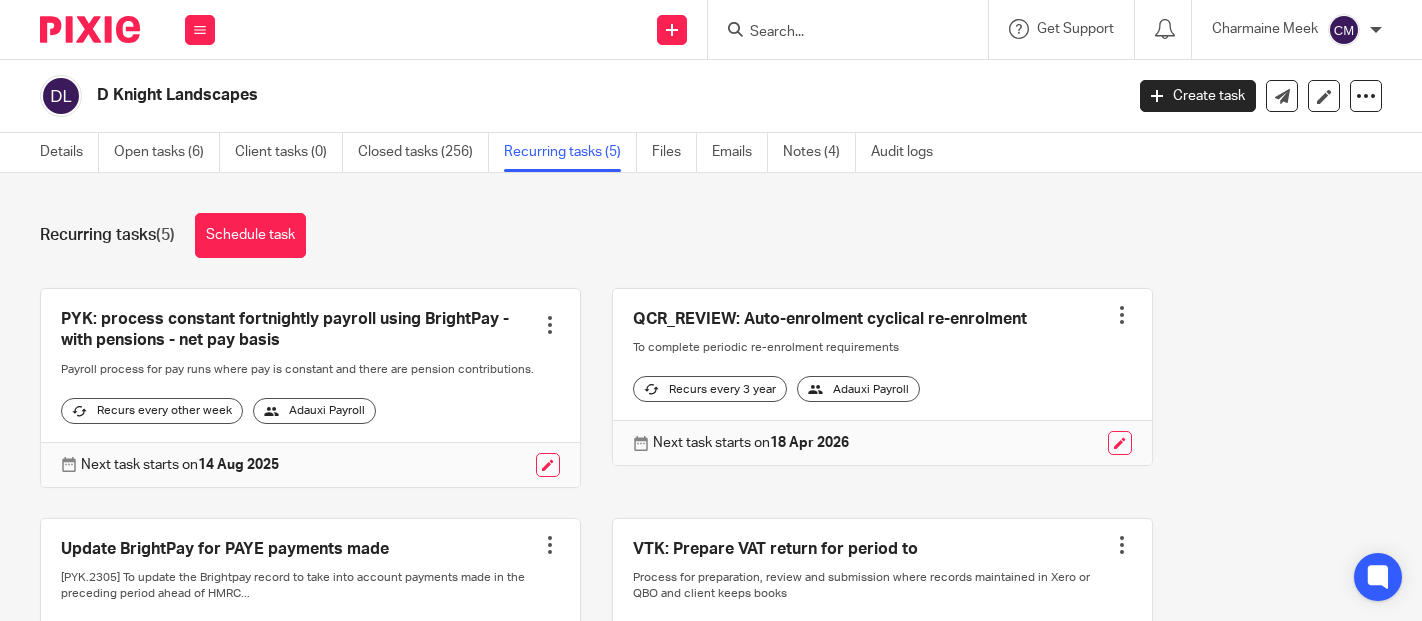 scroll, scrollTop: 0, scrollLeft: 0, axis: both 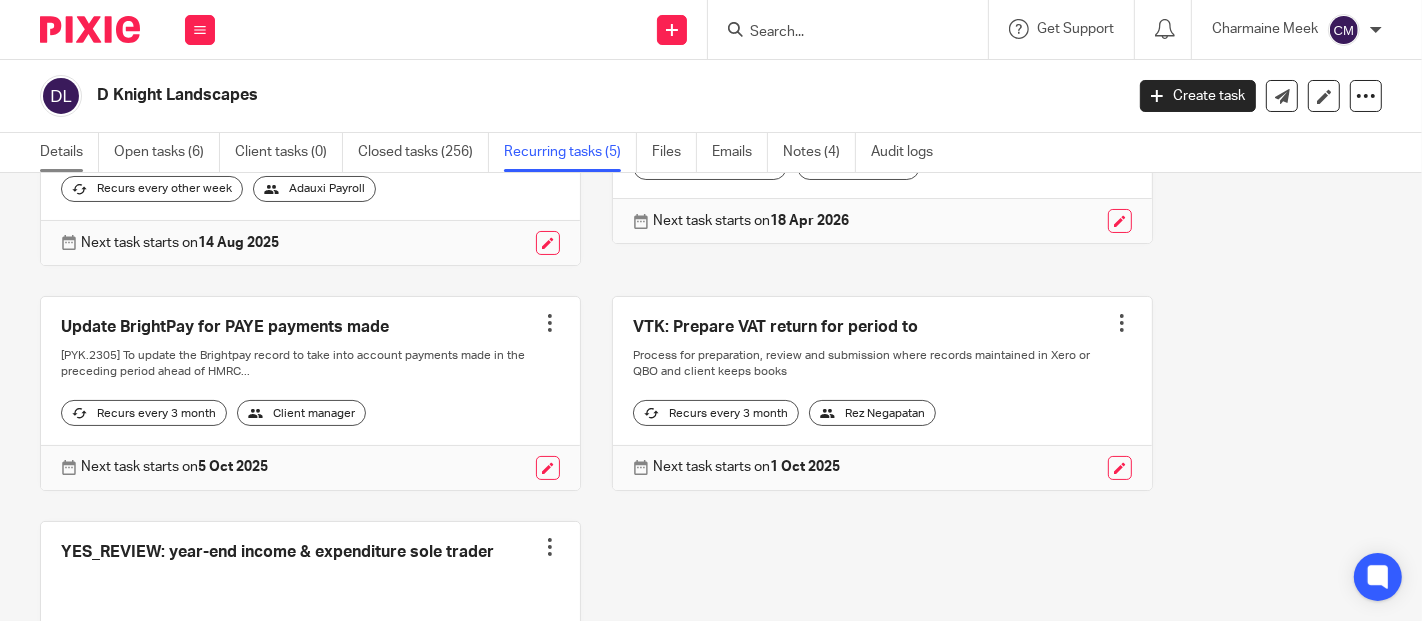click on "Details" at bounding box center [69, 152] 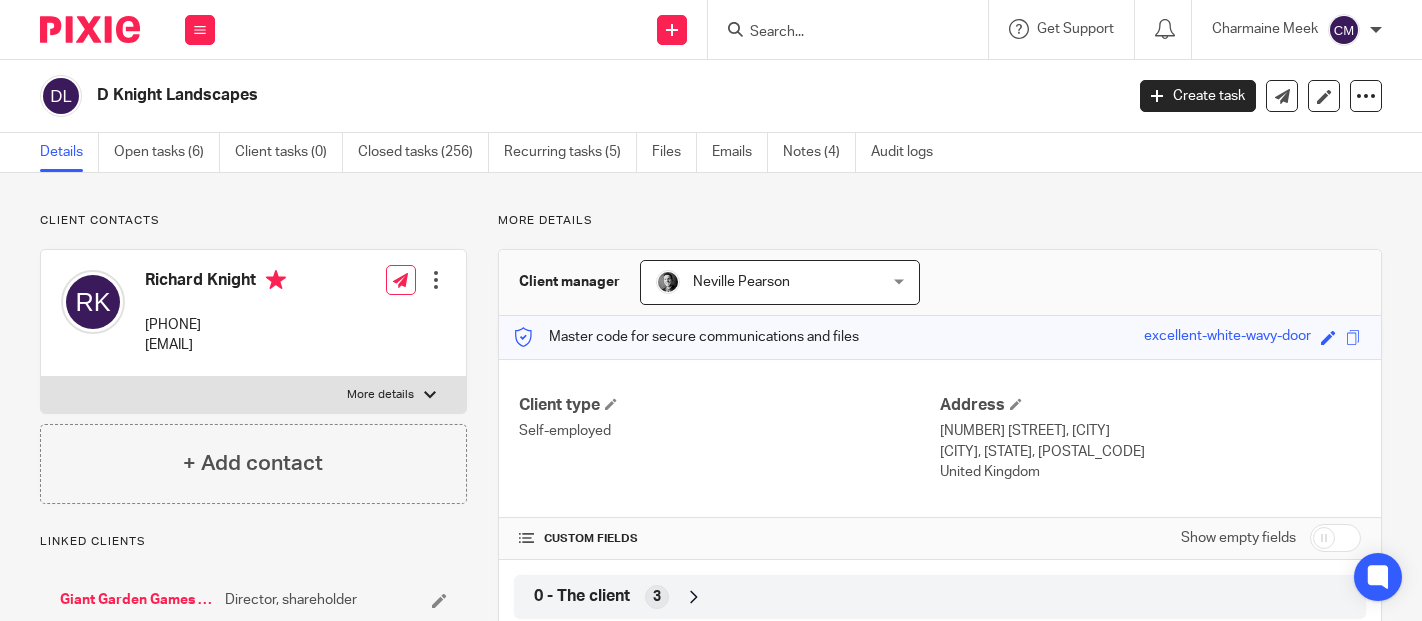 scroll, scrollTop: 0, scrollLeft: 0, axis: both 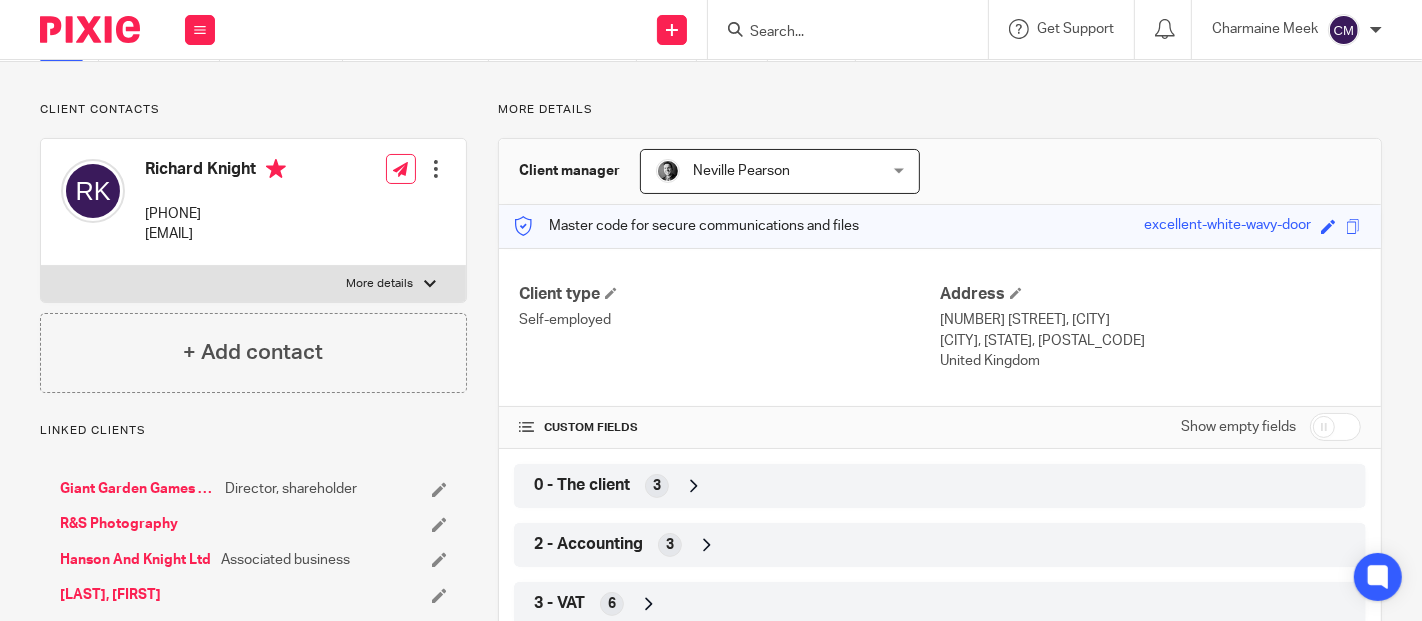 click at bounding box center (1335, 427) 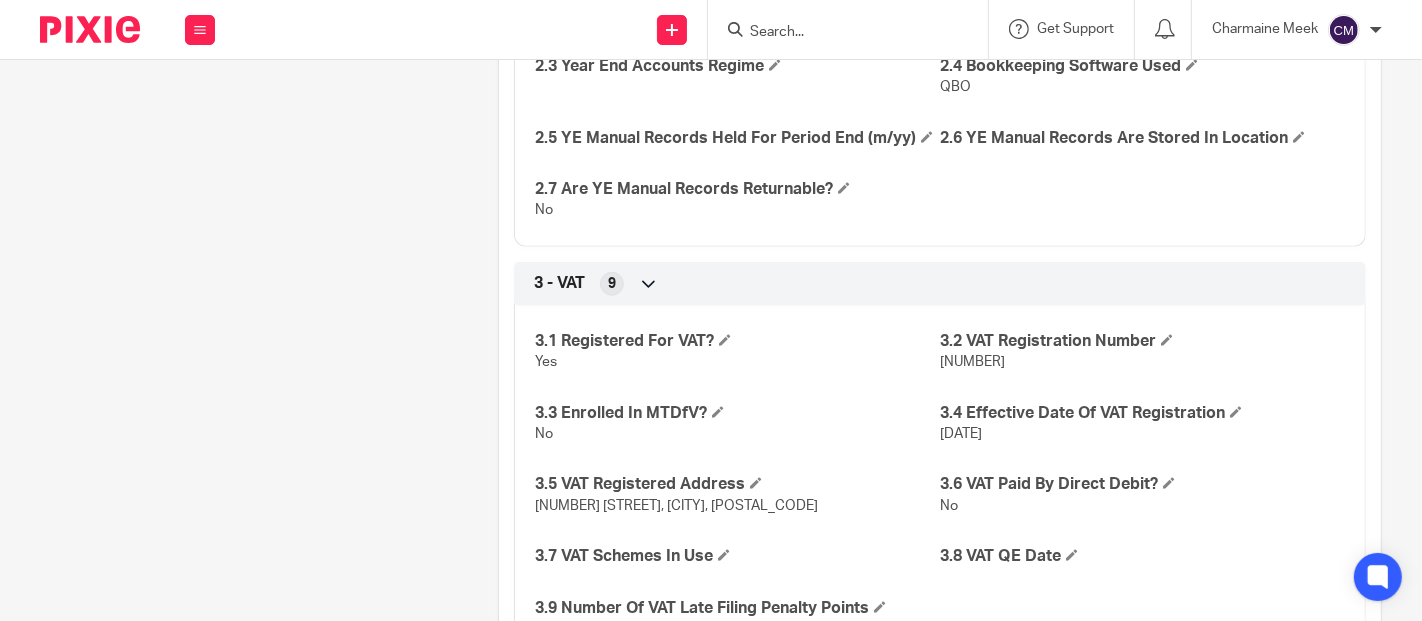 scroll, scrollTop: 1444, scrollLeft: 0, axis: vertical 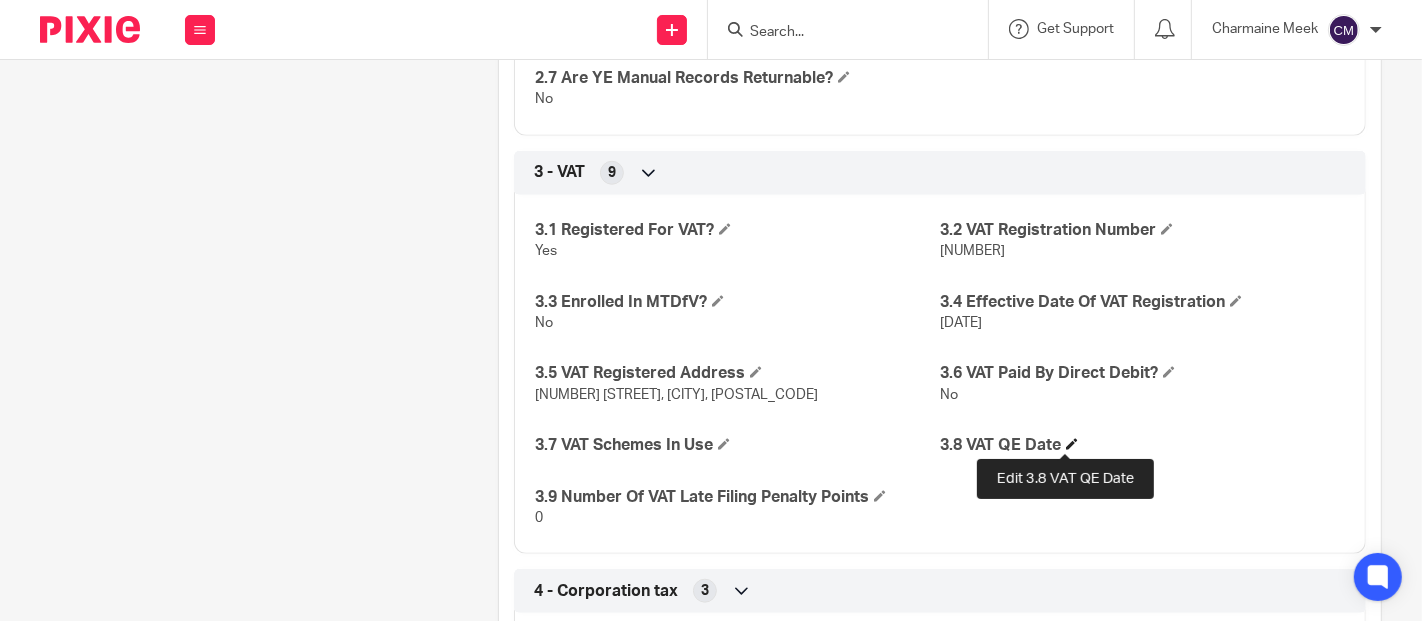 click at bounding box center (1072, 444) 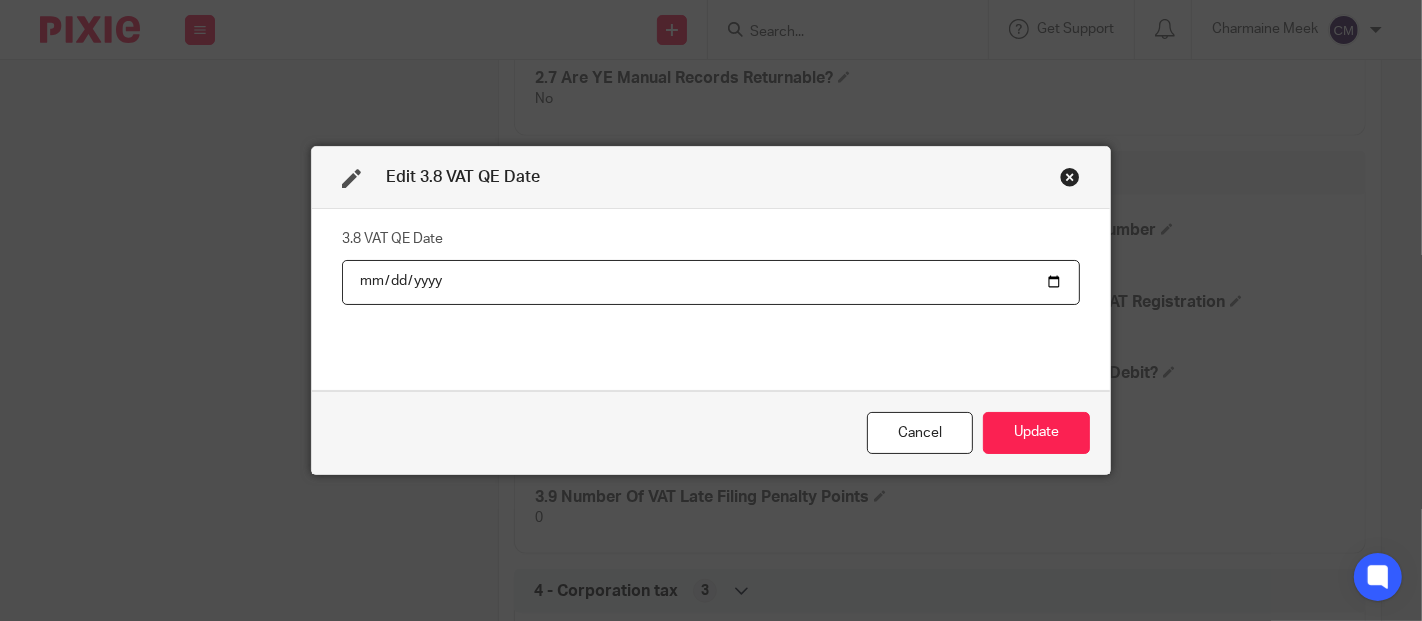 type on "2025-09-30" 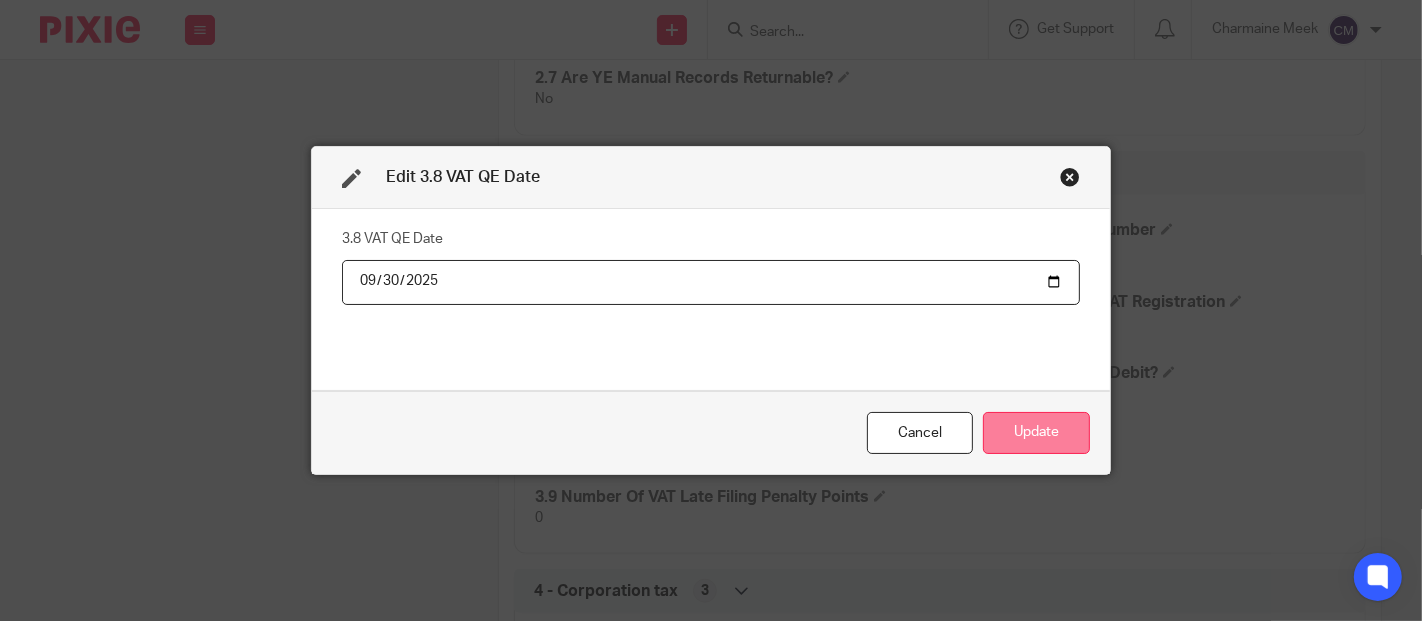 click on "Update" at bounding box center [1036, 433] 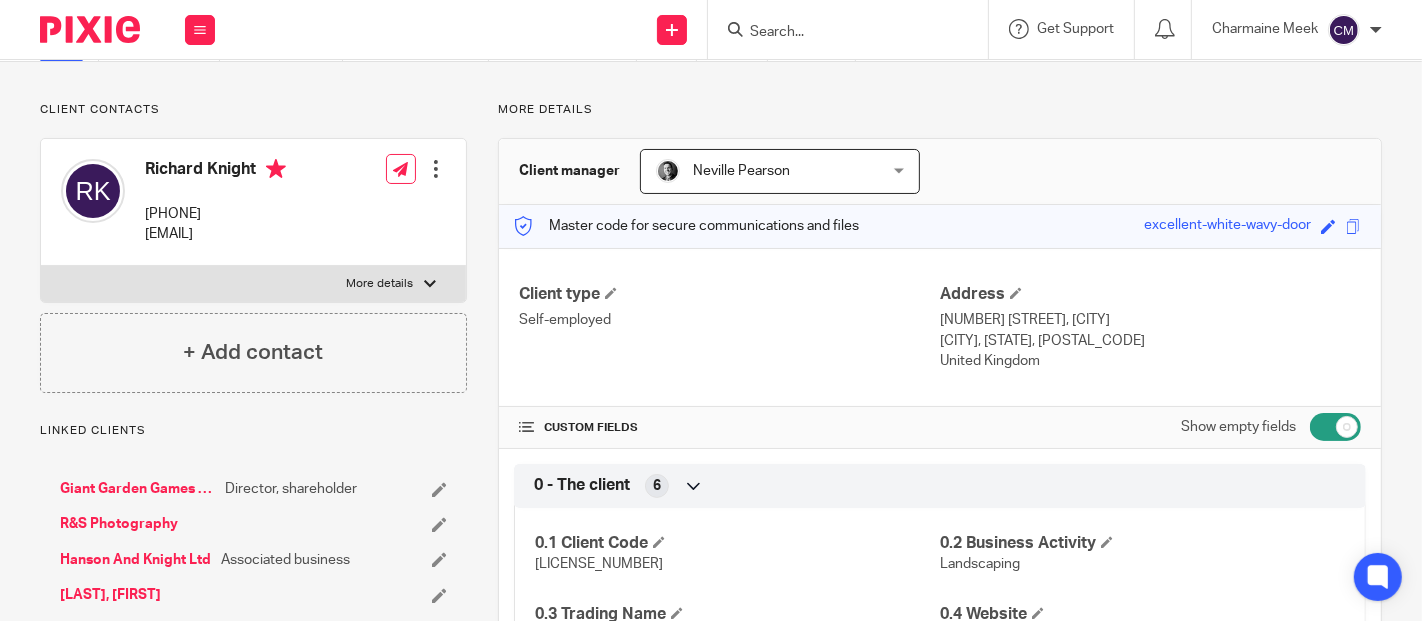 scroll, scrollTop: 0, scrollLeft: 0, axis: both 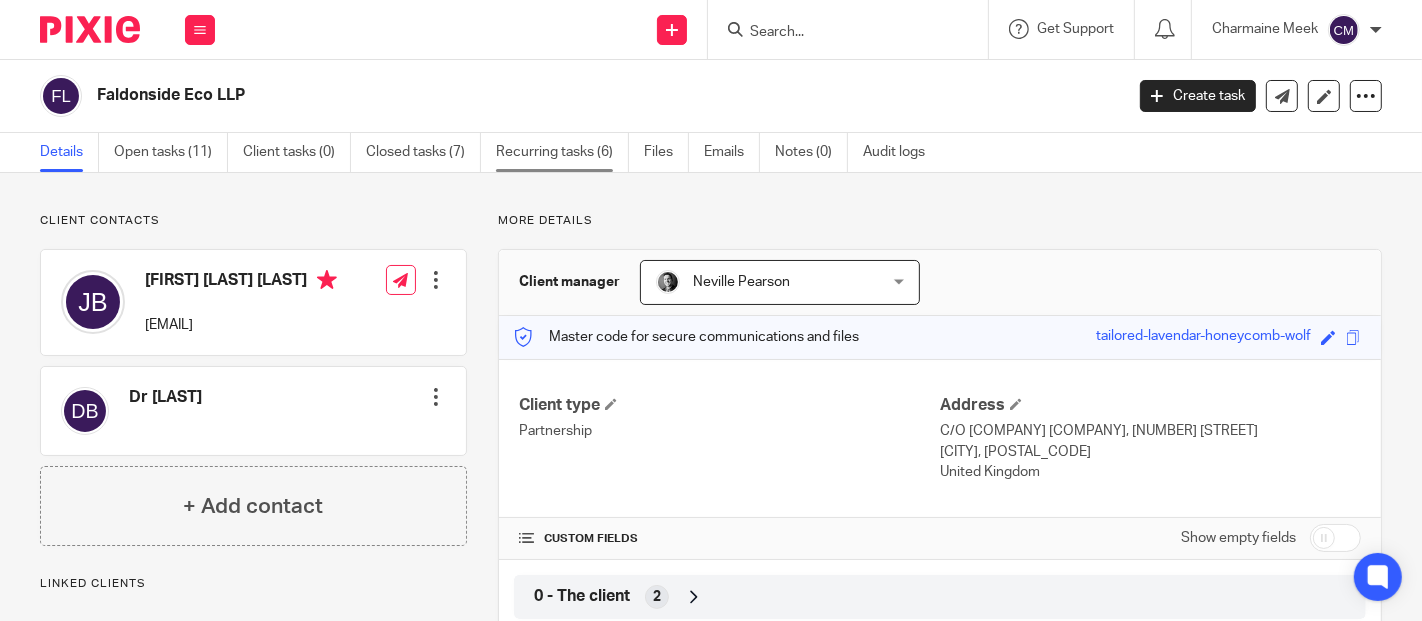click on "Recurring tasks (6)" at bounding box center (562, 152) 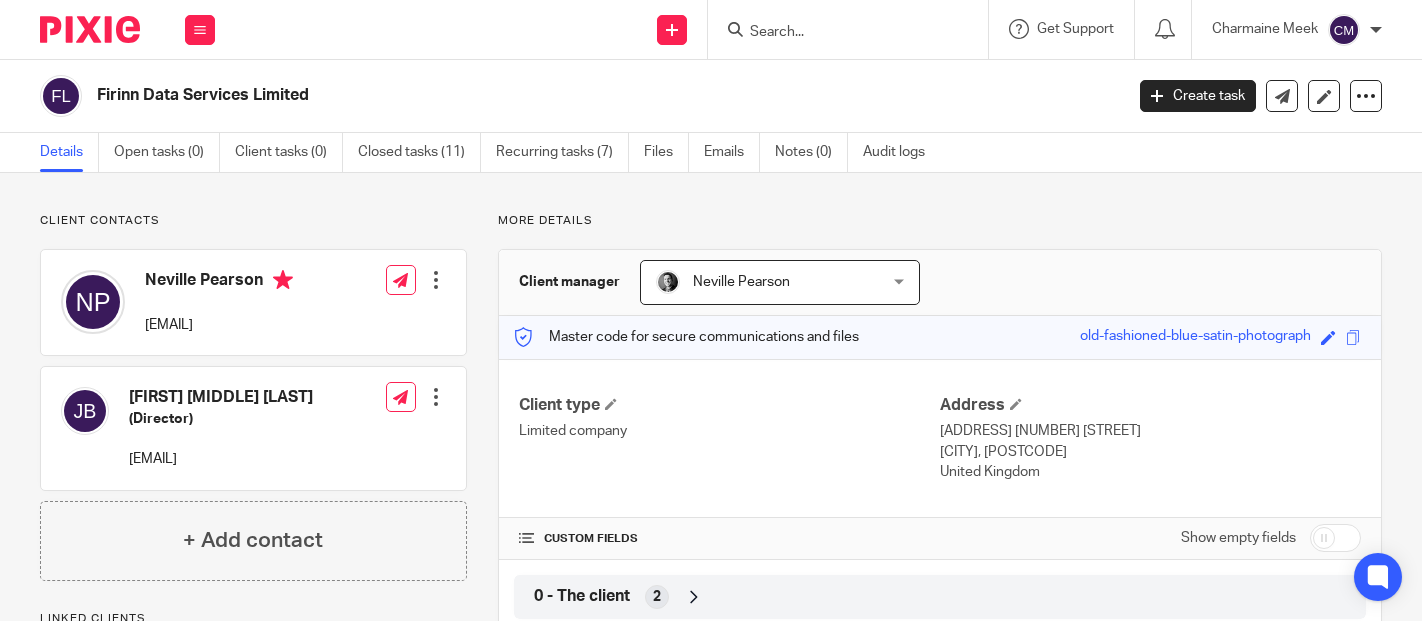 scroll, scrollTop: 0, scrollLeft: 0, axis: both 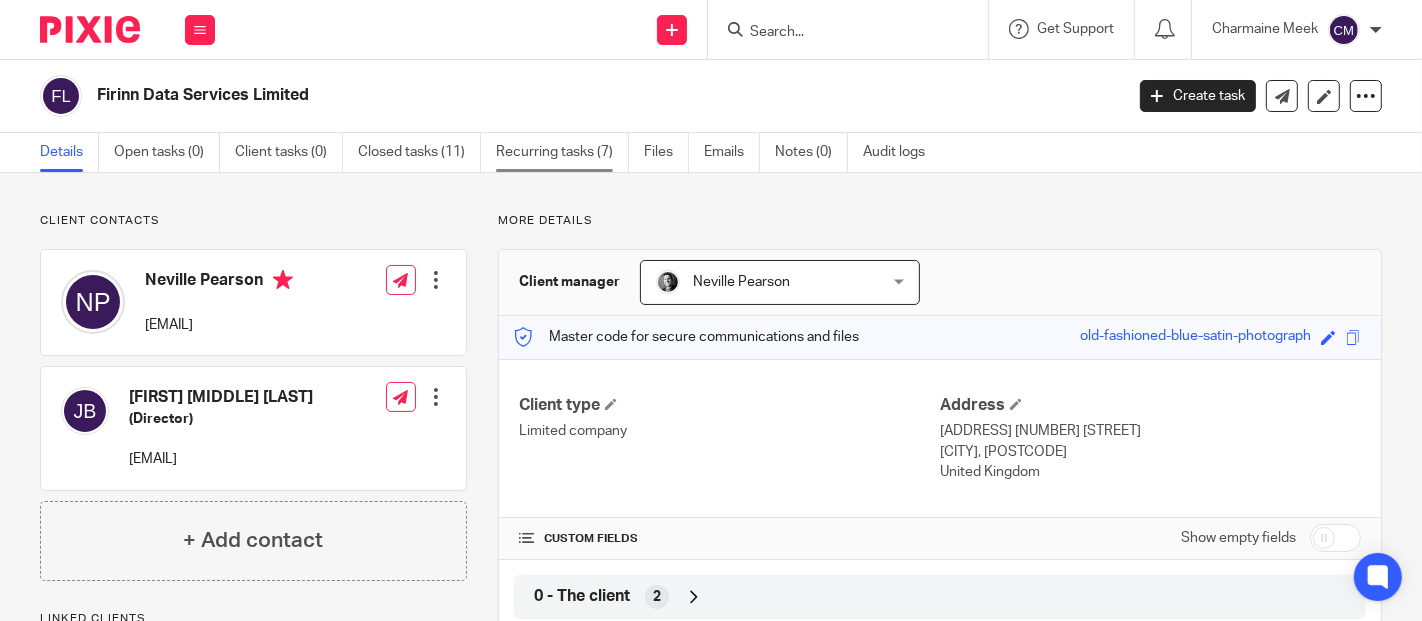 click on "Recurring tasks (7)" at bounding box center [562, 152] 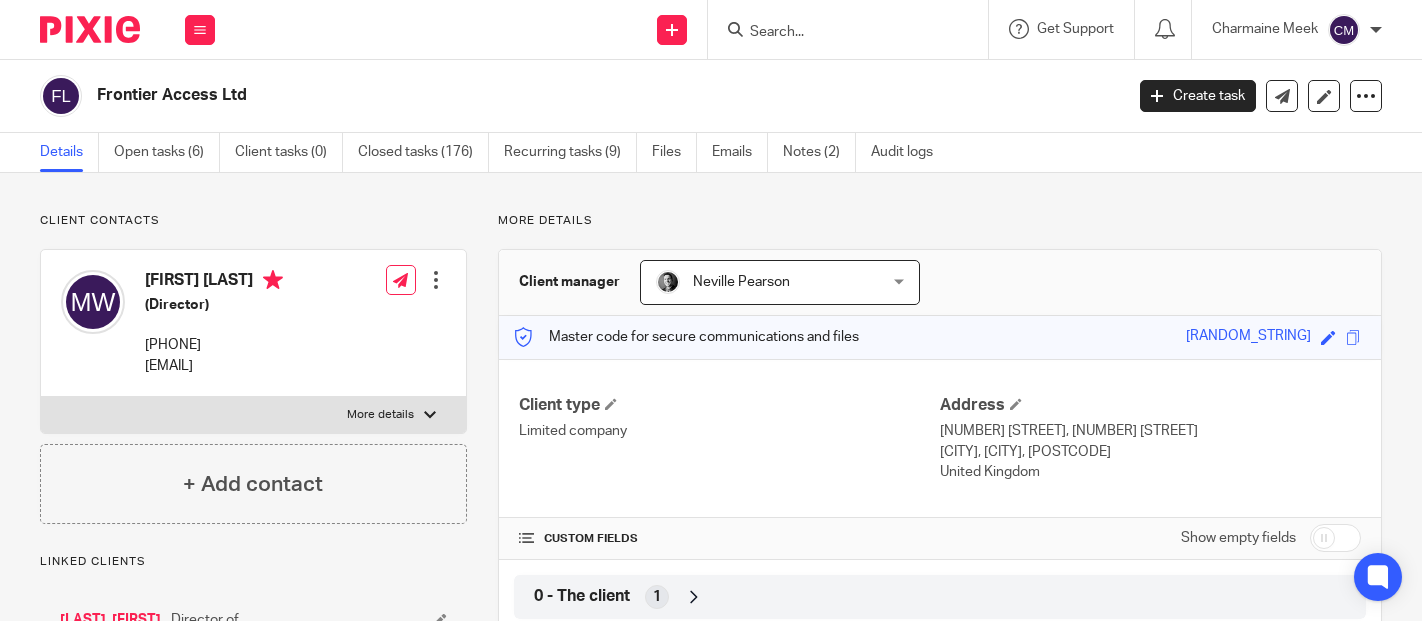 scroll, scrollTop: 0, scrollLeft: 0, axis: both 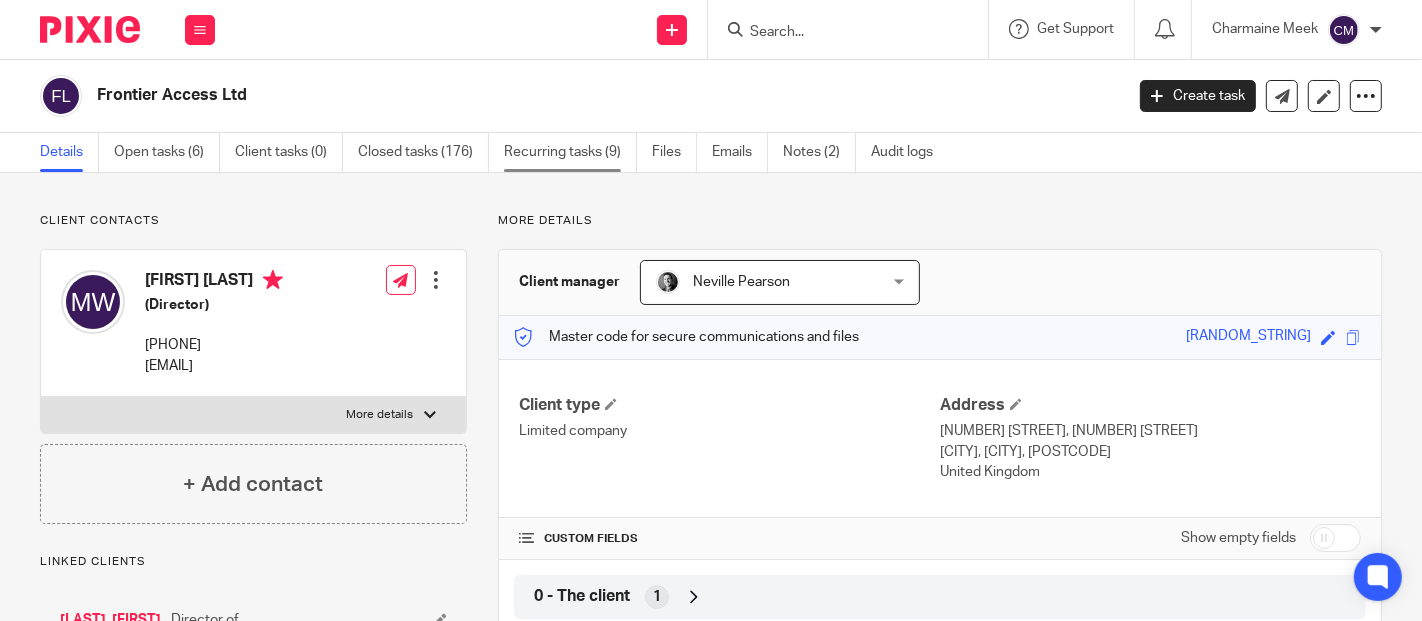 click on "Recurring tasks (9)" at bounding box center (570, 152) 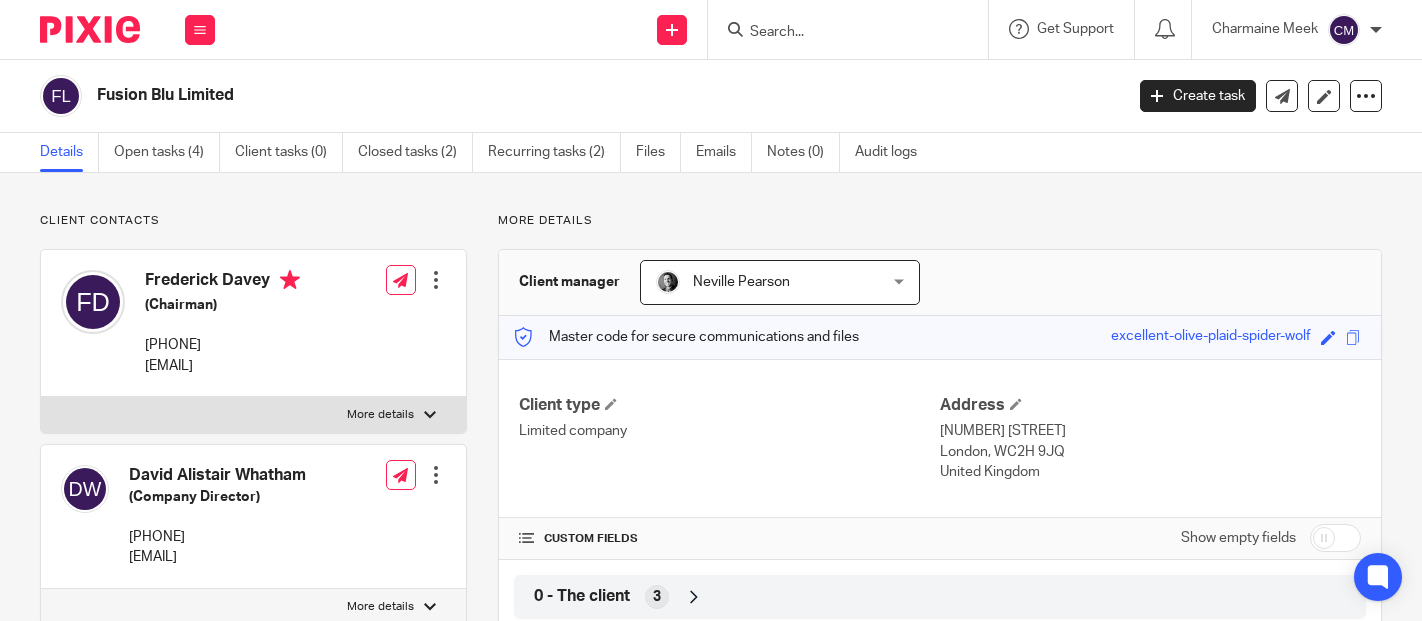 scroll, scrollTop: 0, scrollLeft: 0, axis: both 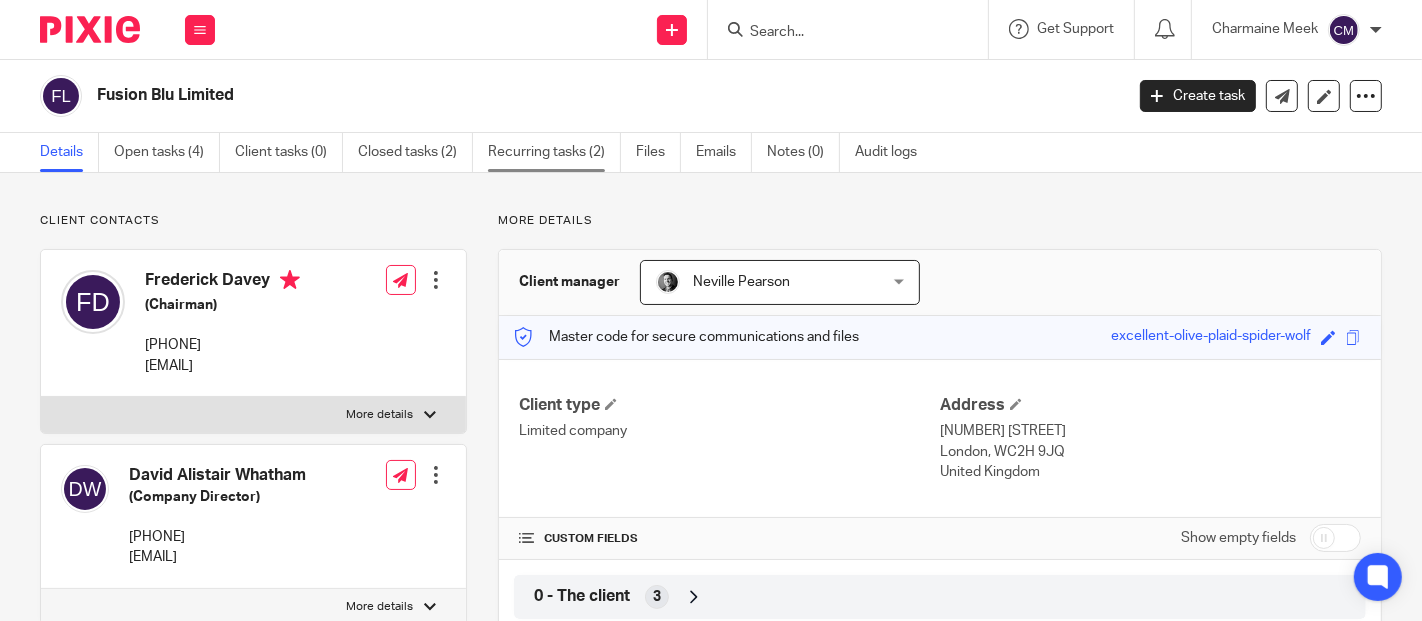 click on "Recurring tasks (2)" at bounding box center (554, 152) 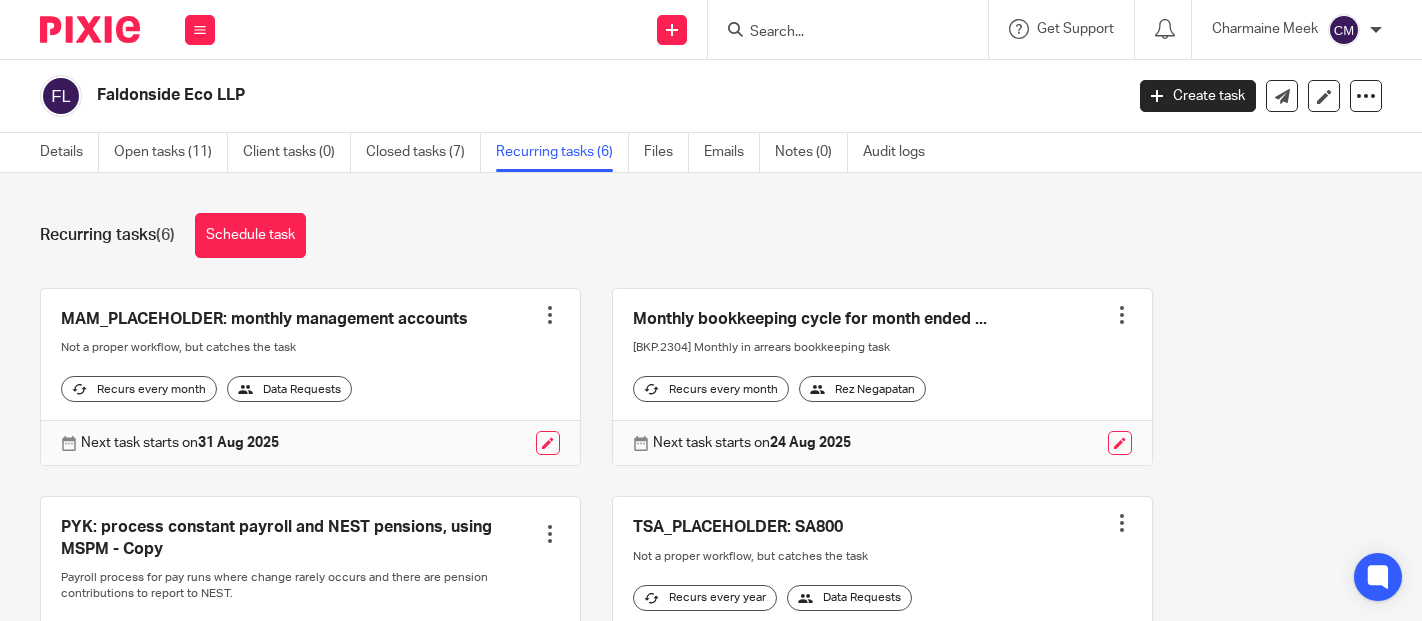 scroll, scrollTop: 0, scrollLeft: 0, axis: both 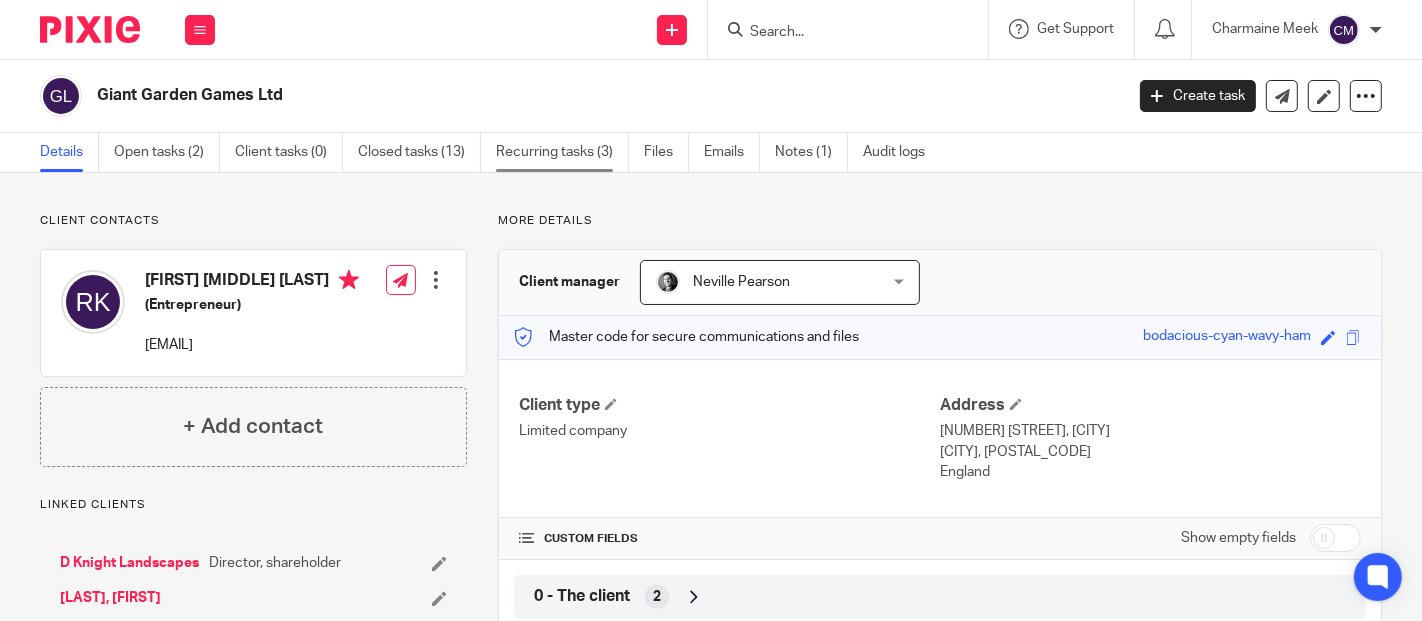 click on "Recurring tasks (3)" at bounding box center [562, 152] 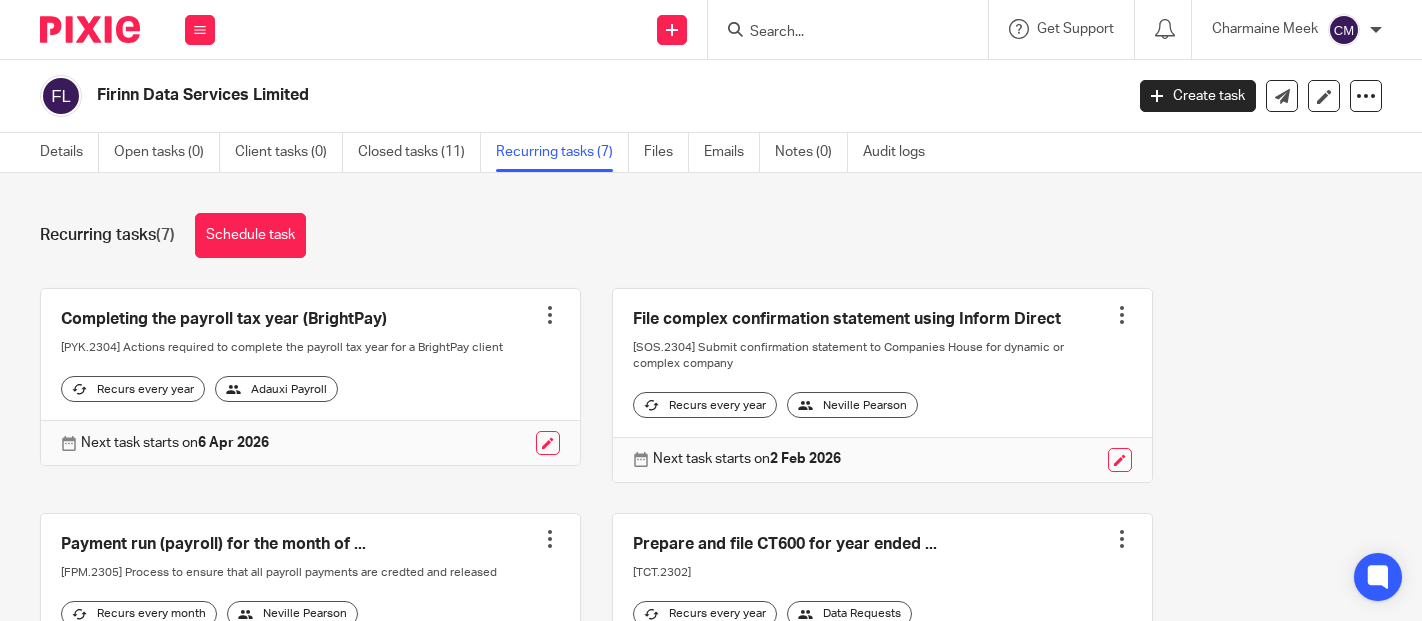 scroll, scrollTop: 0, scrollLeft: 0, axis: both 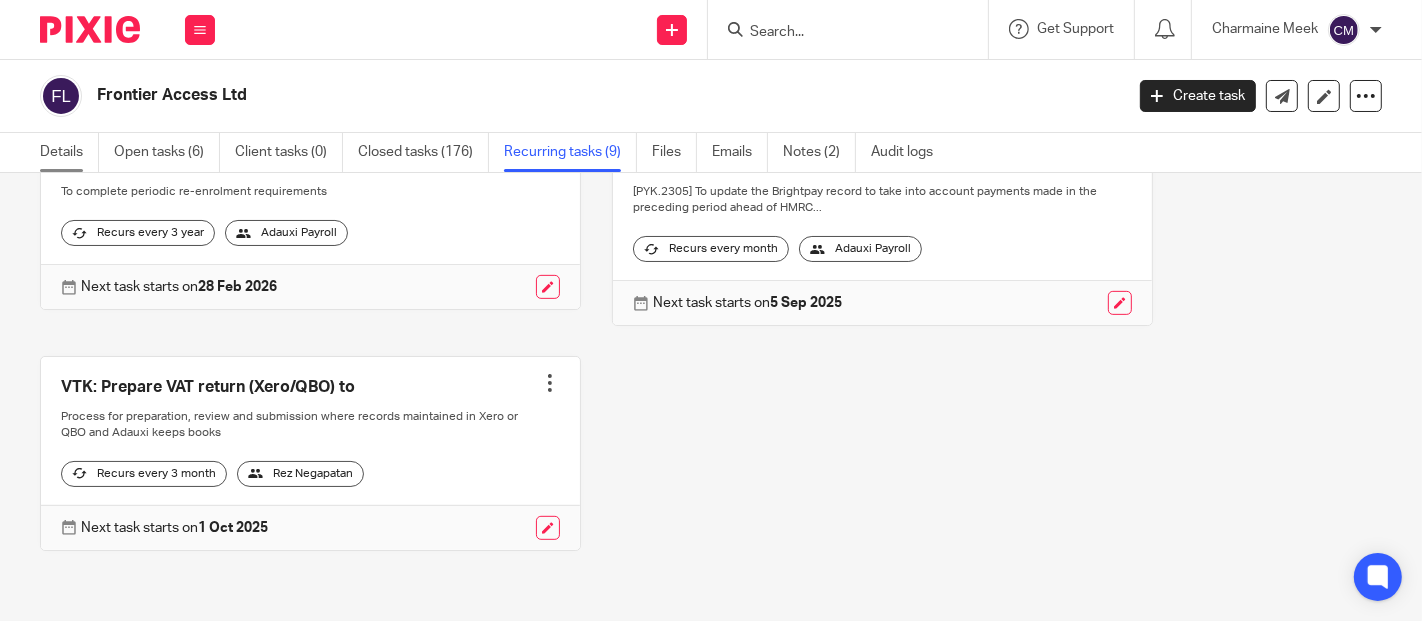 click on "Details" at bounding box center (69, 152) 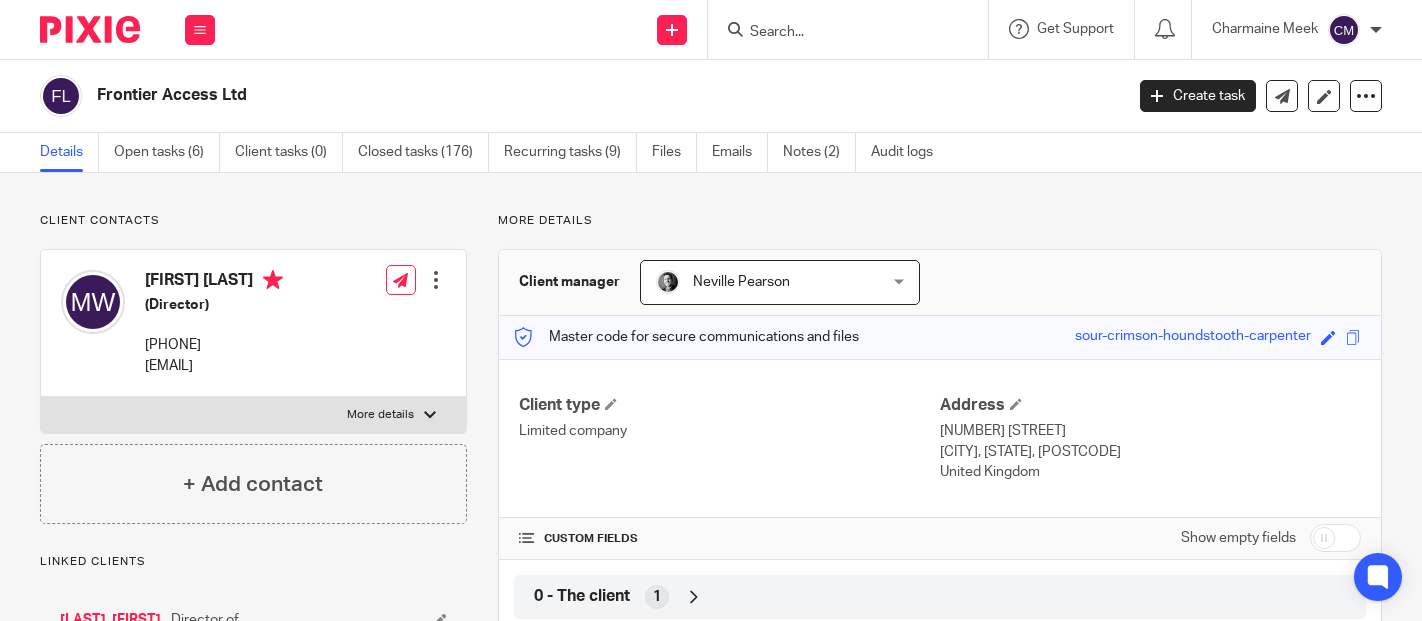 scroll, scrollTop: 0, scrollLeft: 0, axis: both 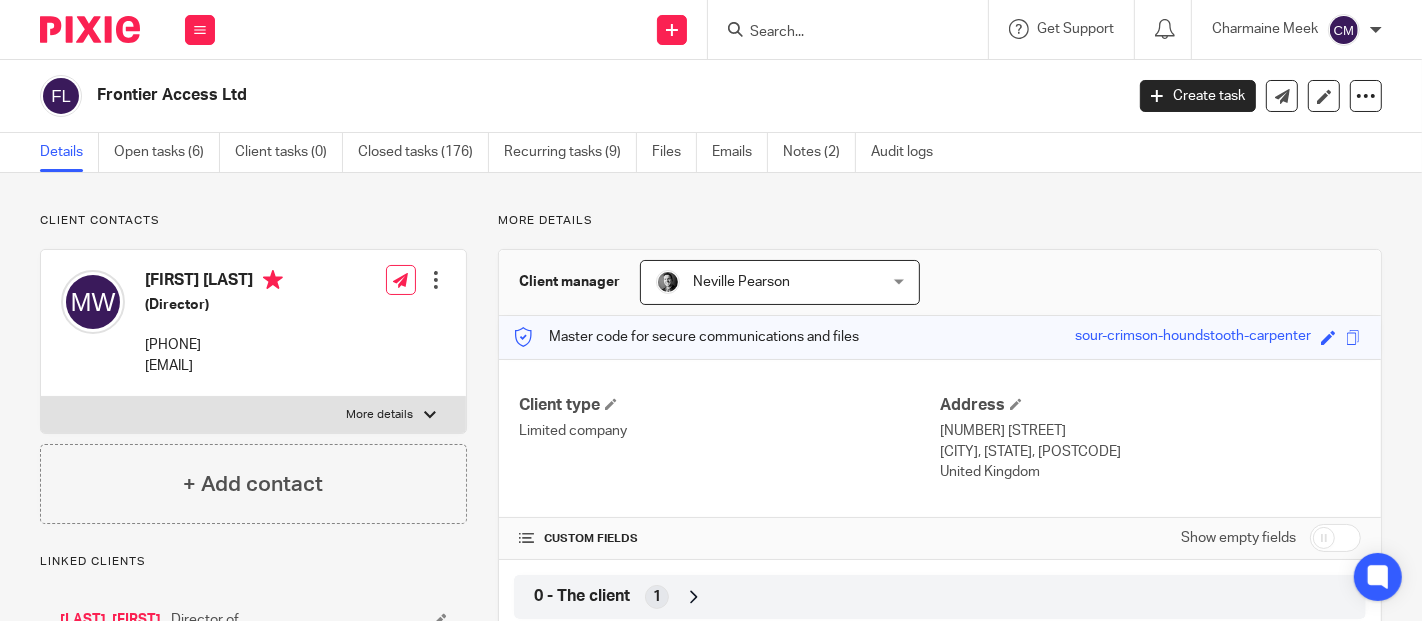 click on "Show empty fields" at bounding box center [1271, 538] 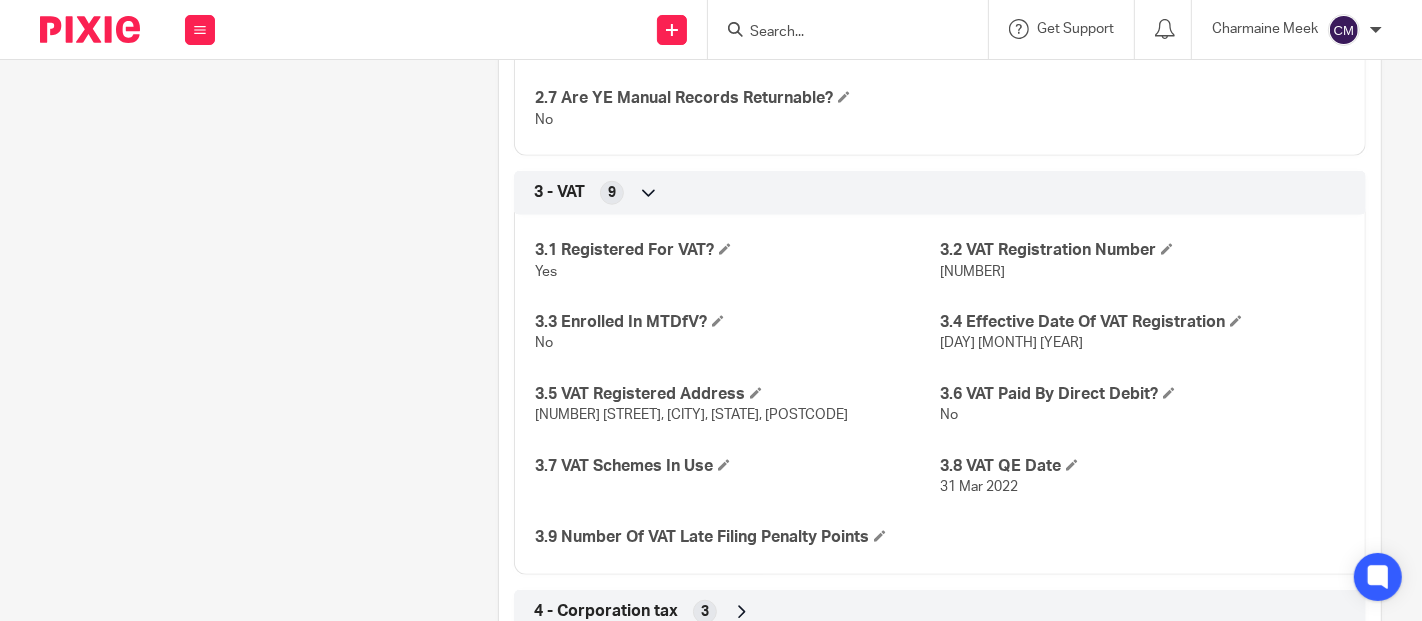 scroll, scrollTop: 1555, scrollLeft: 0, axis: vertical 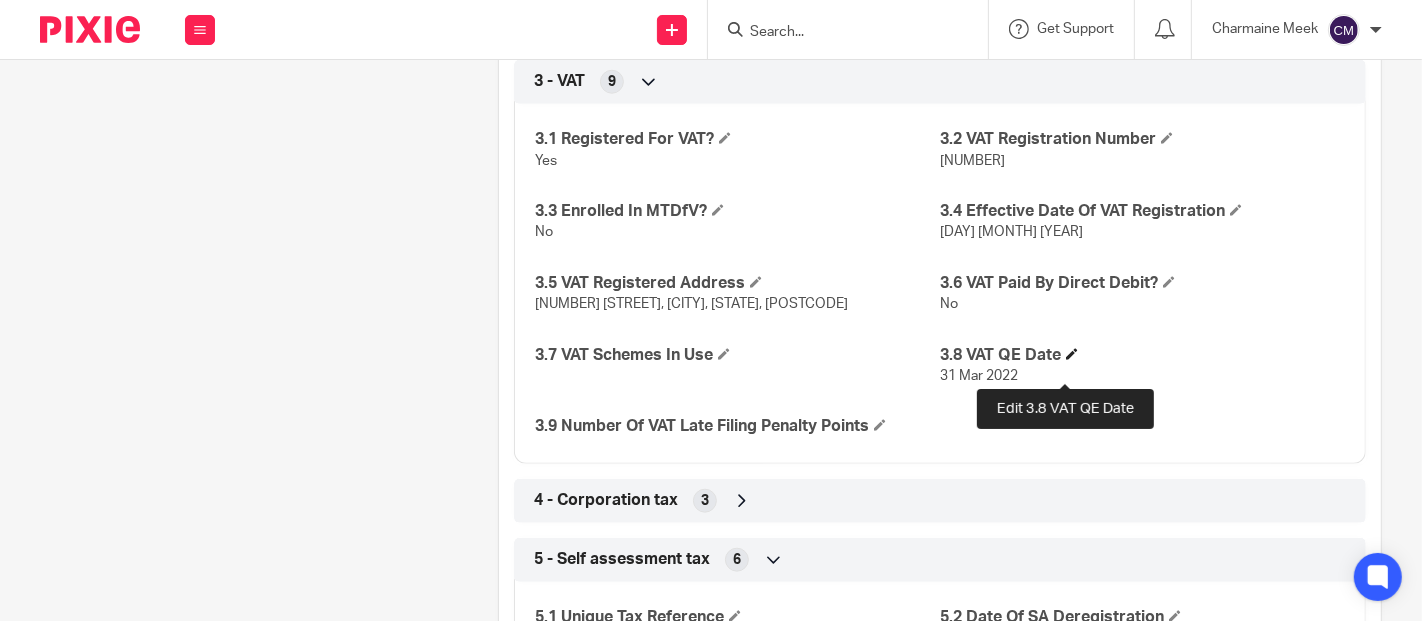 click at bounding box center (1072, 354) 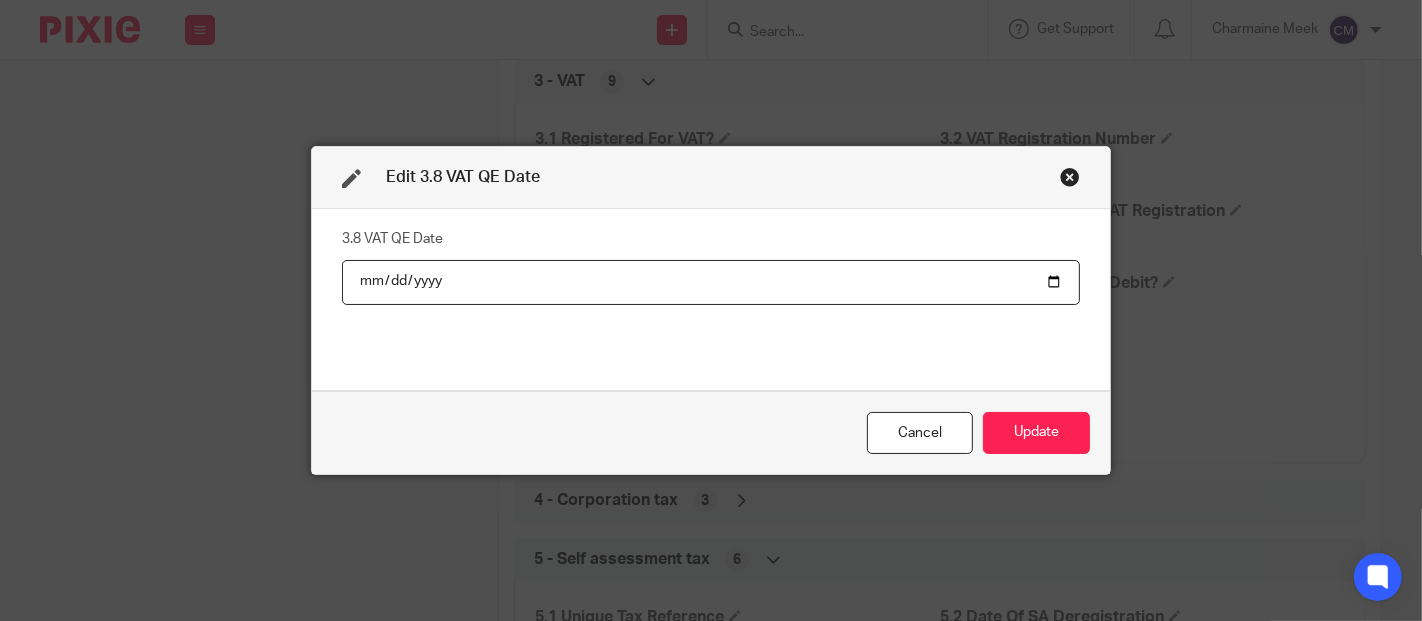 type on "2022-03-30" 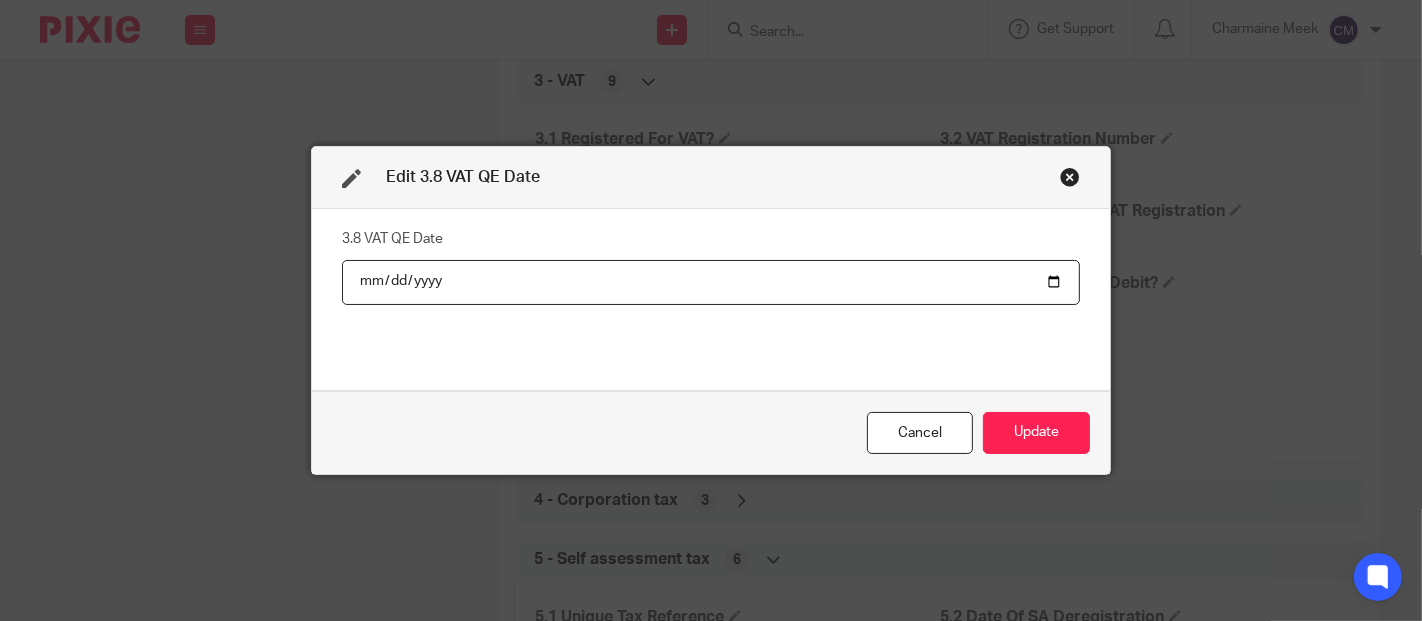 type on "2025-09-30" 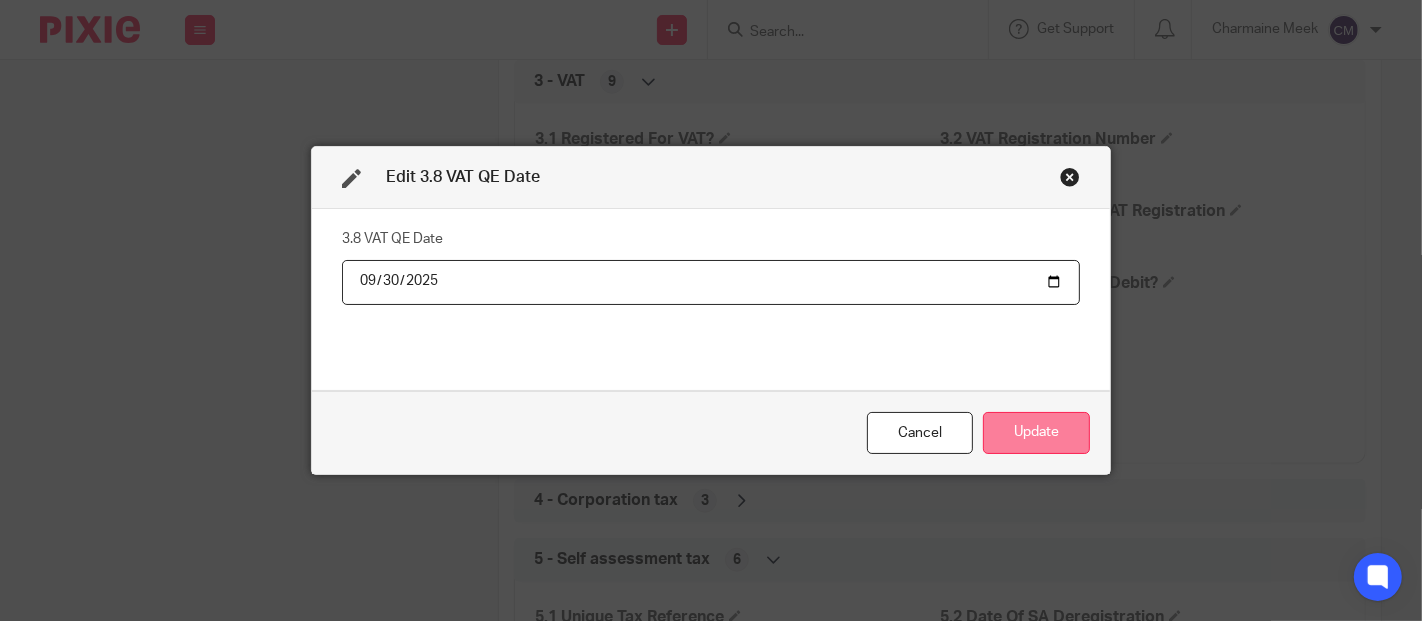 click on "Update" at bounding box center [1036, 433] 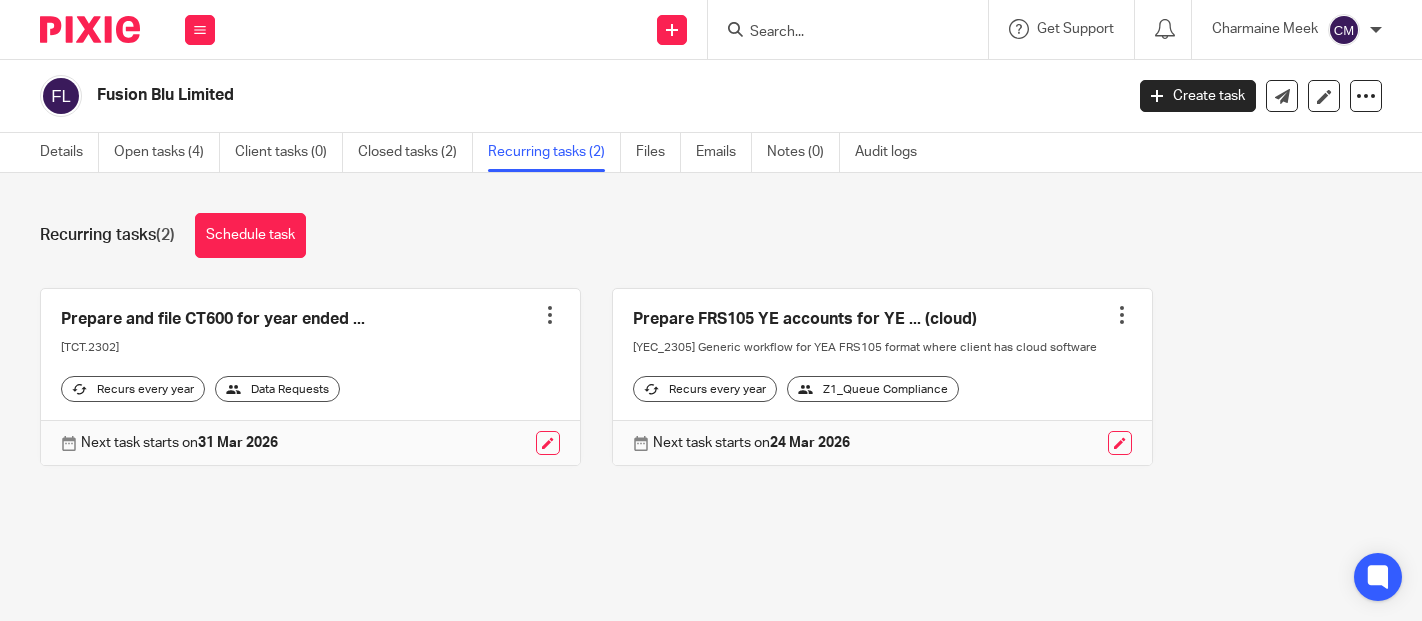 scroll, scrollTop: 0, scrollLeft: 0, axis: both 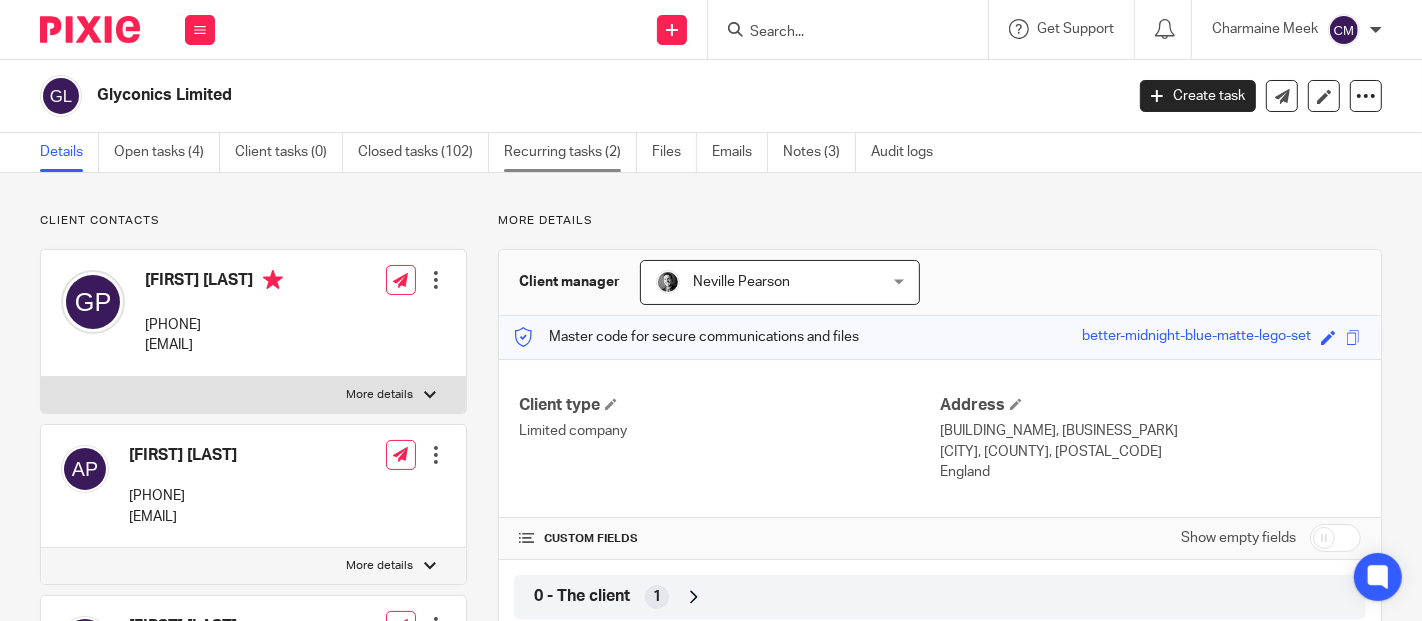 click on "Recurring tasks (2)" at bounding box center (570, 152) 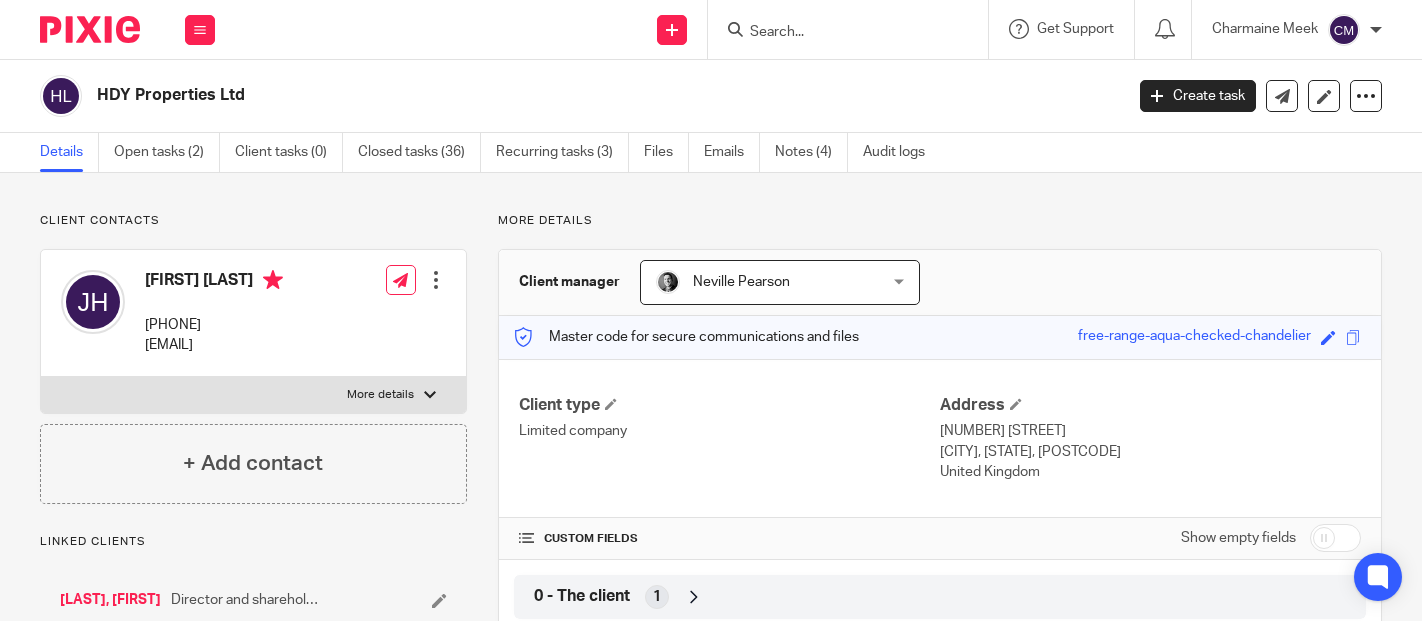 scroll, scrollTop: 0, scrollLeft: 0, axis: both 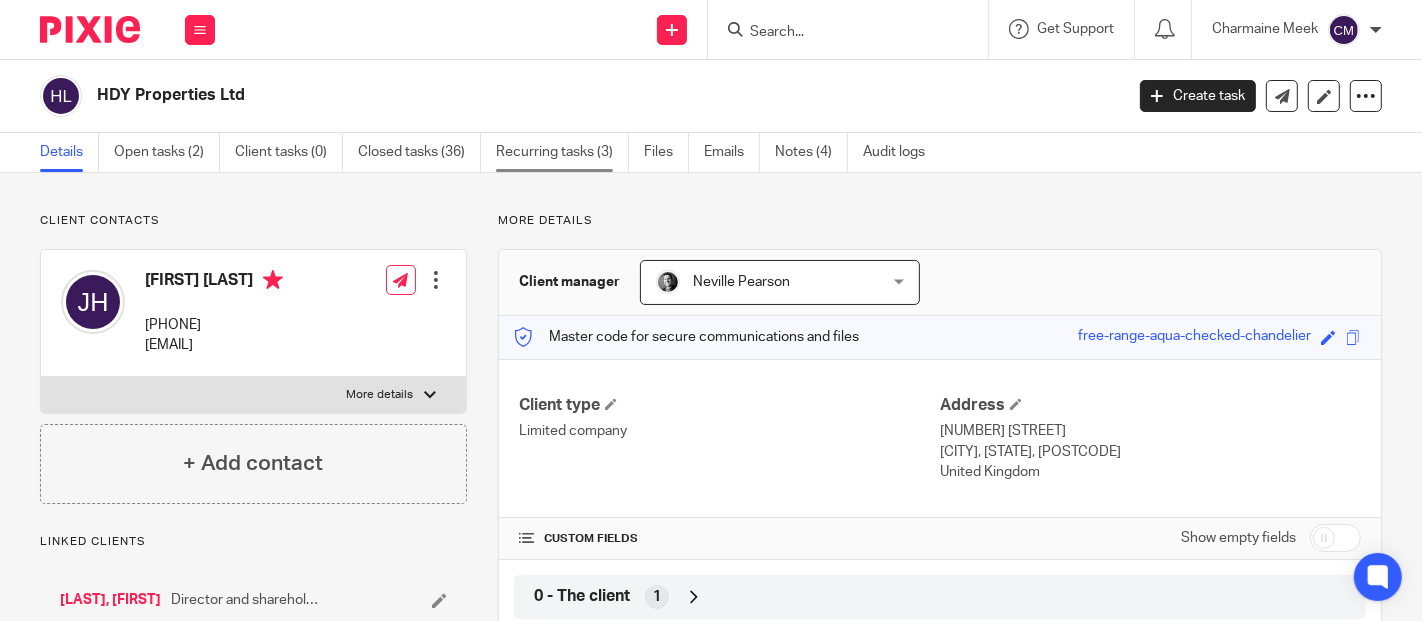 click on "Recurring tasks (3)" at bounding box center [562, 152] 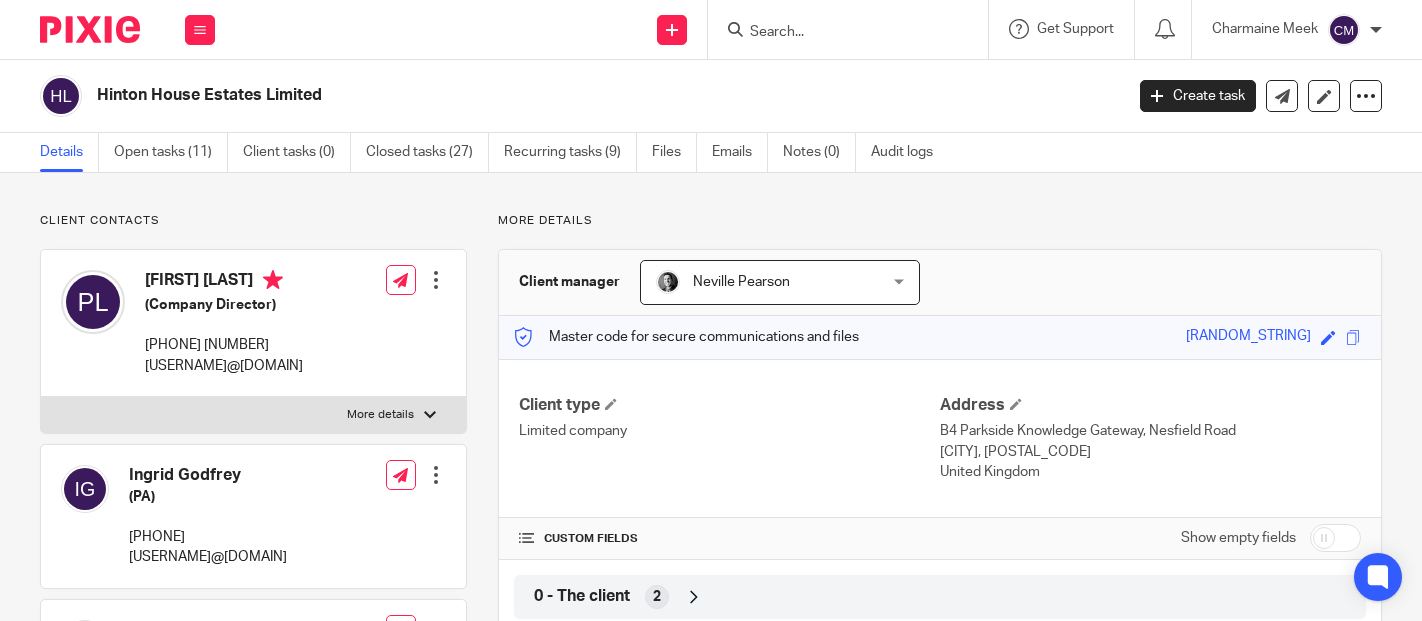 scroll, scrollTop: 0, scrollLeft: 0, axis: both 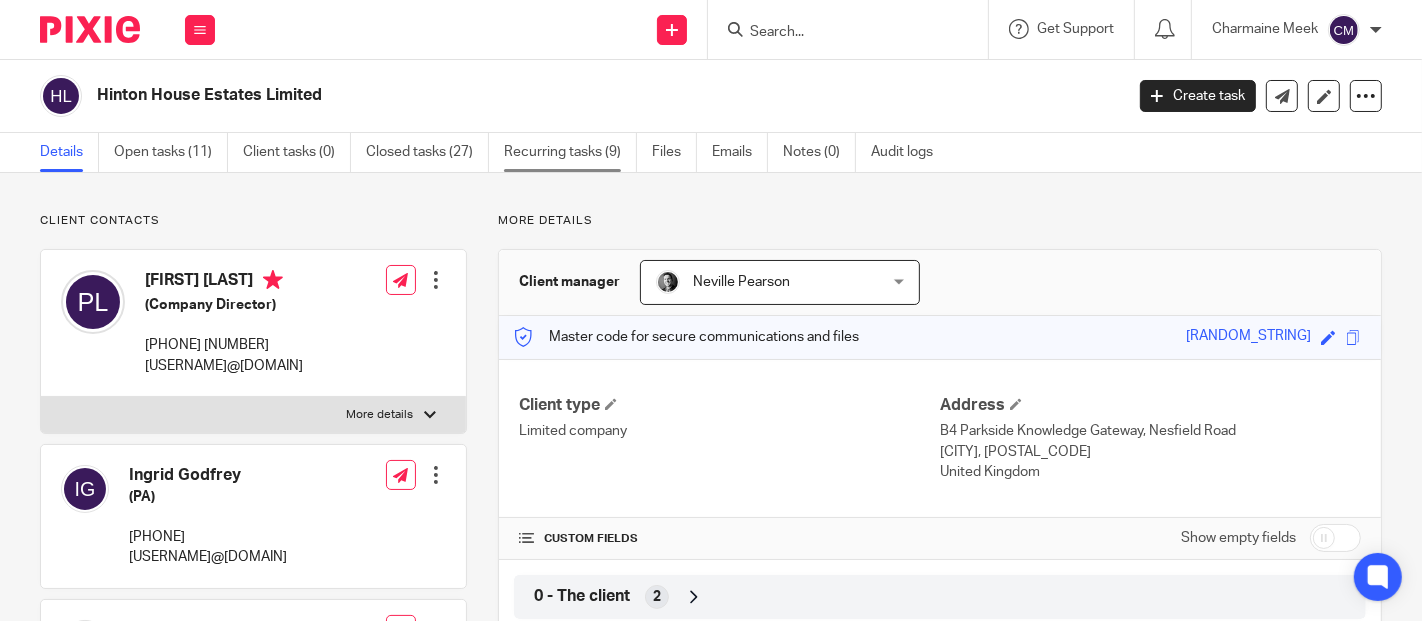 click on "Recurring tasks (9)" at bounding box center [570, 152] 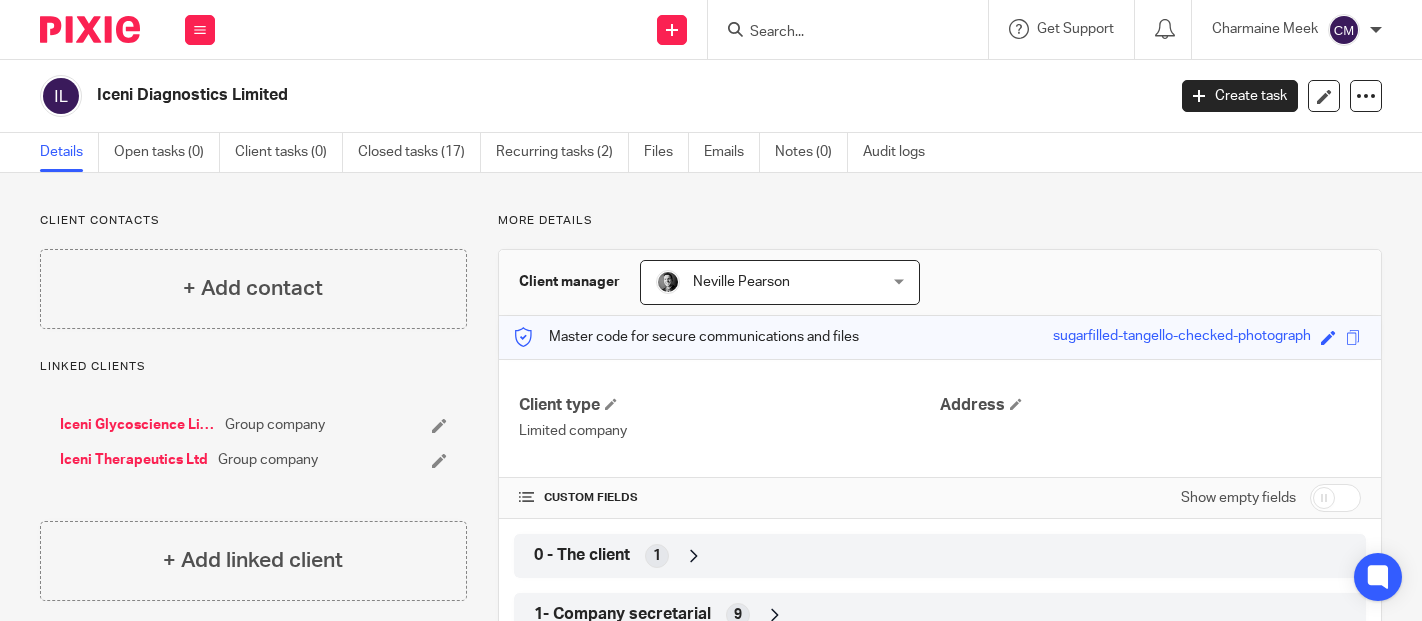 scroll, scrollTop: 0, scrollLeft: 0, axis: both 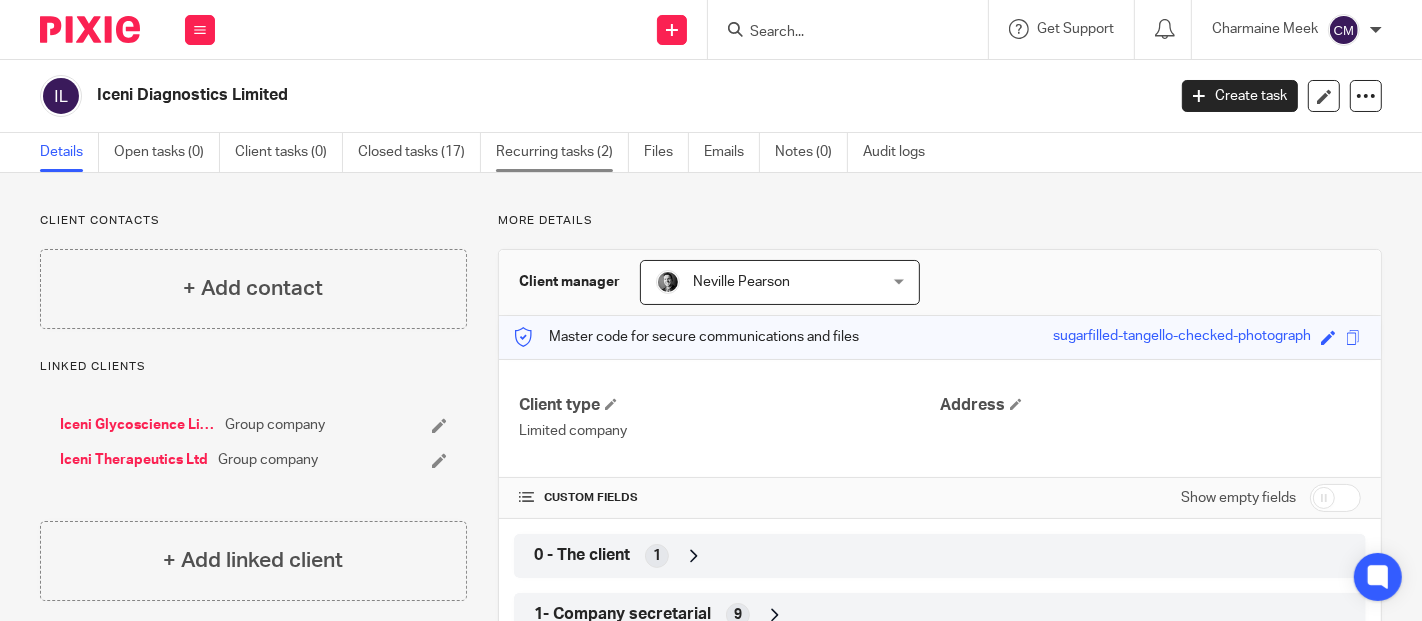 click on "Recurring tasks (2)" at bounding box center [562, 152] 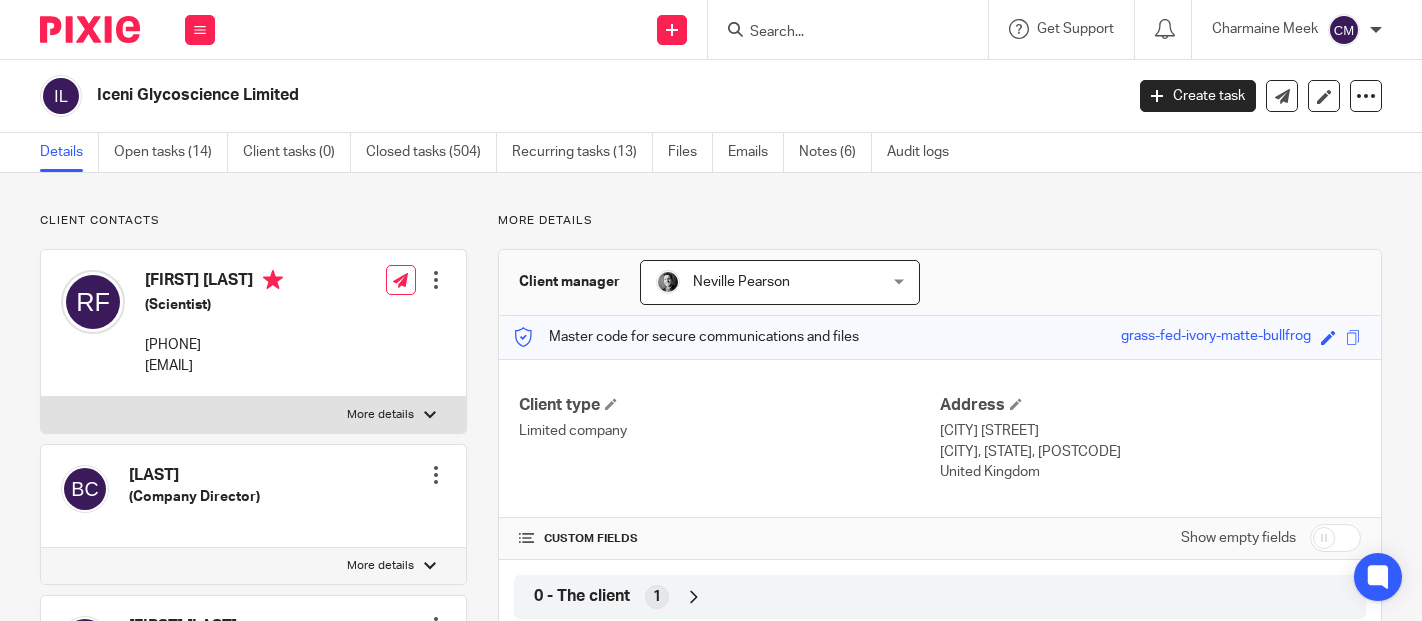 scroll, scrollTop: 0, scrollLeft: 0, axis: both 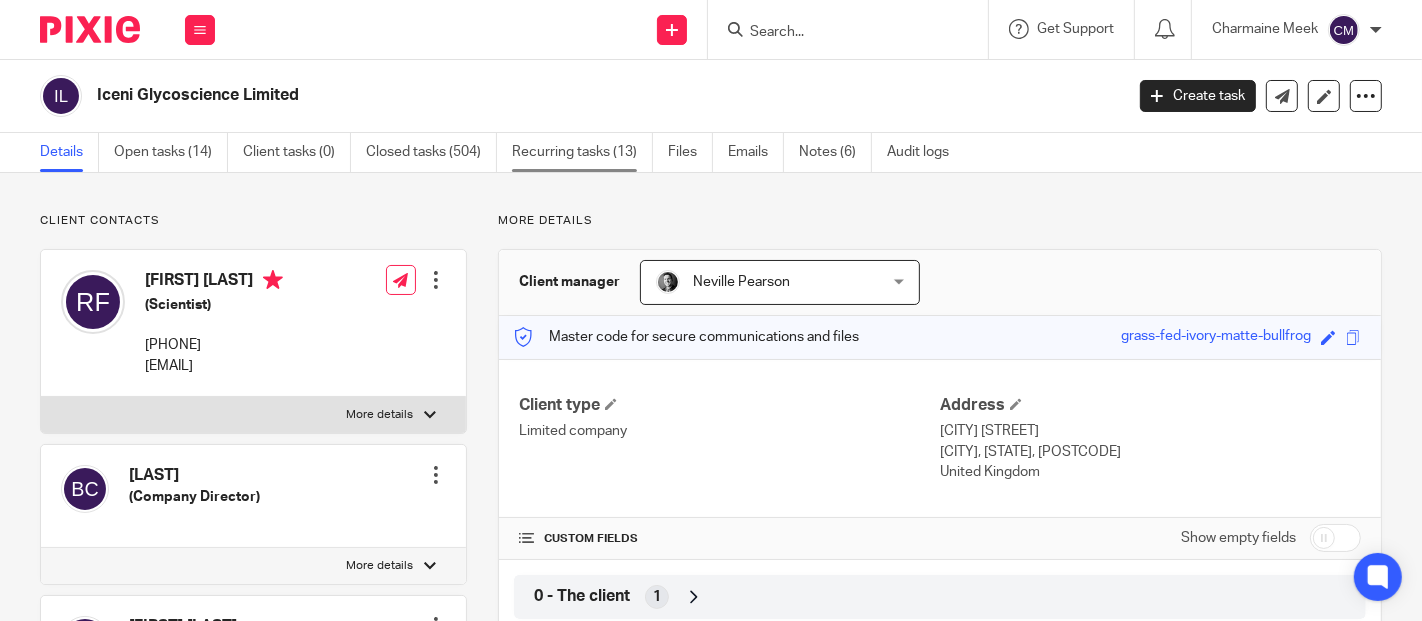 click on "Recurring tasks (13)" at bounding box center (582, 152) 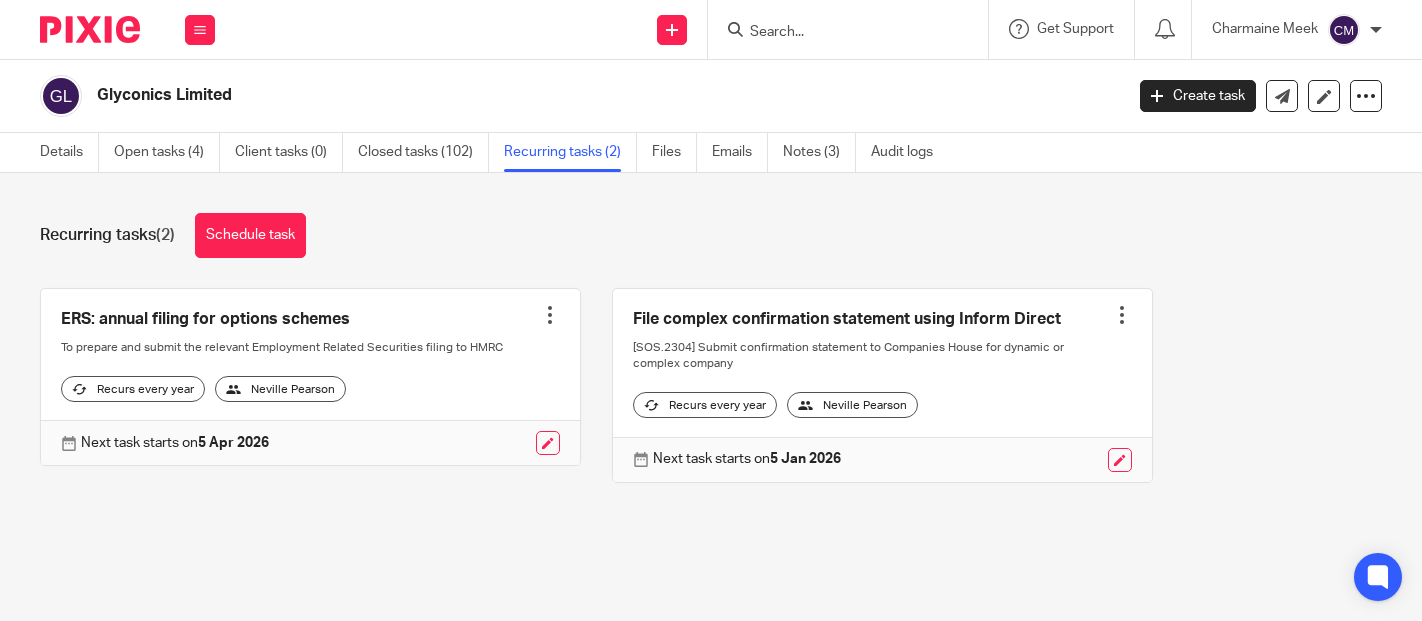 scroll, scrollTop: 0, scrollLeft: 0, axis: both 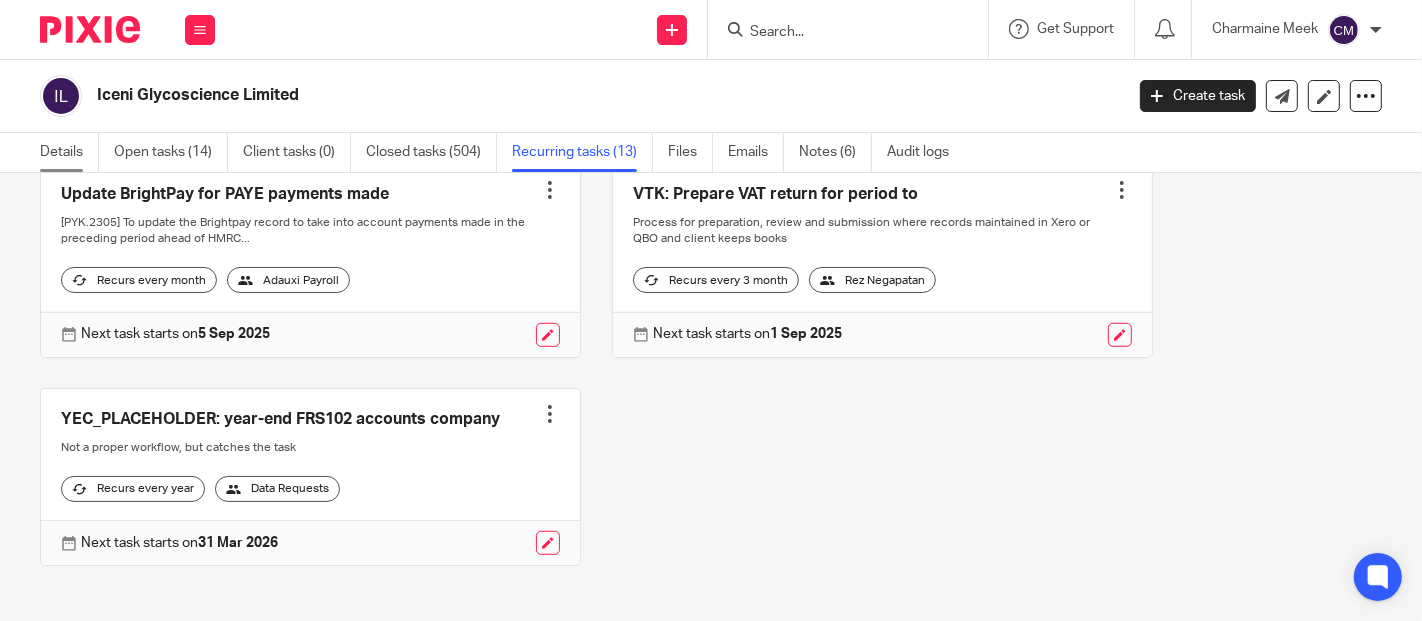 click on "Details" at bounding box center [69, 152] 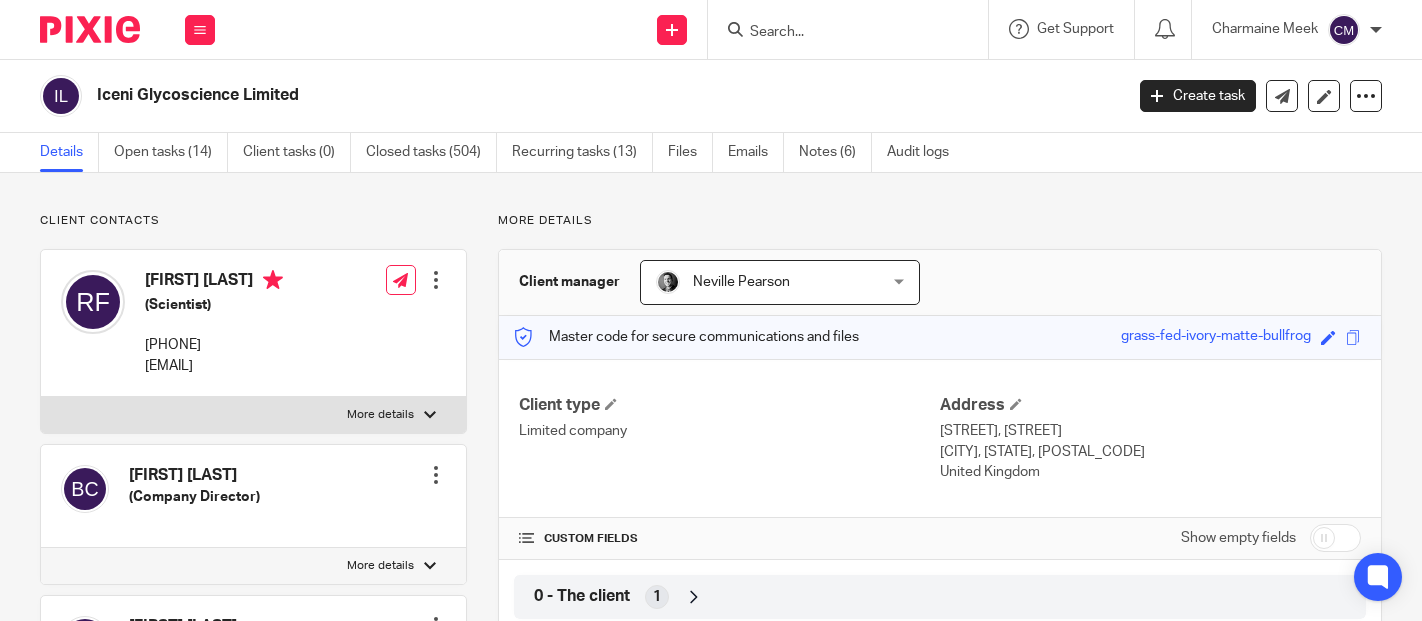 scroll, scrollTop: 0, scrollLeft: 0, axis: both 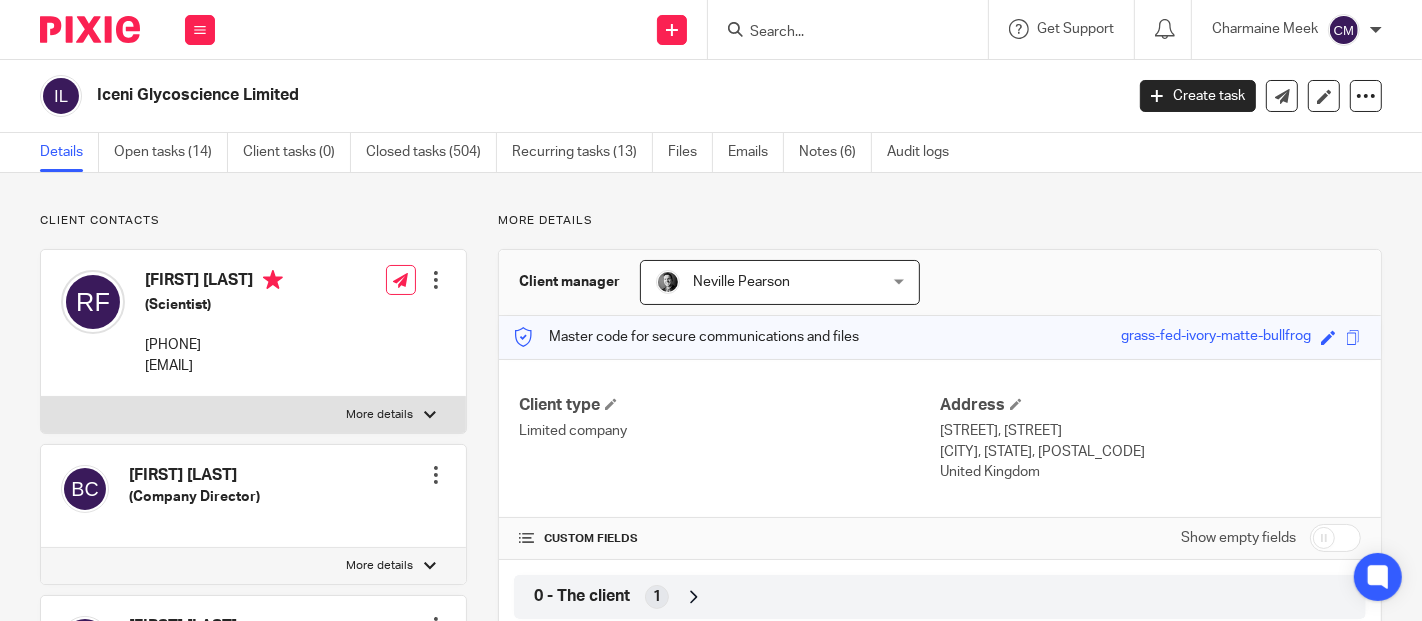 click at bounding box center (1335, 538) 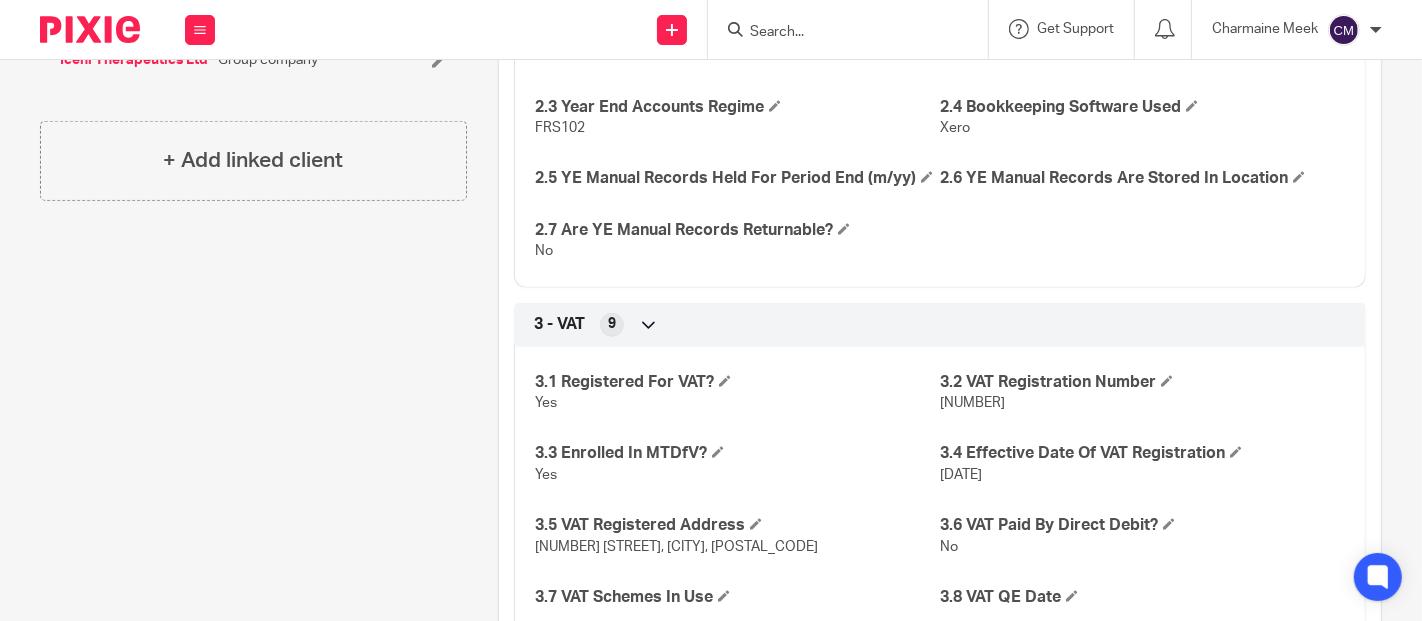 scroll, scrollTop: 1444, scrollLeft: 0, axis: vertical 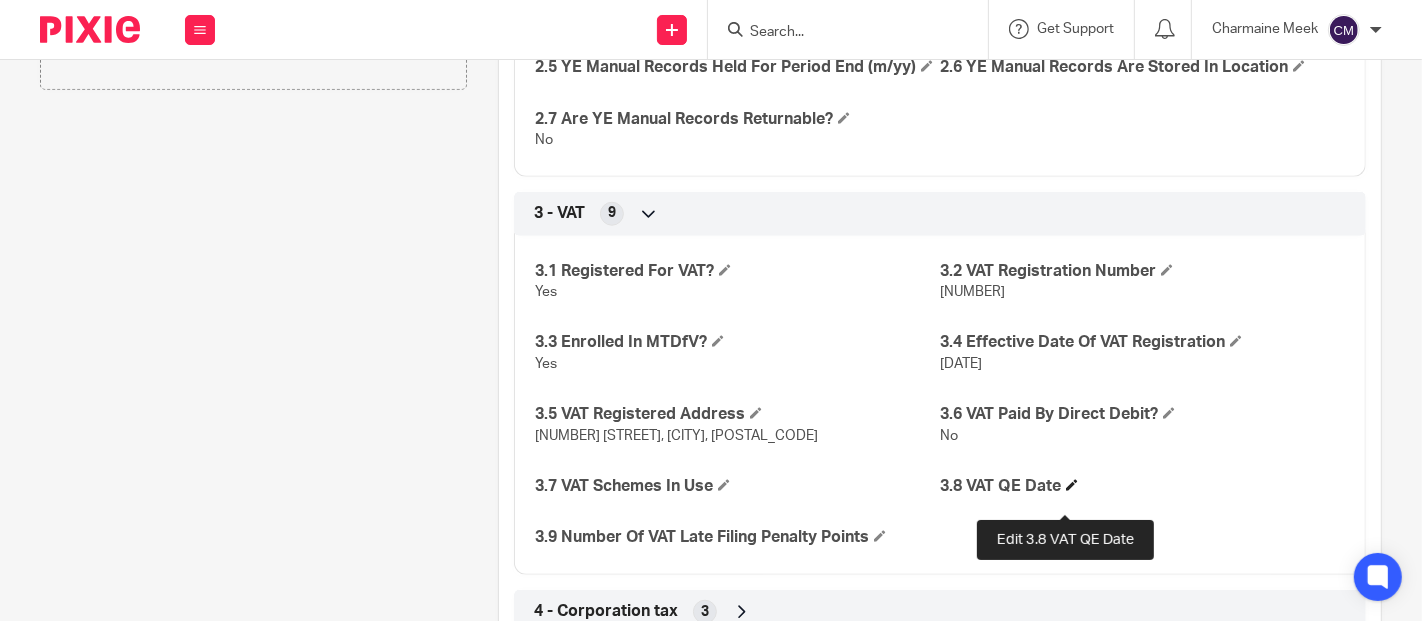 click on "3.8 VAT QE Date" at bounding box center [1142, 486] 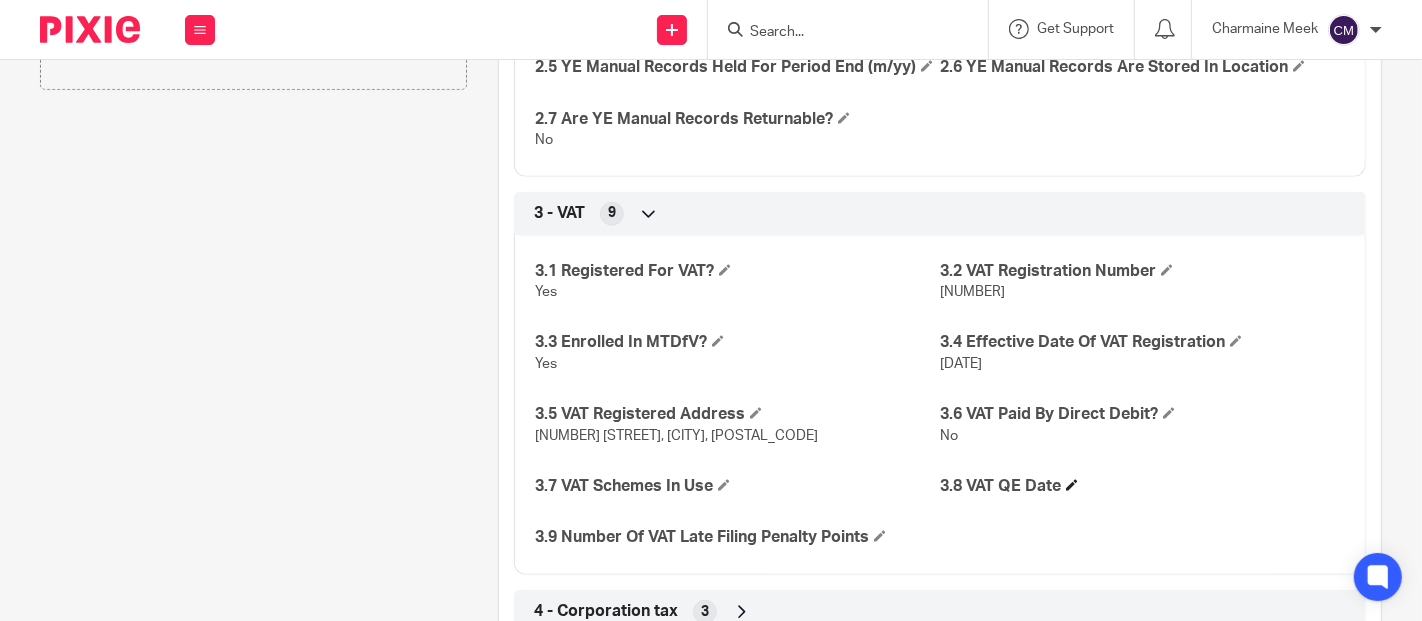 click on "3.8 VAT QE Date" at bounding box center [1142, 486] 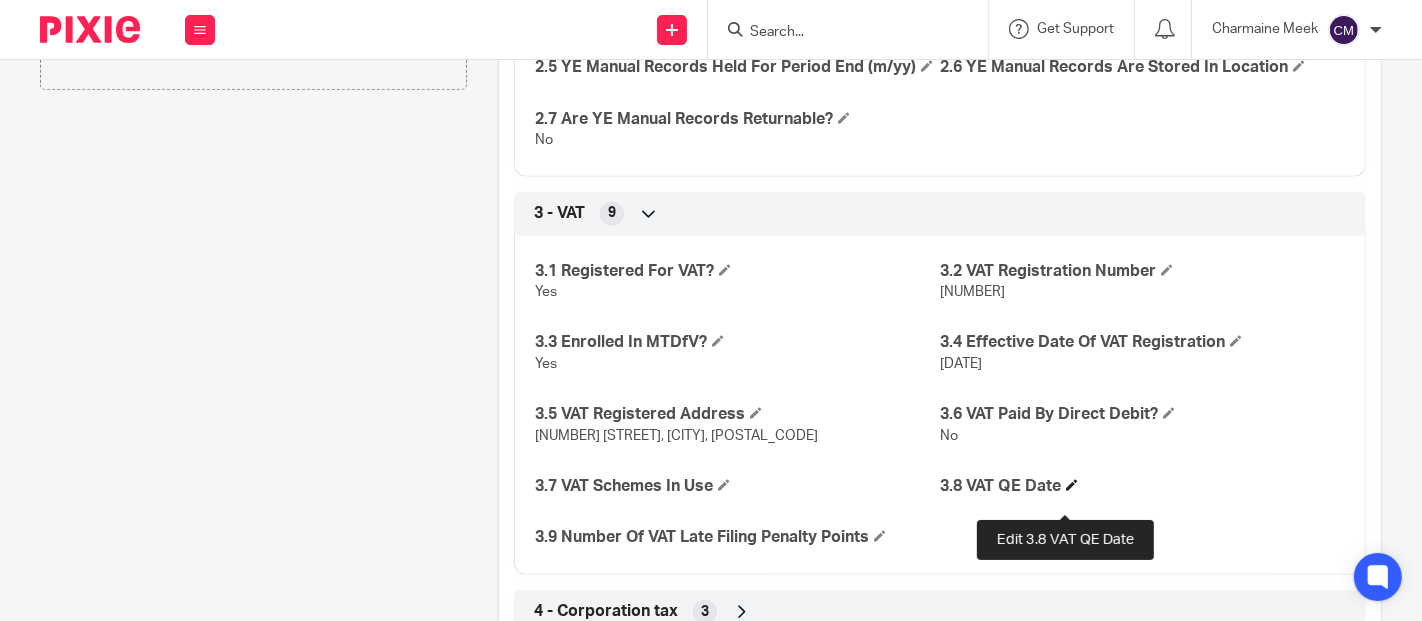 click at bounding box center (1072, 485) 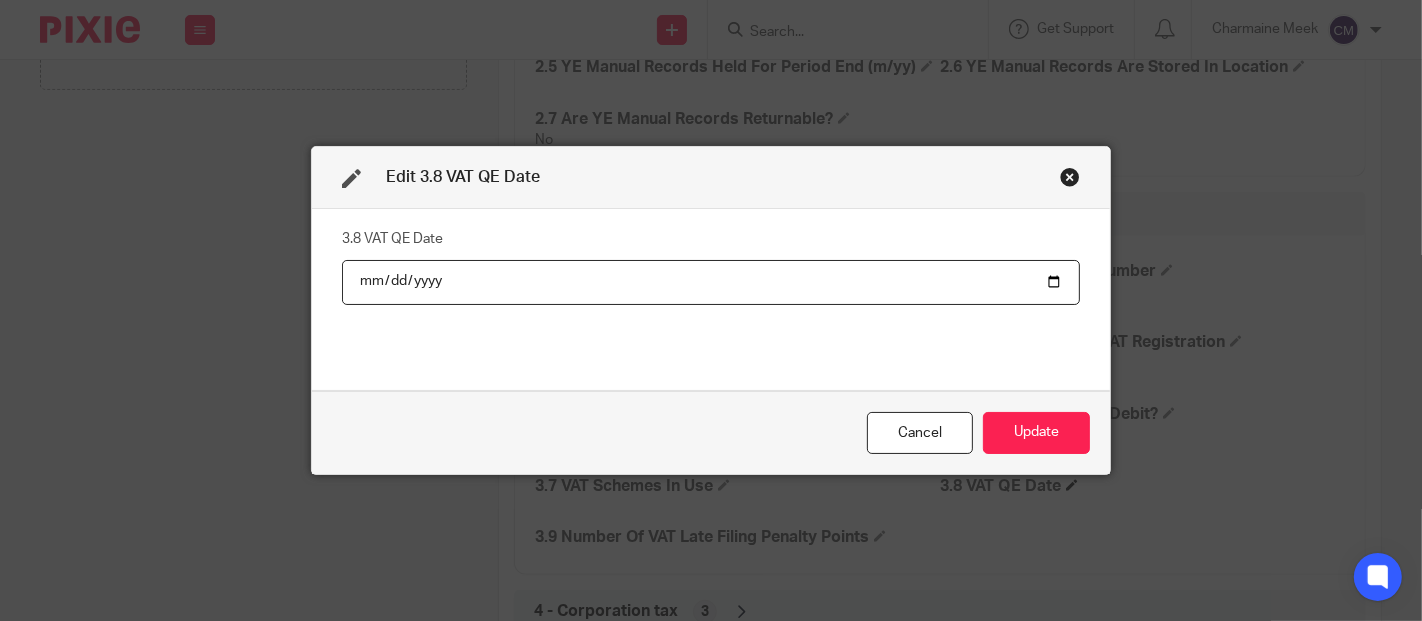 type on "2025-08-31" 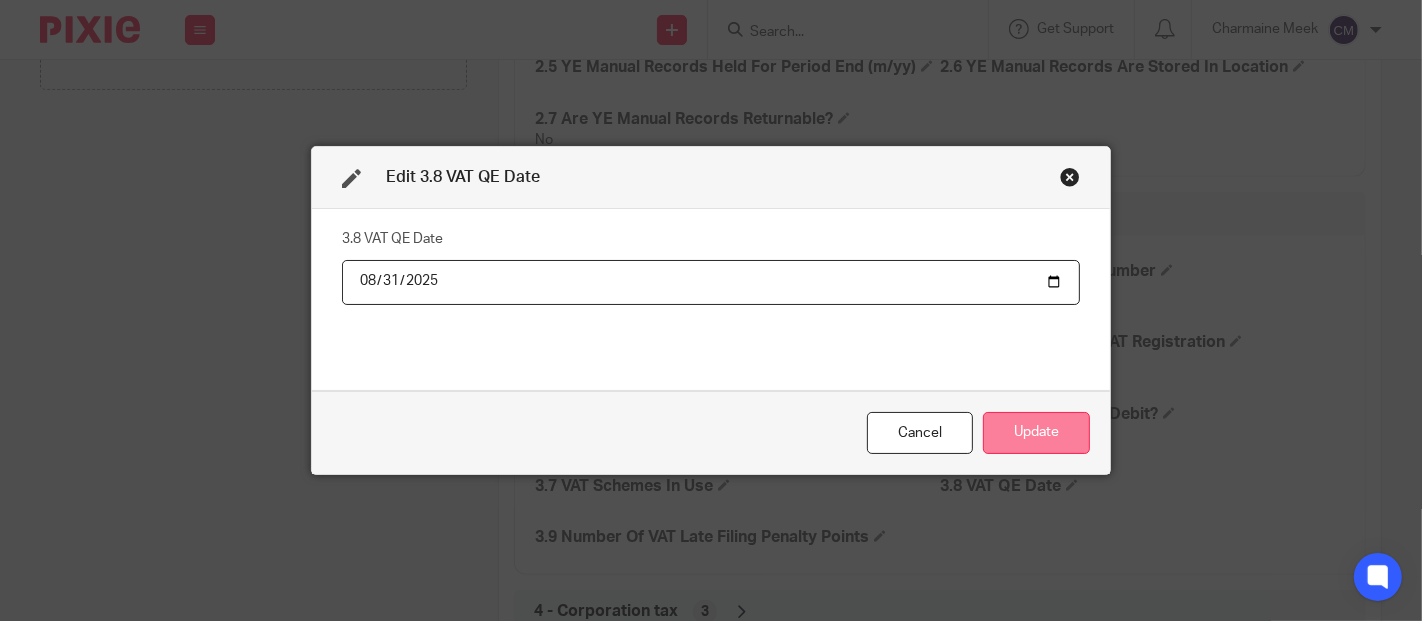 click on "Update" at bounding box center [1036, 433] 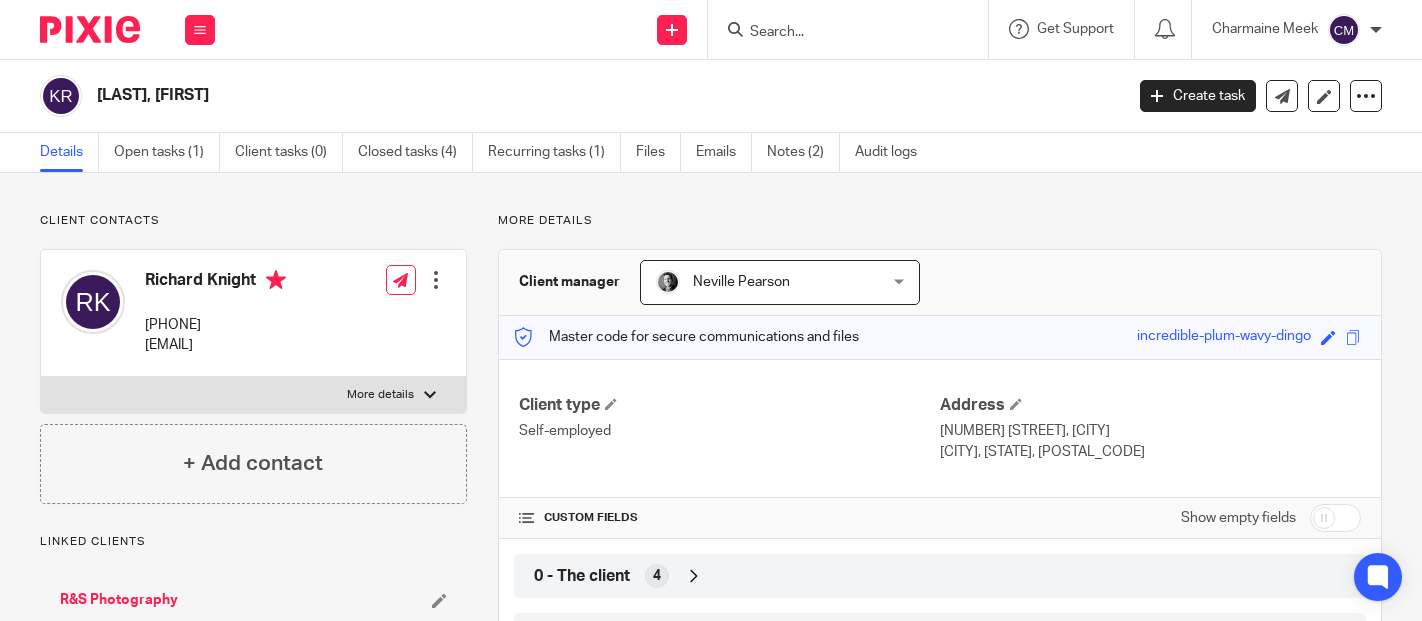 scroll, scrollTop: 0, scrollLeft: 0, axis: both 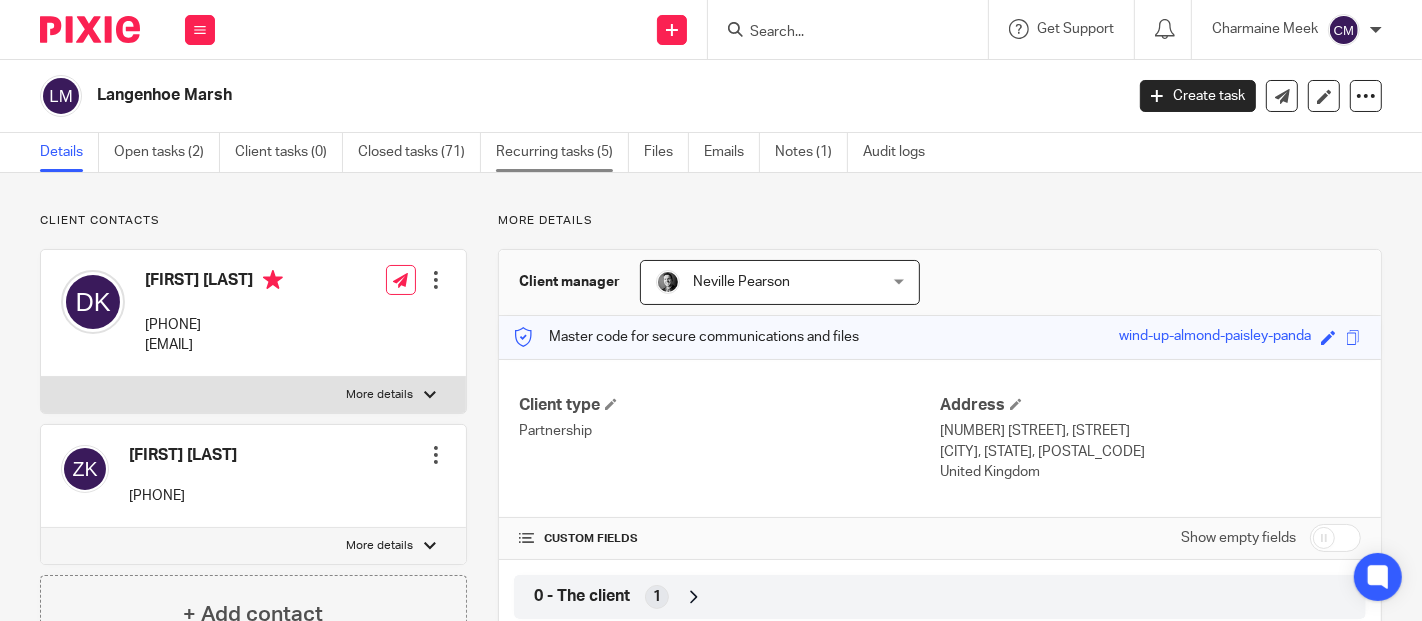 click on "Recurring tasks (5)" at bounding box center (562, 152) 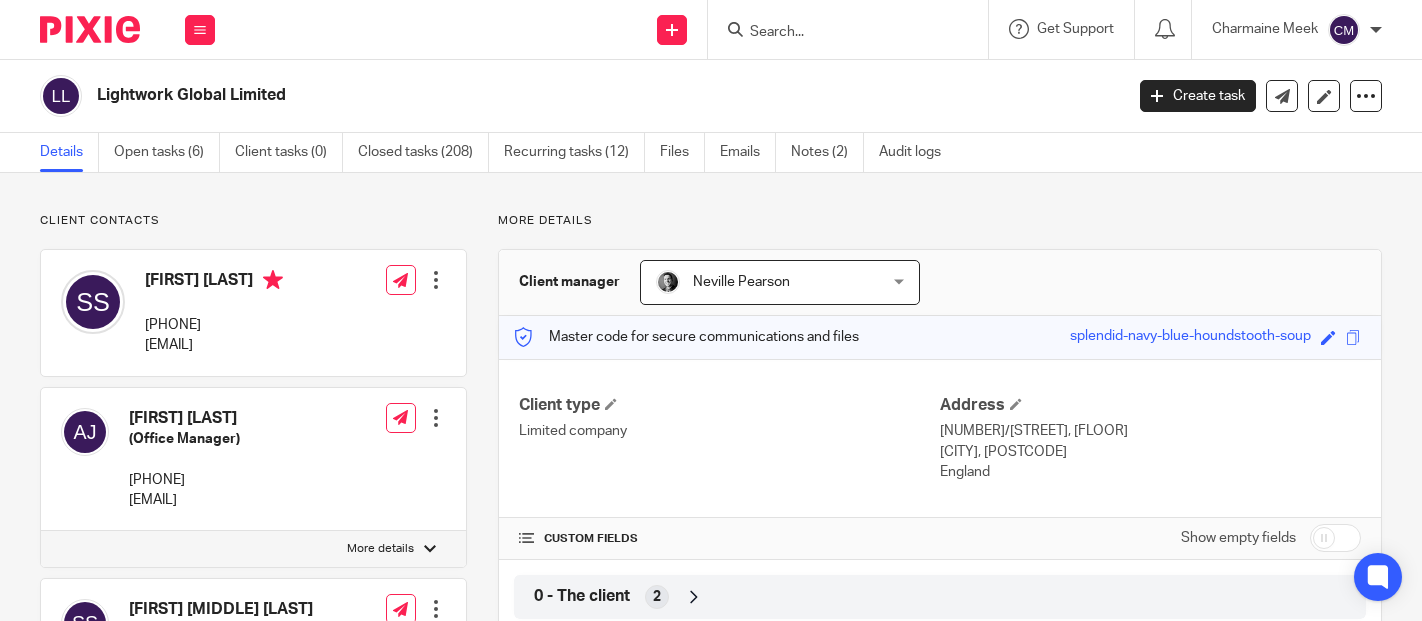 scroll, scrollTop: 0, scrollLeft: 0, axis: both 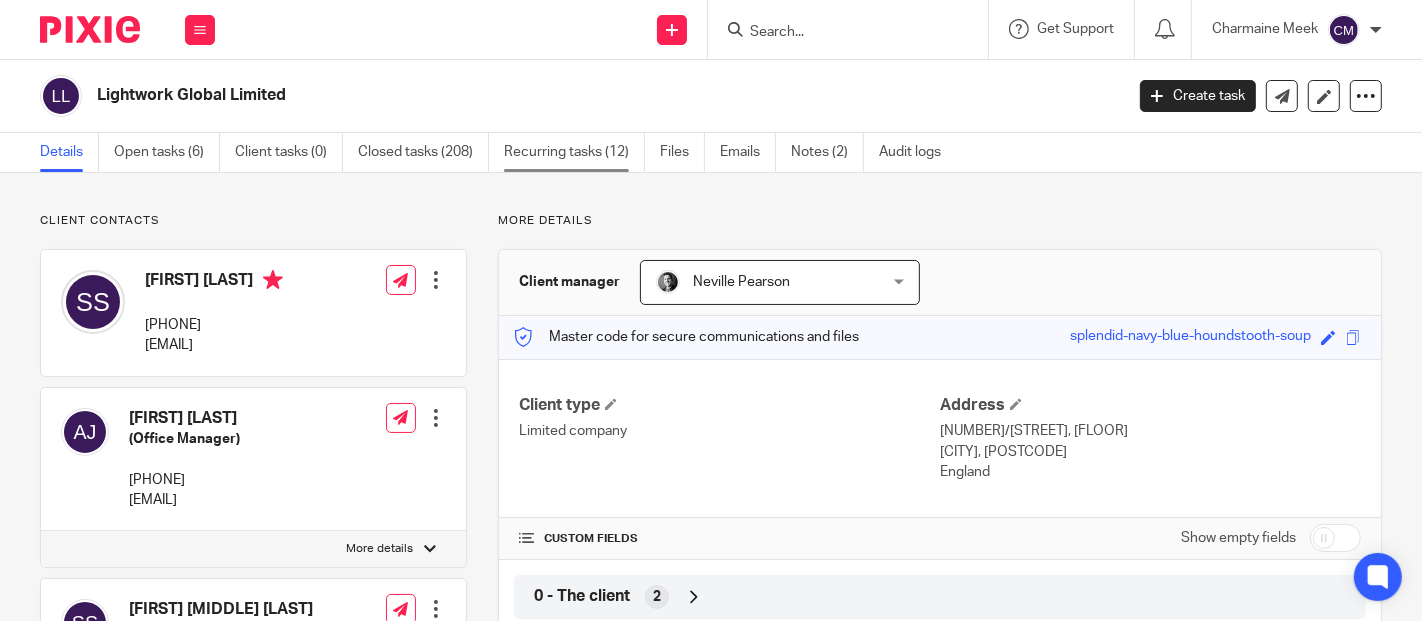 click on "Recurring tasks (12)" at bounding box center (574, 152) 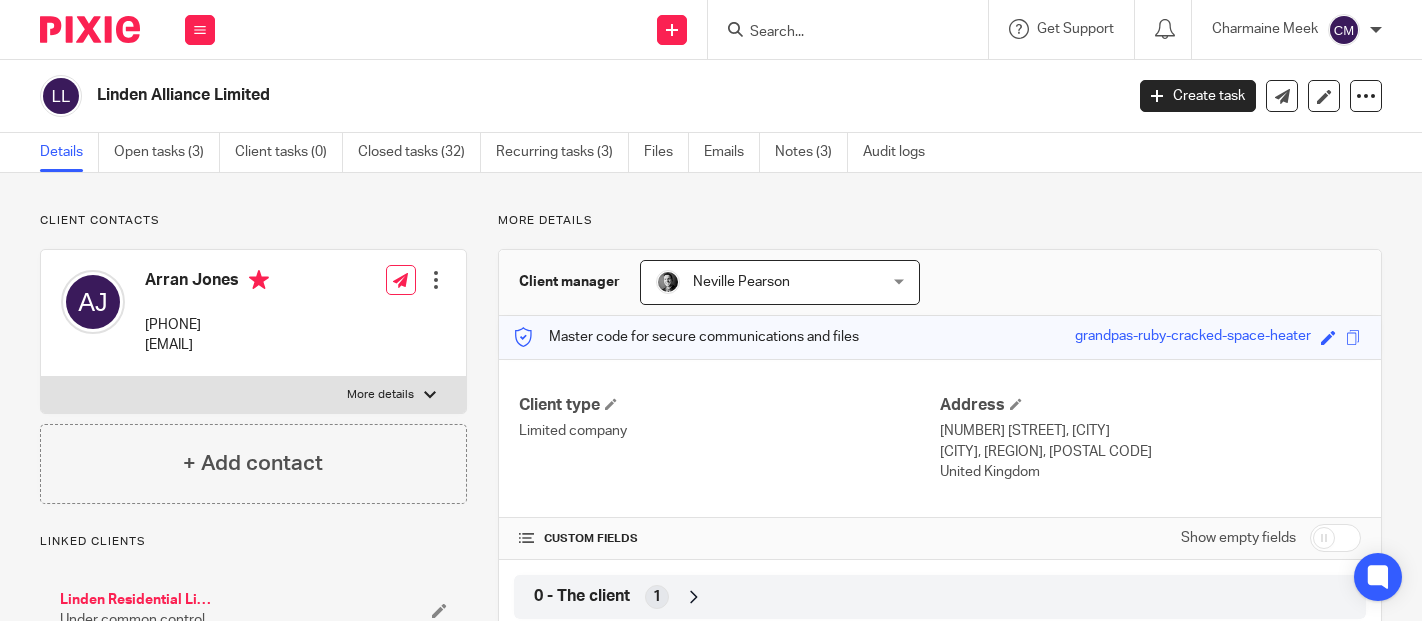 scroll, scrollTop: 0, scrollLeft: 0, axis: both 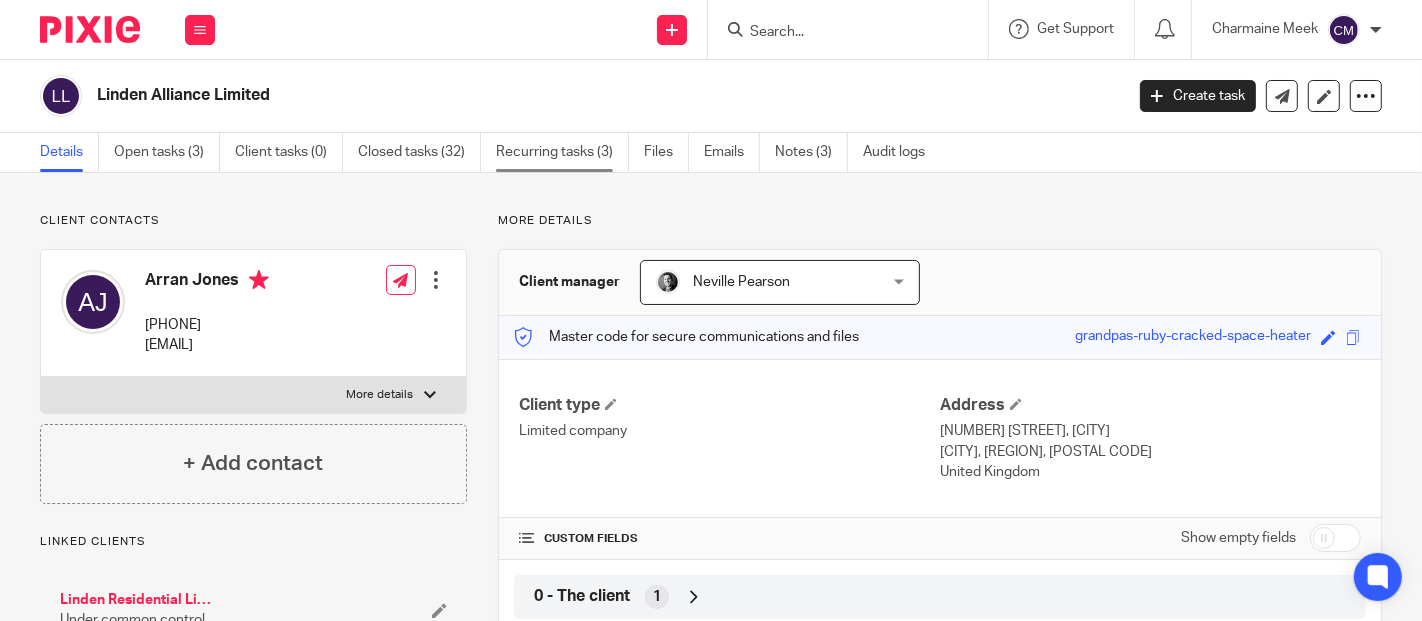 click on "Recurring tasks (3)" at bounding box center [562, 152] 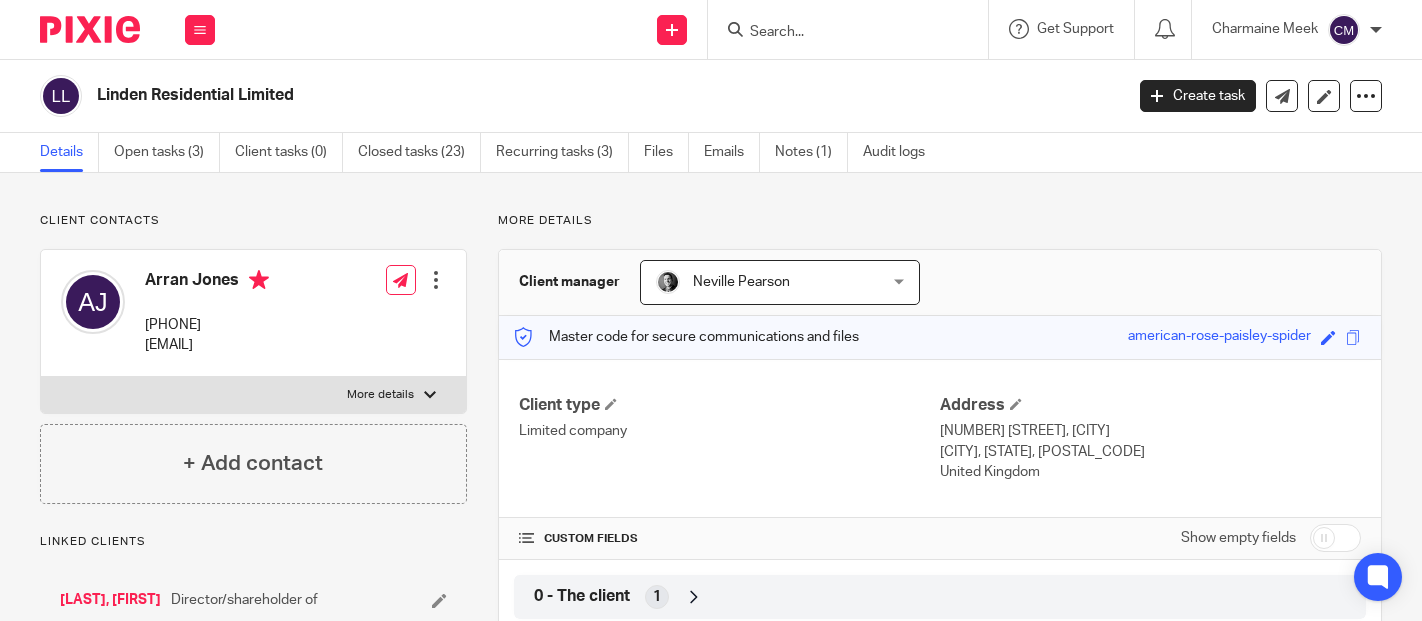 scroll, scrollTop: 0, scrollLeft: 0, axis: both 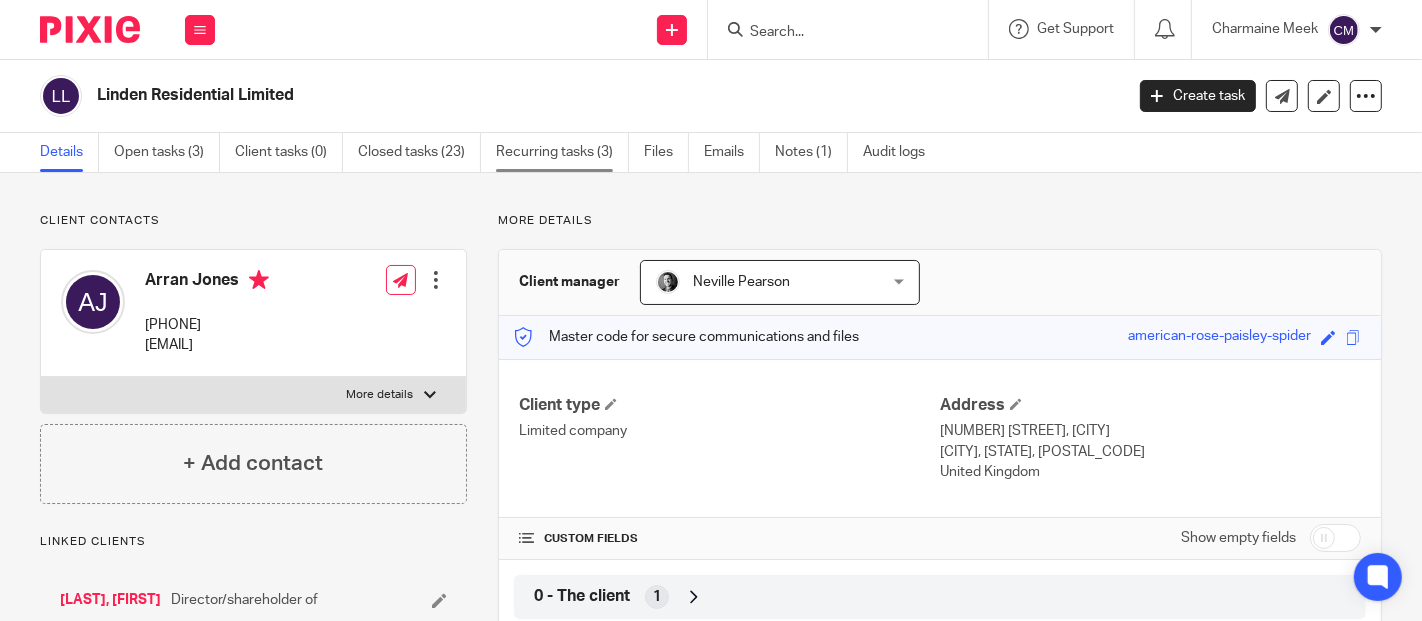 click on "Recurring tasks (3)" at bounding box center (562, 152) 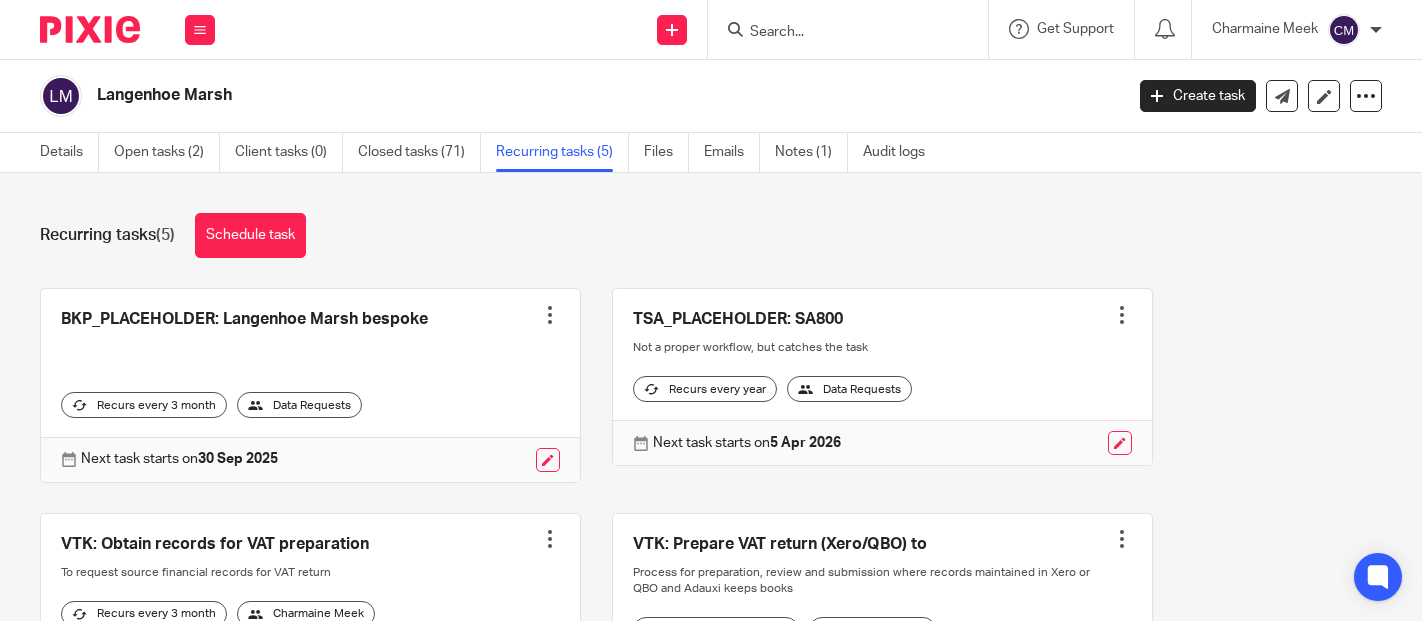 scroll, scrollTop: 0, scrollLeft: 0, axis: both 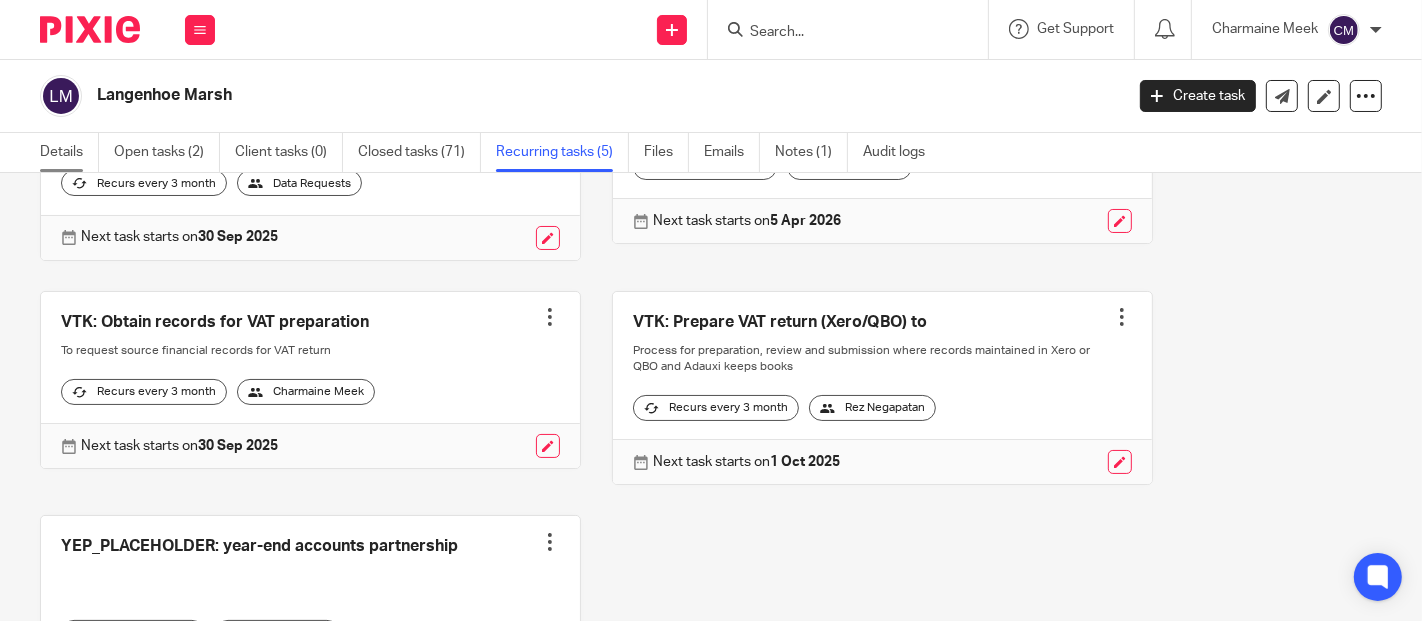 click on "Details" at bounding box center [69, 152] 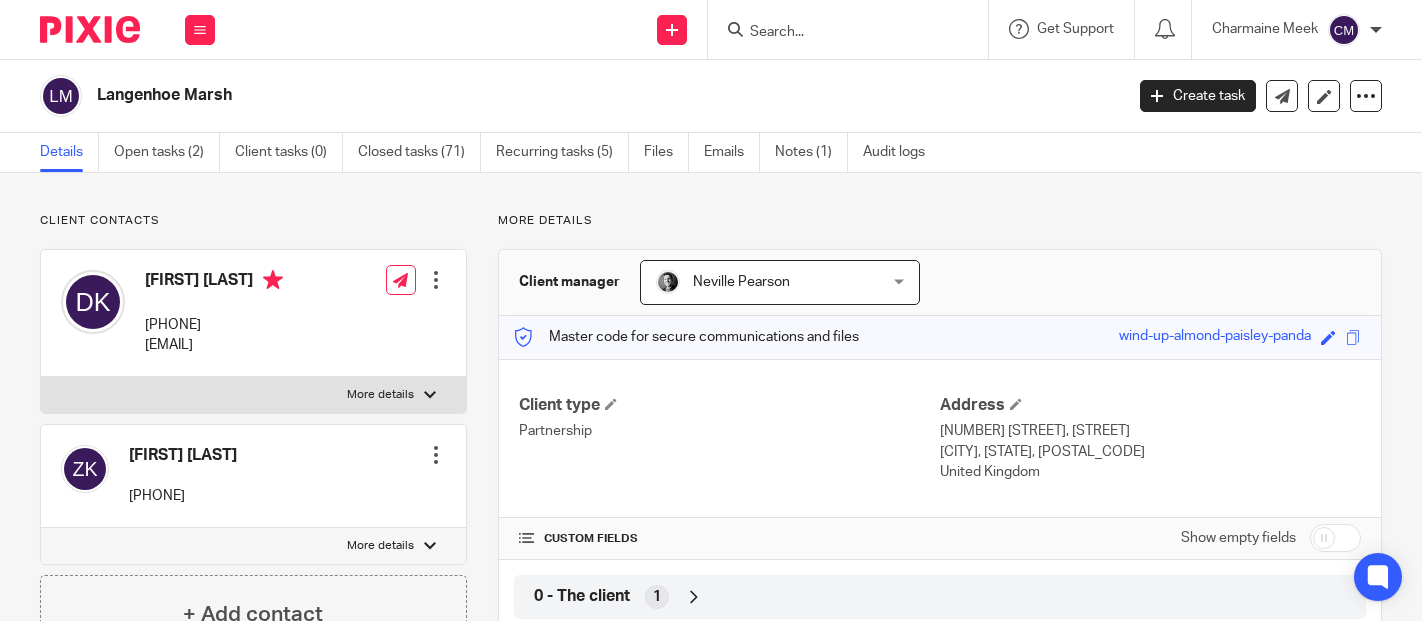 scroll, scrollTop: 0, scrollLeft: 0, axis: both 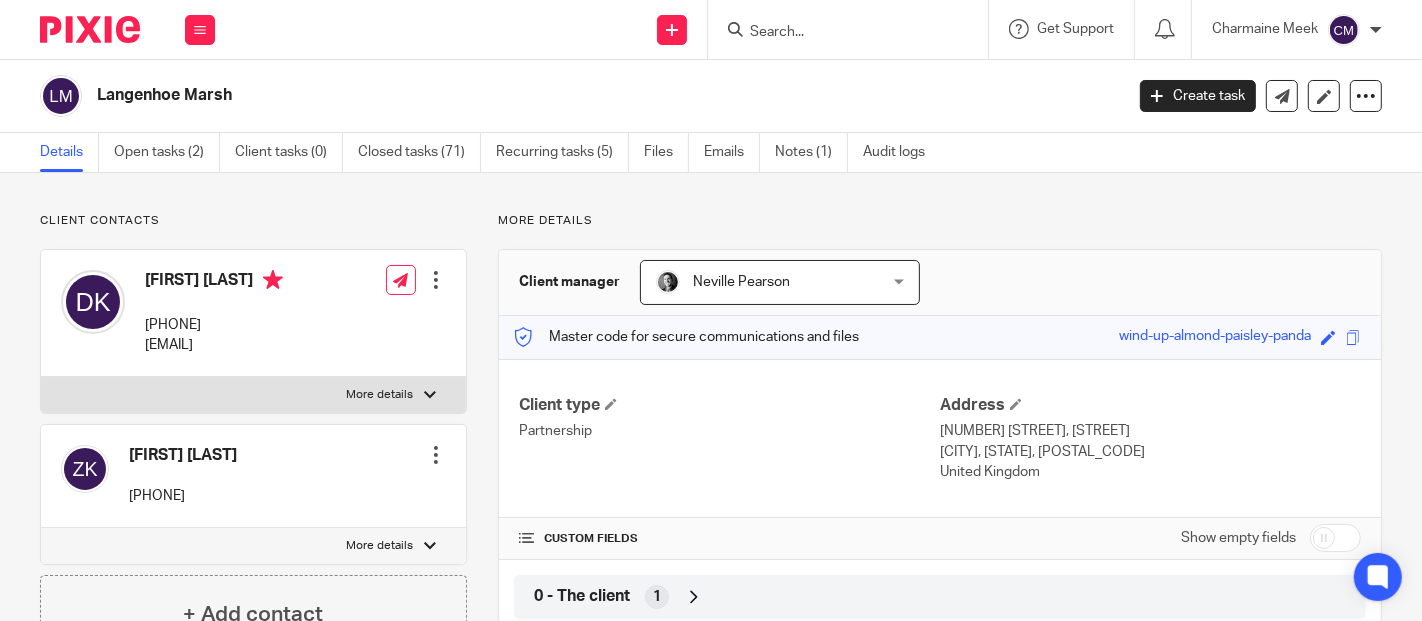 click at bounding box center [1335, 538] 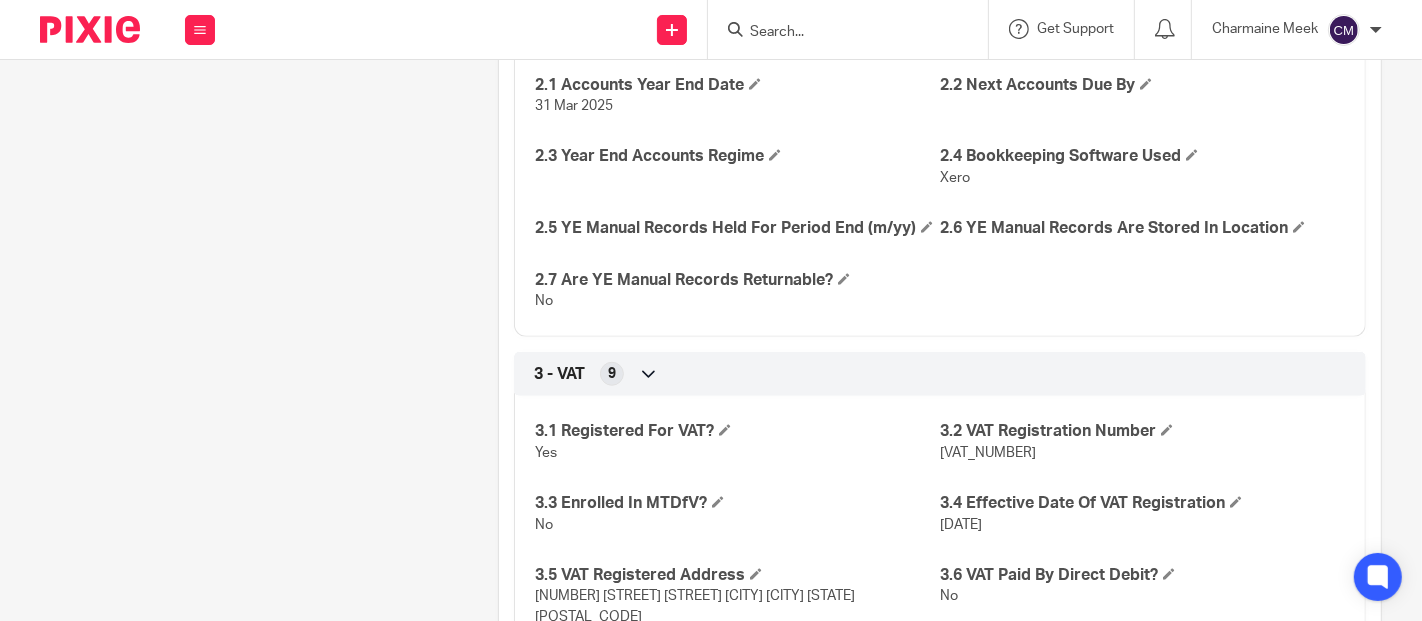 scroll, scrollTop: 1333, scrollLeft: 0, axis: vertical 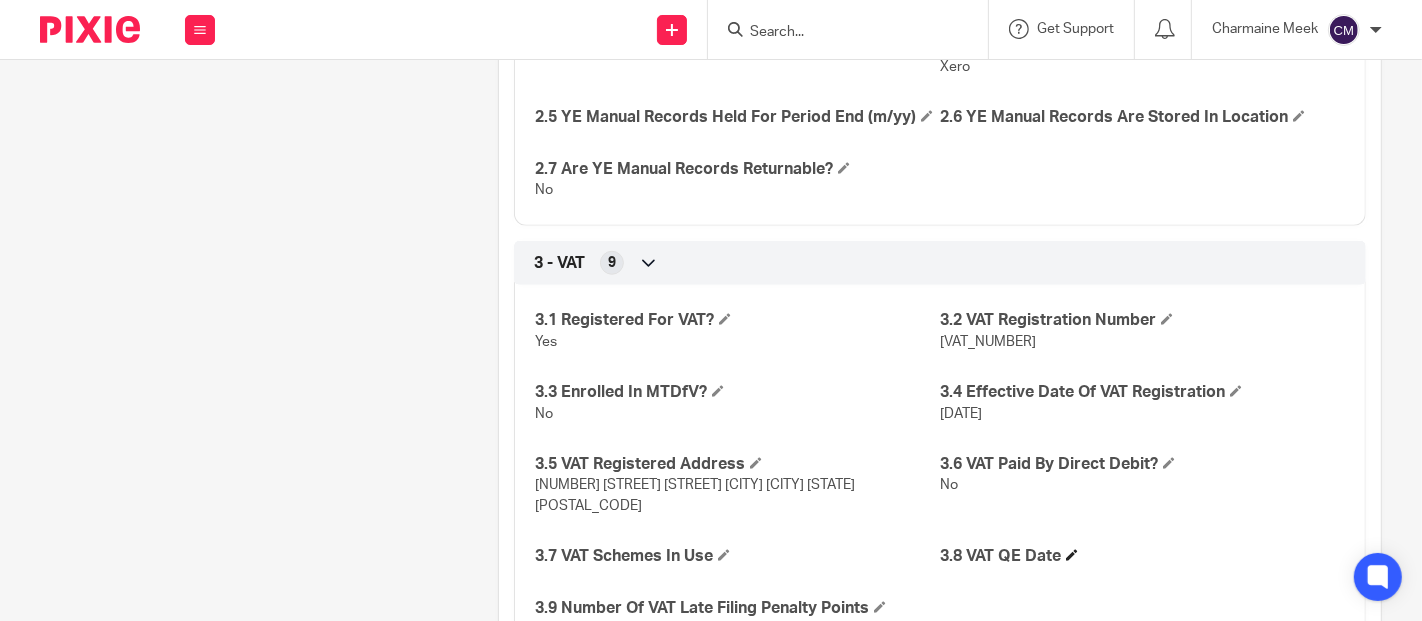 click on "3.8 VAT QE Date" at bounding box center [1142, 556] 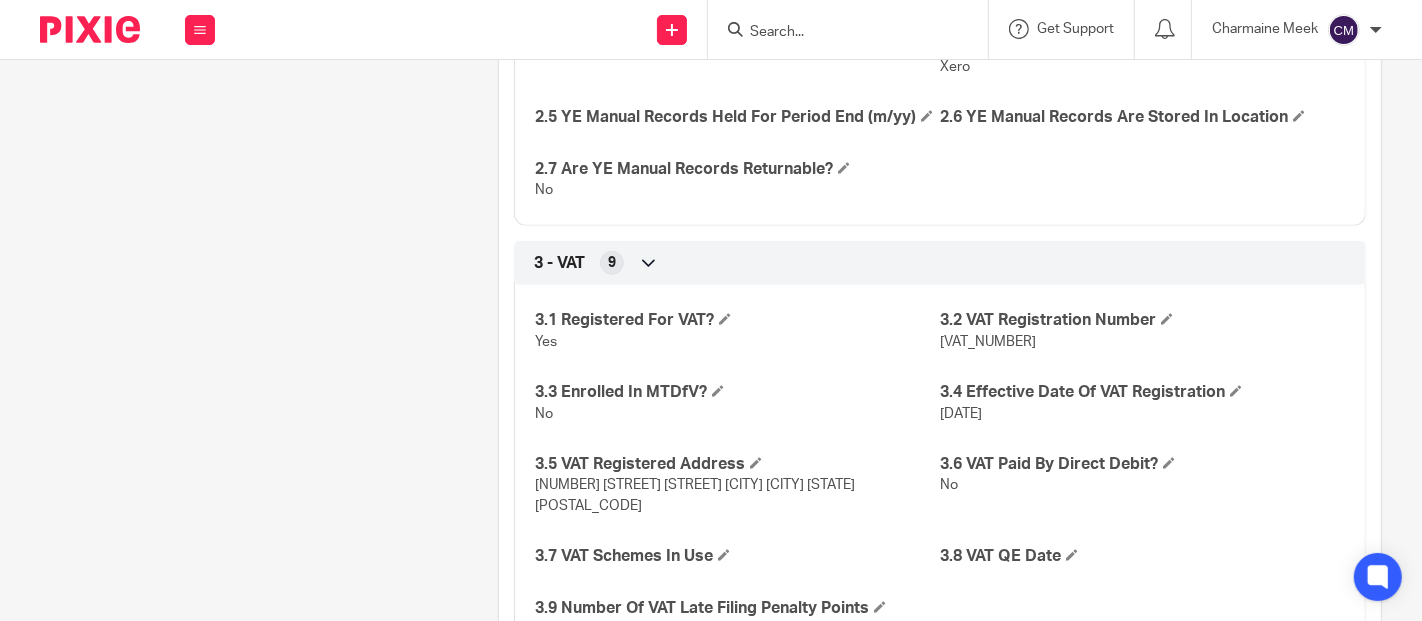 click on "3.1 Registered For VAT?
Yes
3.2 VAT Registration Number
258093092
3.3 Enrolled In MTDfV?
No
3.4 Effective Date Of VAT Registration
1 Nov 2016
3.5 VAT Registered Address
1 Colne View Cottages
Abberton Road
Fingringhoe
Colchester
Essex
CO5 7AS
3.6 VAT Paid By Direct Debit?
No
3.7 VAT Schemes In Use
3.8 VAT QE Date
3.9 Number Of VAT Late Filing Penalty Points" at bounding box center (940, 457) 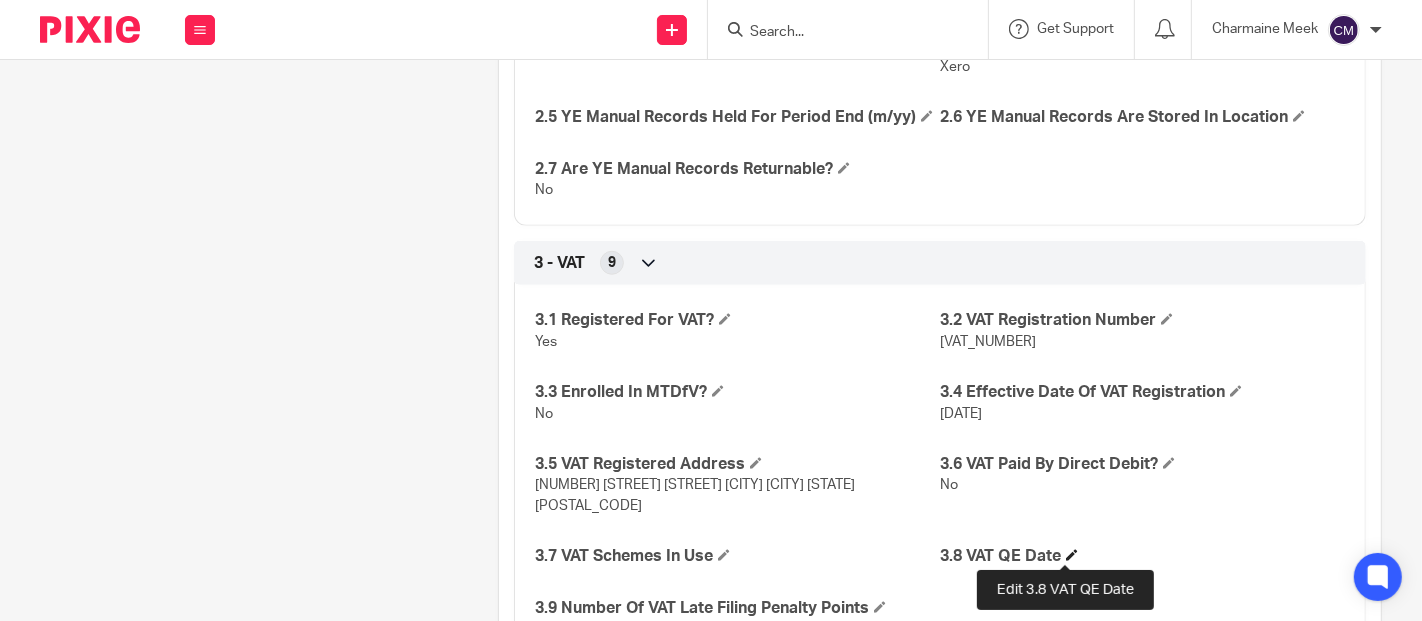 click at bounding box center [1072, 555] 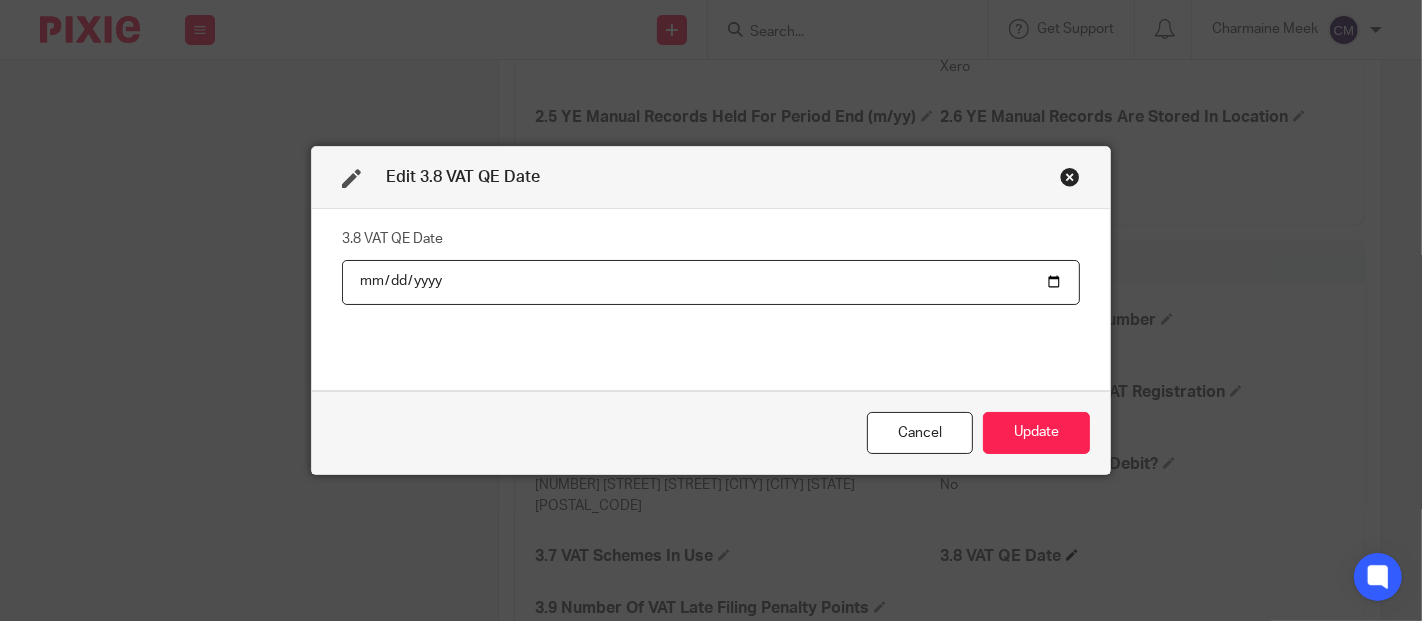 type on "2025-09-30" 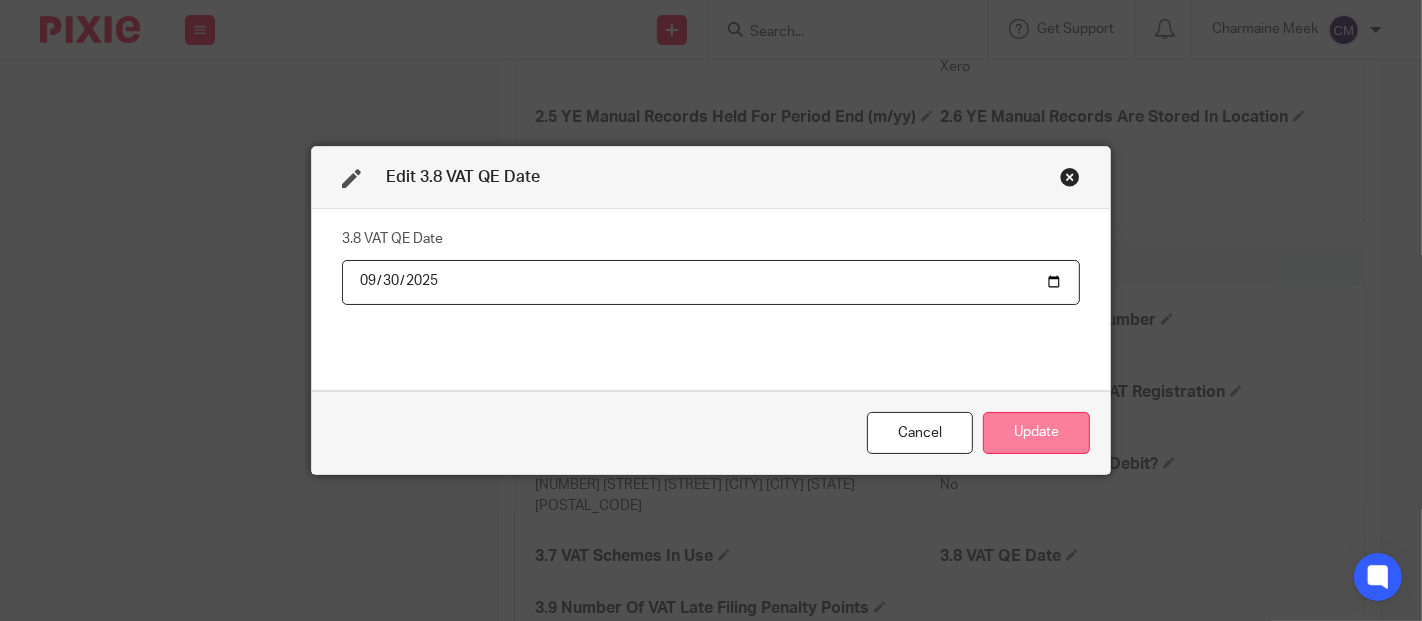 click on "Update" at bounding box center [1036, 433] 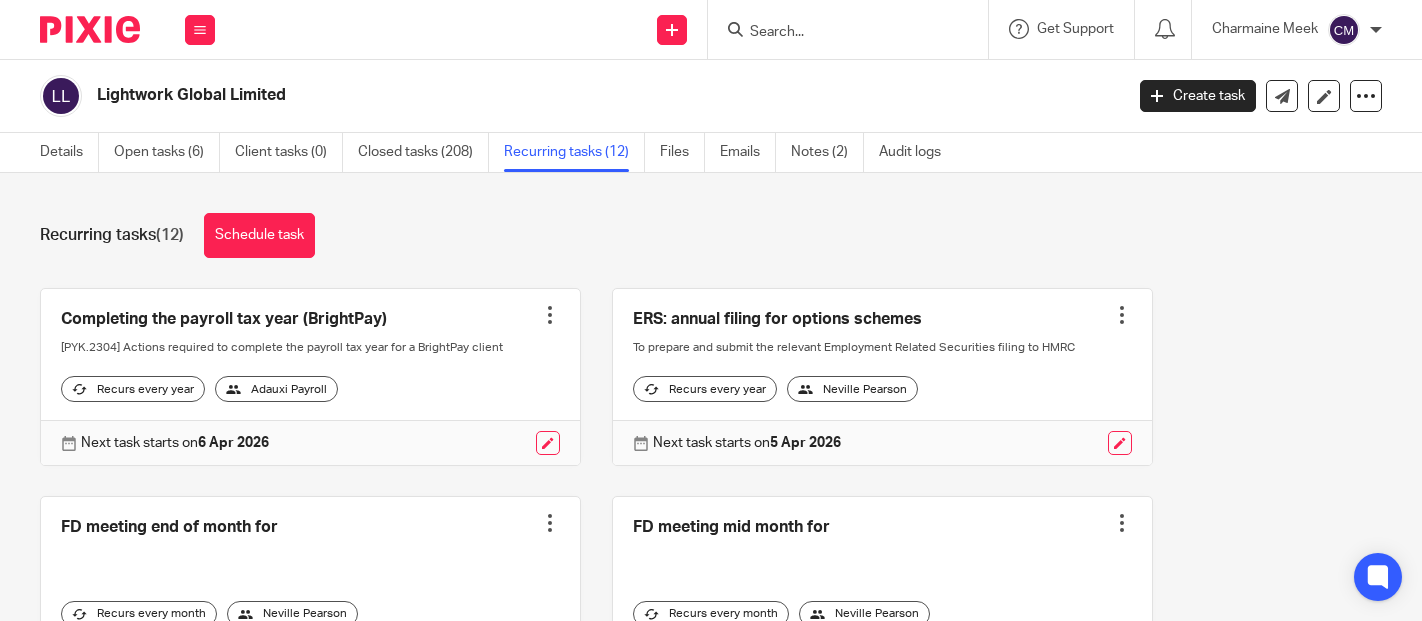 scroll, scrollTop: 0, scrollLeft: 0, axis: both 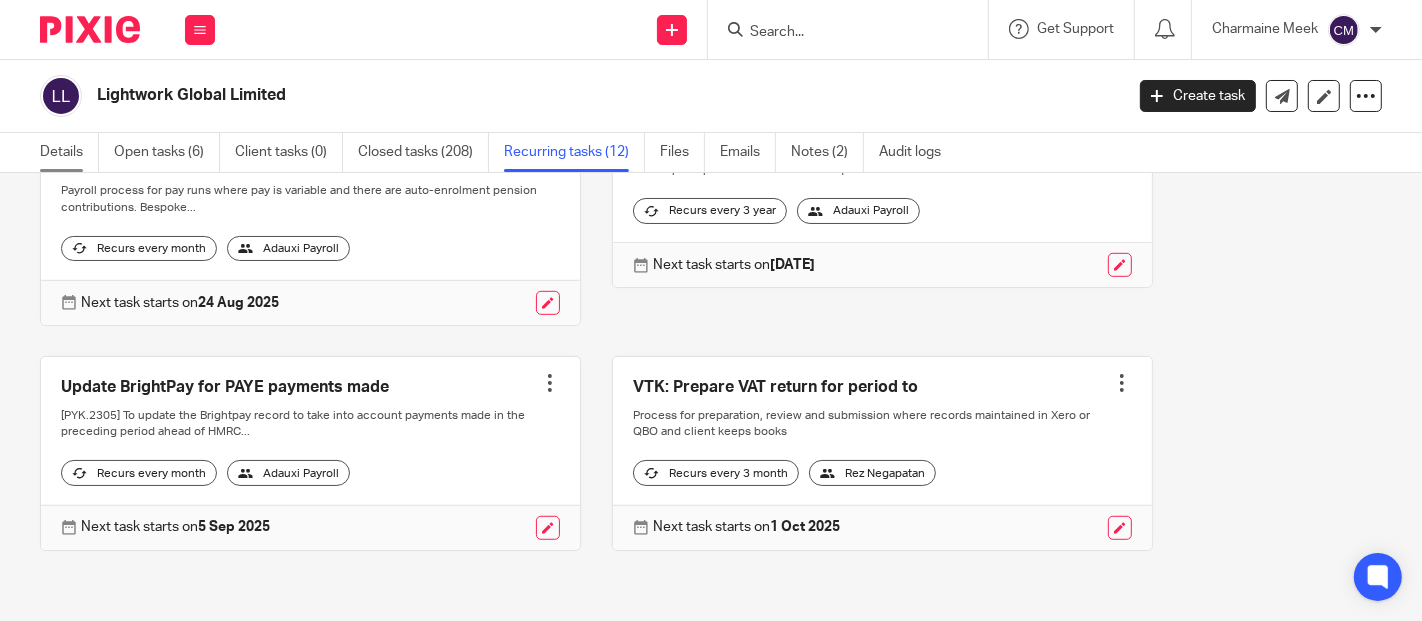 click on "Details" at bounding box center (69, 152) 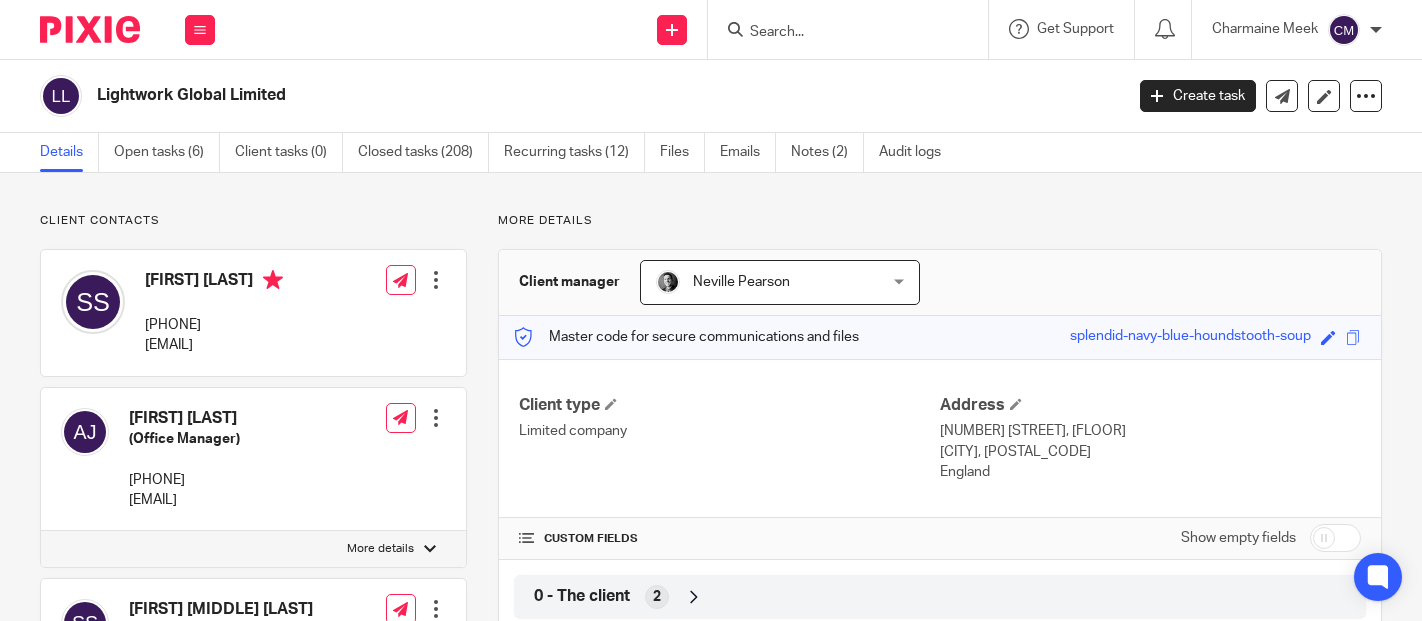 scroll, scrollTop: 0, scrollLeft: 0, axis: both 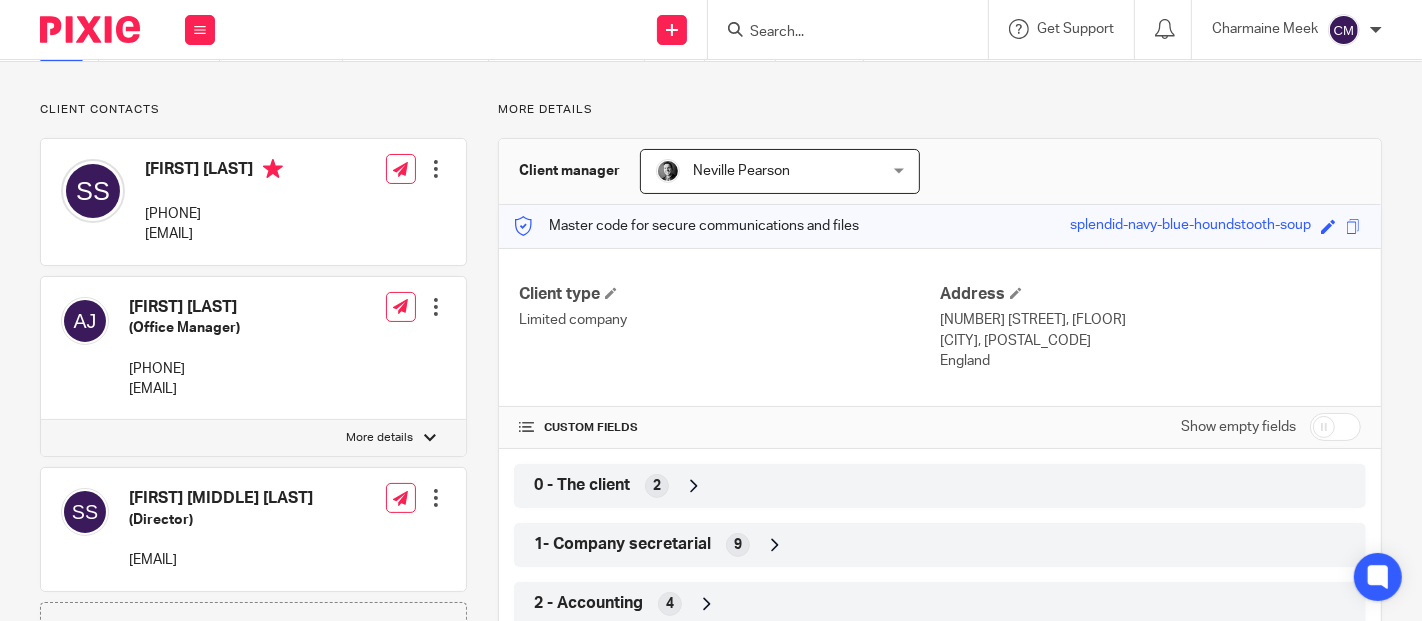click at bounding box center (1335, 427) 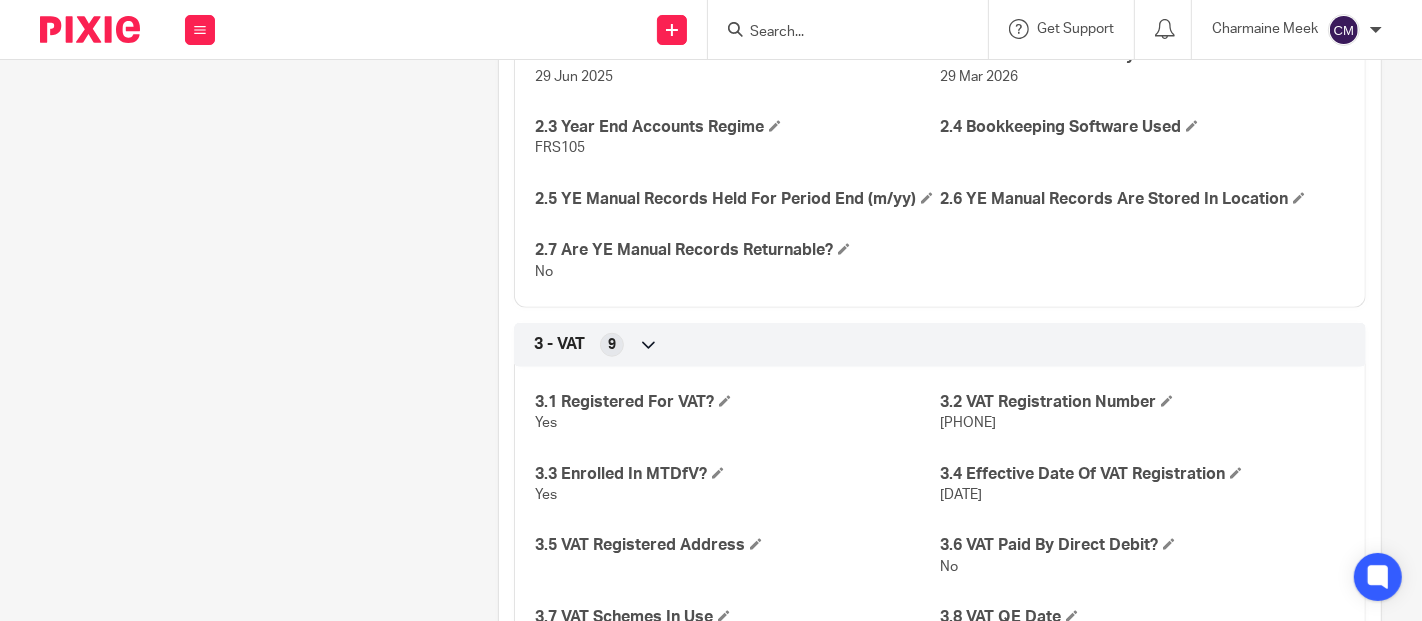 scroll, scrollTop: 1444, scrollLeft: 0, axis: vertical 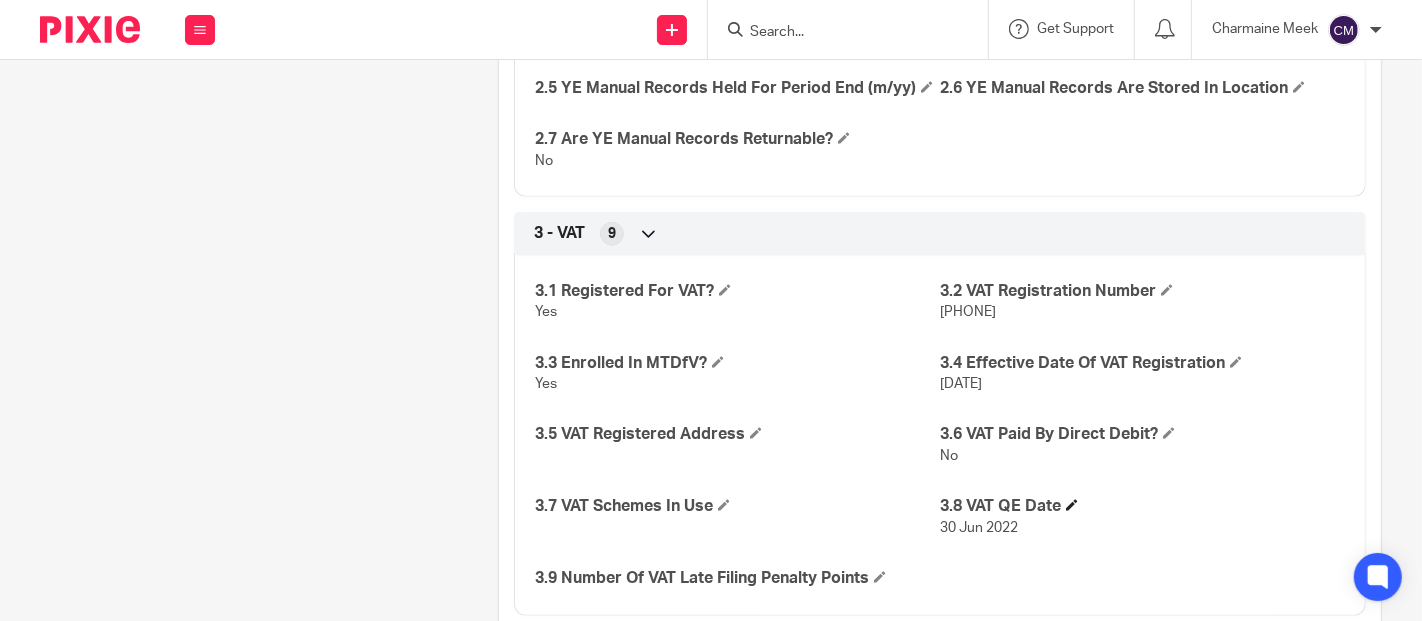 click on "3.8 VAT QE Date" at bounding box center [1142, 506] 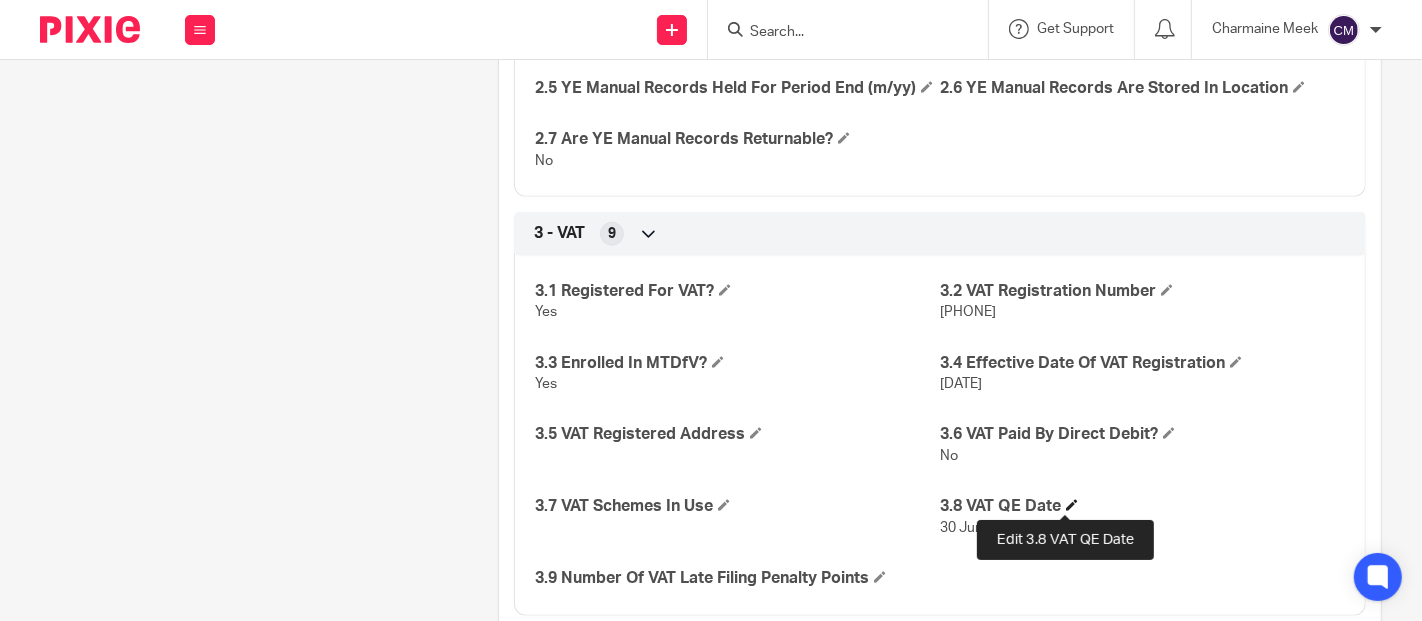 drag, startPoint x: 1069, startPoint y: 501, endPoint x: 1057, endPoint y: 503, distance: 12.165525 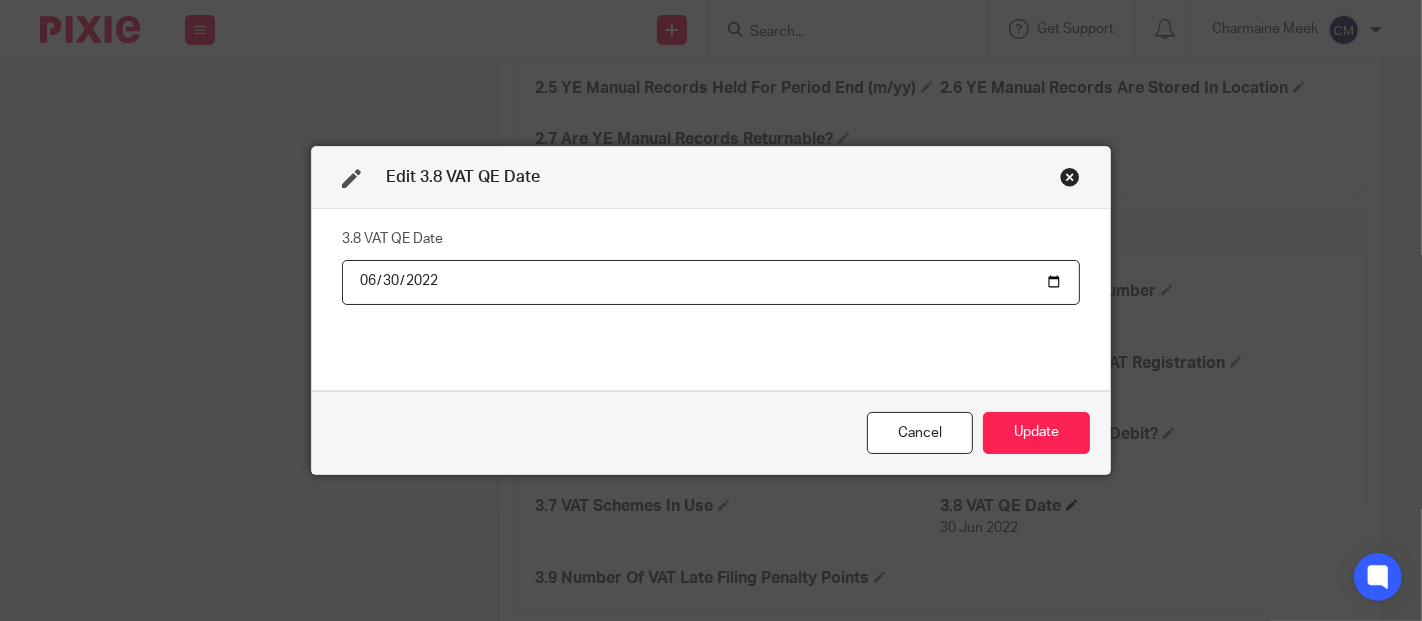 click on "Edit 3.8 VAT QE Date
3.8 VAT QE Date   2022-06-30
Cancel
Update" at bounding box center (711, 310) 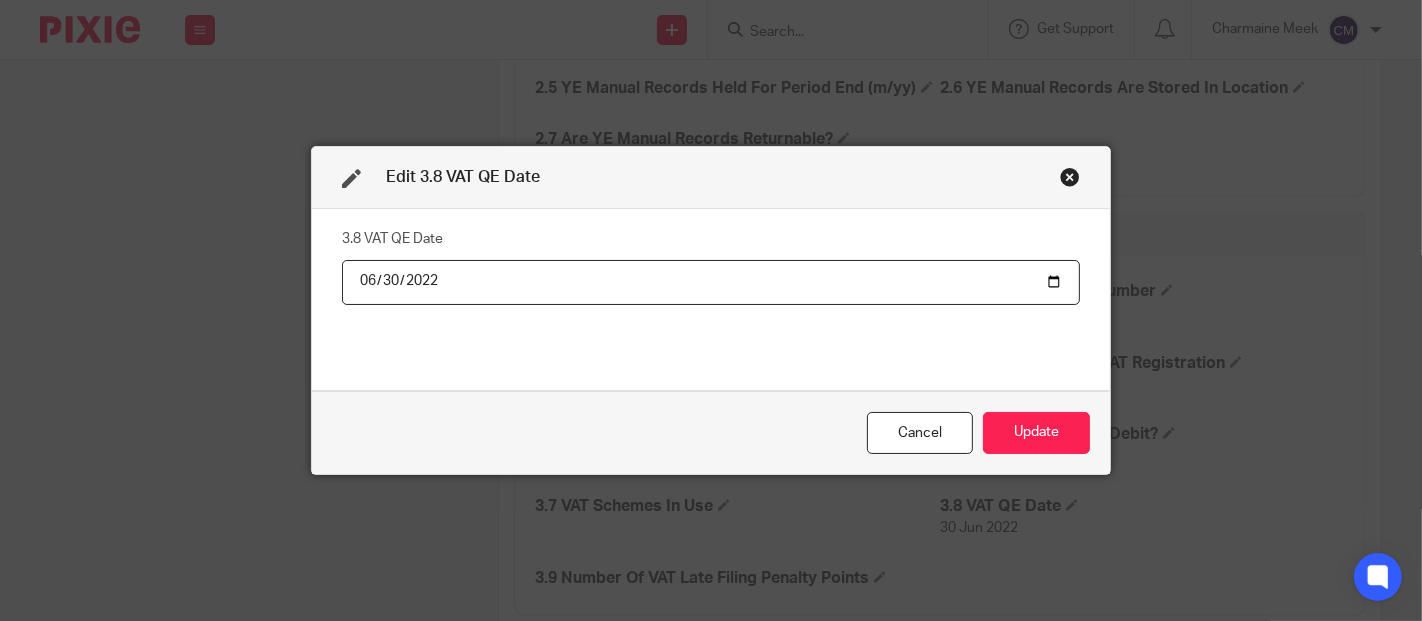click on "2022-06-30" at bounding box center (711, 282) 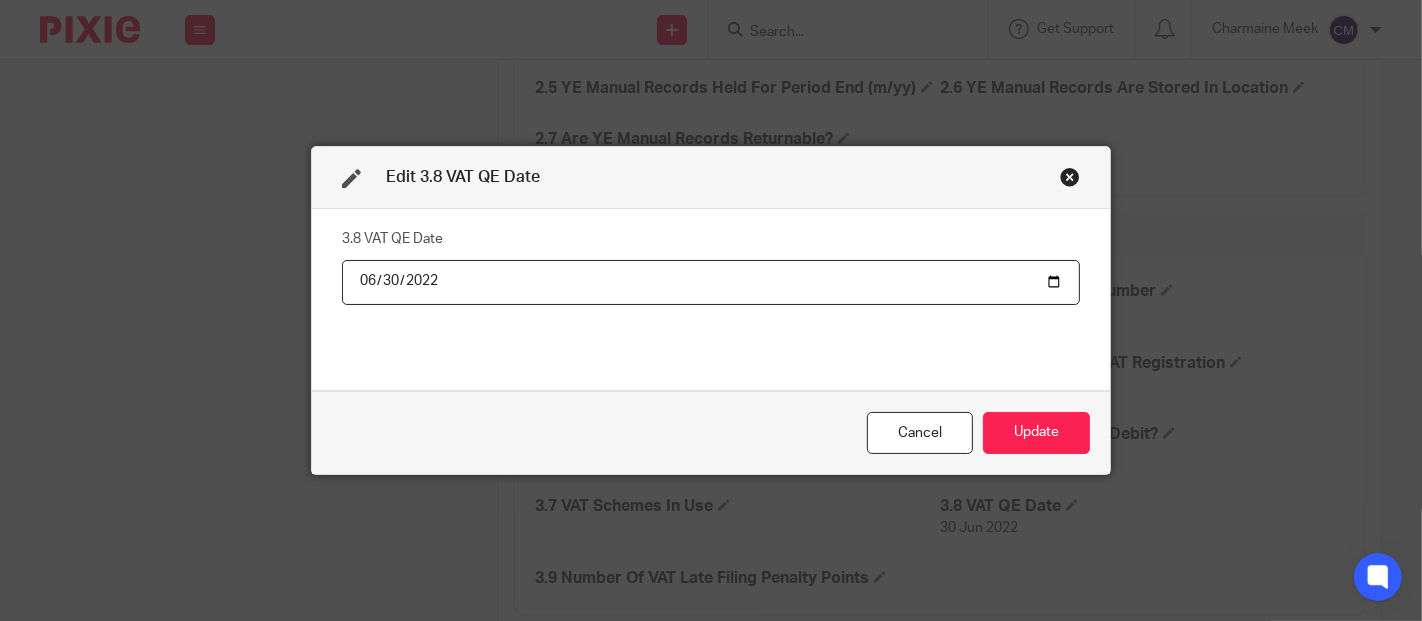 type on "2025-09-30" 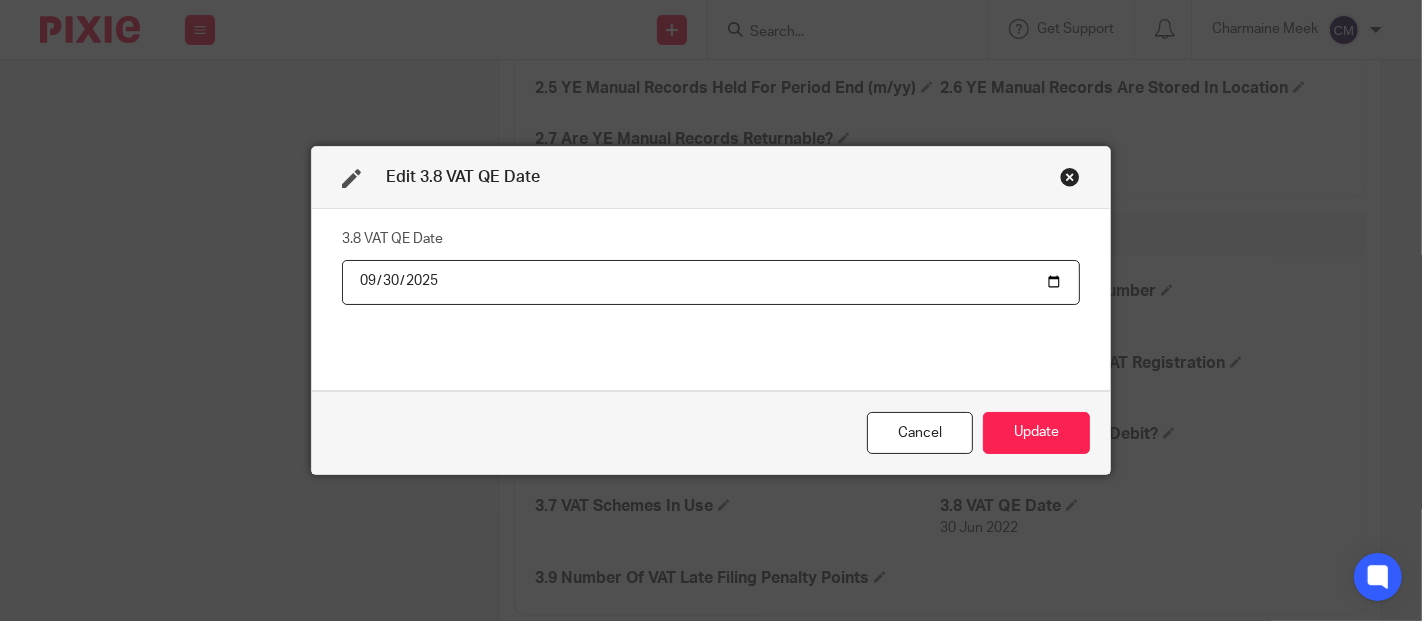 click on "Cancel
Update" at bounding box center [711, 433] 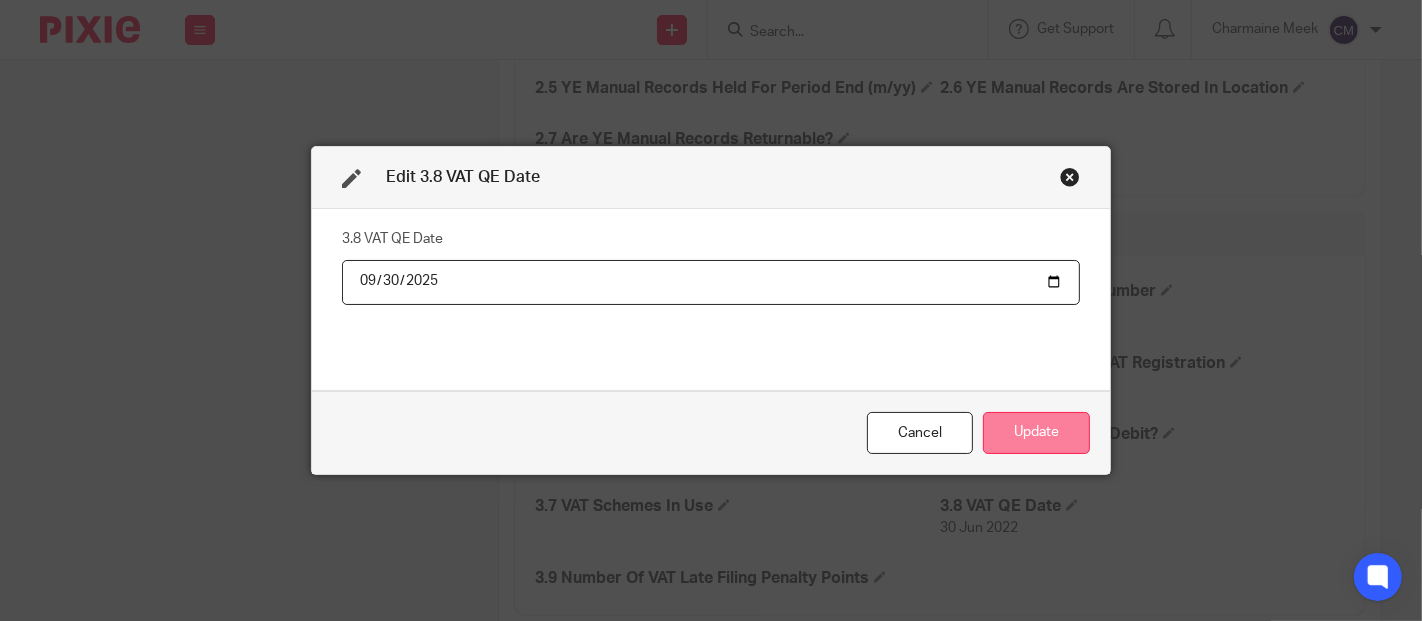 click on "Update" at bounding box center (1036, 433) 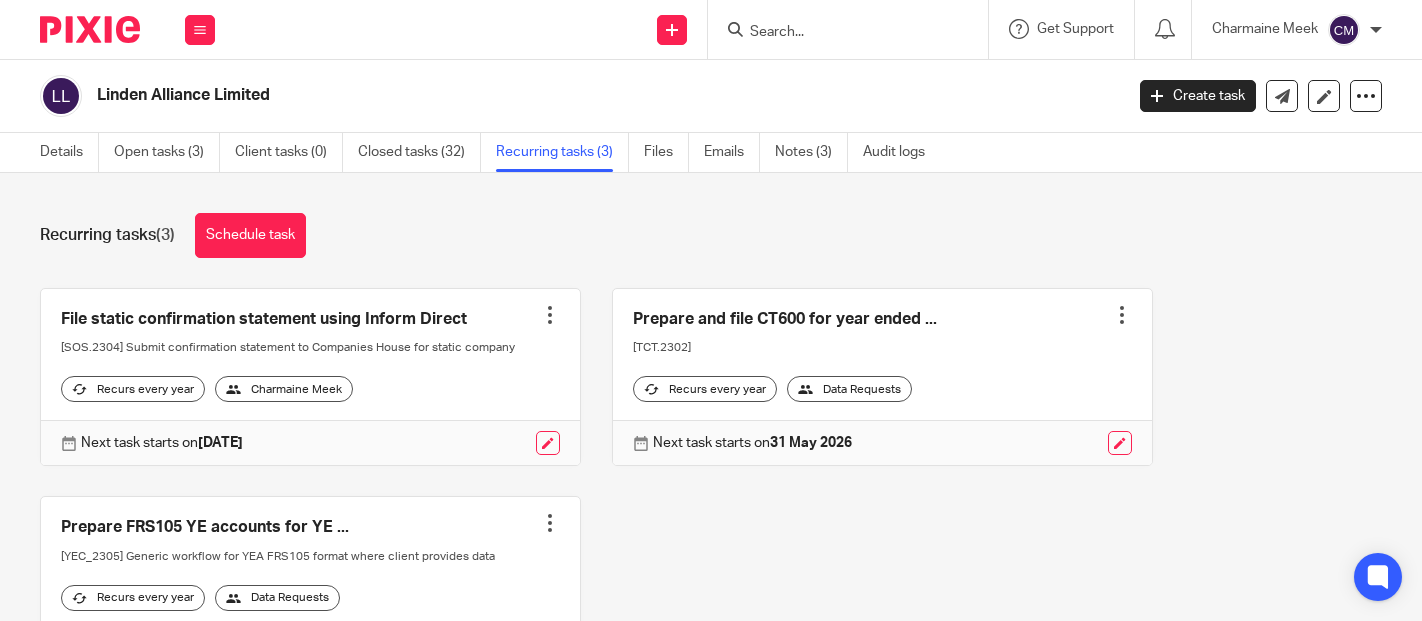 scroll, scrollTop: 0, scrollLeft: 0, axis: both 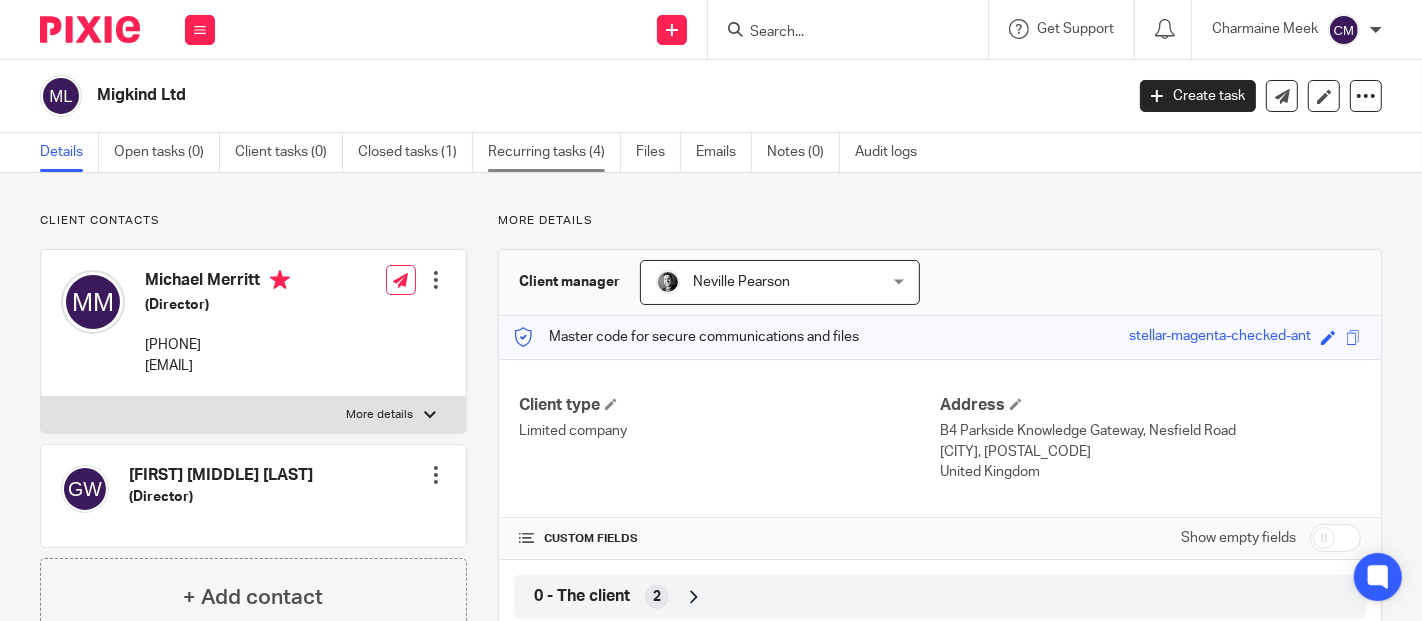 click on "Recurring tasks (4)" at bounding box center [554, 152] 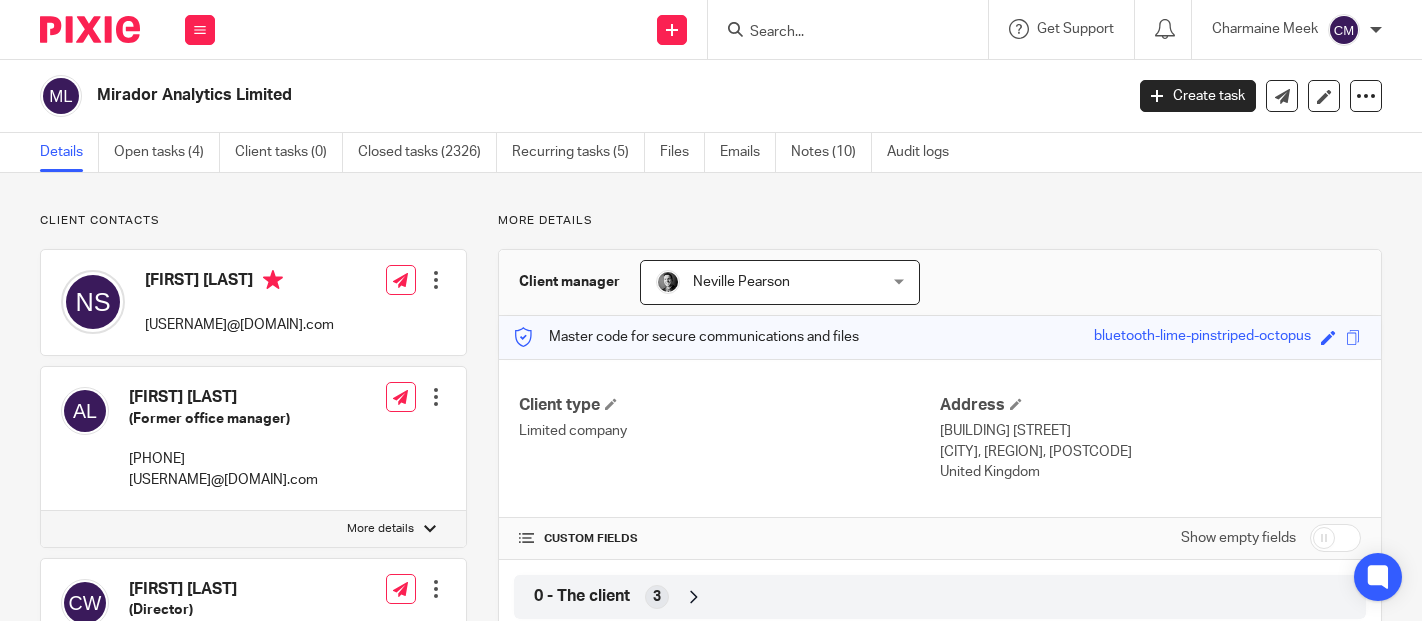 scroll, scrollTop: 0, scrollLeft: 0, axis: both 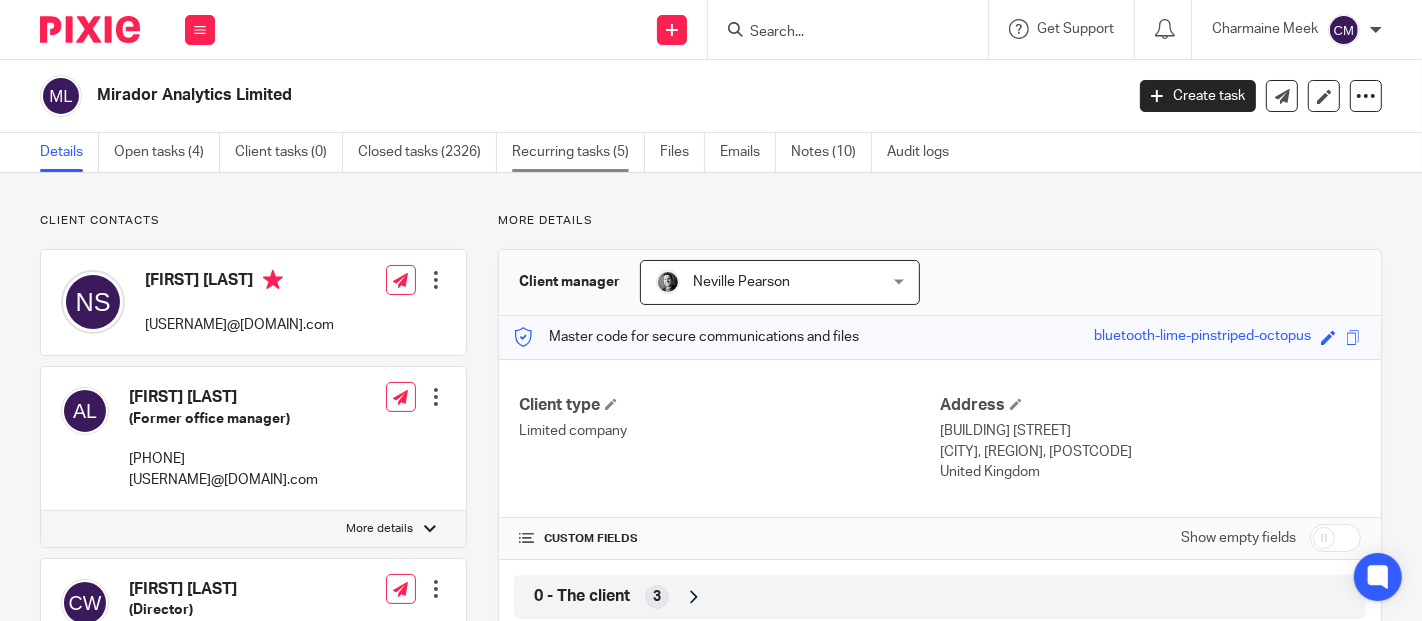 click on "Recurring tasks (5)" at bounding box center (578, 152) 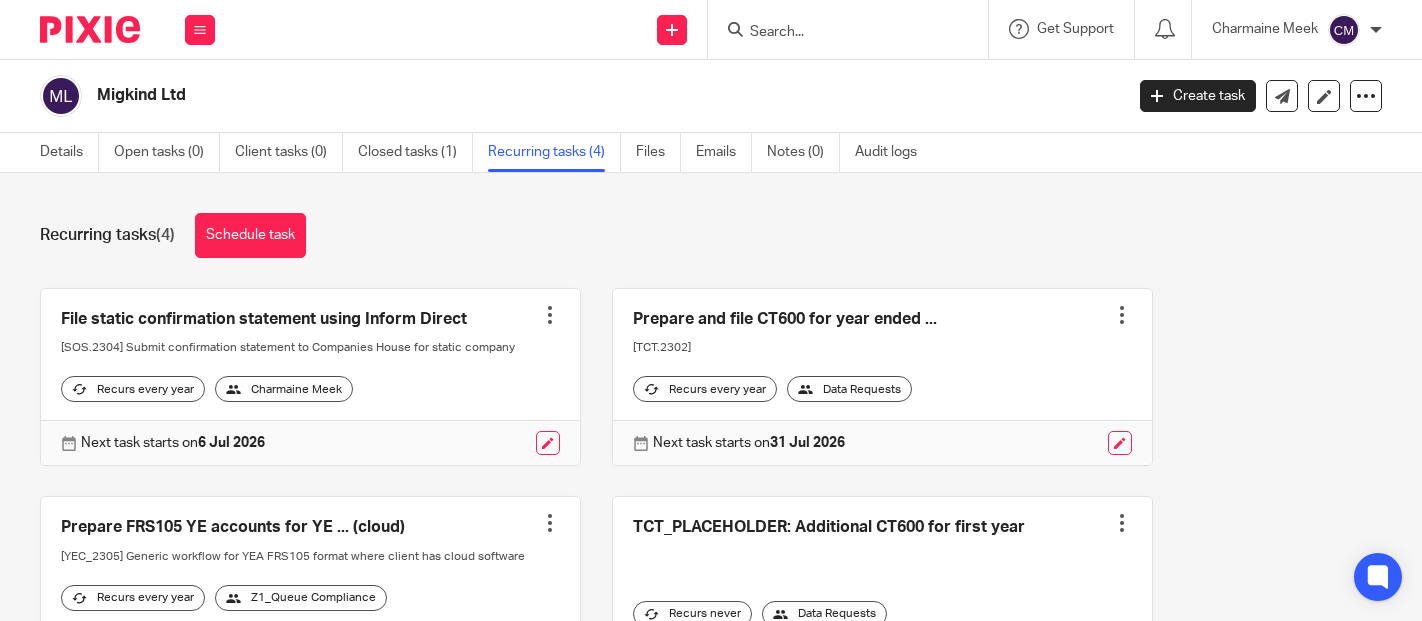 scroll, scrollTop: 0, scrollLeft: 0, axis: both 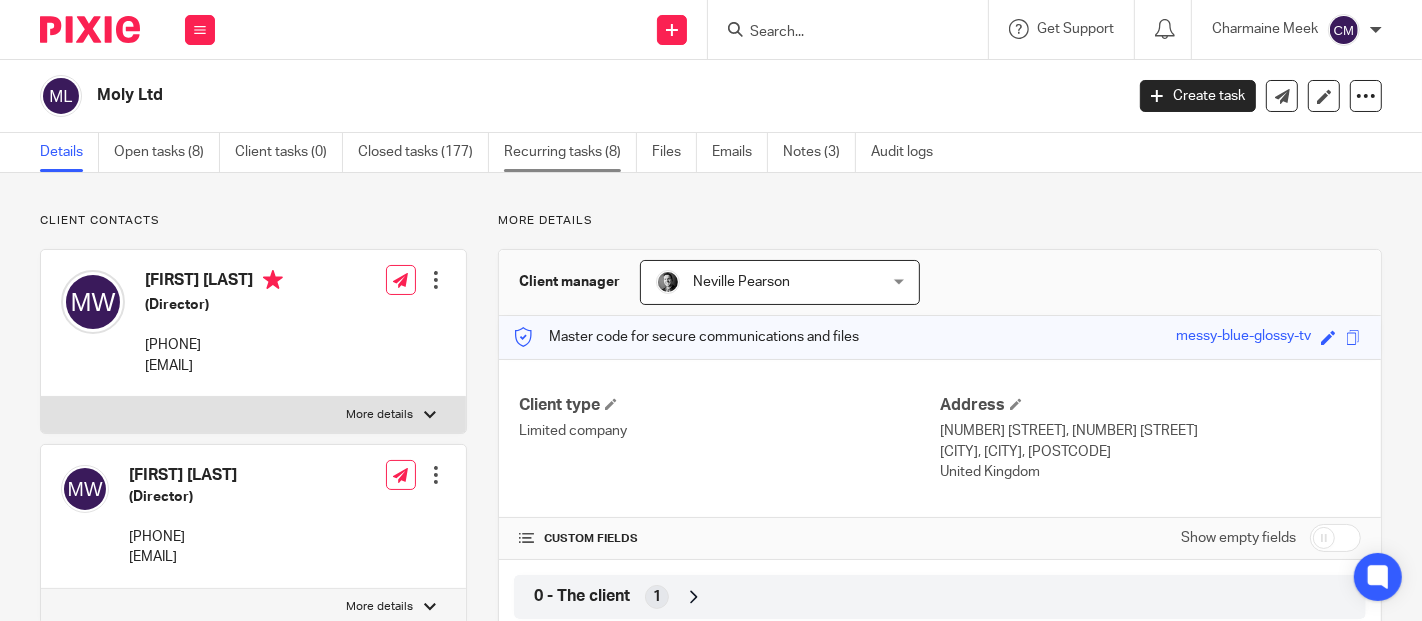 click on "Recurring tasks (8)" at bounding box center [570, 152] 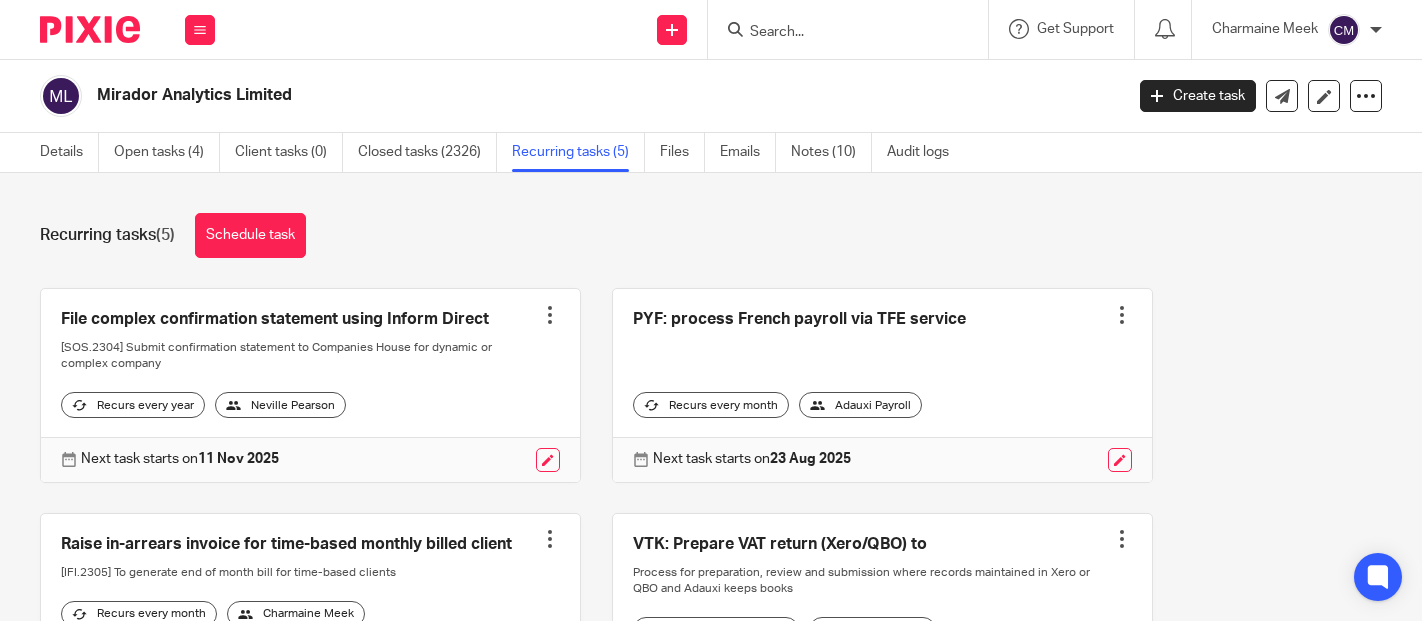 scroll, scrollTop: 0, scrollLeft: 0, axis: both 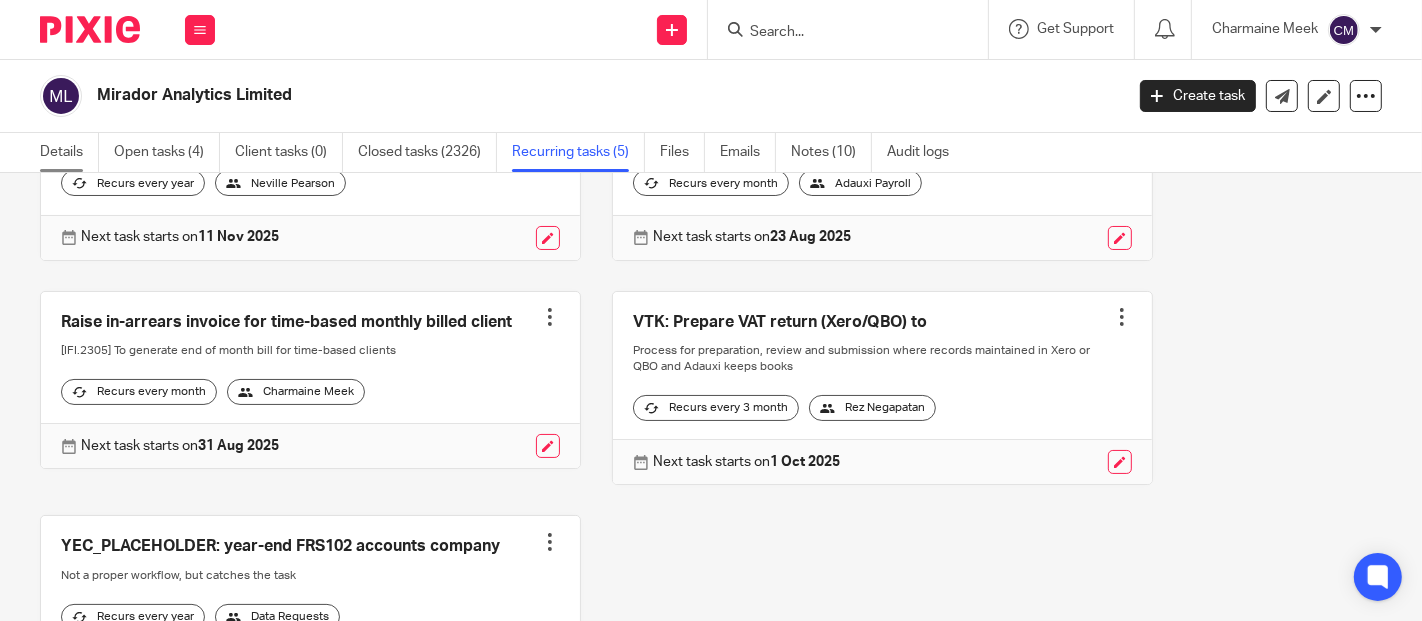 click on "Details" at bounding box center [69, 152] 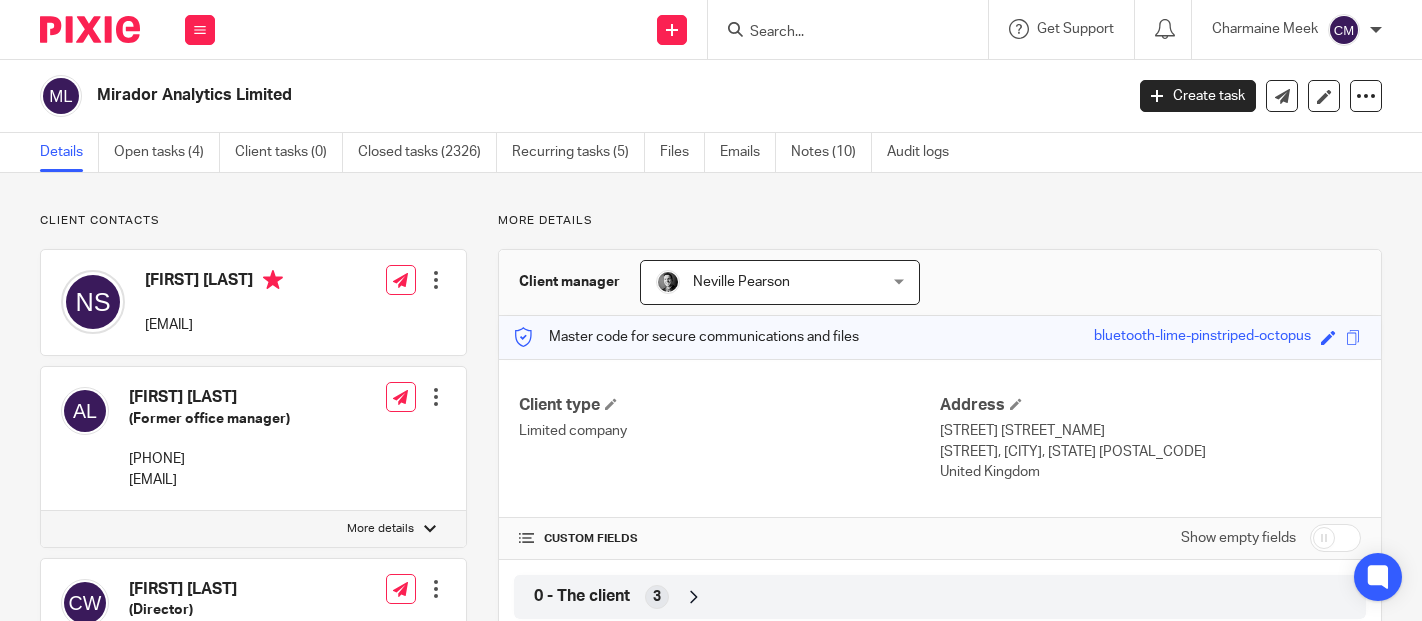 scroll, scrollTop: 0, scrollLeft: 0, axis: both 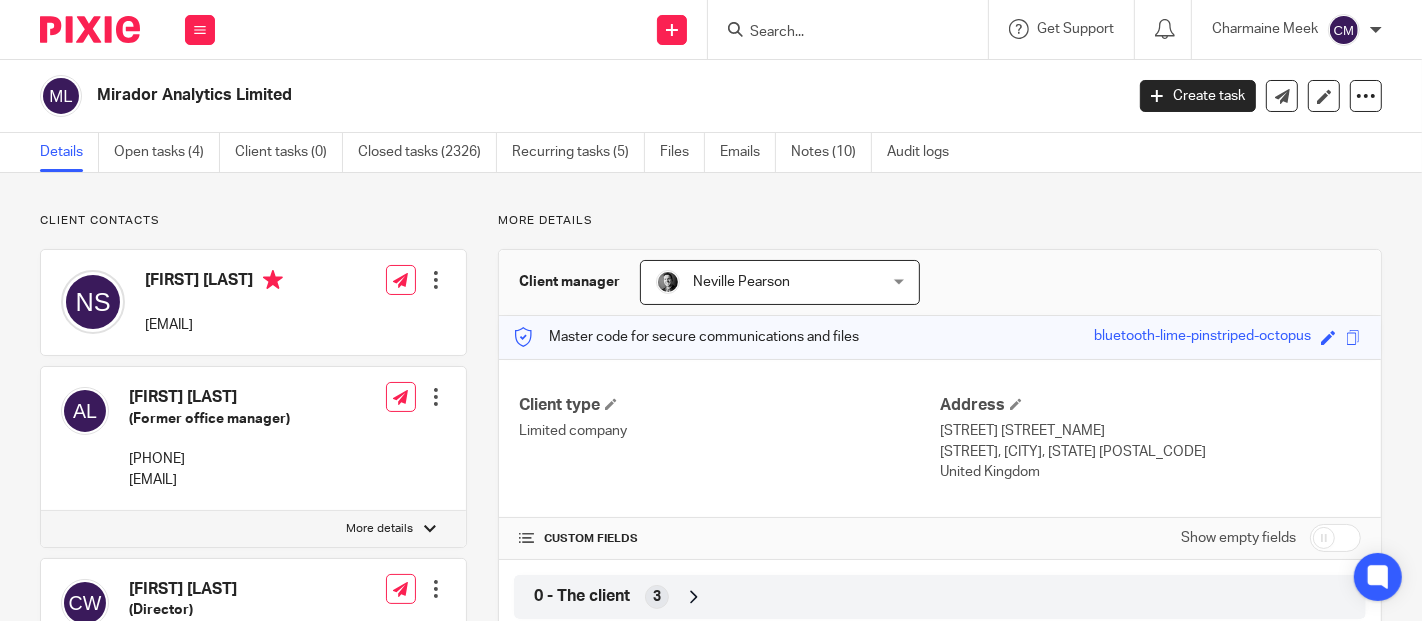 click at bounding box center [1335, 538] 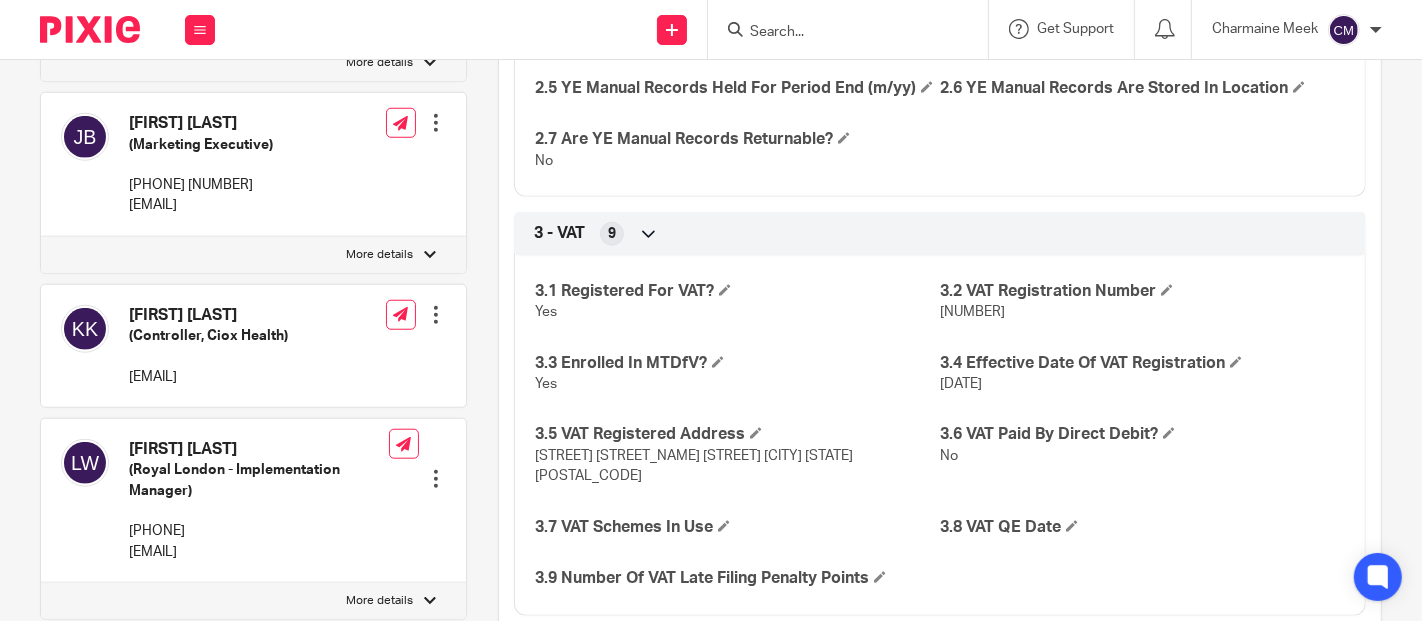 scroll, scrollTop: 1555, scrollLeft: 0, axis: vertical 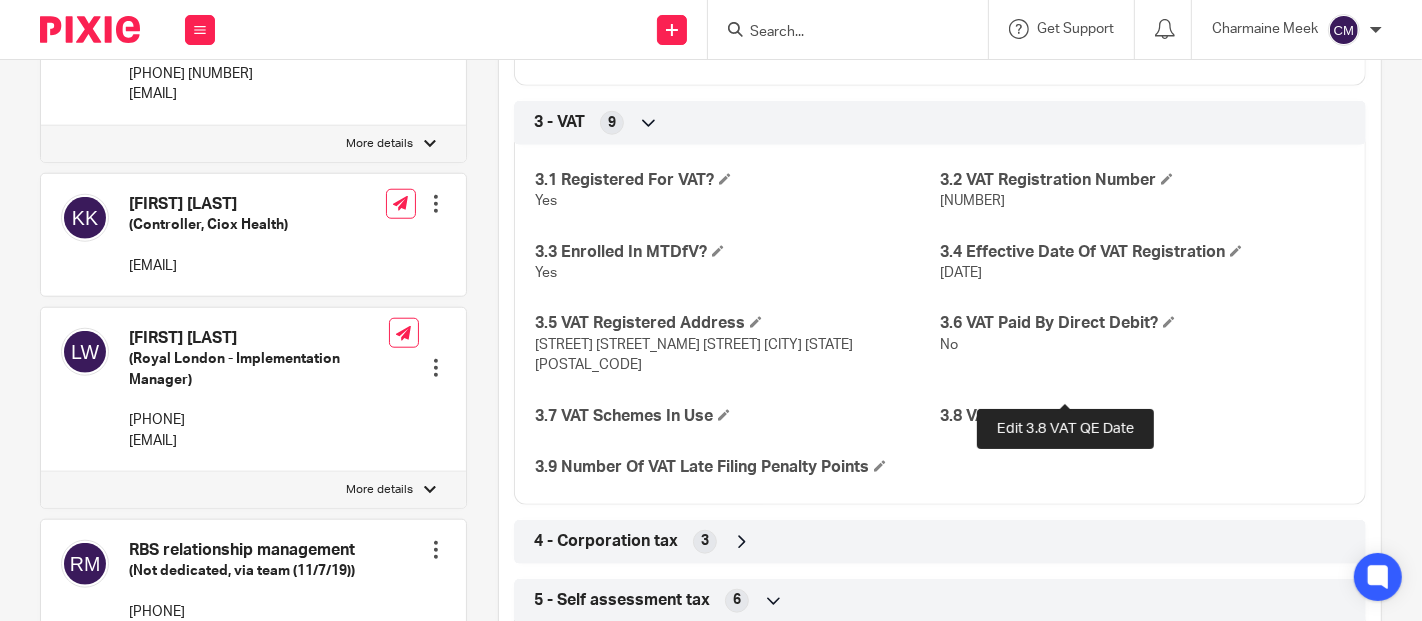 click at bounding box center (1072, 415) 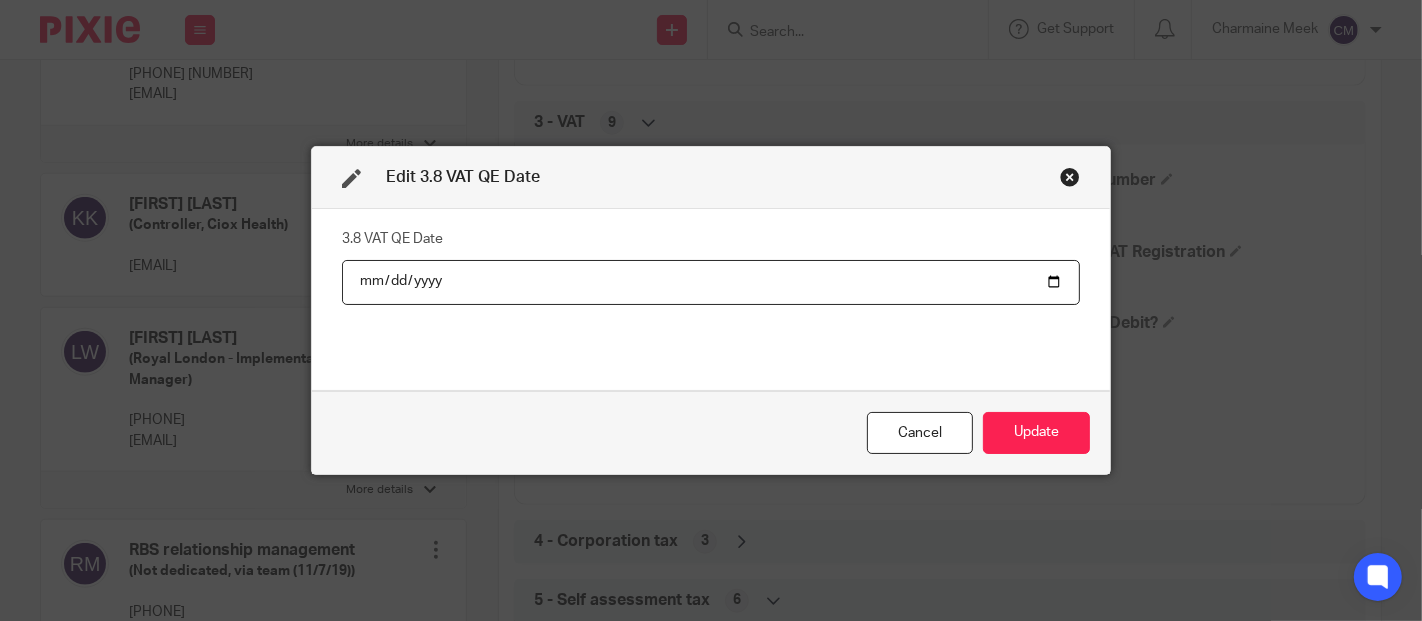 type on "2025-09-30" 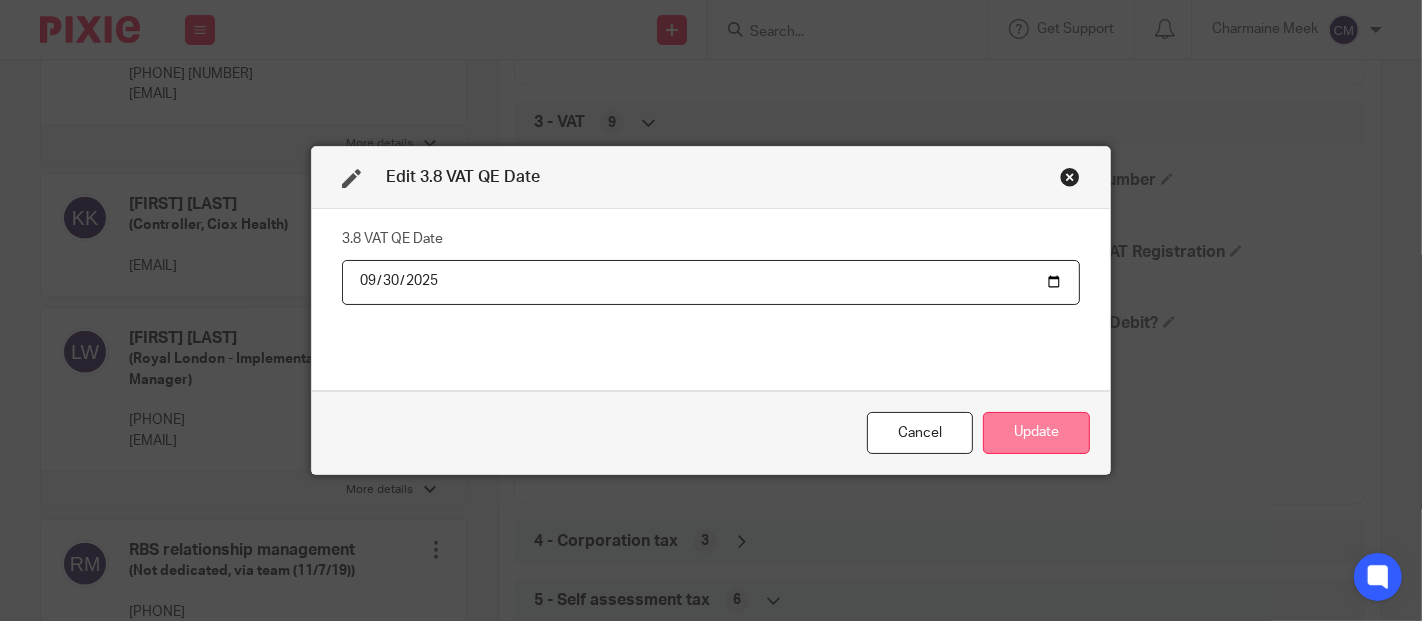 click on "Update" at bounding box center [1036, 433] 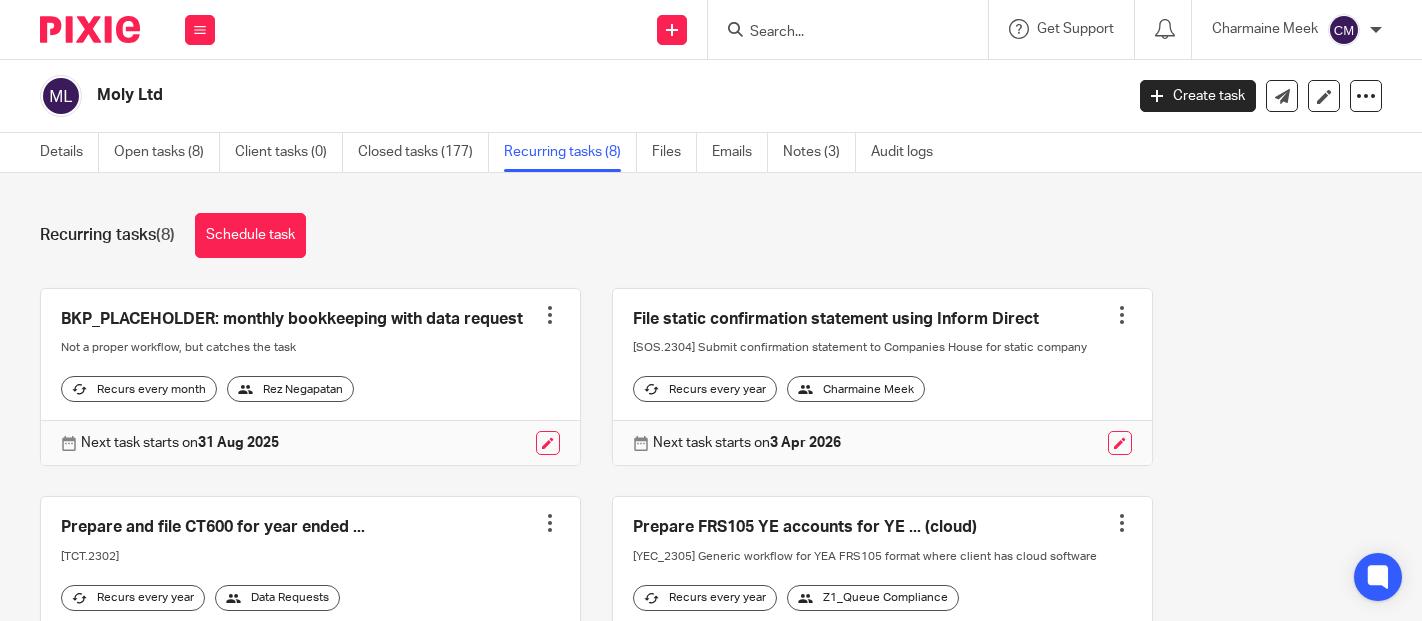 scroll, scrollTop: 0, scrollLeft: 0, axis: both 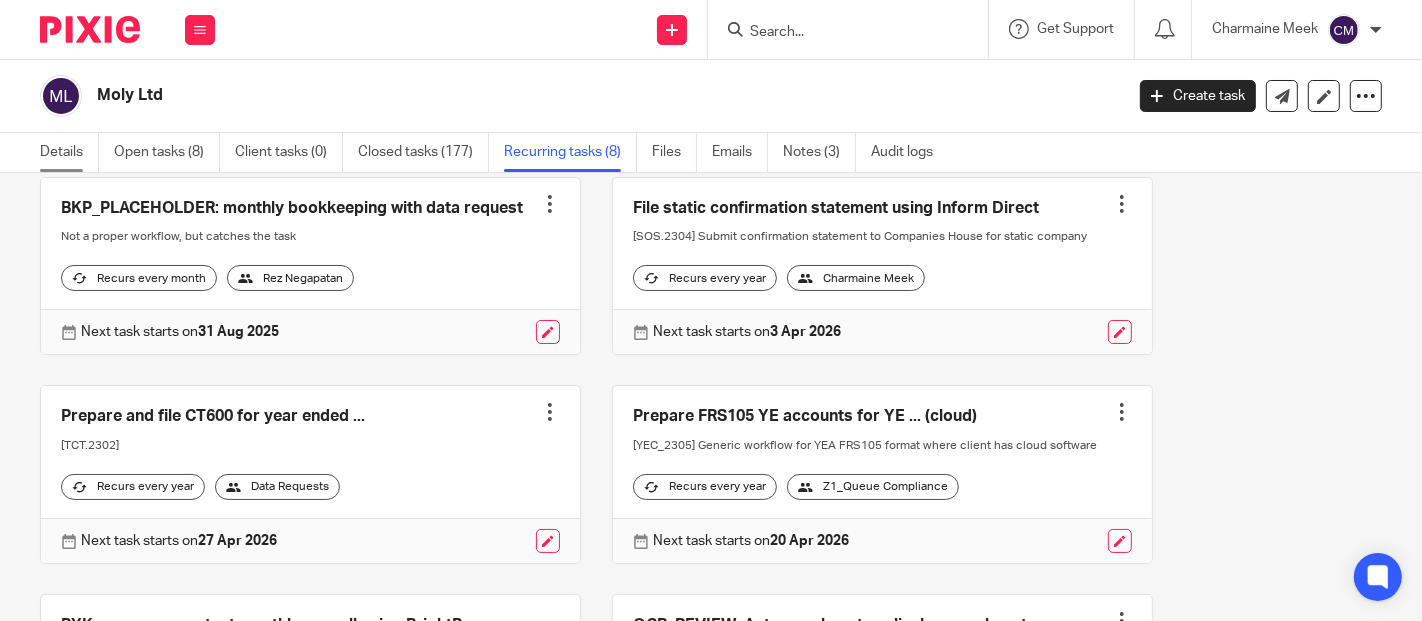 click on "Details" at bounding box center [69, 152] 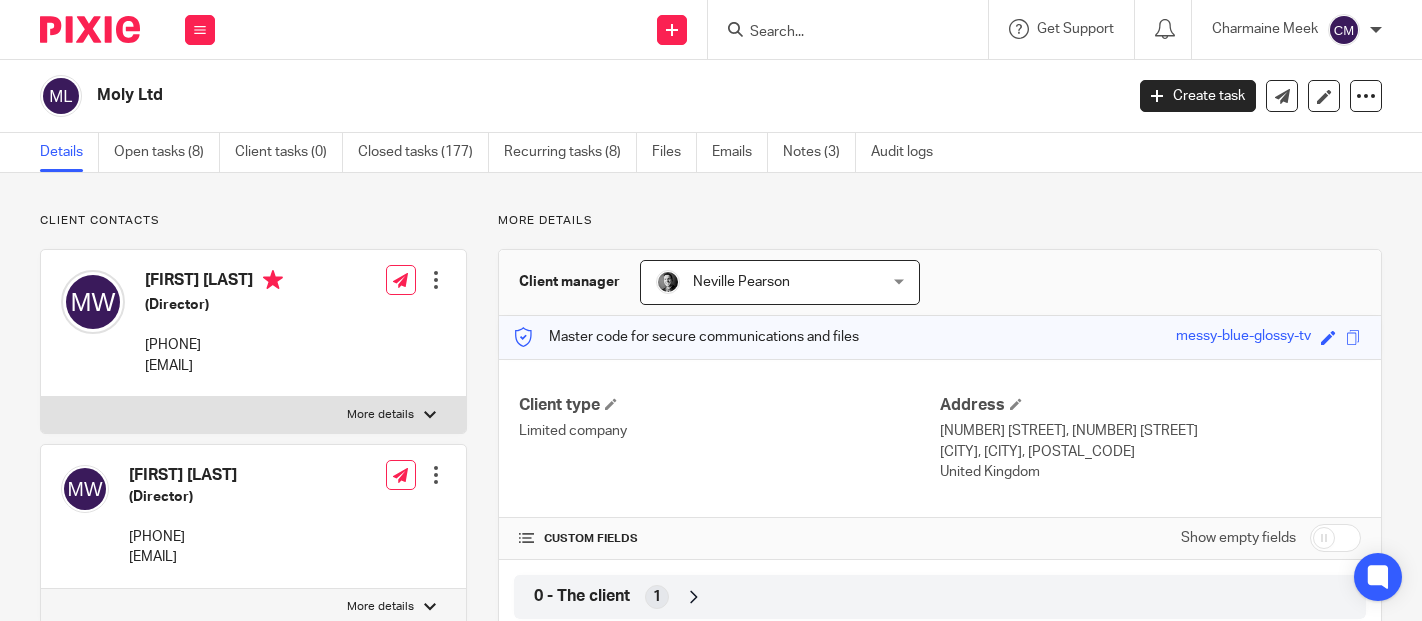 scroll, scrollTop: 0, scrollLeft: 0, axis: both 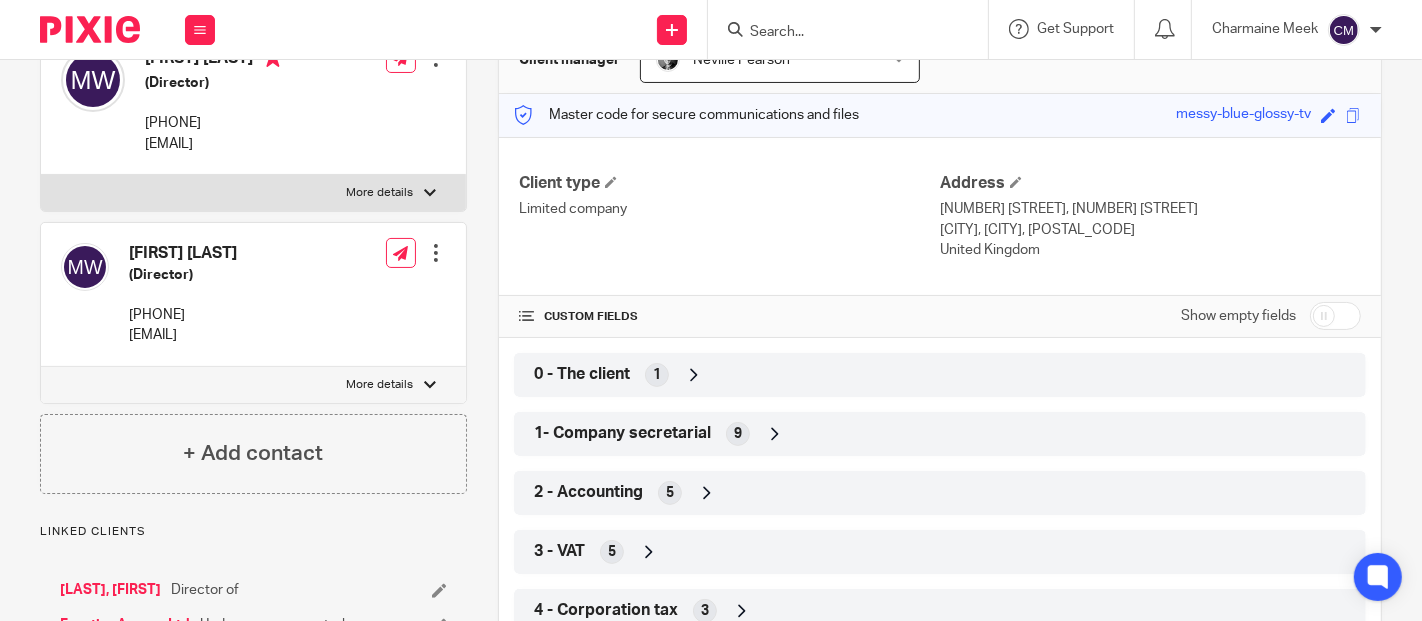 click at bounding box center [1335, 316] 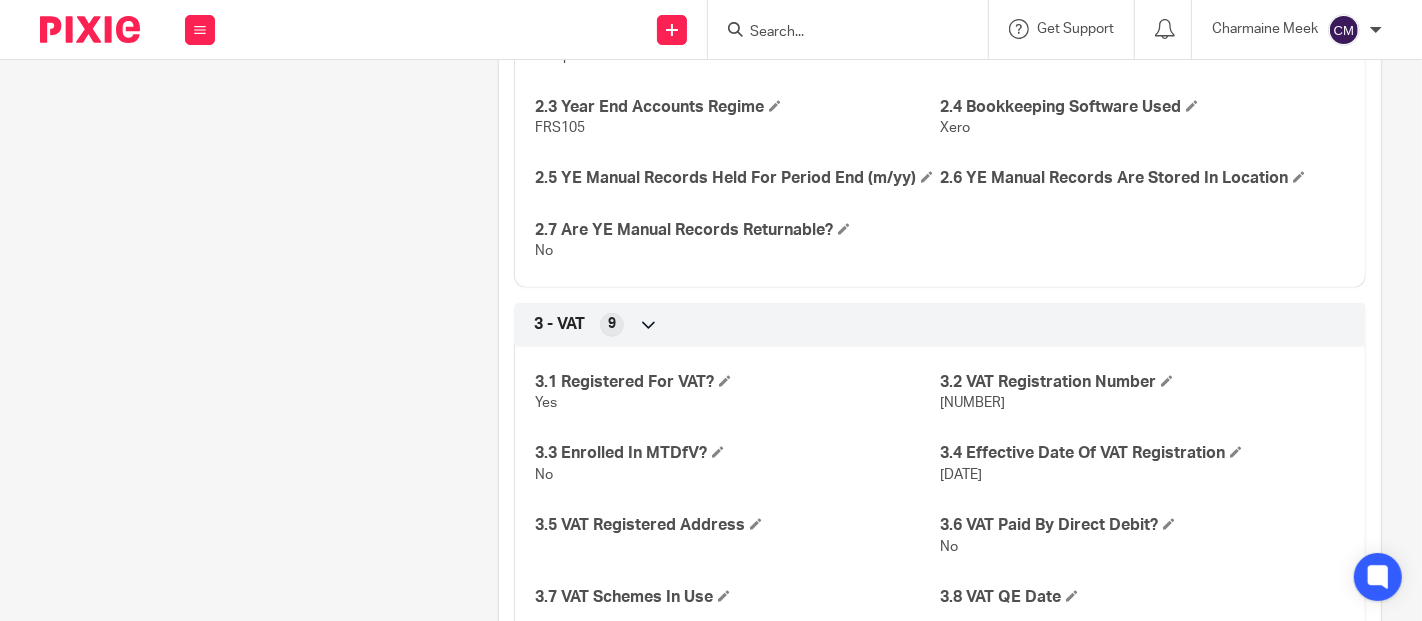 scroll, scrollTop: 1444, scrollLeft: 0, axis: vertical 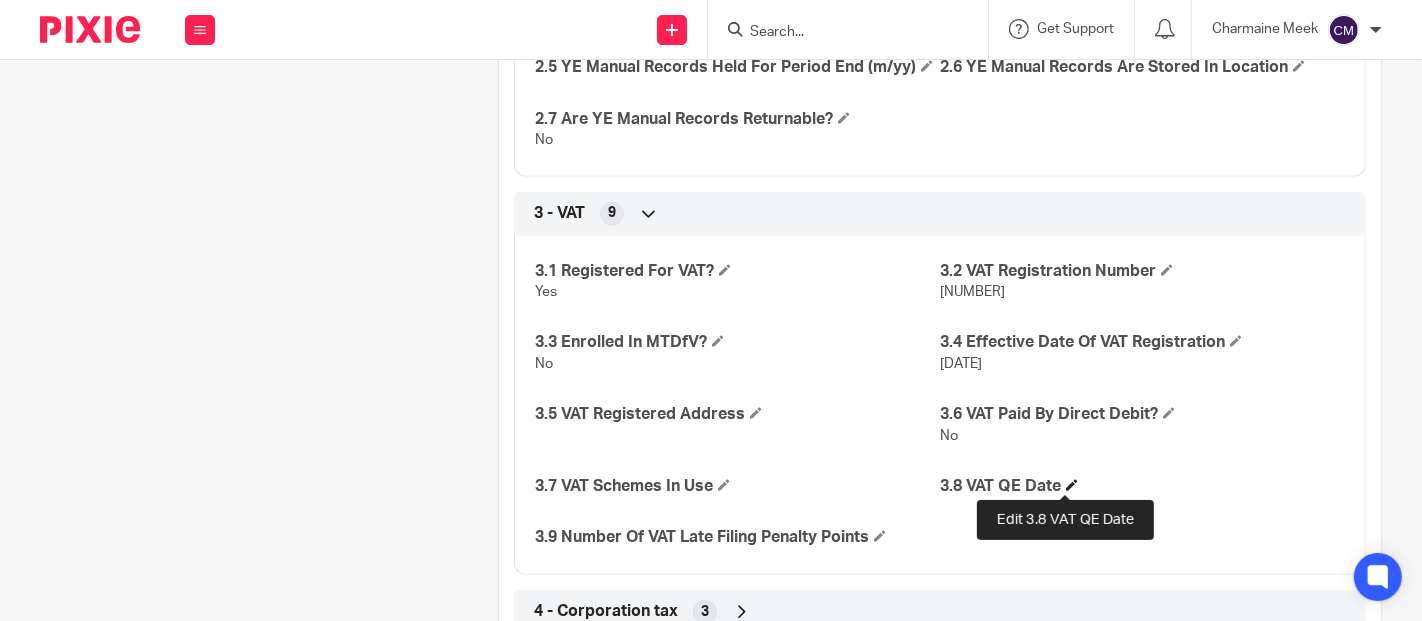 click at bounding box center (1072, 485) 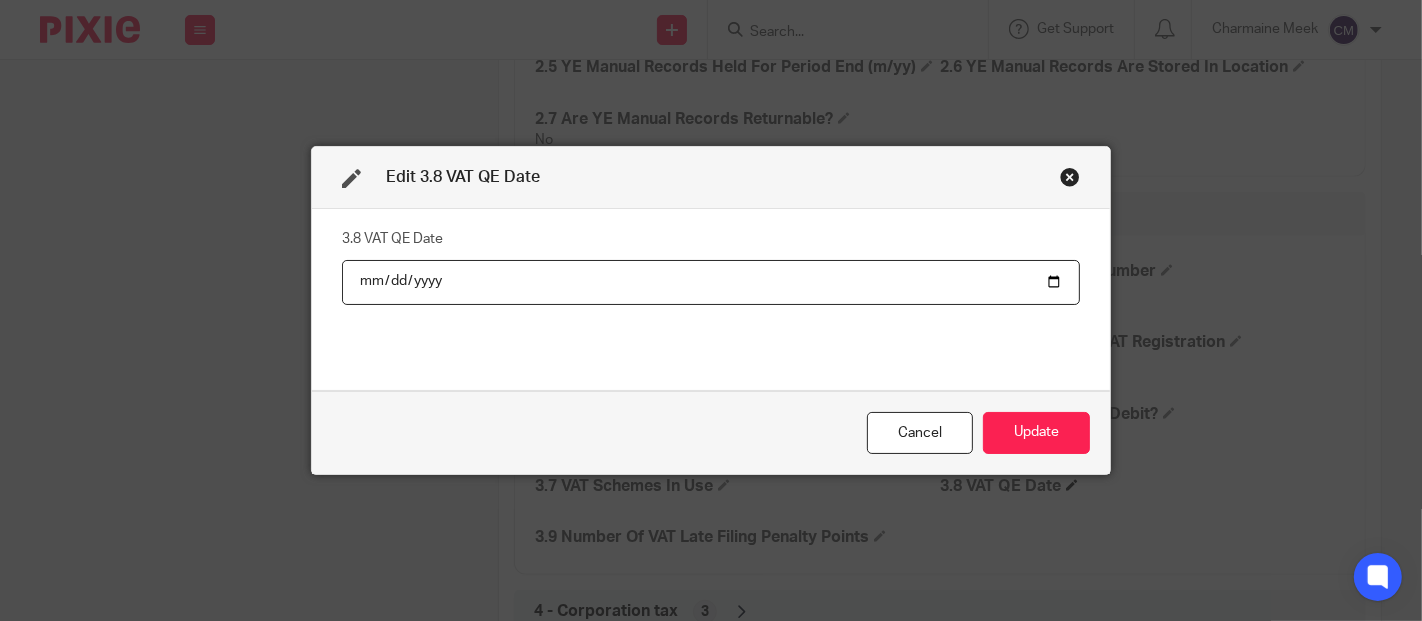 type on "2025-10-31" 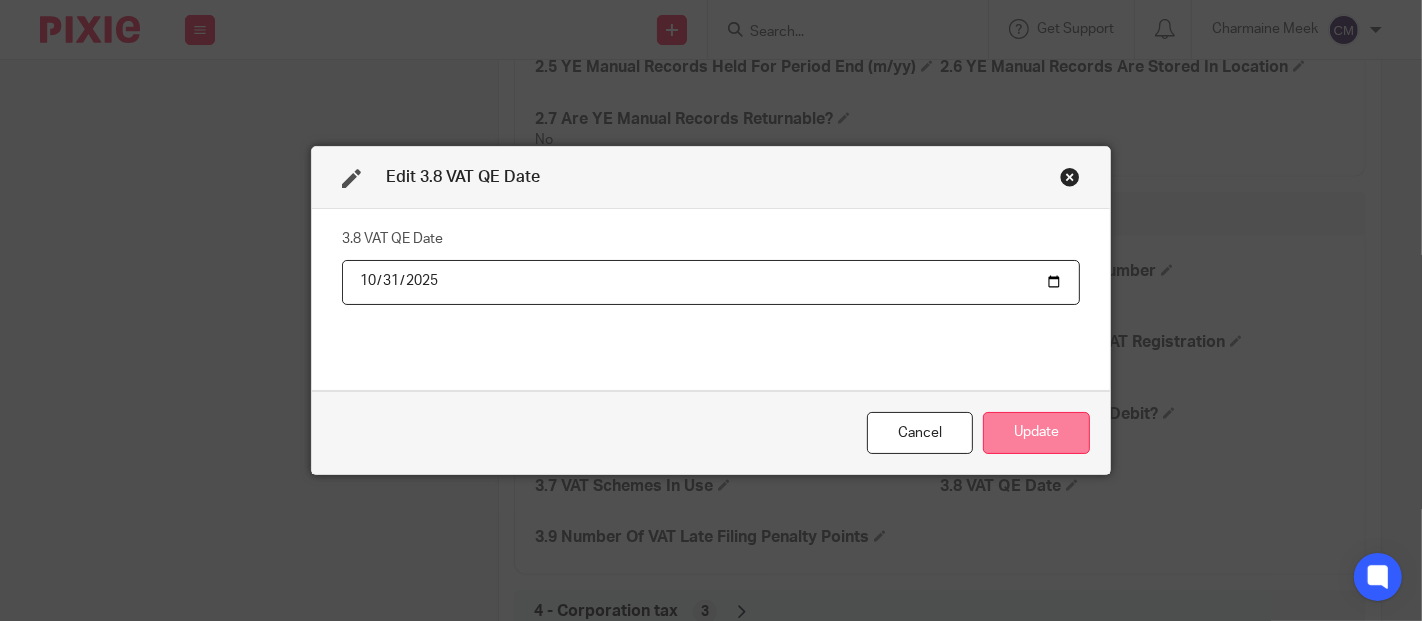 click on "Update" at bounding box center [1036, 433] 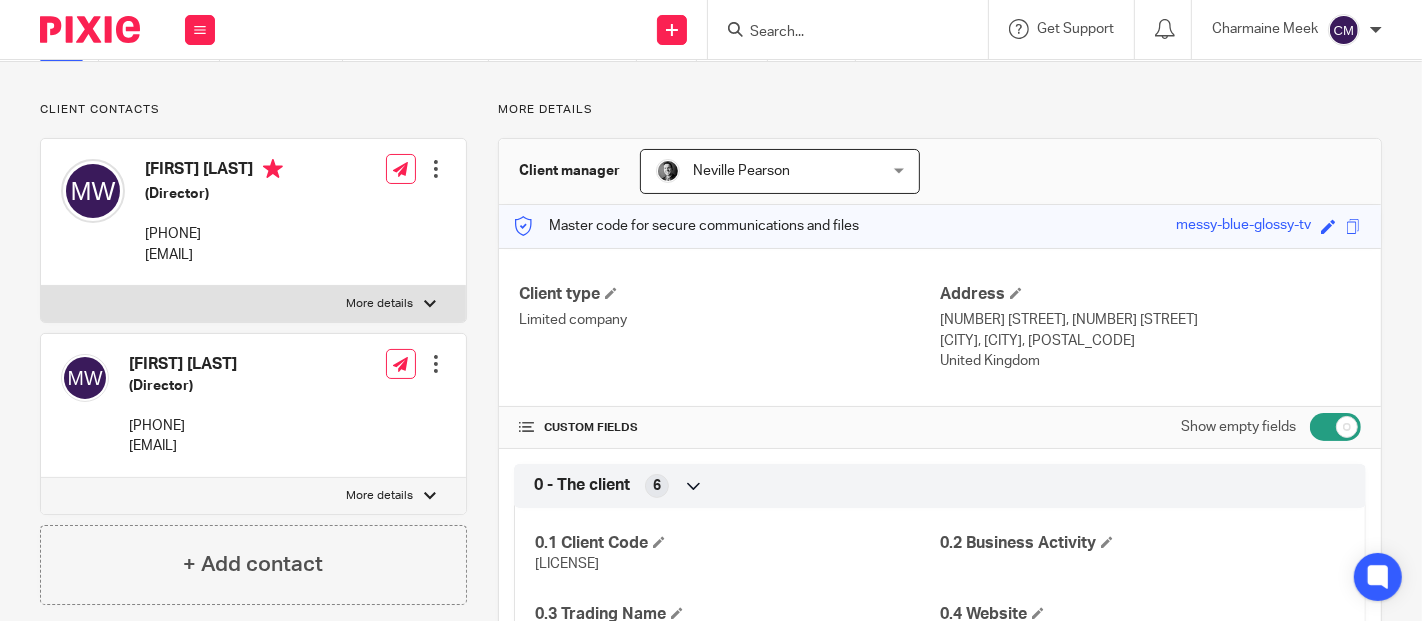 scroll, scrollTop: 0, scrollLeft: 0, axis: both 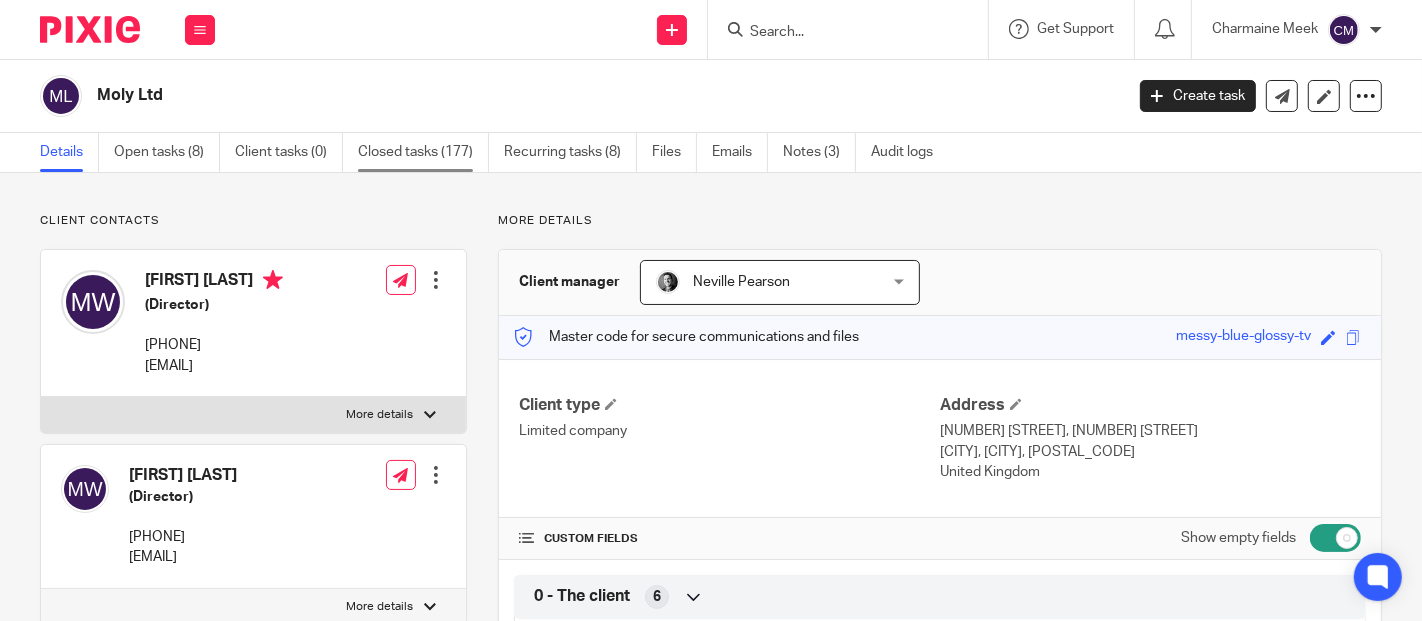 click on "Closed tasks (177)" at bounding box center (423, 152) 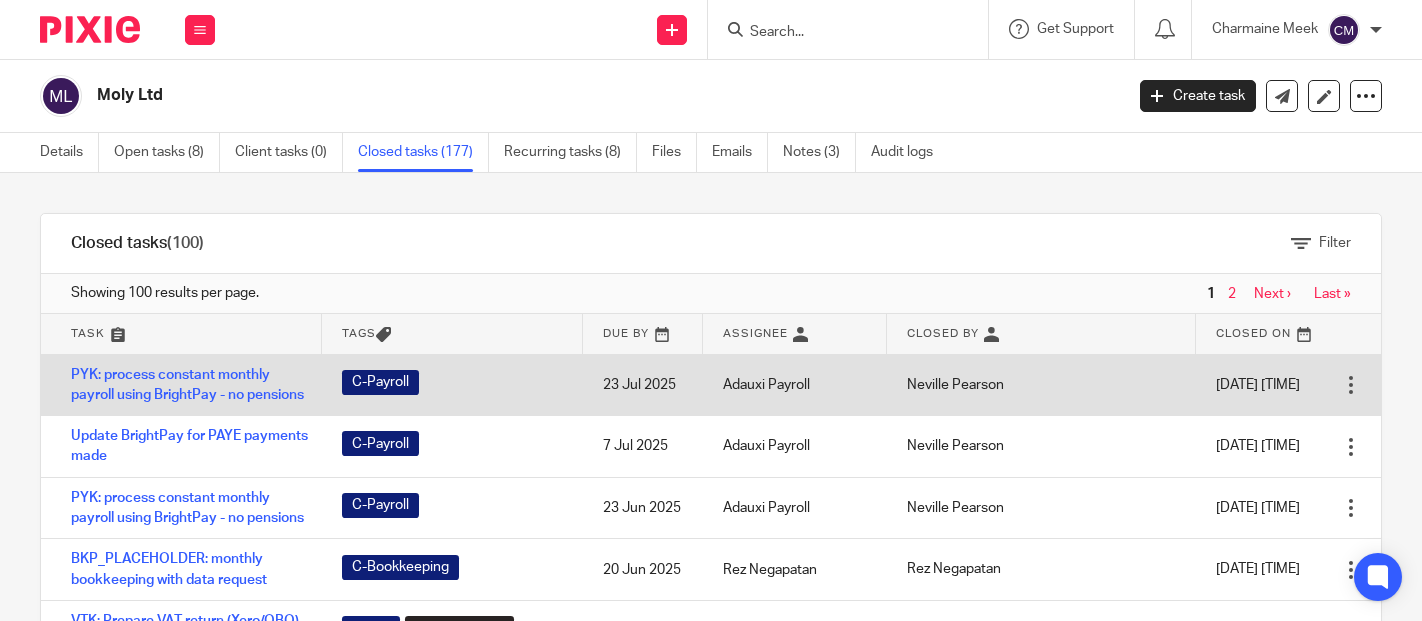 scroll, scrollTop: 0, scrollLeft: 0, axis: both 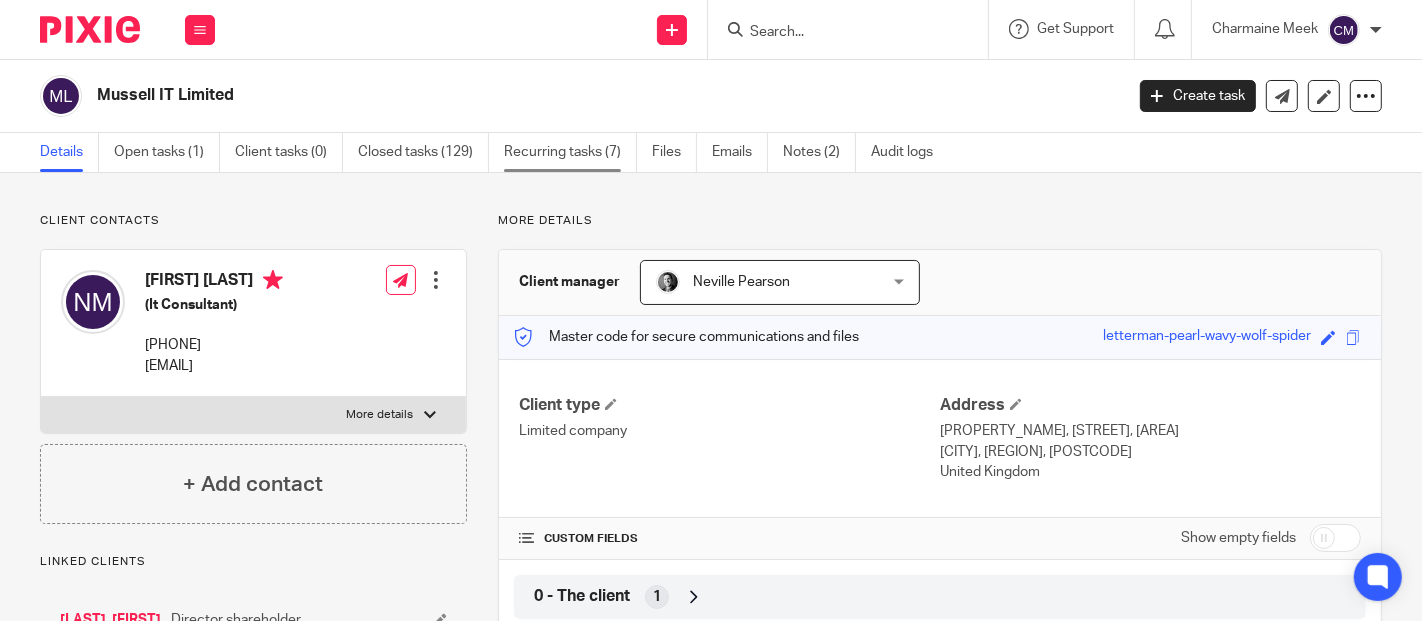 click on "Recurring tasks (7)" at bounding box center (570, 152) 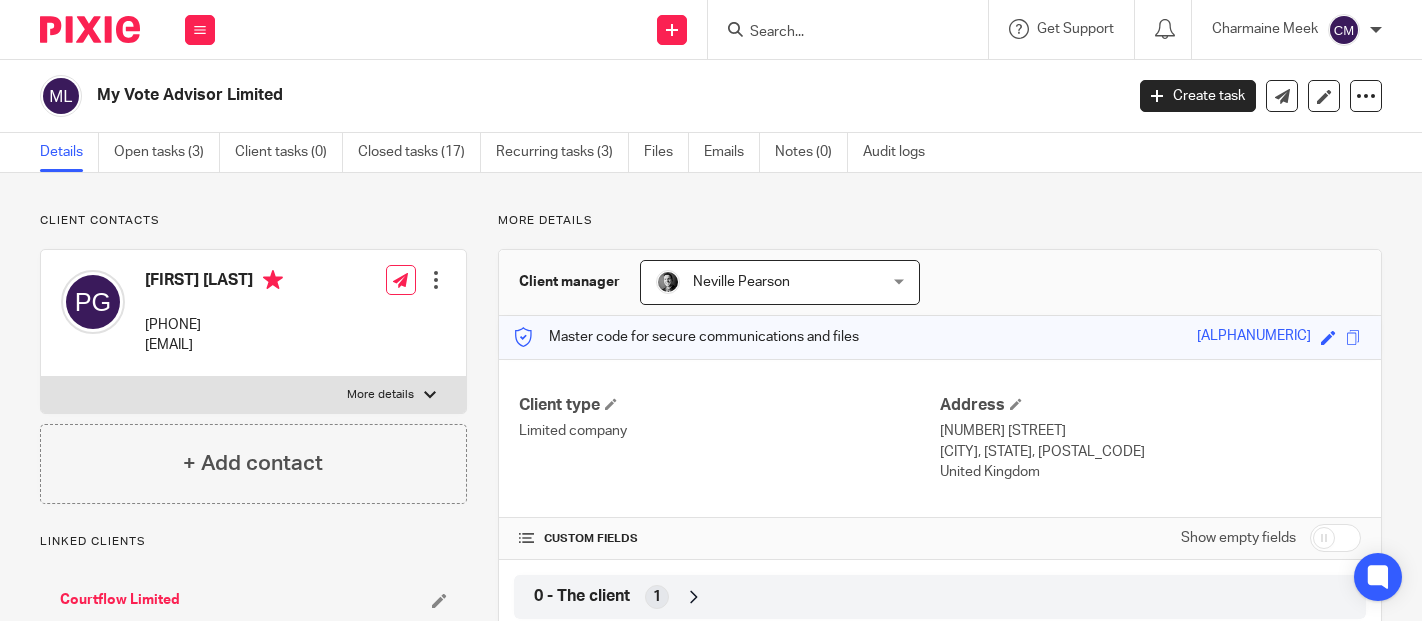 scroll, scrollTop: 0, scrollLeft: 0, axis: both 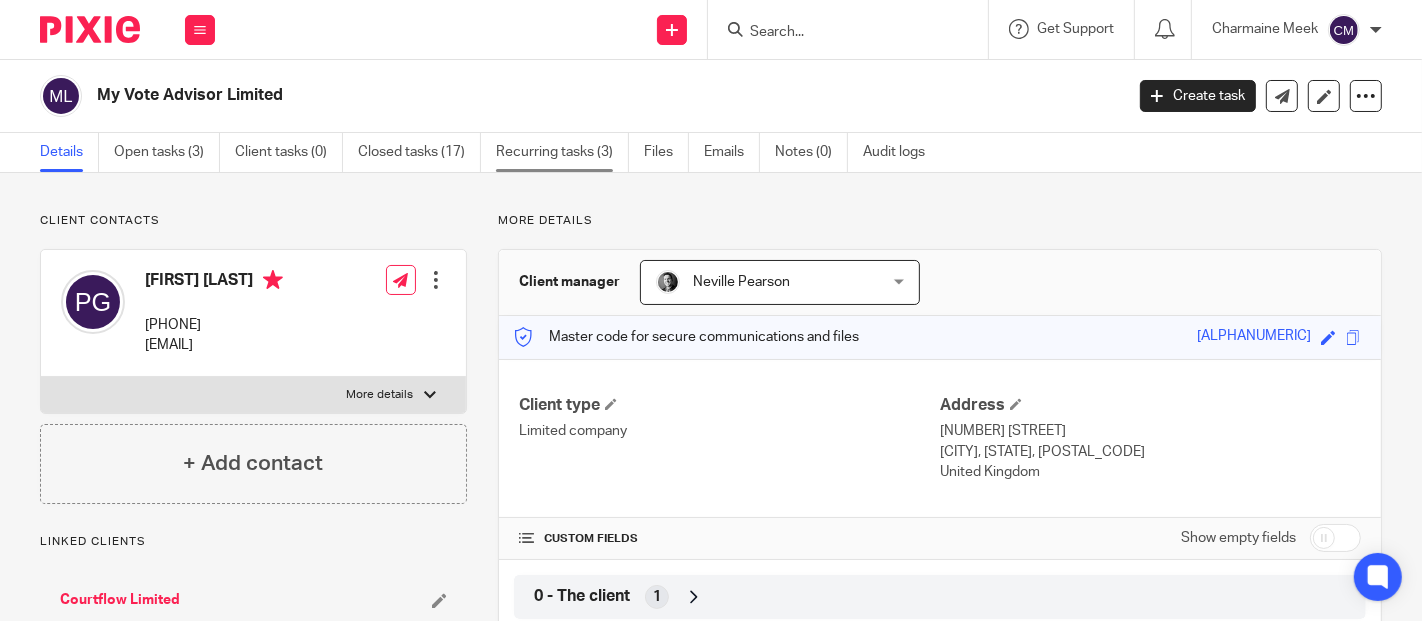 click on "Recurring tasks (3)" at bounding box center (562, 152) 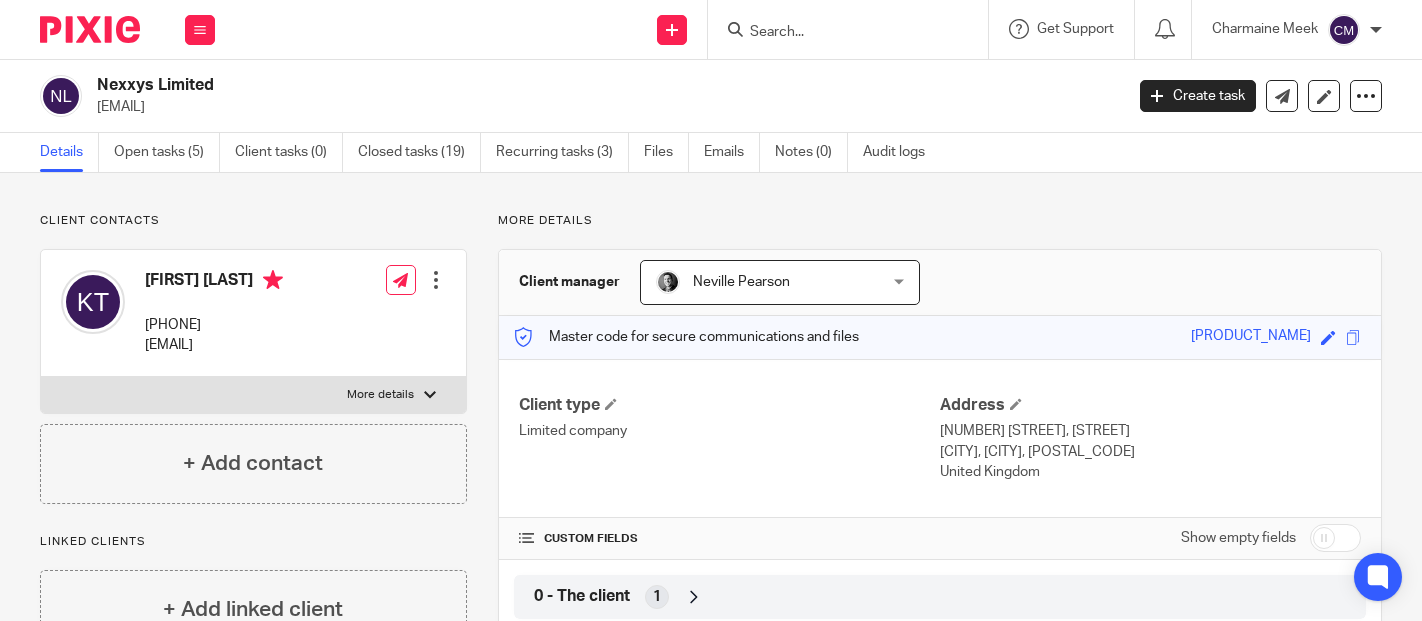 scroll, scrollTop: 0, scrollLeft: 0, axis: both 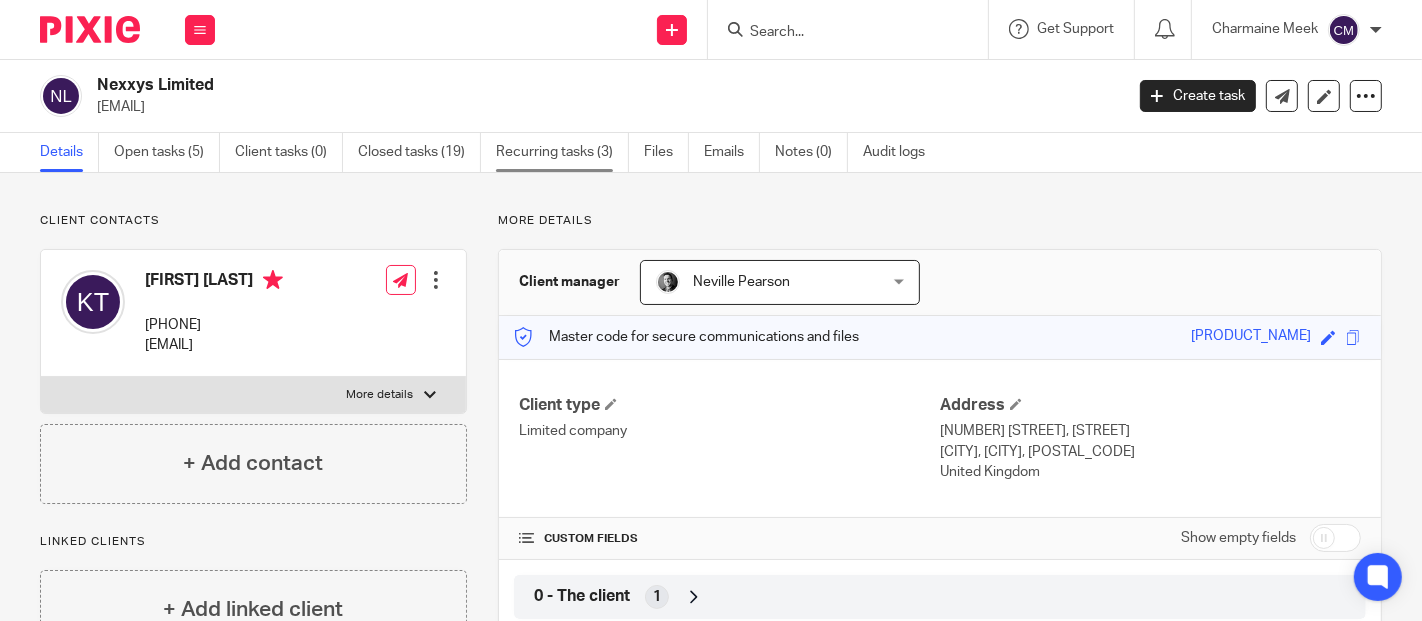 click on "Recurring tasks (3)" at bounding box center [562, 152] 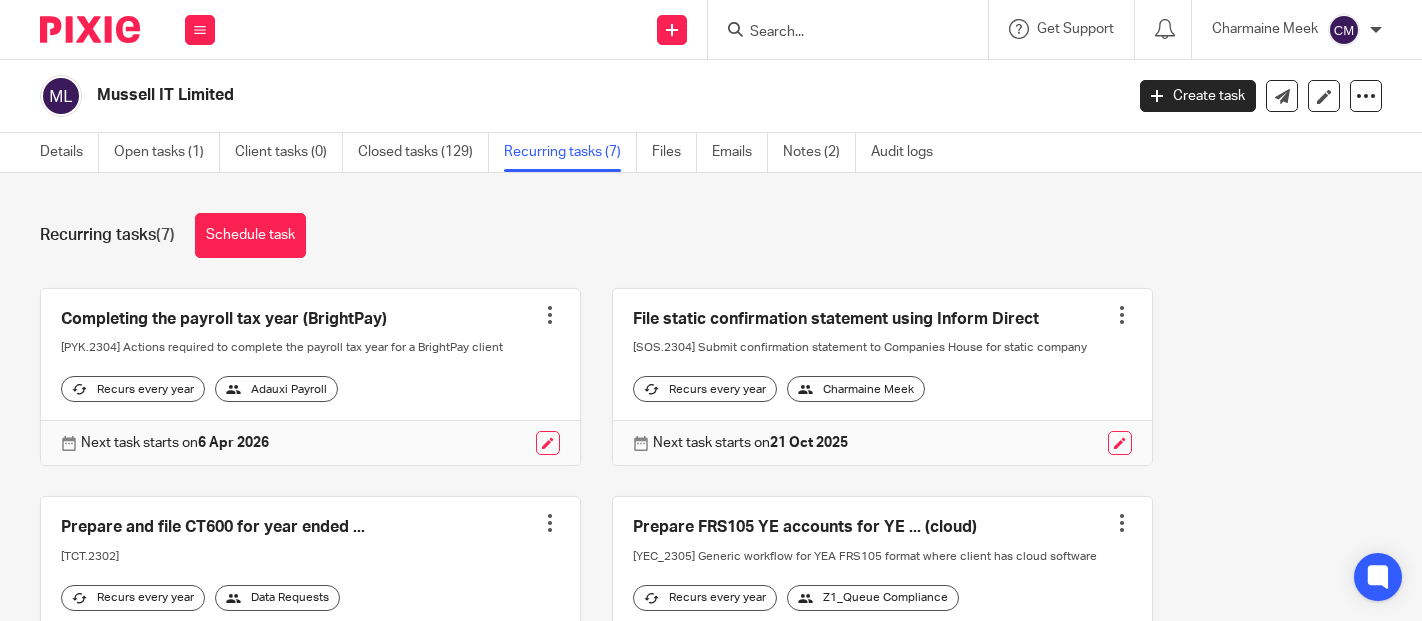 scroll, scrollTop: 0, scrollLeft: 0, axis: both 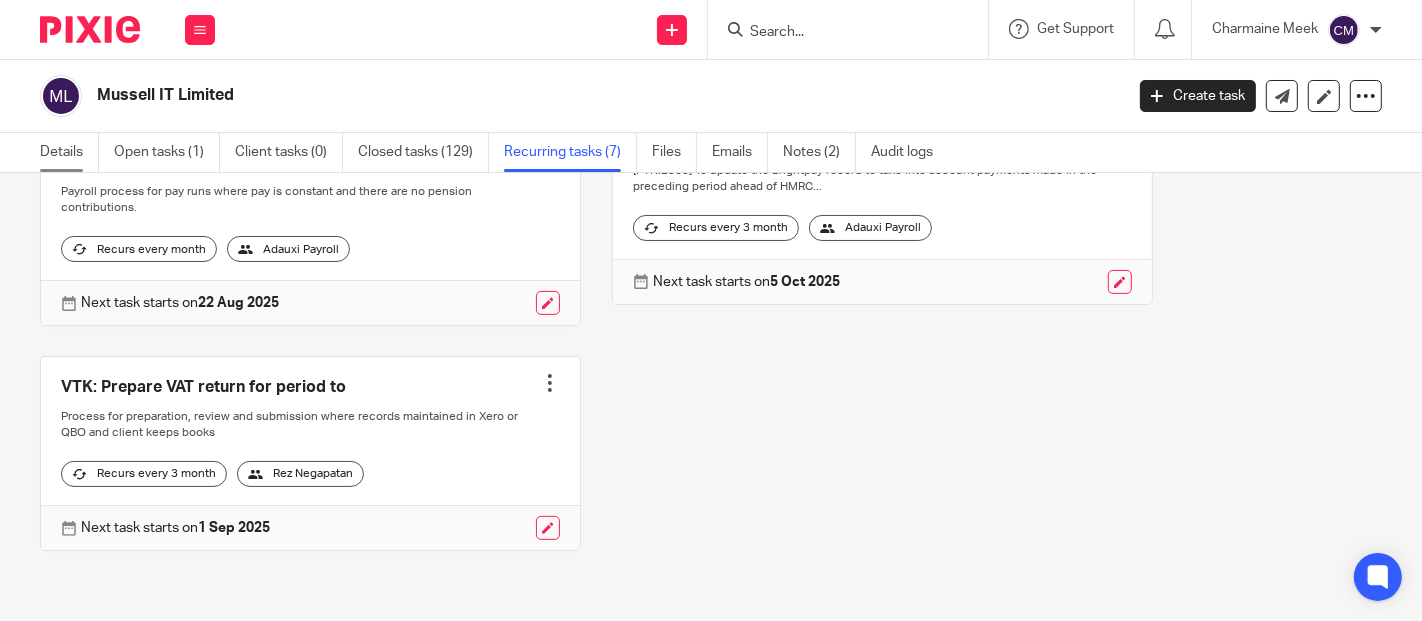 click on "Details" at bounding box center (69, 152) 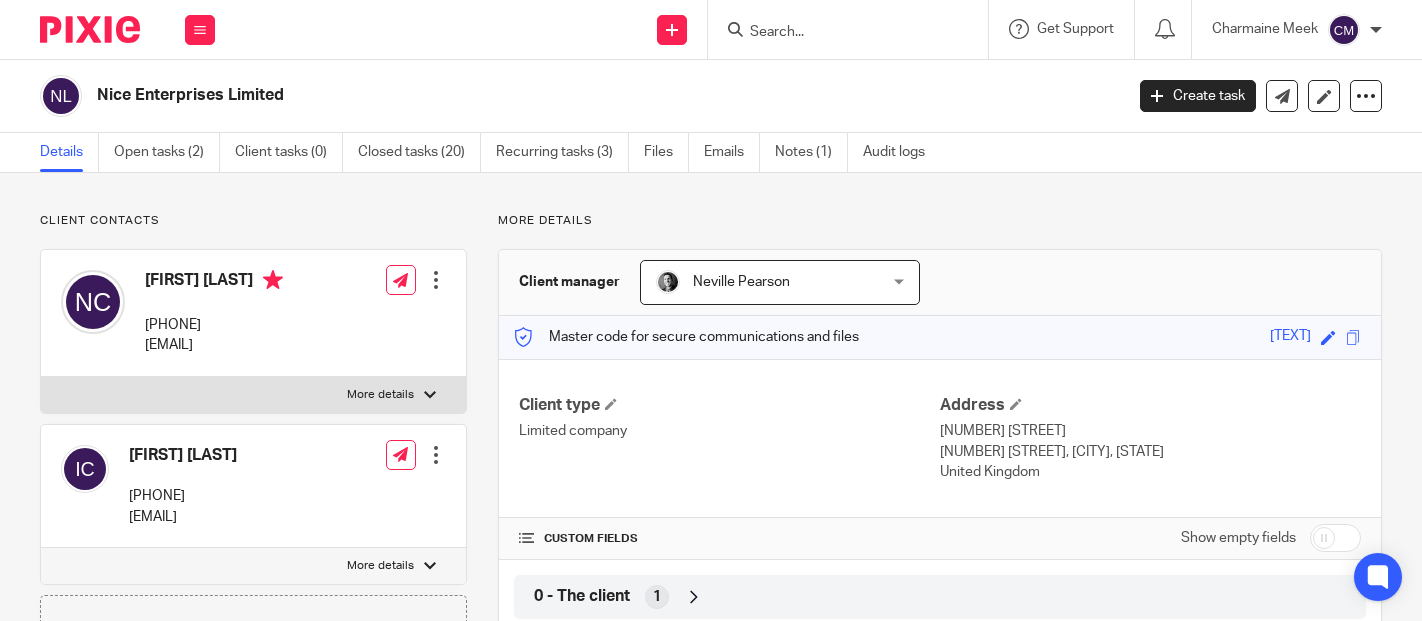 scroll, scrollTop: 0, scrollLeft: 0, axis: both 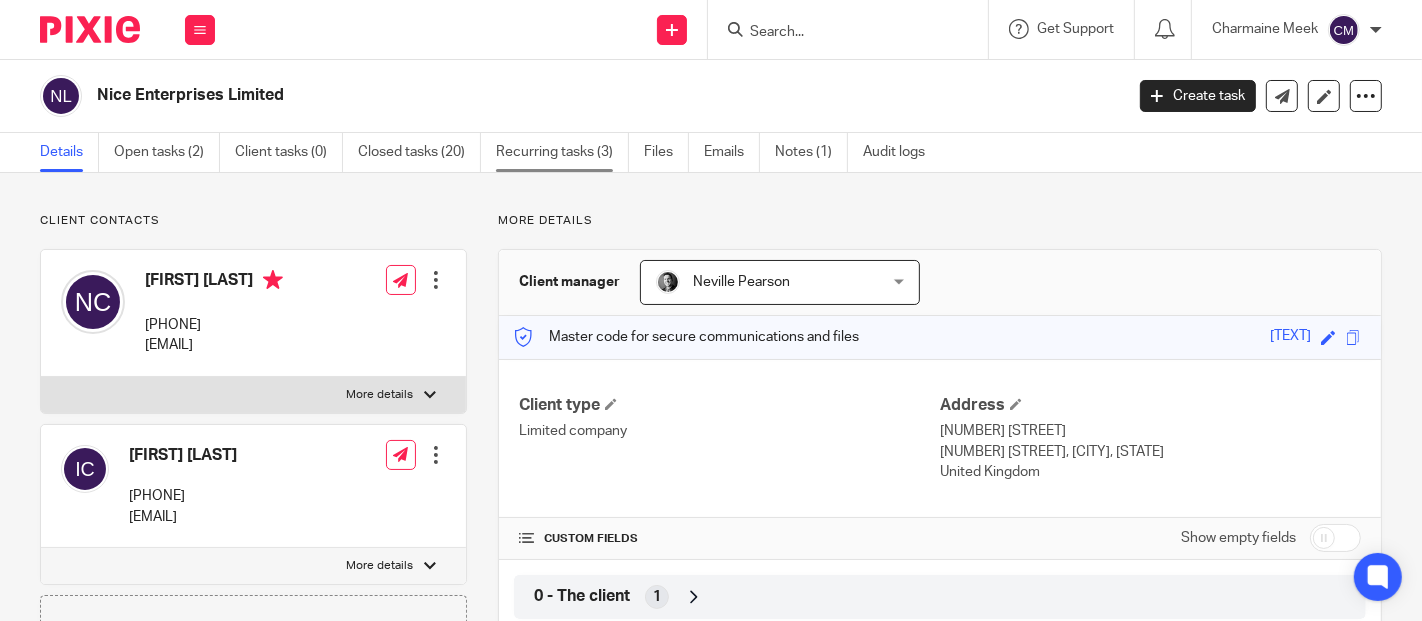 click on "Recurring tasks (3)" at bounding box center (562, 152) 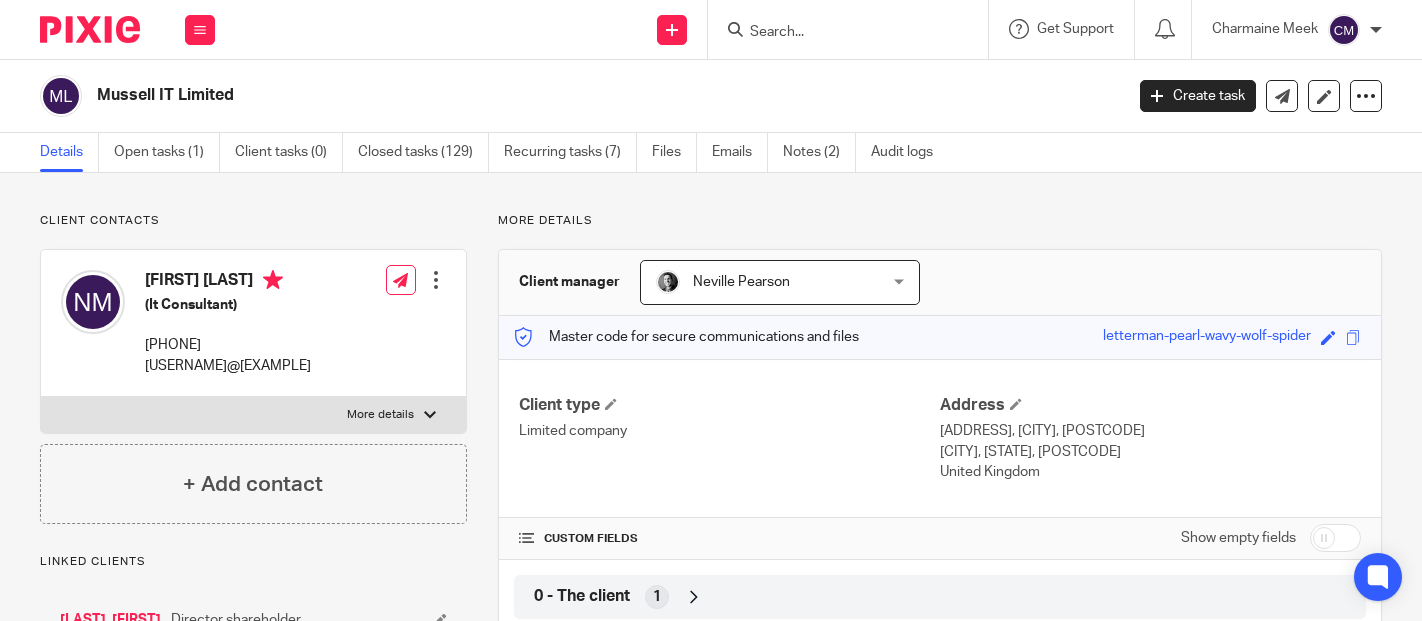 scroll, scrollTop: 0, scrollLeft: 0, axis: both 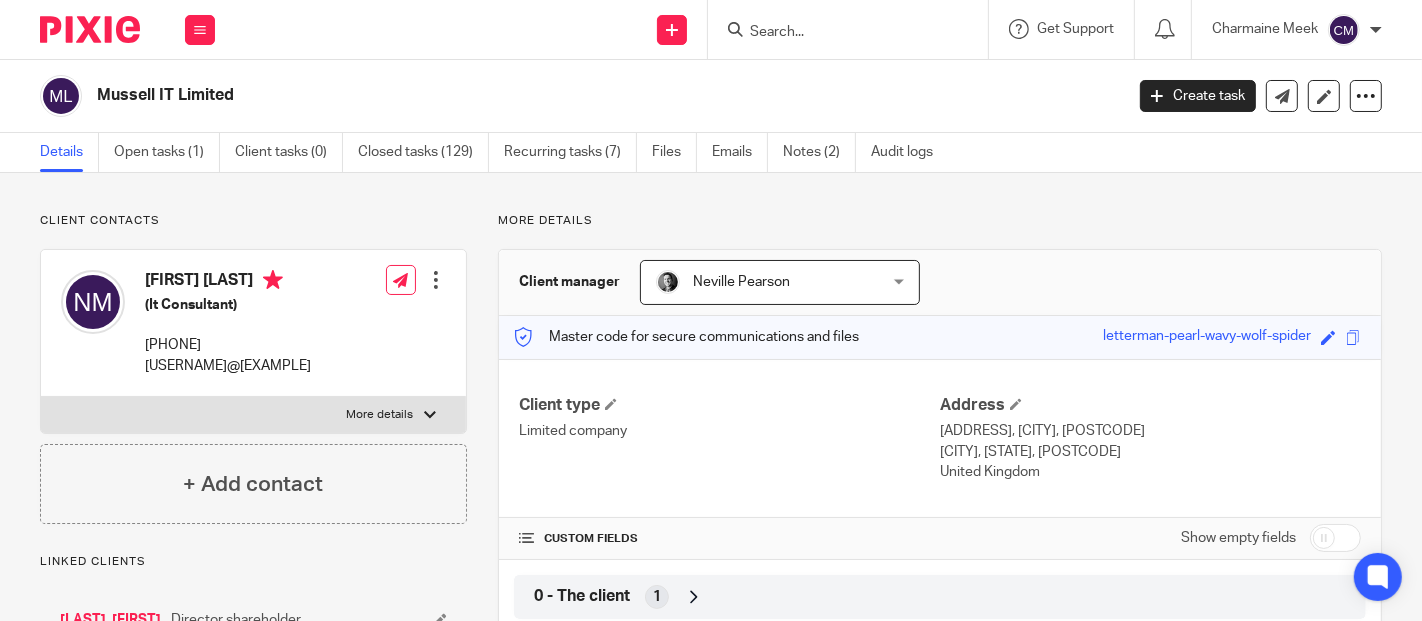 click on "CUSTOM FIELDS
Show empty fields" at bounding box center (940, 538) 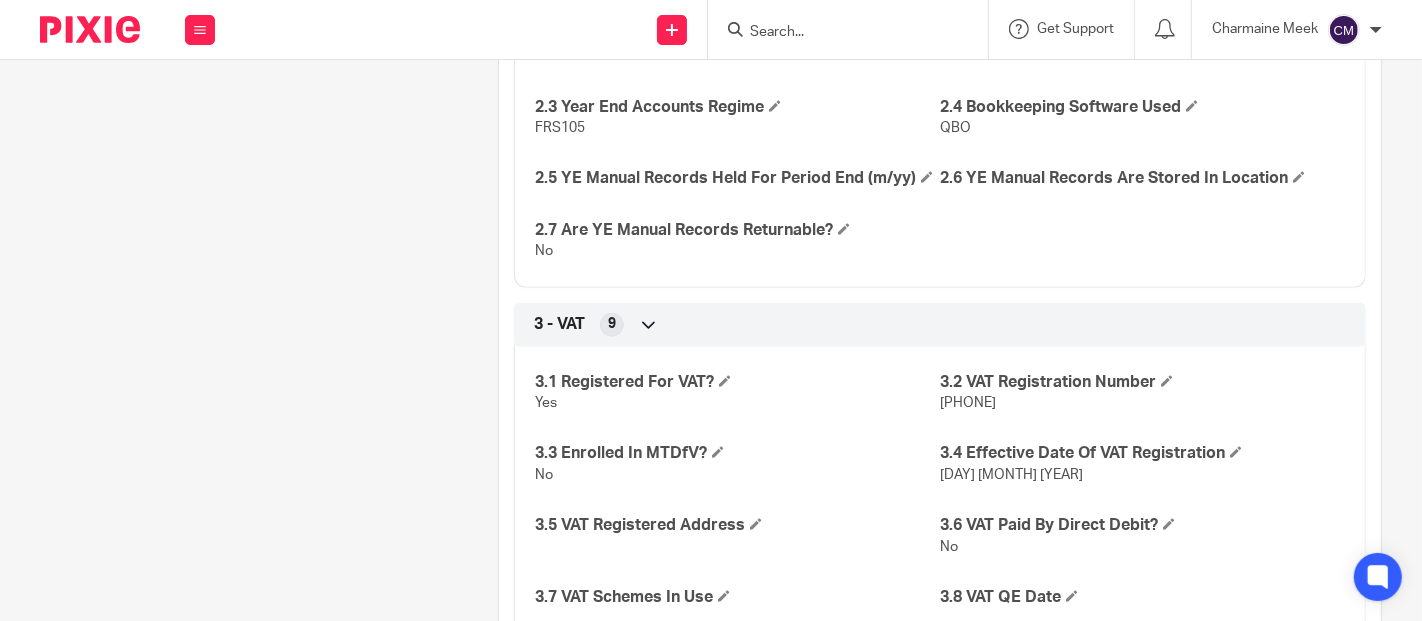 scroll, scrollTop: 1444, scrollLeft: 0, axis: vertical 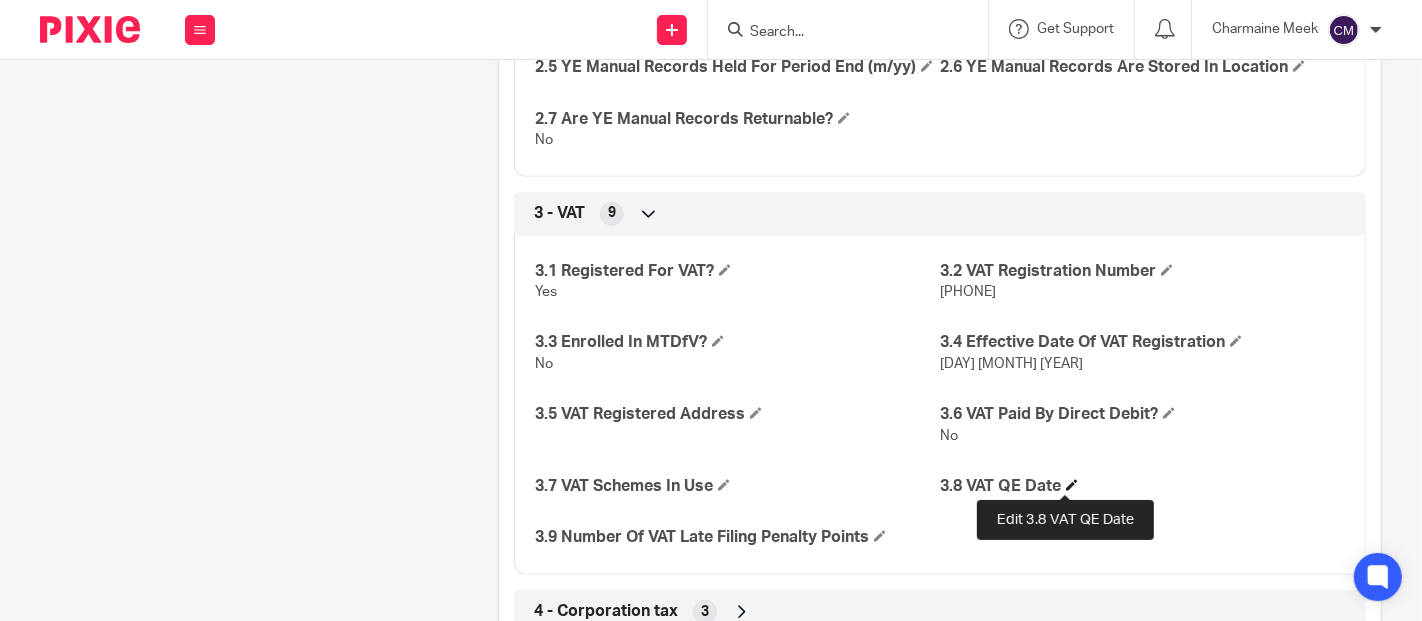 click at bounding box center (1072, 485) 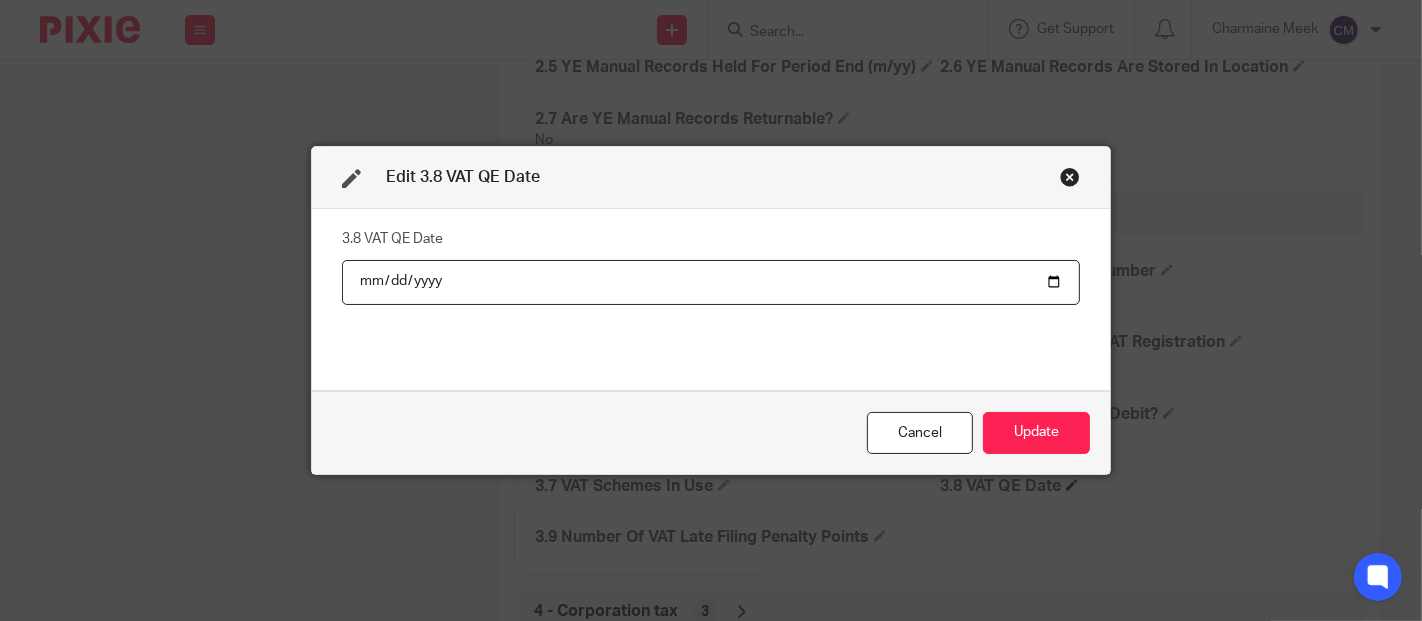 type on "2025-08-31" 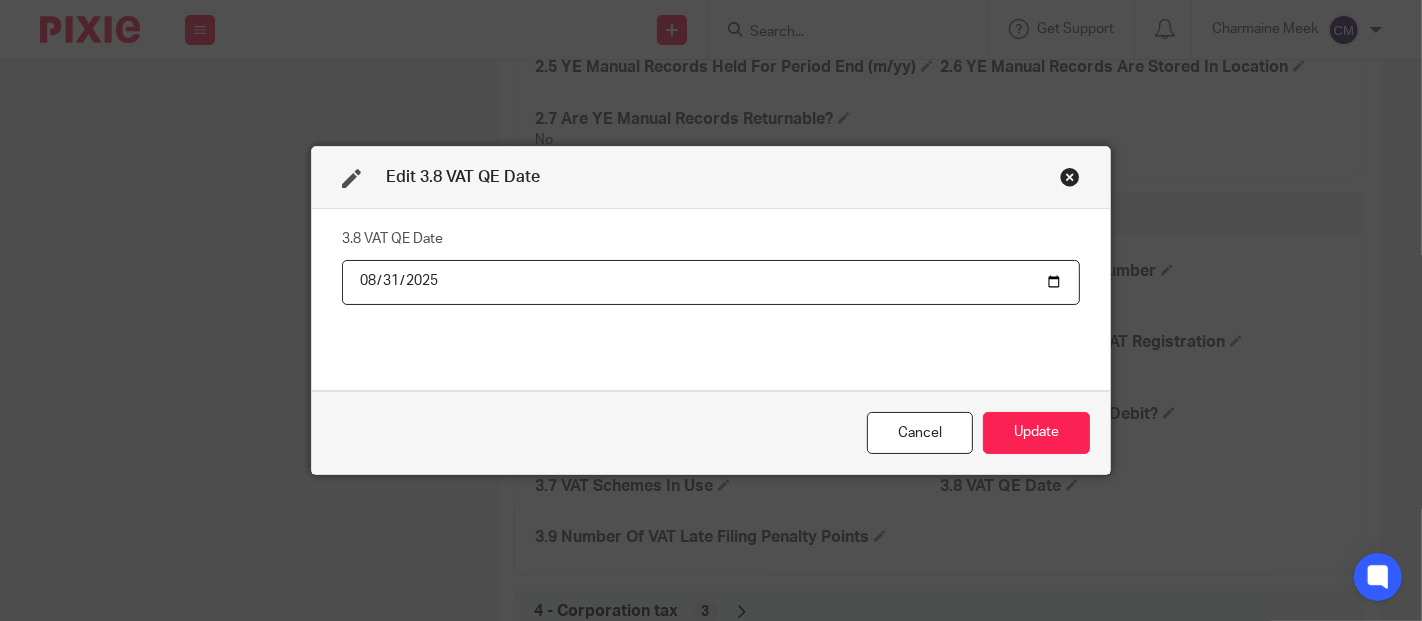 click on "Cancel
Update" at bounding box center [711, 433] 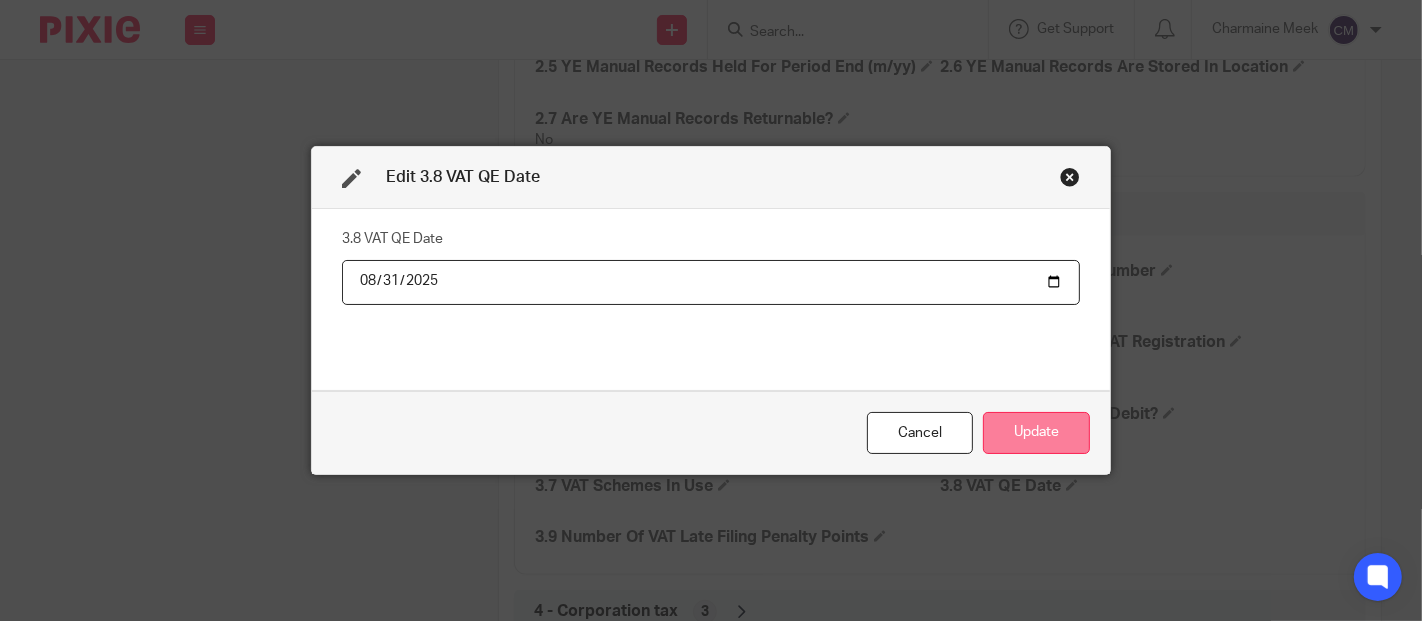 click on "Update" at bounding box center [1036, 433] 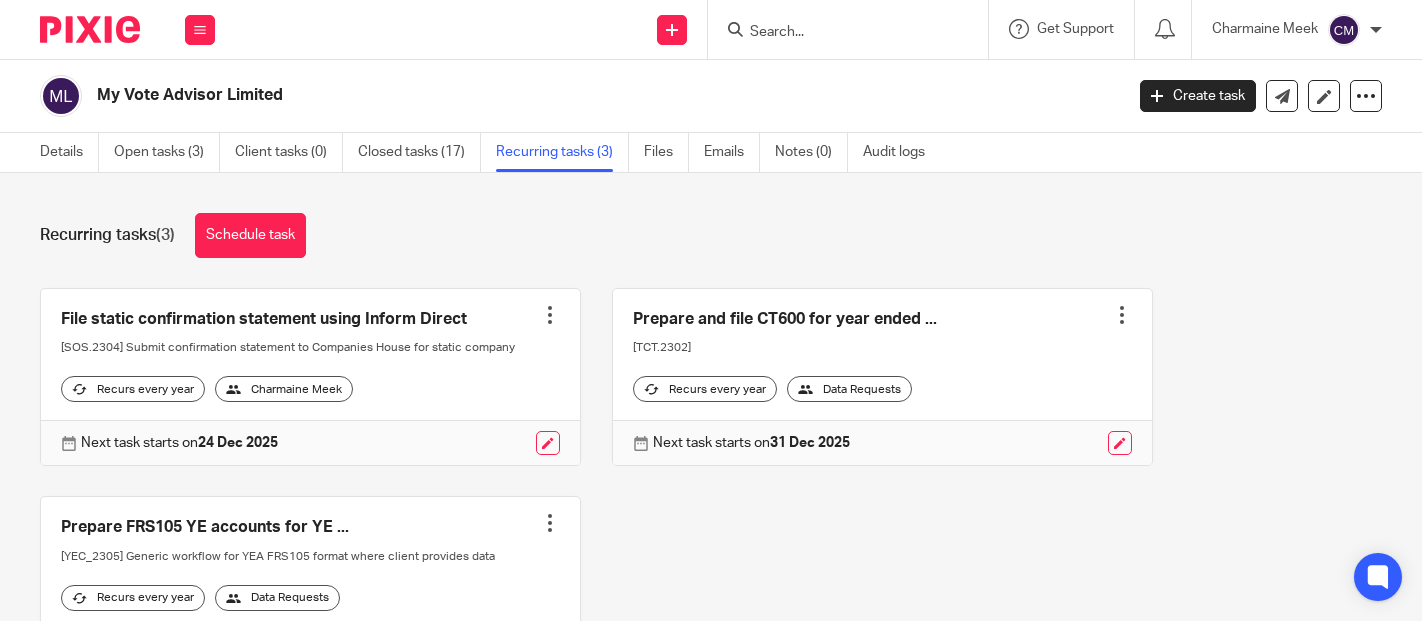 scroll, scrollTop: 0, scrollLeft: 0, axis: both 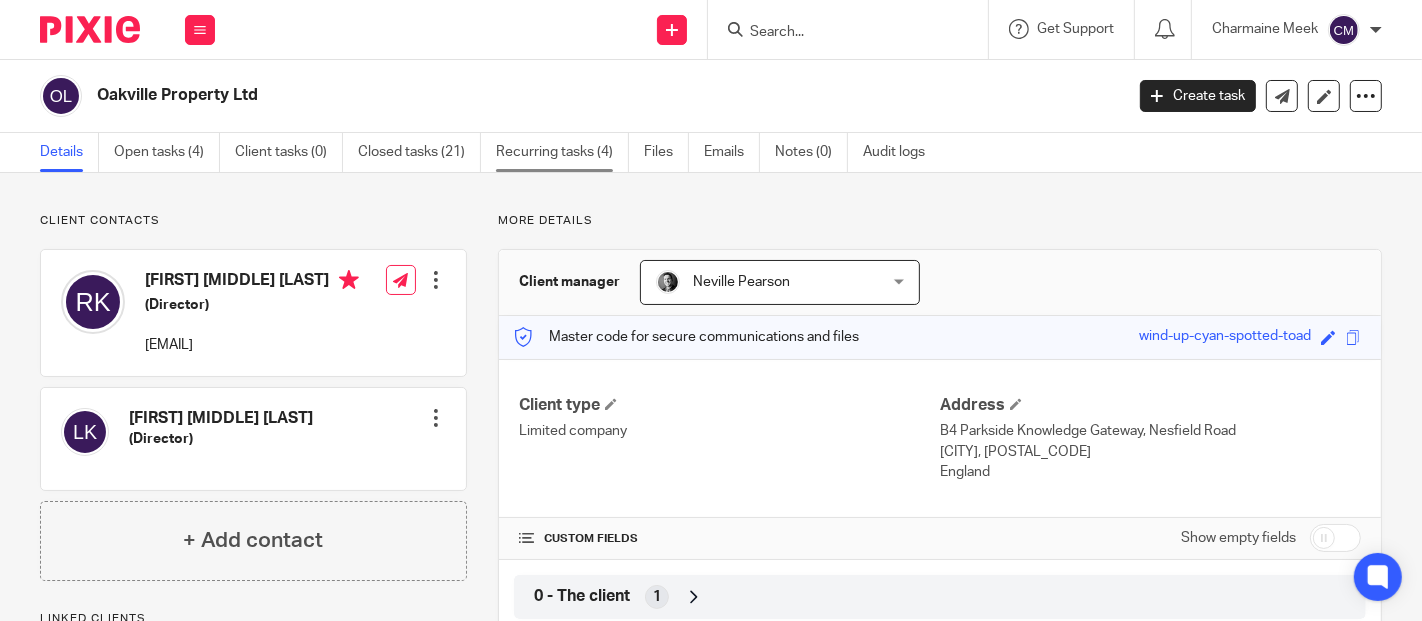 click on "Recurring tasks (4)" at bounding box center [562, 152] 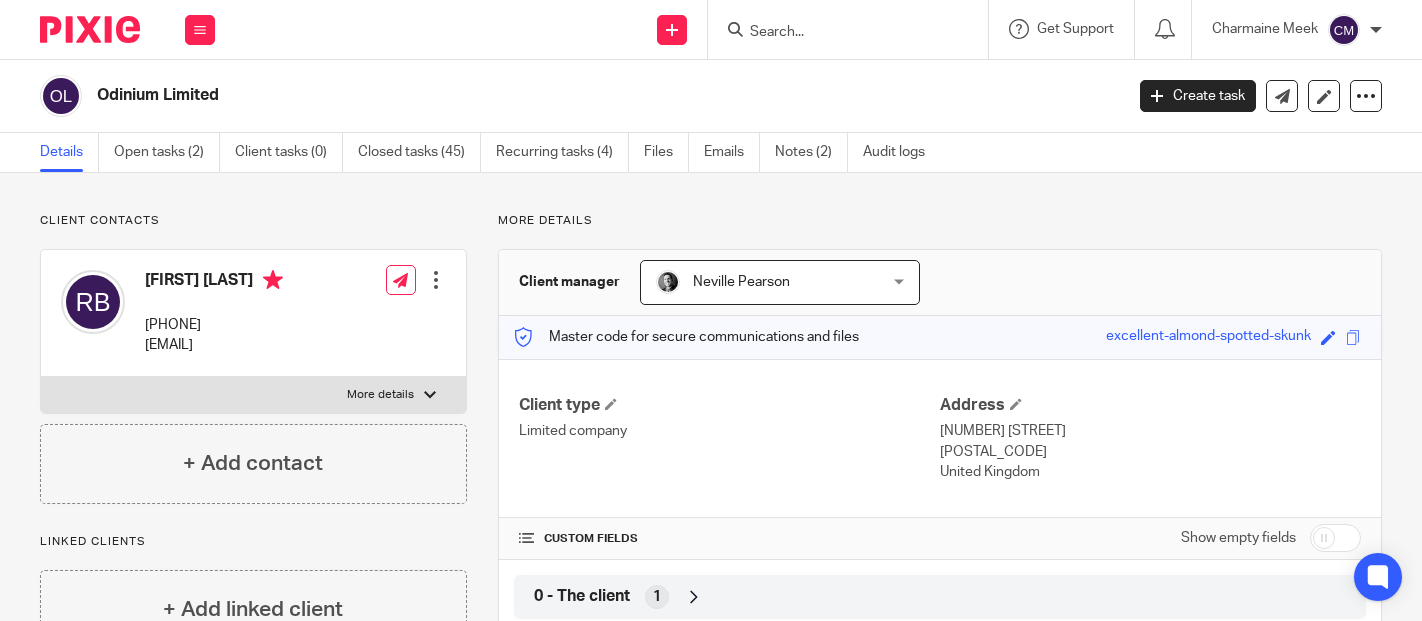 scroll, scrollTop: 0, scrollLeft: 0, axis: both 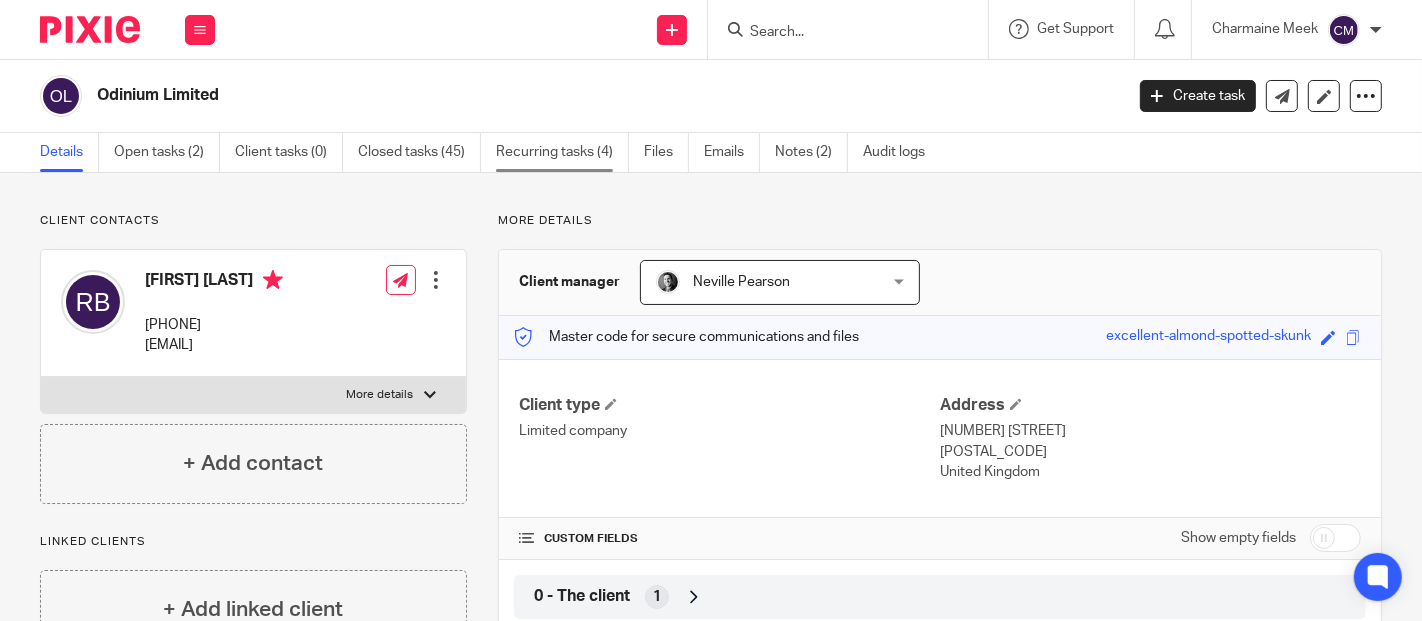 click on "Recurring tasks (4)" at bounding box center [562, 152] 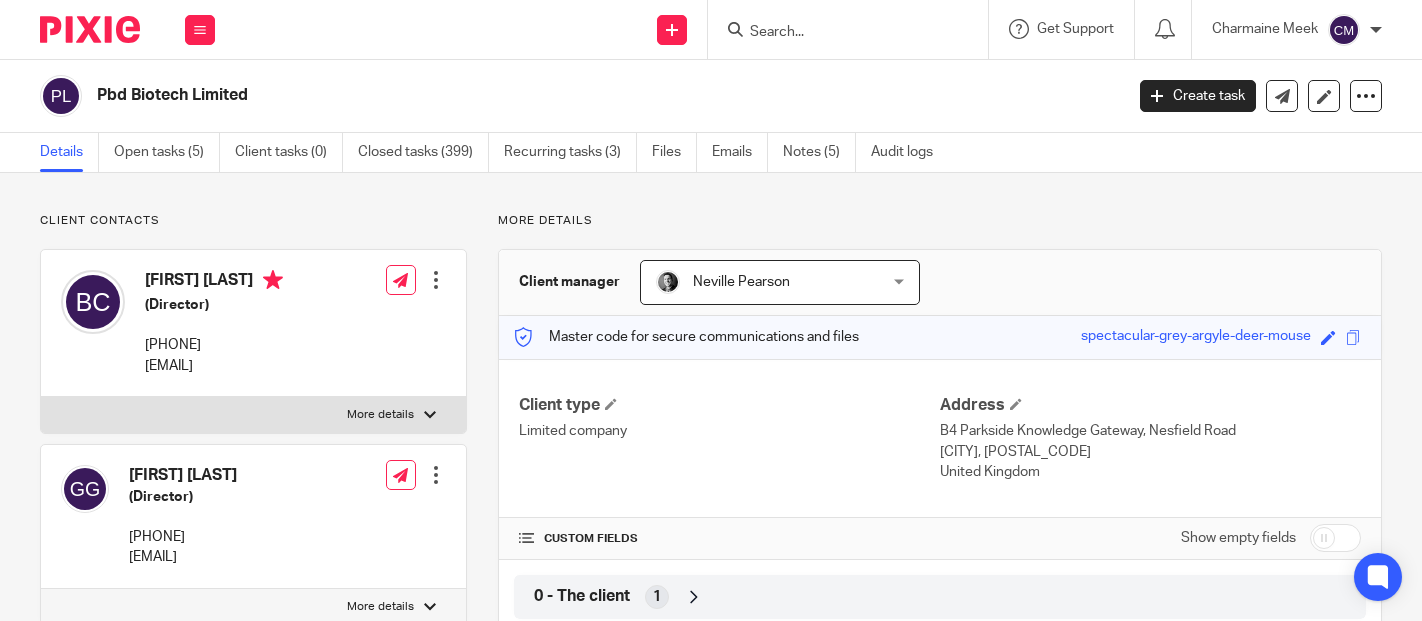 scroll, scrollTop: 0, scrollLeft: 0, axis: both 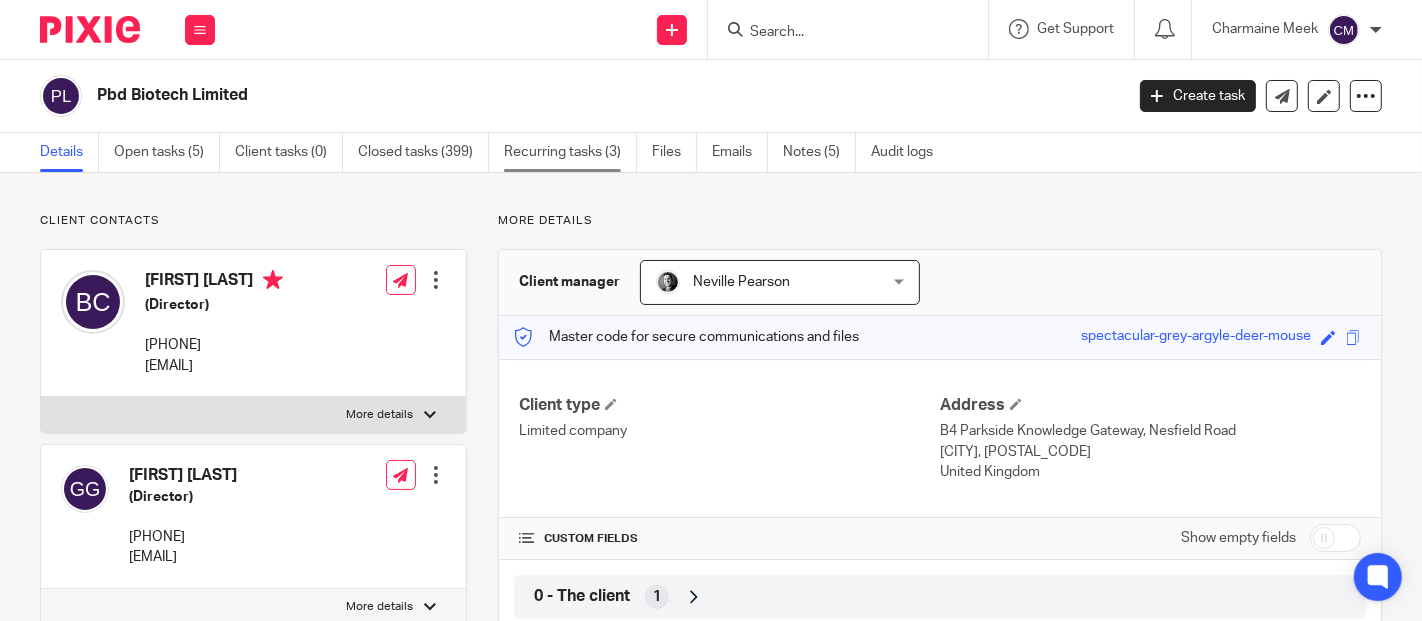 click on "Recurring tasks (3)" at bounding box center (570, 152) 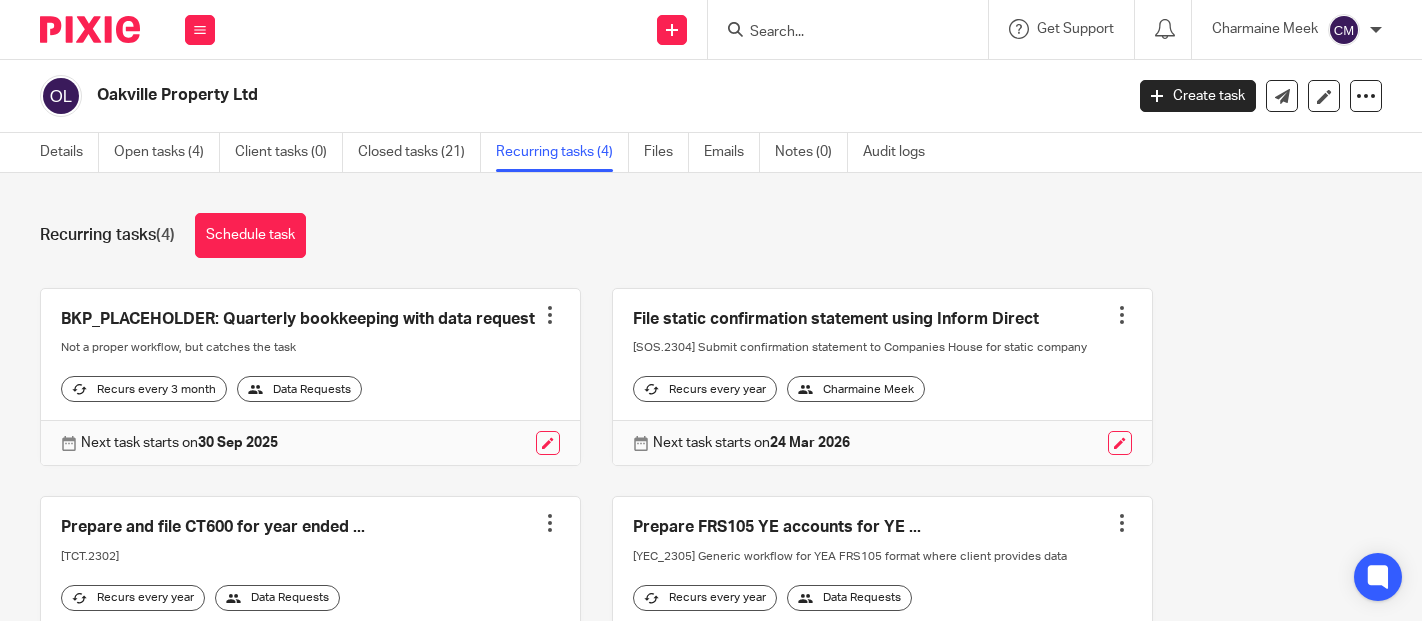 scroll, scrollTop: 0, scrollLeft: 0, axis: both 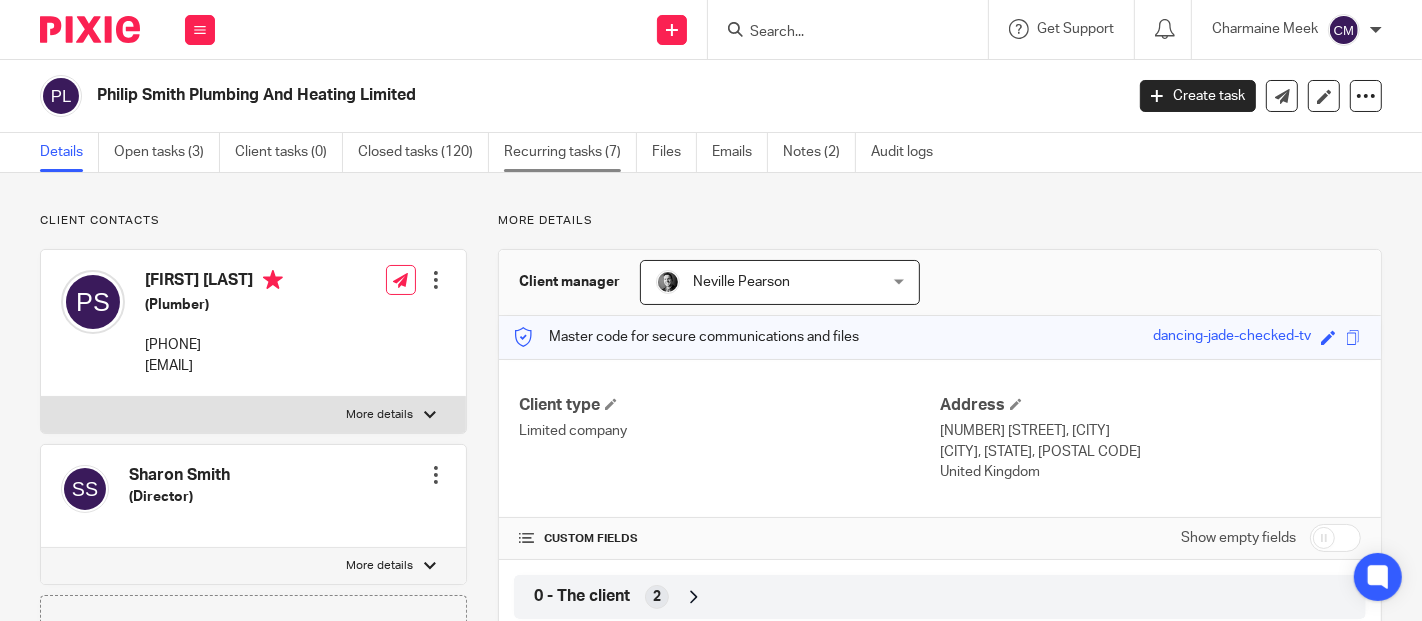 click on "Recurring tasks (7)" at bounding box center [570, 152] 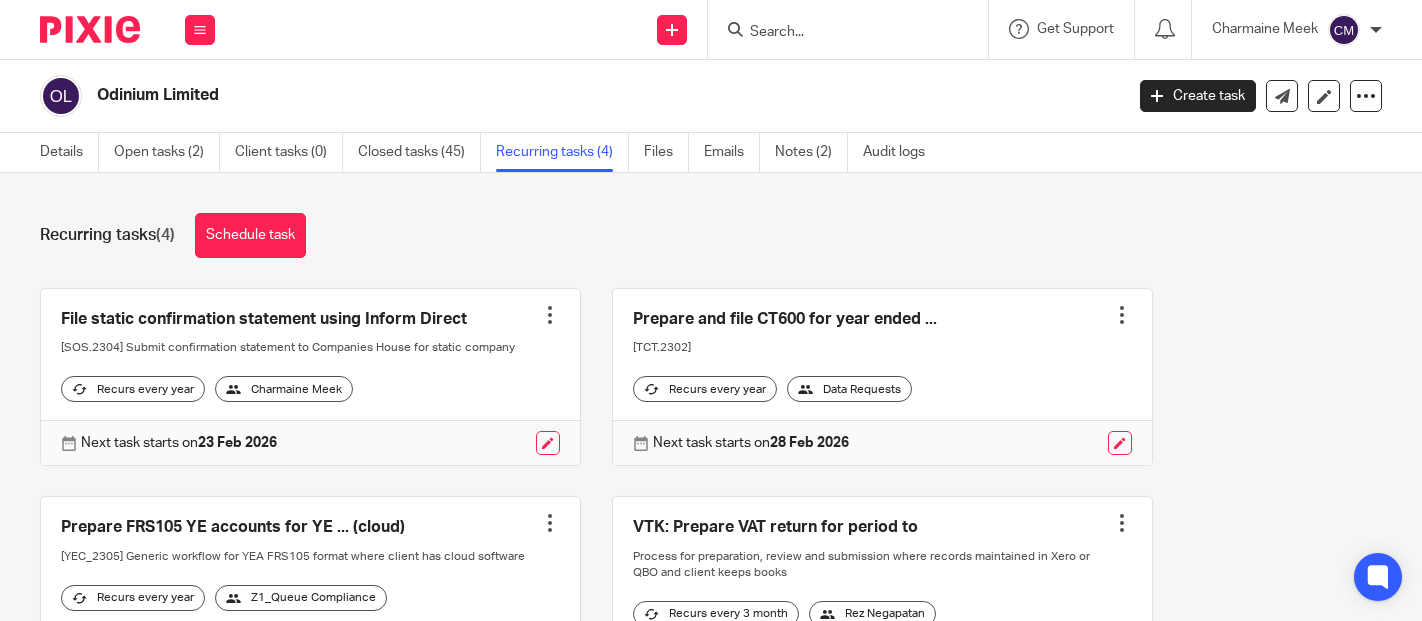 scroll, scrollTop: 0, scrollLeft: 0, axis: both 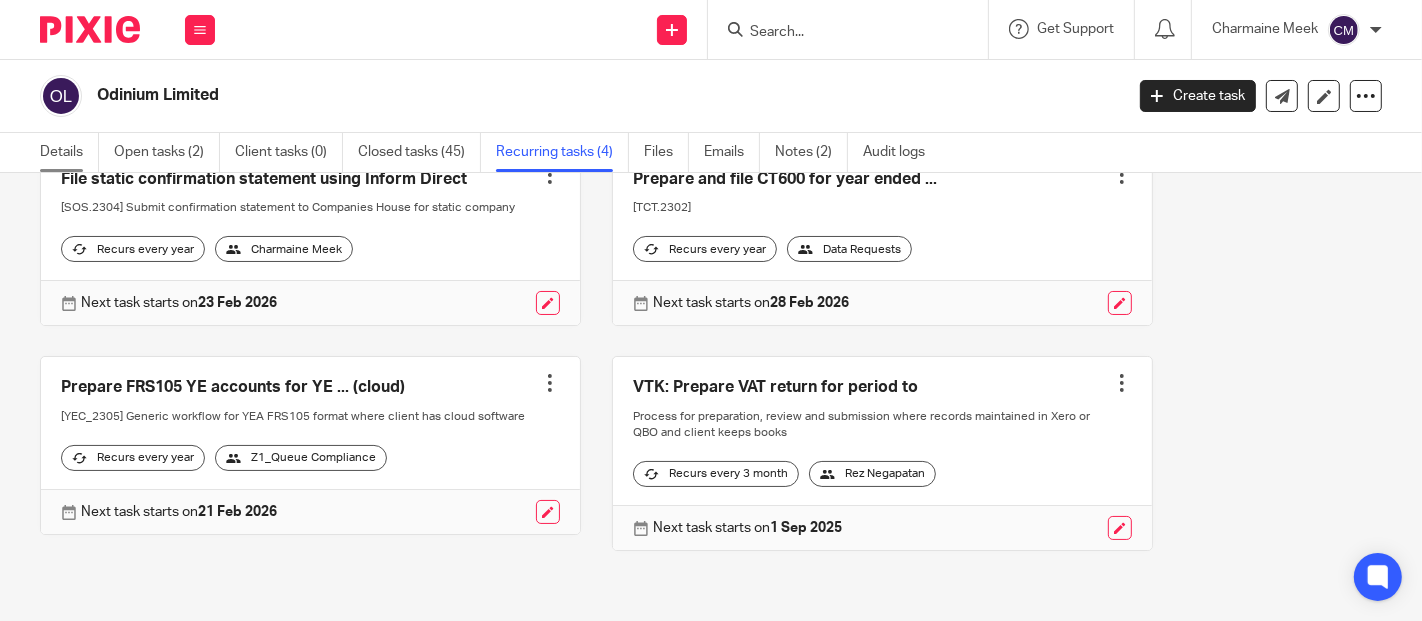 click on "Details" at bounding box center (69, 152) 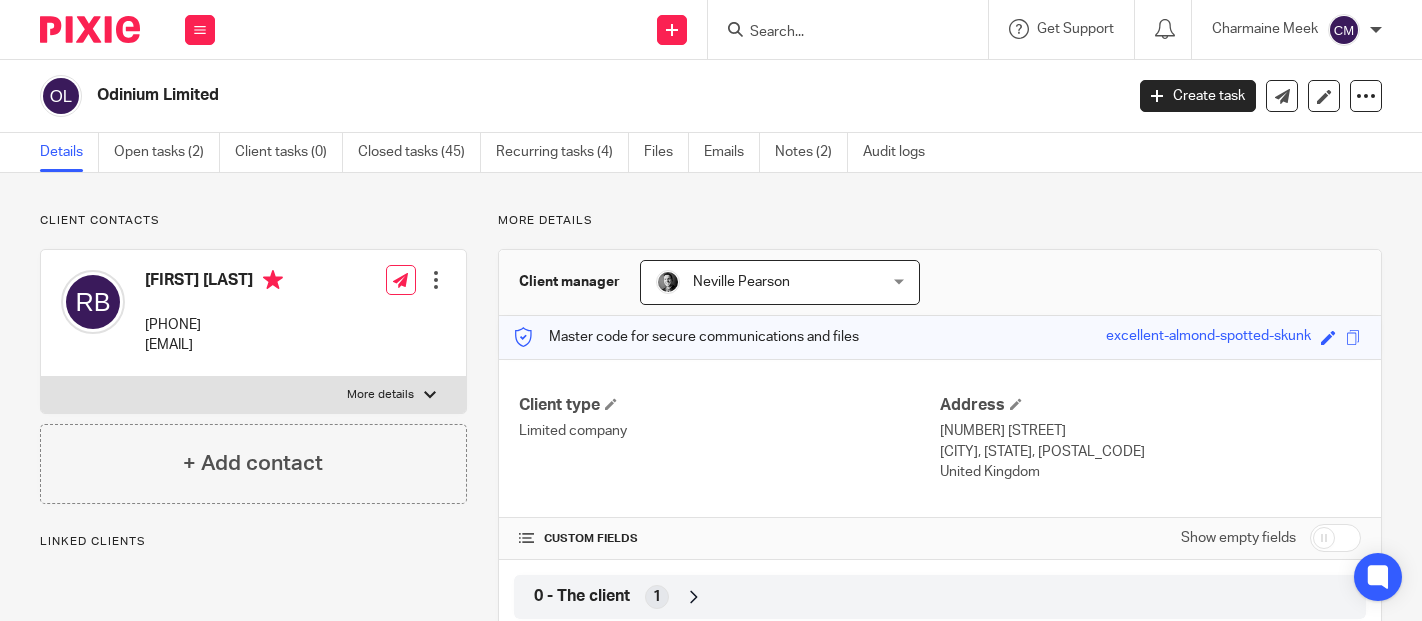 scroll, scrollTop: 0, scrollLeft: 0, axis: both 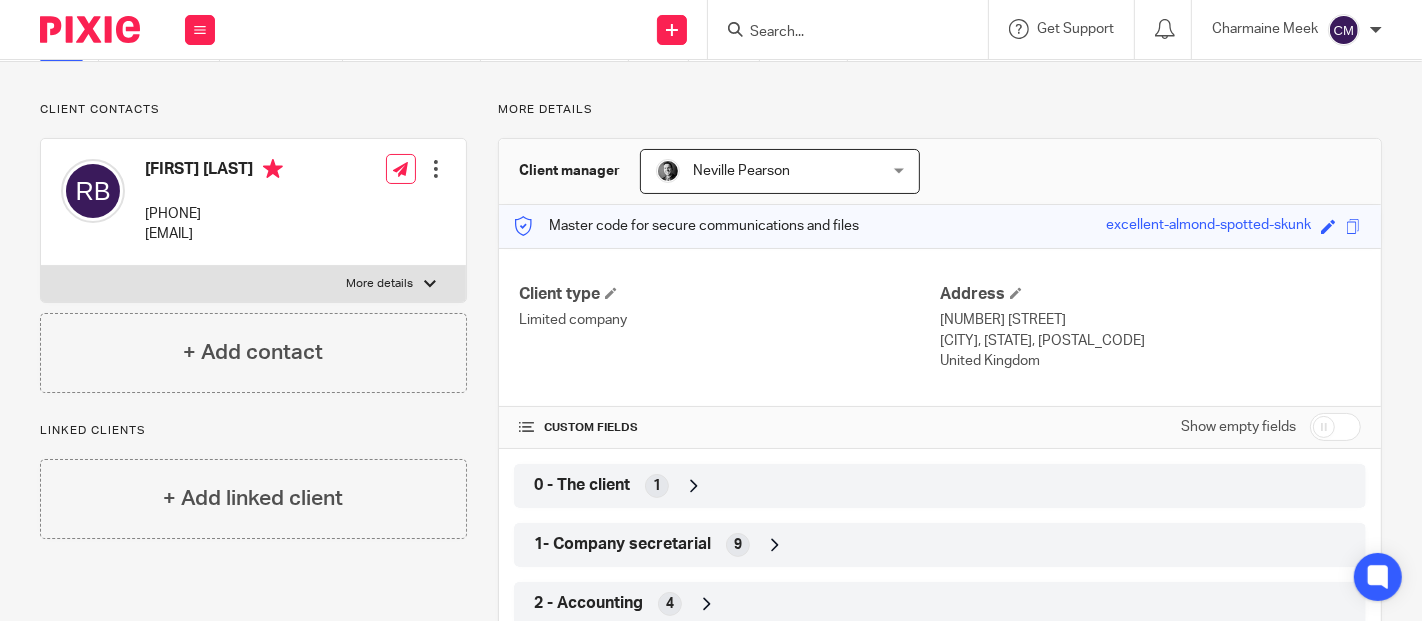 click at bounding box center [1335, 427] 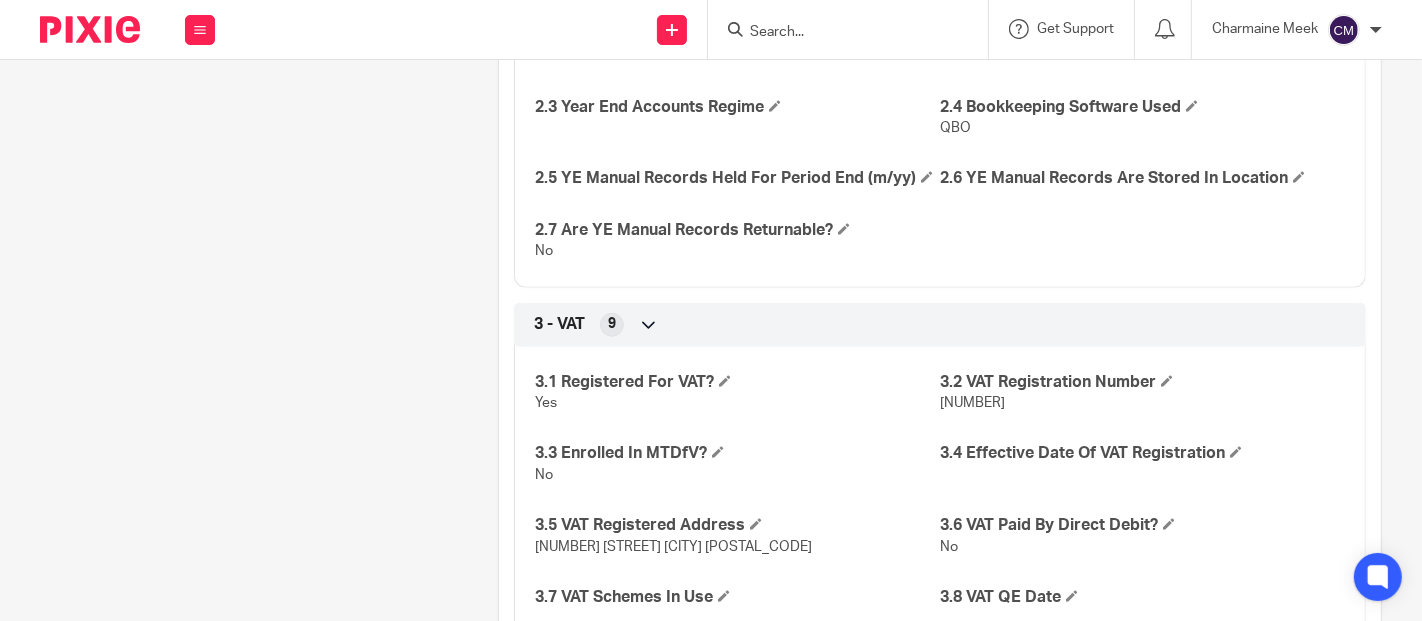 scroll, scrollTop: 1444, scrollLeft: 0, axis: vertical 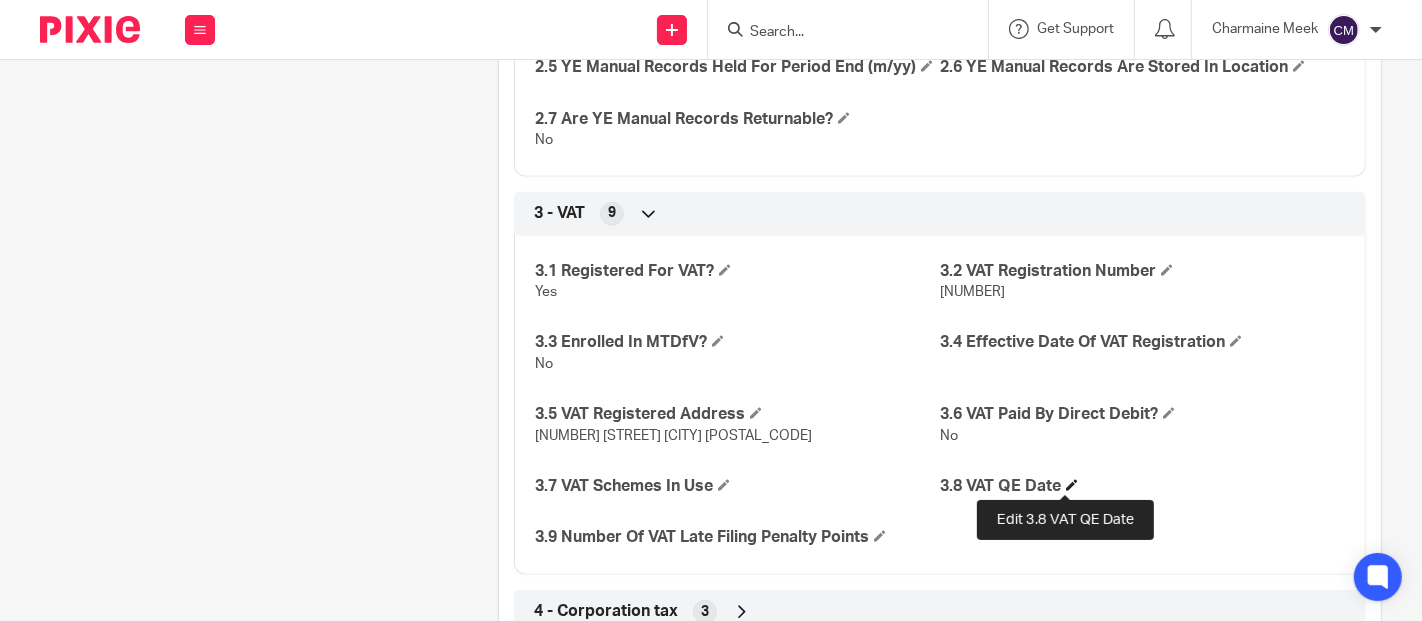 click at bounding box center (1072, 485) 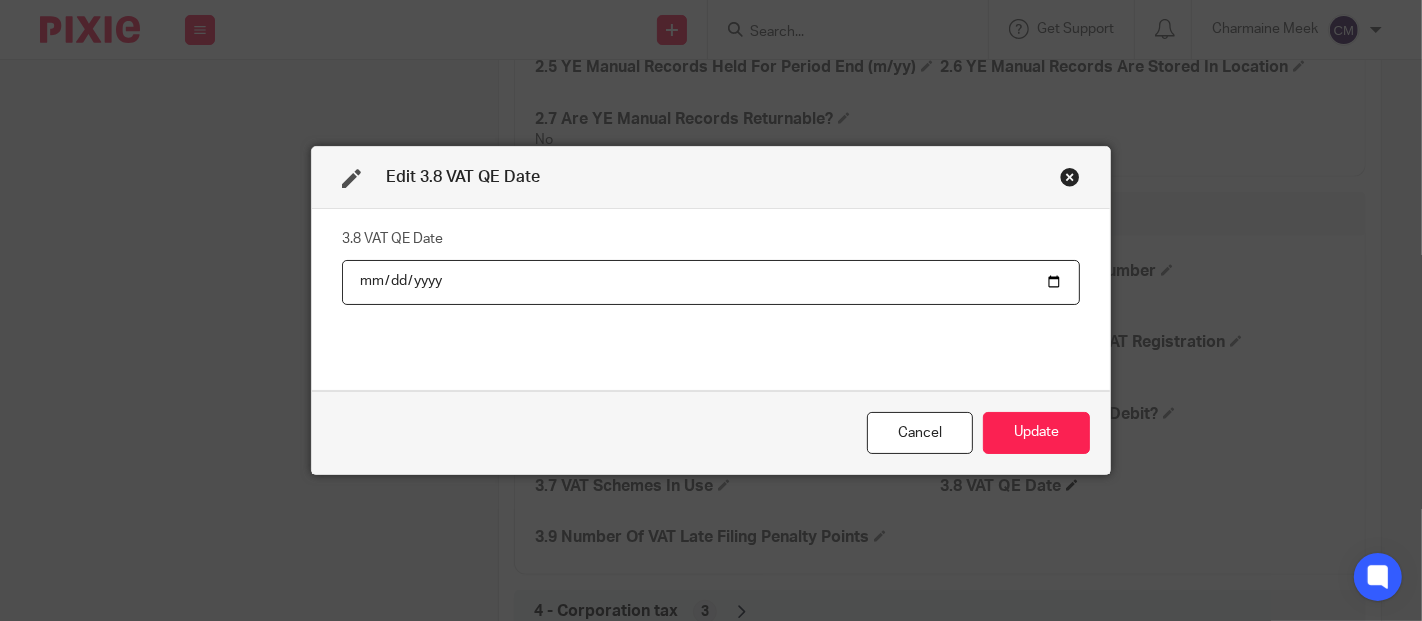 type on "2025-08-31" 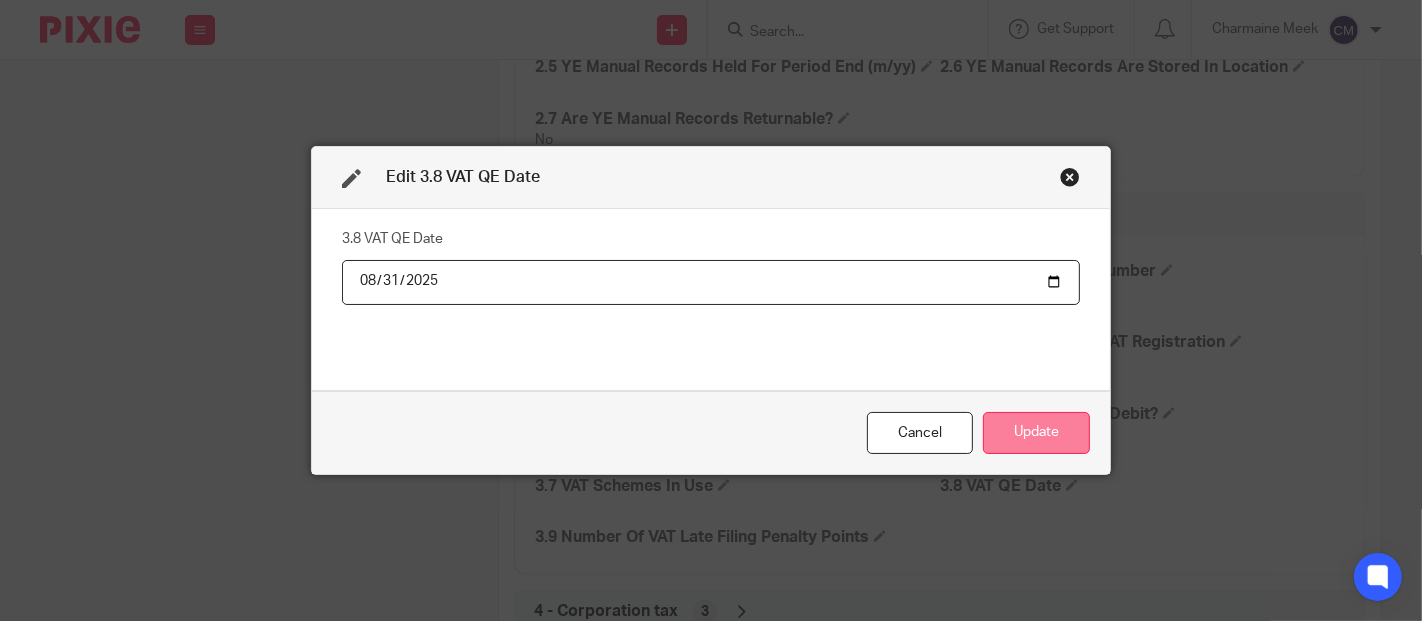 click on "Update" at bounding box center (1036, 433) 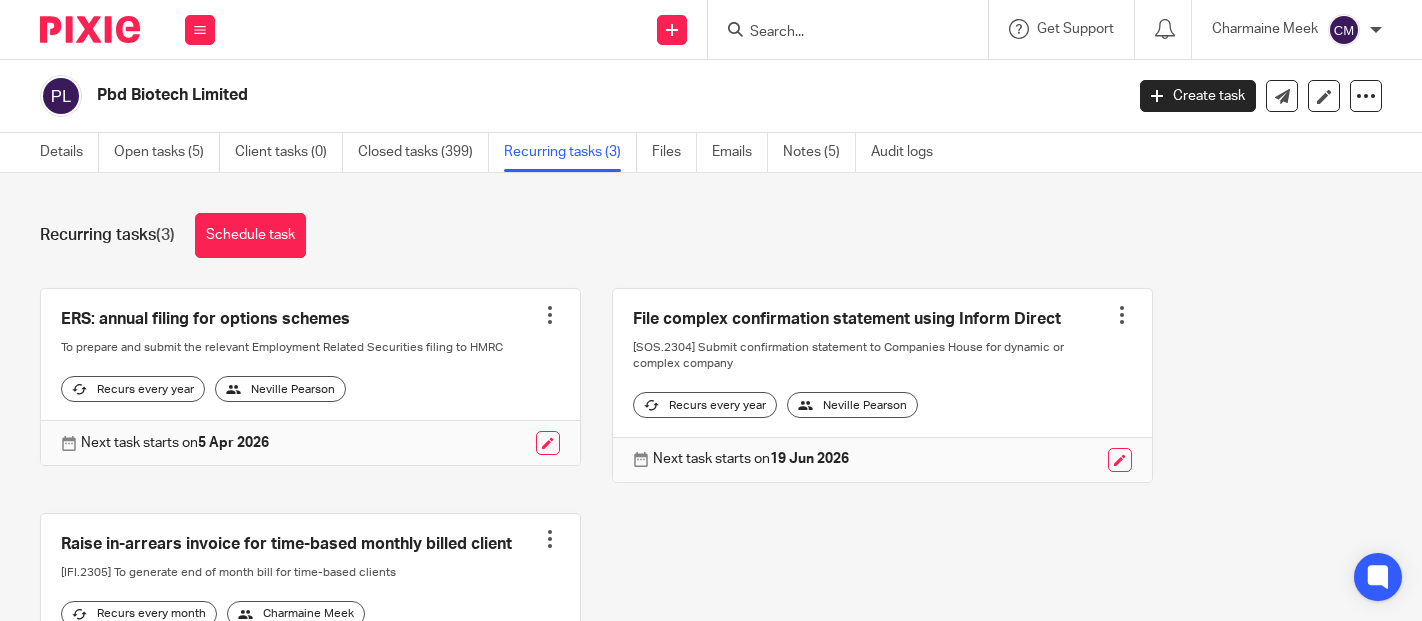 scroll, scrollTop: 0, scrollLeft: 0, axis: both 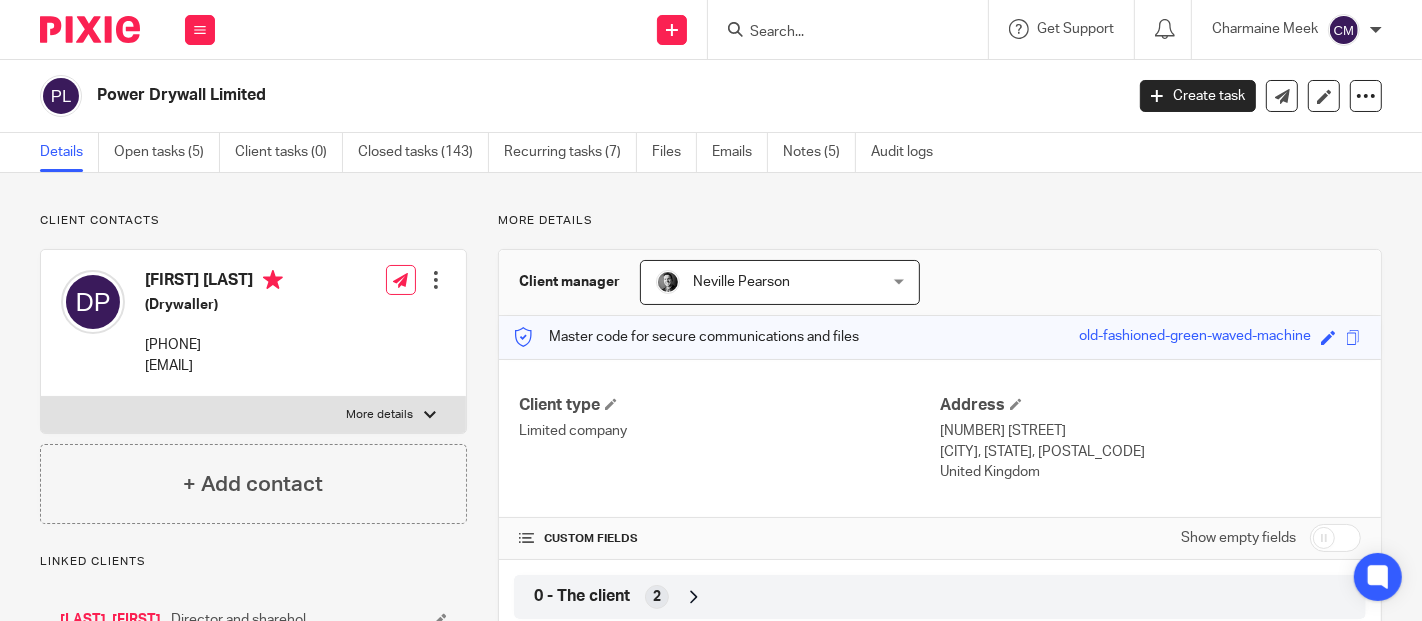 click on "Details
Open tasks (5)
Client tasks (0)
Closed tasks (143)
Recurring tasks (7)
Files
Emails
Notes (5)
Audit logs" at bounding box center [501, 152] 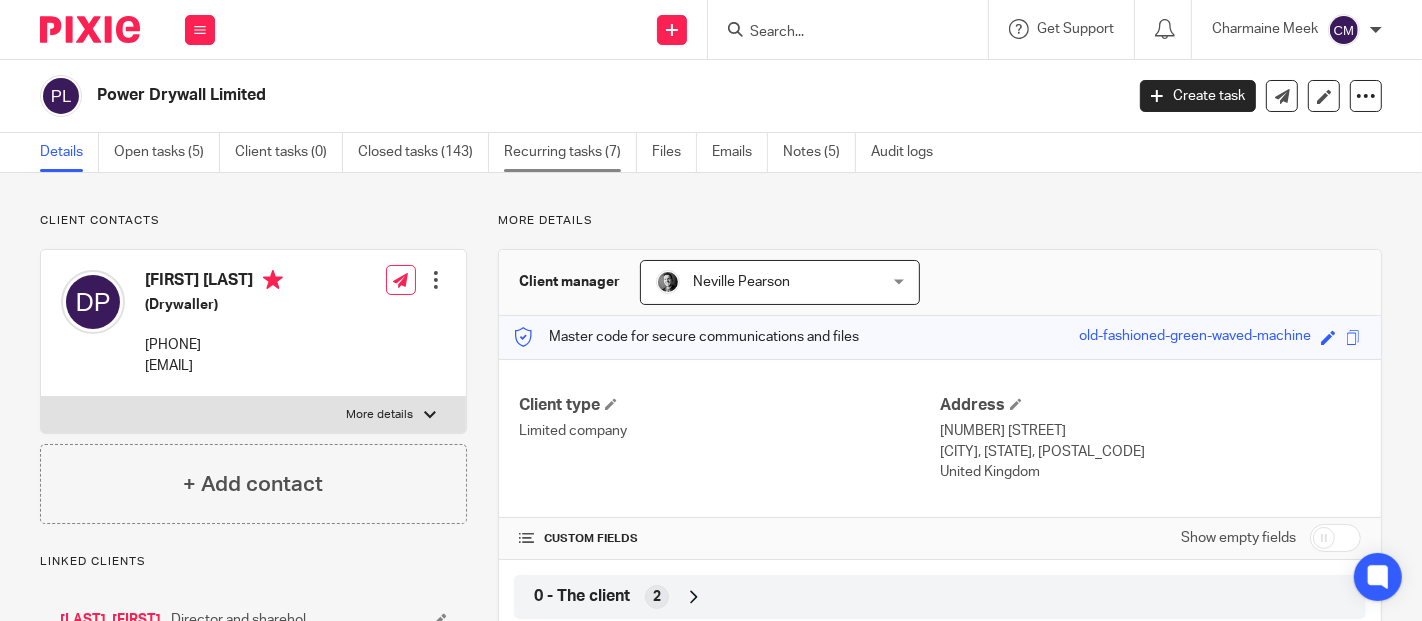 click on "Recurring tasks (7)" at bounding box center [570, 152] 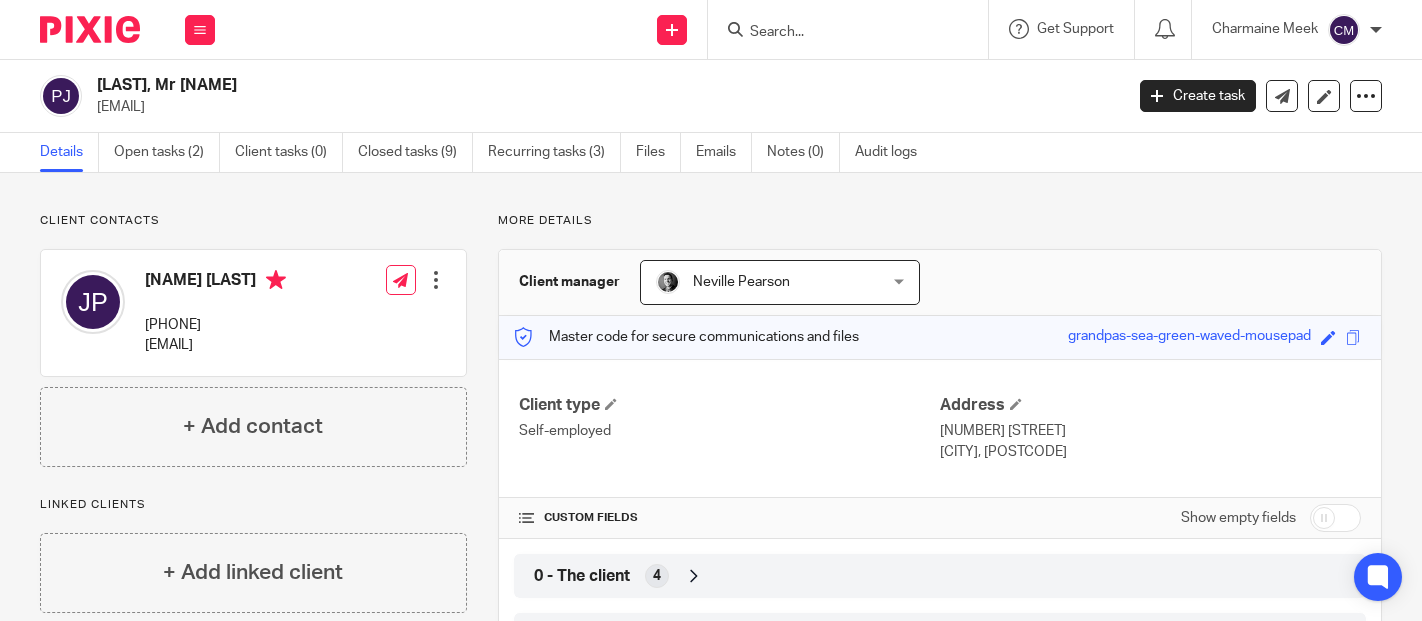 scroll, scrollTop: 0, scrollLeft: 0, axis: both 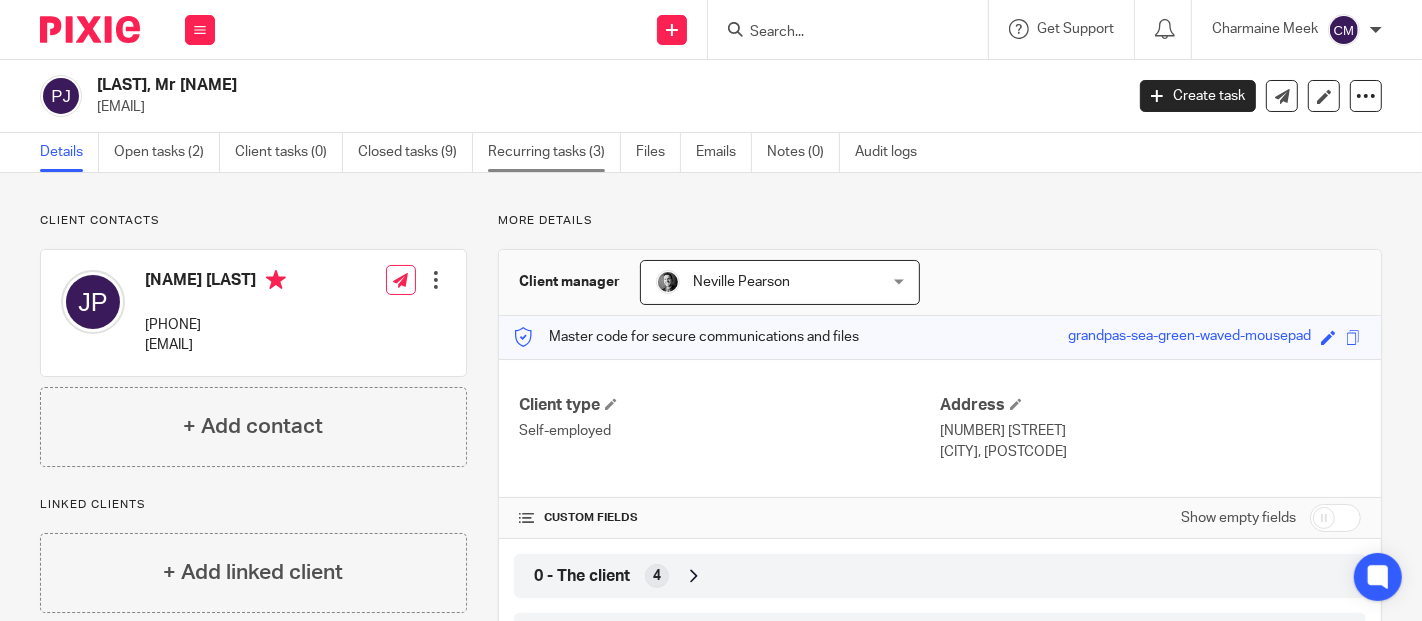 click on "Recurring tasks (3)" at bounding box center (554, 152) 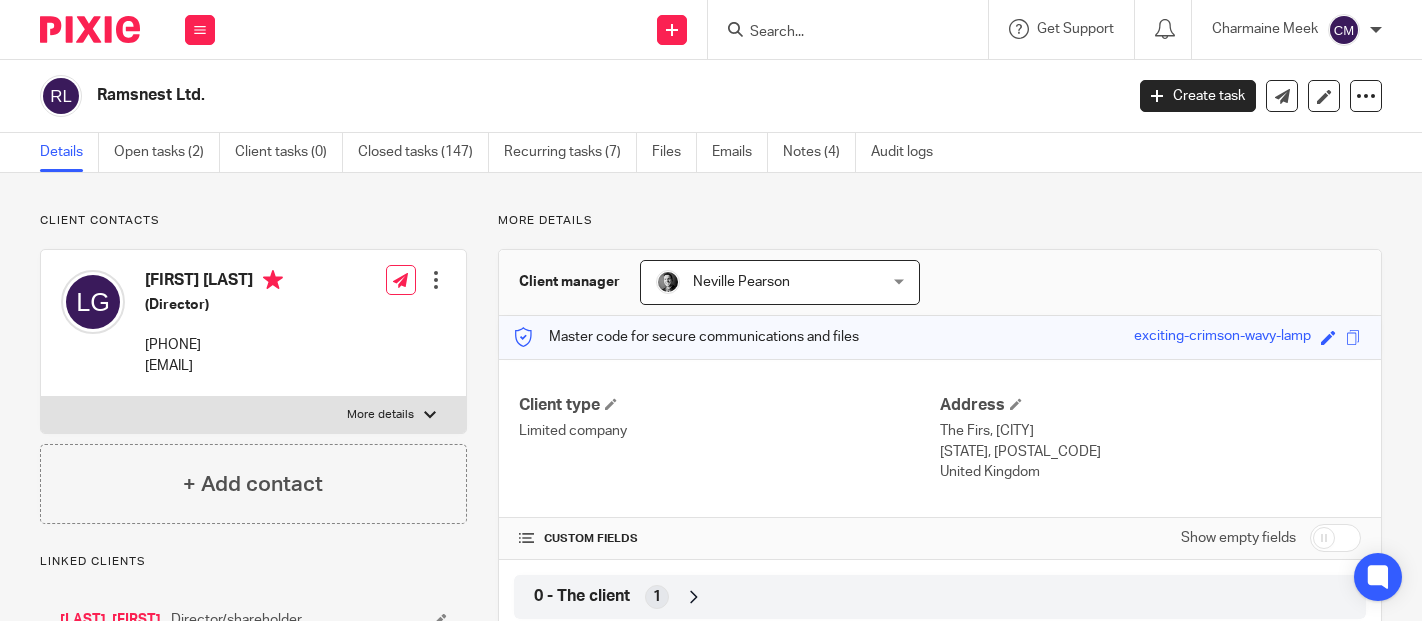 scroll, scrollTop: 0, scrollLeft: 0, axis: both 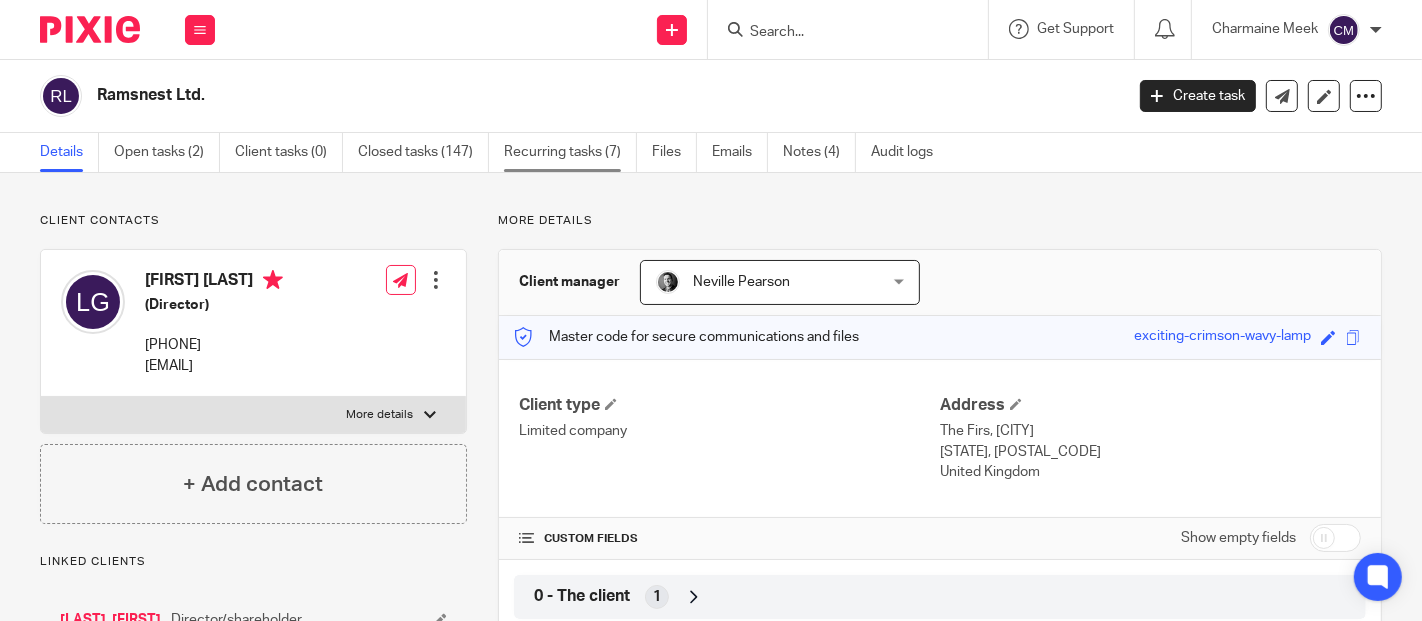 click on "Recurring tasks (7)" at bounding box center [570, 152] 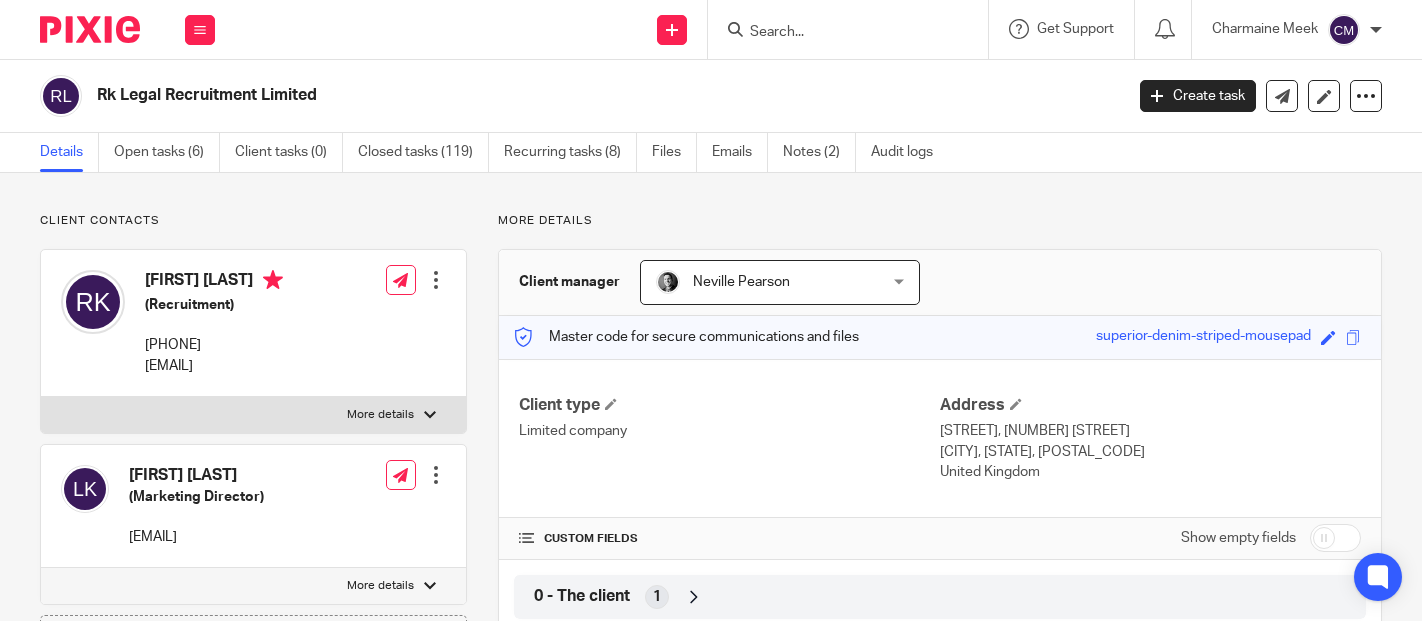 scroll, scrollTop: 0, scrollLeft: 0, axis: both 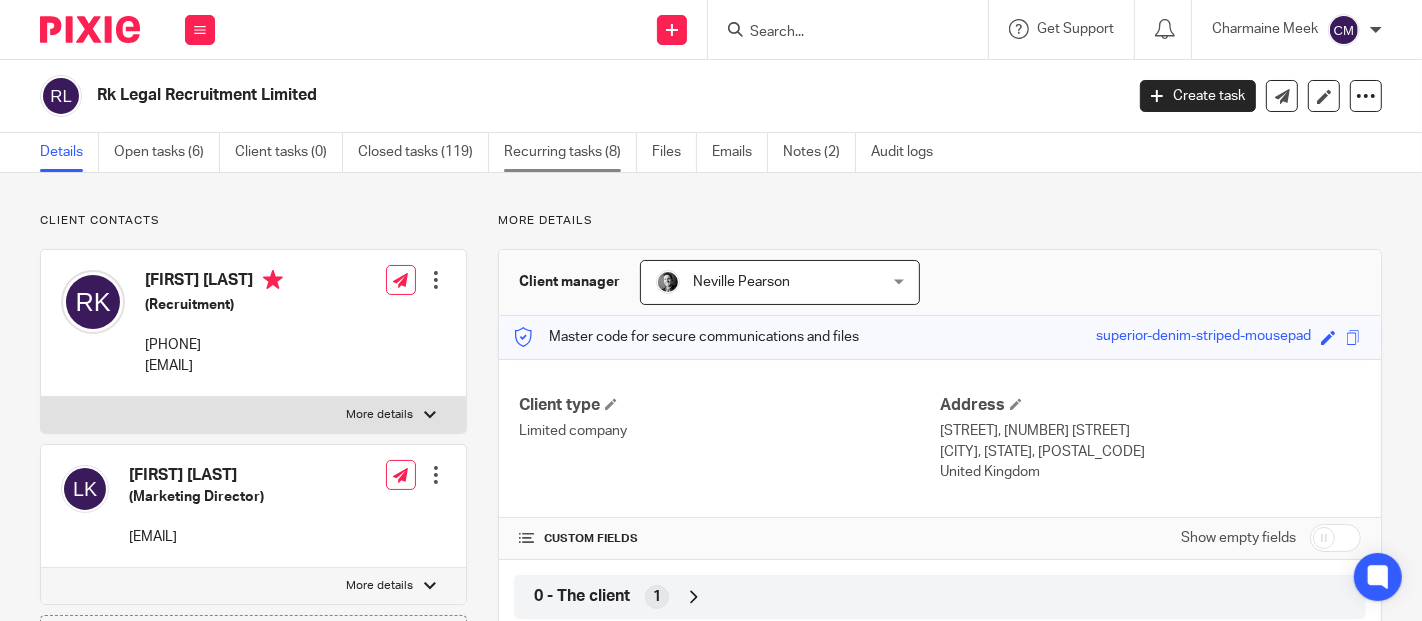 click on "Recurring tasks (8)" at bounding box center (570, 152) 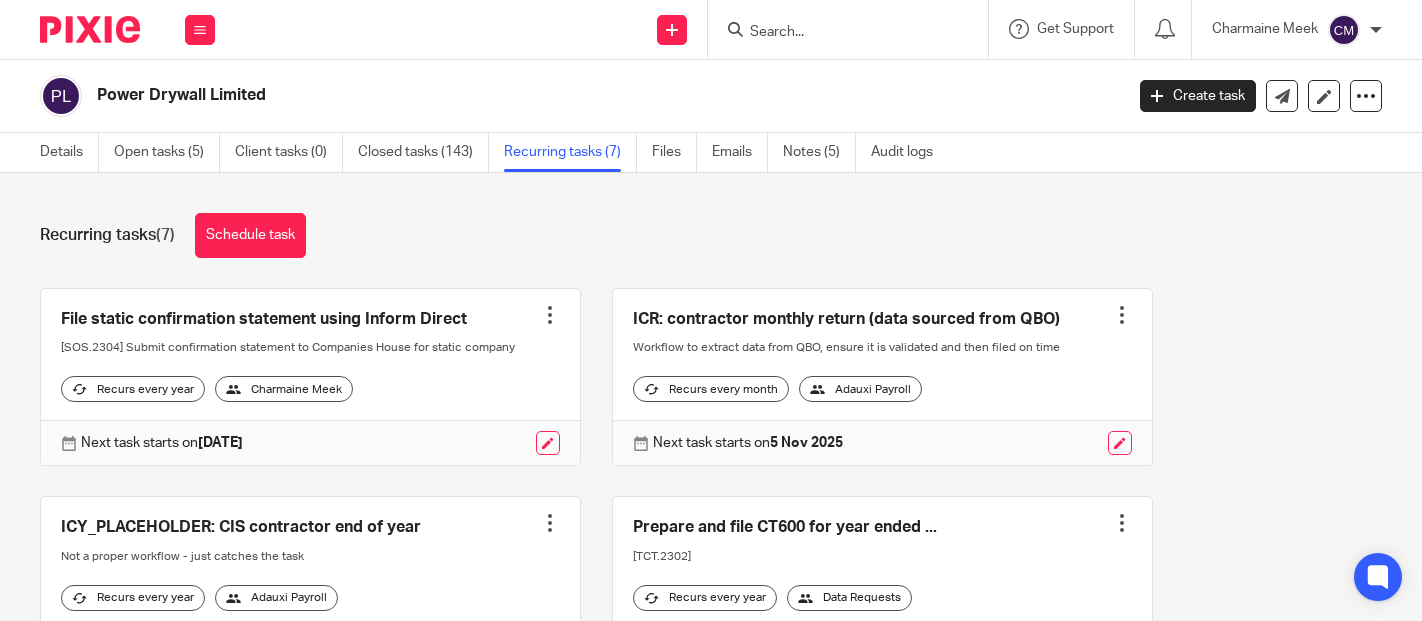 scroll, scrollTop: 0, scrollLeft: 0, axis: both 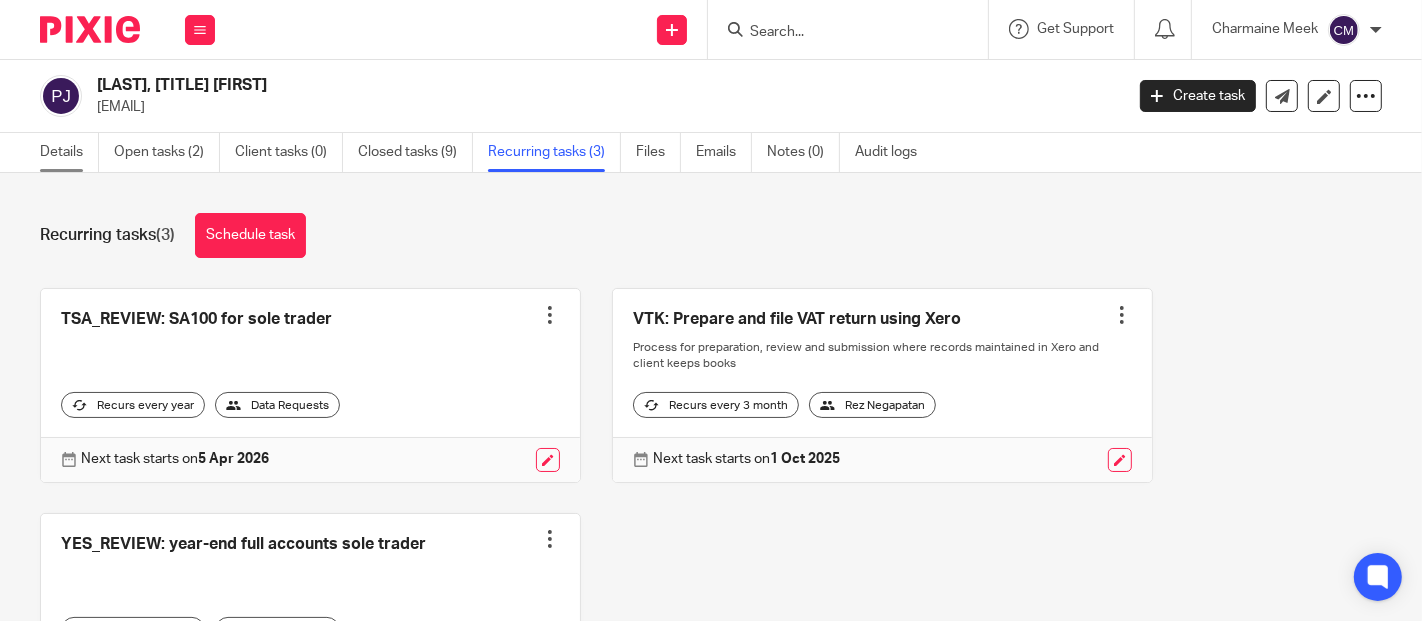 click on "Details" at bounding box center [69, 152] 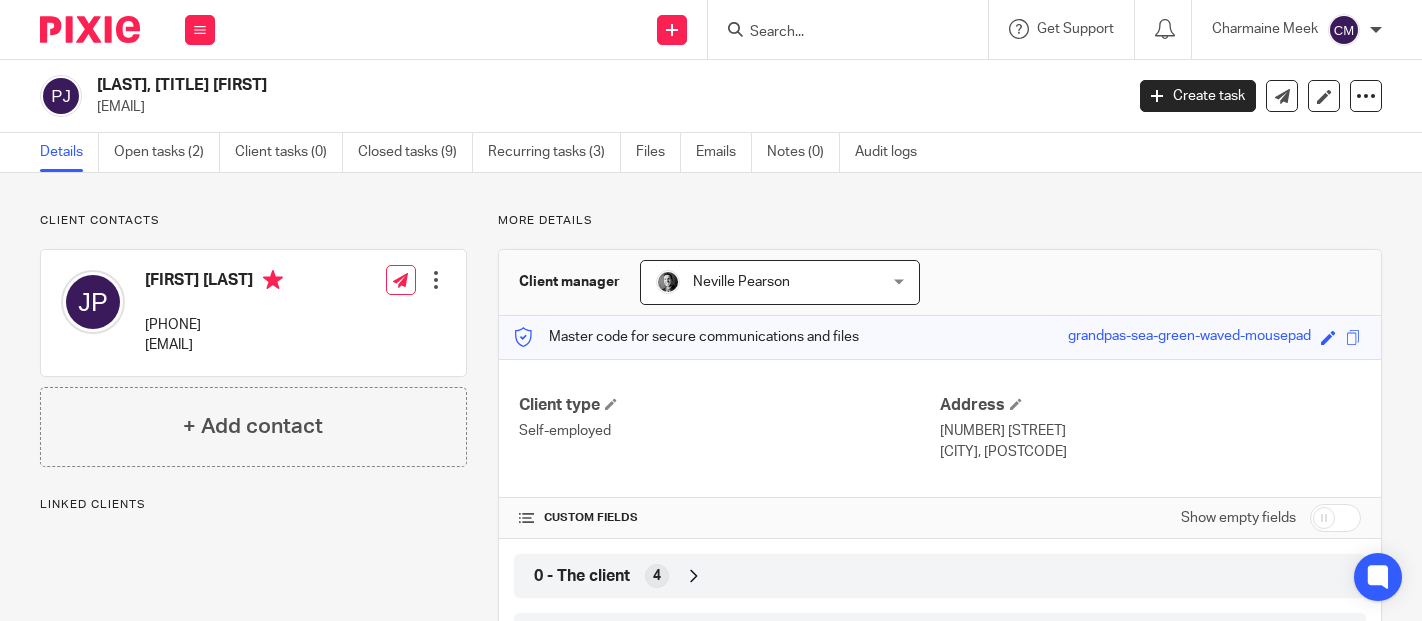 scroll, scrollTop: 0, scrollLeft: 0, axis: both 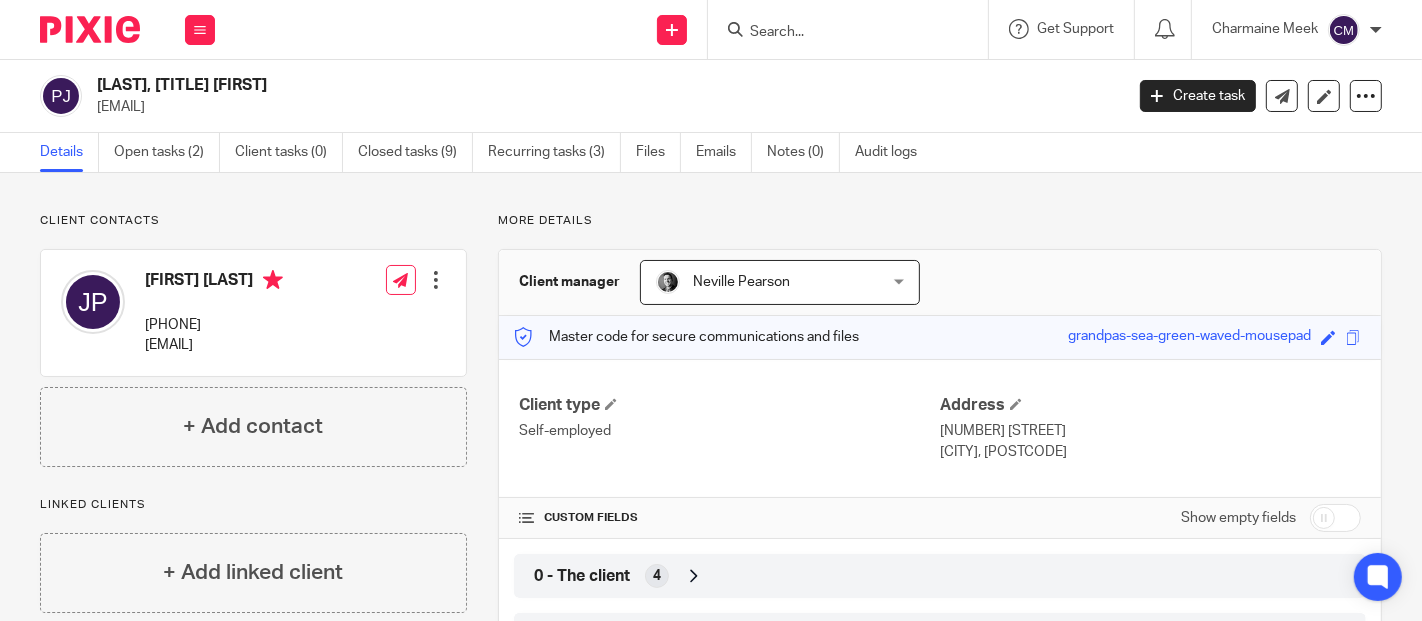 click at bounding box center (1335, 518) 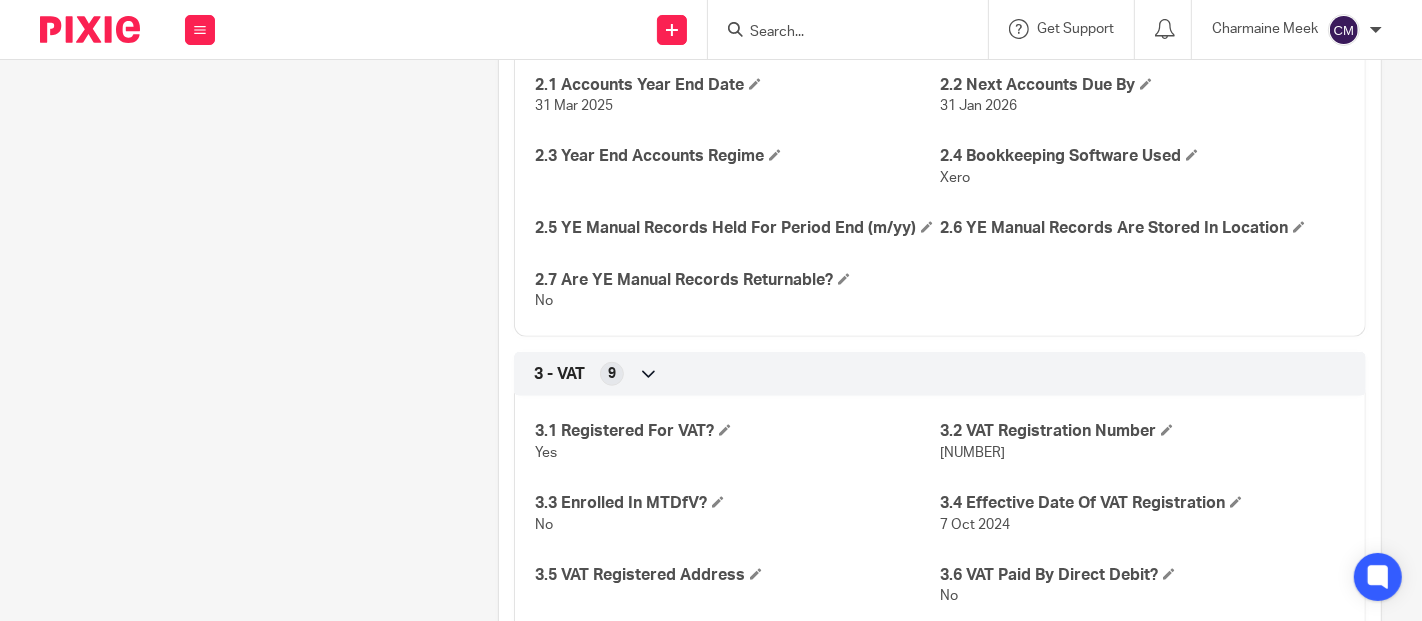 scroll, scrollTop: 1444, scrollLeft: 0, axis: vertical 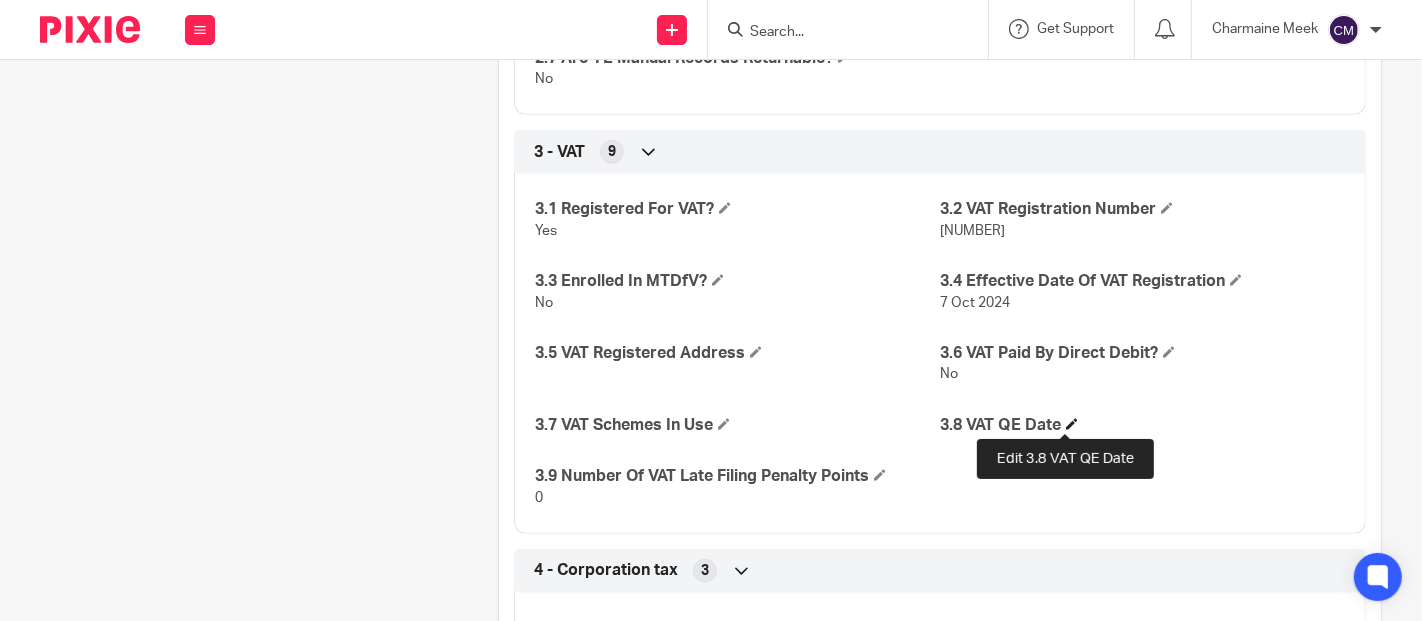 click at bounding box center [1072, 424] 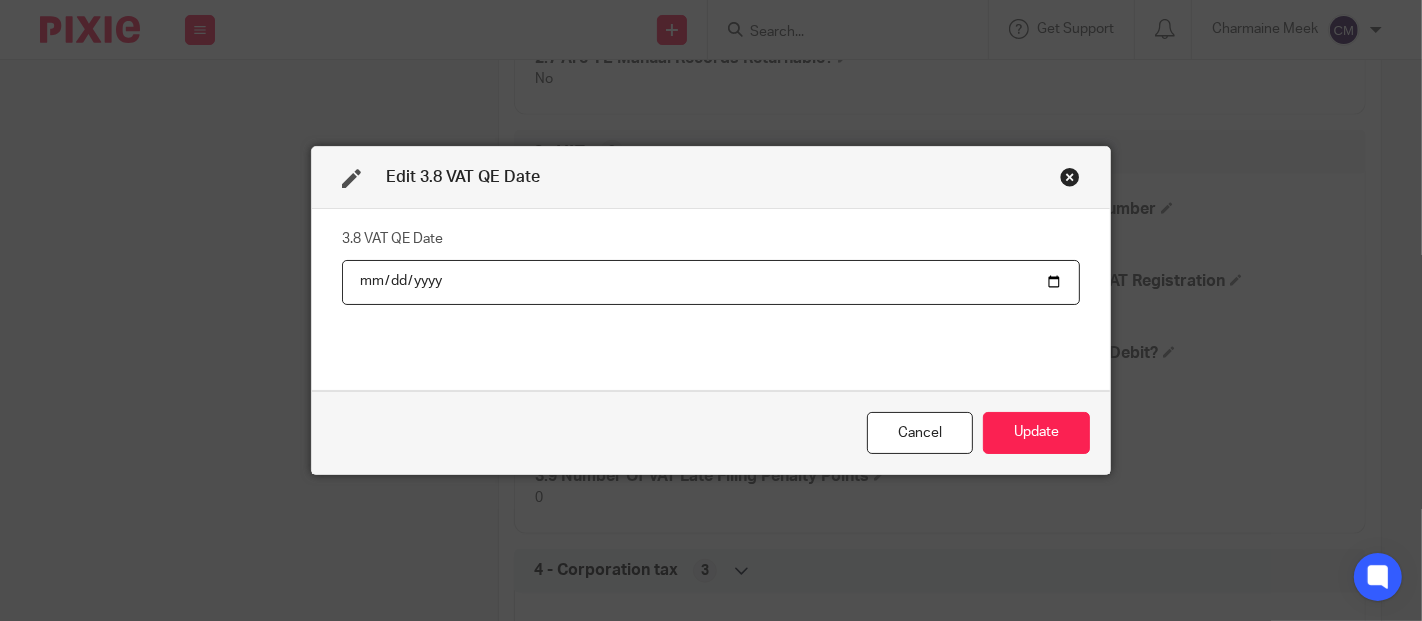 type on "2025-09-30" 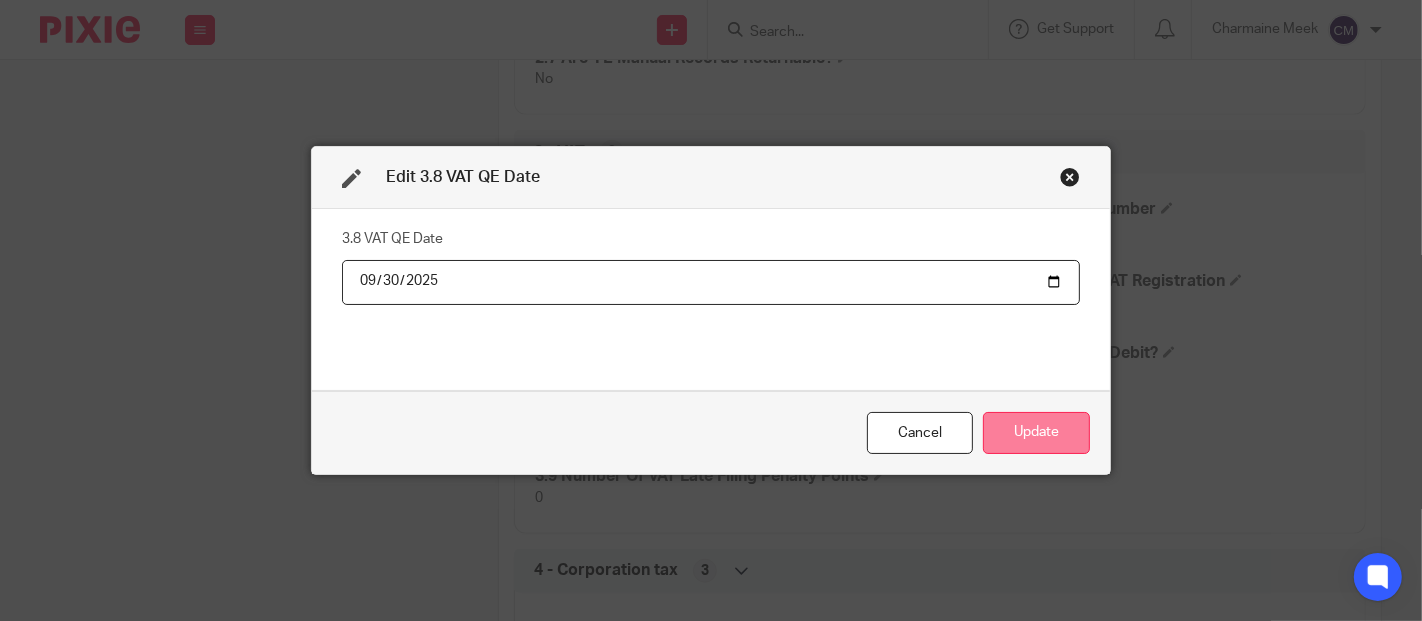 click on "Update" at bounding box center (1036, 433) 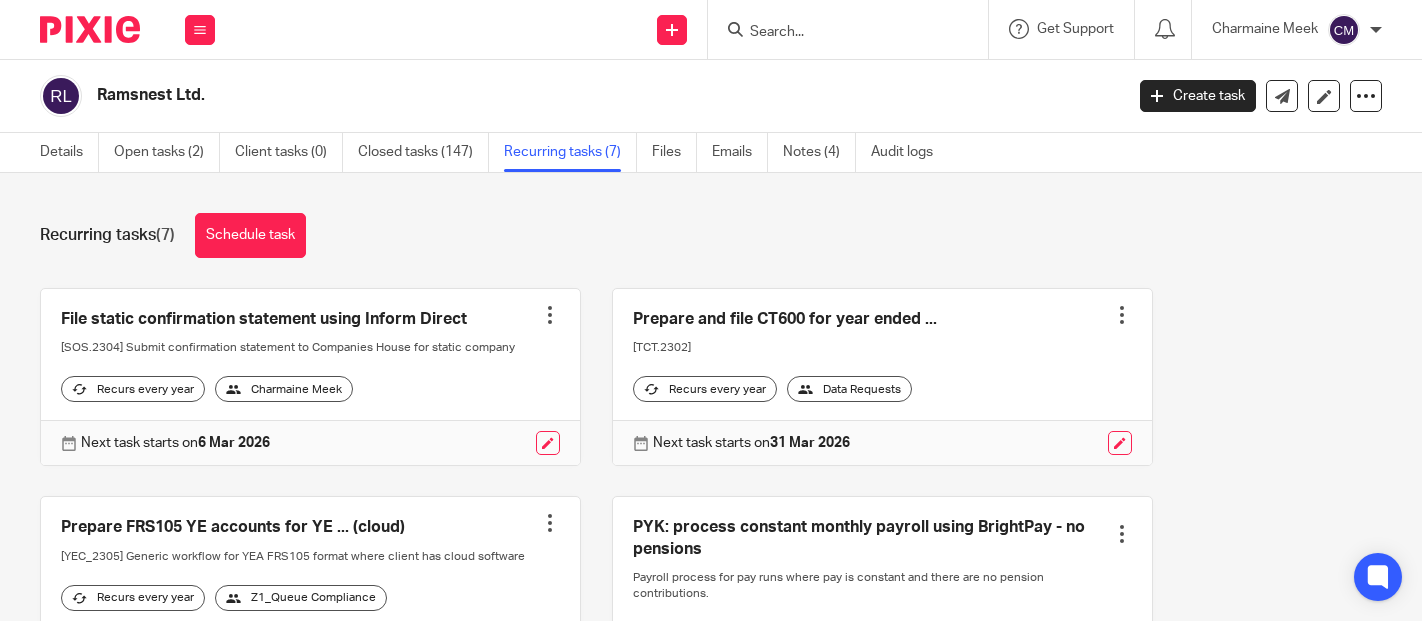 scroll, scrollTop: 0, scrollLeft: 0, axis: both 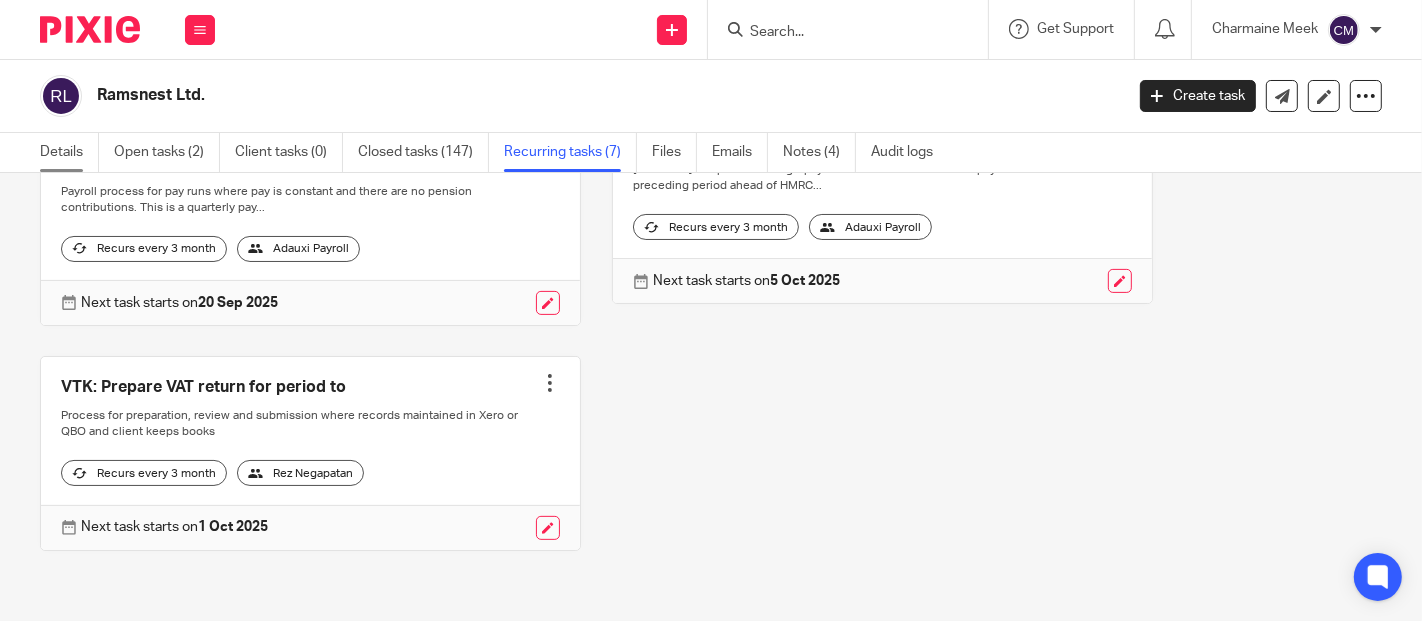 click on "Details" at bounding box center [69, 152] 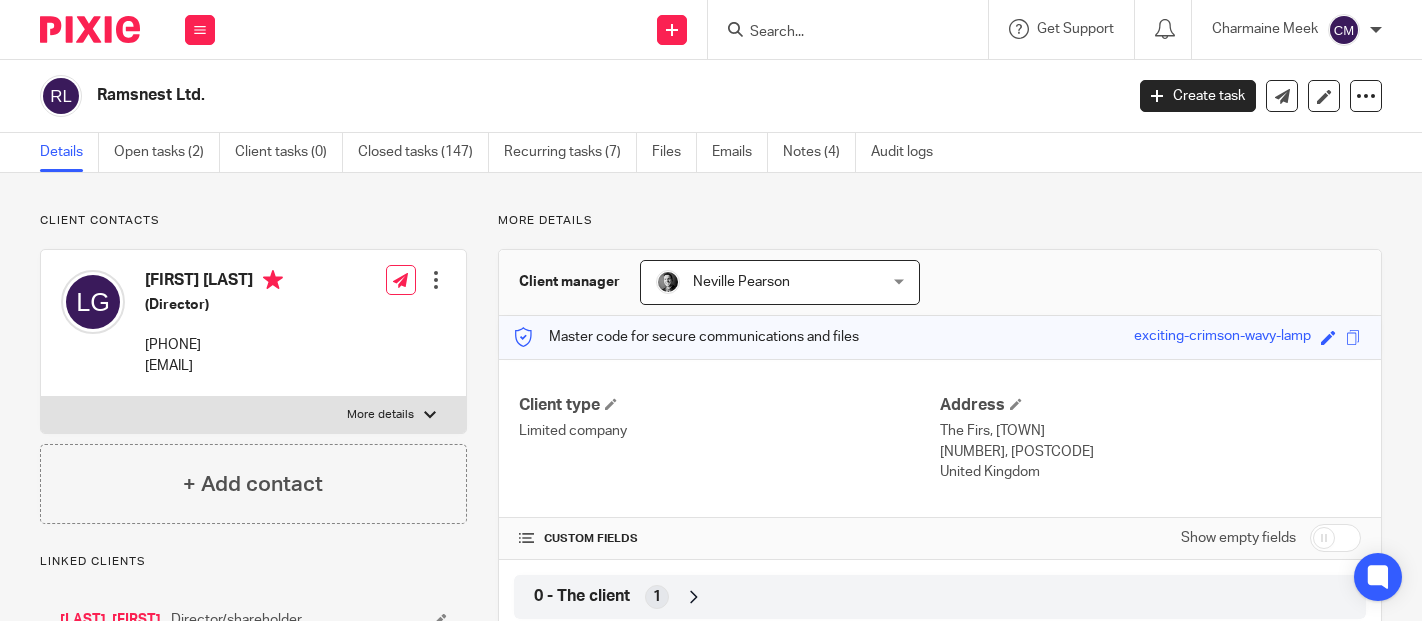 scroll, scrollTop: 0, scrollLeft: 0, axis: both 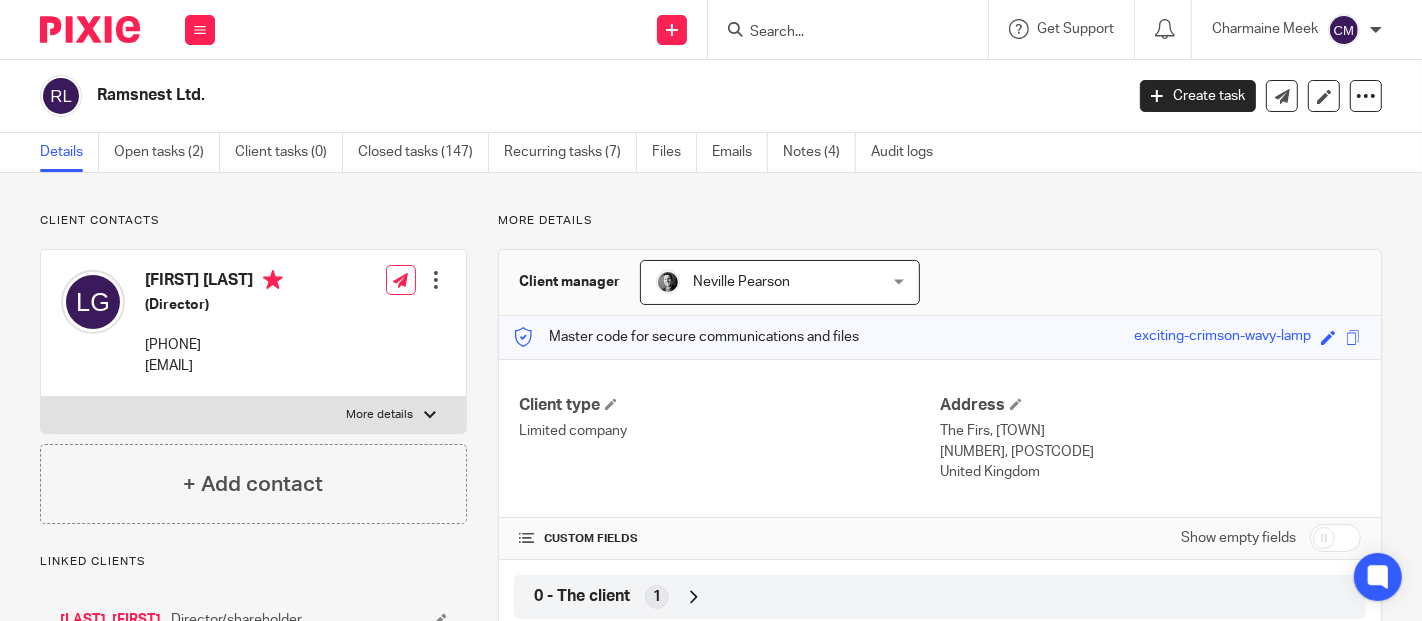 click at bounding box center [1335, 538] 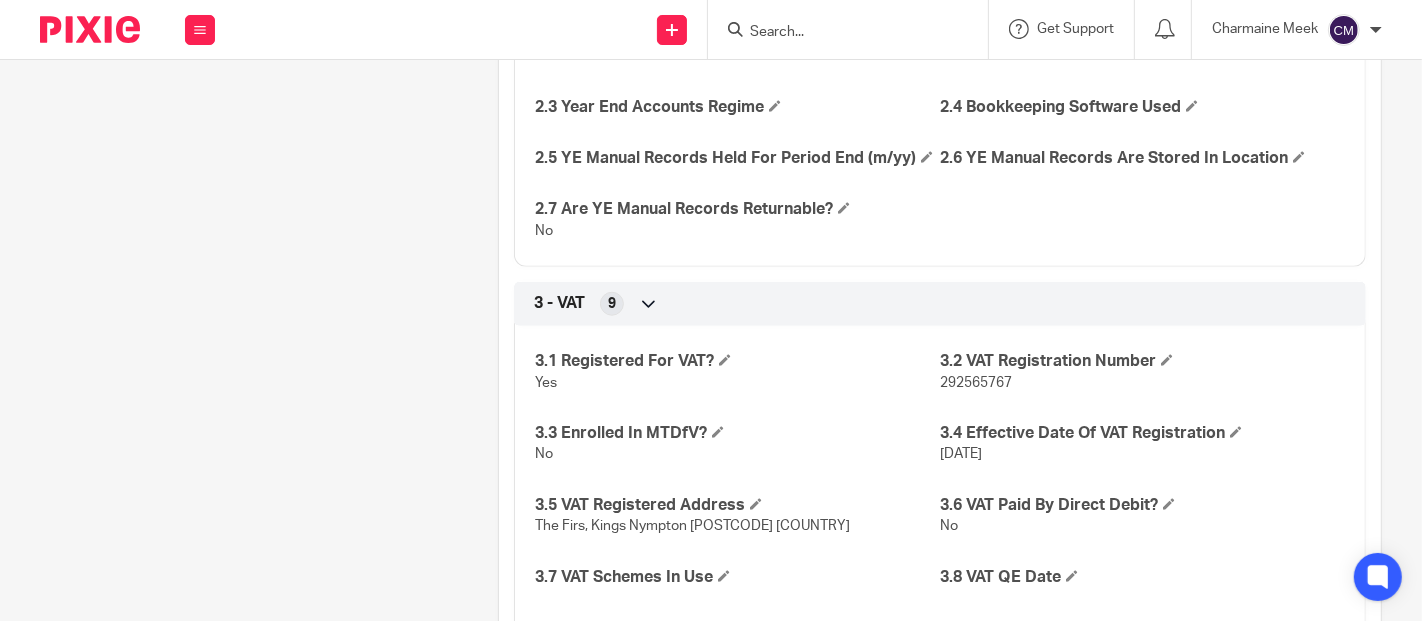 scroll, scrollTop: 1444, scrollLeft: 0, axis: vertical 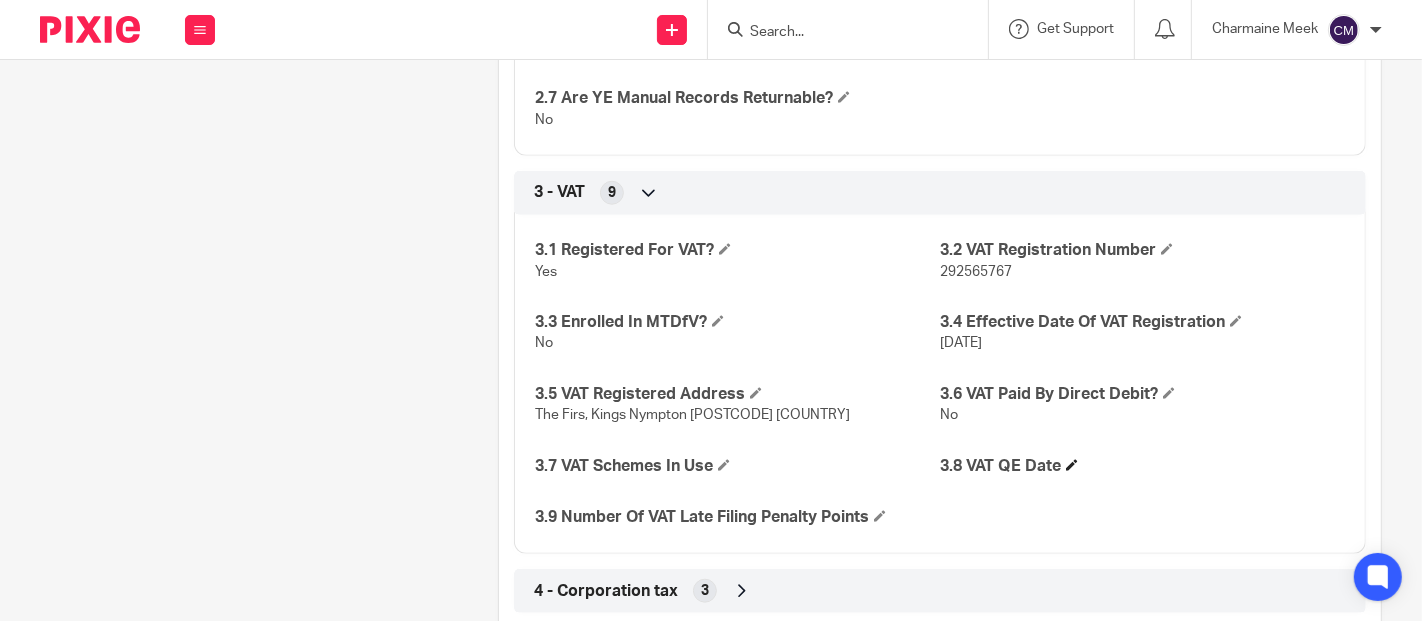 click on "3.8 VAT QE Date" at bounding box center (1142, 466) 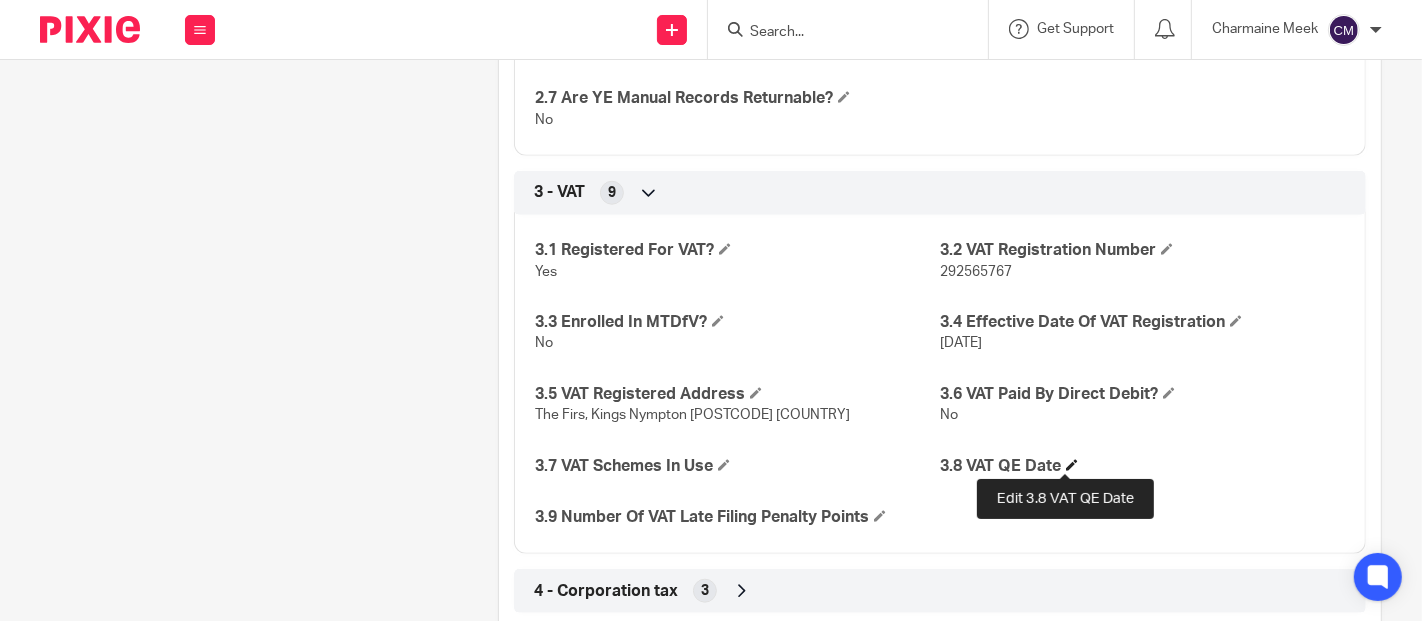 click at bounding box center [1072, 465] 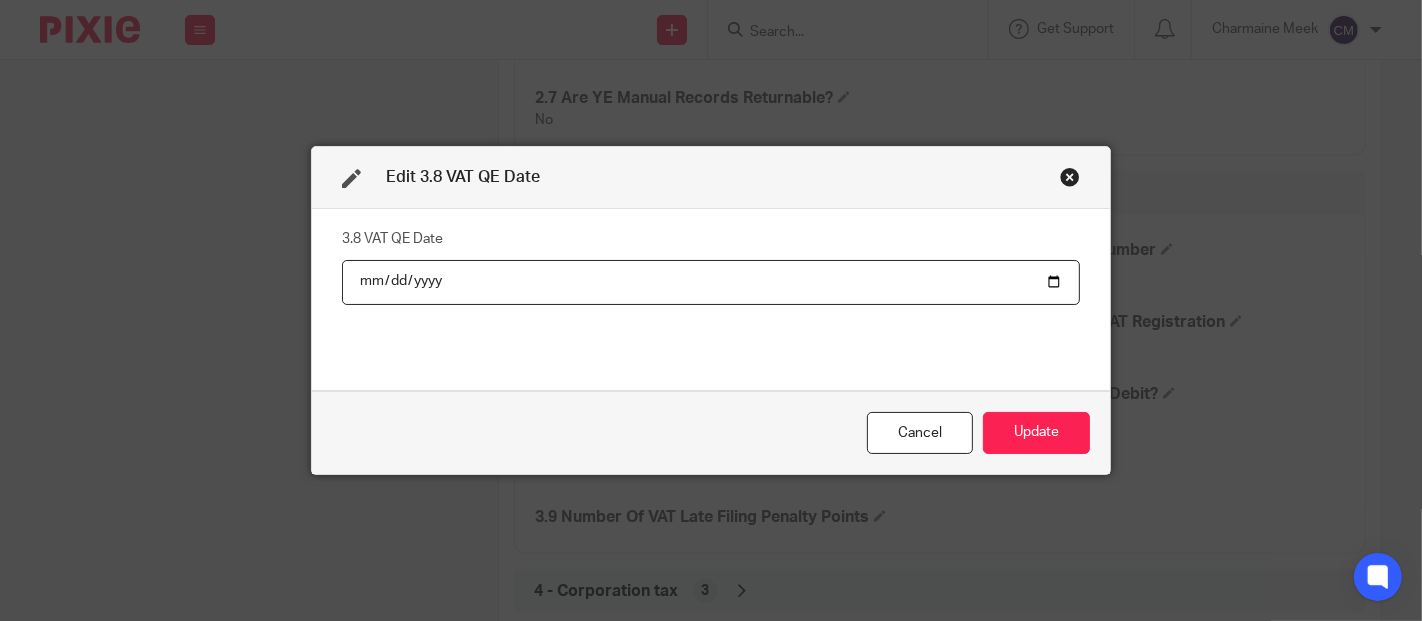 type on "2025-09-30" 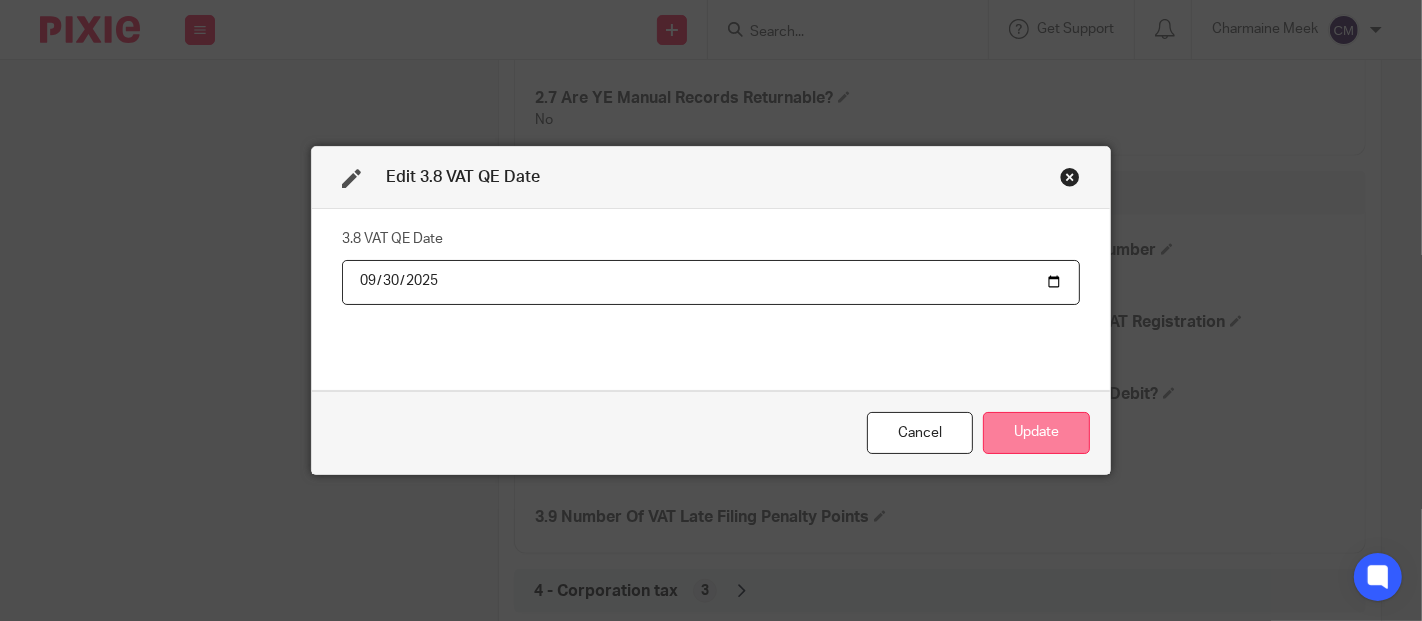 click on "Update" at bounding box center (1036, 433) 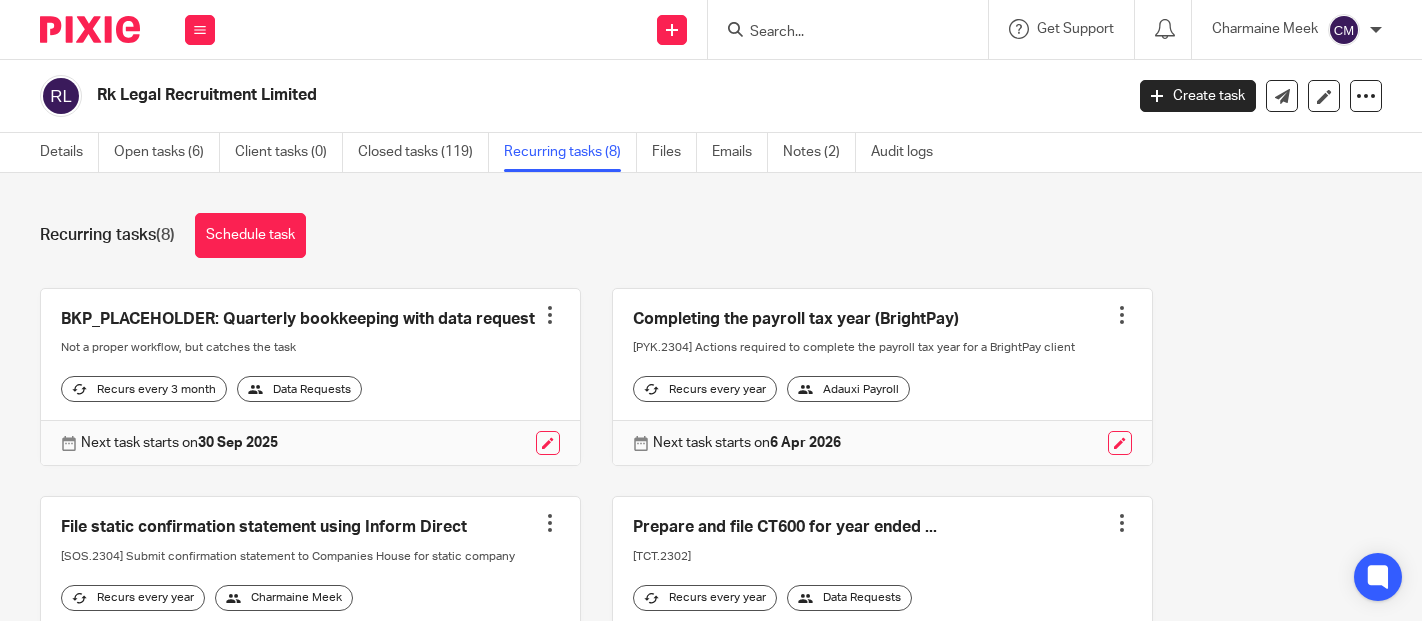 scroll, scrollTop: 0, scrollLeft: 0, axis: both 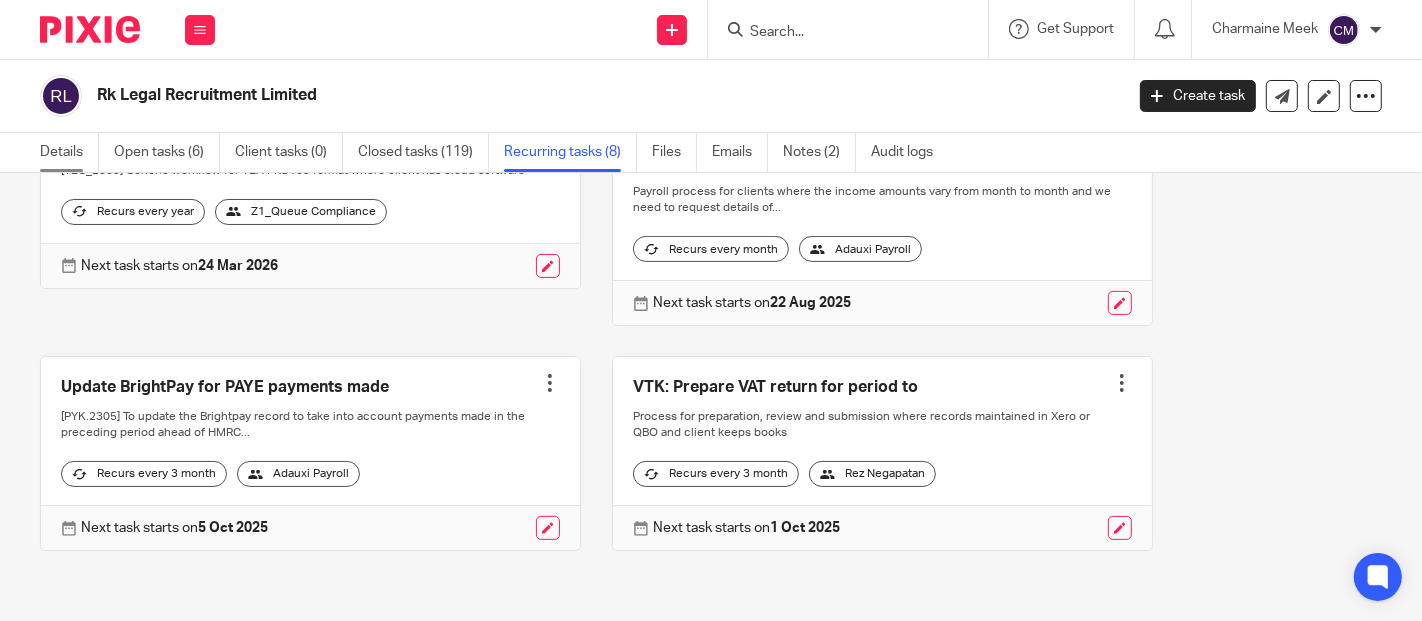 click on "Details" at bounding box center [69, 152] 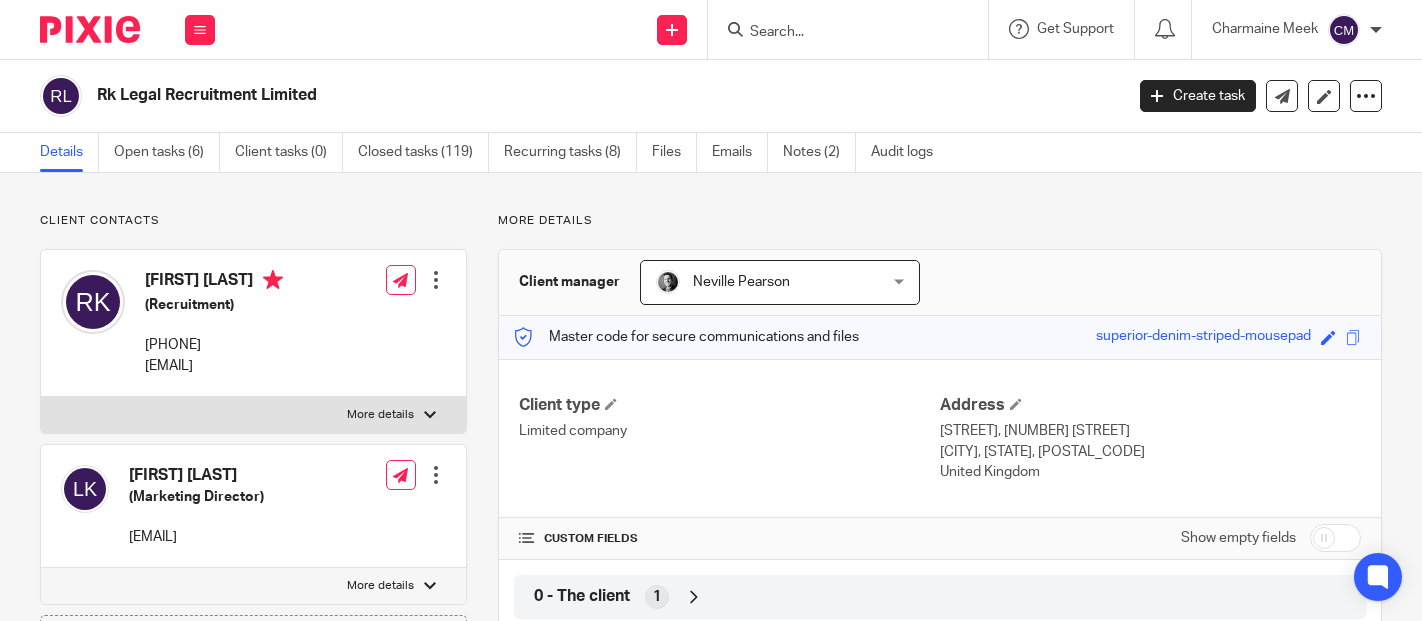 scroll, scrollTop: 0, scrollLeft: 0, axis: both 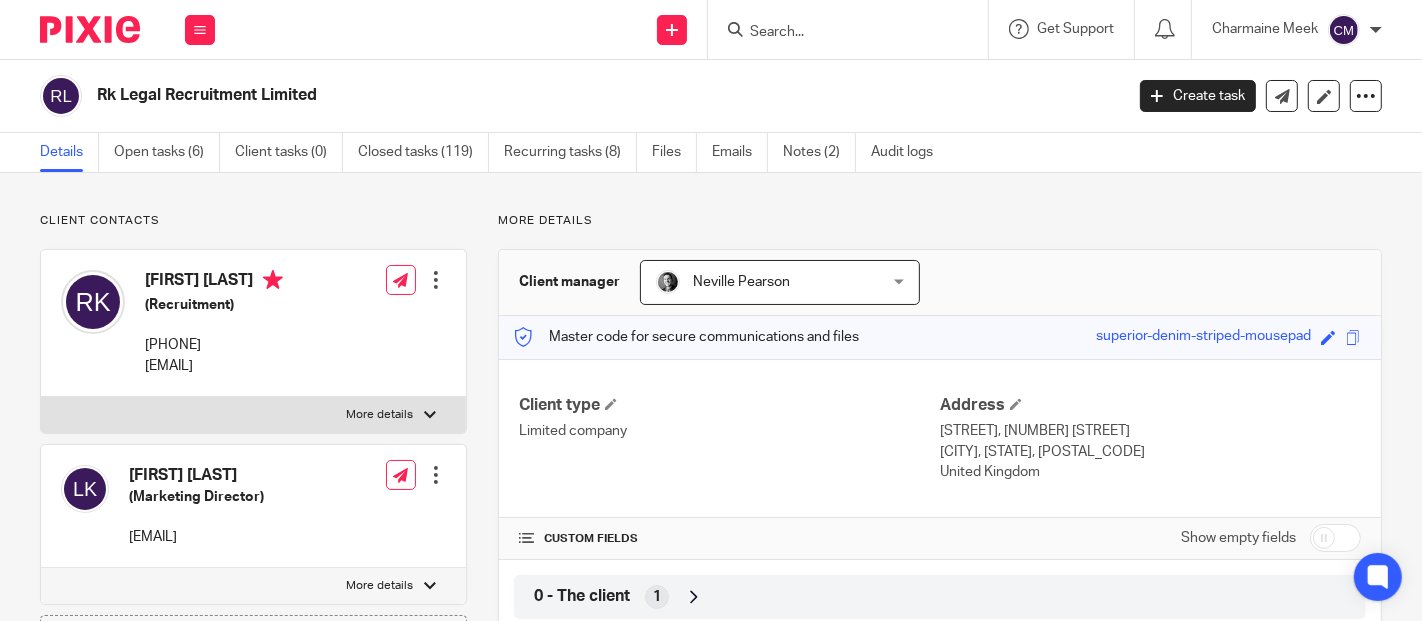 click at bounding box center [1335, 538] 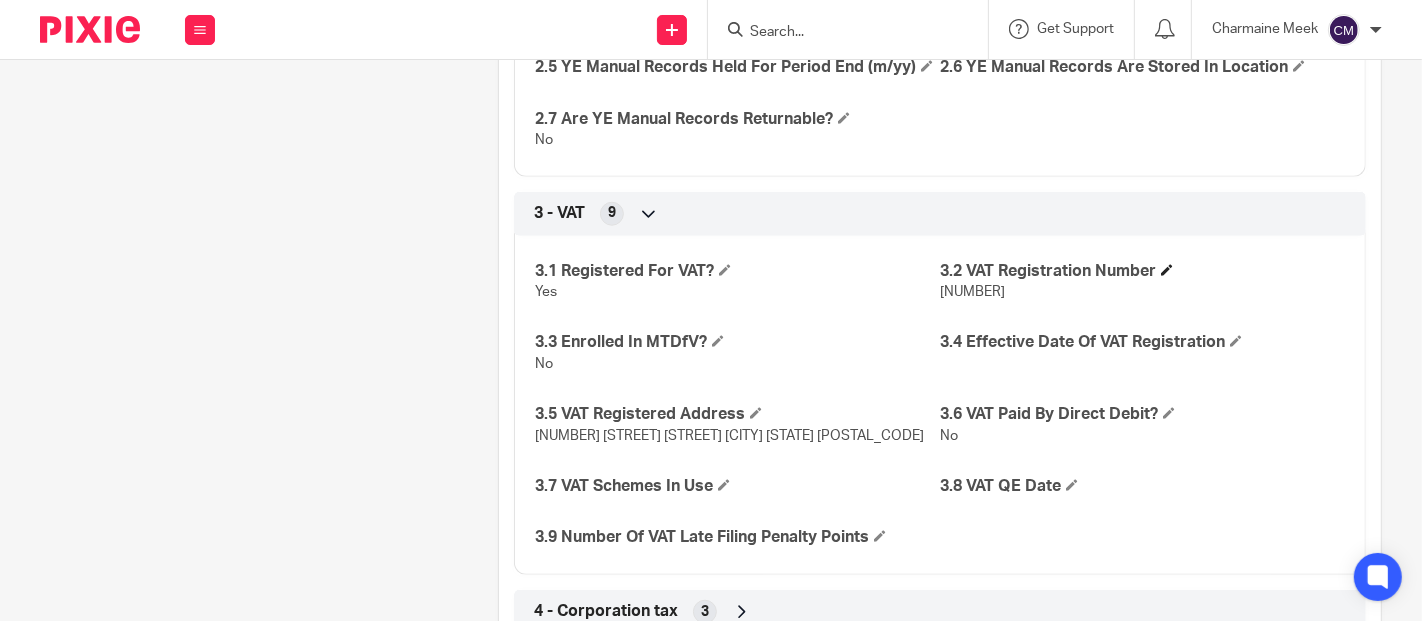 scroll, scrollTop: 1555, scrollLeft: 0, axis: vertical 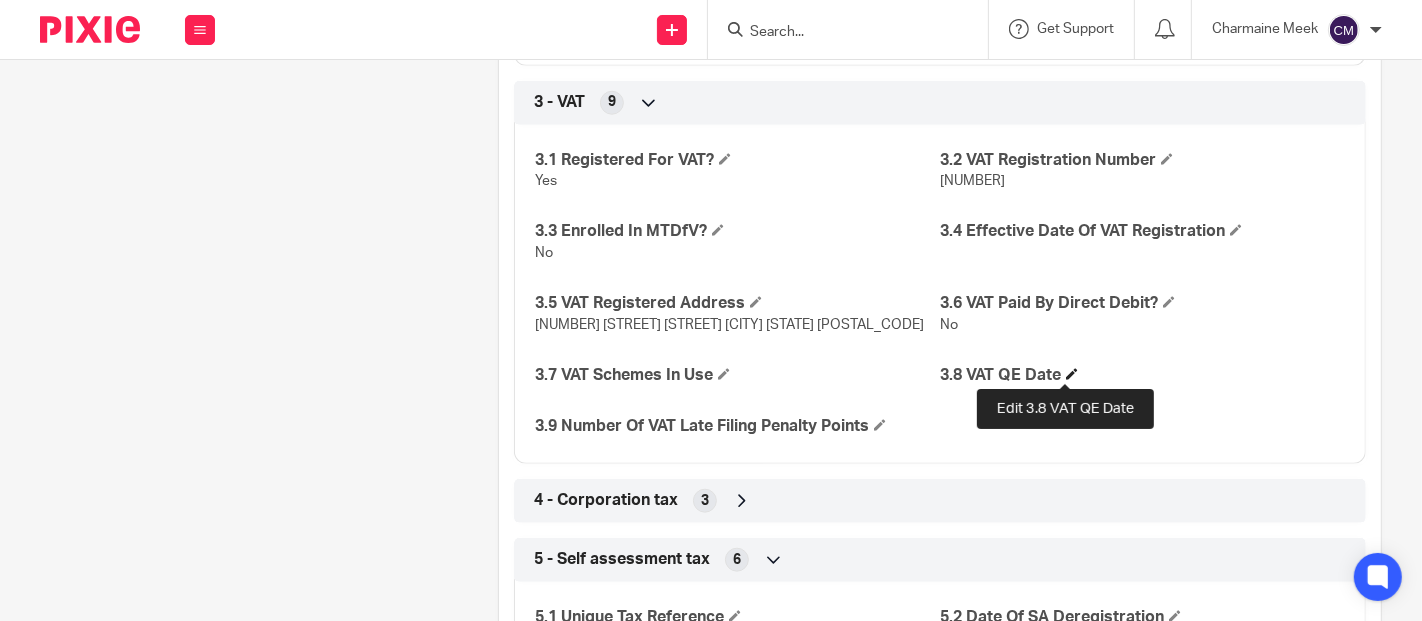 click at bounding box center (1072, 374) 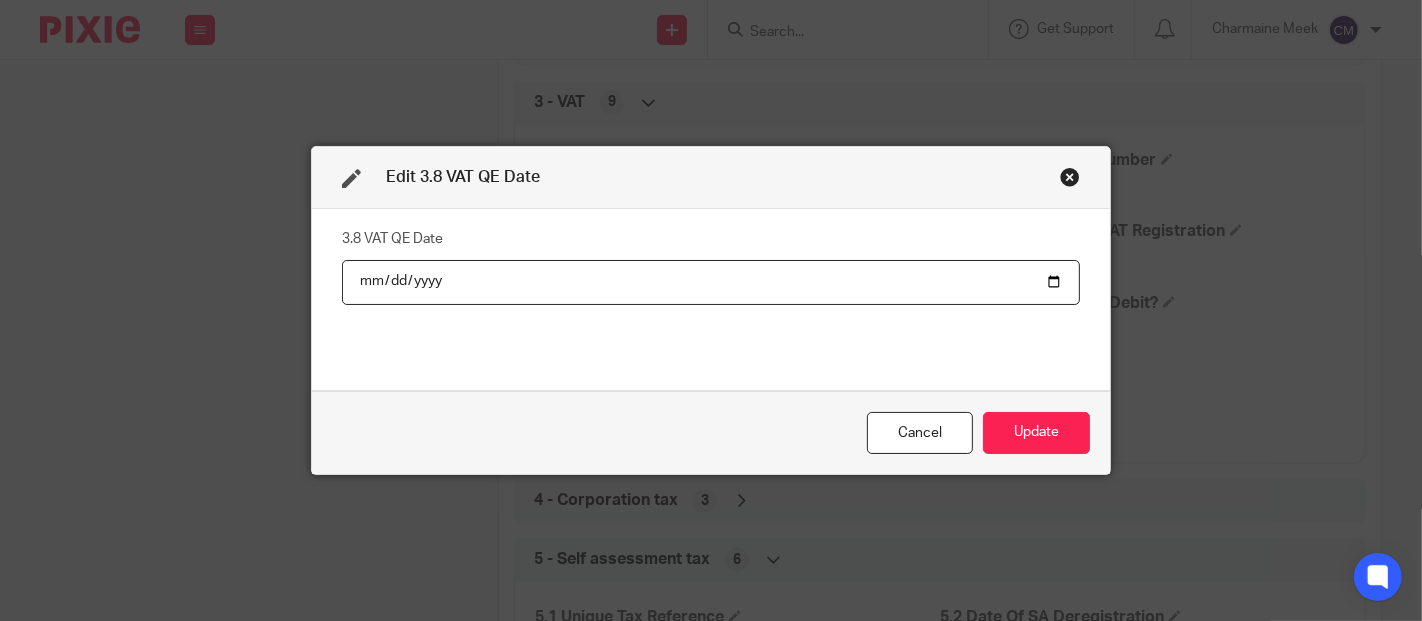 type on "2025-09-30" 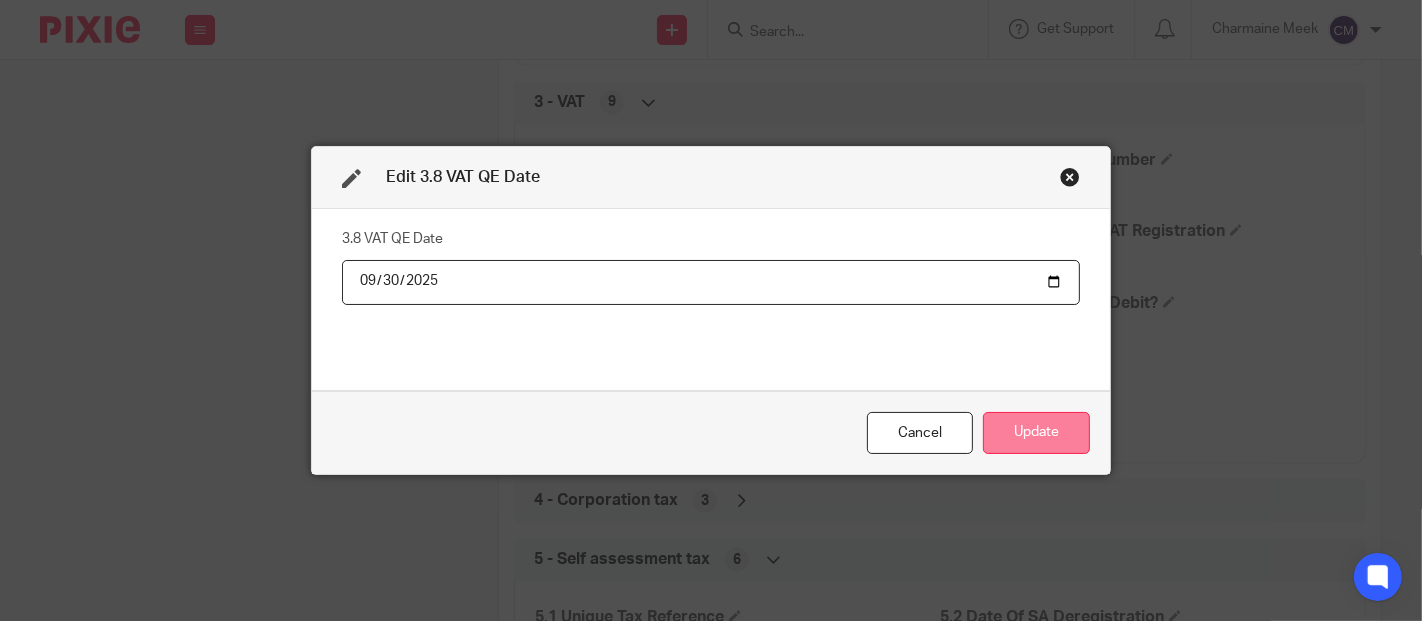 click on "Update" at bounding box center [1036, 433] 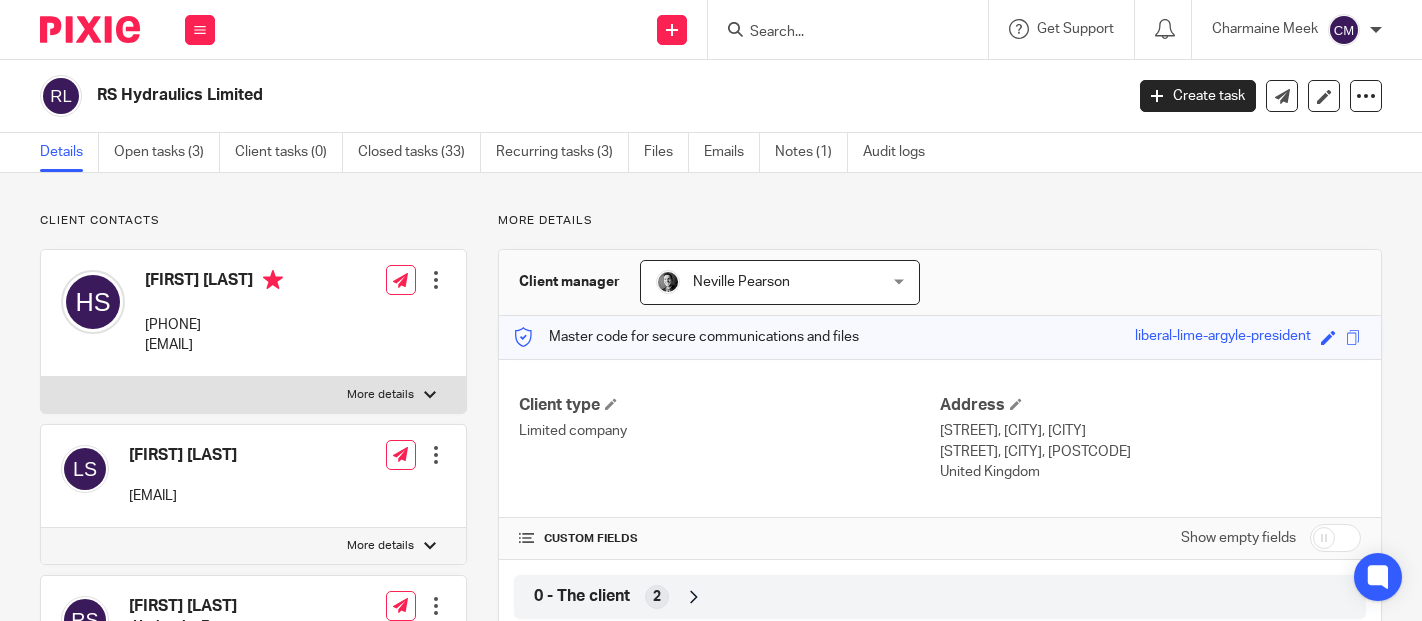 scroll, scrollTop: 0, scrollLeft: 0, axis: both 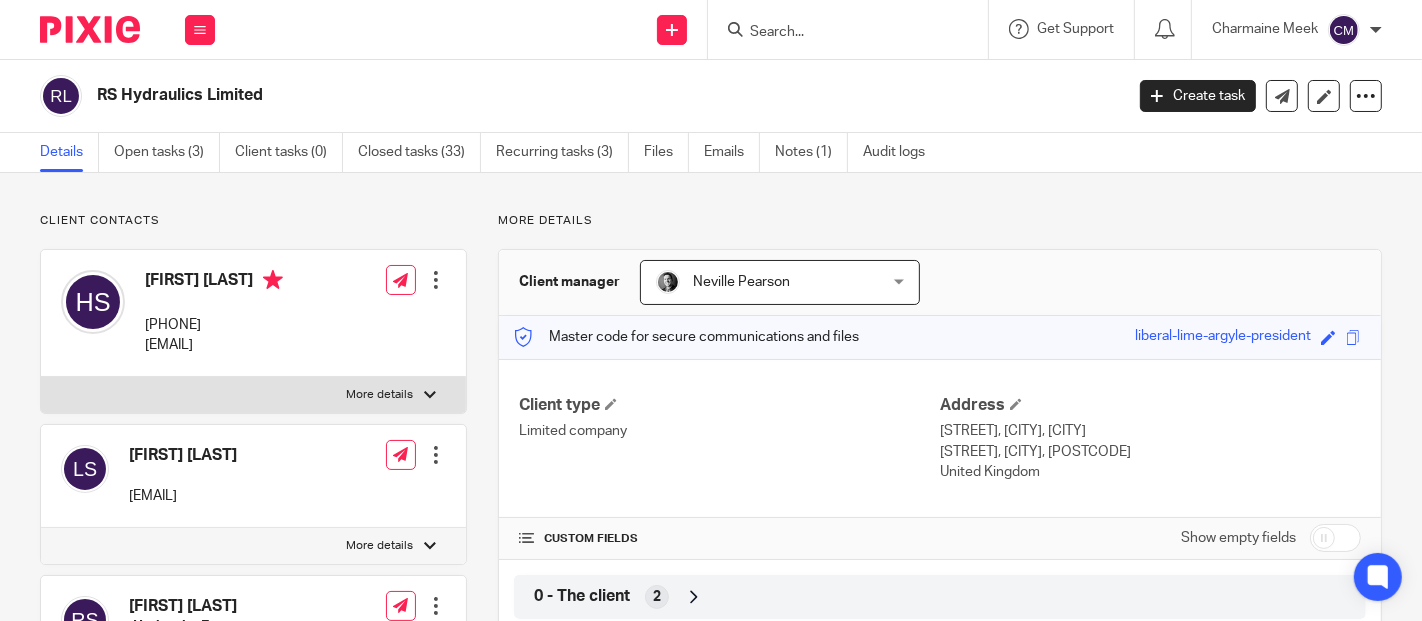 click on "Details
Open tasks (3)
Client tasks (0)
Closed tasks (33)
Recurring tasks (3)
Files
Emails
Notes (1)
Audit logs" at bounding box center (497, 152) 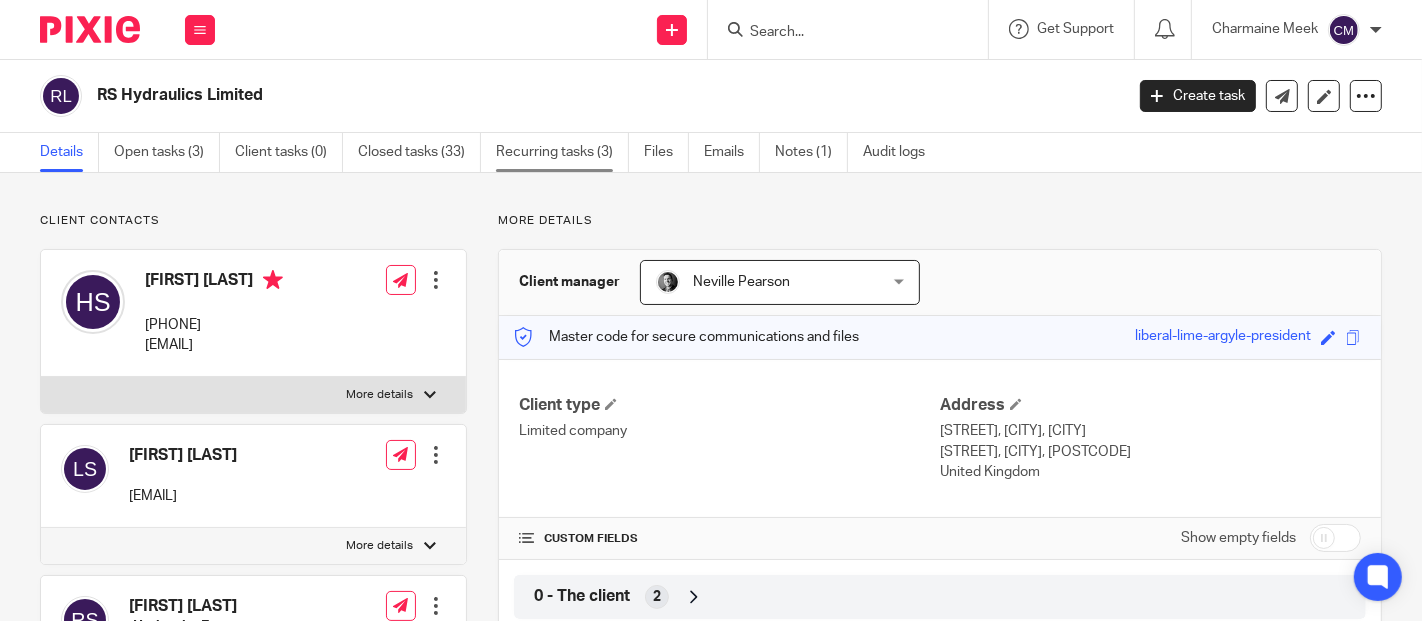 click on "Recurring tasks (3)" at bounding box center (562, 152) 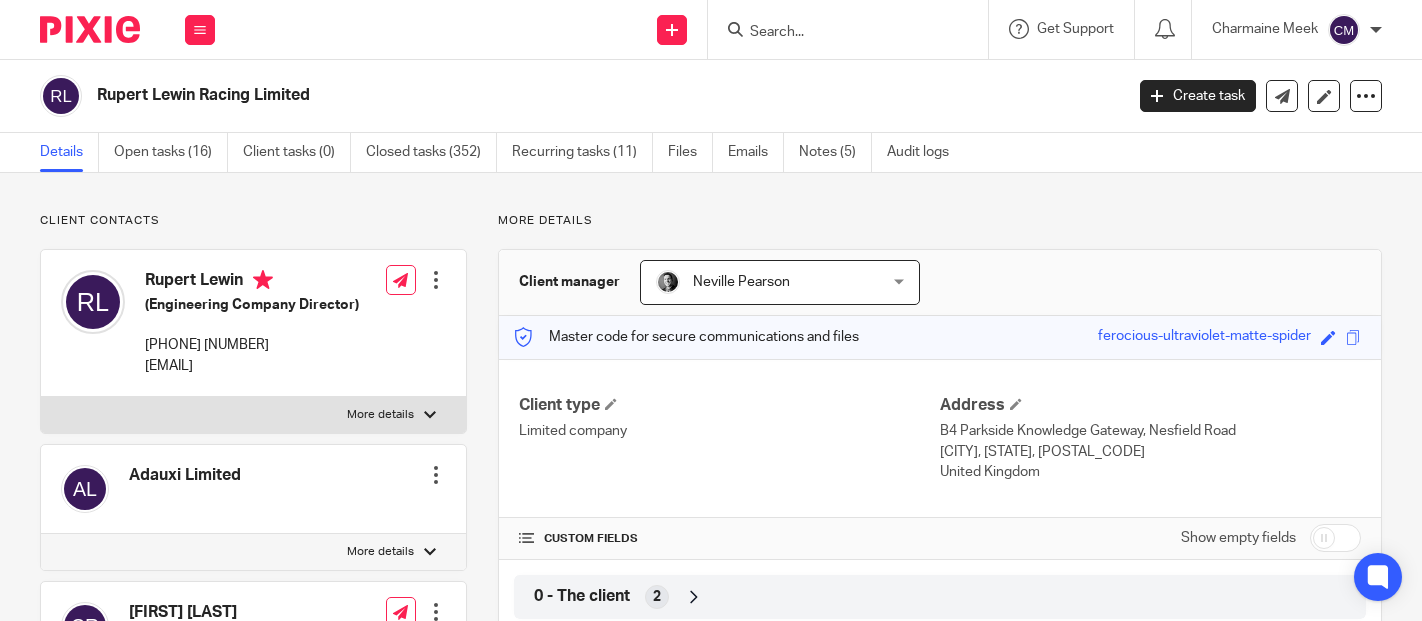 scroll, scrollTop: 0, scrollLeft: 0, axis: both 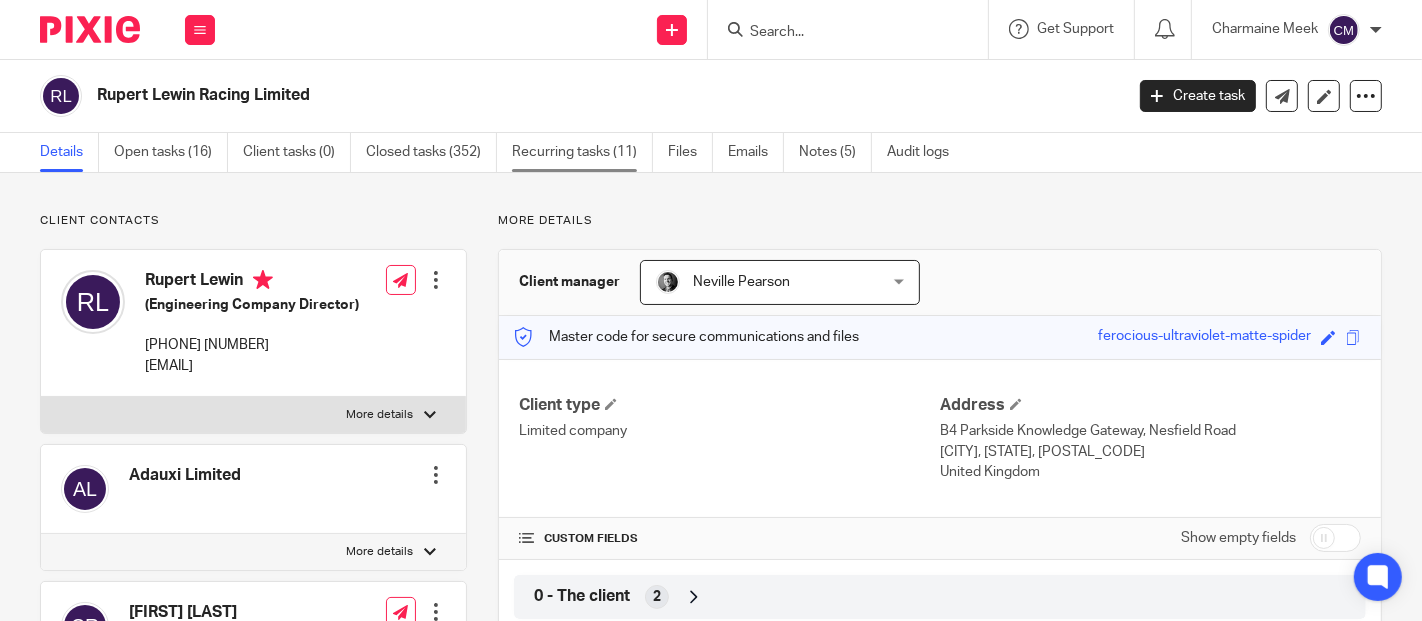 click on "Recurring tasks (11)" at bounding box center [582, 152] 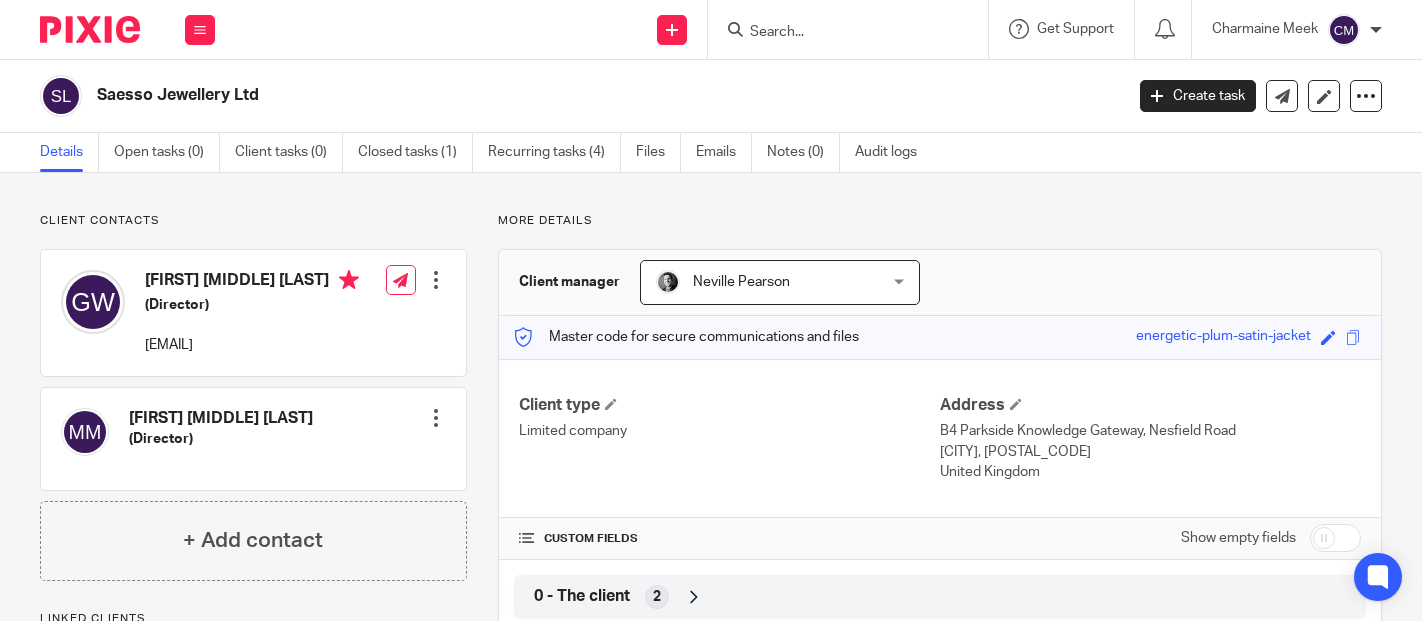 scroll, scrollTop: 0, scrollLeft: 0, axis: both 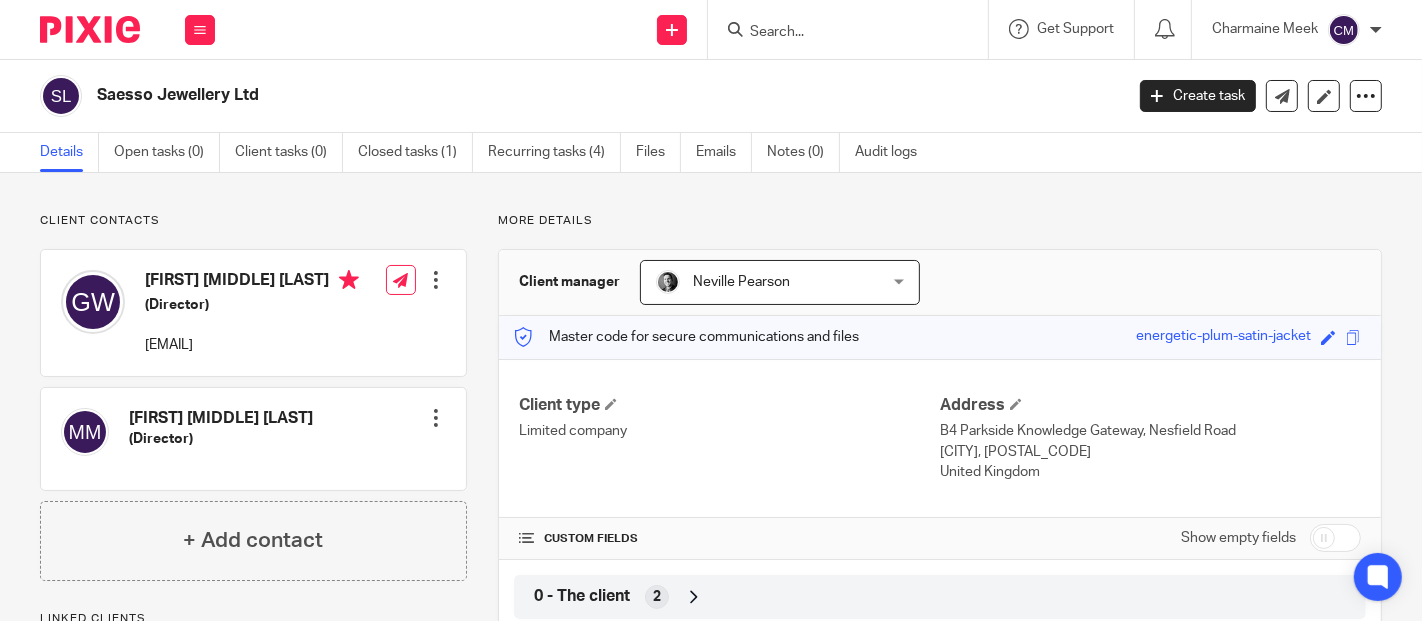 click on "Client contacts
Genevieve Alexis Wood
(Director)
genevieveawood@gmail.com
Edit contact
Create client from contact
Export data
Delete contact
(Director)" at bounding box center (711, 719) 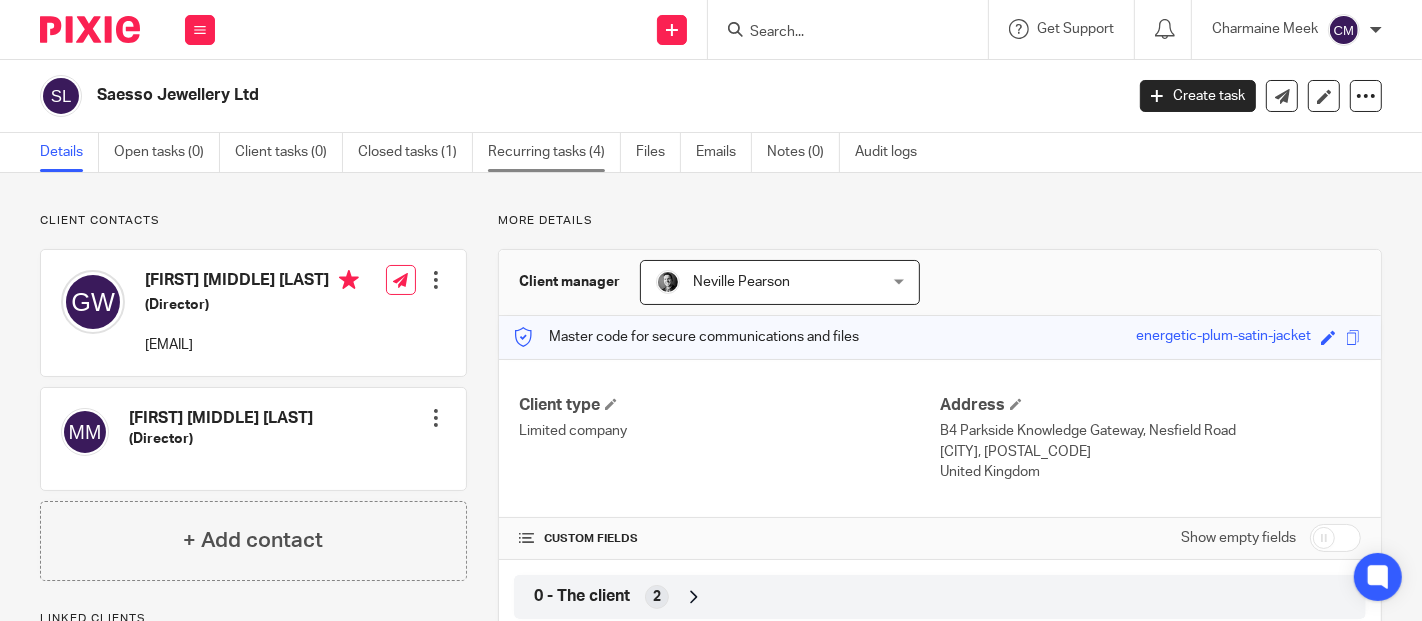 click on "Recurring tasks (4)" at bounding box center (554, 152) 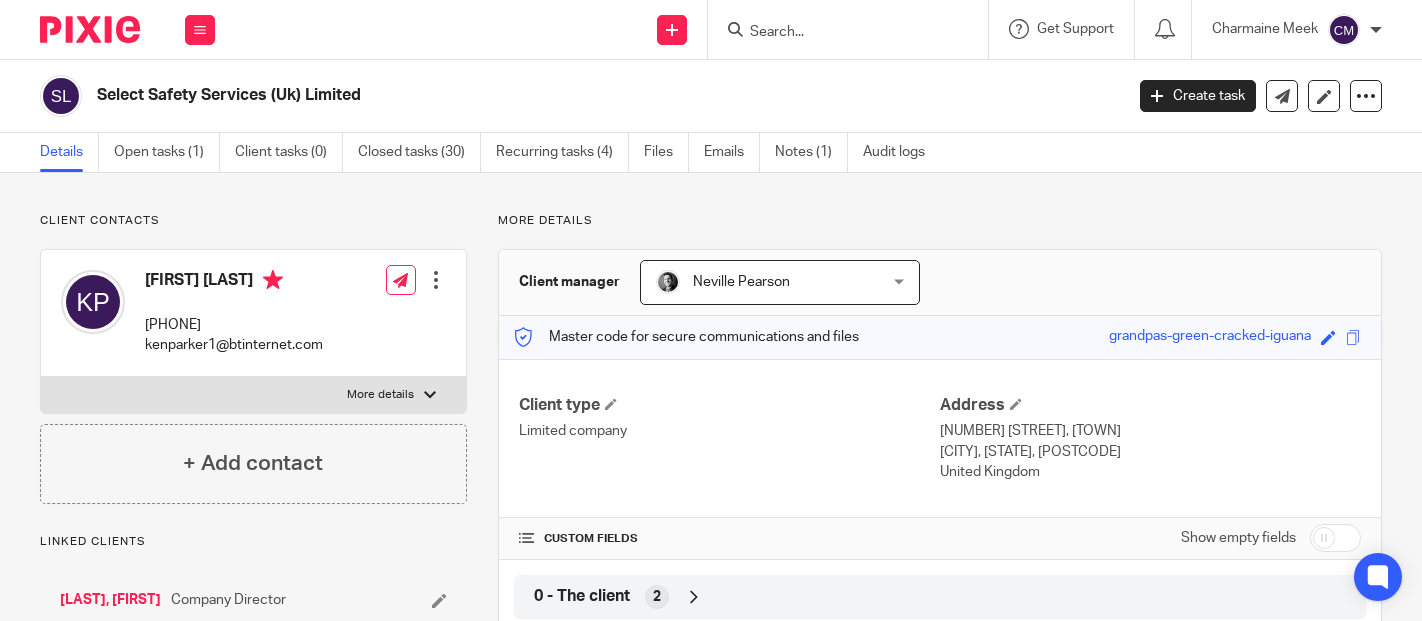 scroll, scrollTop: 0, scrollLeft: 0, axis: both 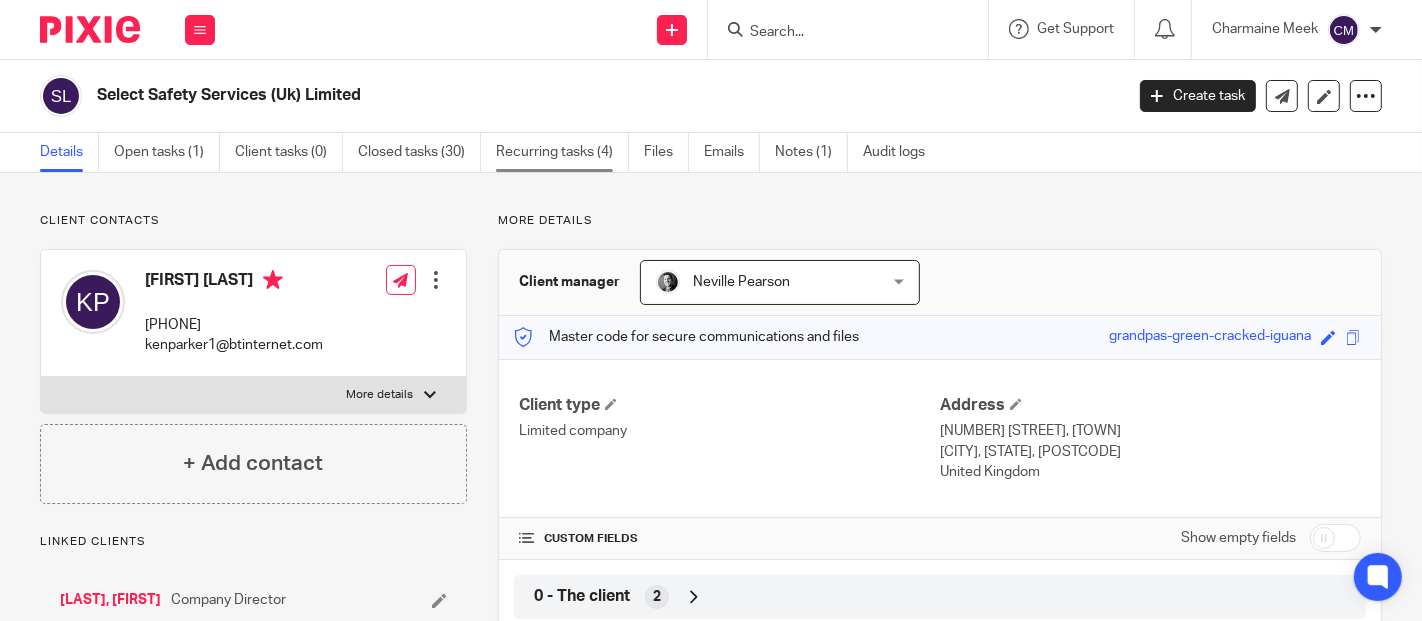 click on "Recurring tasks (4)" at bounding box center (562, 152) 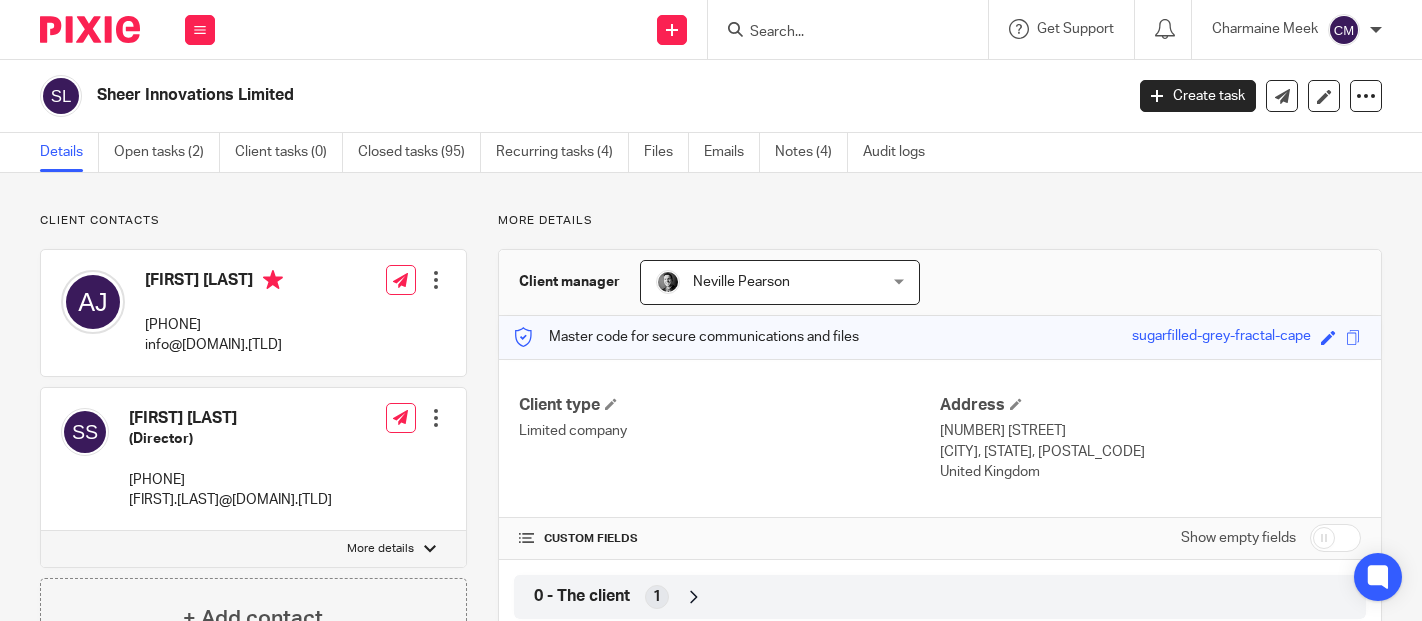 scroll, scrollTop: 0, scrollLeft: 0, axis: both 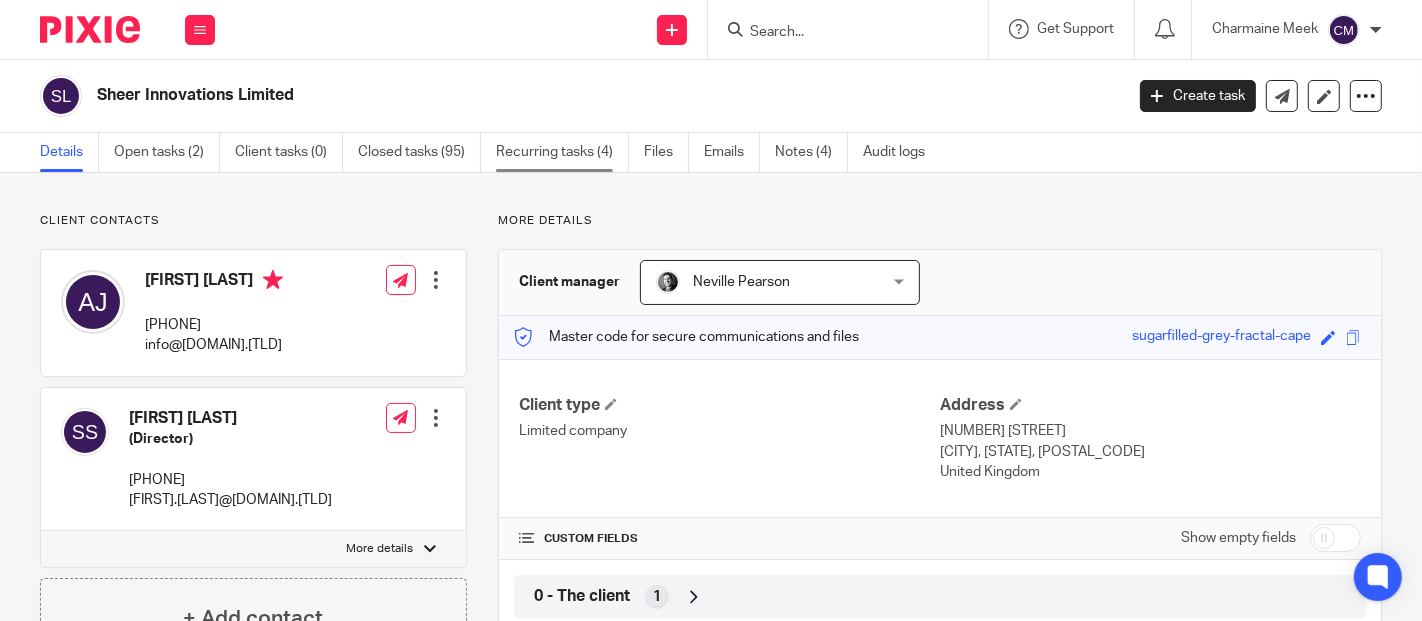 click on "Recurring tasks (4)" at bounding box center [562, 152] 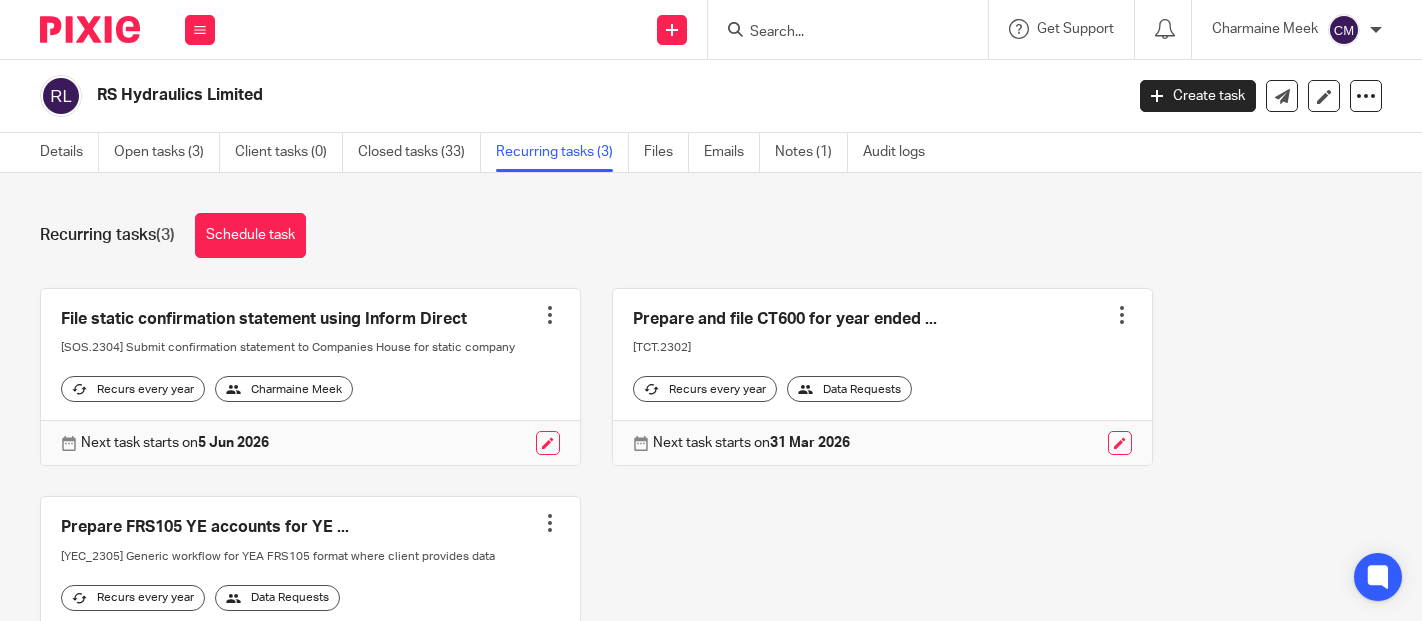 scroll, scrollTop: 0, scrollLeft: 0, axis: both 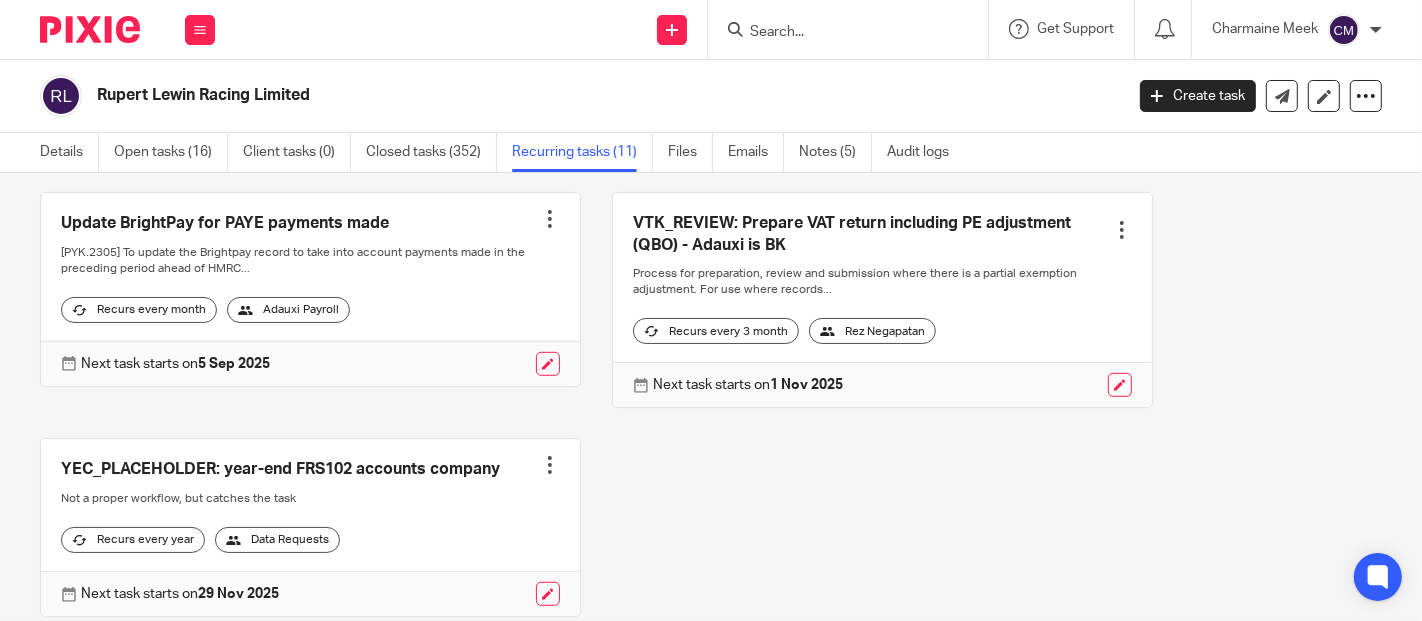 click on "Details
Open tasks (16)
Client tasks (0)
Closed tasks (352)
Recurring tasks (11)
Files
Emails
Notes (5)
Audit logs" at bounding box center [499, 152] 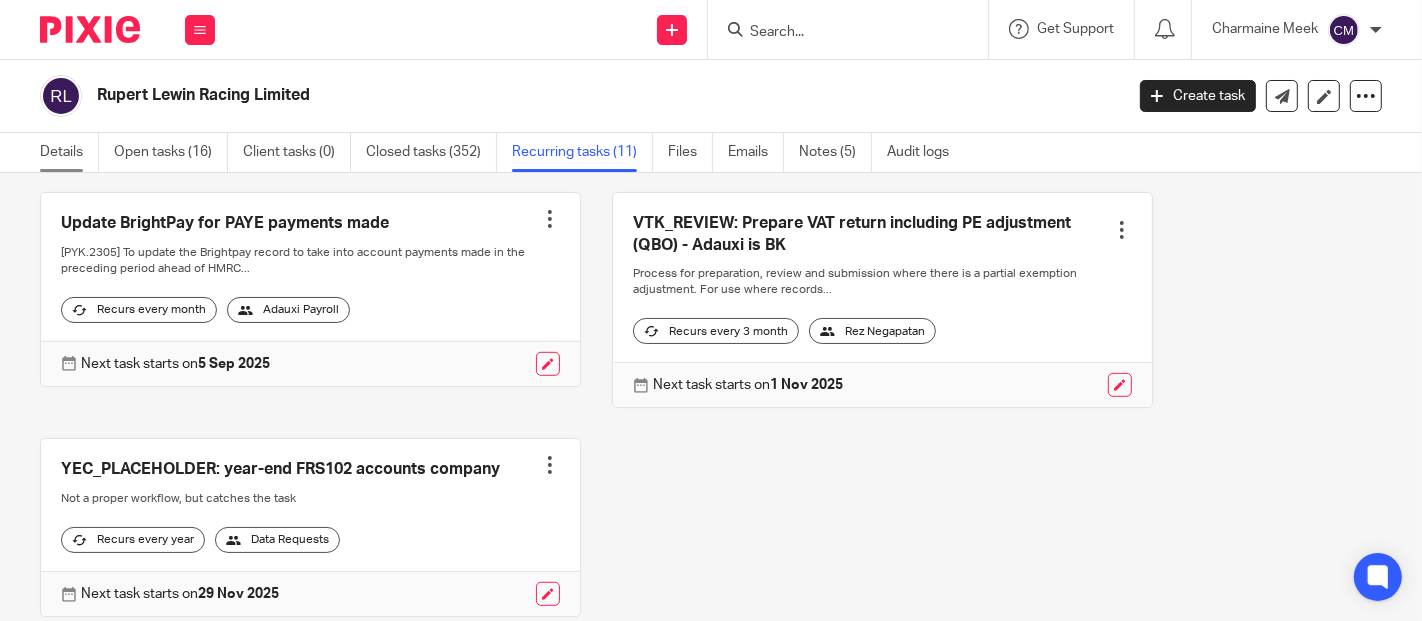 click on "Details" at bounding box center [69, 152] 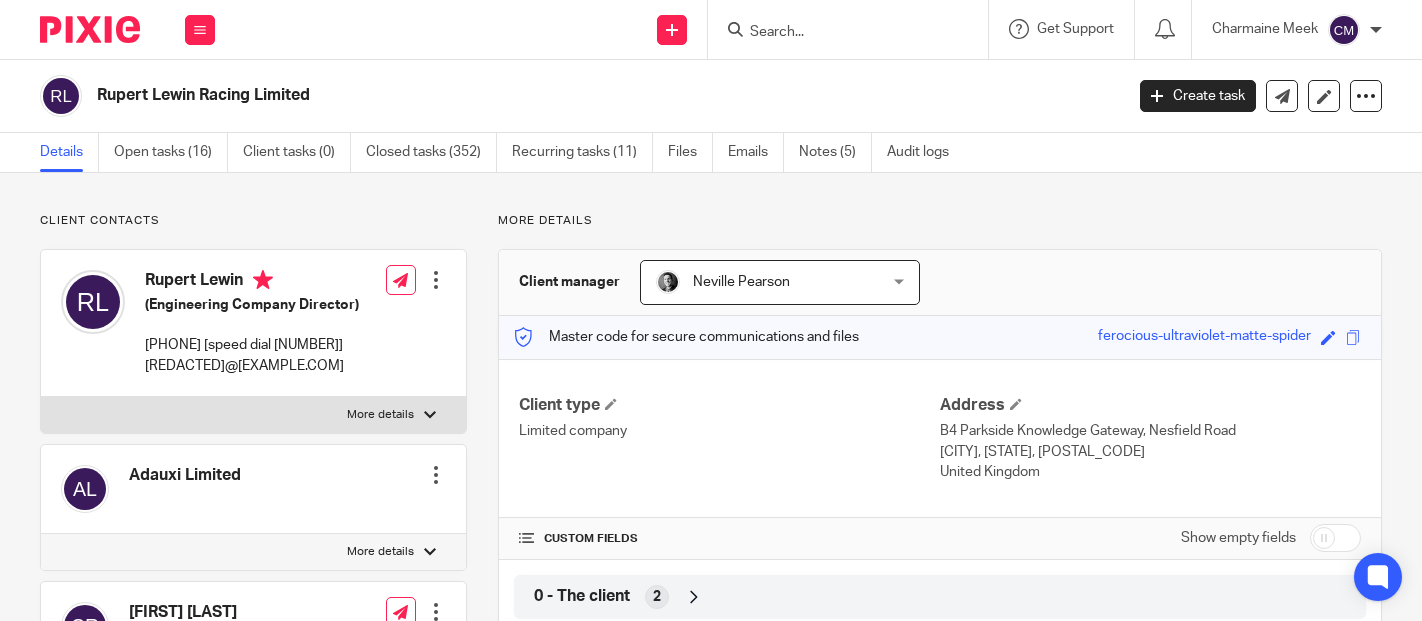 scroll, scrollTop: 0, scrollLeft: 0, axis: both 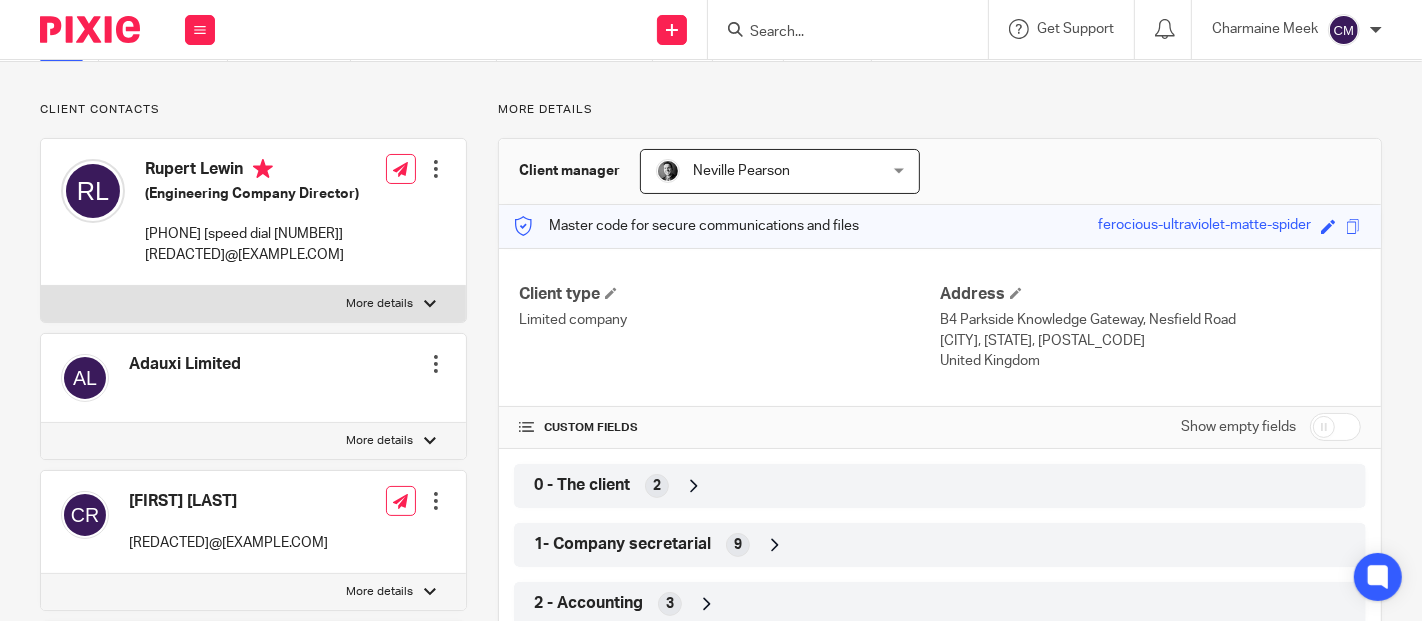 click at bounding box center [1335, 427] 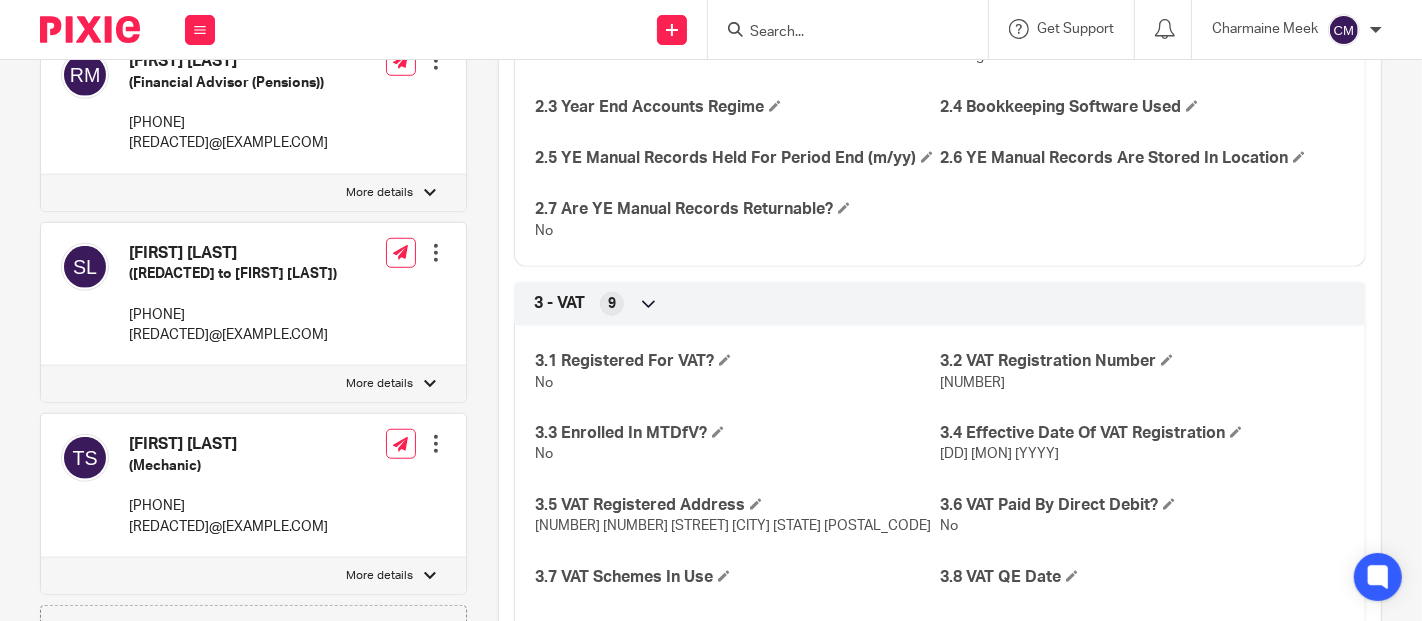 scroll, scrollTop: 1444, scrollLeft: 0, axis: vertical 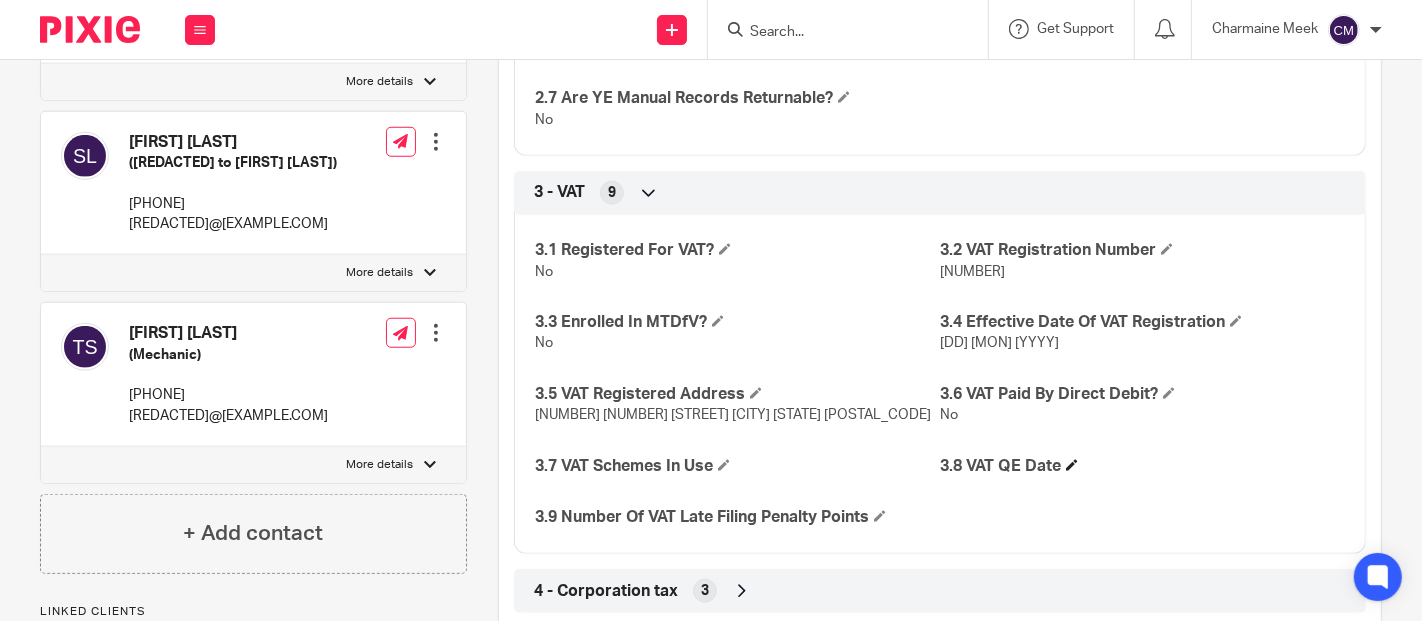 click on "3.8 VAT QE Date" at bounding box center [1142, 466] 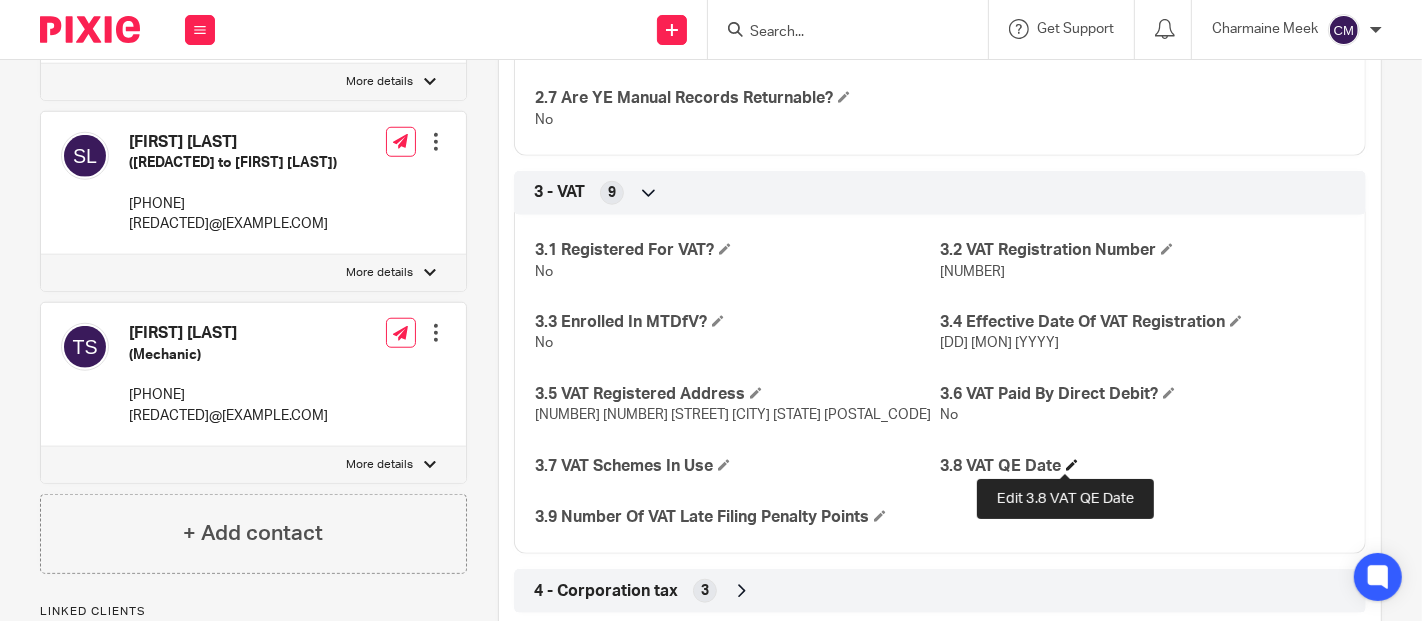 click at bounding box center [1072, 465] 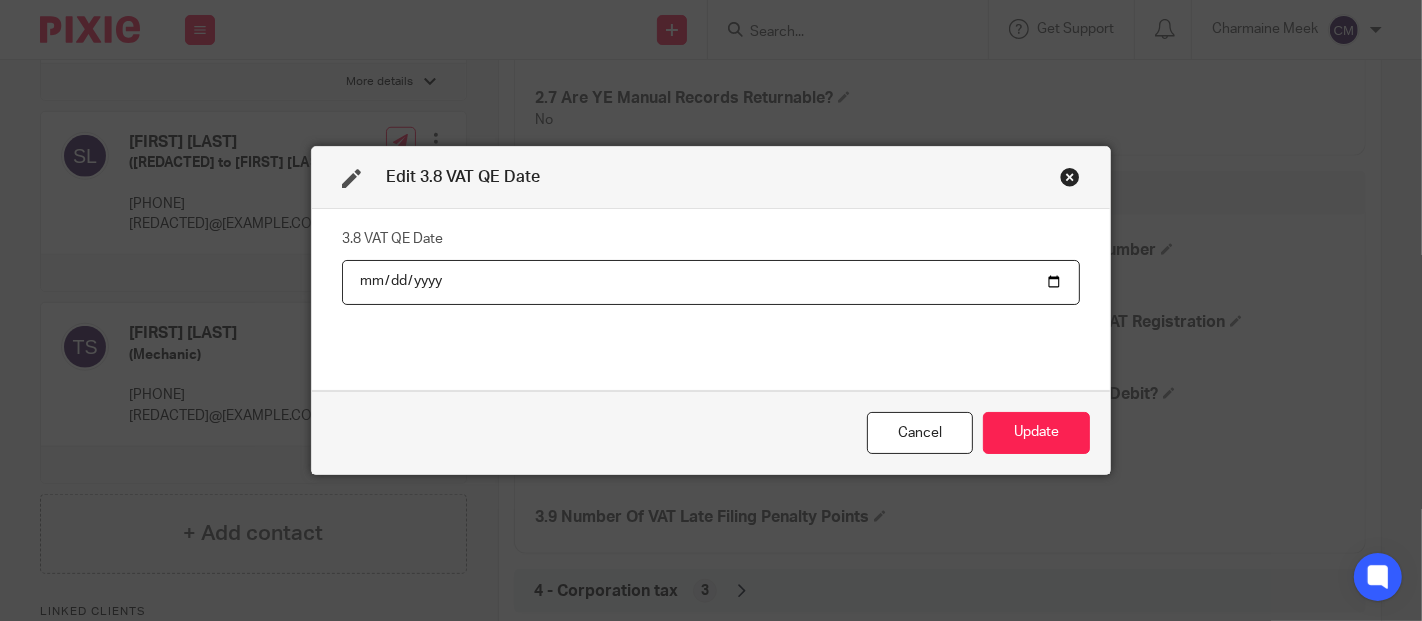 type on "2025-10-31" 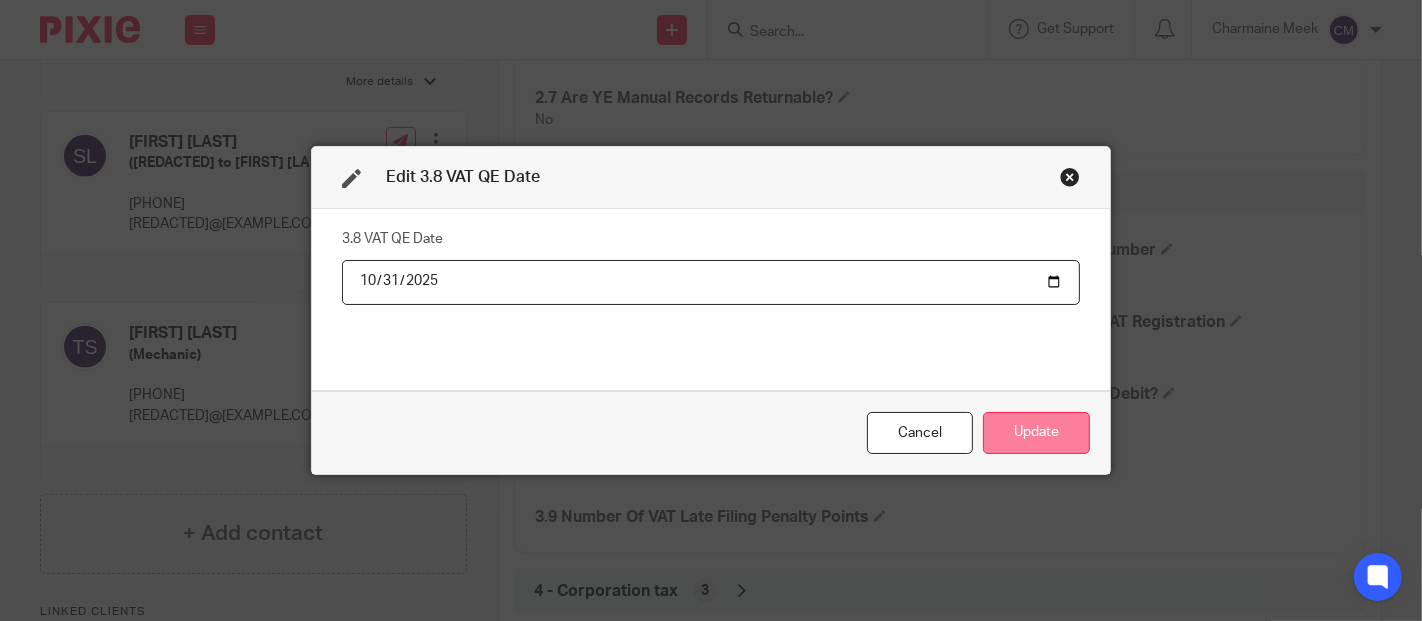 click on "Update" at bounding box center (1036, 433) 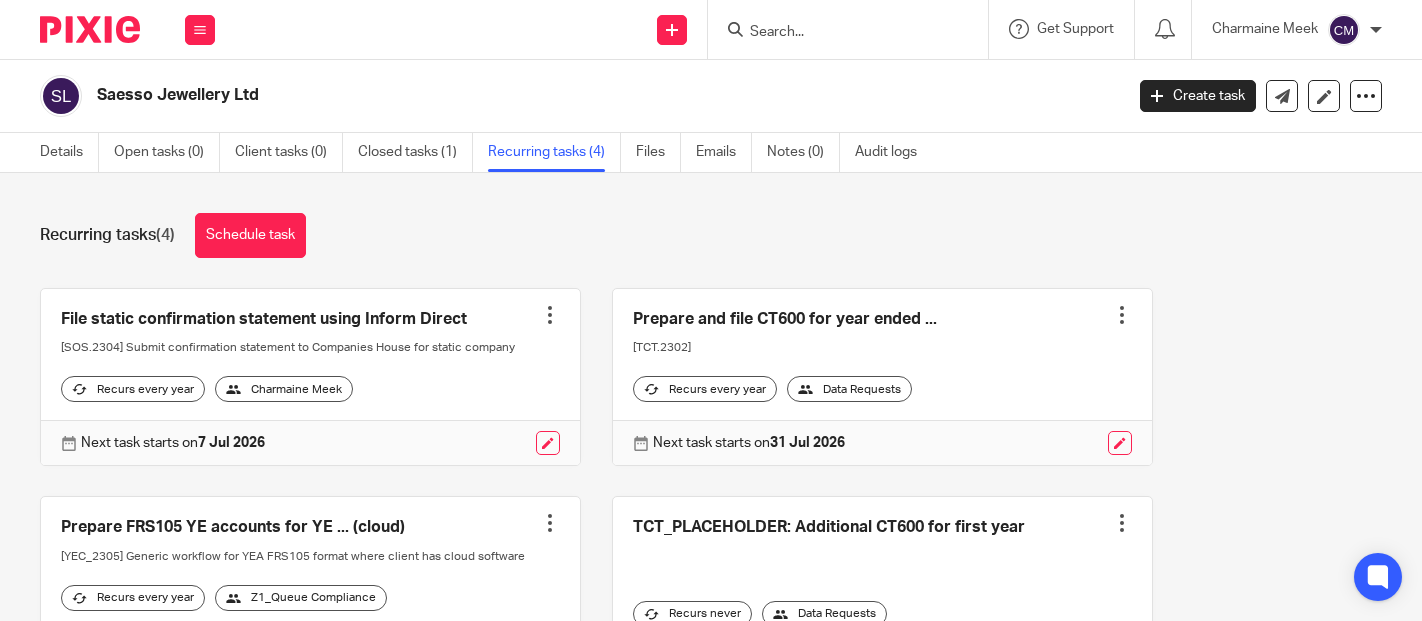scroll, scrollTop: 0, scrollLeft: 0, axis: both 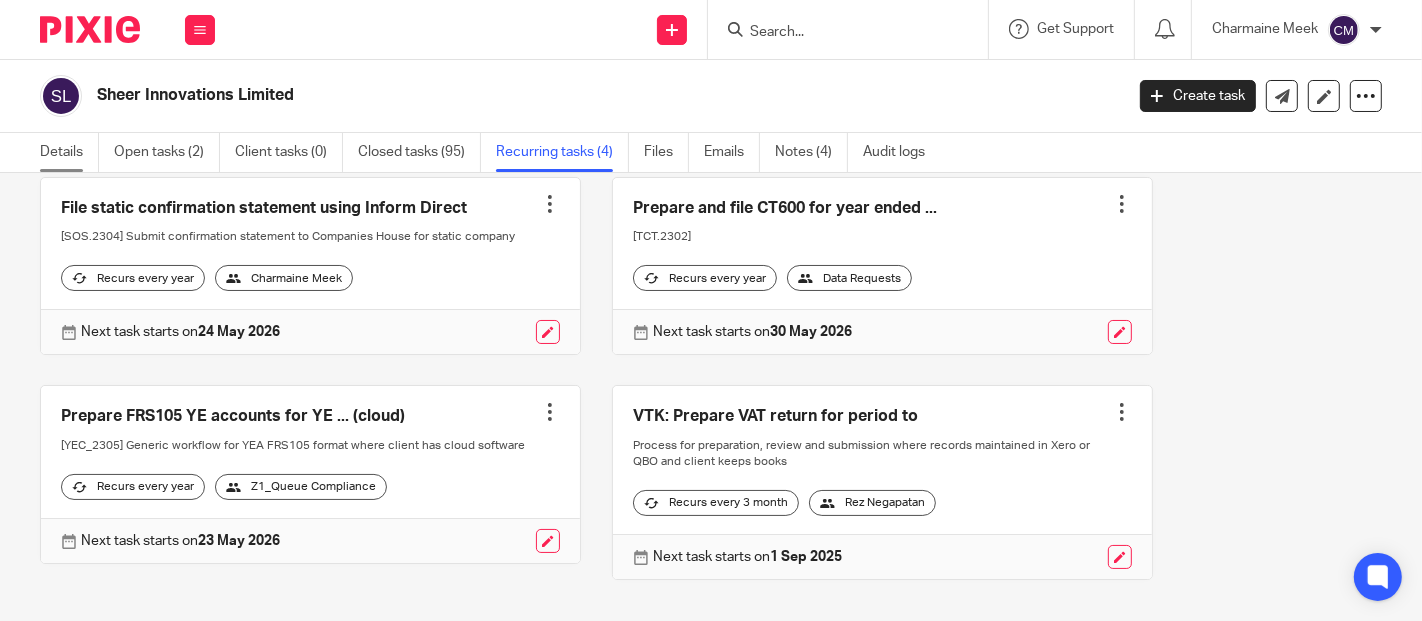 click on "Details" at bounding box center (69, 152) 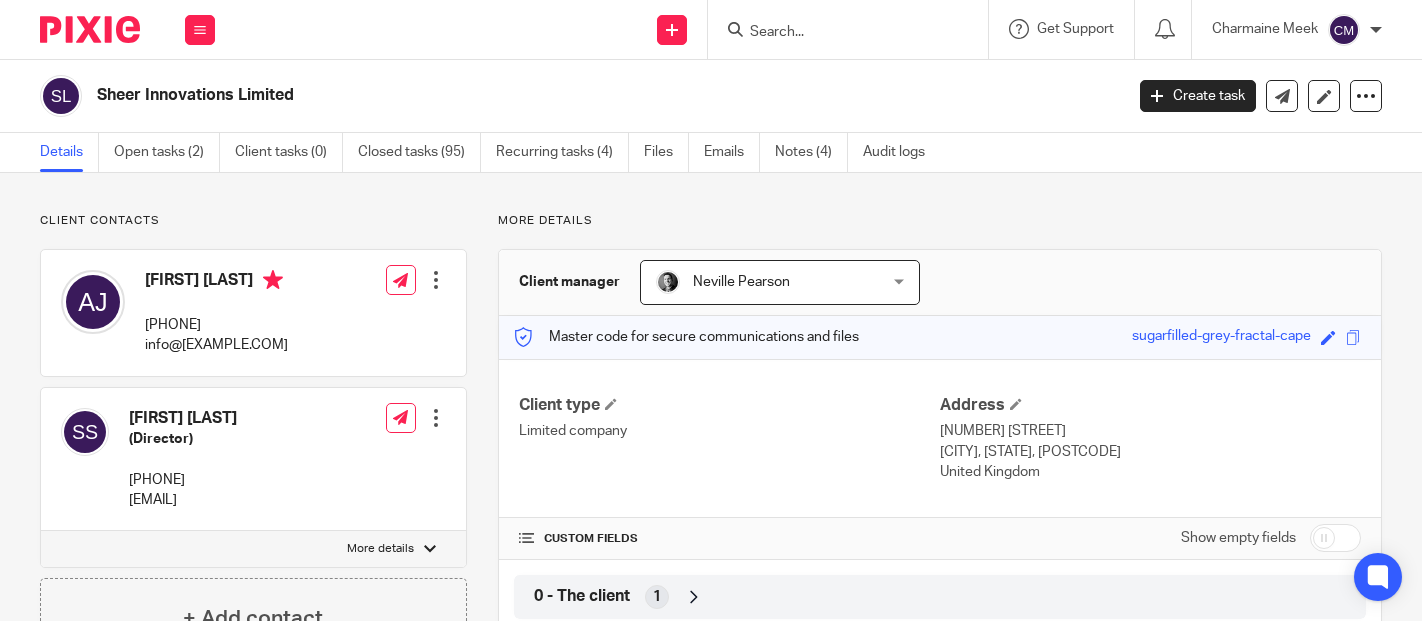 scroll, scrollTop: 0, scrollLeft: 0, axis: both 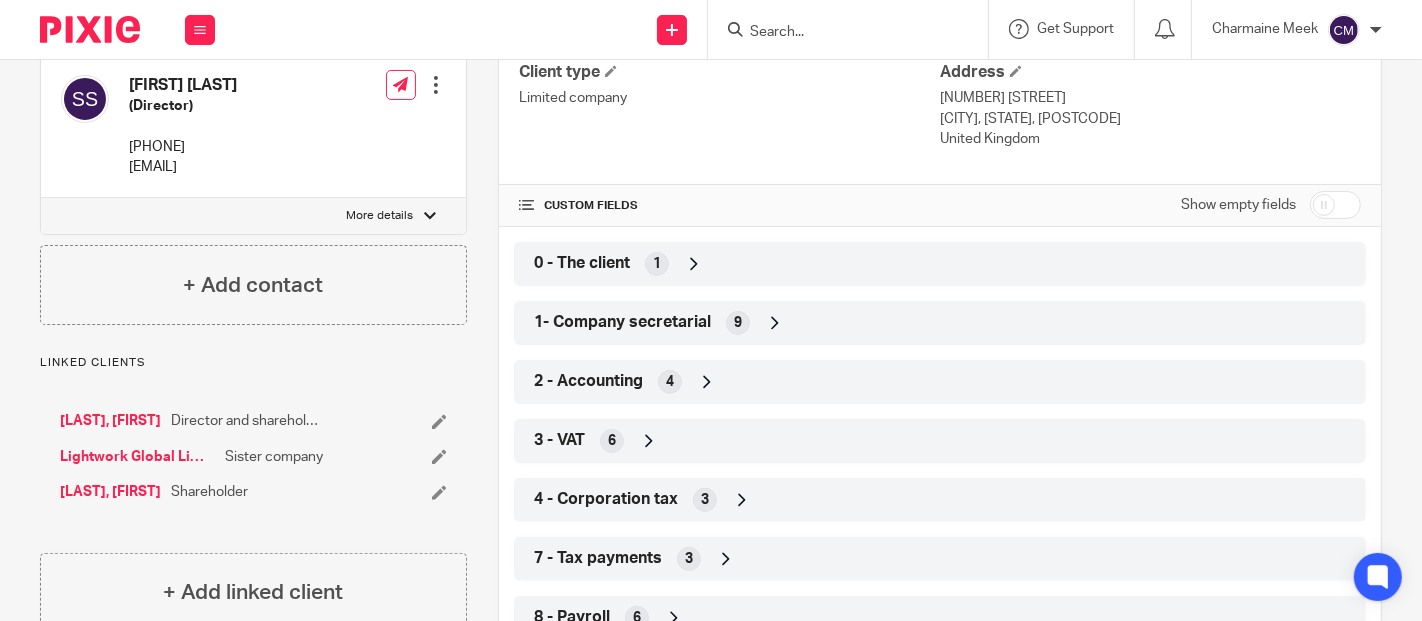 click at bounding box center (1335, 205) 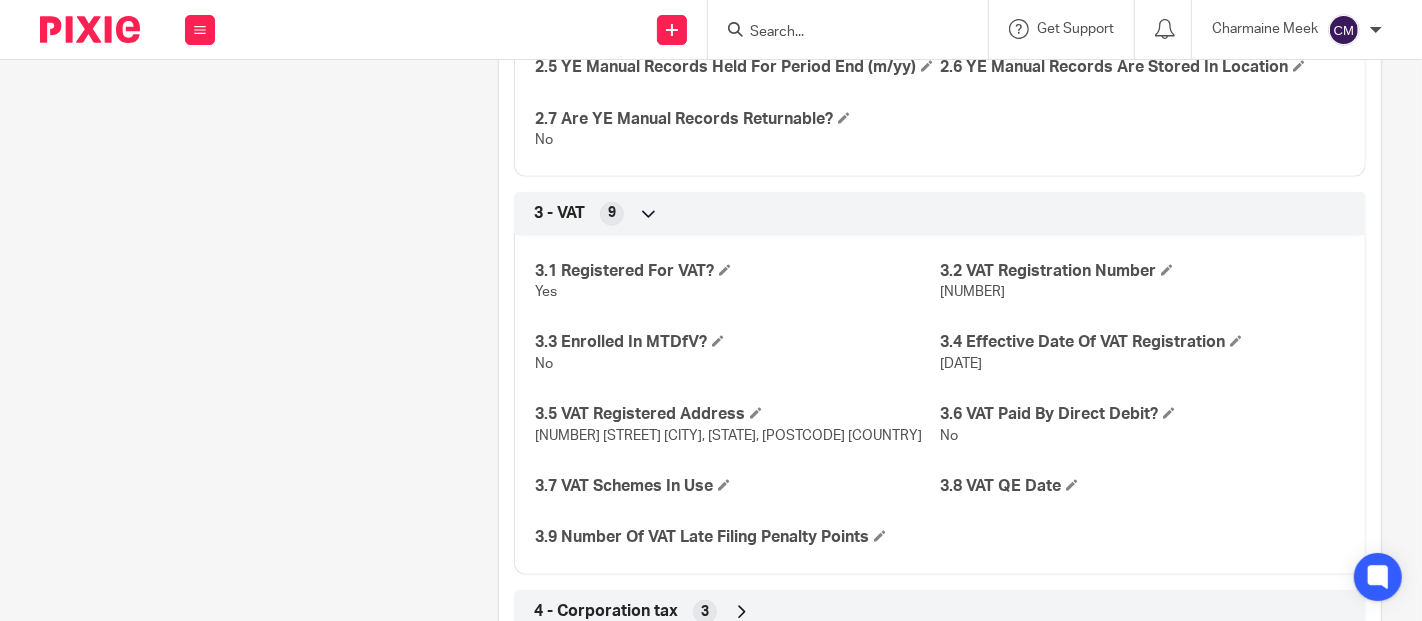 scroll, scrollTop: 1555, scrollLeft: 0, axis: vertical 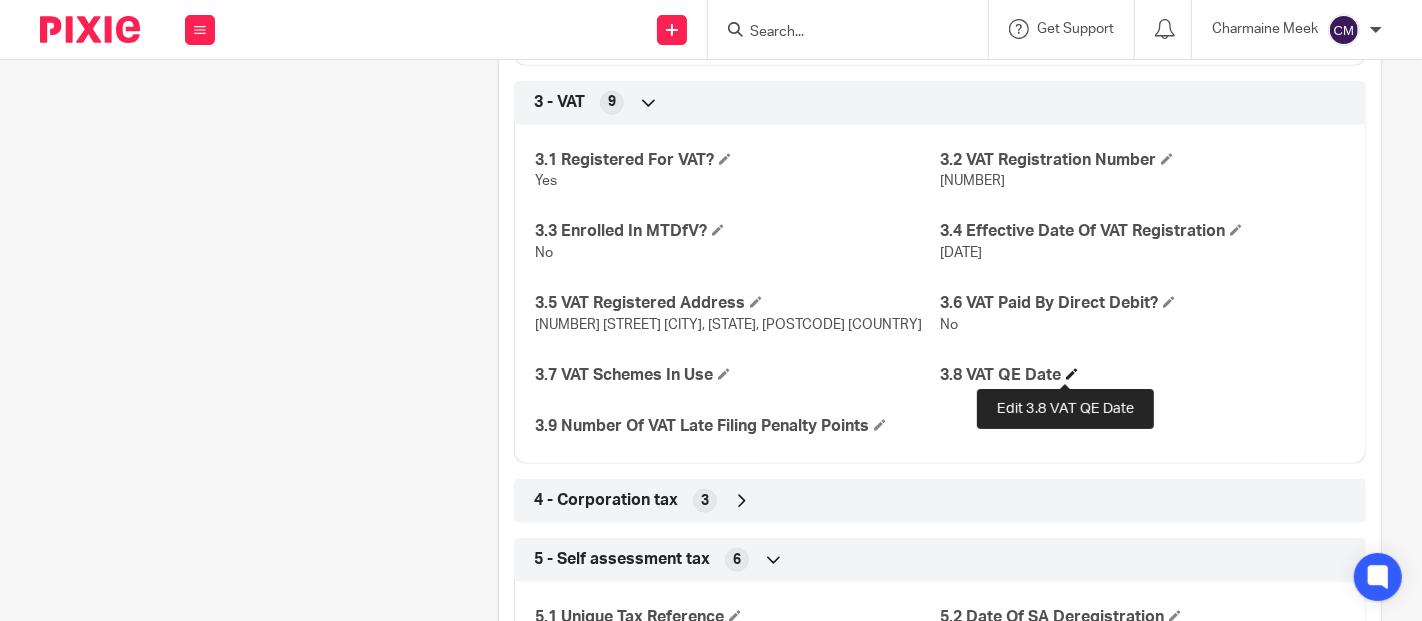 click at bounding box center (1072, 374) 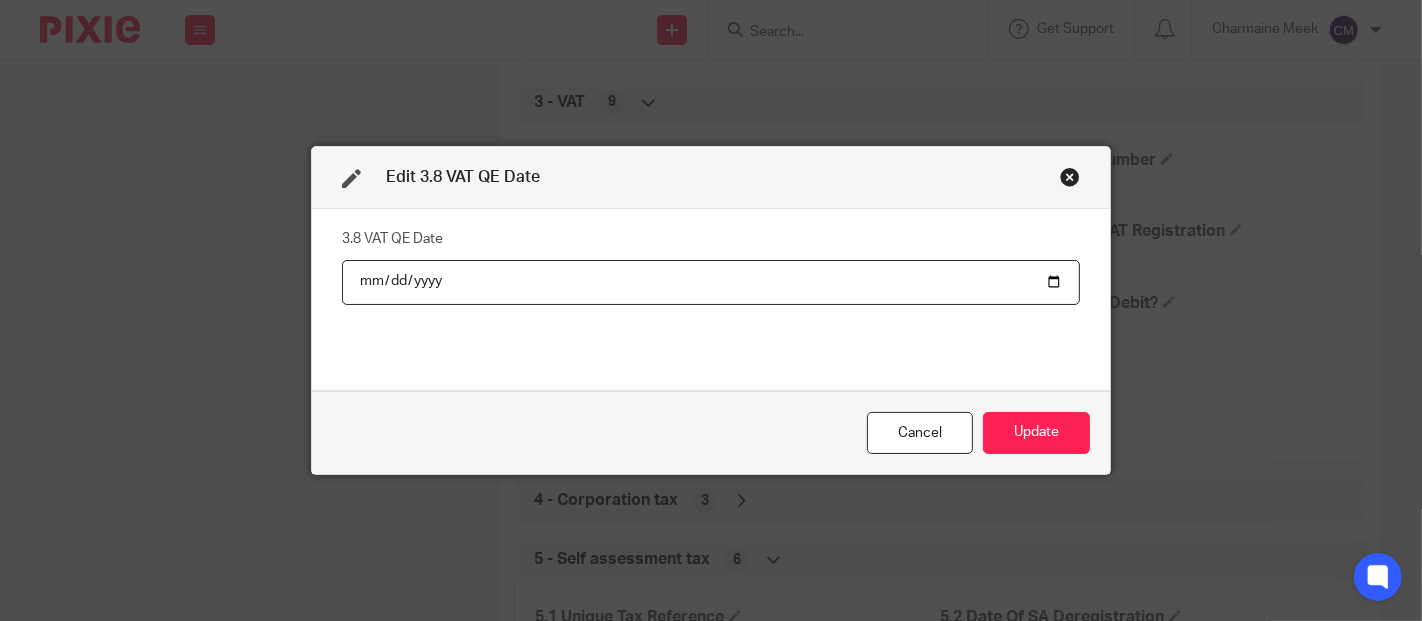 type on "2025-08-31" 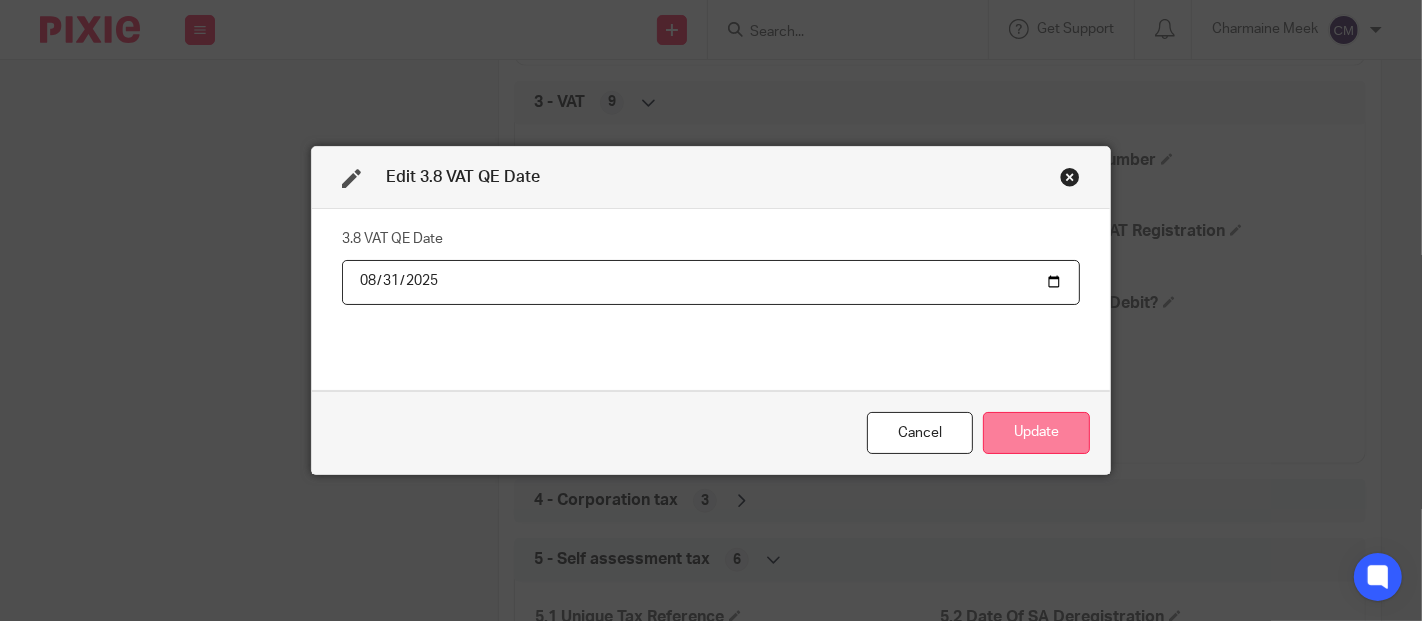 click on "Update" at bounding box center (1036, 433) 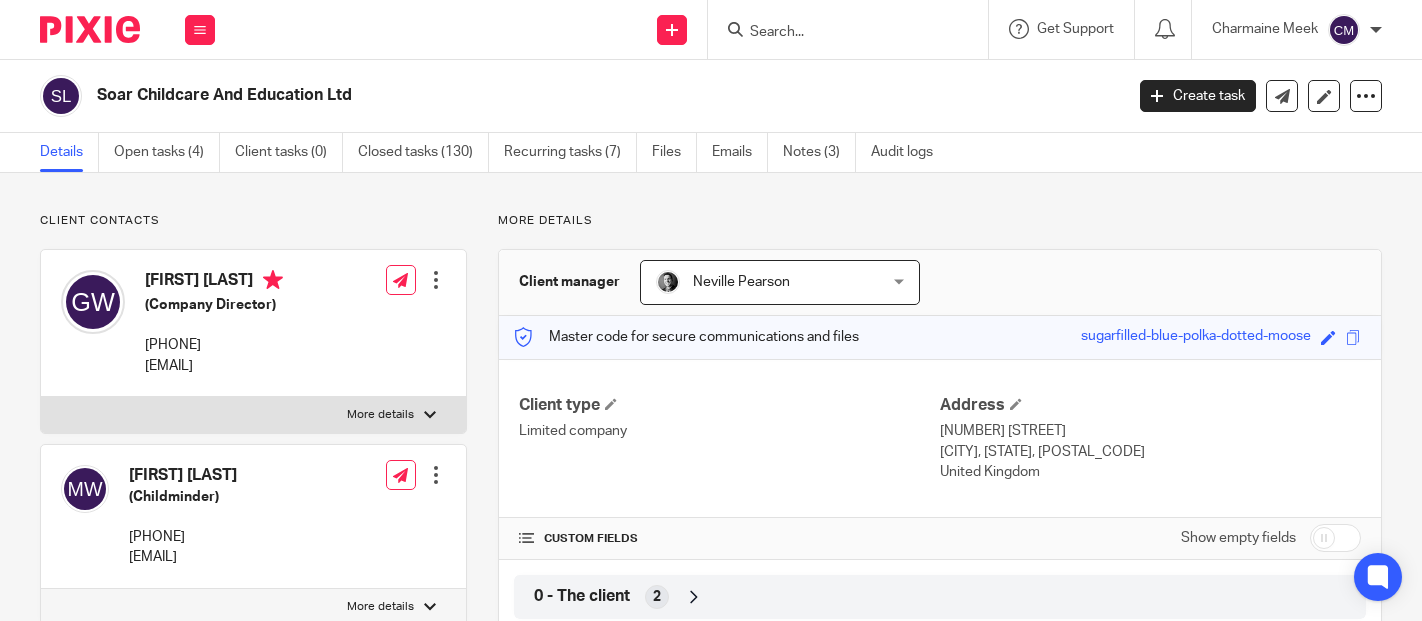 scroll, scrollTop: 0, scrollLeft: 0, axis: both 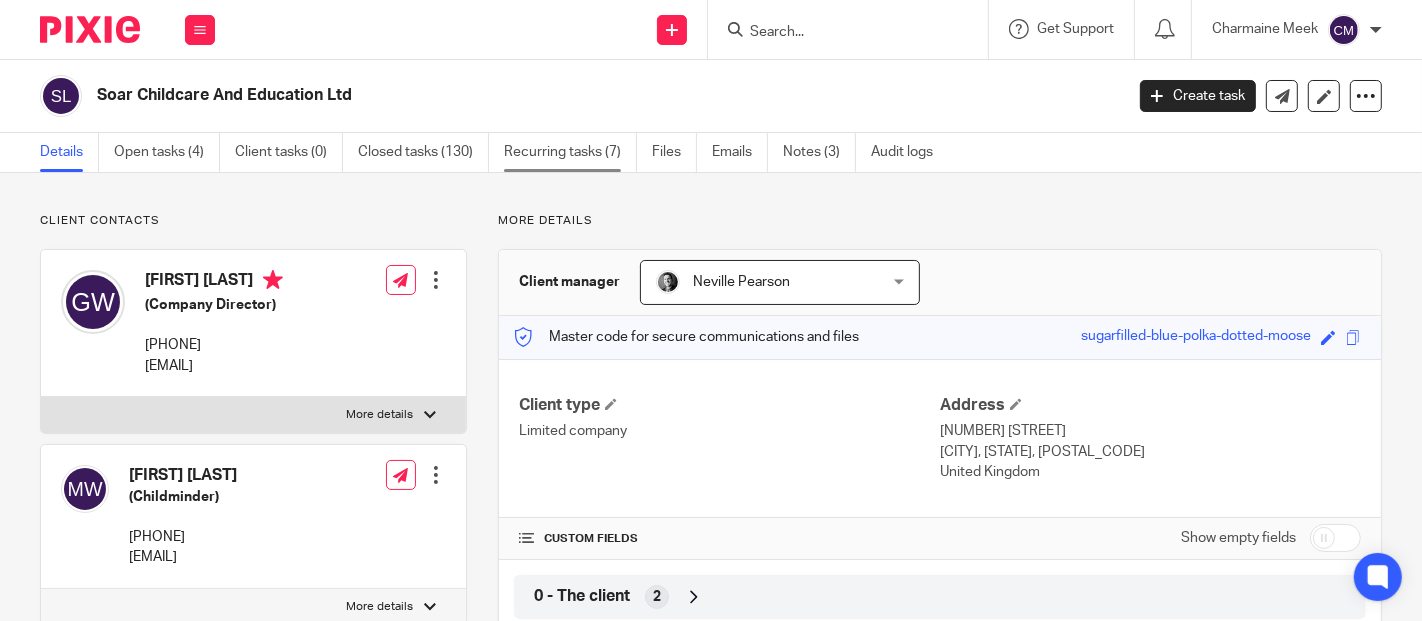 click on "Recurring tasks (7)" at bounding box center (570, 152) 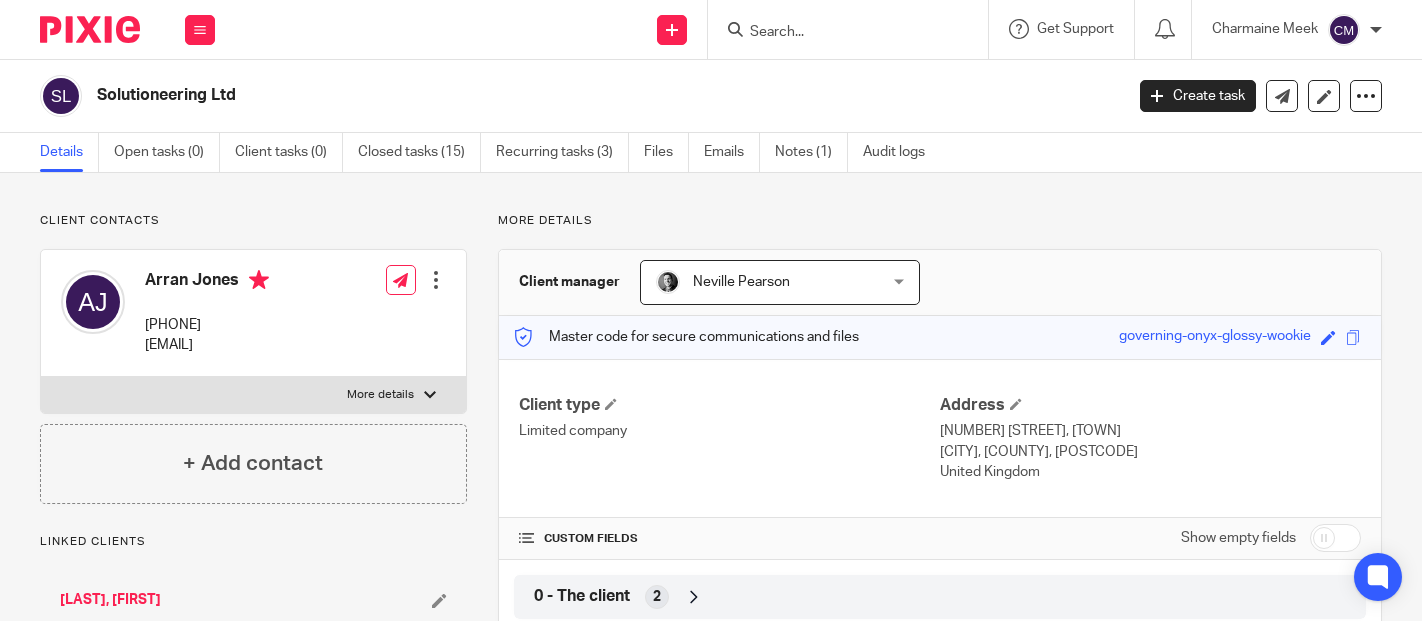 scroll, scrollTop: 0, scrollLeft: 0, axis: both 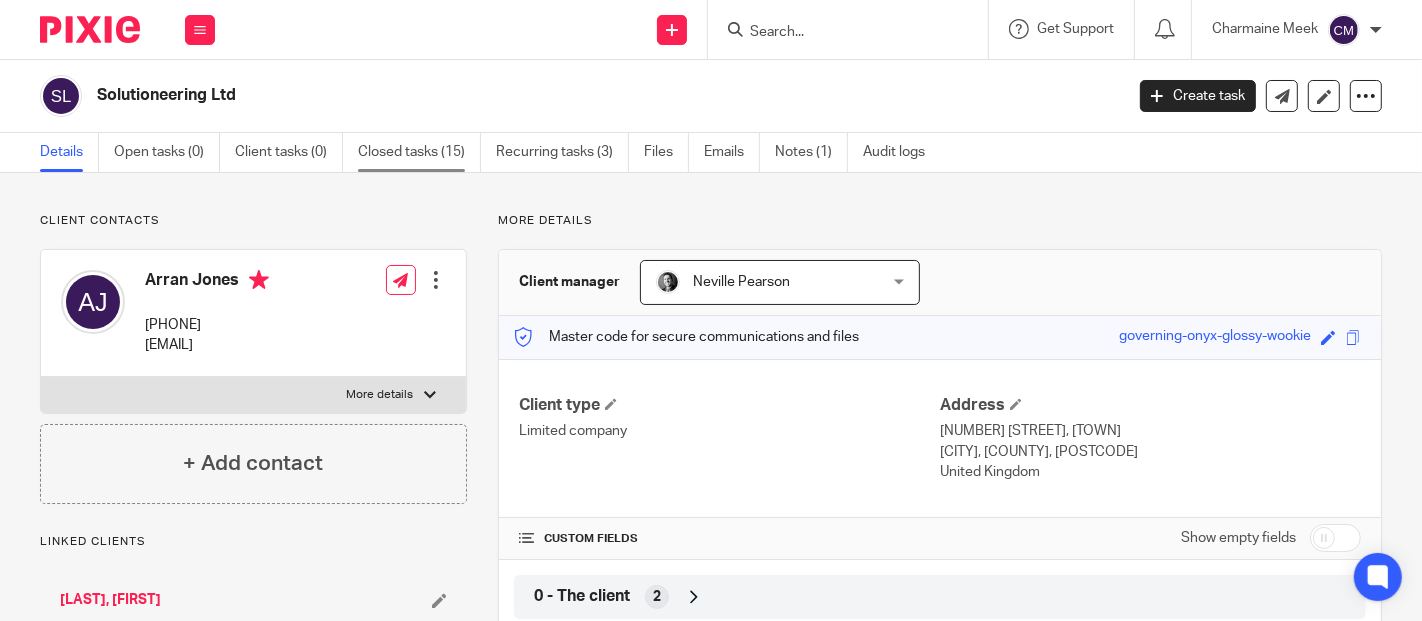 click on "Closed tasks (15)" at bounding box center (419, 152) 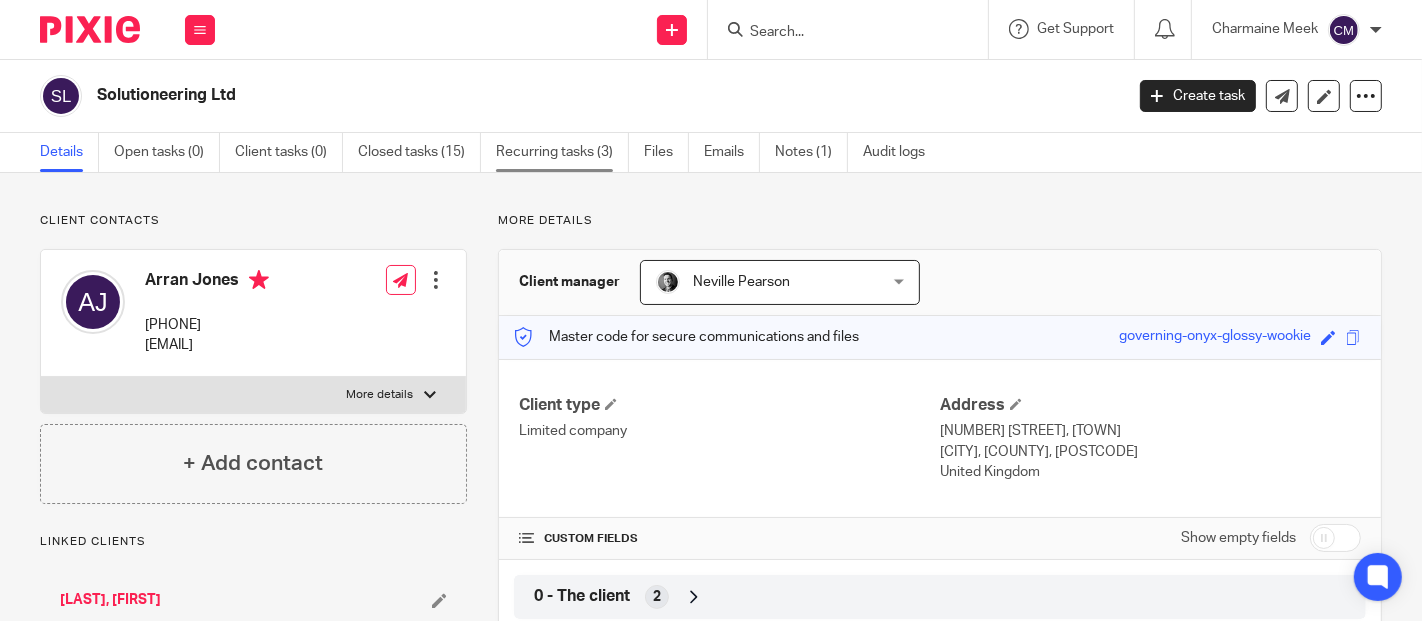 click on "Recurring tasks (3)" at bounding box center (562, 152) 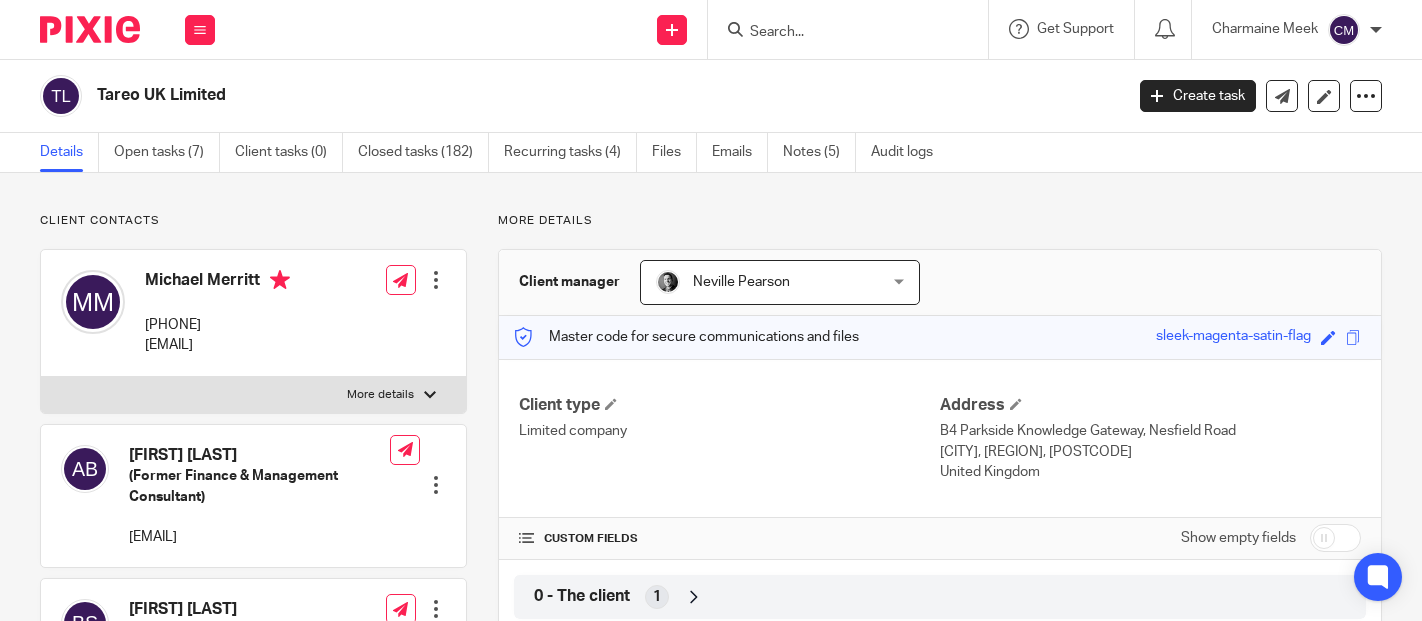 scroll, scrollTop: 0, scrollLeft: 0, axis: both 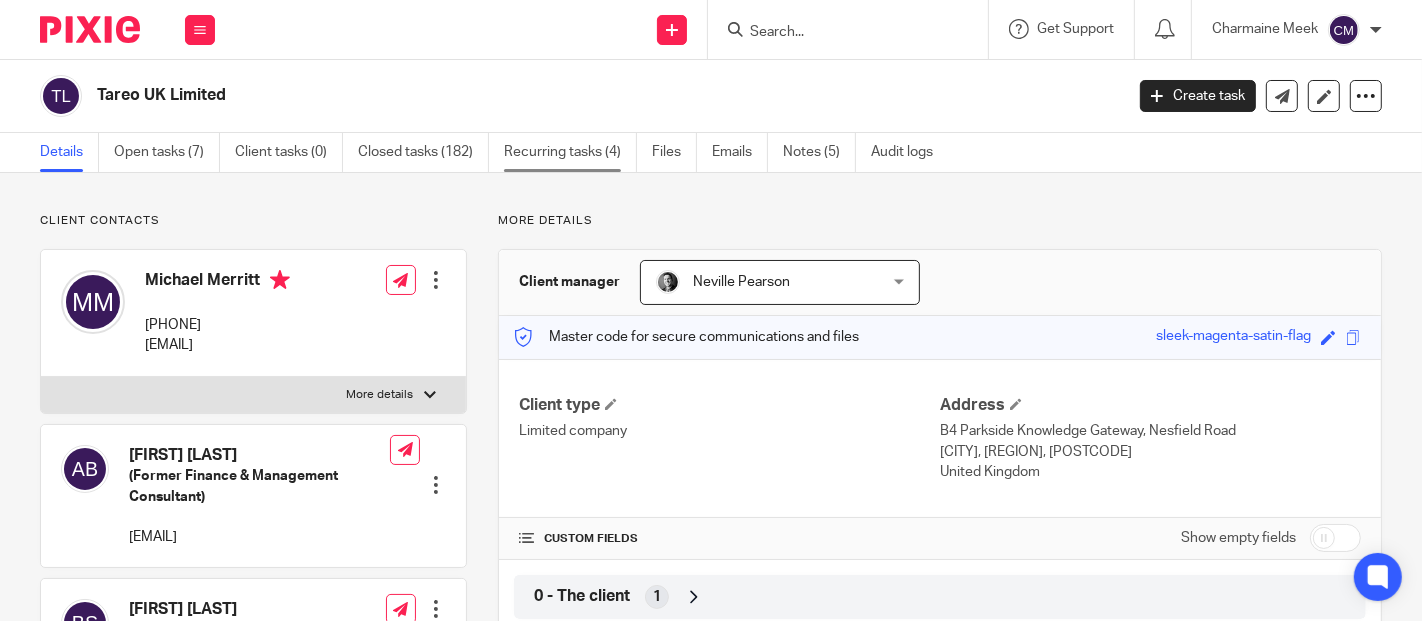 click on "Recurring tasks (4)" at bounding box center (570, 152) 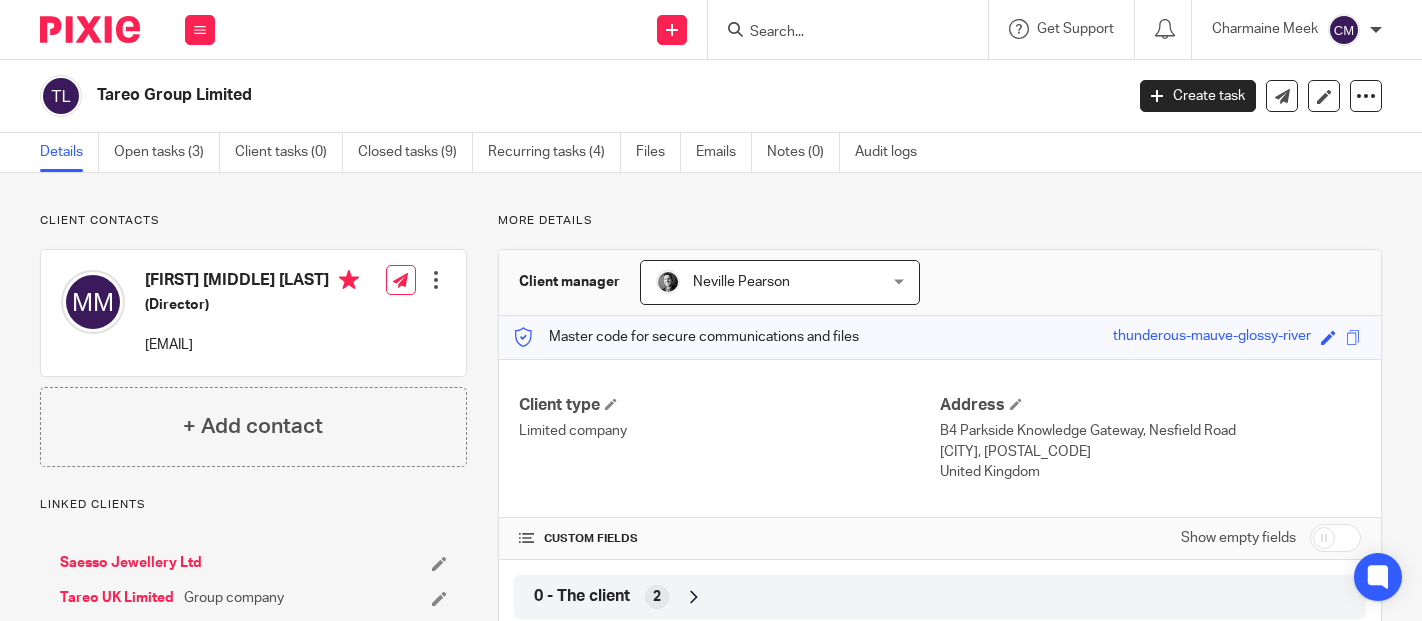 scroll, scrollTop: 0, scrollLeft: 0, axis: both 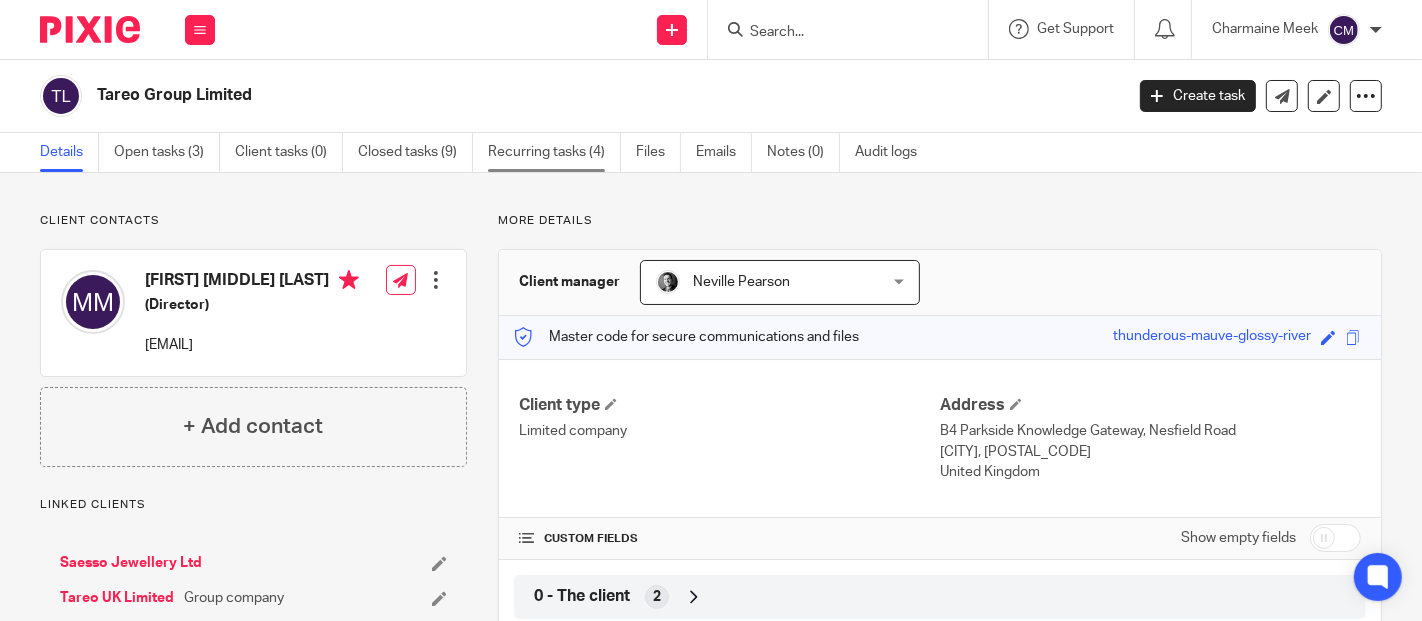 click on "Recurring tasks (4)" at bounding box center (554, 152) 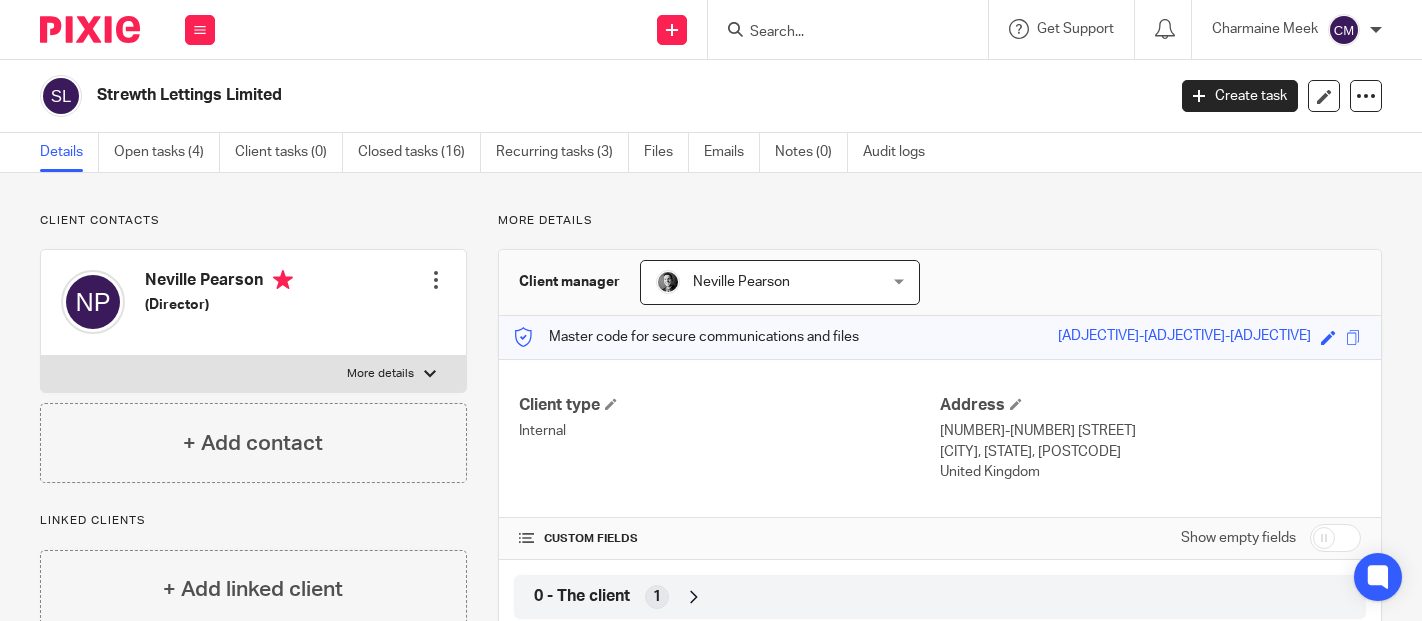 scroll, scrollTop: 0, scrollLeft: 0, axis: both 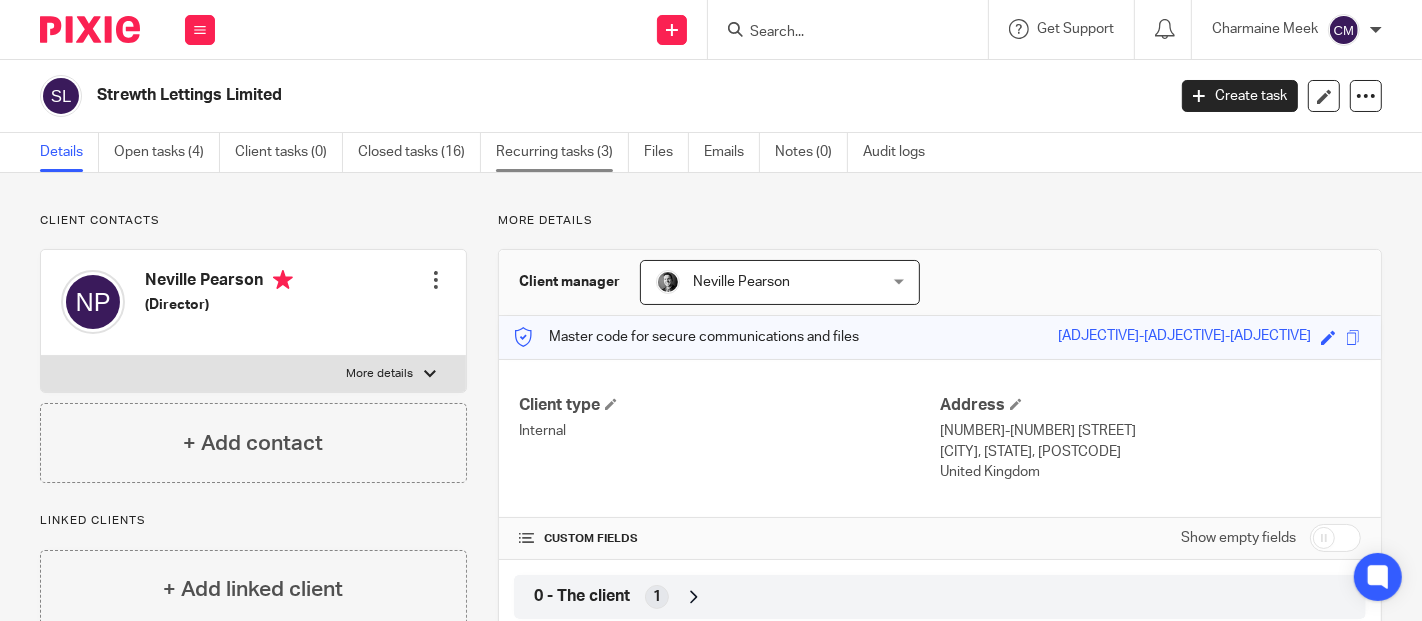 click on "Recurring tasks (3)" at bounding box center [562, 152] 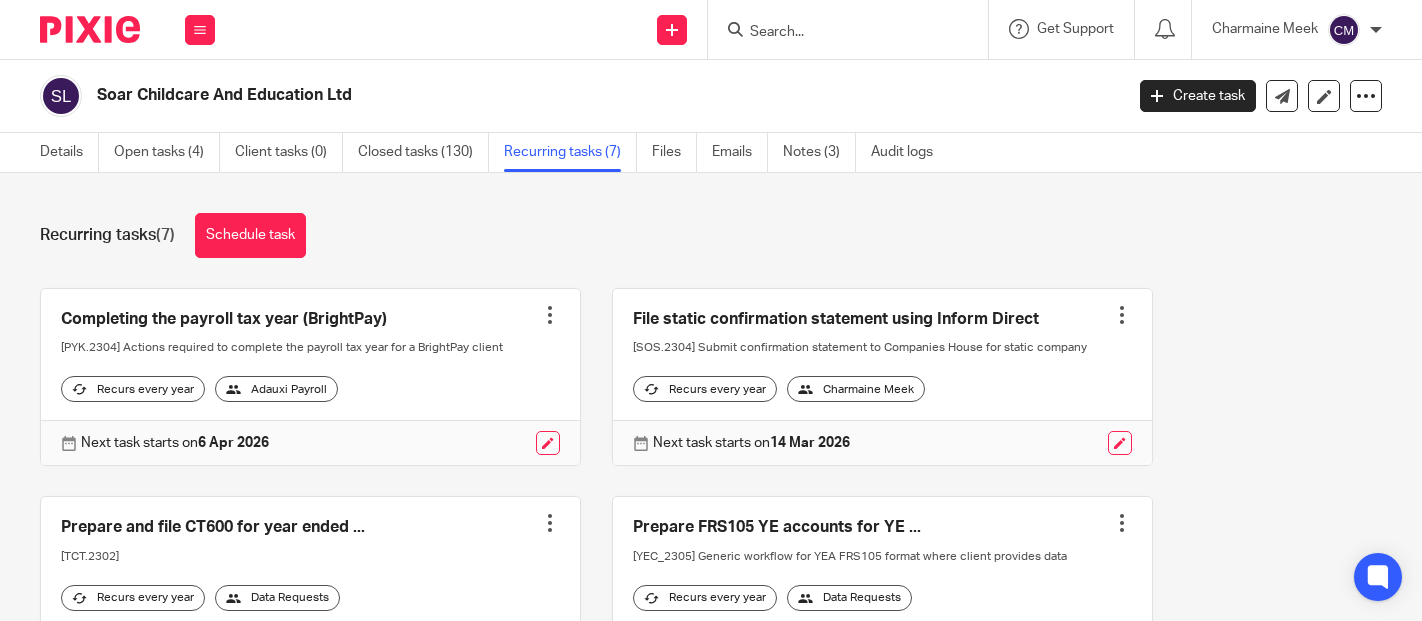 scroll, scrollTop: 0, scrollLeft: 0, axis: both 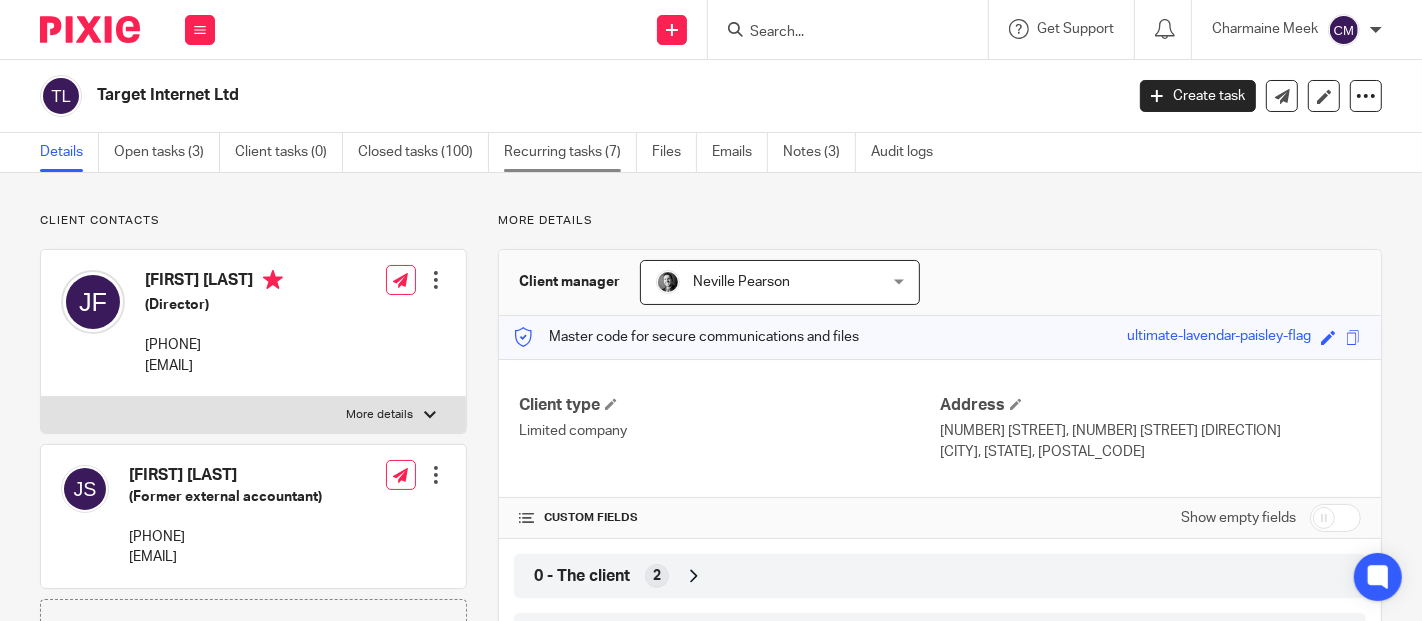 click on "Recurring tasks (7)" at bounding box center [570, 152] 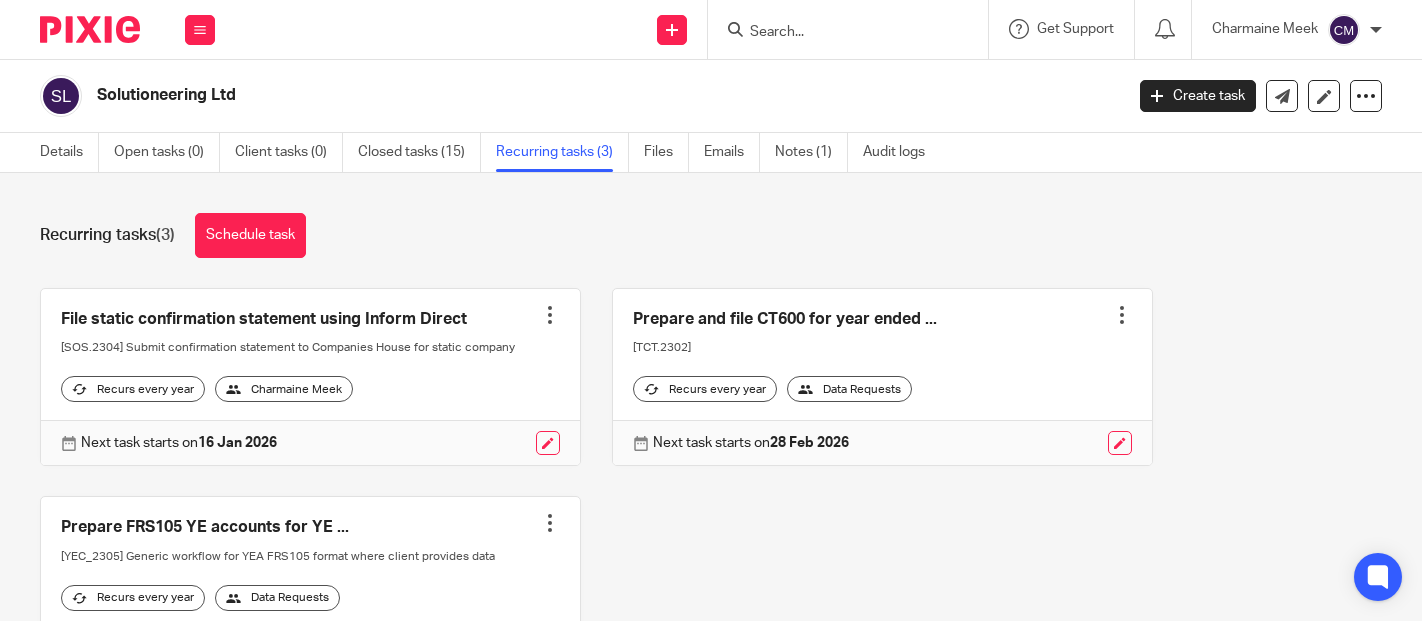 scroll, scrollTop: 0, scrollLeft: 0, axis: both 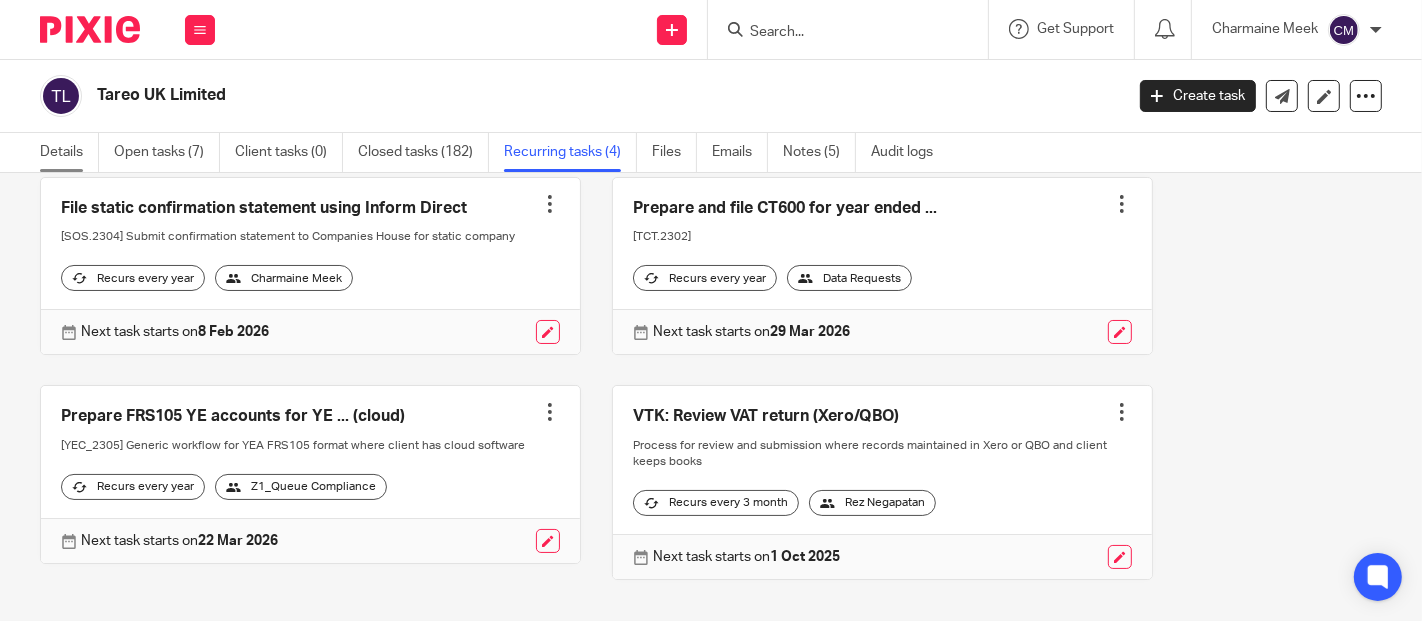 click on "Details" at bounding box center (69, 152) 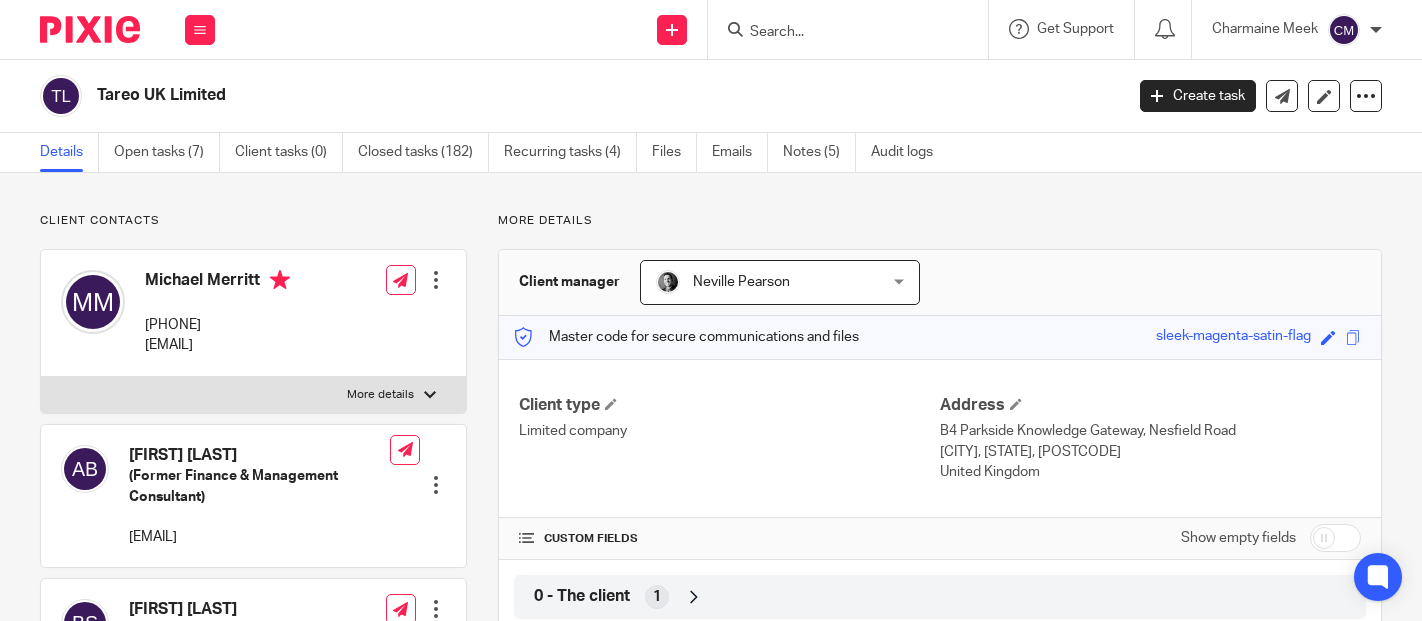 scroll, scrollTop: 0, scrollLeft: 0, axis: both 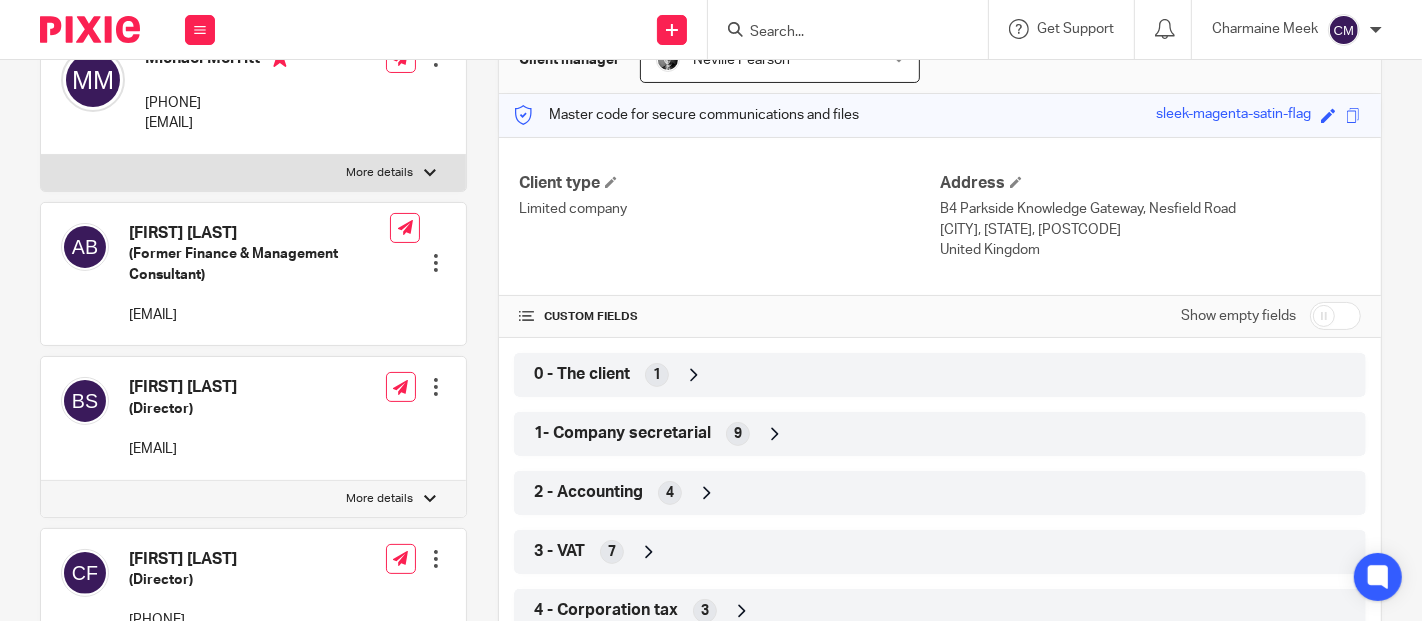 click at bounding box center (1335, 316) 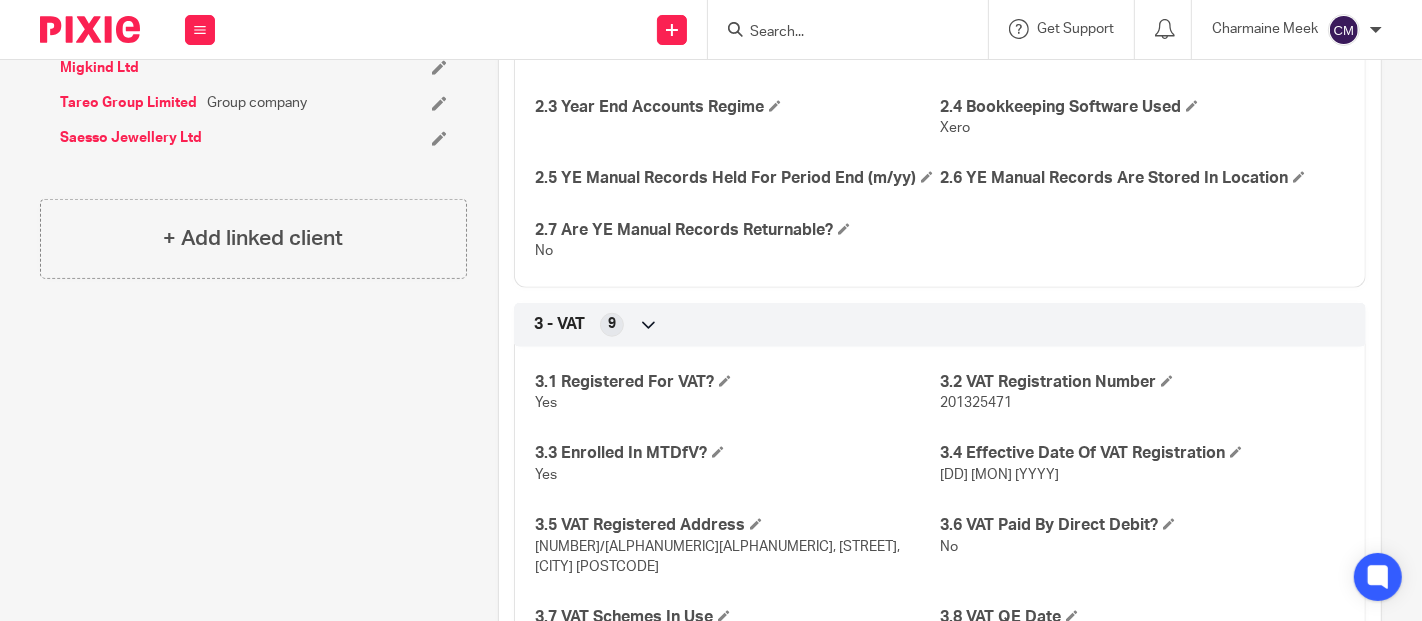 scroll, scrollTop: 1555, scrollLeft: 0, axis: vertical 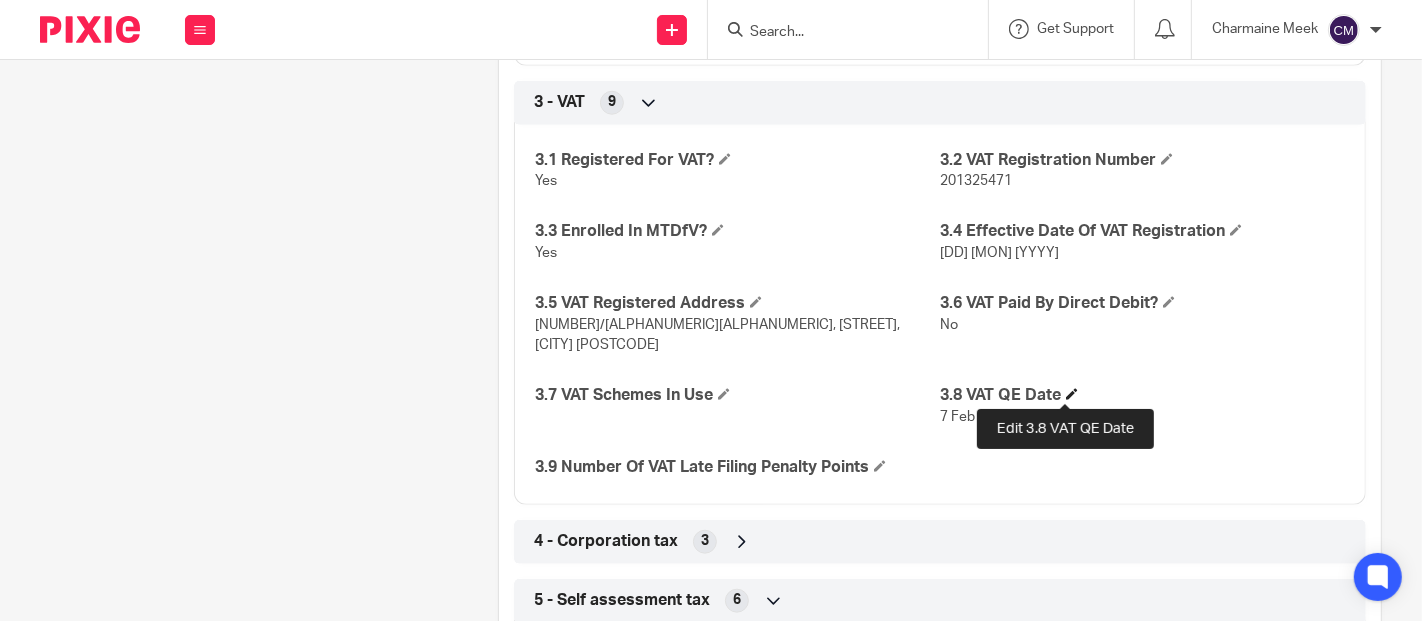 click at bounding box center (1072, 394) 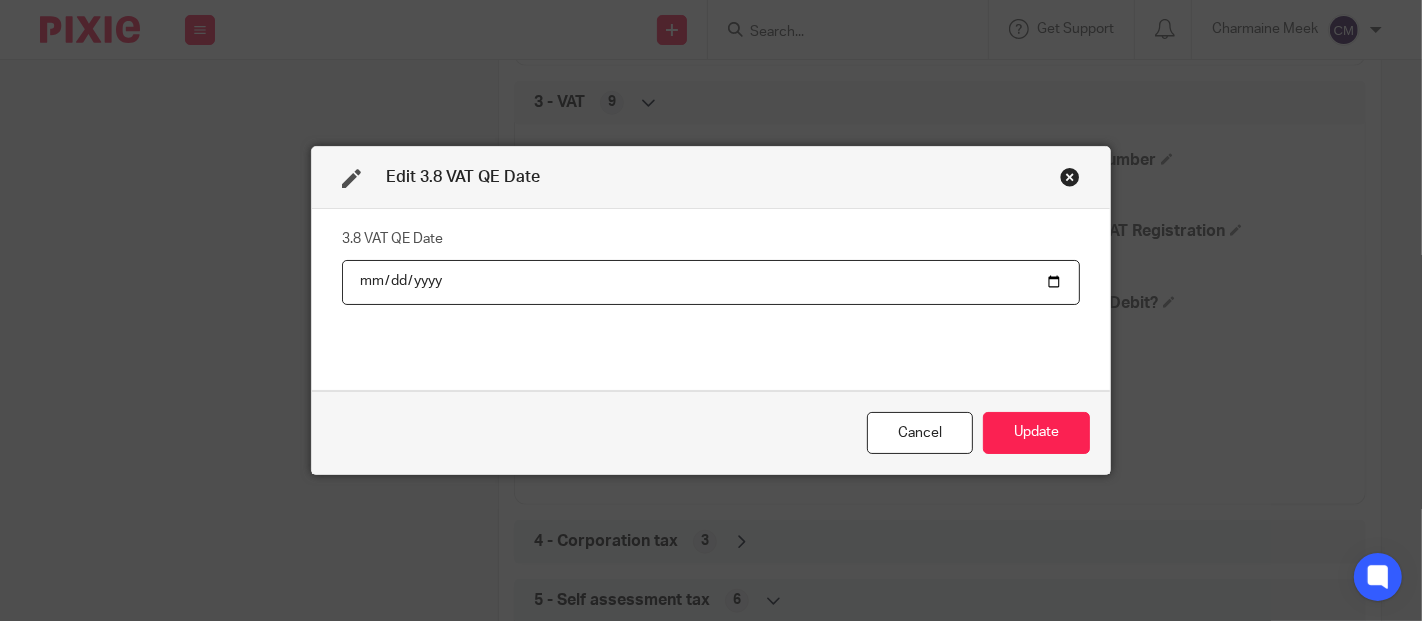 type on "2023-02-03" 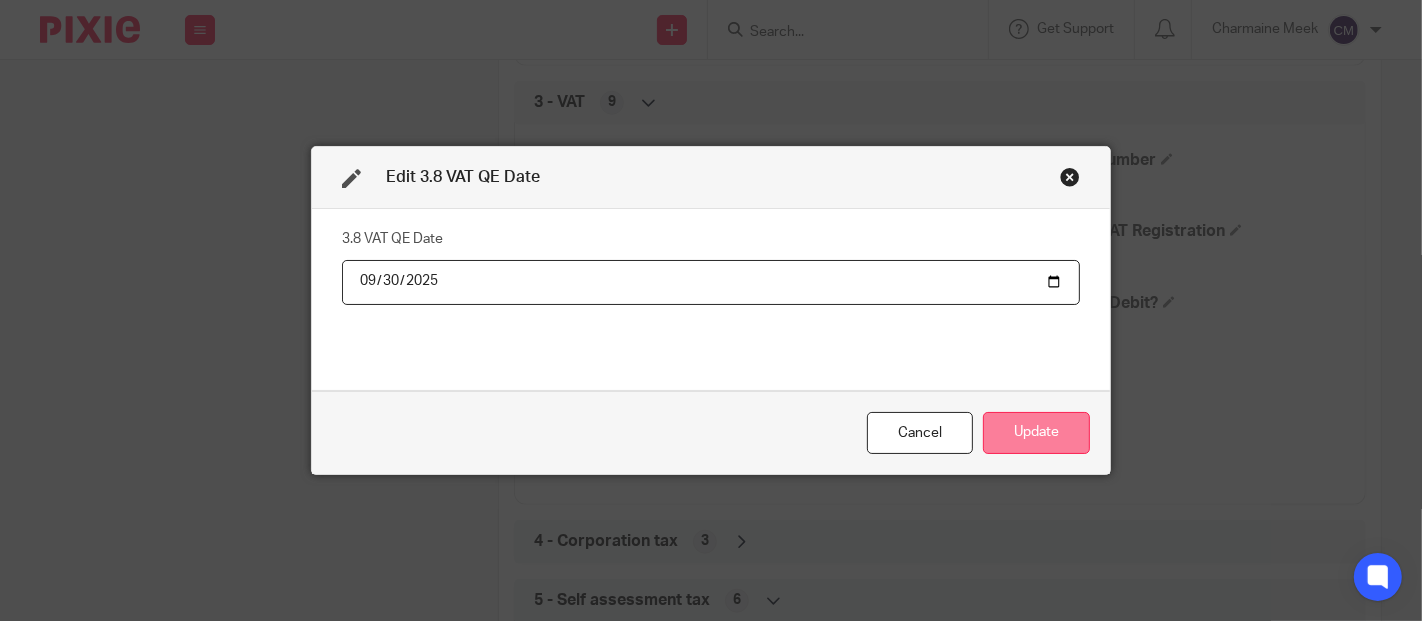 click on "Update" at bounding box center [1036, 433] 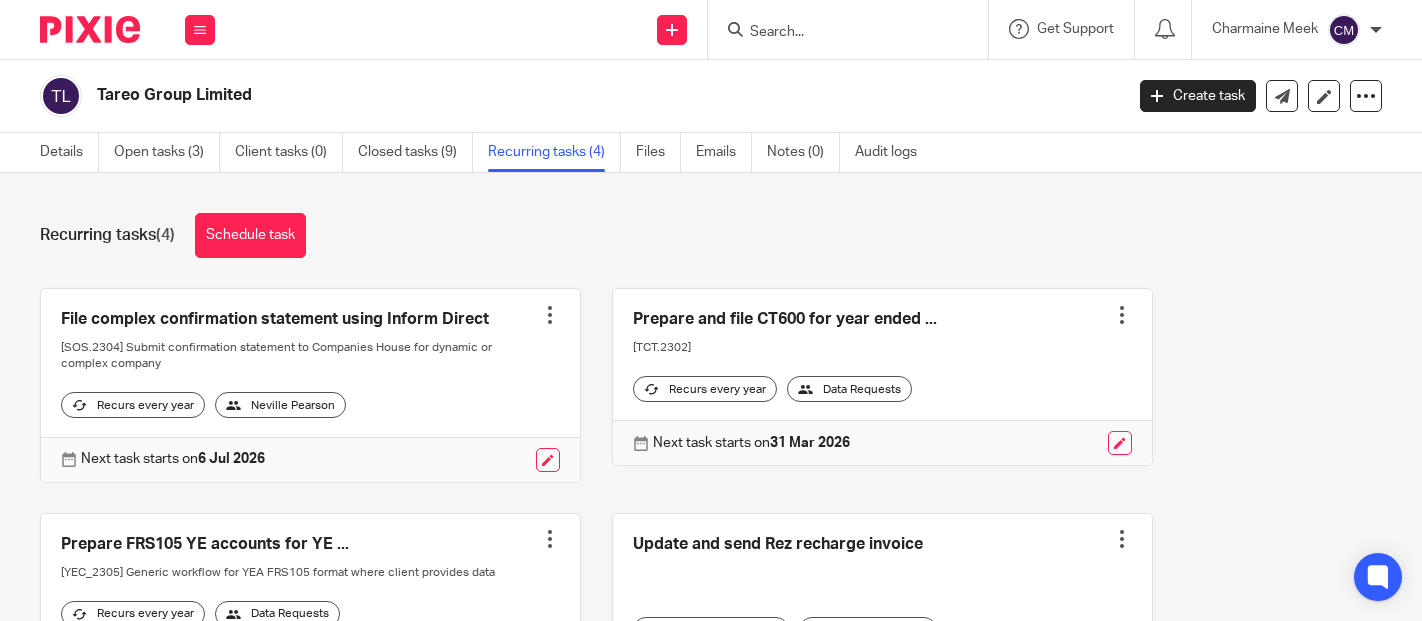 scroll, scrollTop: 0, scrollLeft: 0, axis: both 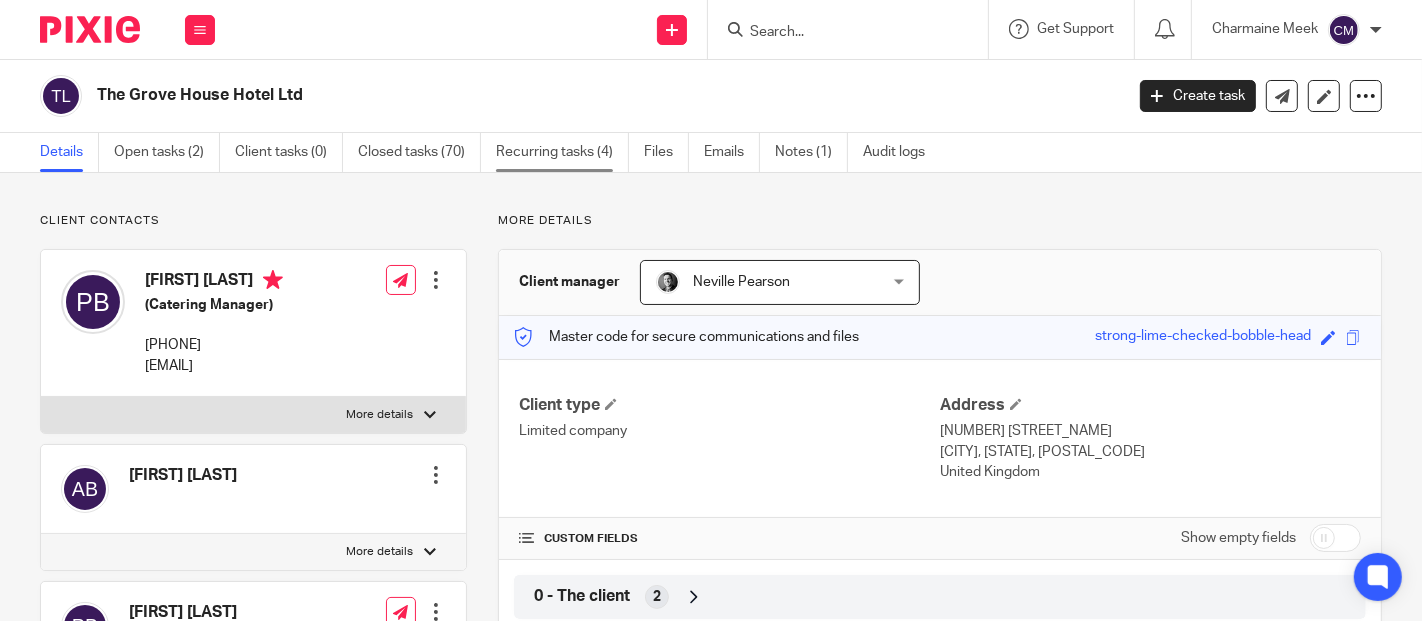 click on "Recurring tasks (4)" at bounding box center (562, 152) 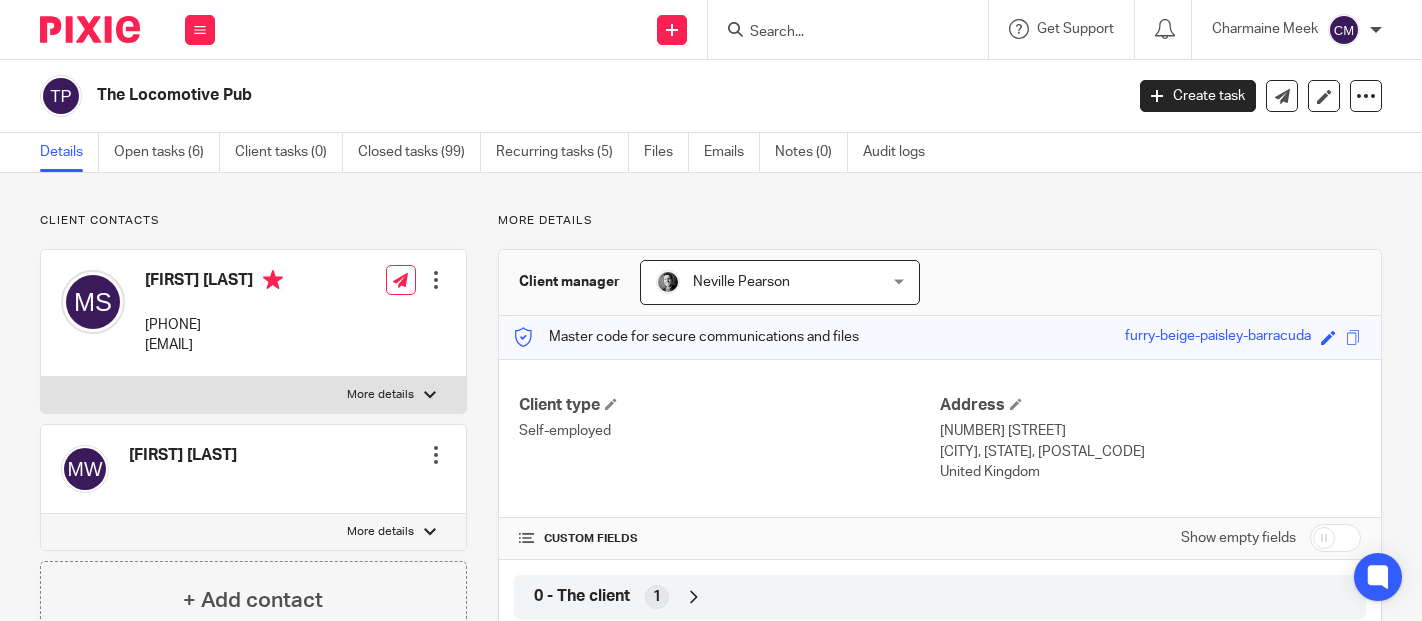 scroll, scrollTop: 0, scrollLeft: 0, axis: both 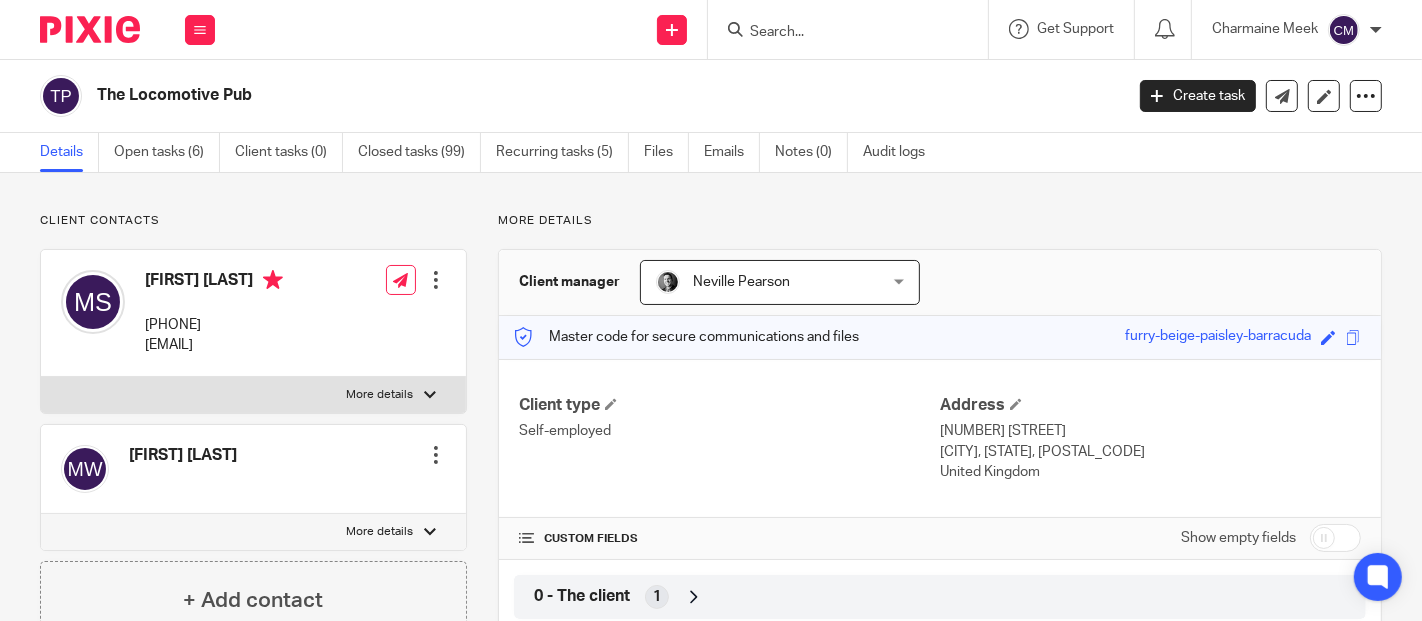 click on "Client contacts
[FIRST] [LAST]
Edit contact
Create client from contact
Export data
Make primary
CC in auto emails
Delete contact" at bounding box center [711, 689] 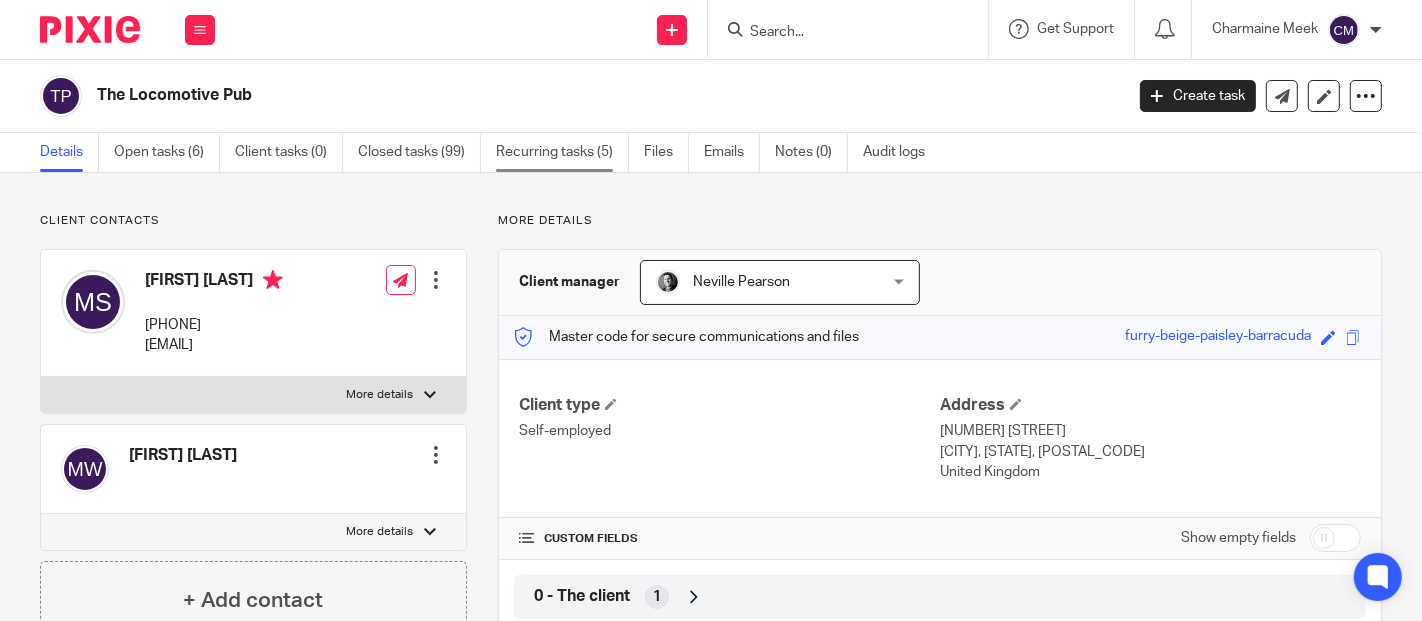 click on "Recurring tasks (5)" at bounding box center (562, 152) 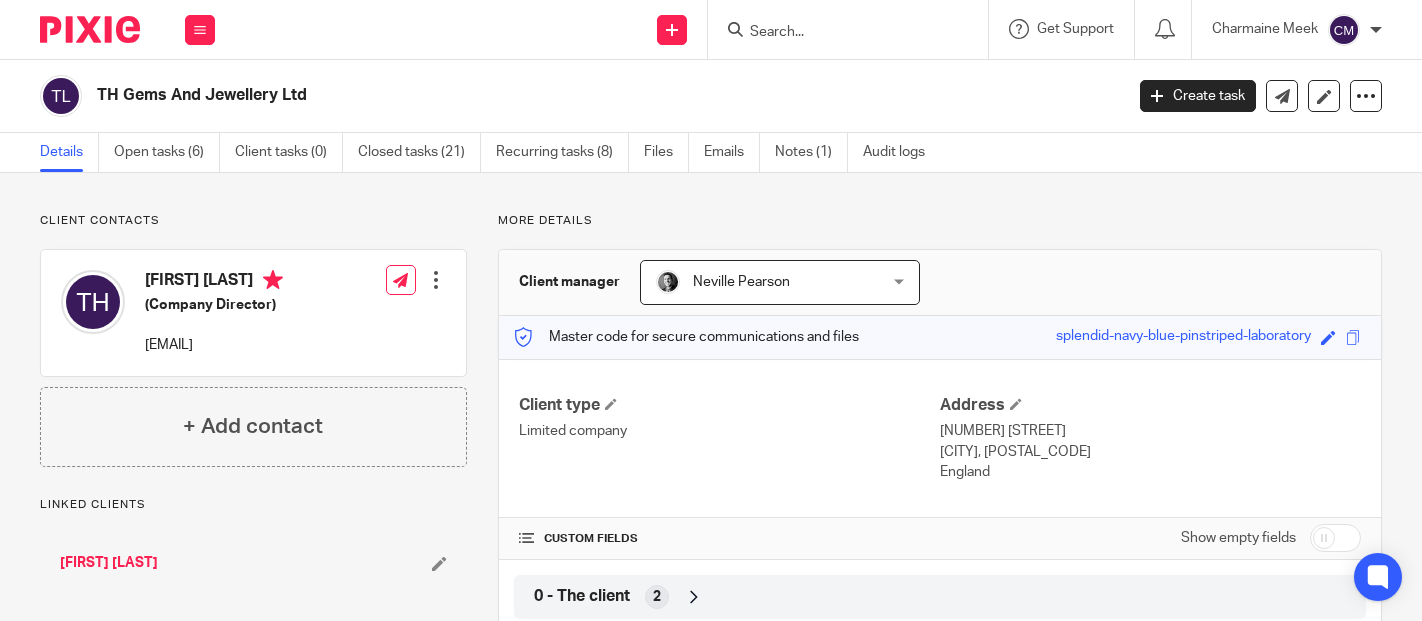 scroll, scrollTop: 0, scrollLeft: 0, axis: both 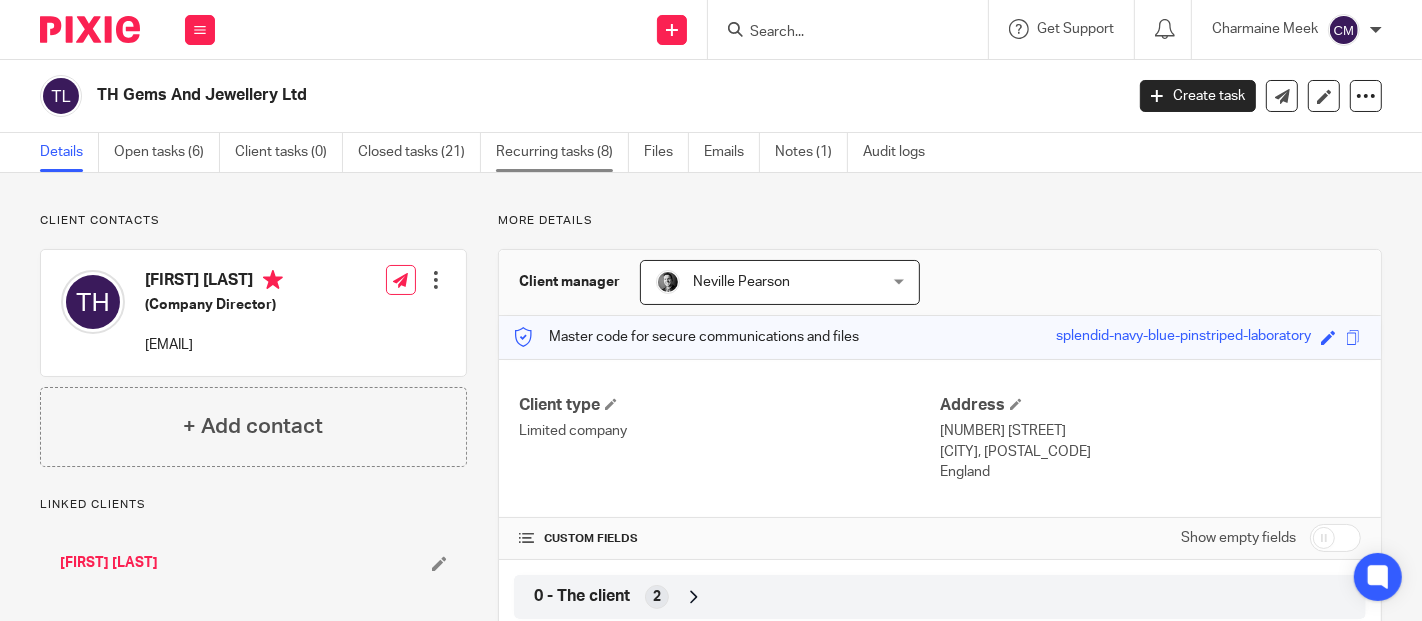 click on "Recurring tasks (8)" at bounding box center (562, 152) 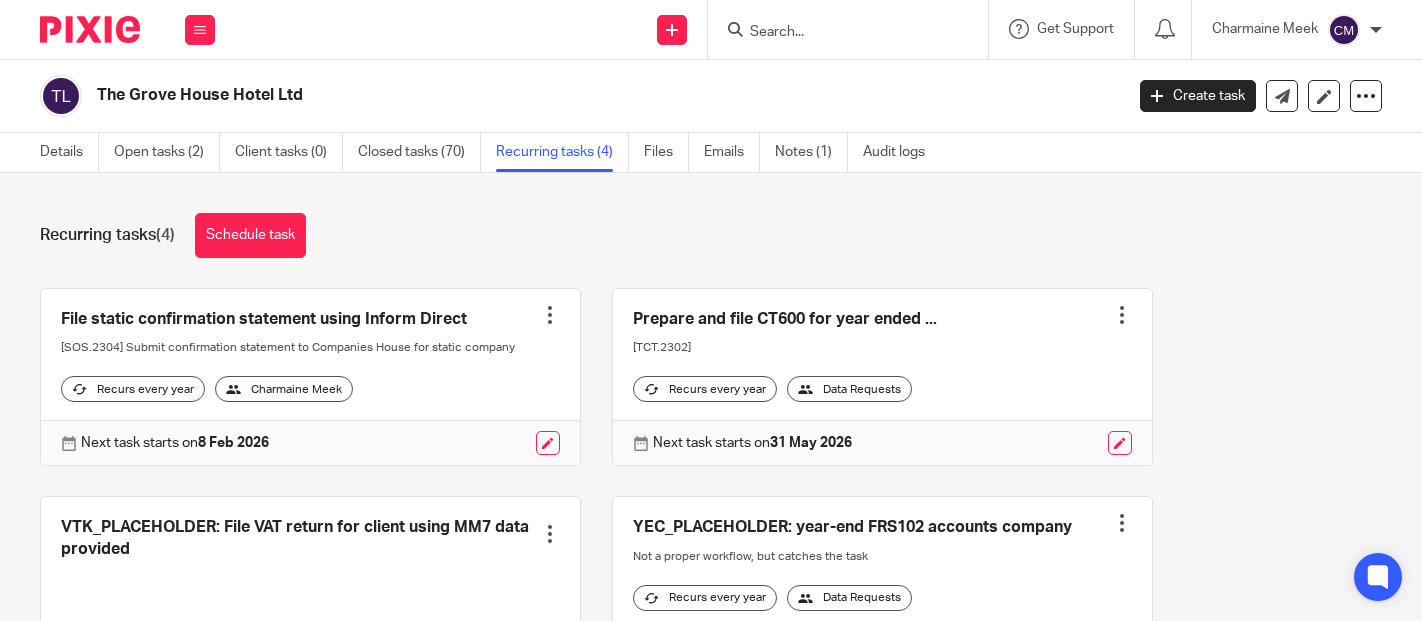 scroll, scrollTop: 0, scrollLeft: 0, axis: both 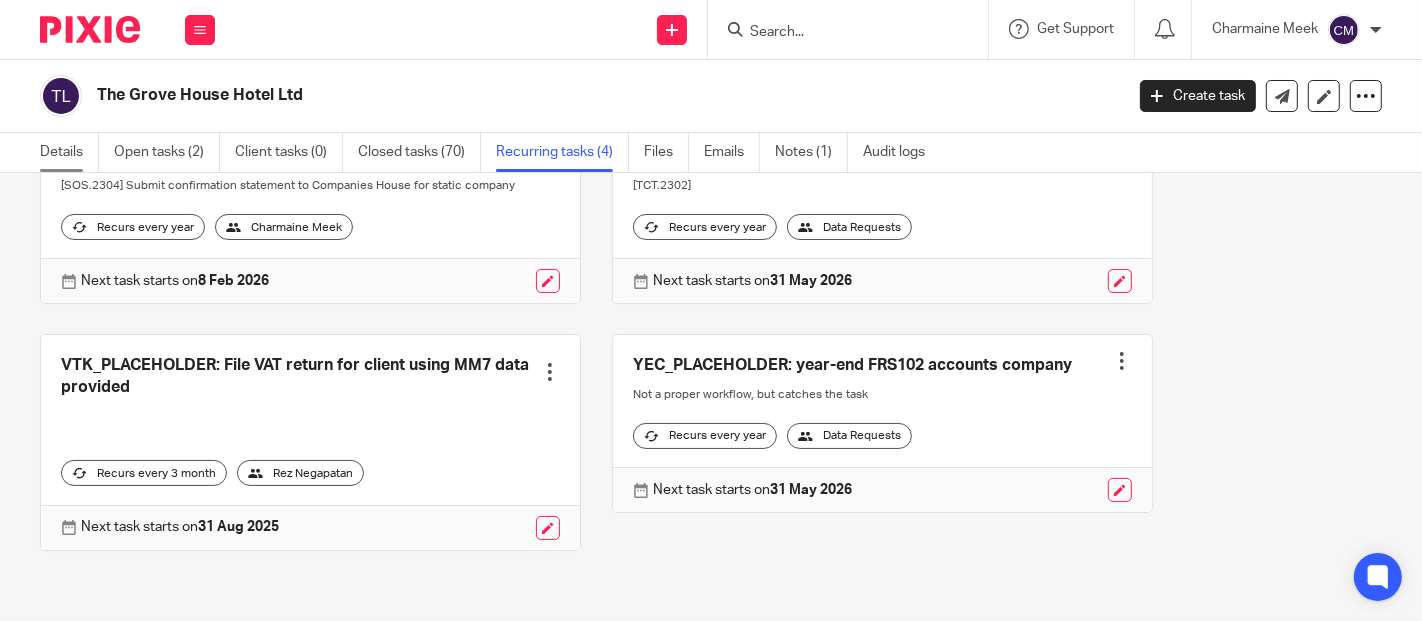 click on "Details" at bounding box center [69, 152] 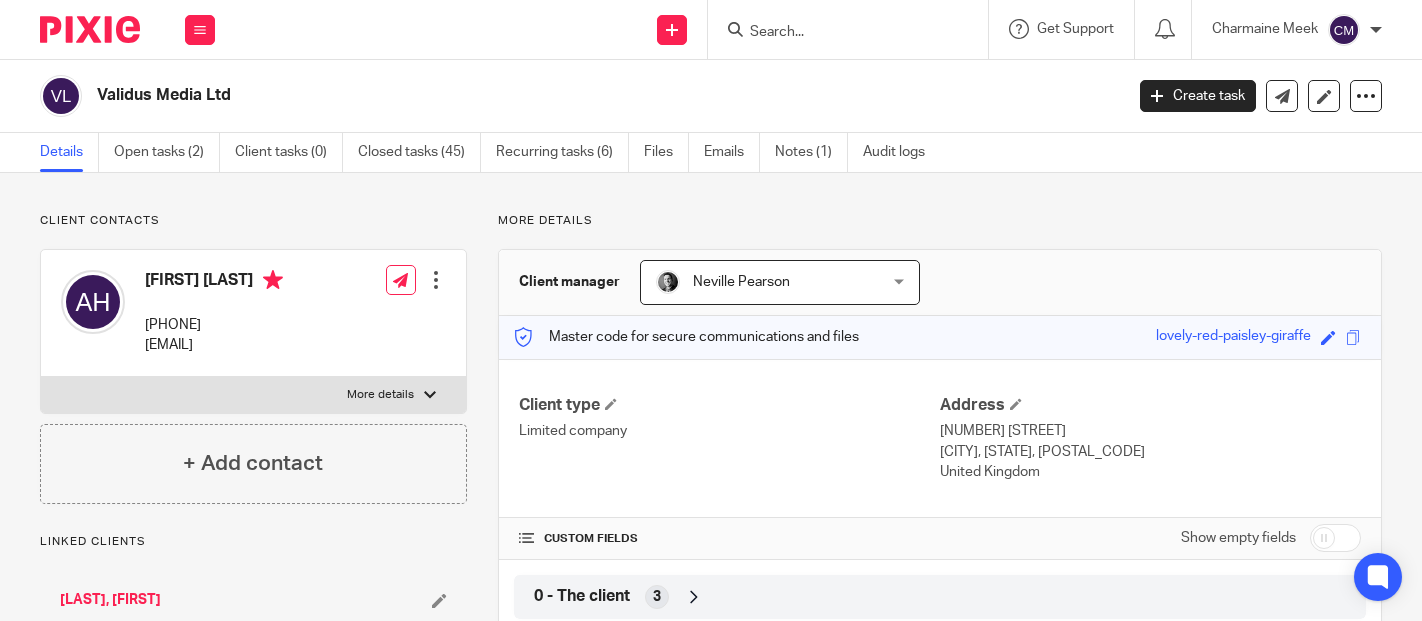 scroll, scrollTop: 0, scrollLeft: 0, axis: both 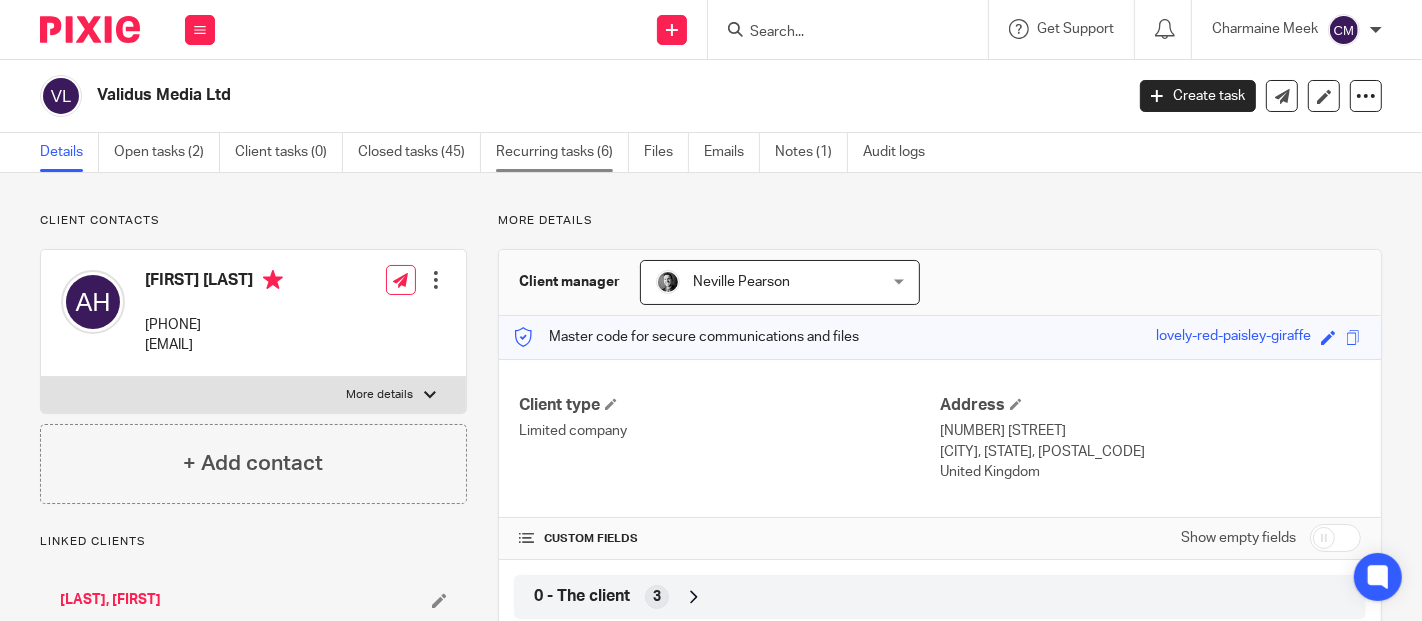 click on "Recurring tasks (6)" at bounding box center (562, 152) 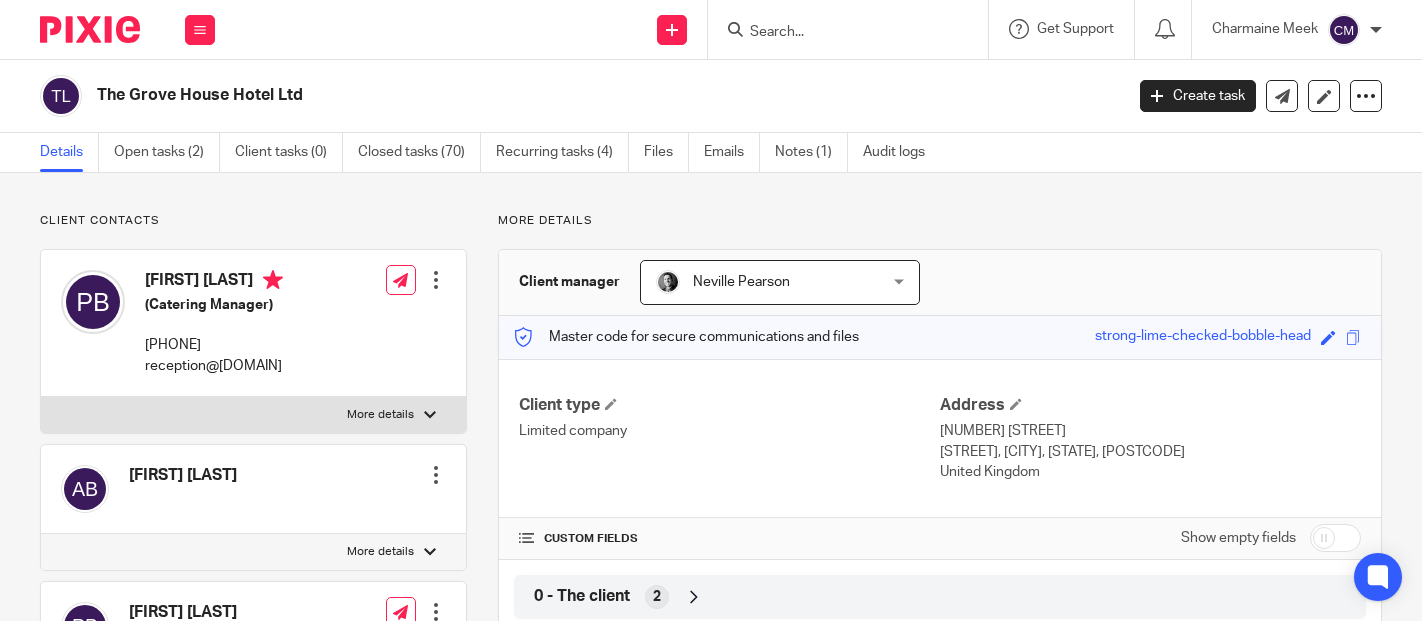 scroll, scrollTop: 0, scrollLeft: 0, axis: both 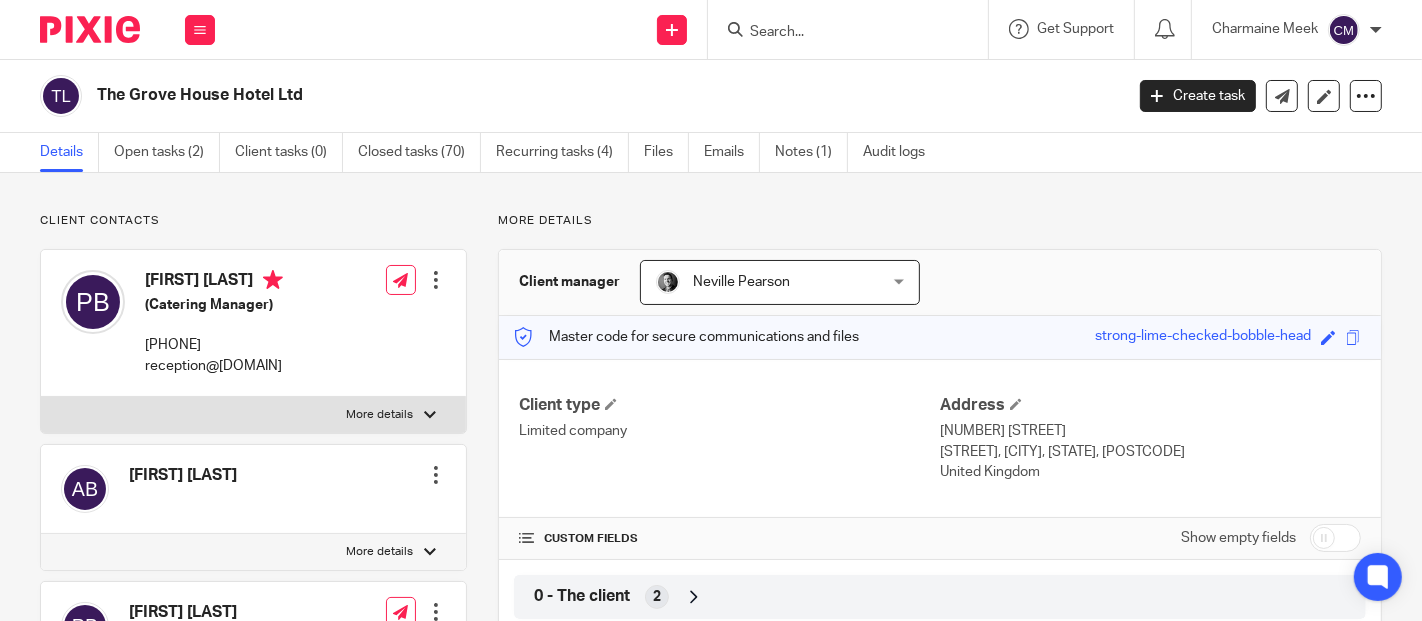 click at bounding box center (1335, 538) 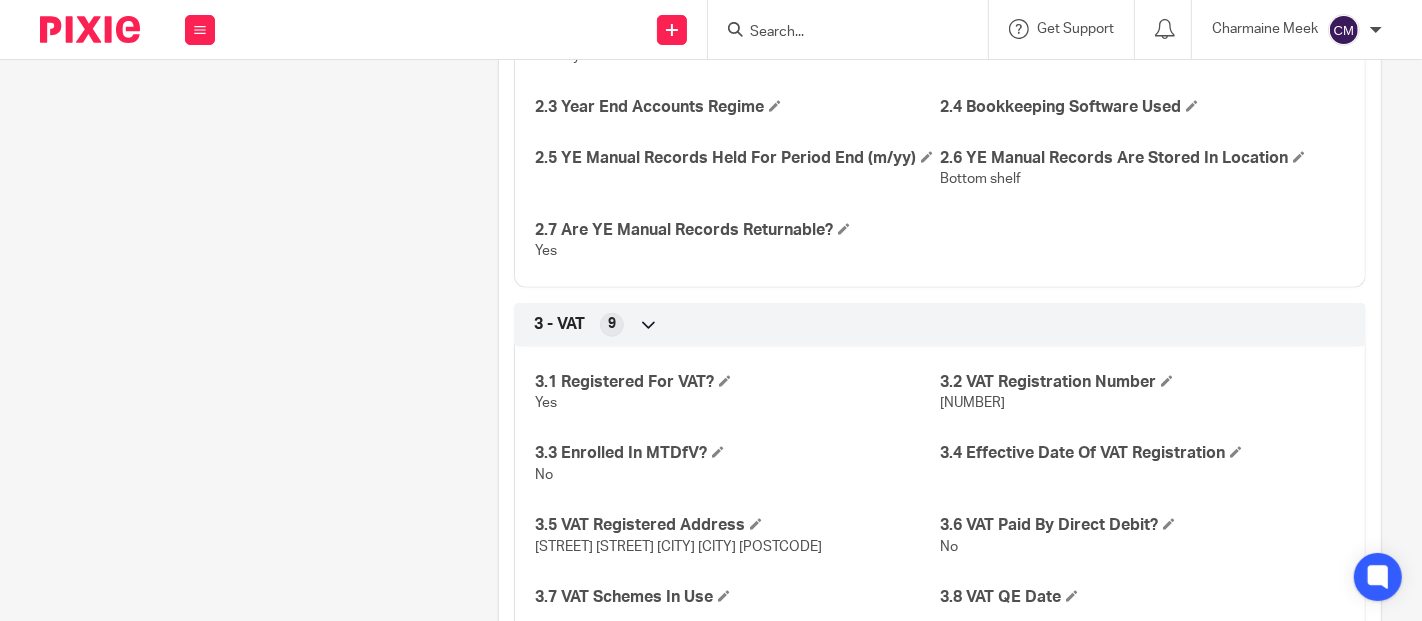 scroll, scrollTop: 1666, scrollLeft: 0, axis: vertical 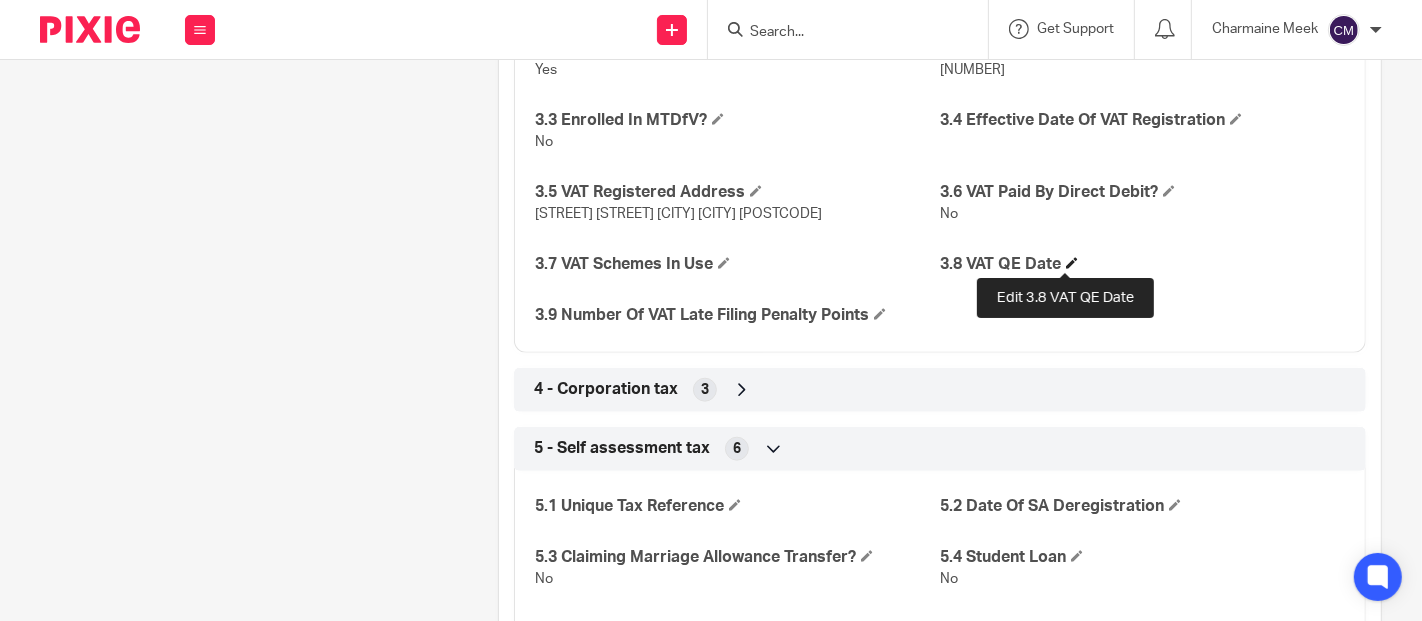 click at bounding box center [1072, 263] 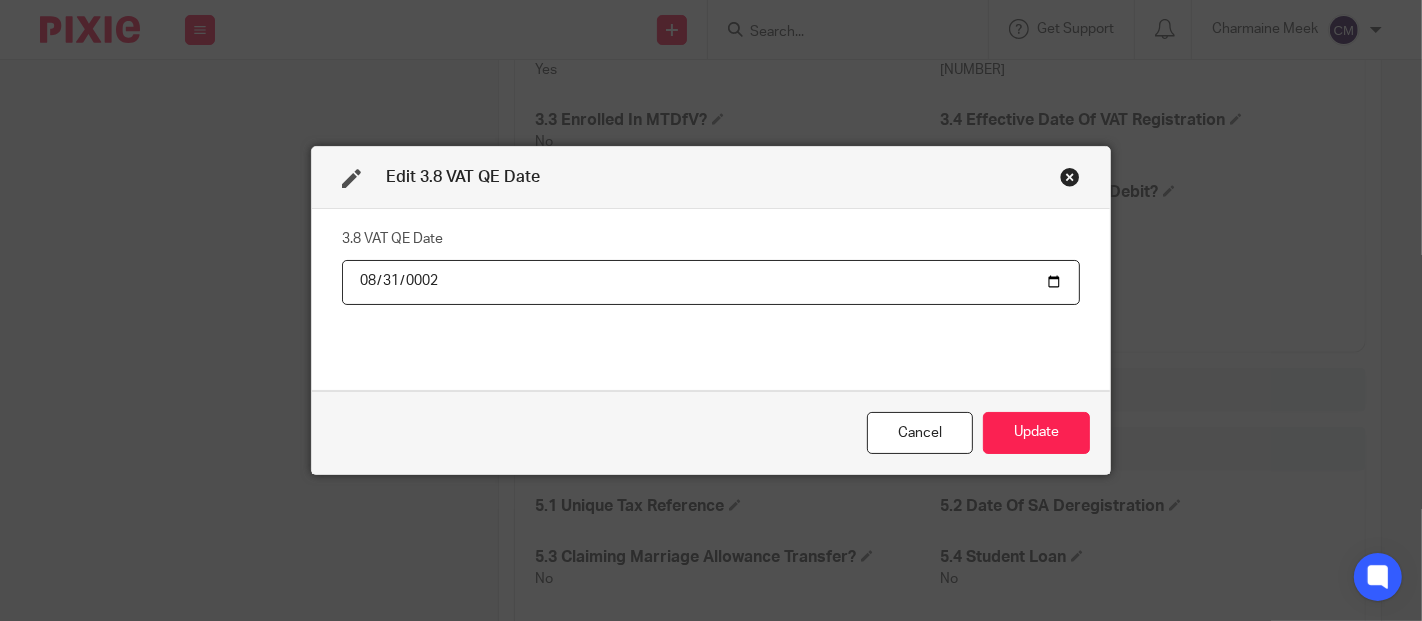 type on "[DATE]" 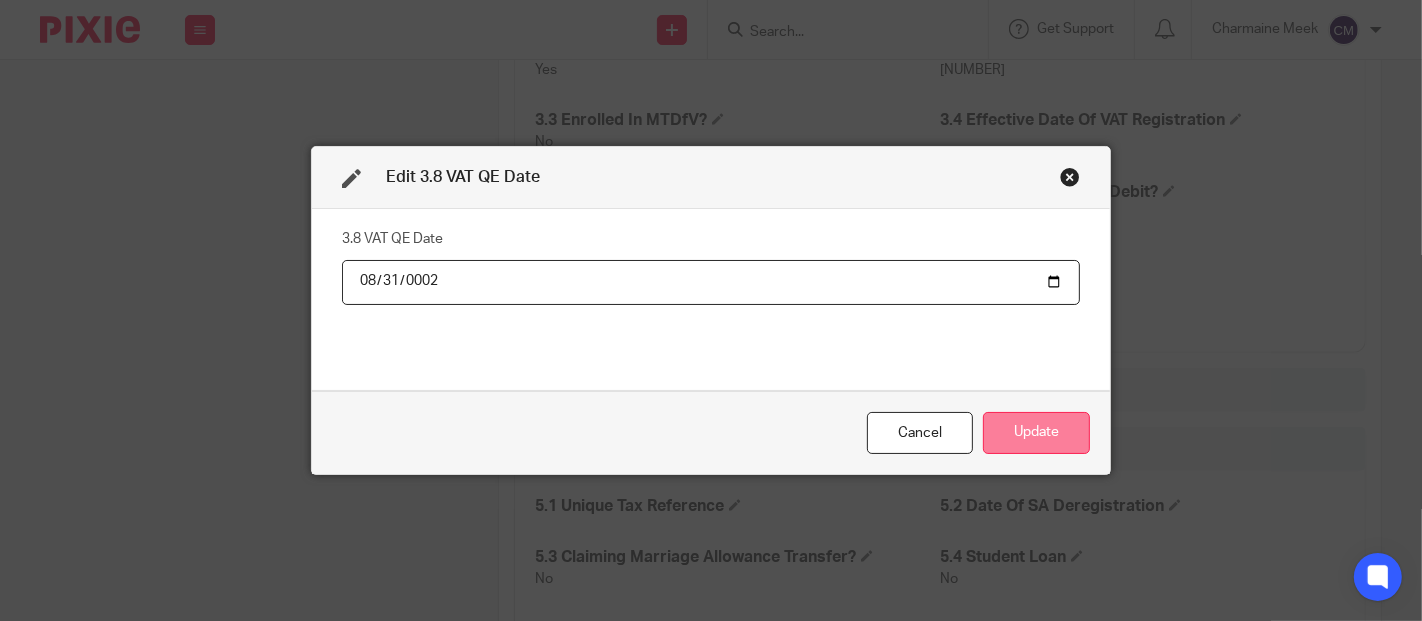 type on "2025-08-31" 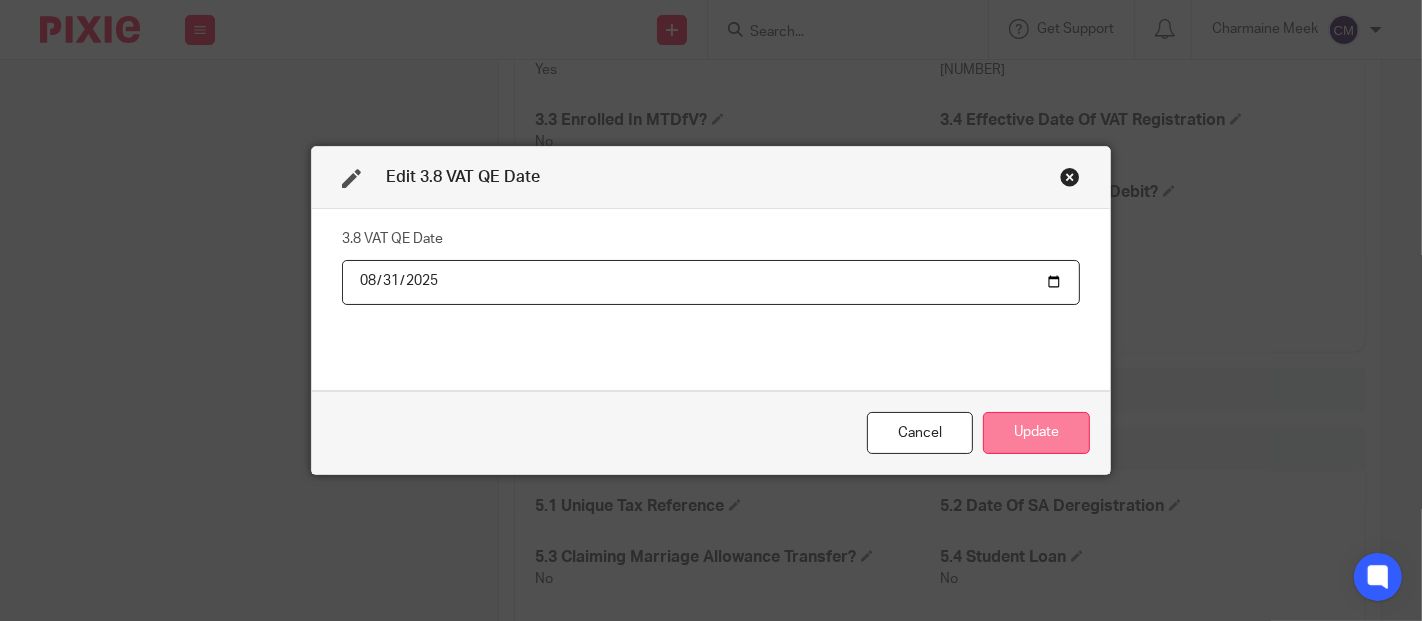 click on "Update" at bounding box center [1036, 433] 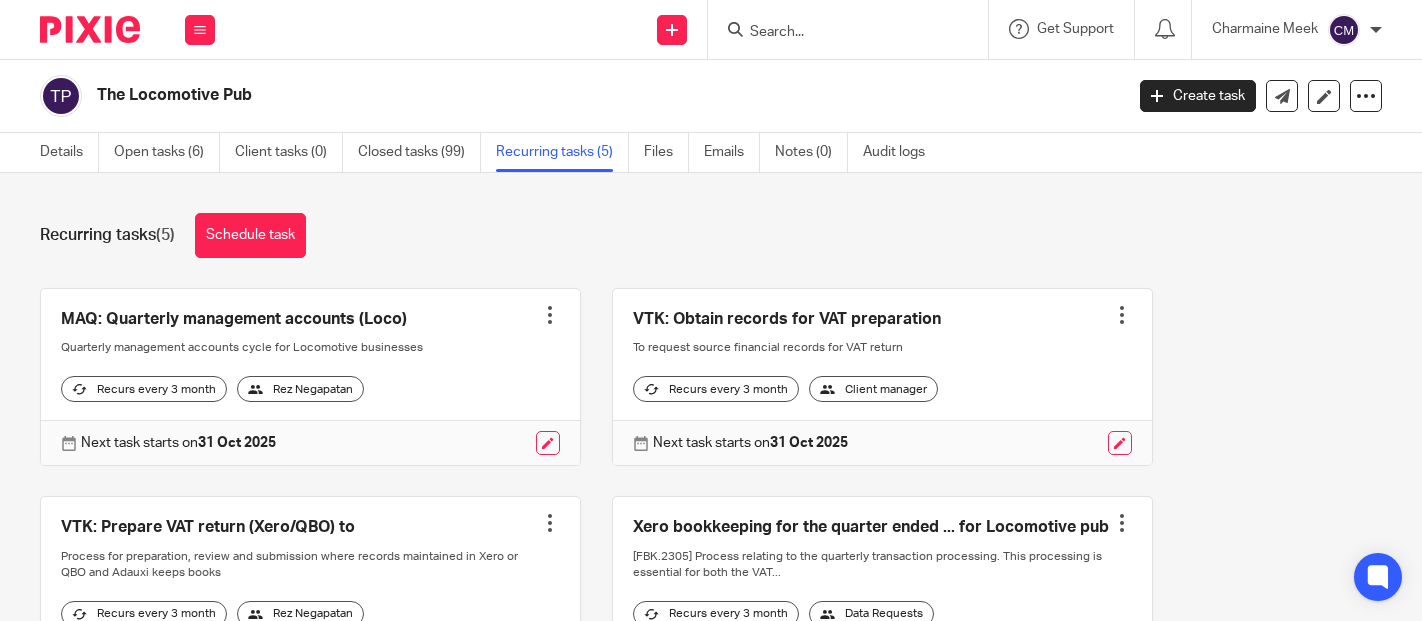 scroll, scrollTop: 0, scrollLeft: 0, axis: both 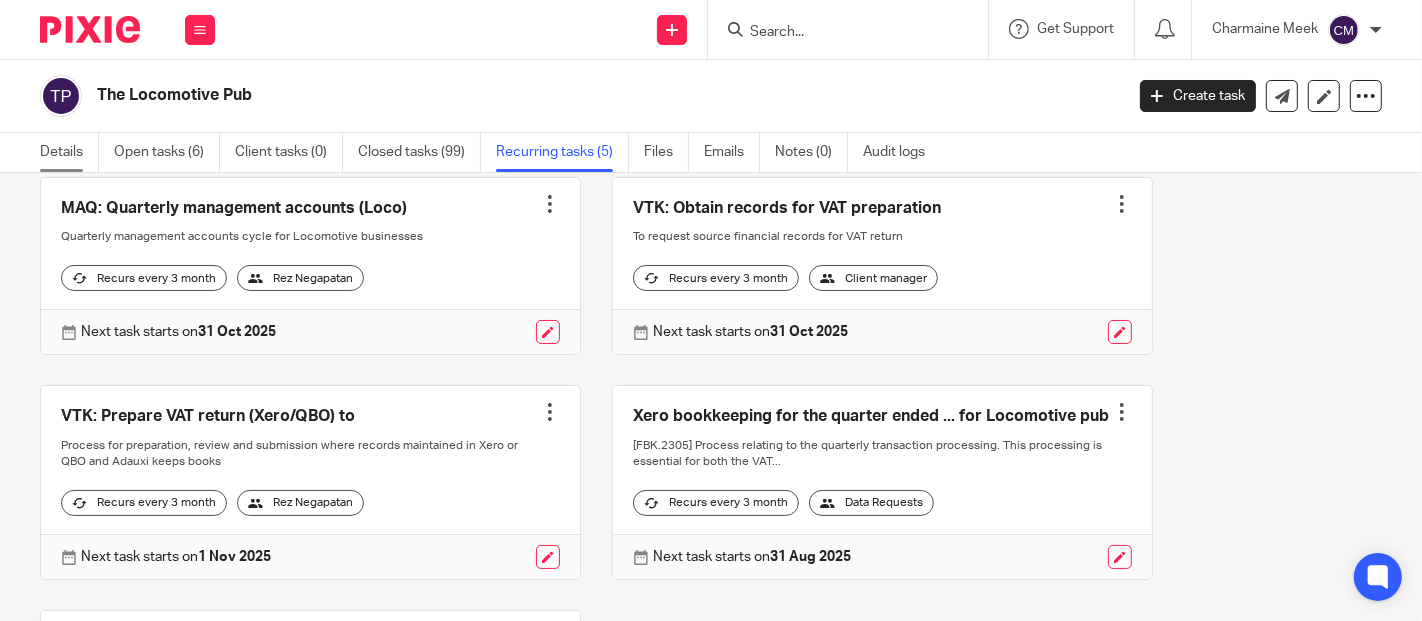 click on "Details" at bounding box center (69, 152) 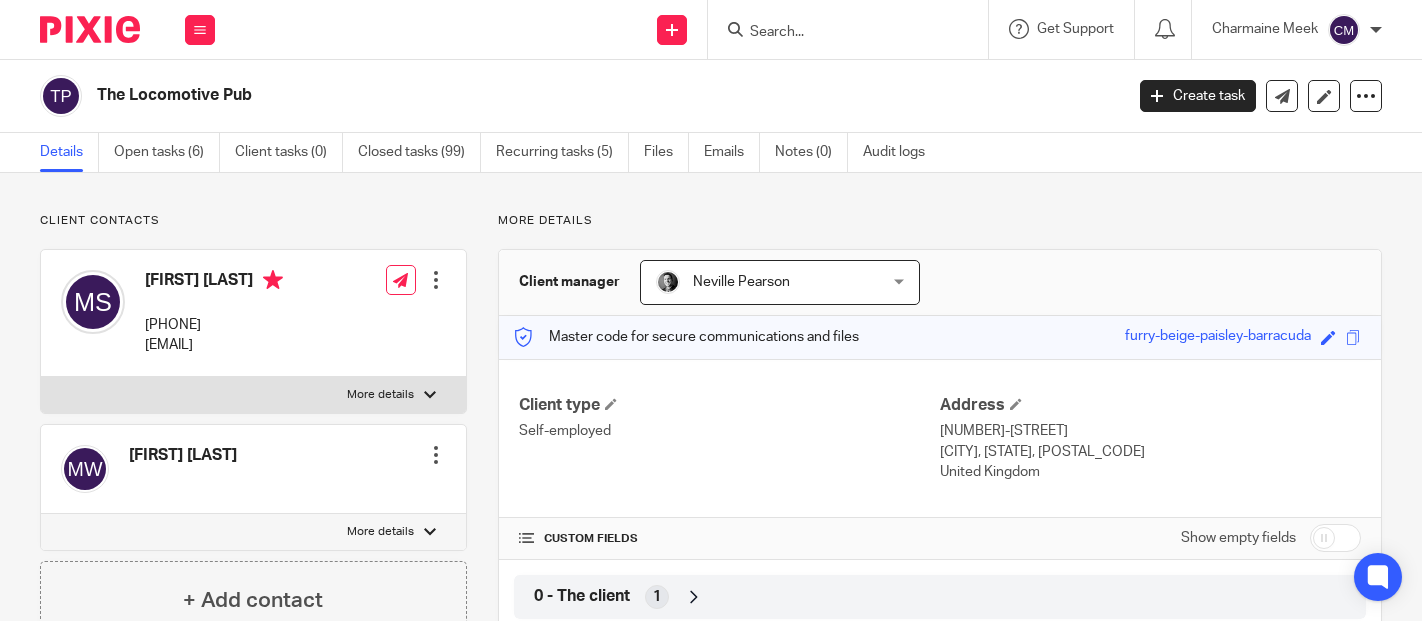 scroll, scrollTop: 0, scrollLeft: 0, axis: both 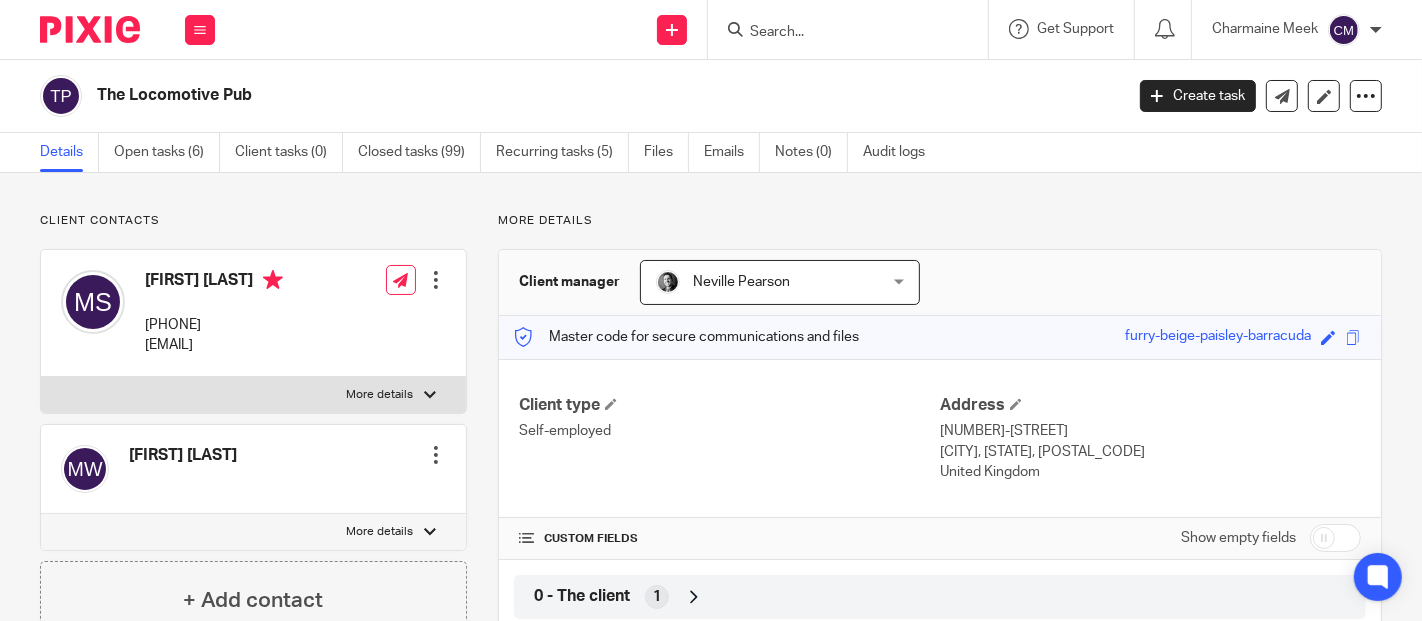 click at bounding box center (1335, 538) 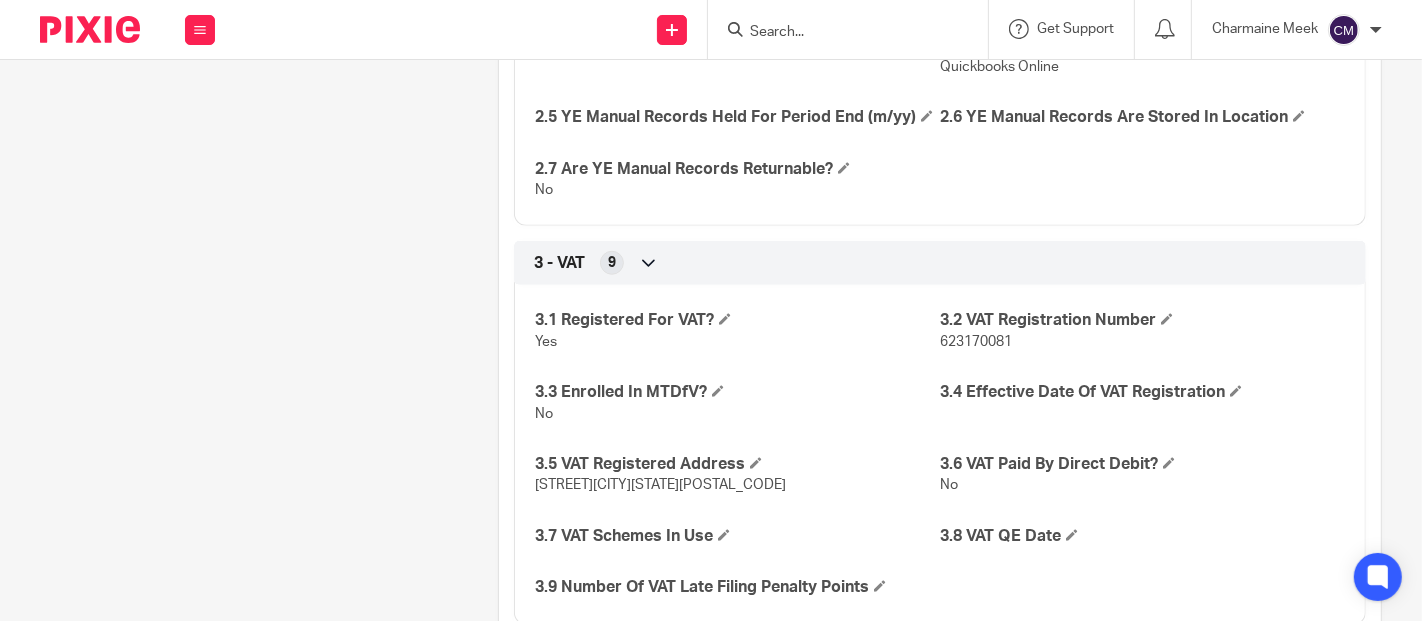 scroll, scrollTop: 1444, scrollLeft: 0, axis: vertical 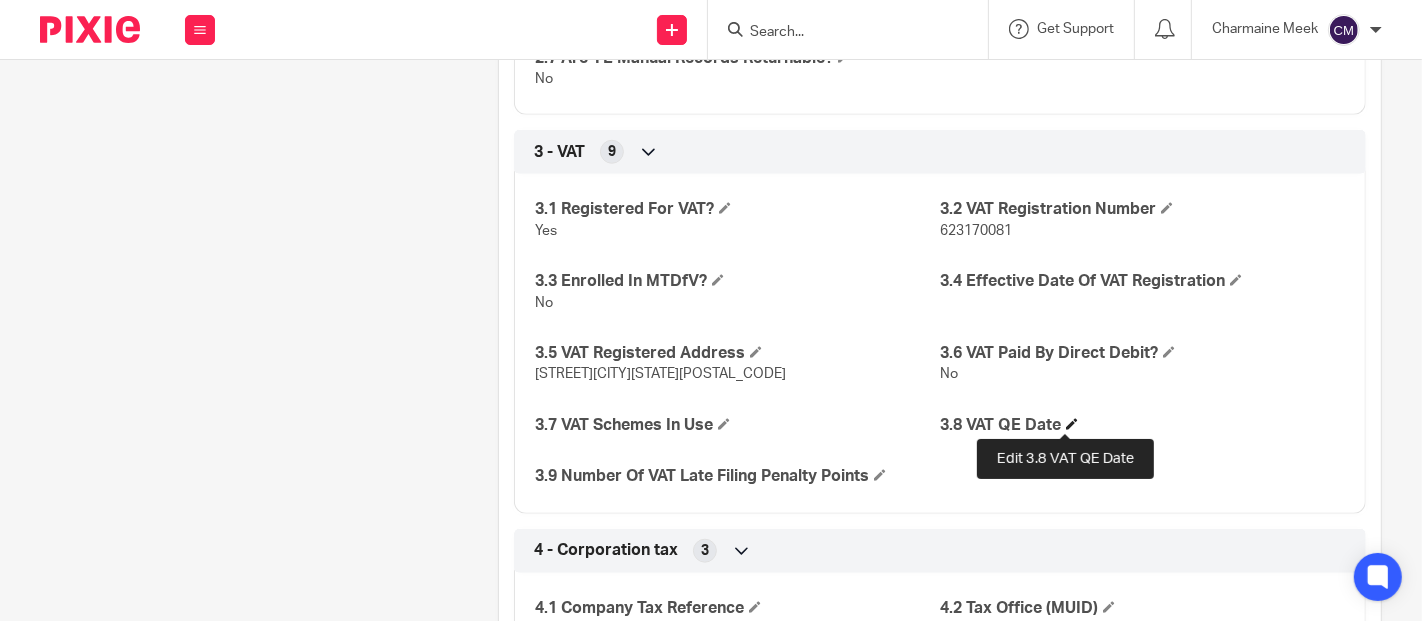 click at bounding box center [1072, 424] 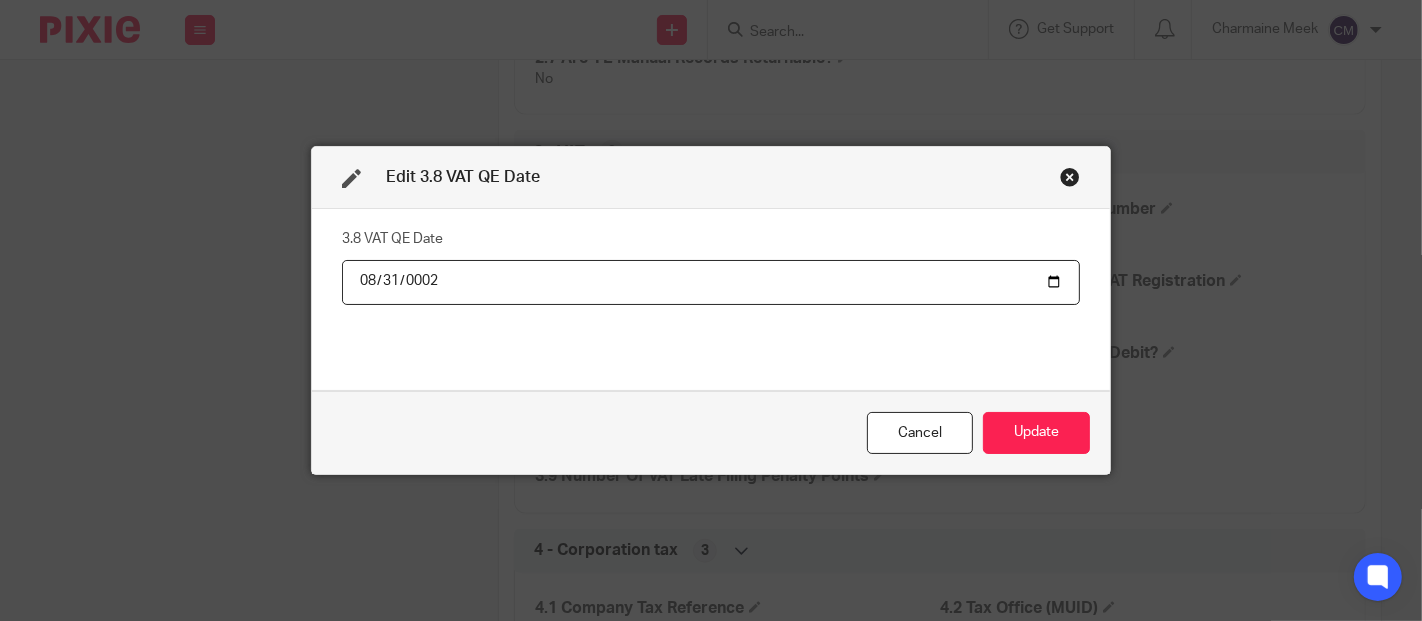 type on "[DATE]" 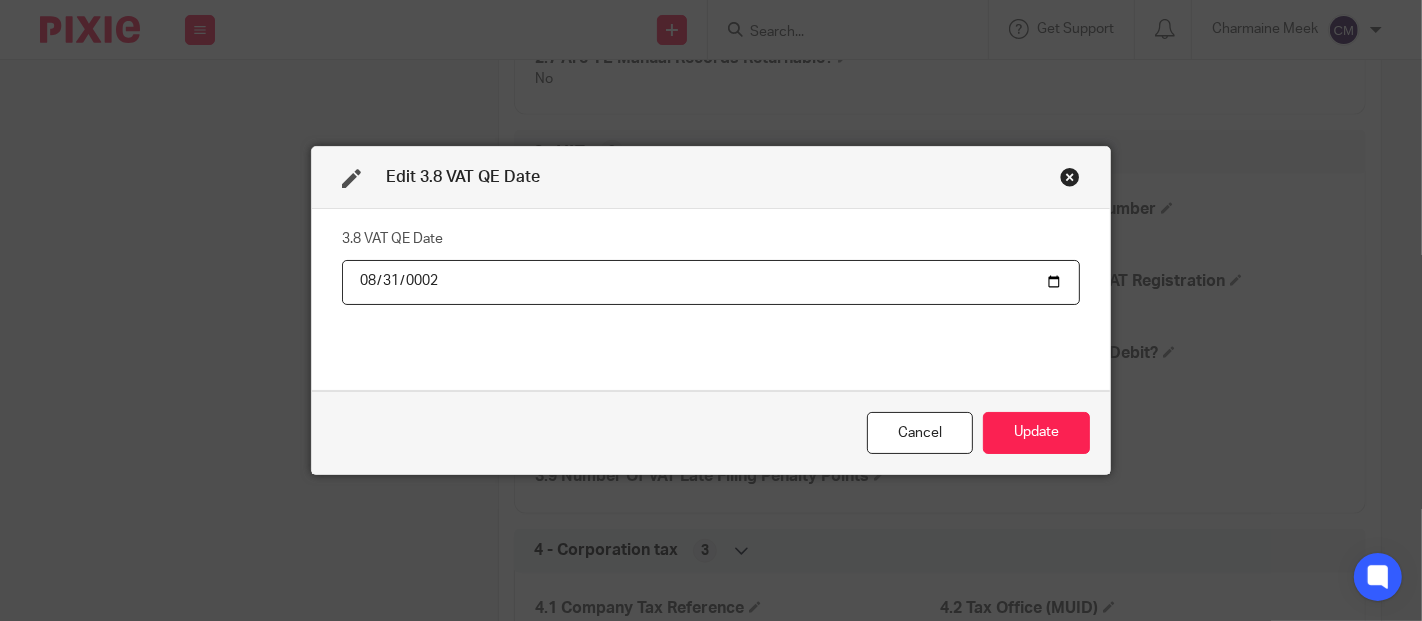 type on "2025-08-31" 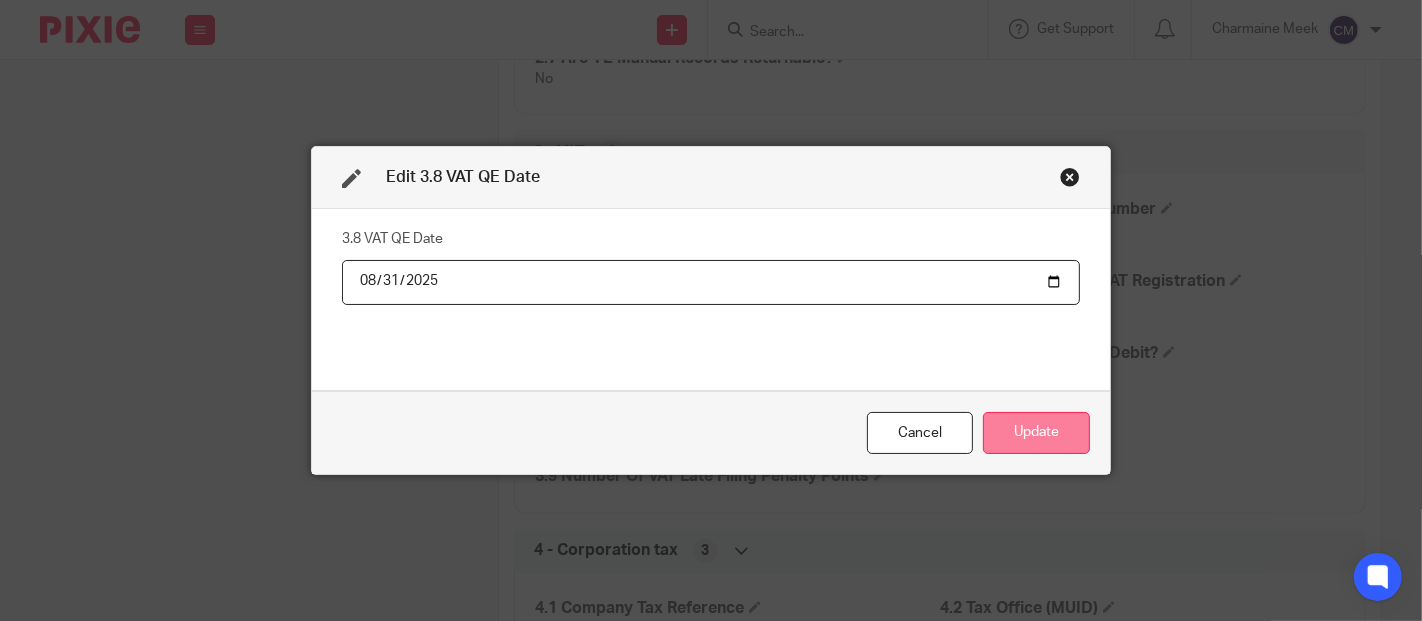 click on "Update" at bounding box center (1036, 433) 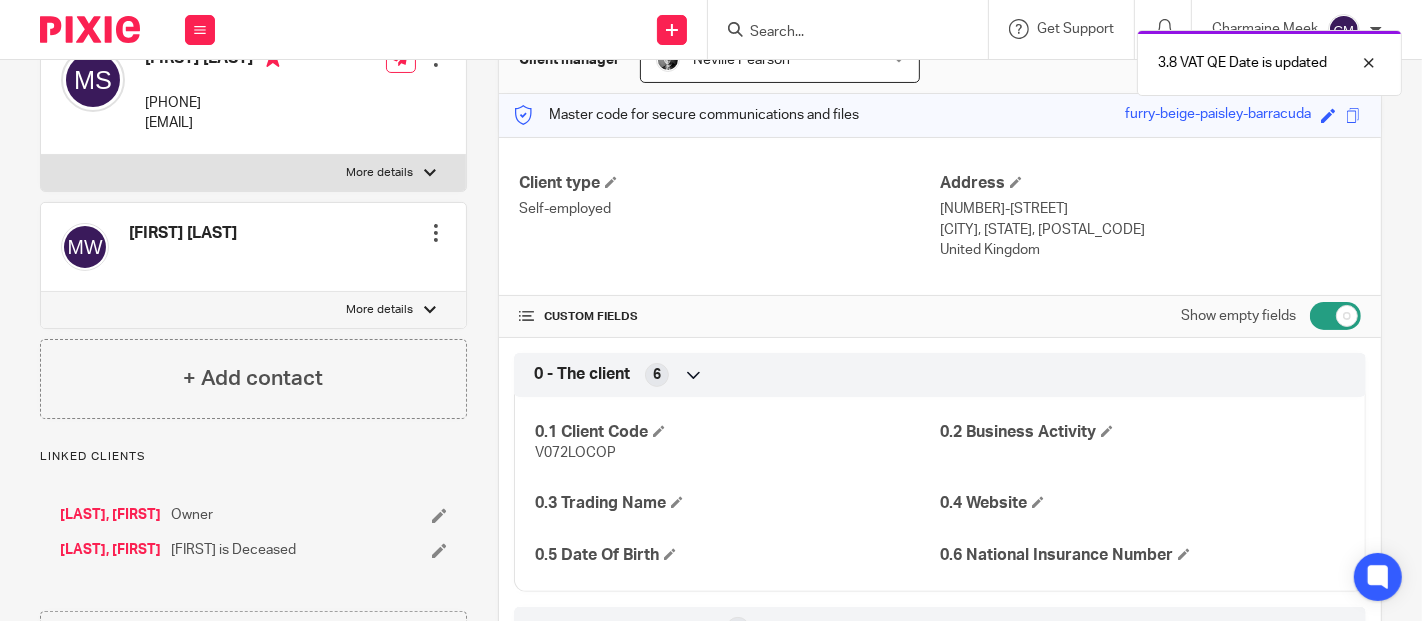 scroll, scrollTop: 0, scrollLeft: 0, axis: both 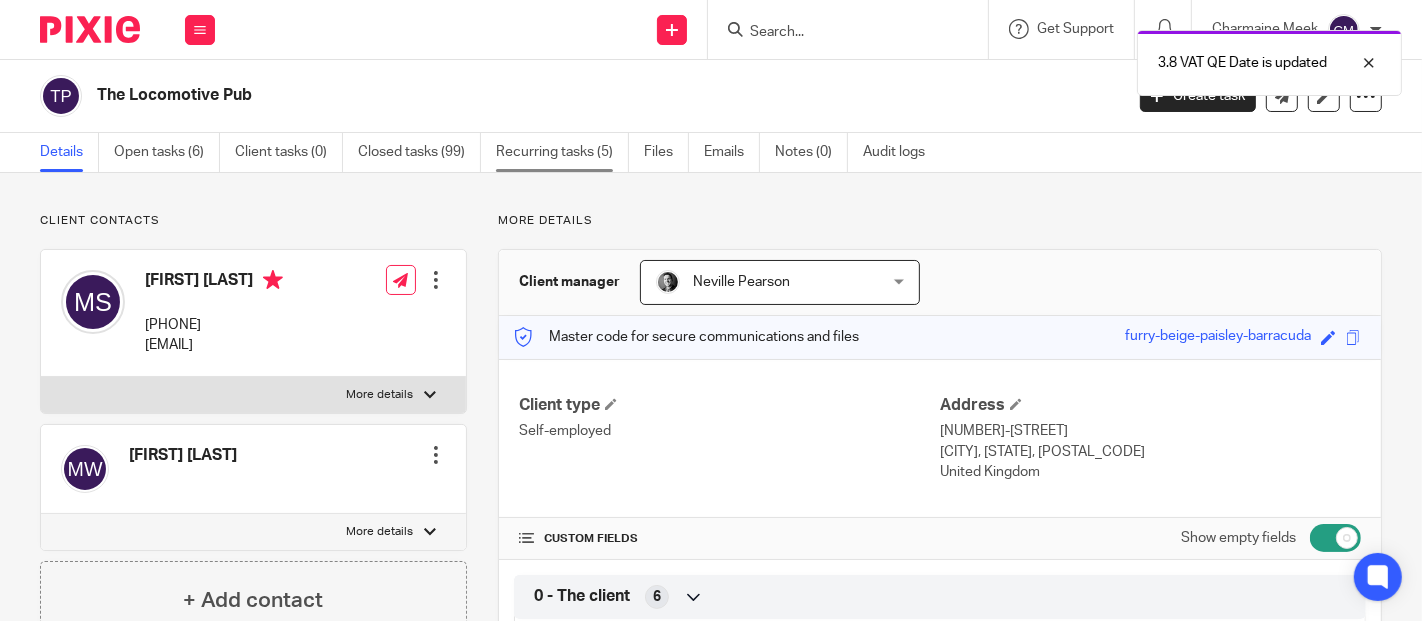 click on "Recurring tasks (5)" at bounding box center (562, 152) 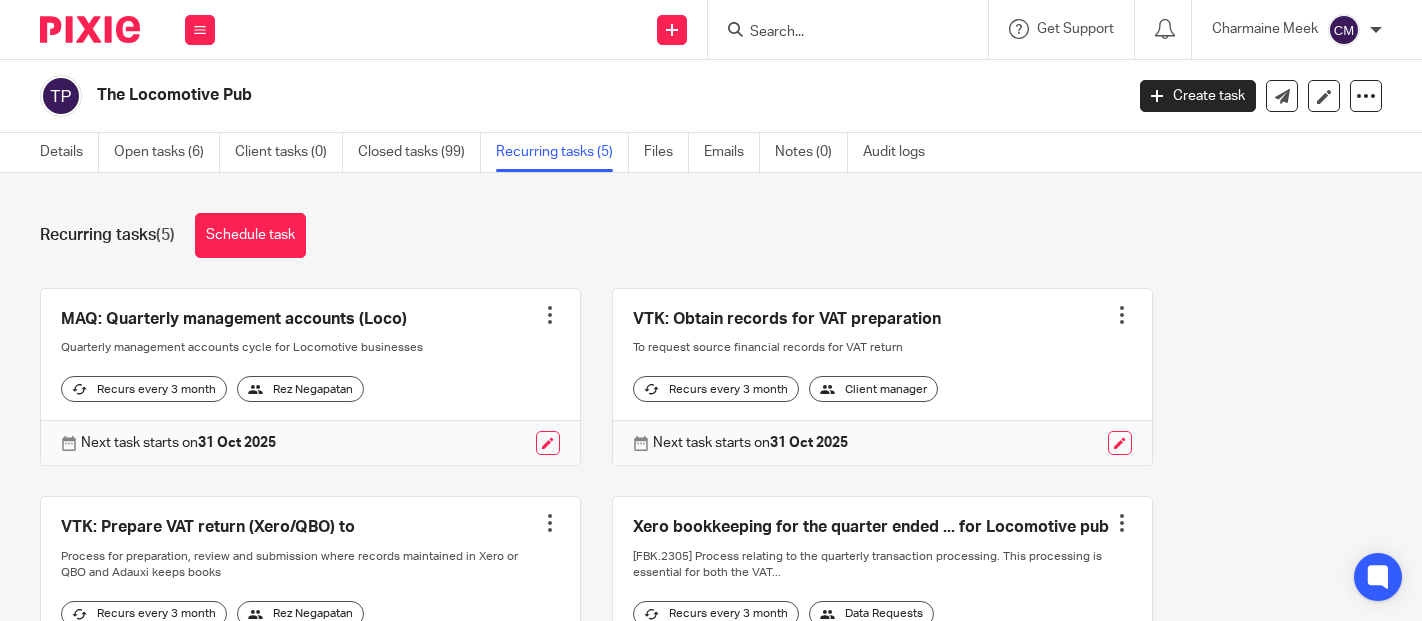 scroll, scrollTop: 0, scrollLeft: 0, axis: both 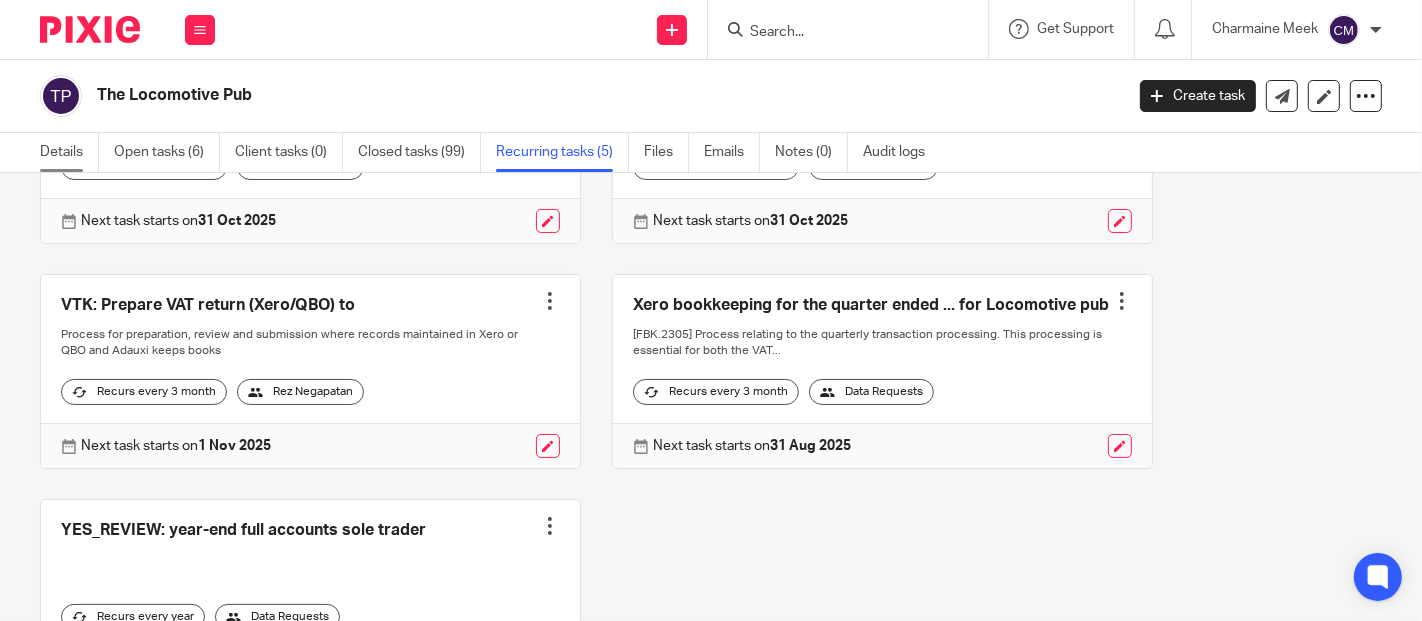 click on "Details" at bounding box center (69, 152) 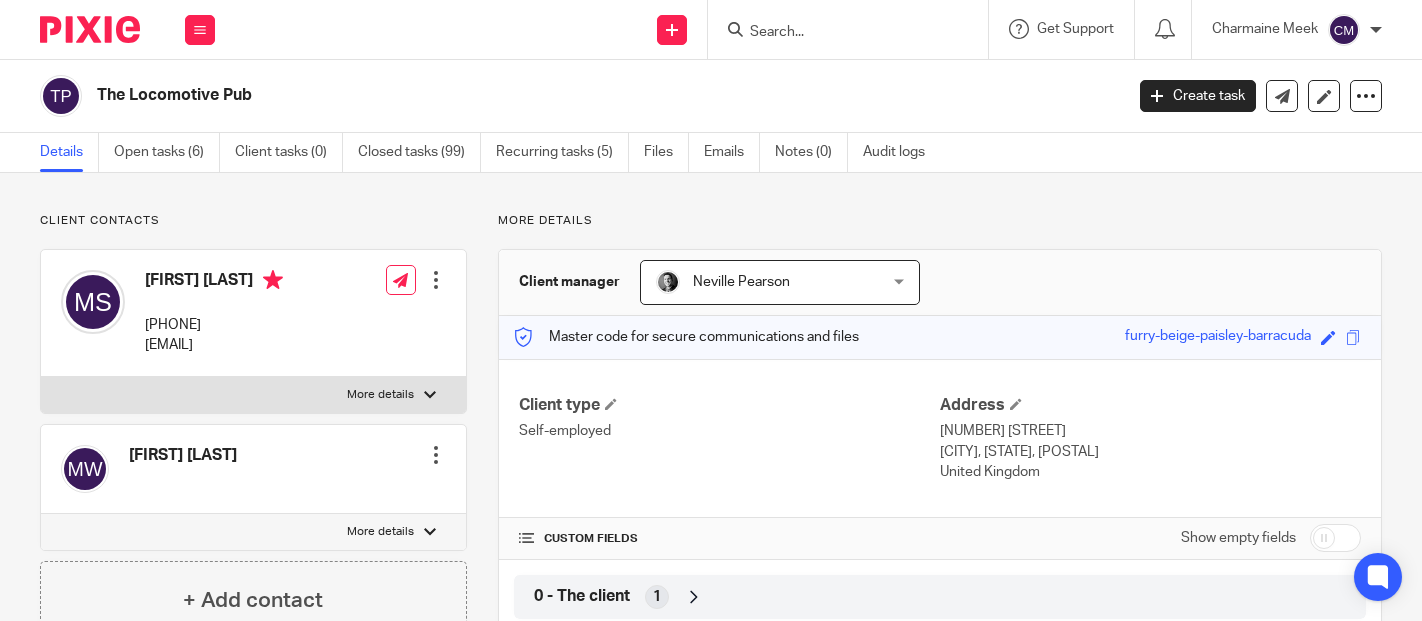 scroll, scrollTop: 0, scrollLeft: 0, axis: both 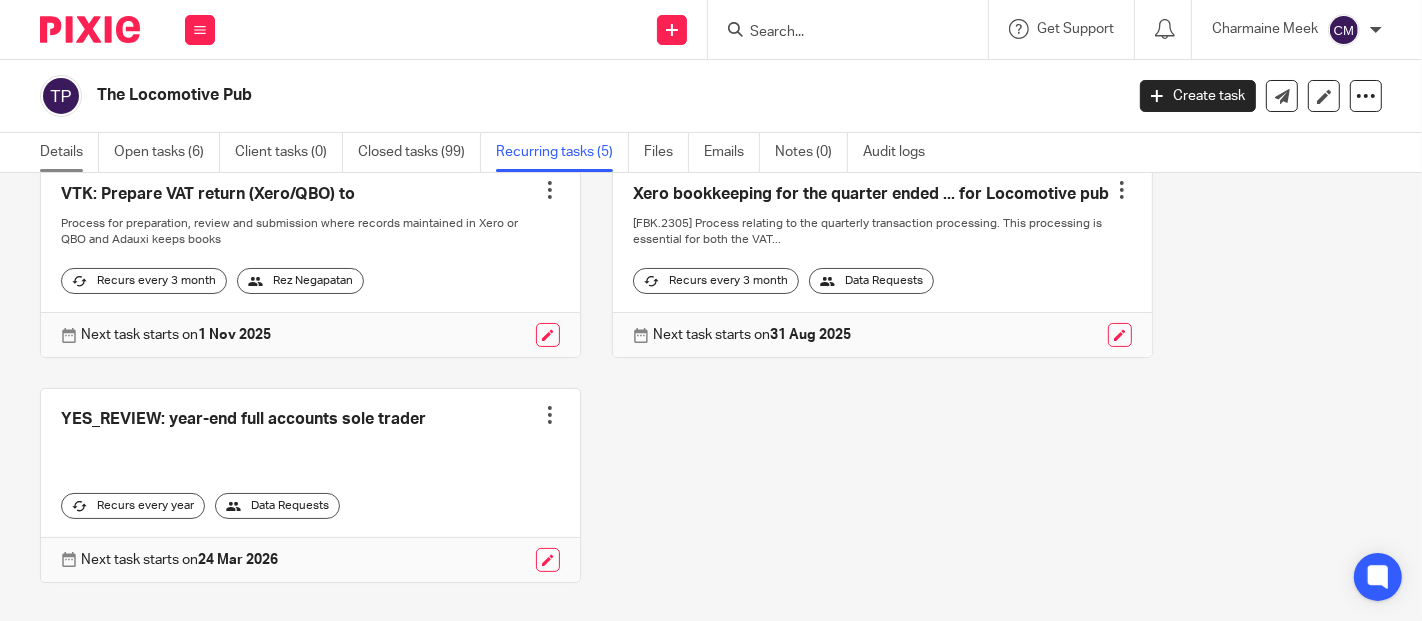 click on "Details" at bounding box center (69, 152) 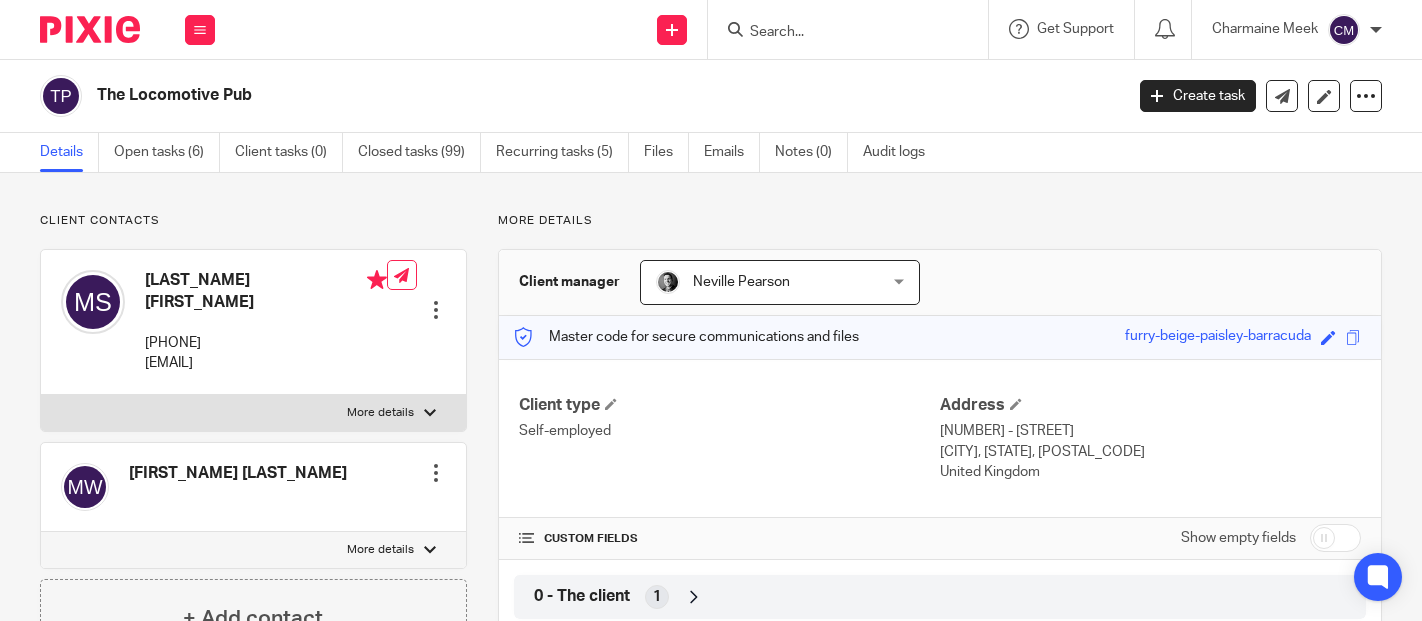 scroll, scrollTop: 0, scrollLeft: 0, axis: both 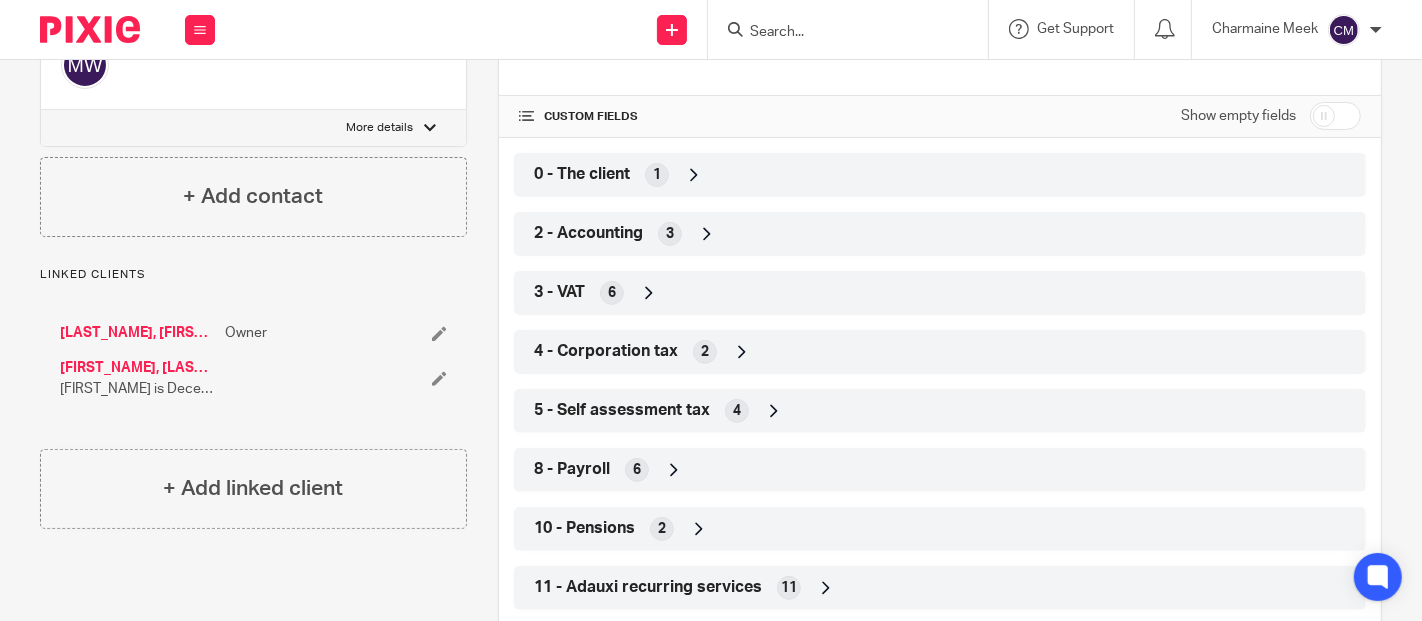 click on "3 - VAT   6" at bounding box center [940, 293] 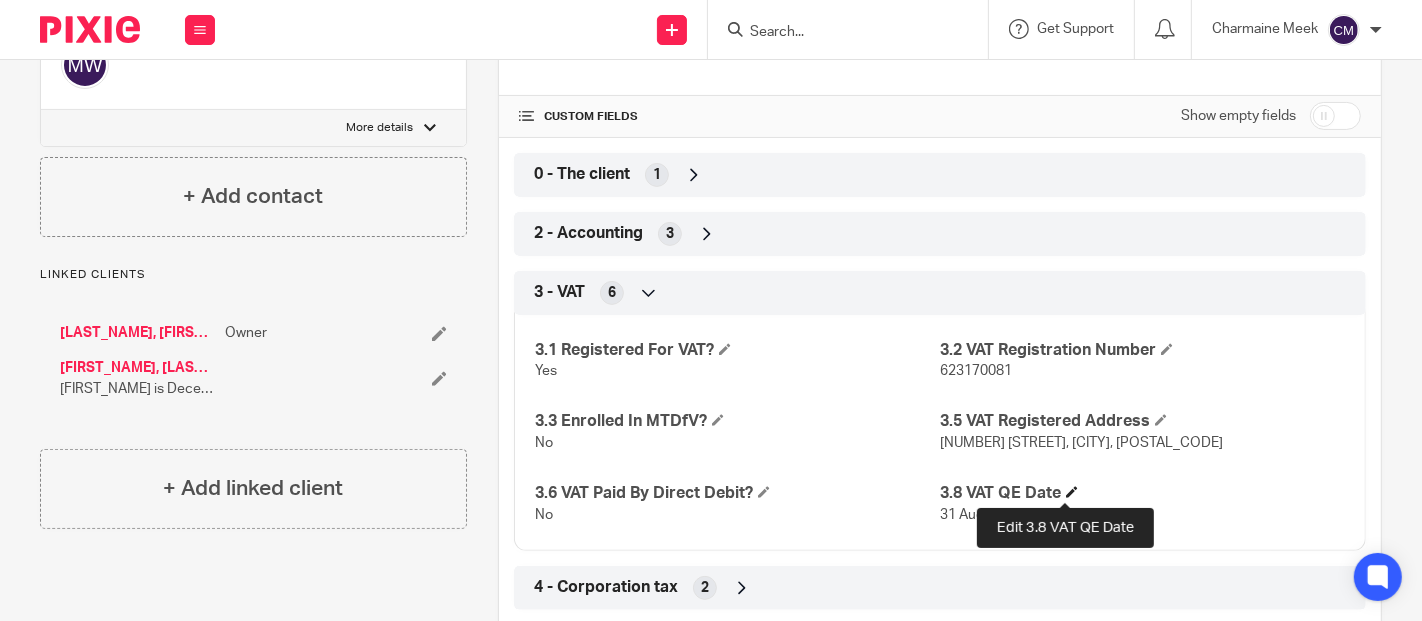 click at bounding box center (1072, 492) 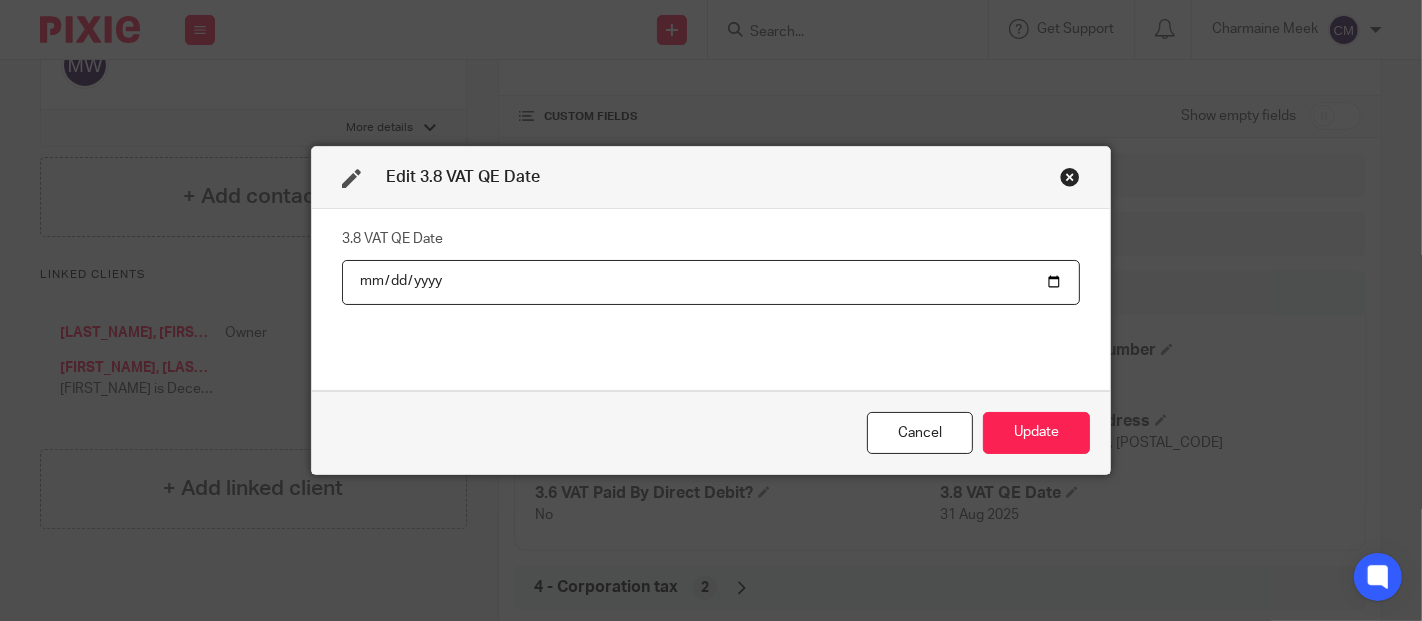 type on "2025-10-31" 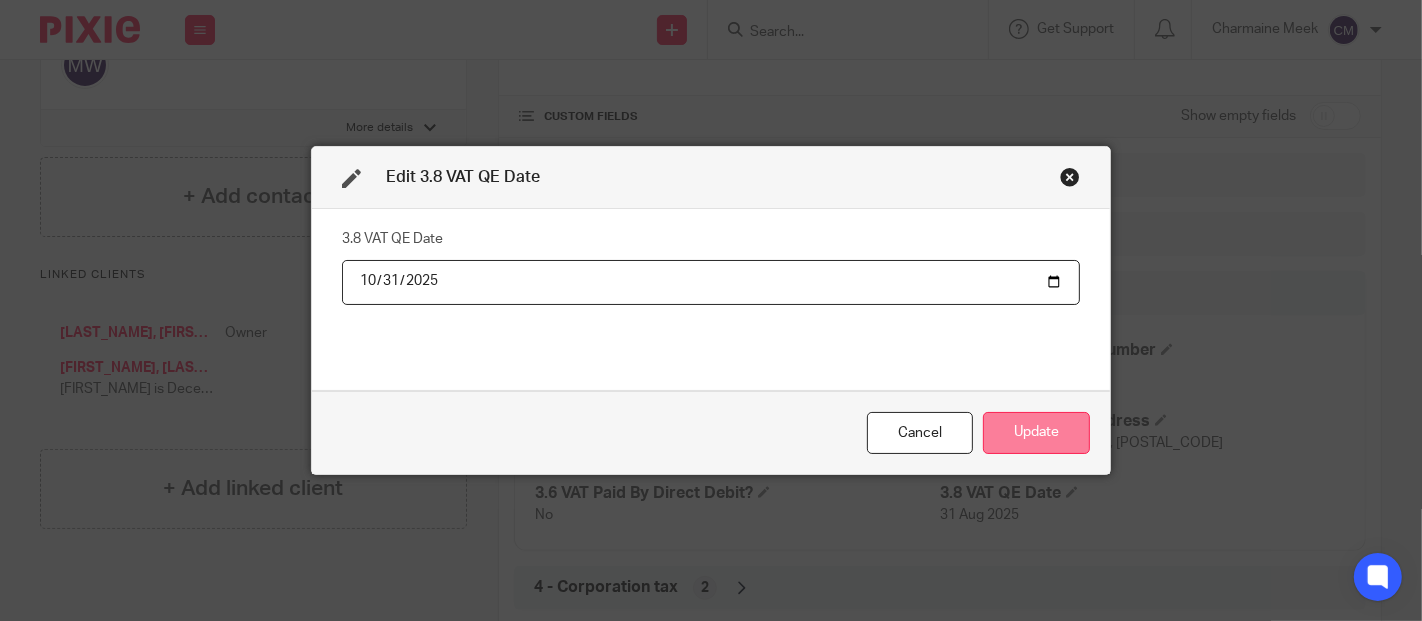 click on "Update" at bounding box center (1036, 433) 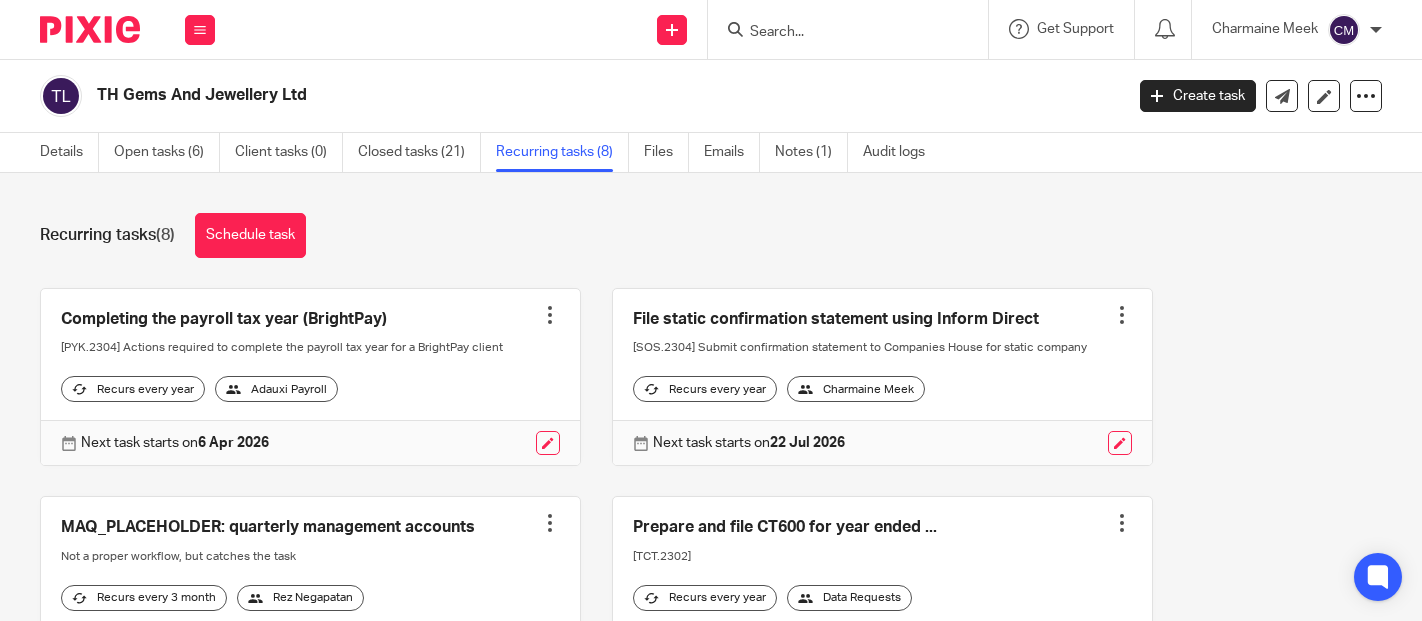 scroll, scrollTop: 0, scrollLeft: 0, axis: both 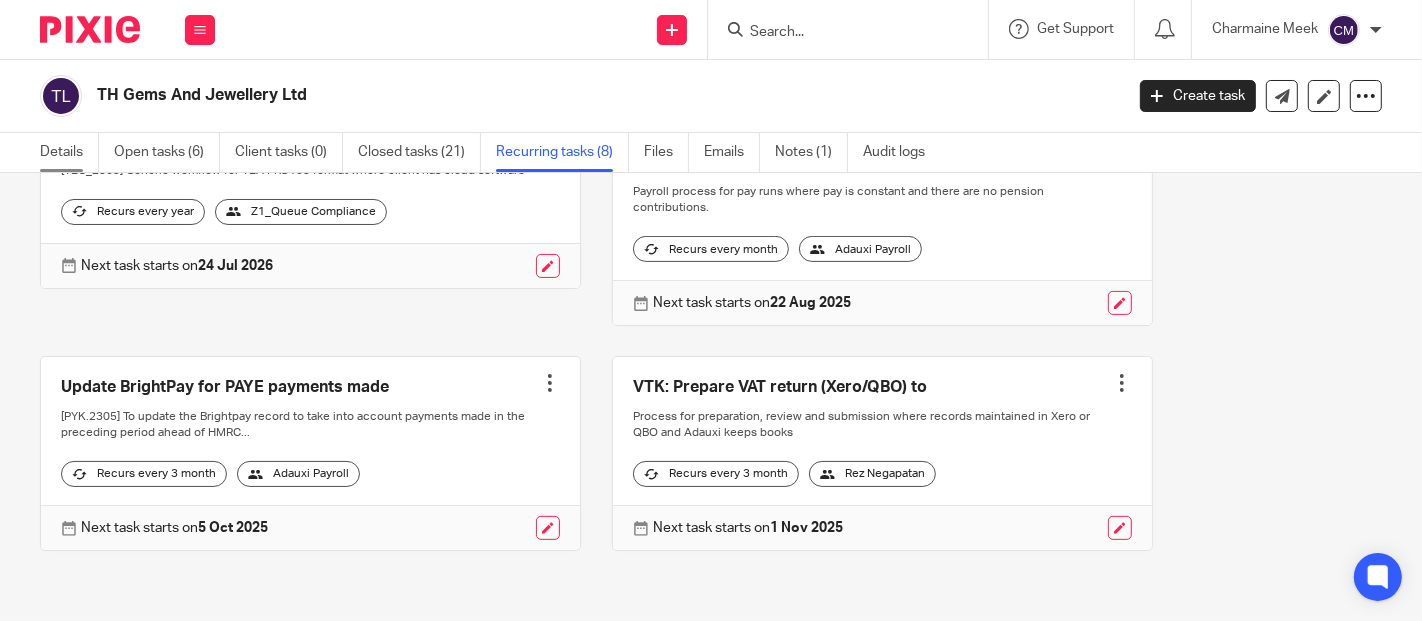 click on "Details" at bounding box center (69, 152) 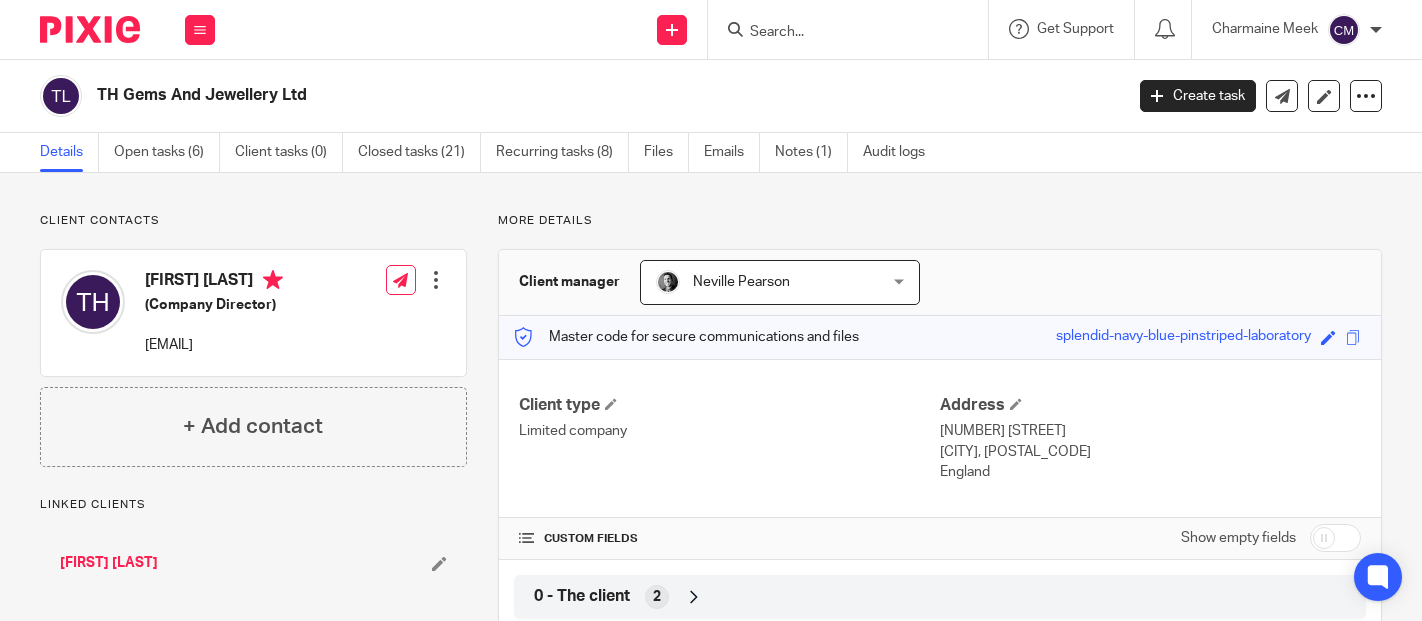 scroll, scrollTop: 0, scrollLeft: 0, axis: both 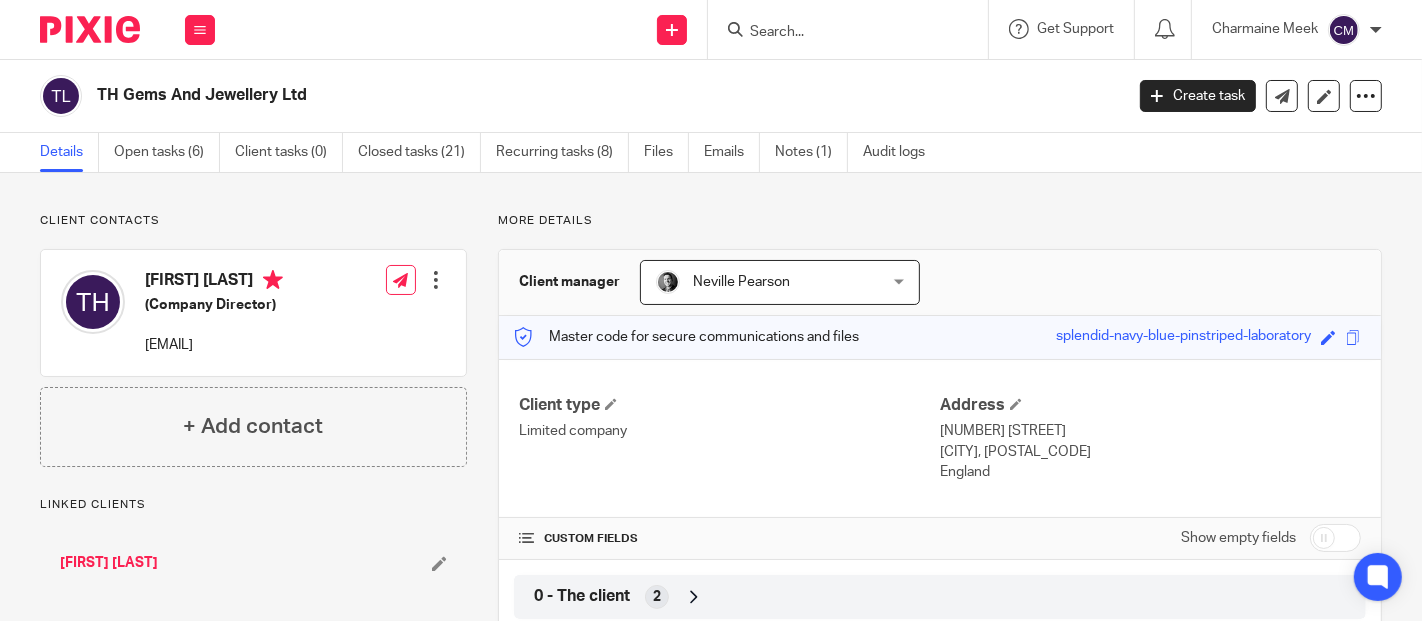 click at bounding box center (1335, 538) 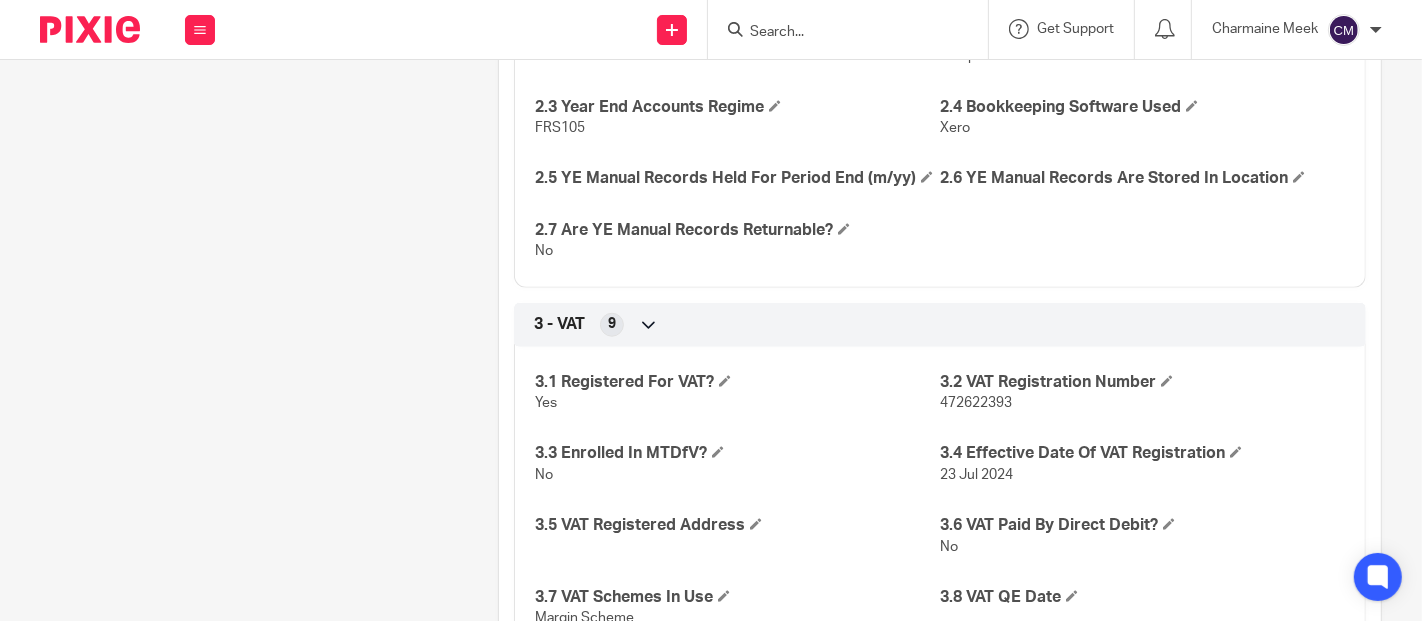 scroll, scrollTop: 1444, scrollLeft: 0, axis: vertical 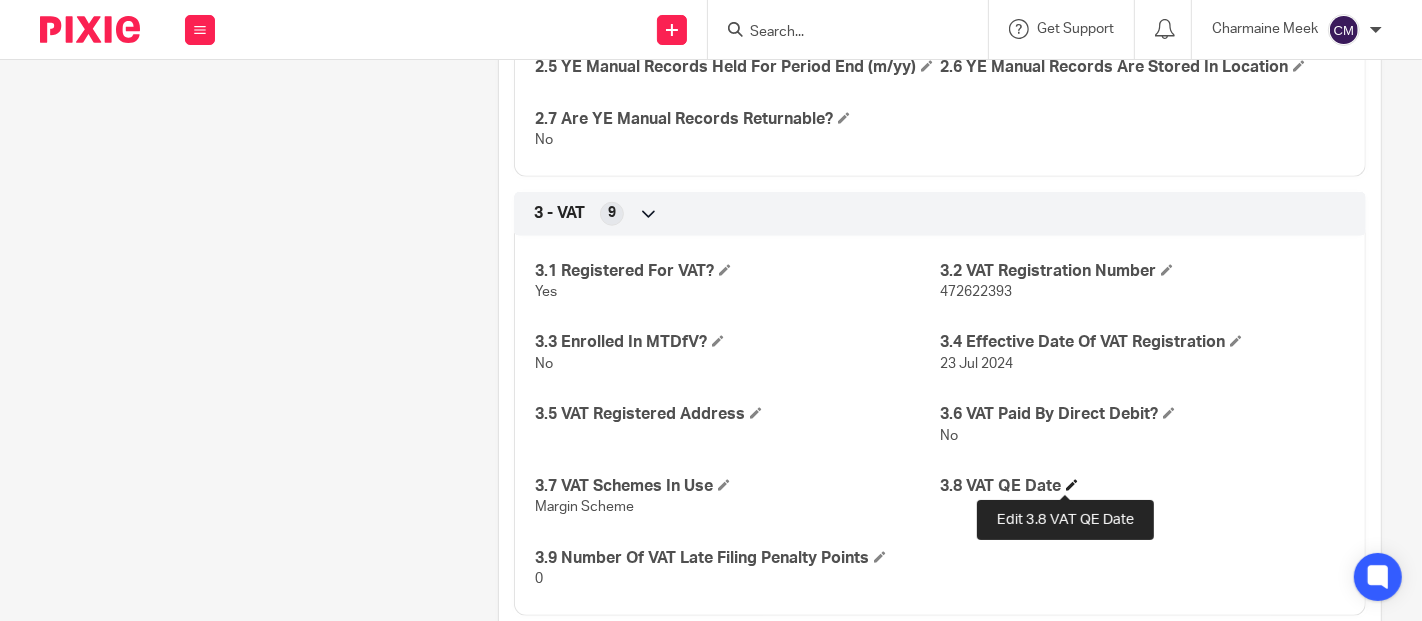 click at bounding box center (1072, 485) 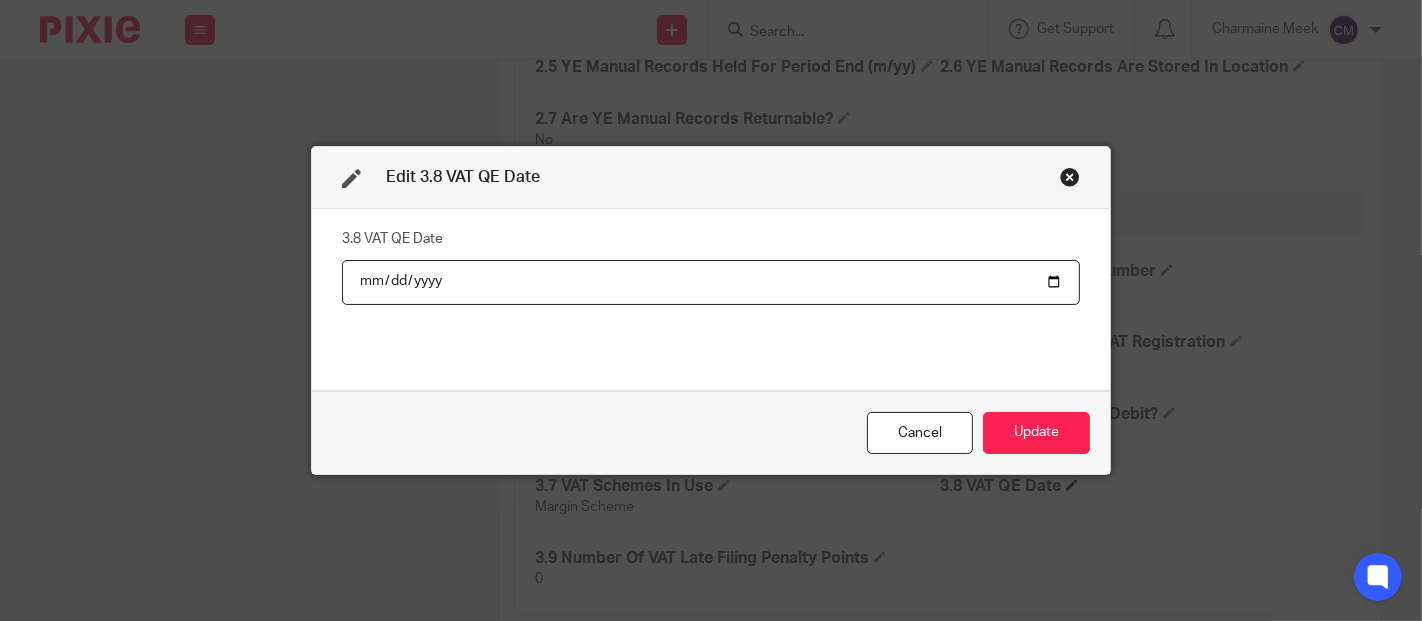type on "2025-10-31" 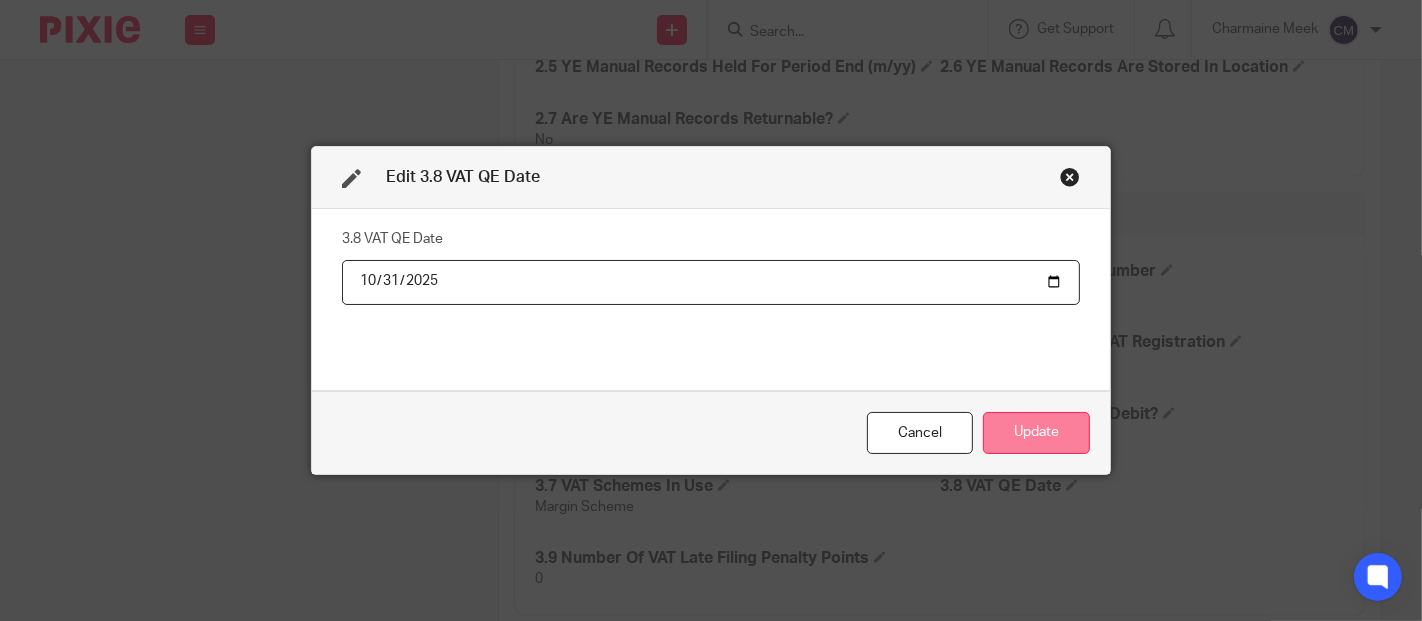 click on "Update" at bounding box center [1036, 433] 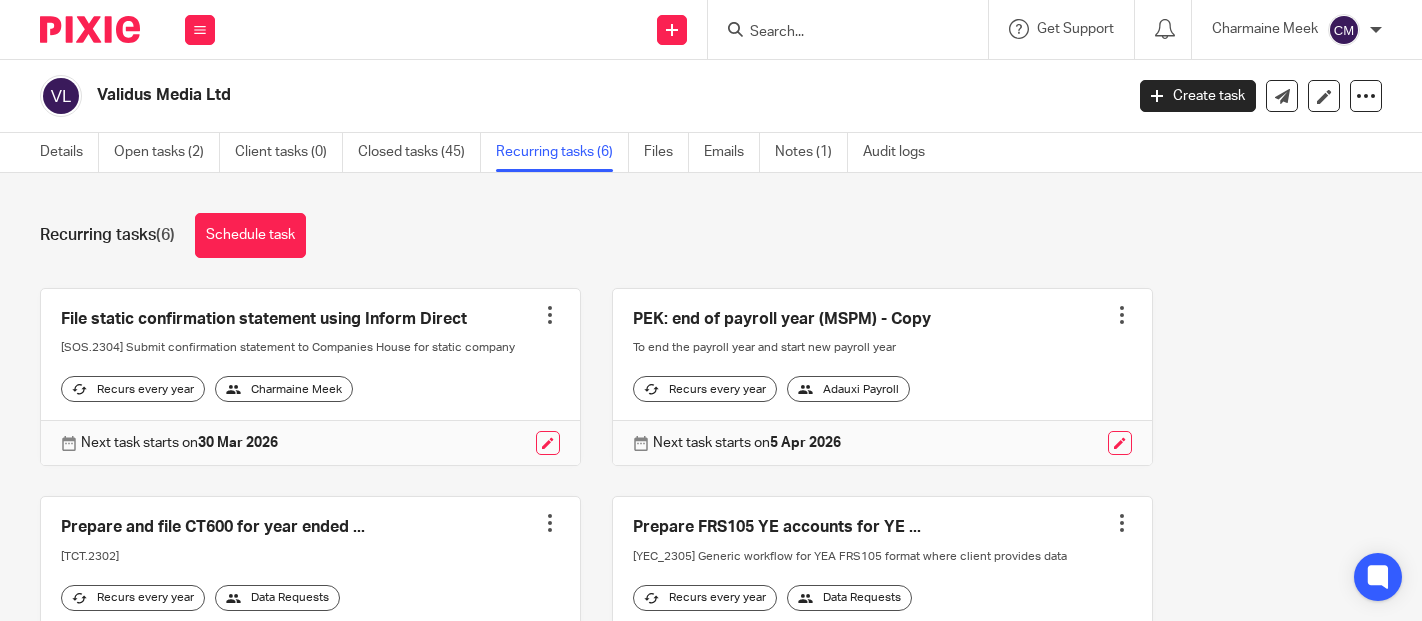 scroll, scrollTop: 0, scrollLeft: 0, axis: both 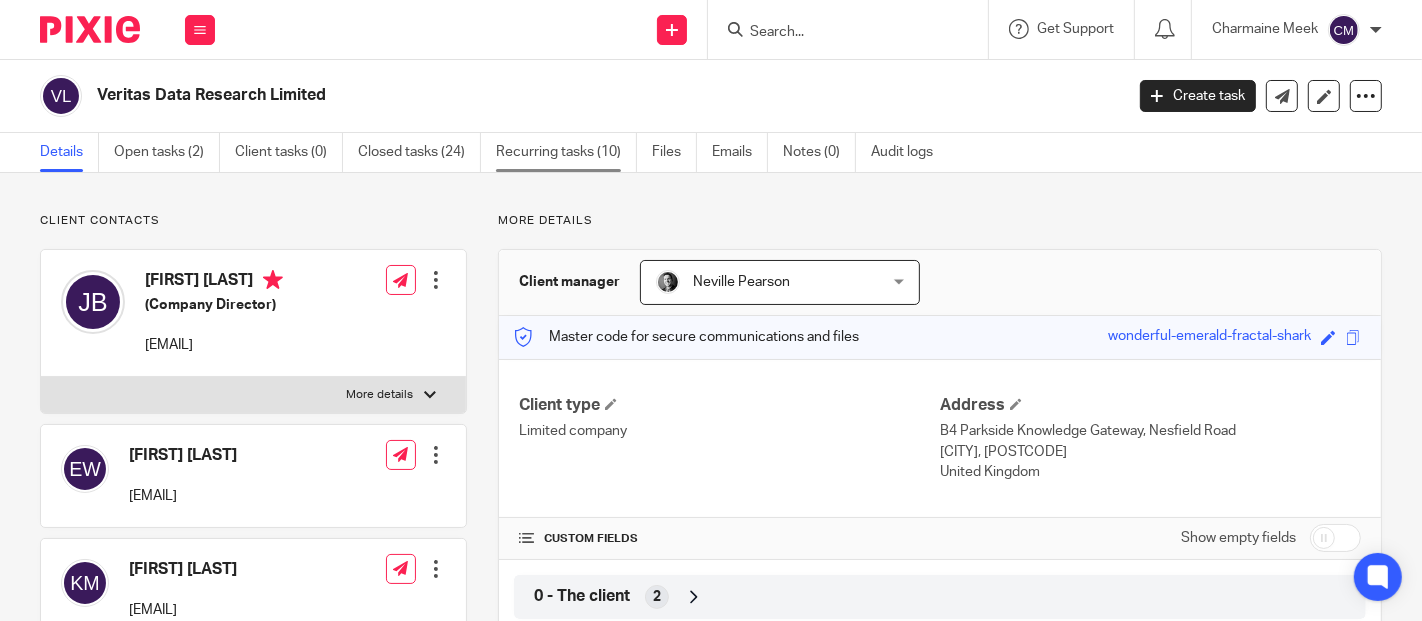 click on "Recurring tasks (10)" at bounding box center [566, 152] 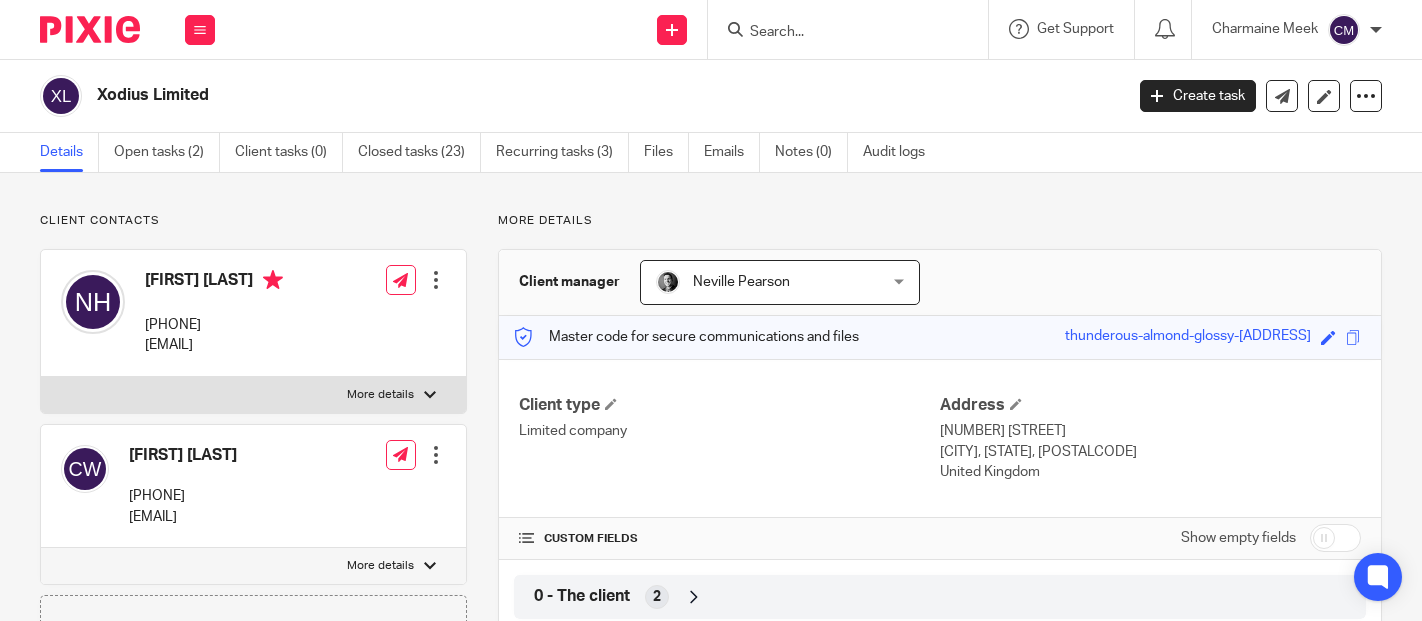 scroll, scrollTop: 0, scrollLeft: 0, axis: both 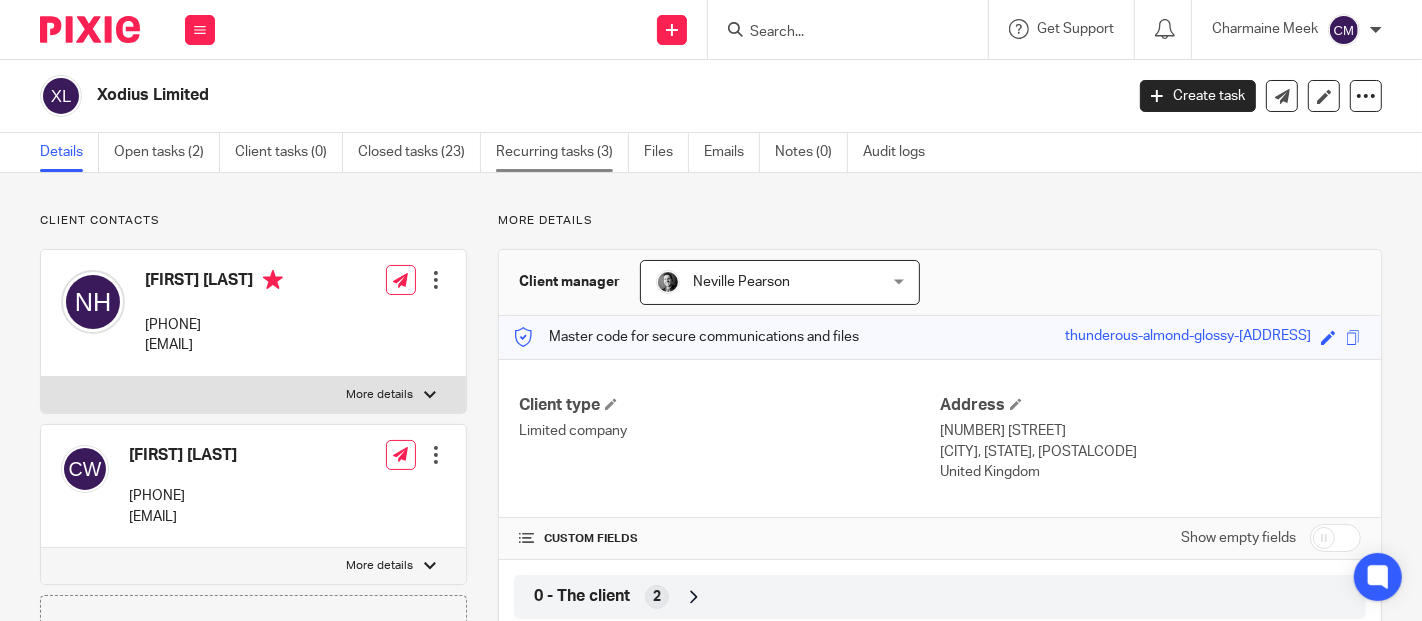 click on "Recurring tasks (3)" at bounding box center [562, 152] 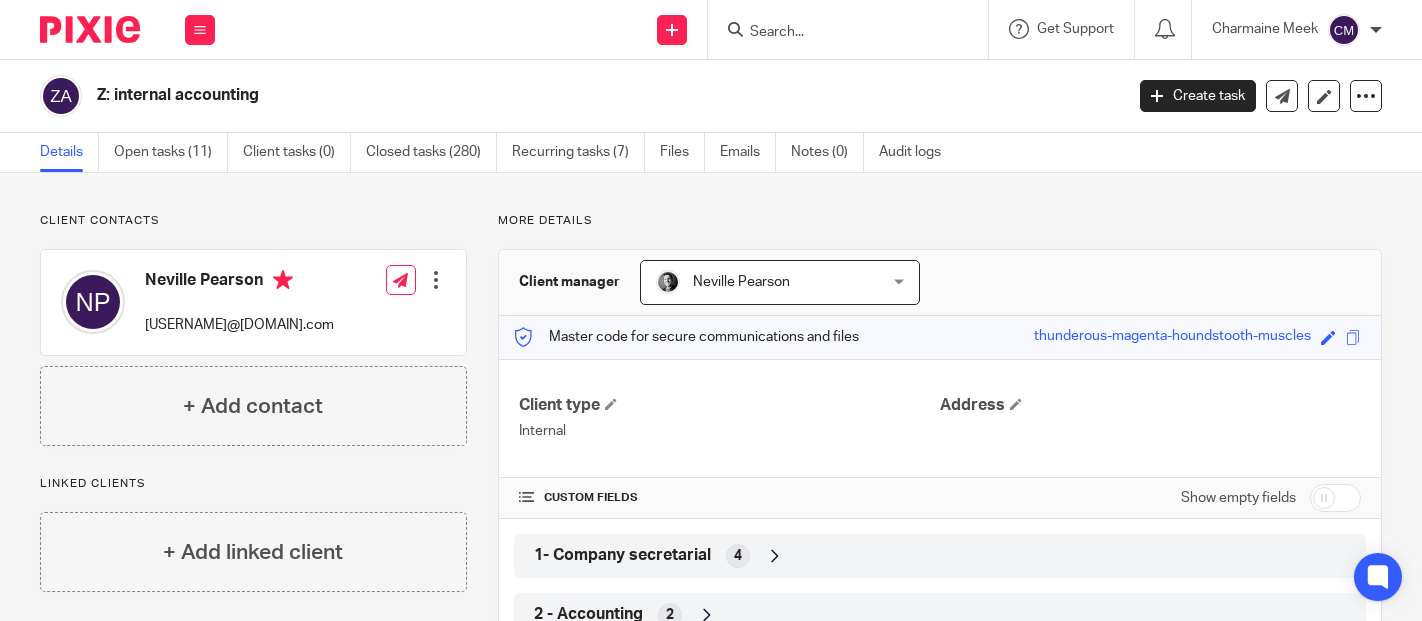 scroll, scrollTop: 0, scrollLeft: 0, axis: both 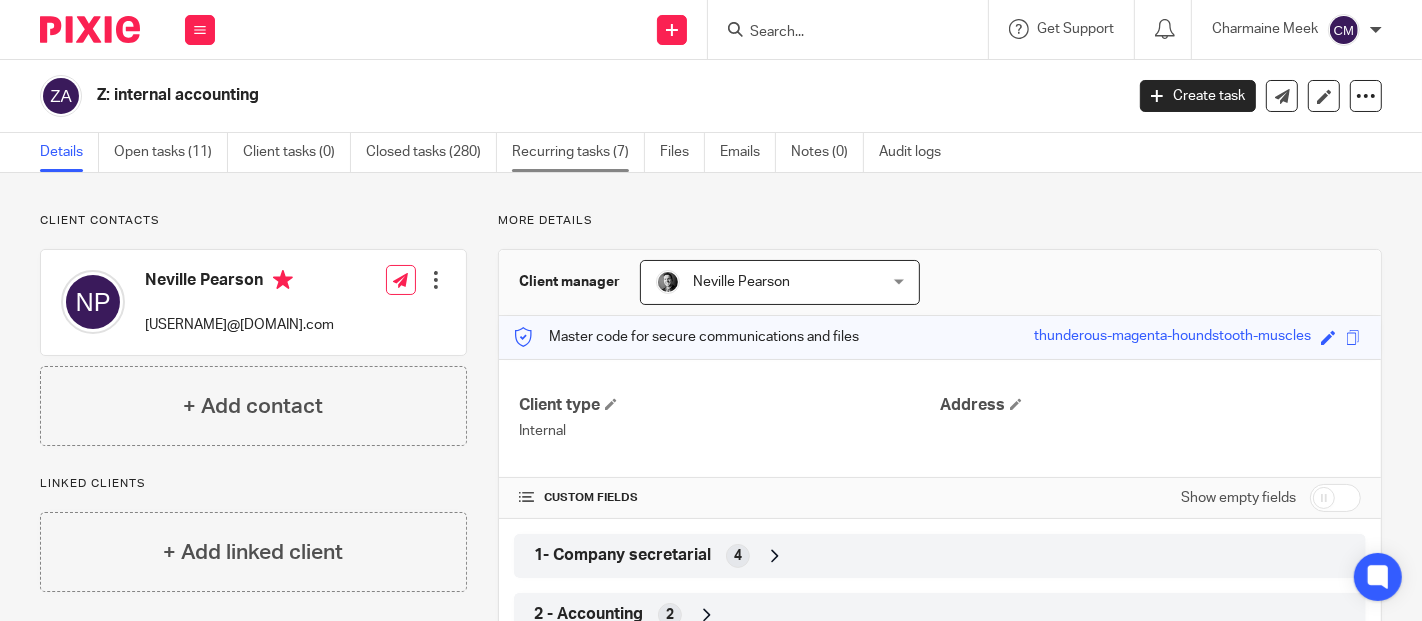click on "Recurring tasks (7)" at bounding box center (578, 152) 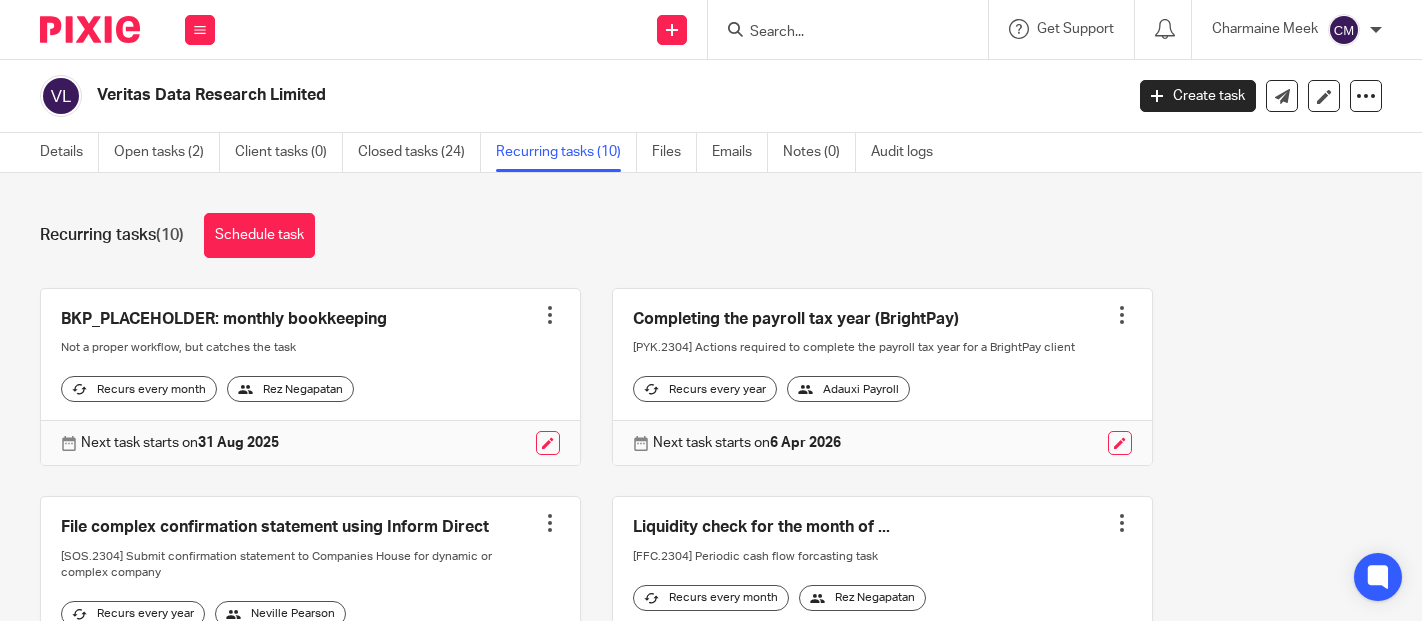 scroll, scrollTop: 0, scrollLeft: 0, axis: both 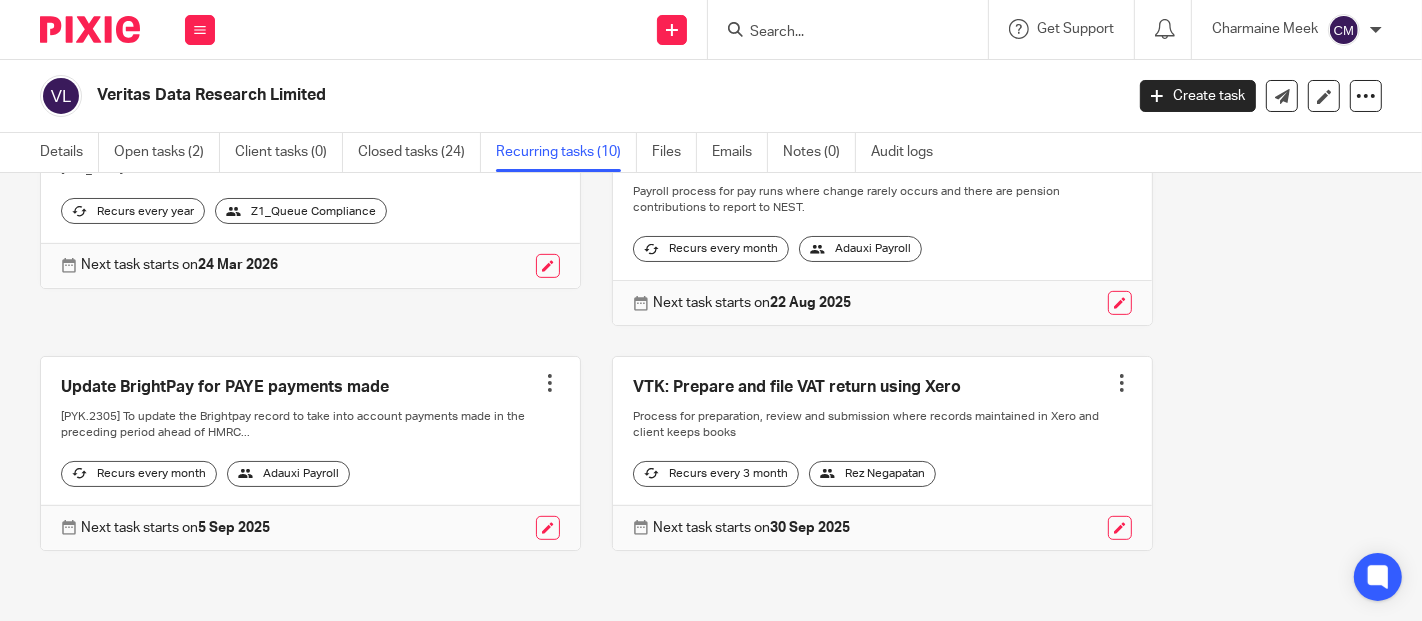 click at bounding box center (882, 453) 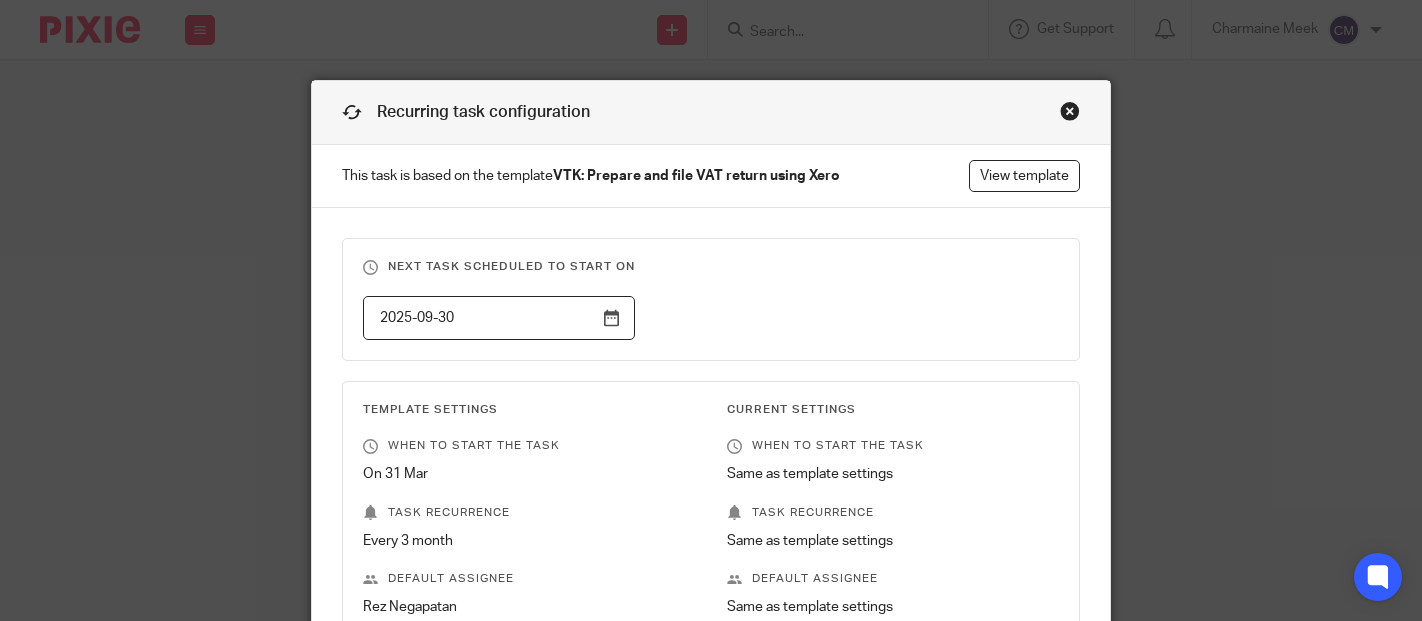 scroll, scrollTop: 0, scrollLeft: 0, axis: both 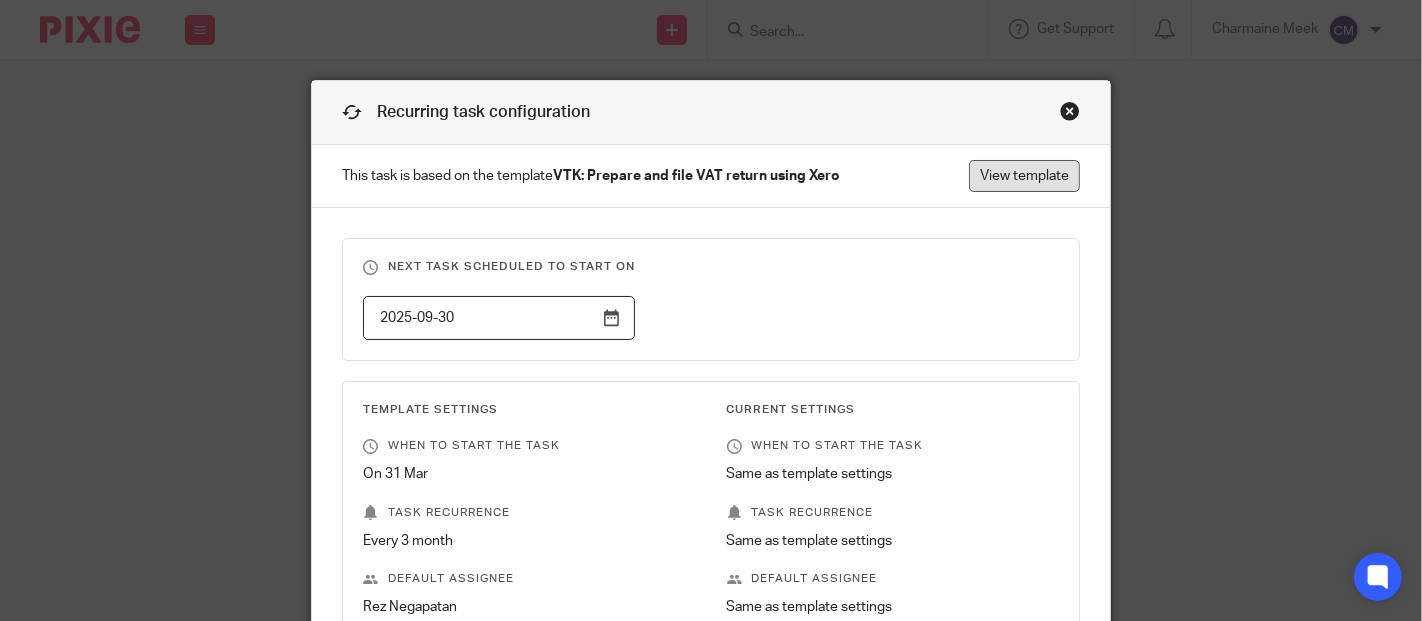 click on "View template" at bounding box center (1024, 176) 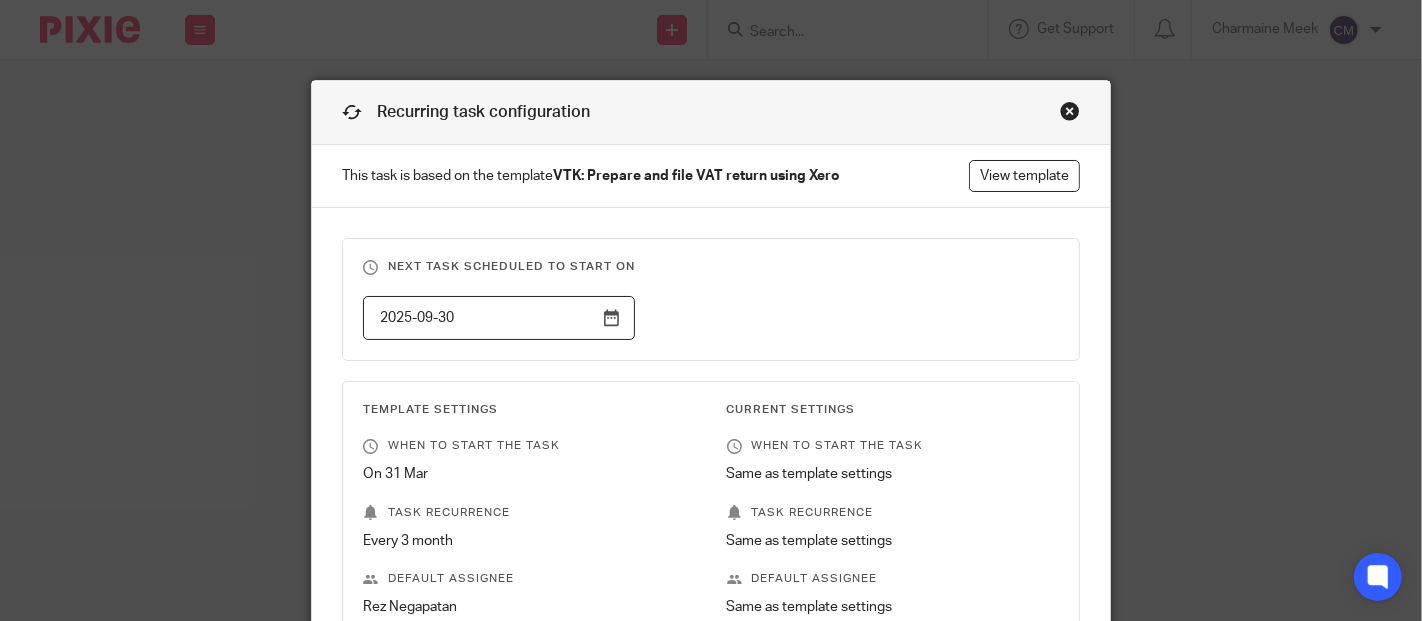 scroll, scrollTop: 111, scrollLeft: 0, axis: vertical 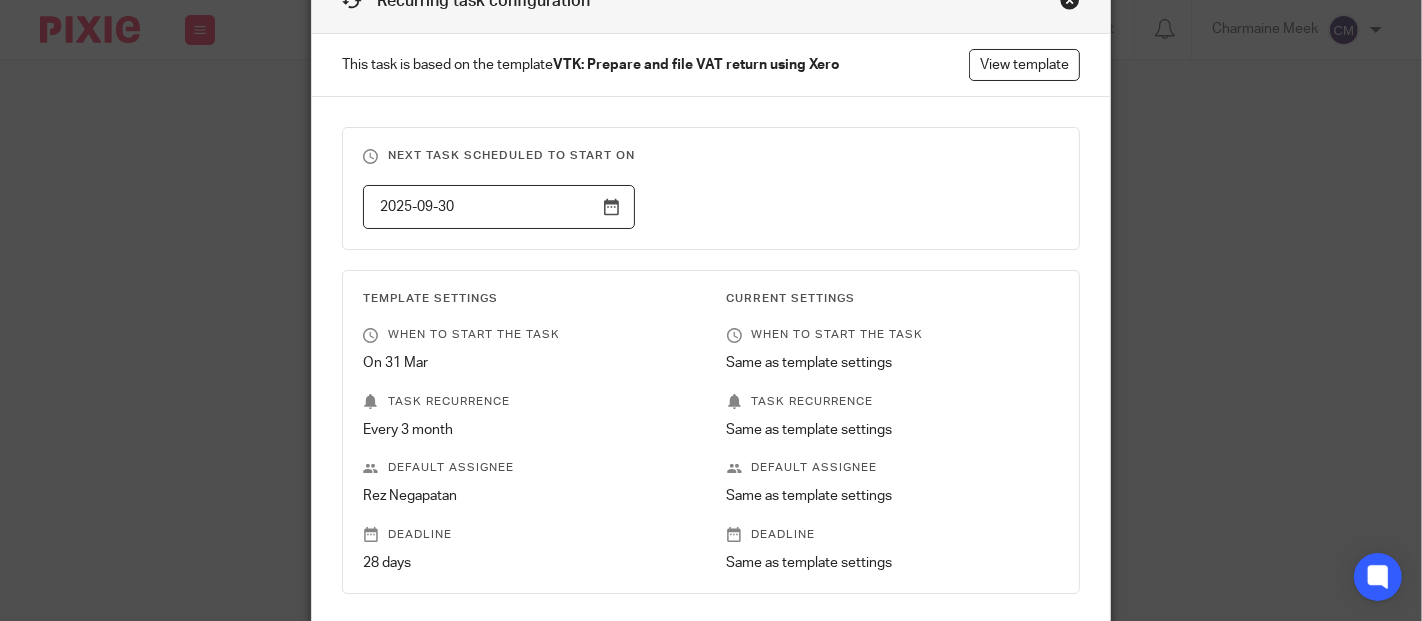 click on "2025-09-30" at bounding box center [499, 207] 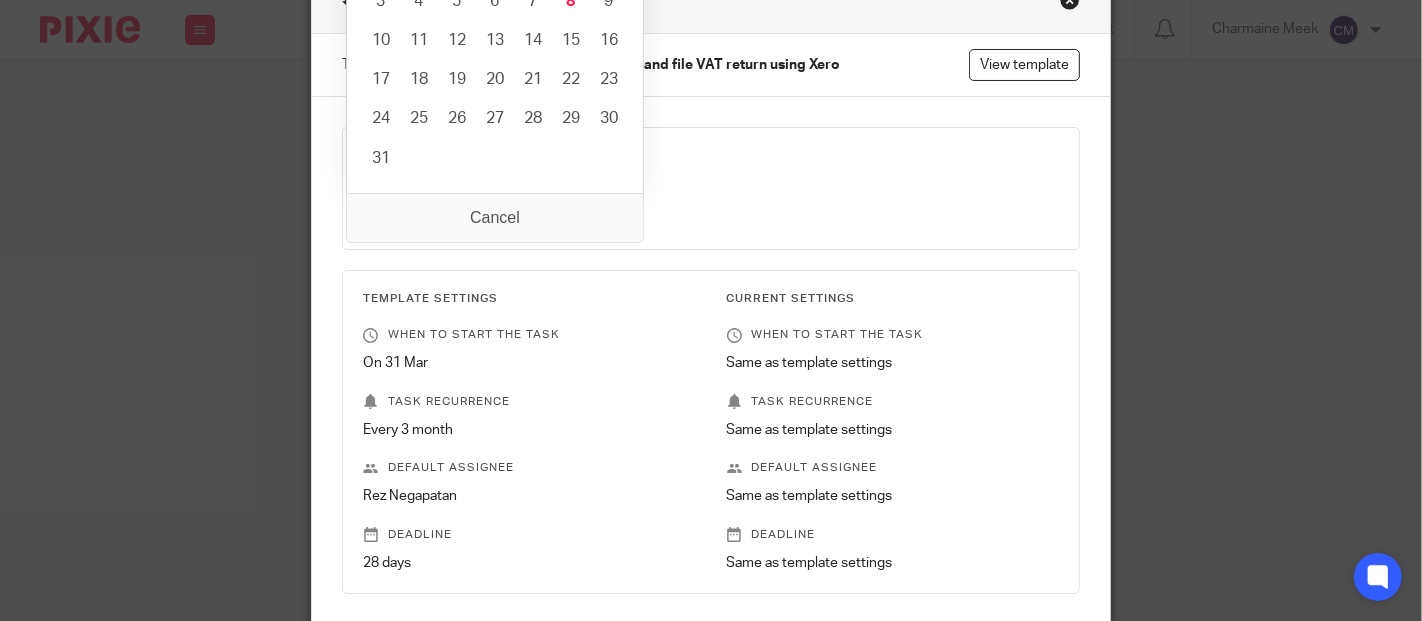 click on "2025-09-30" at bounding box center [695, 207] 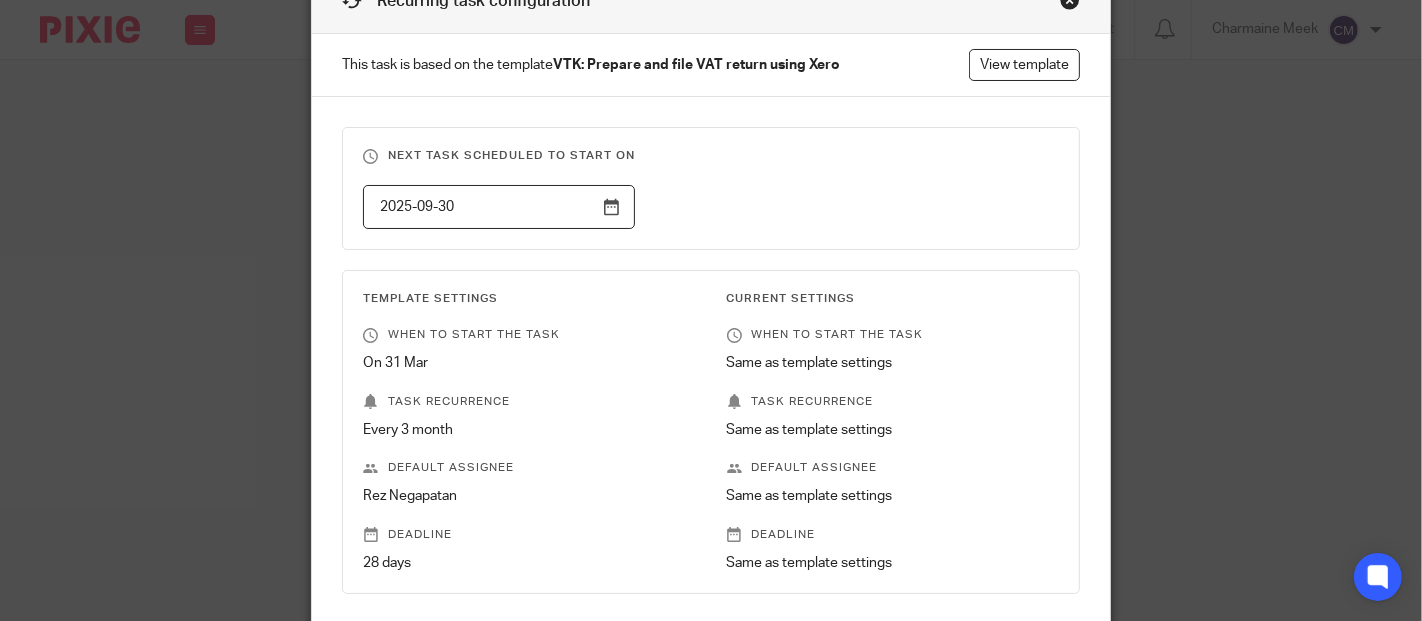 scroll, scrollTop: 0, scrollLeft: 0, axis: both 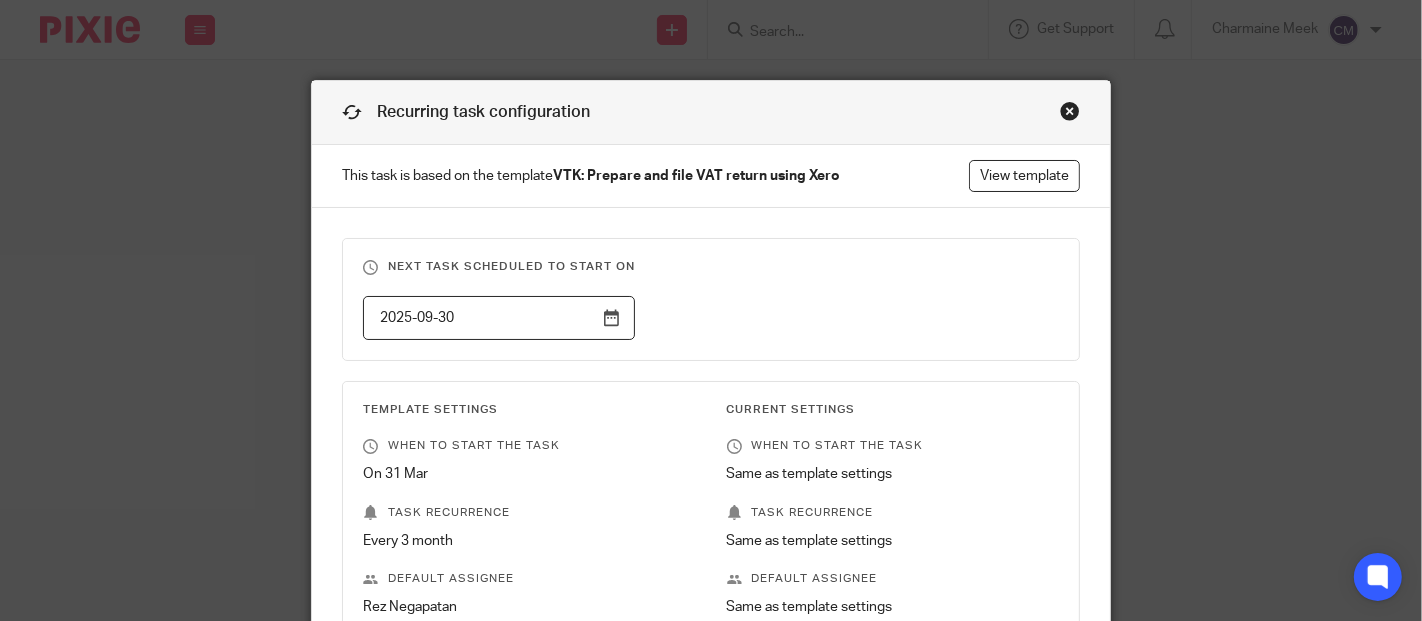 click on "2025-09-30" at bounding box center (499, 318) 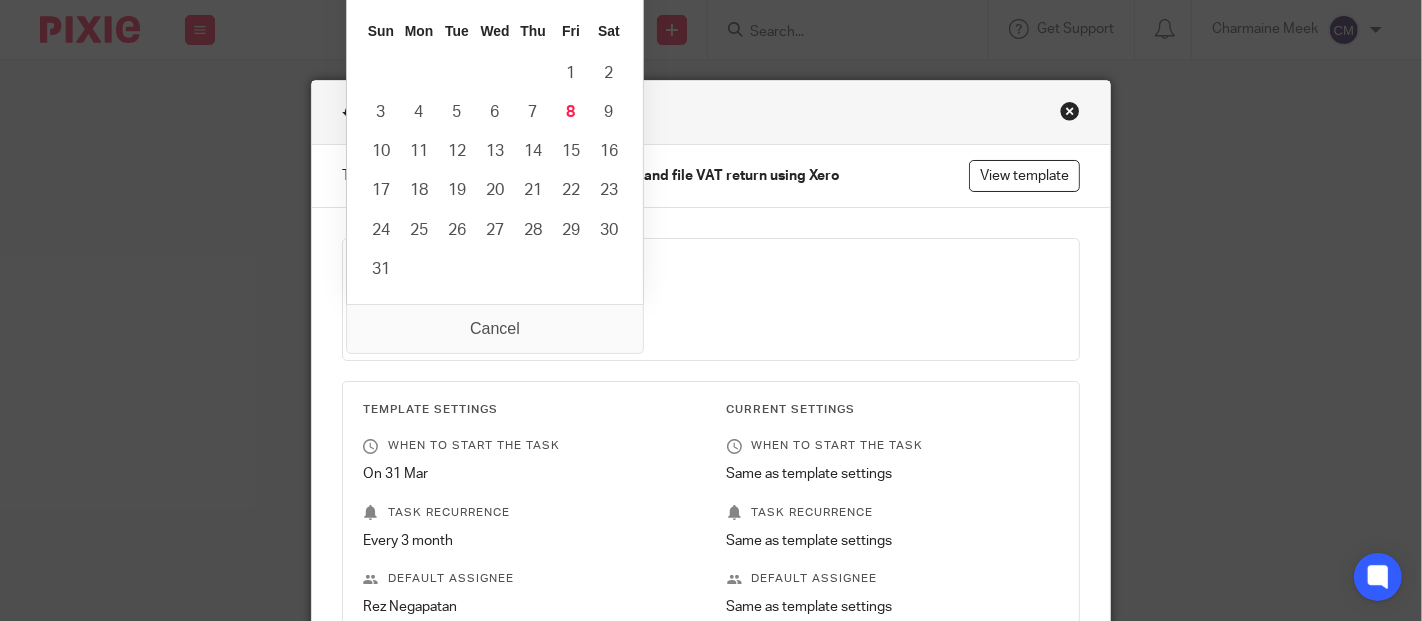 click on "2025-09-30" at bounding box center (499, 318) 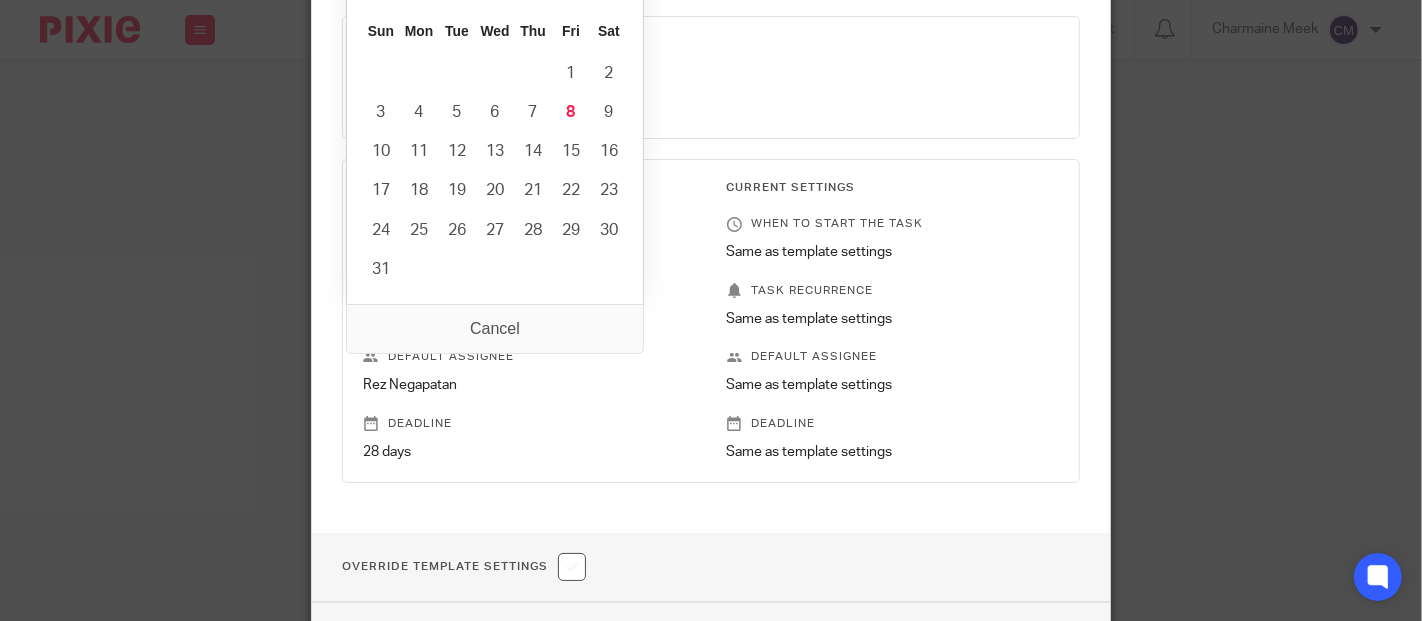 click on "28 days" at bounding box center [529, 452] 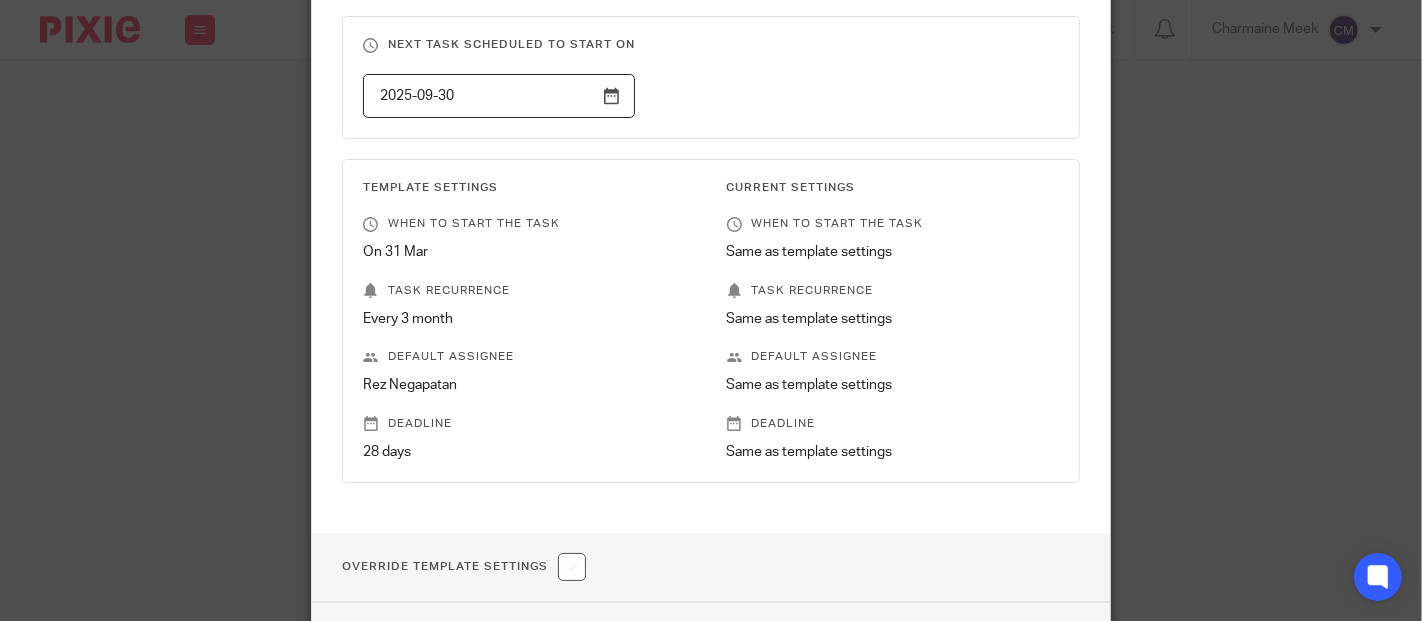 click on "2025-09-30" at bounding box center [499, 96] 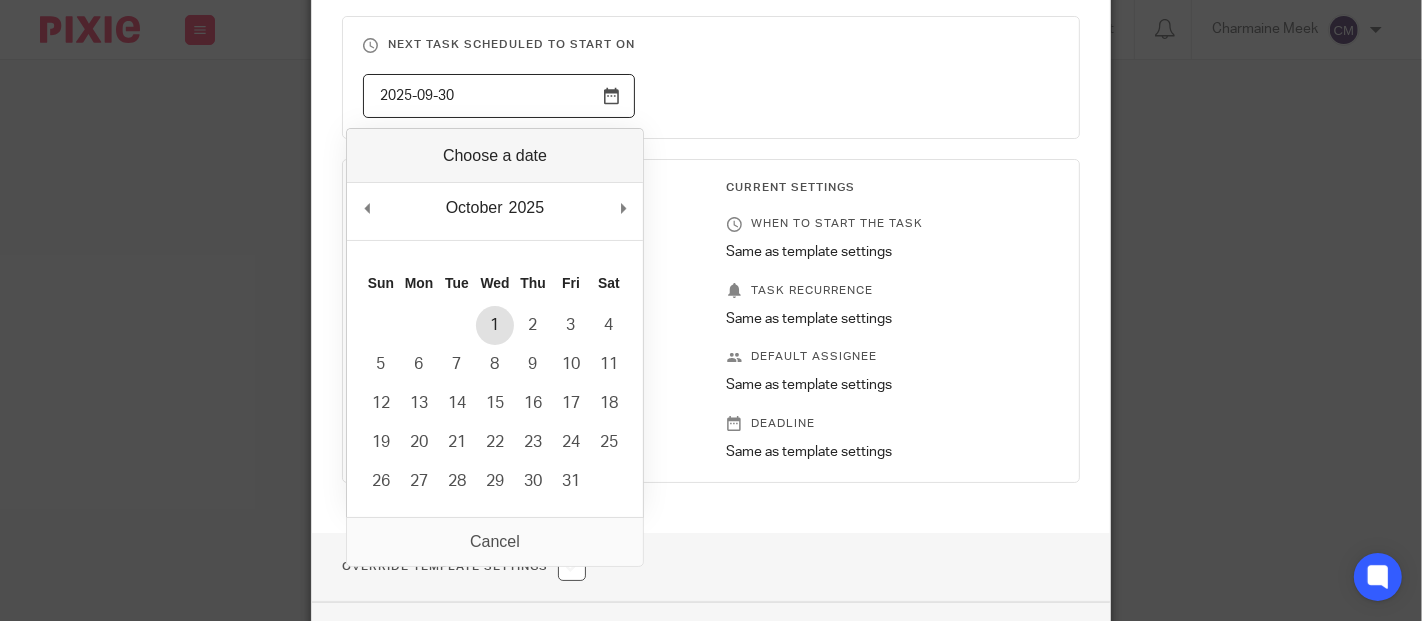 type on "2025-10-01" 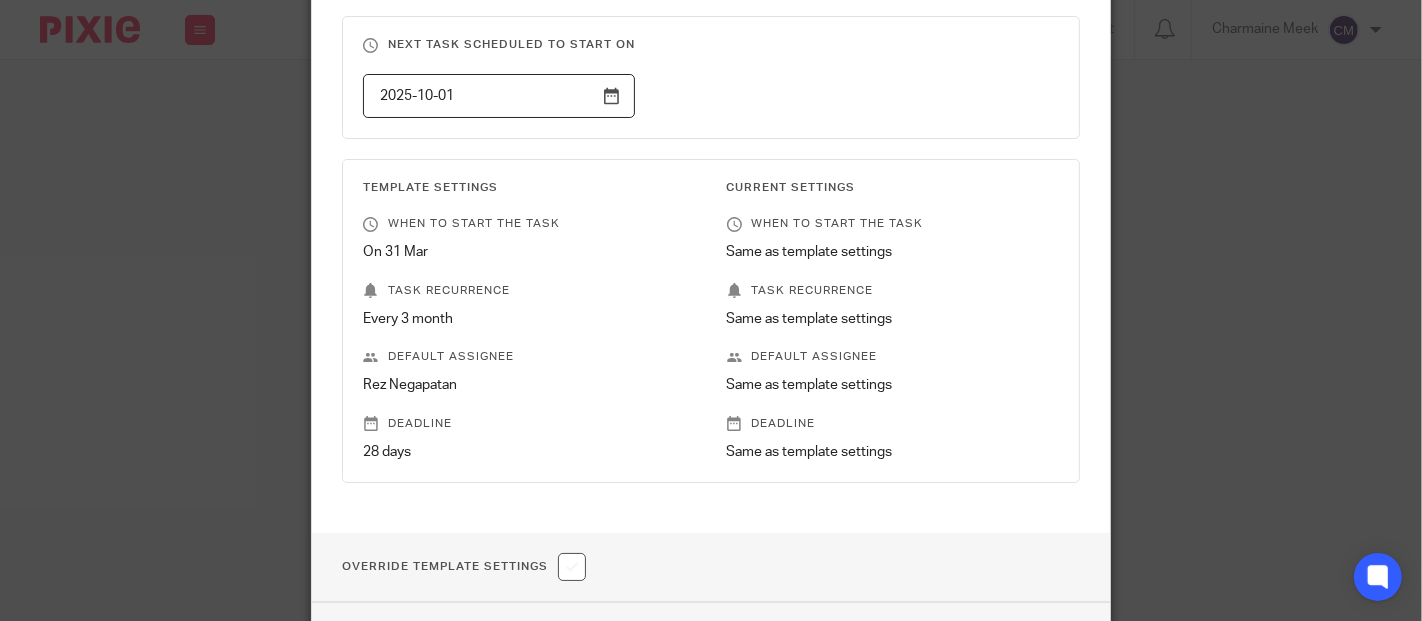 scroll, scrollTop: 333, scrollLeft: 0, axis: vertical 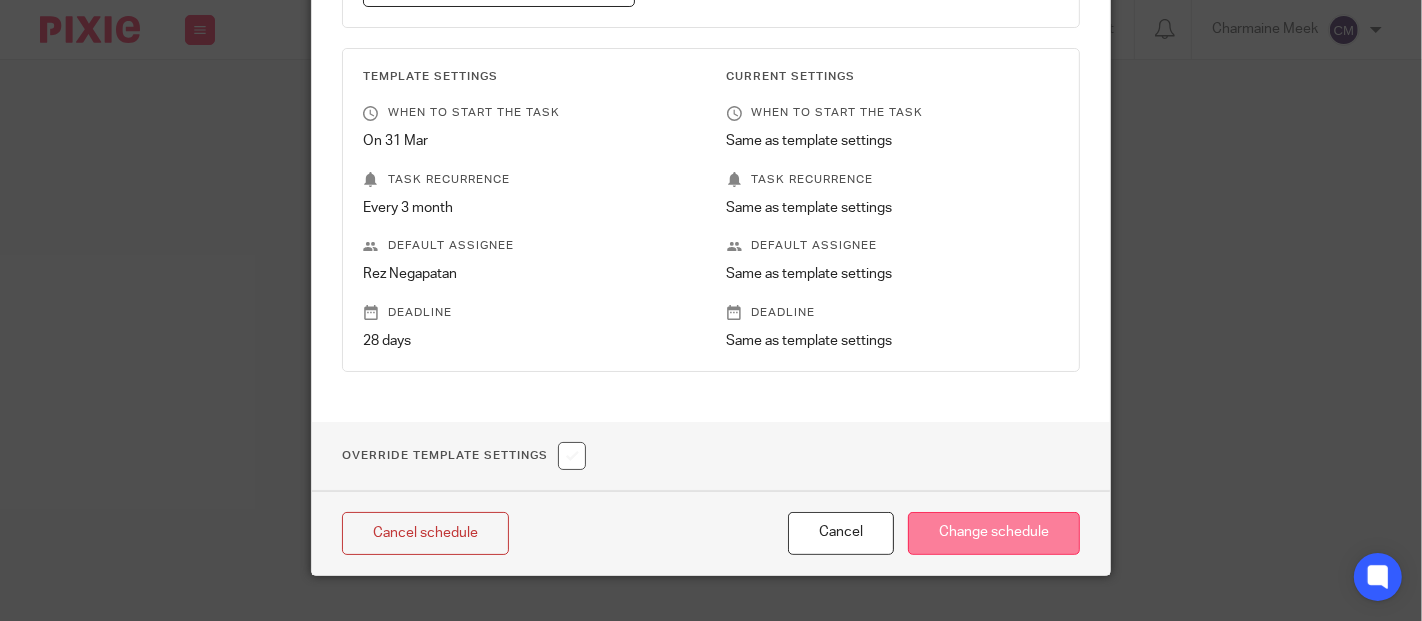 click on "Change schedule" at bounding box center (994, 533) 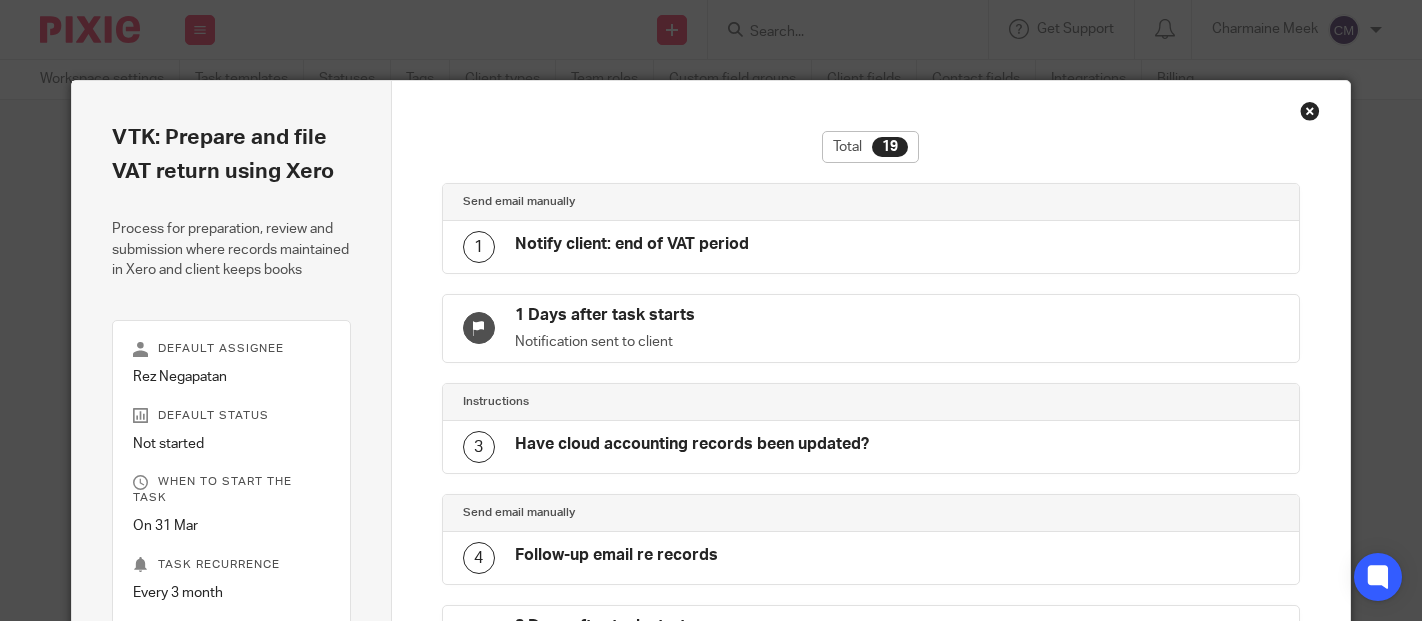 scroll, scrollTop: 0, scrollLeft: 0, axis: both 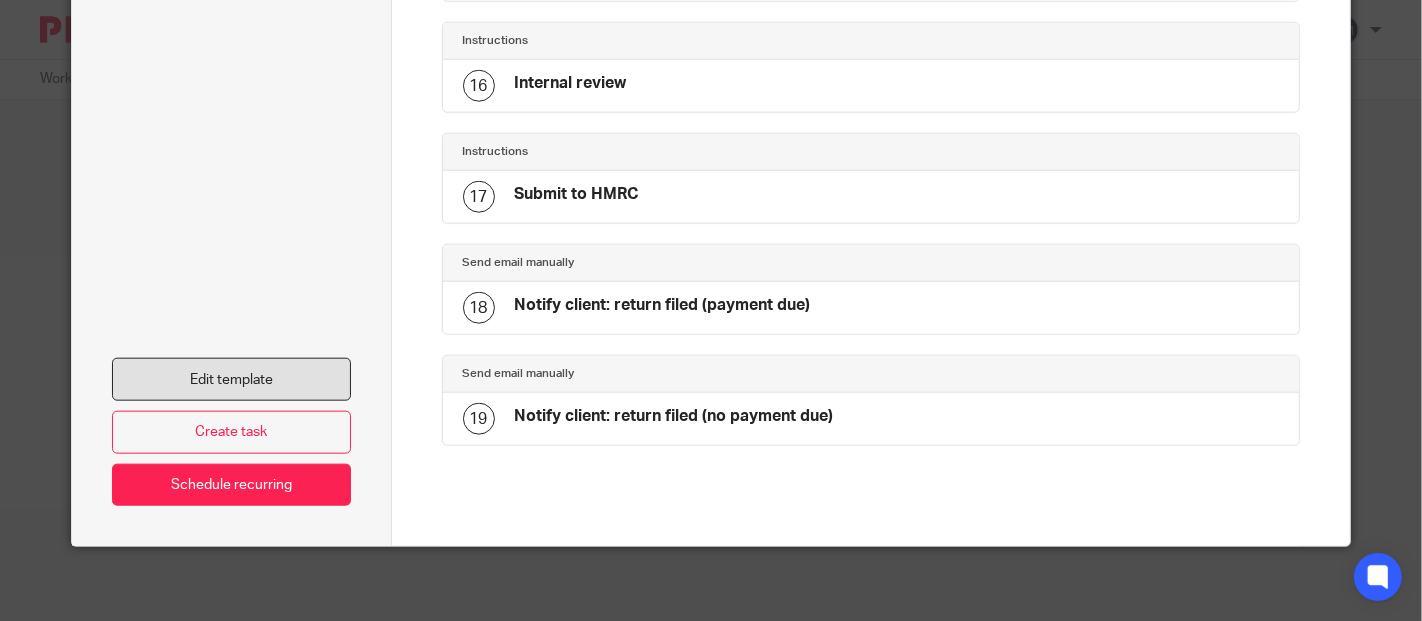 click on "Edit template" at bounding box center (231, 379) 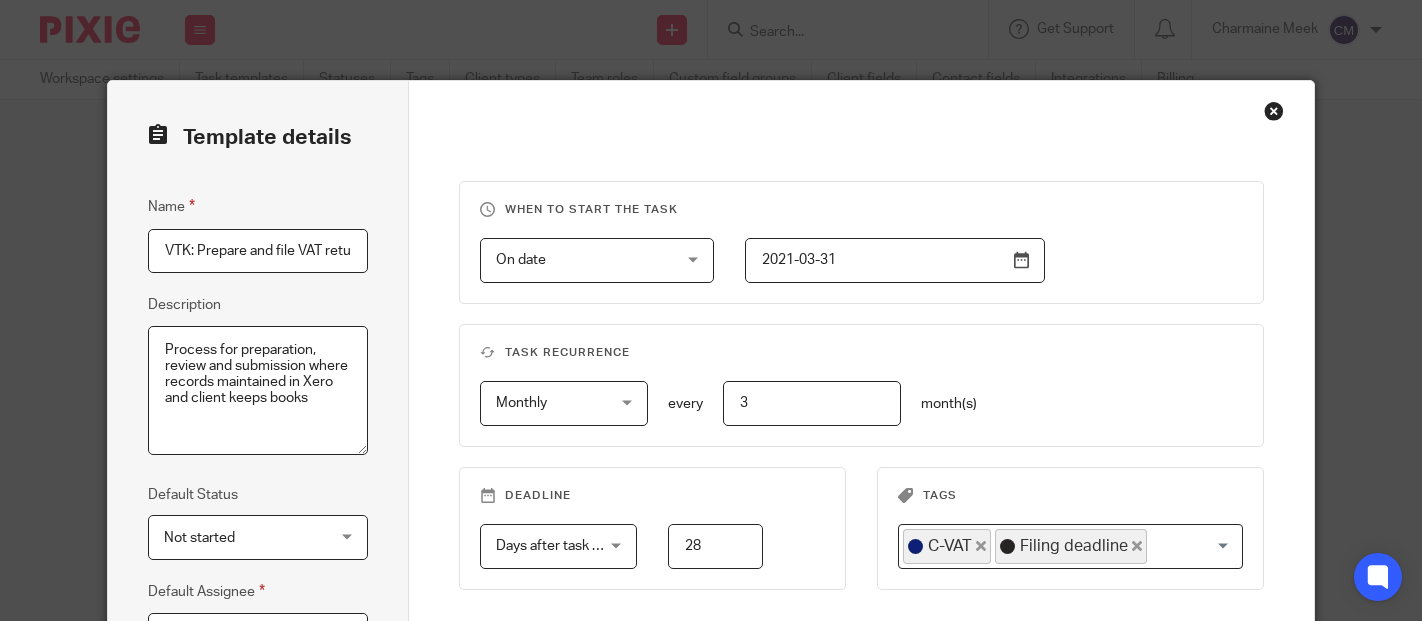 scroll, scrollTop: 0, scrollLeft: 0, axis: both 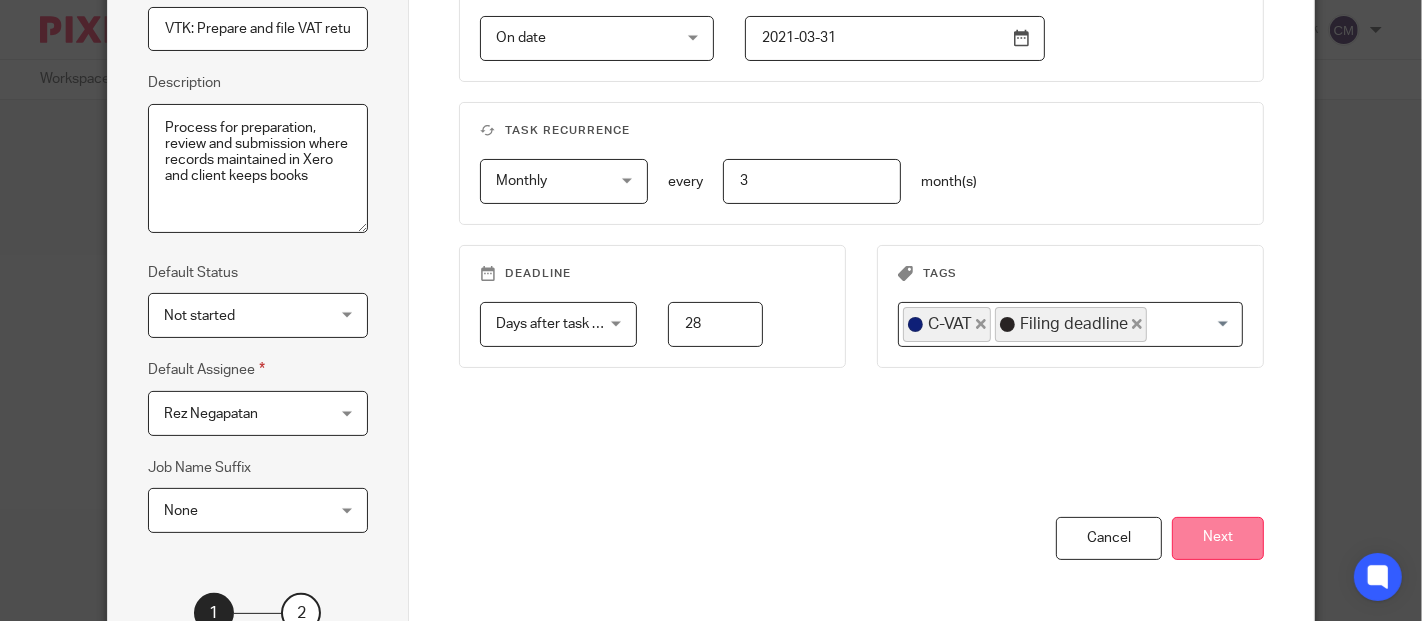 click on "Next" at bounding box center [1218, 538] 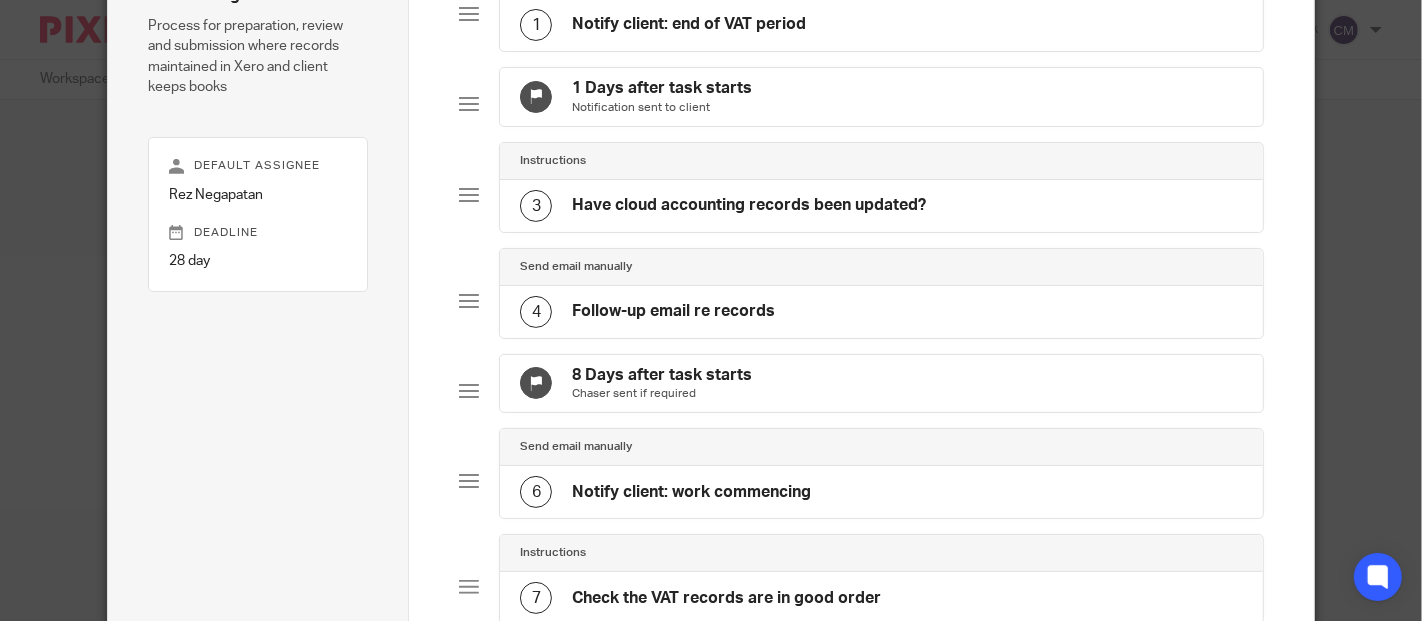scroll, scrollTop: 0, scrollLeft: 0, axis: both 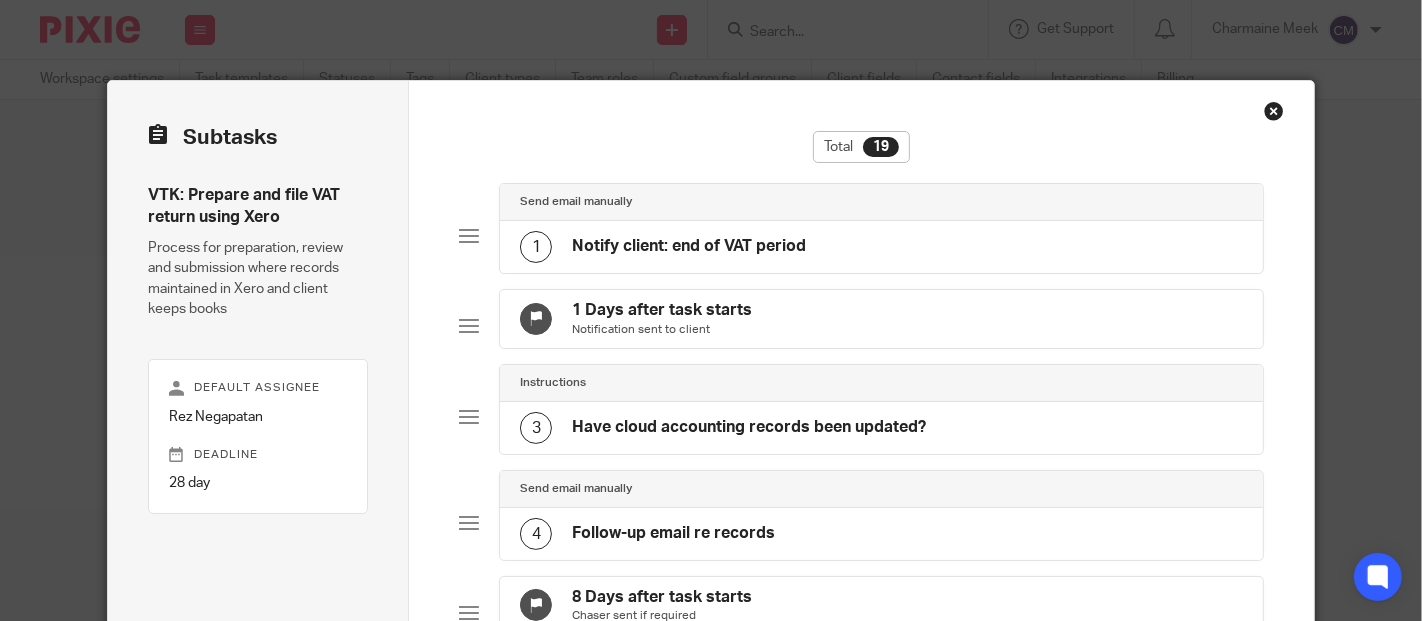 click on "Notify client: end of VAT period" 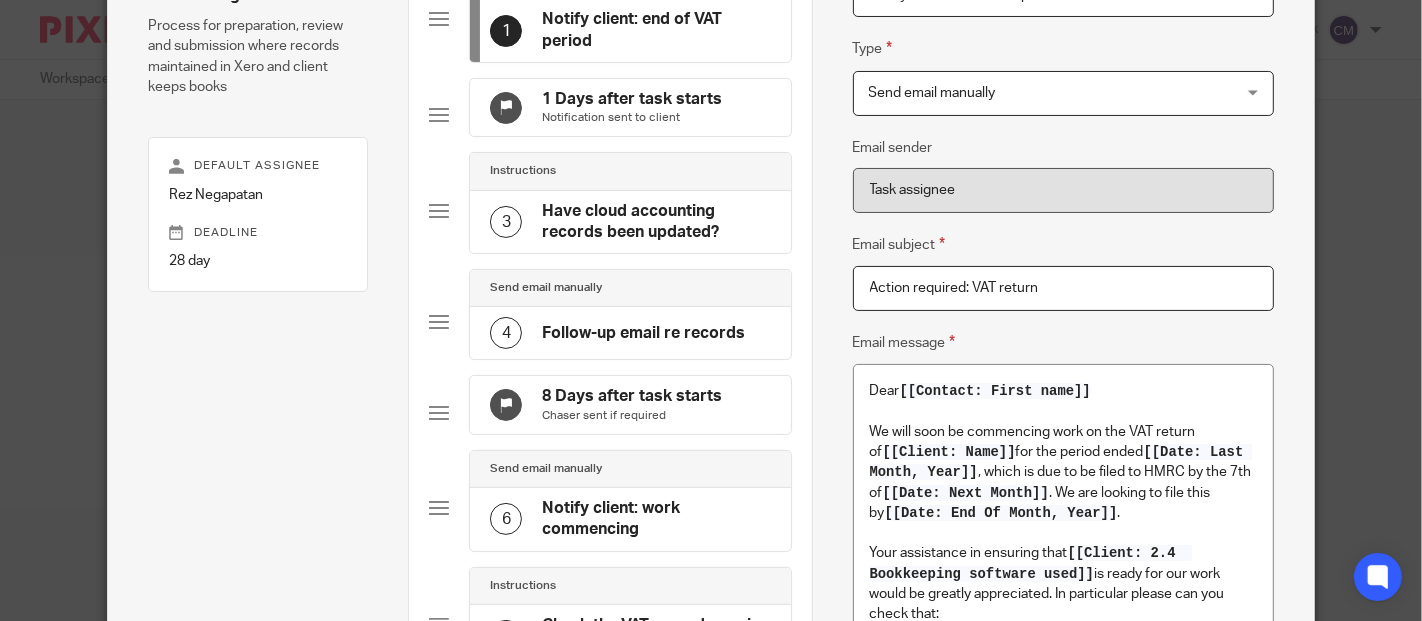 scroll, scrollTop: 0, scrollLeft: 0, axis: both 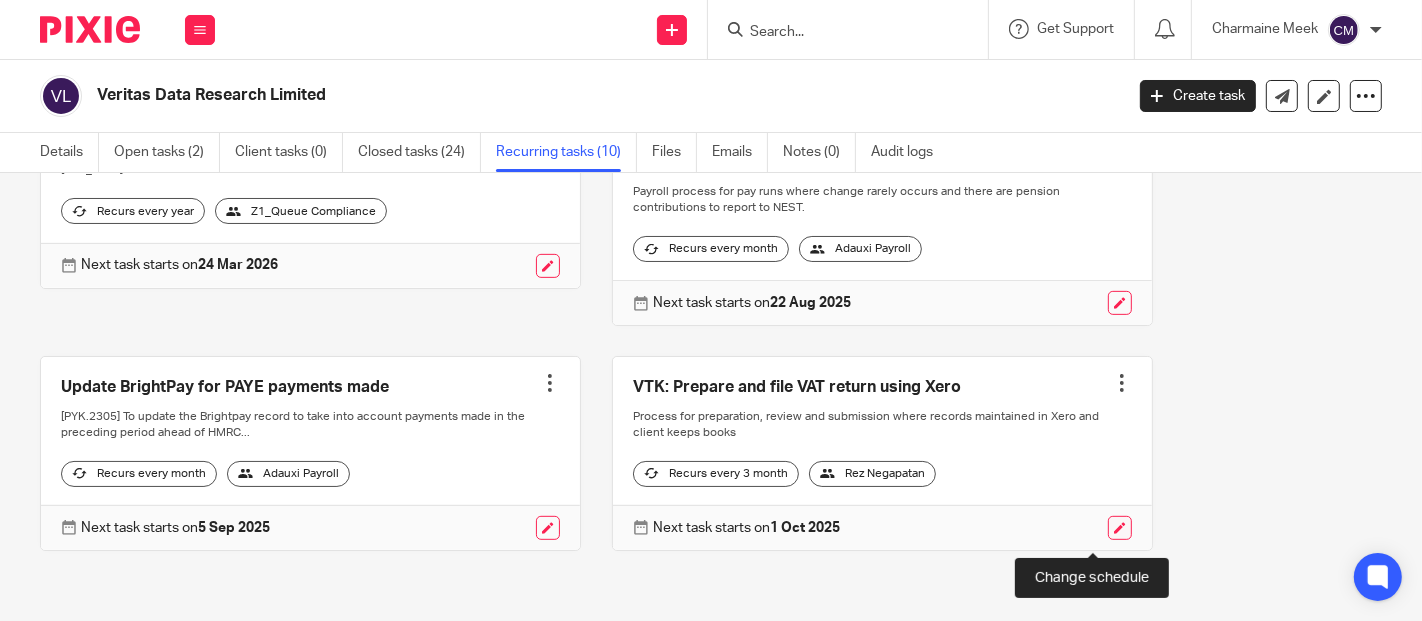click at bounding box center [1120, 528] 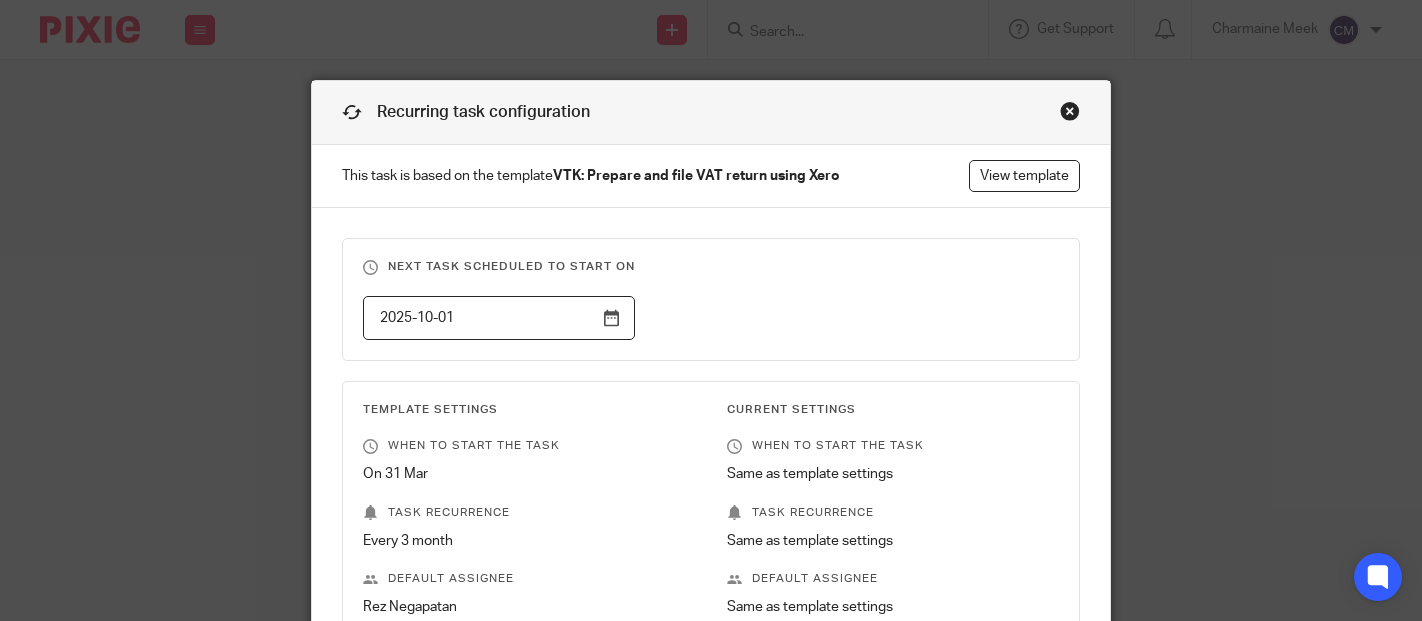 scroll, scrollTop: 0, scrollLeft: 0, axis: both 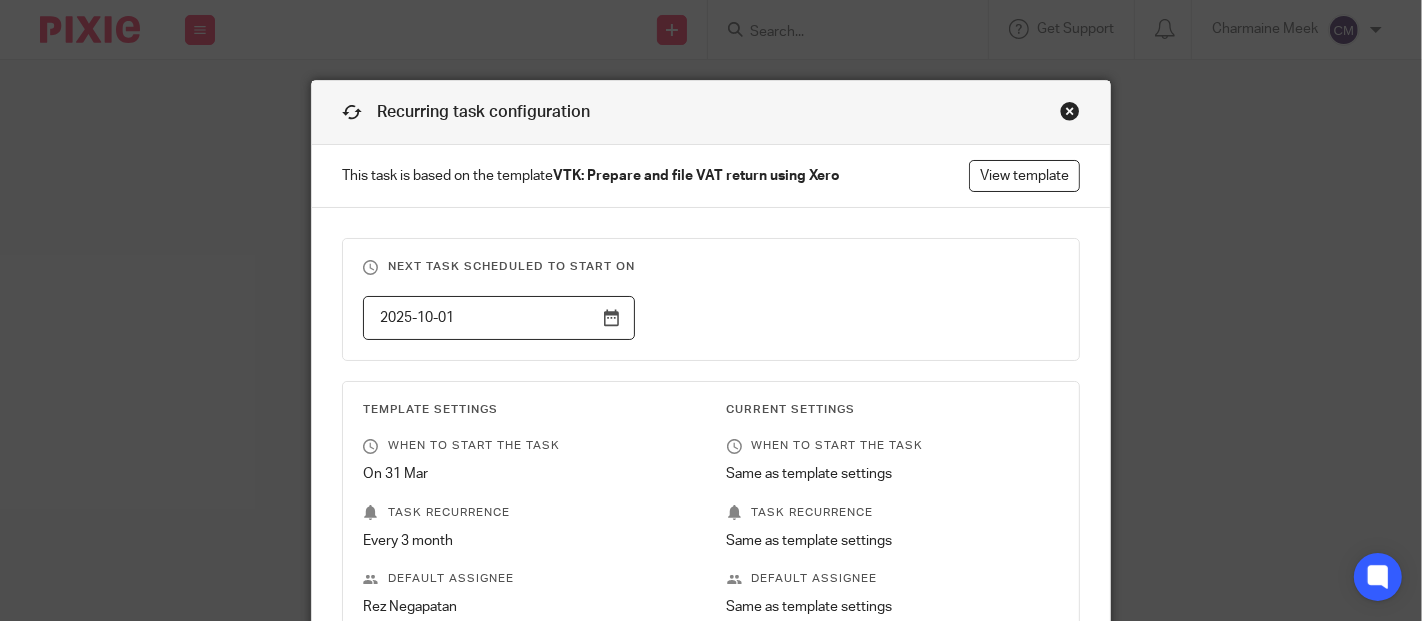 click at bounding box center (1070, 111) 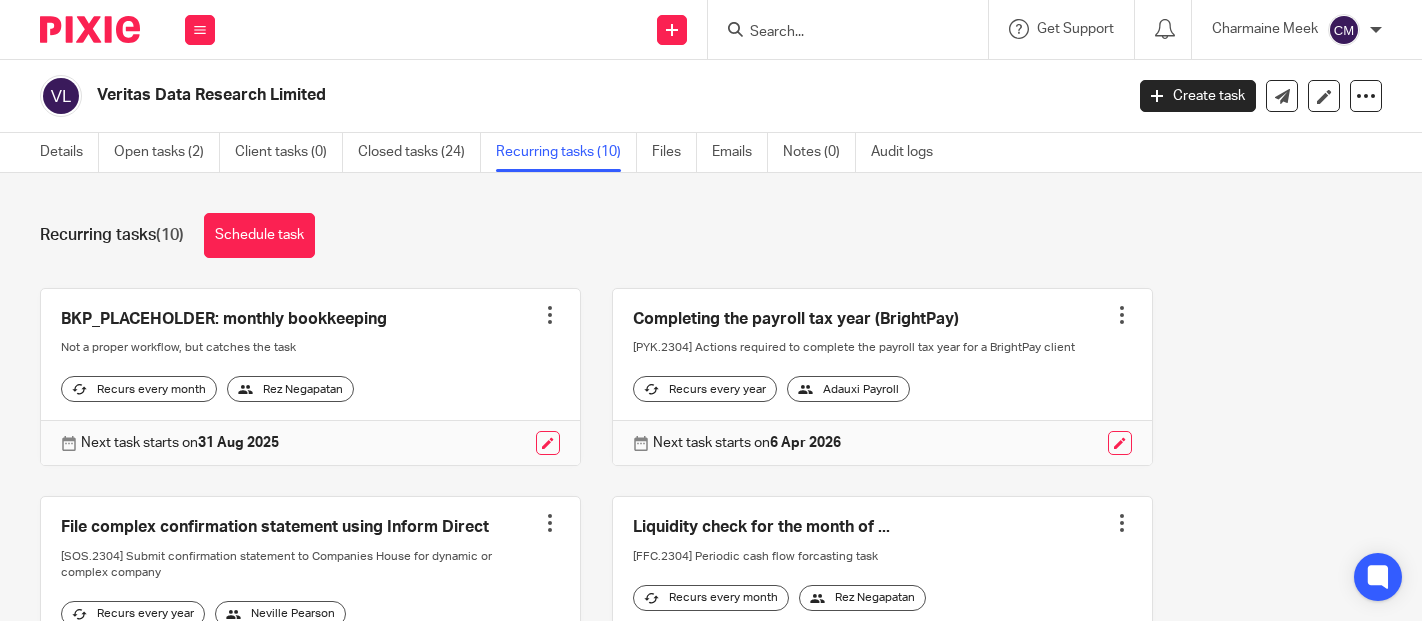 scroll, scrollTop: 0, scrollLeft: 0, axis: both 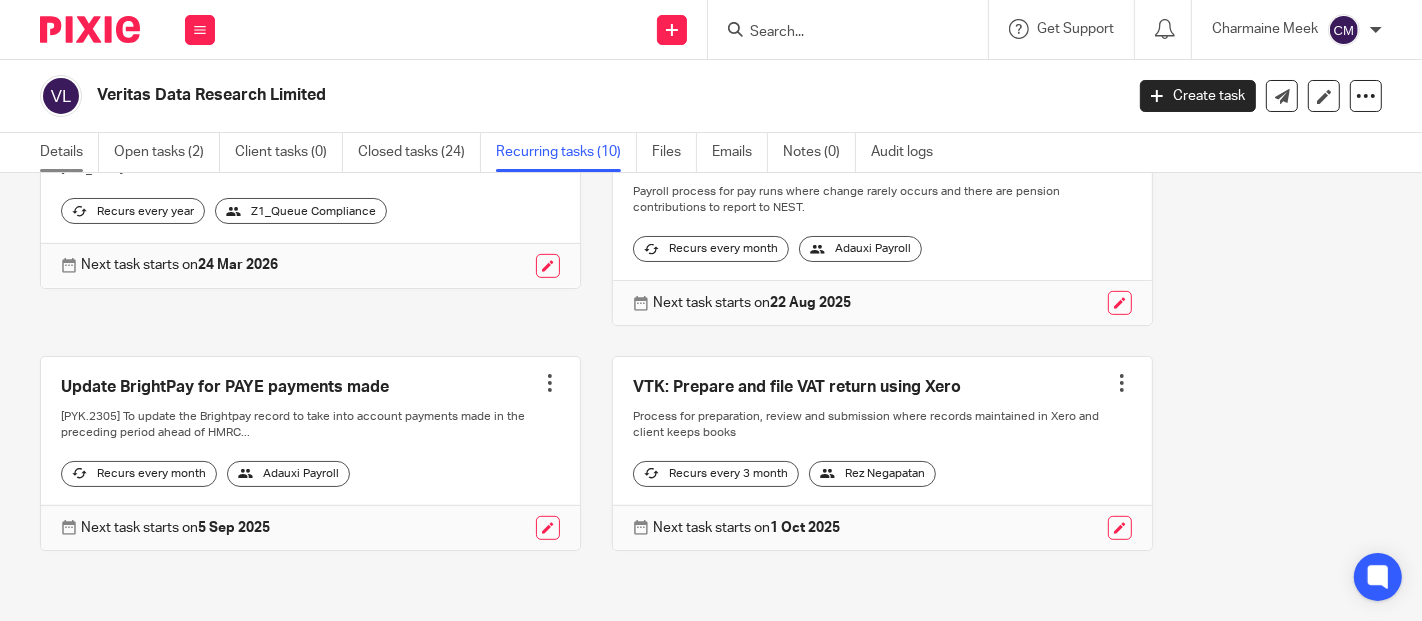 click on "Details" at bounding box center (69, 152) 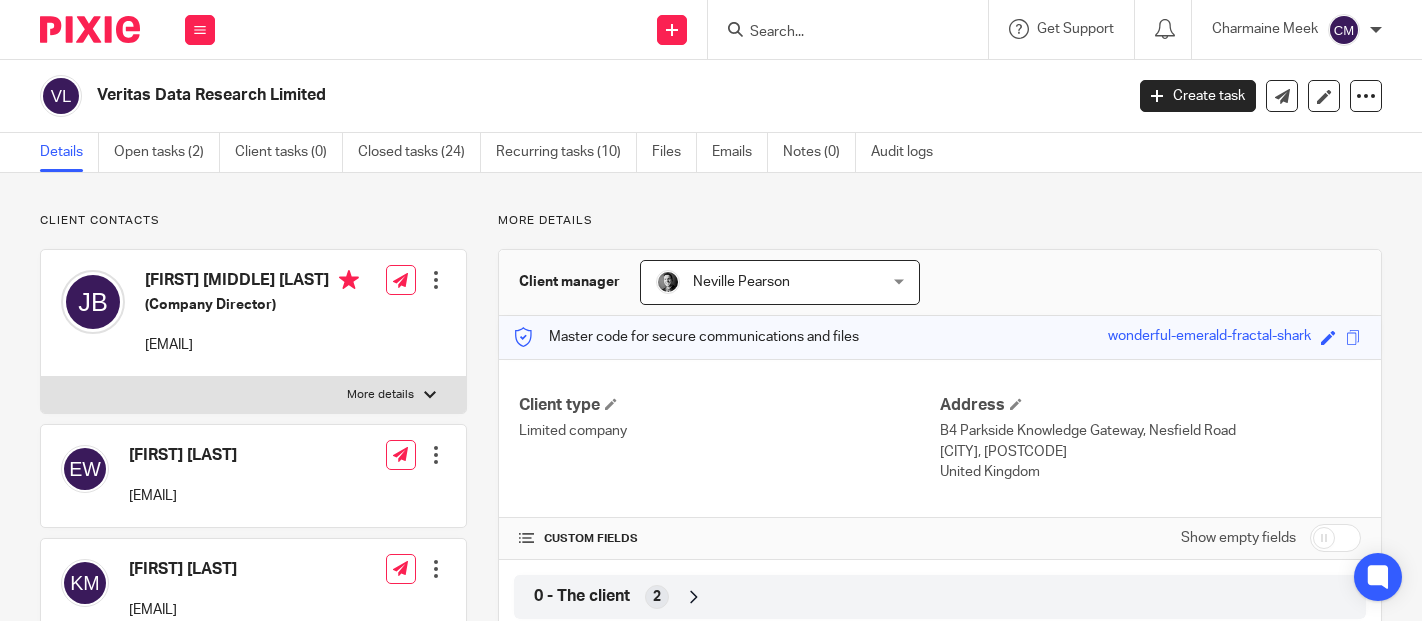 scroll, scrollTop: 0, scrollLeft: 0, axis: both 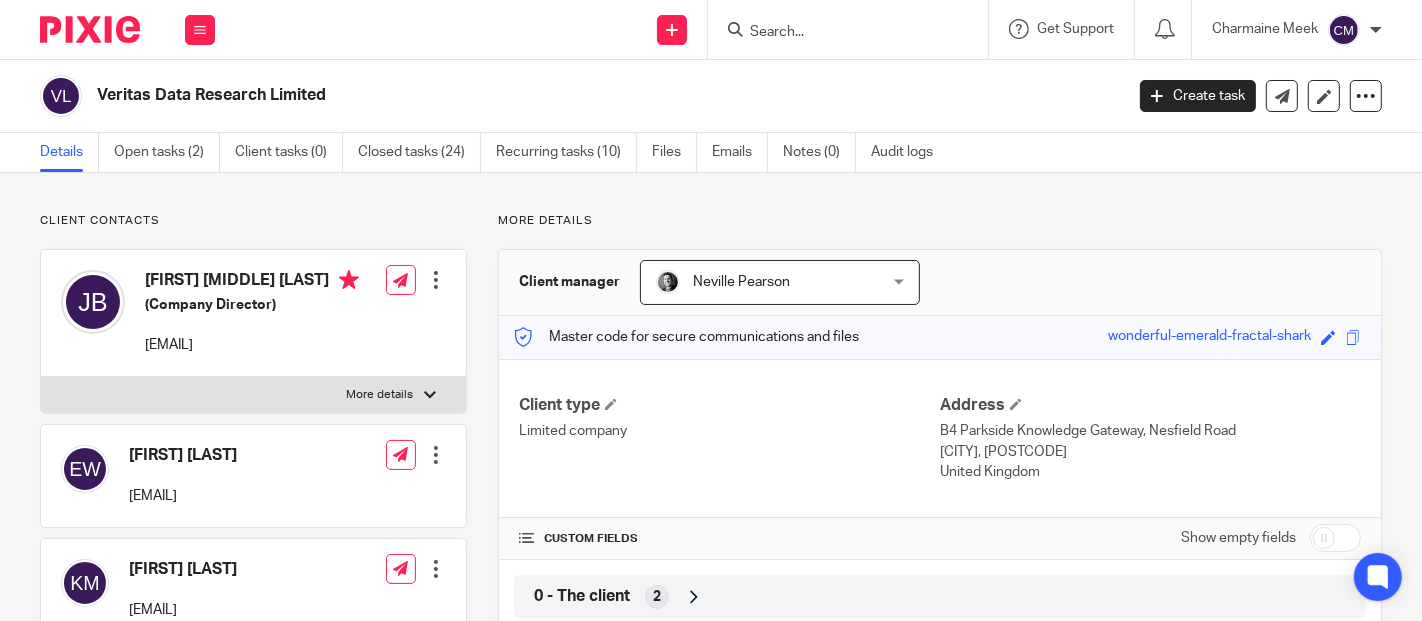 click at bounding box center [1335, 538] 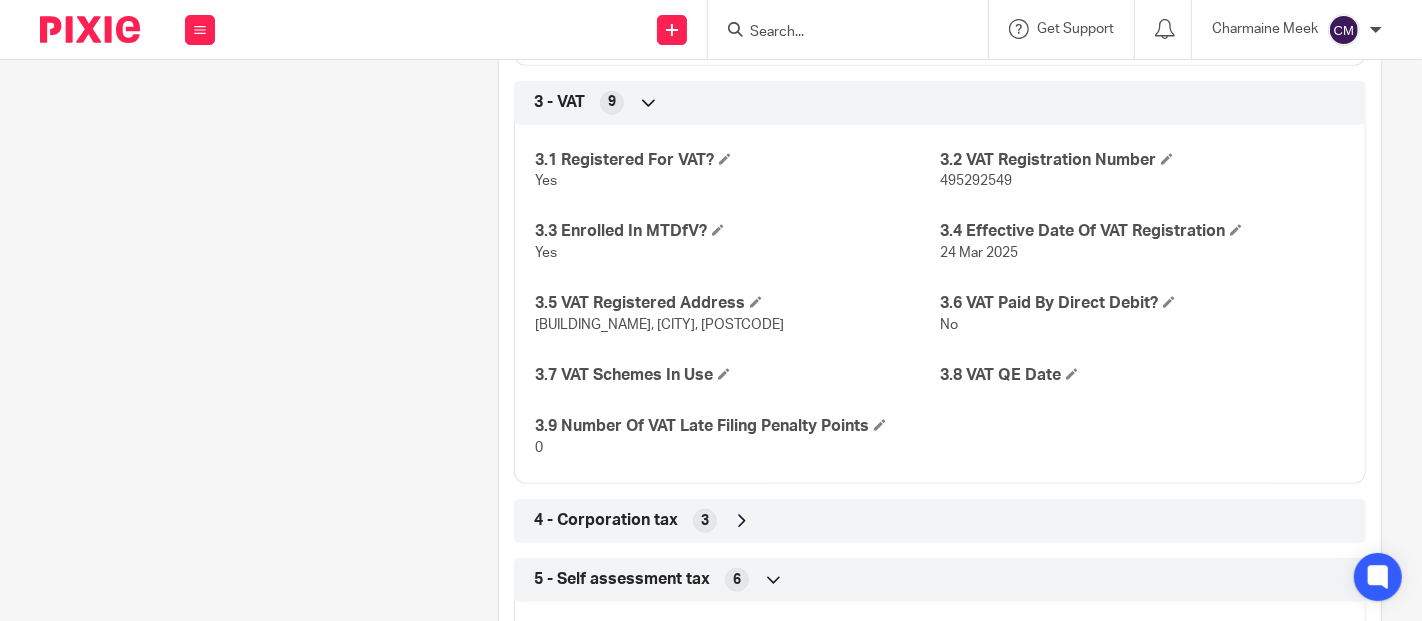 scroll, scrollTop: 1666, scrollLeft: 0, axis: vertical 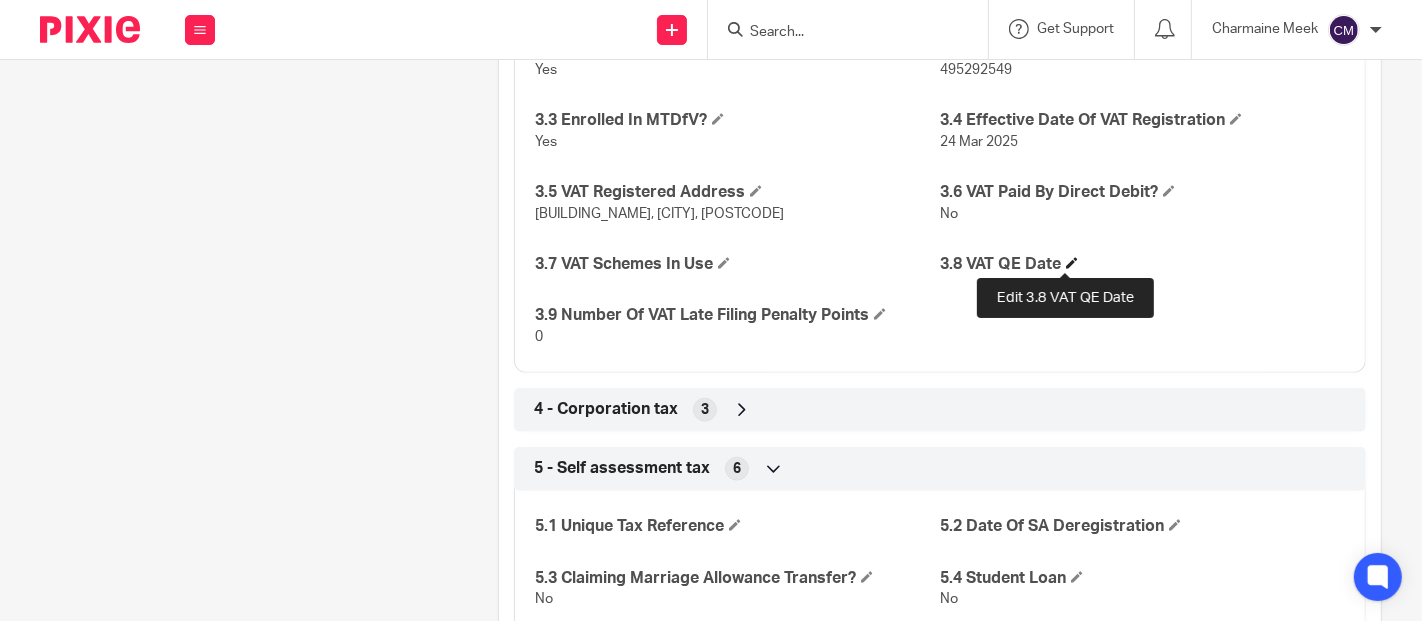 click at bounding box center (1072, 263) 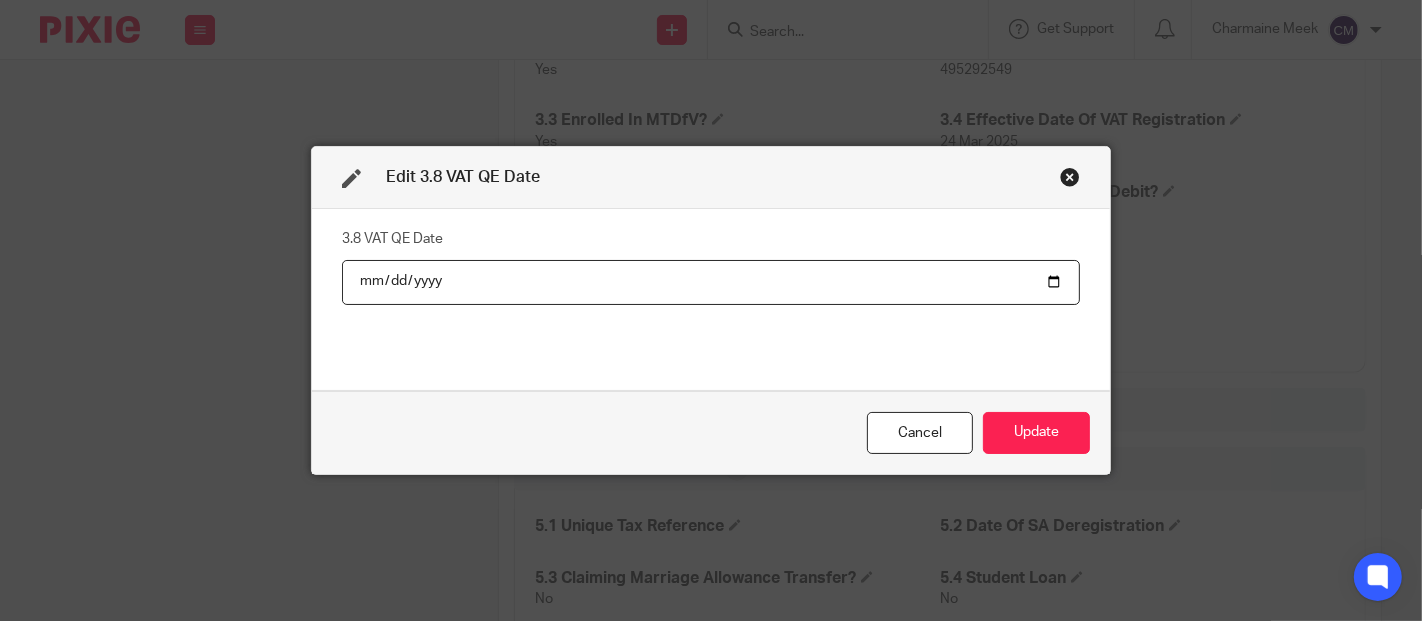 type on "2025-09-30" 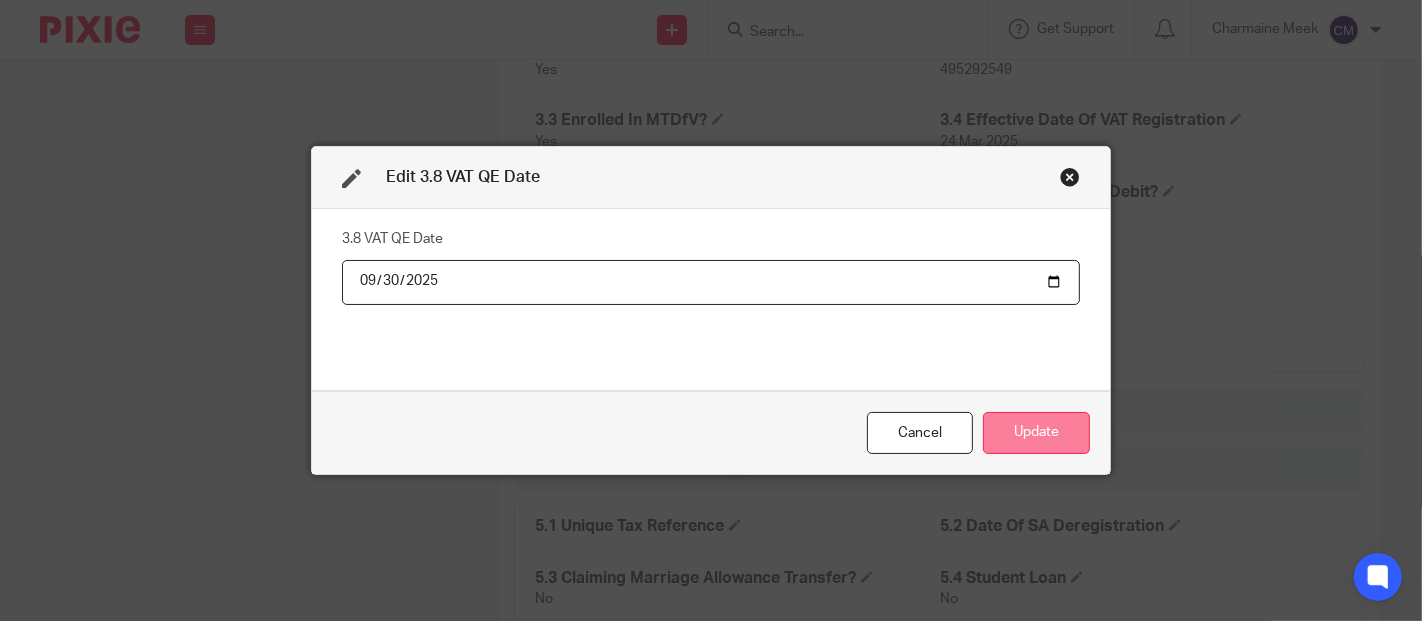 click on "Update" at bounding box center (1036, 433) 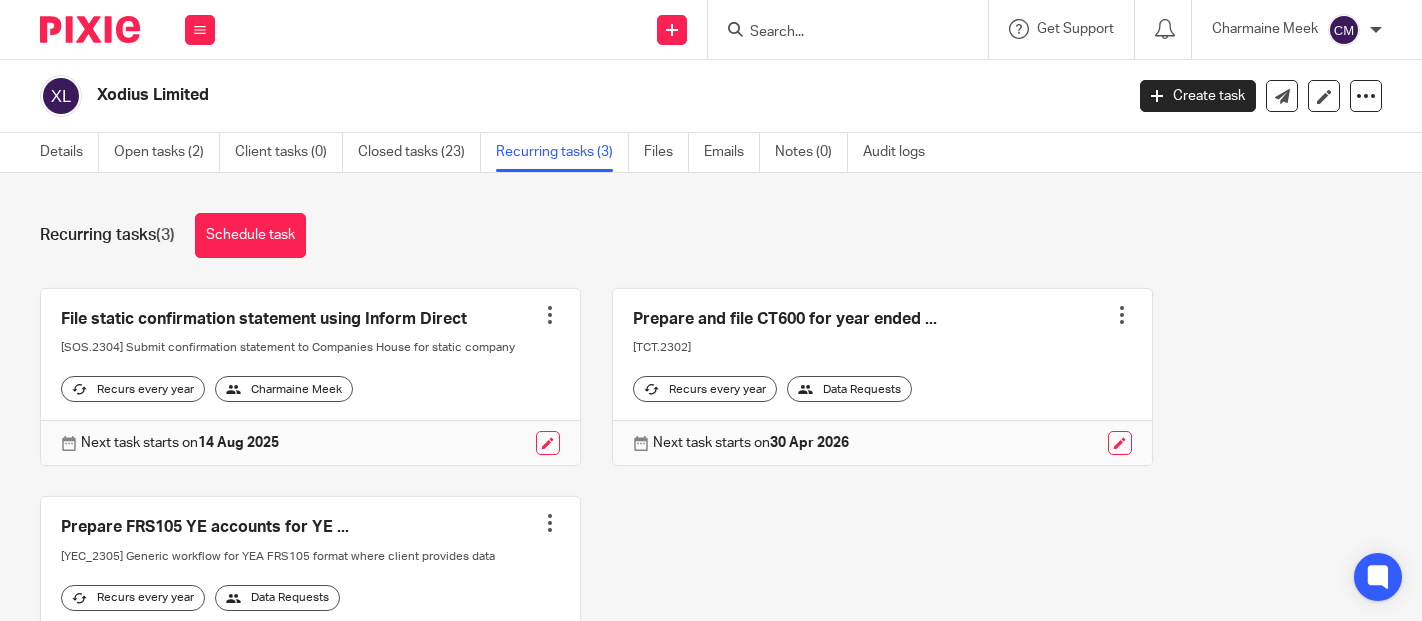 scroll, scrollTop: 0, scrollLeft: 0, axis: both 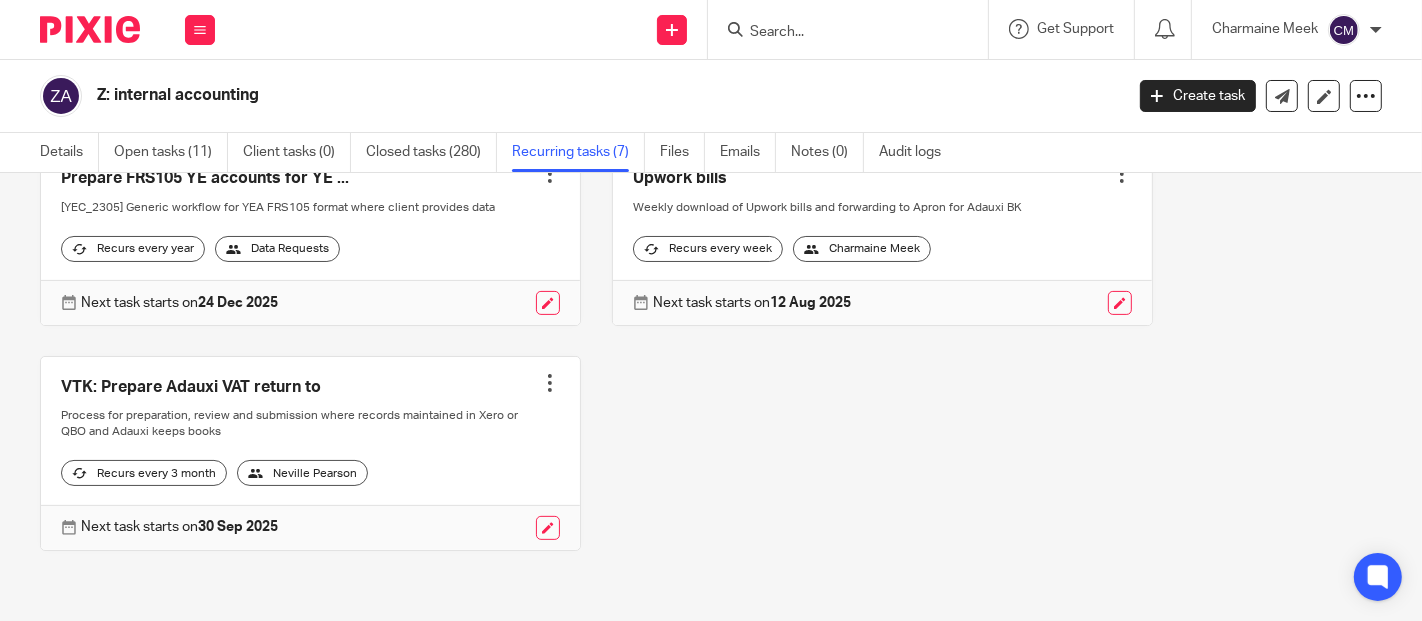 click at bounding box center [310, 453] 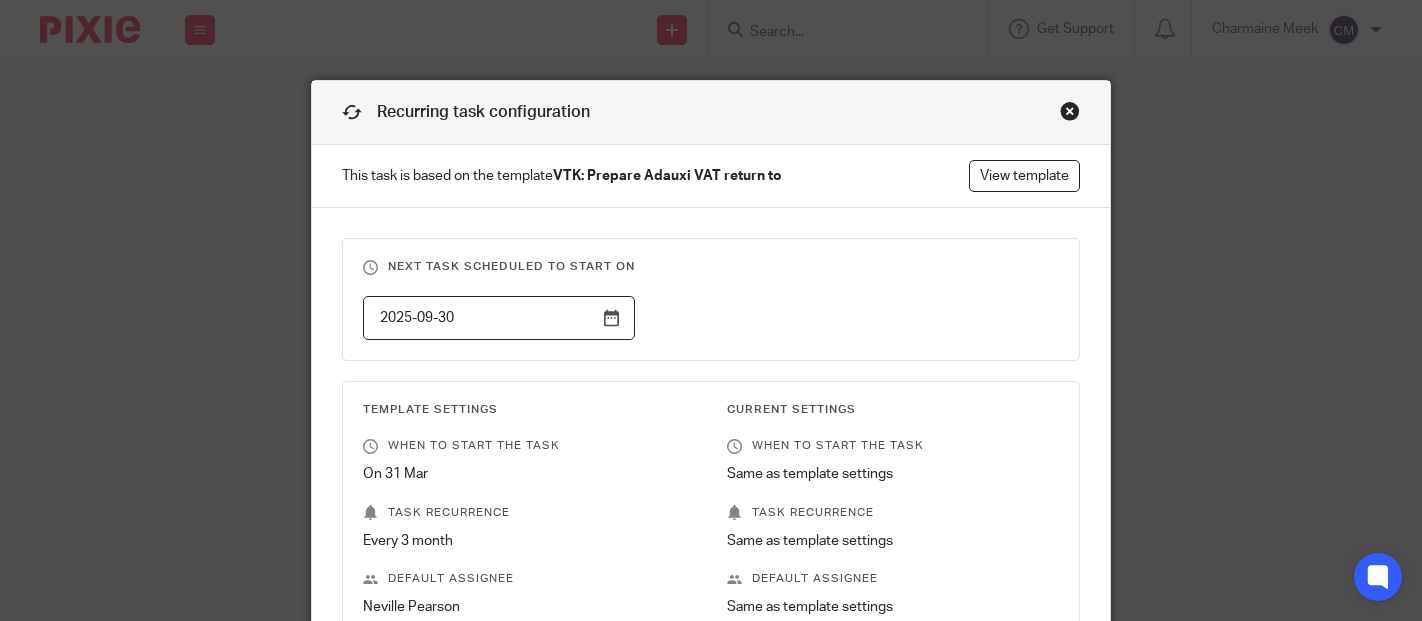 scroll, scrollTop: 0, scrollLeft: 0, axis: both 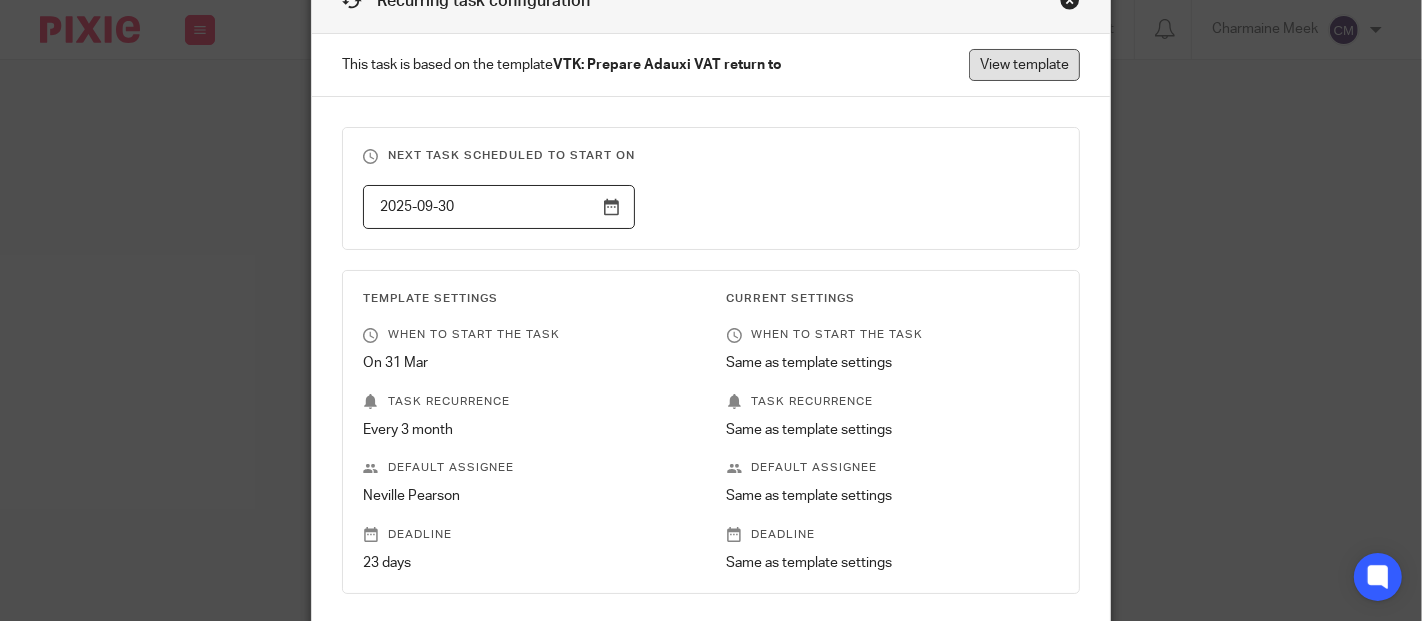 click on "View template" at bounding box center (1024, 65) 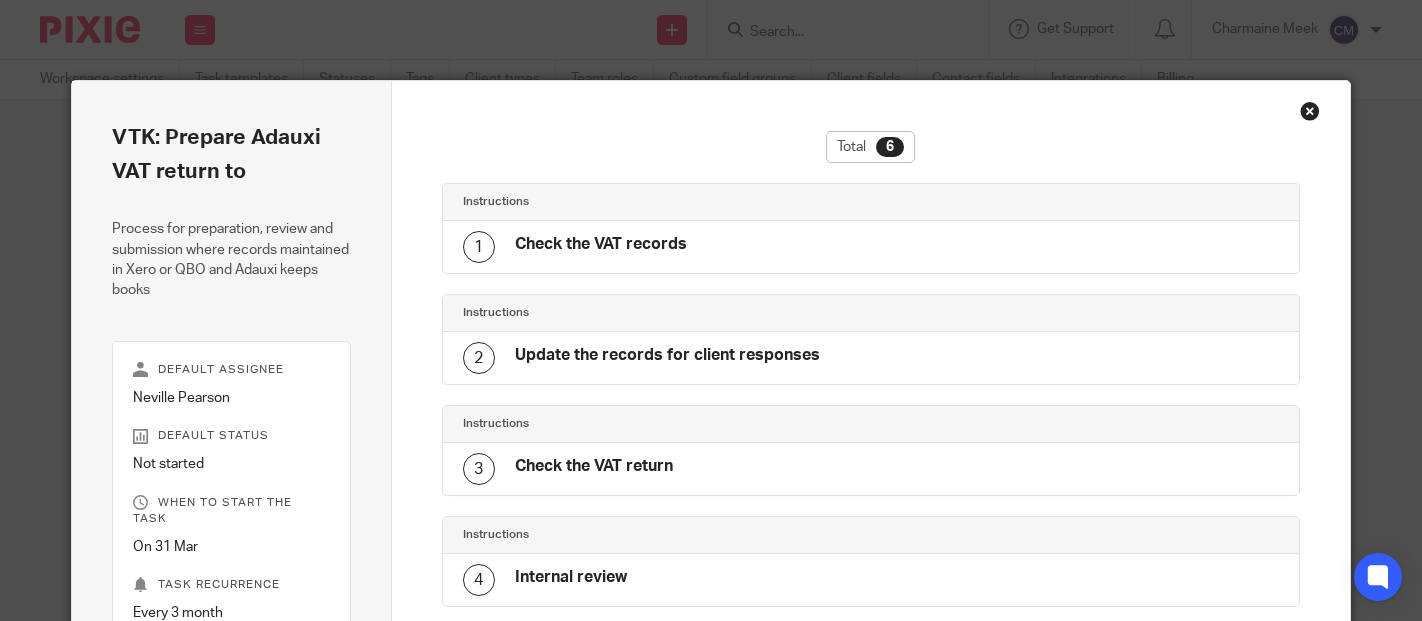 scroll, scrollTop: 0, scrollLeft: 0, axis: both 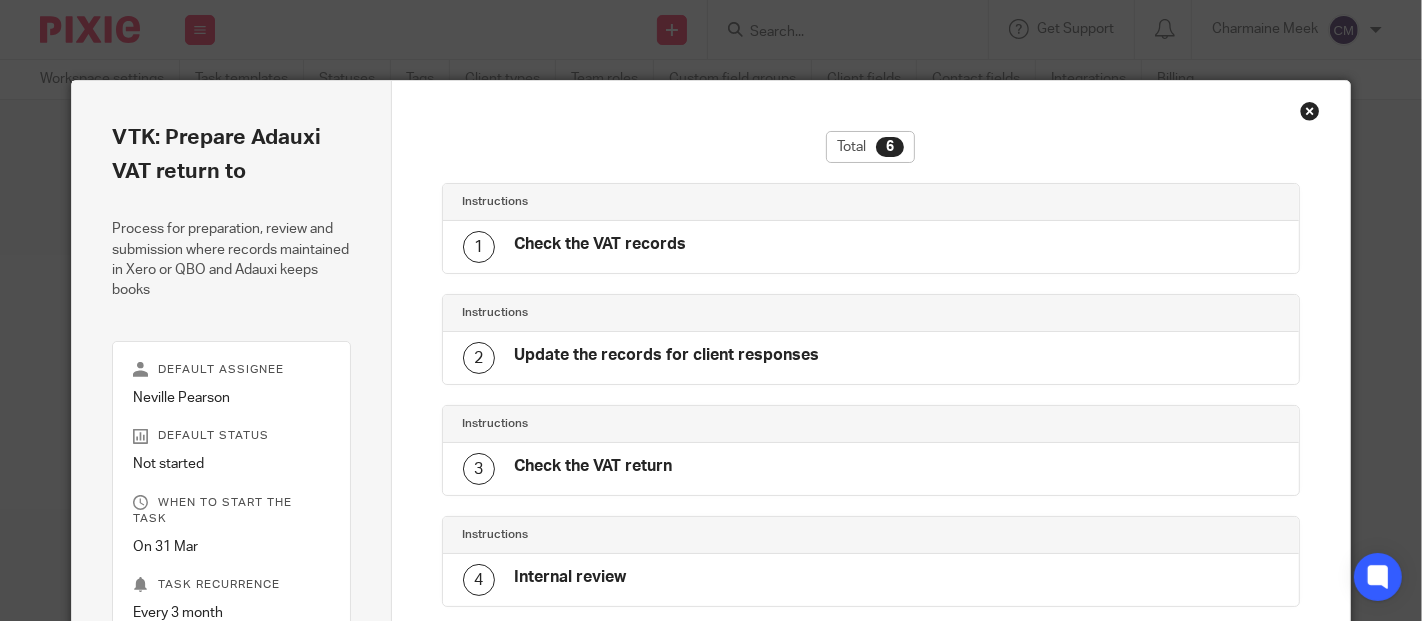 click on "1
Check the VAT records" at bounding box center [871, 247] 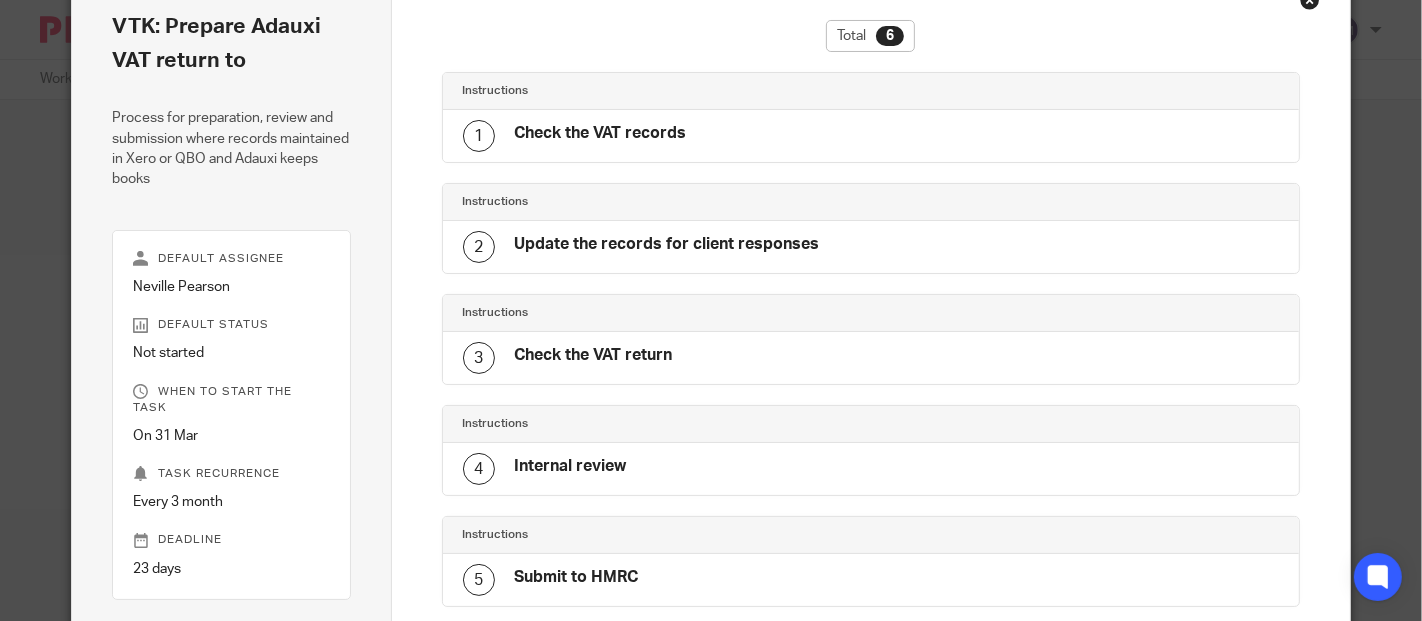 scroll, scrollTop: 0, scrollLeft: 0, axis: both 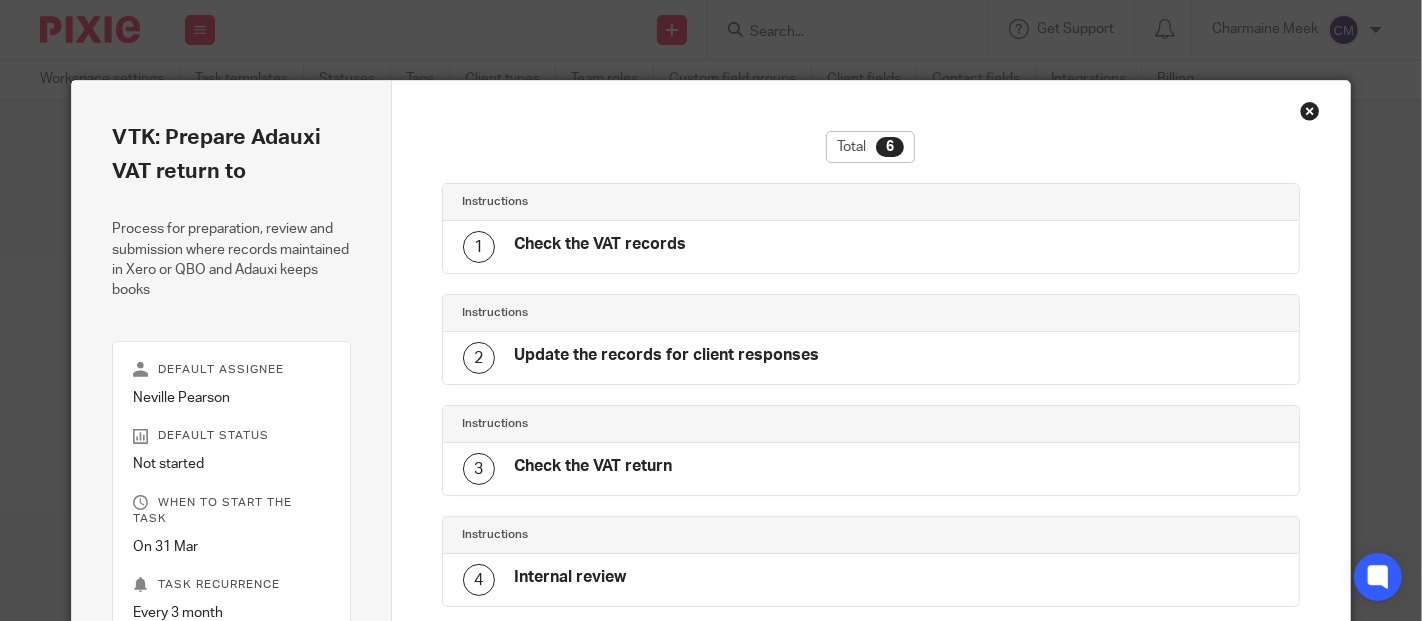 click at bounding box center (1310, 111) 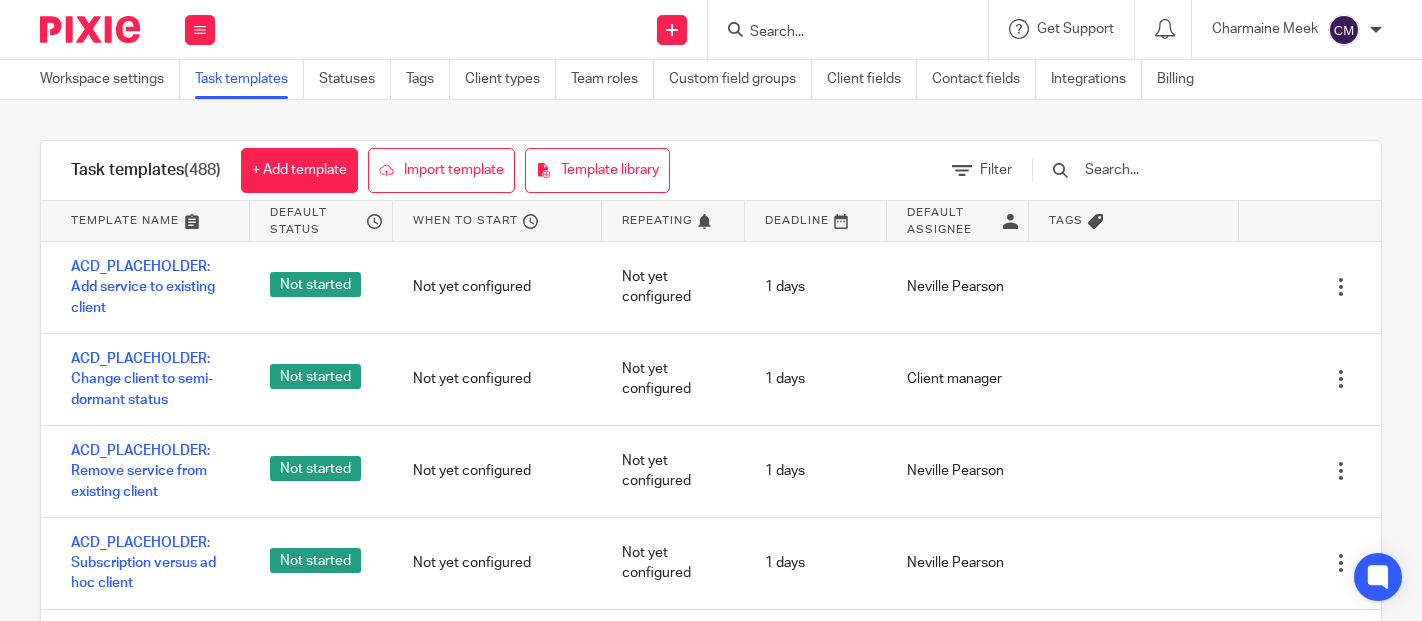scroll, scrollTop: 0, scrollLeft: 0, axis: both 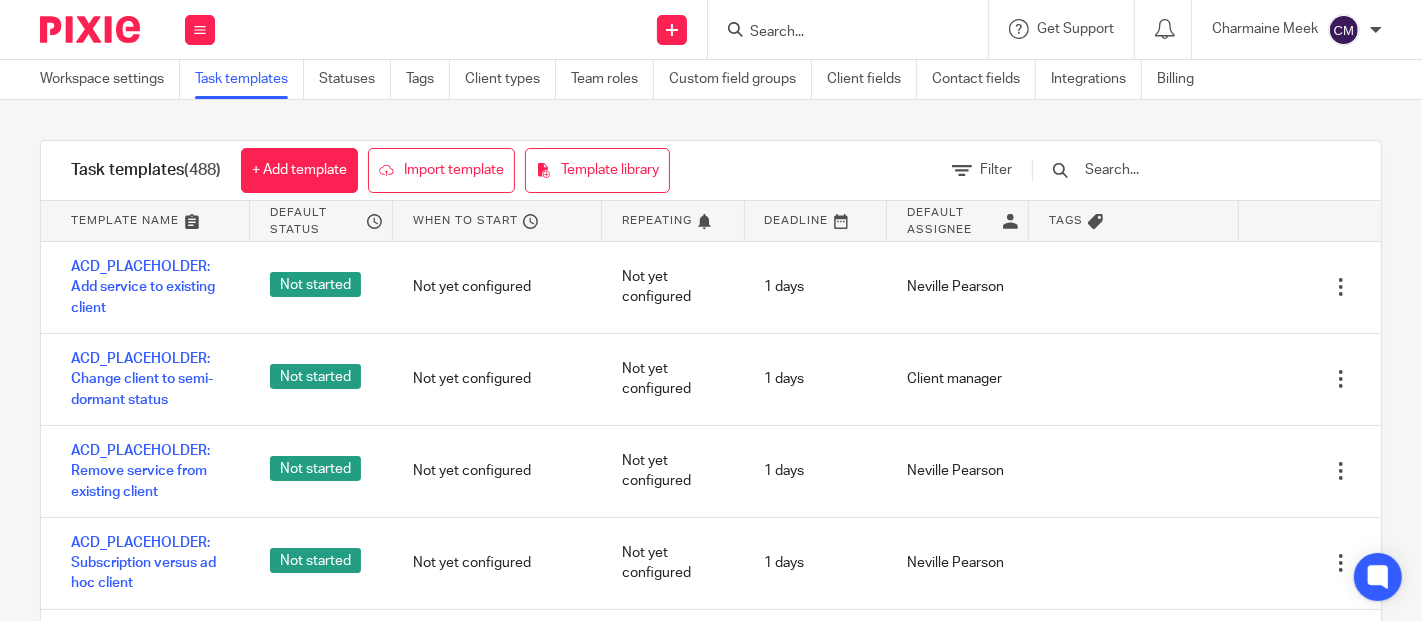 click at bounding box center [838, 33] 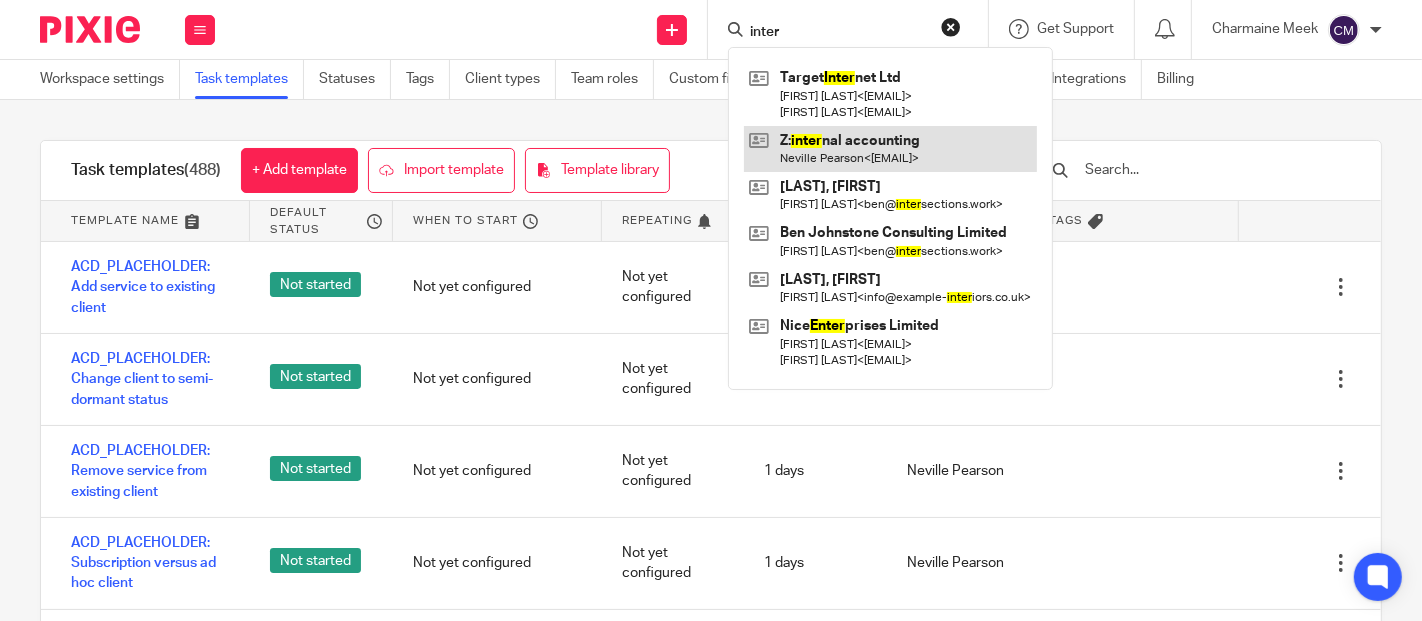 type on "inter" 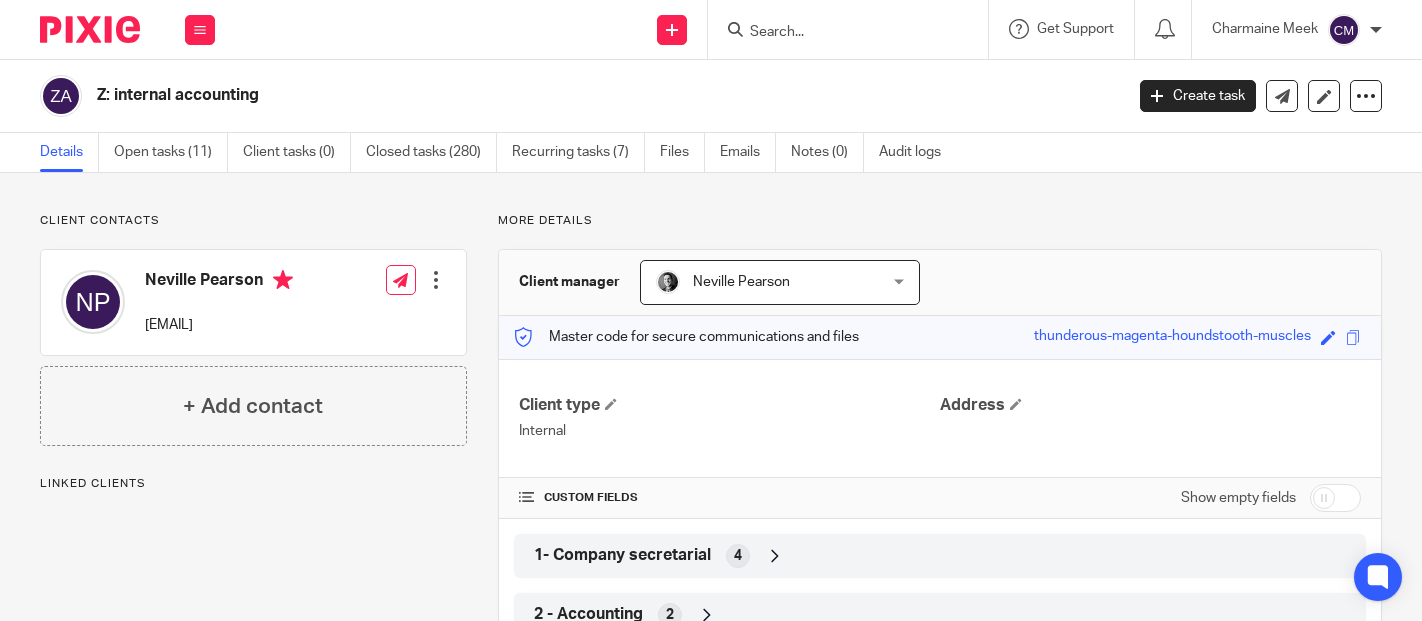 scroll, scrollTop: 0, scrollLeft: 0, axis: both 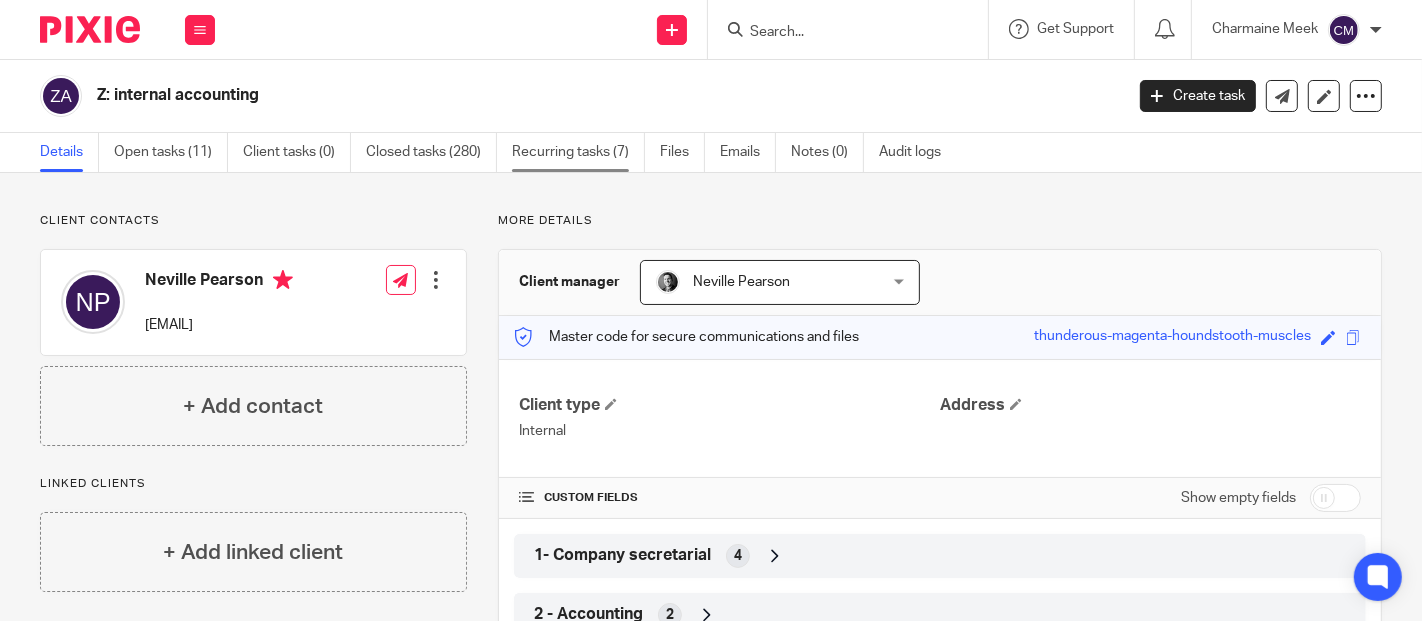 click on "Recurring tasks (7)" at bounding box center [578, 152] 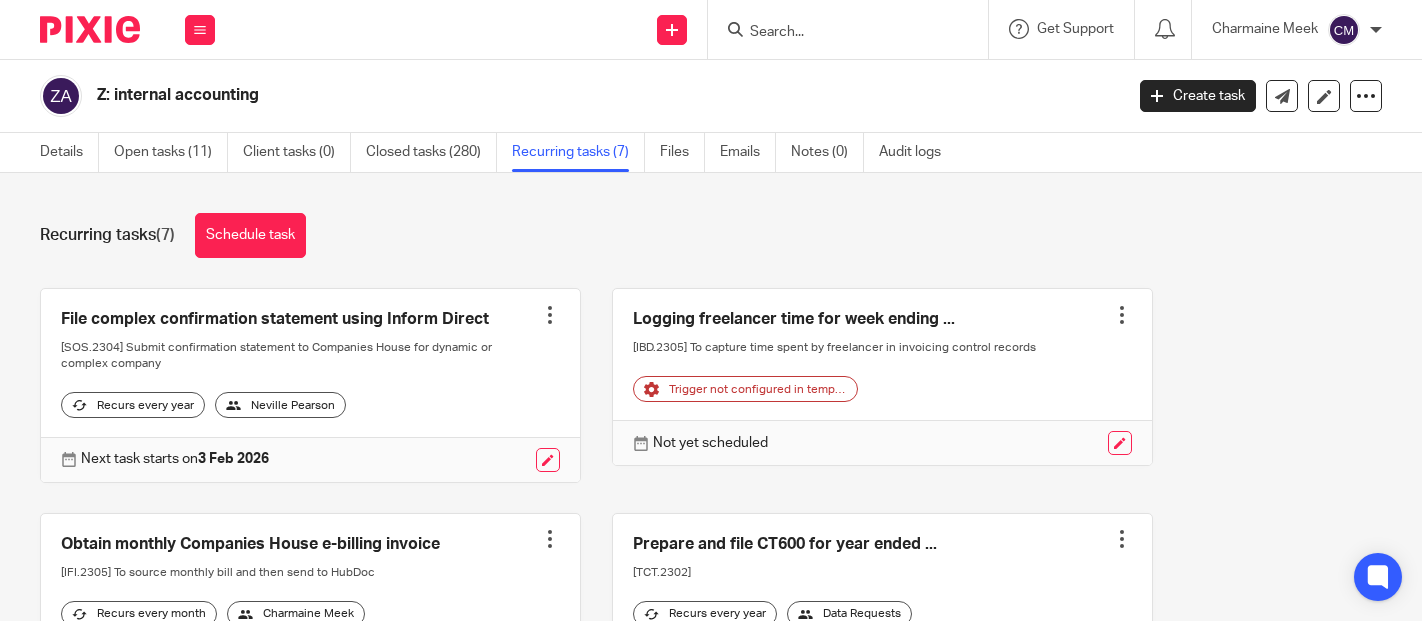 scroll, scrollTop: 0, scrollLeft: 0, axis: both 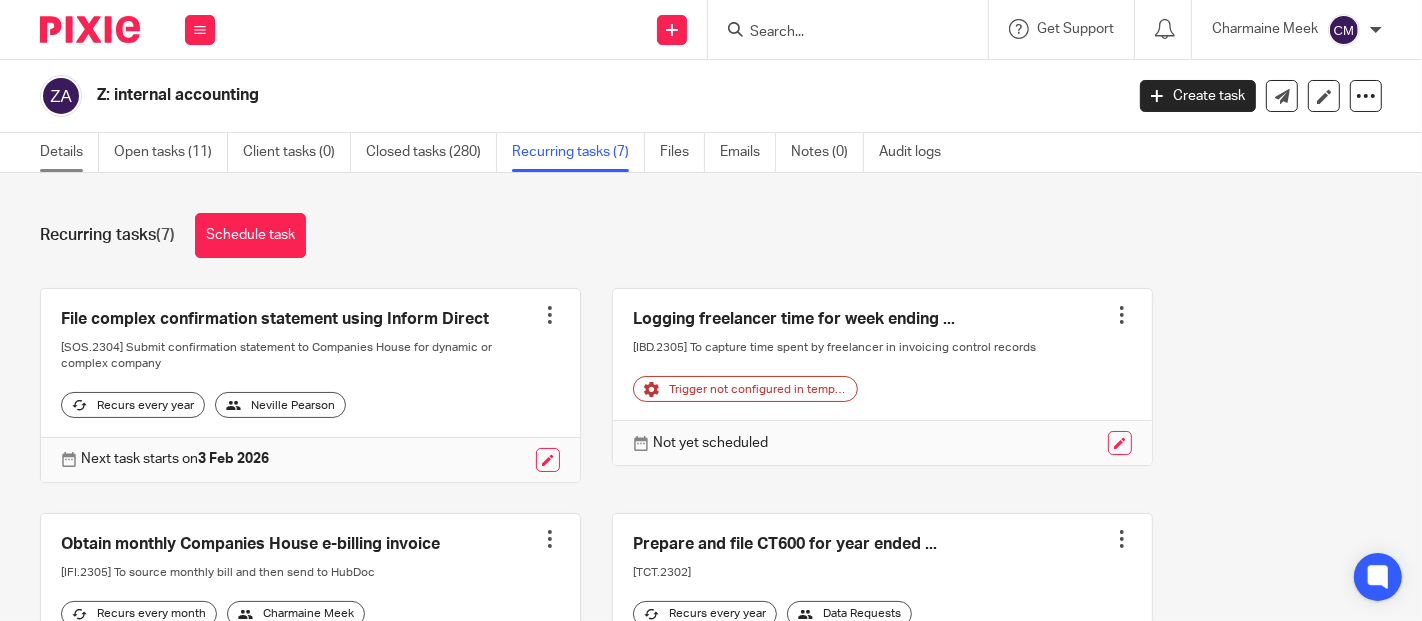 click on "Details" at bounding box center (69, 152) 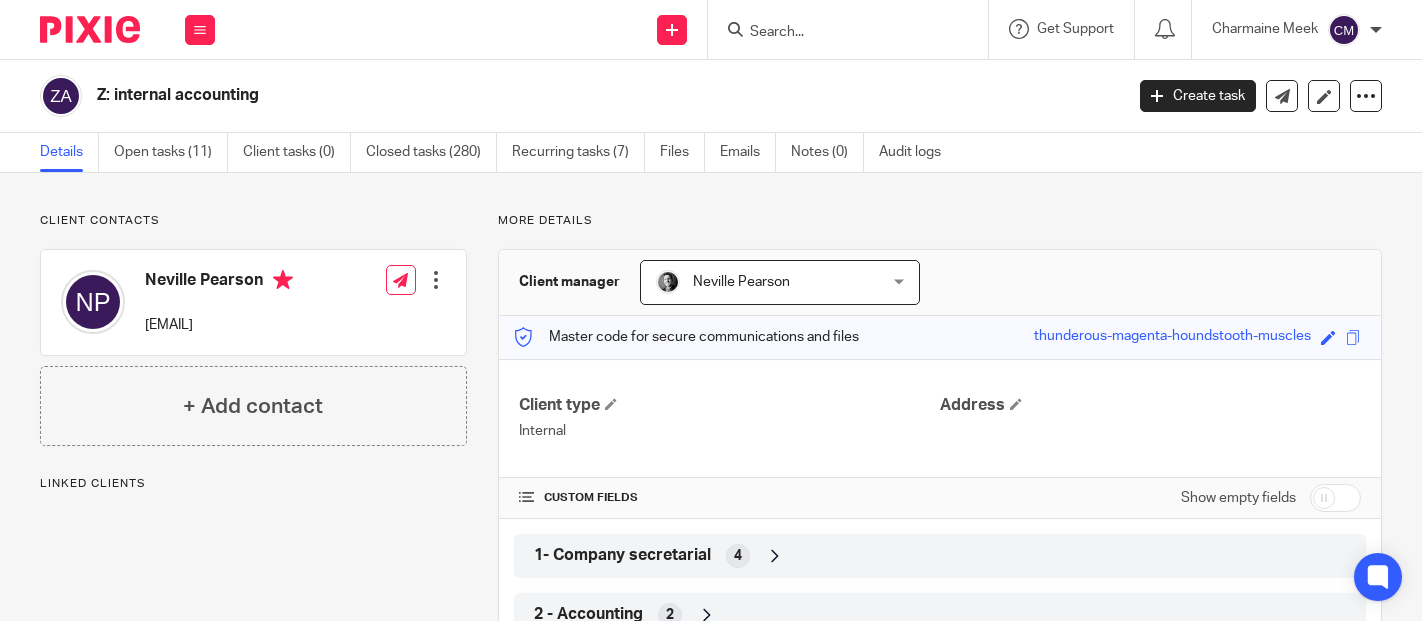 scroll, scrollTop: 0, scrollLeft: 0, axis: both 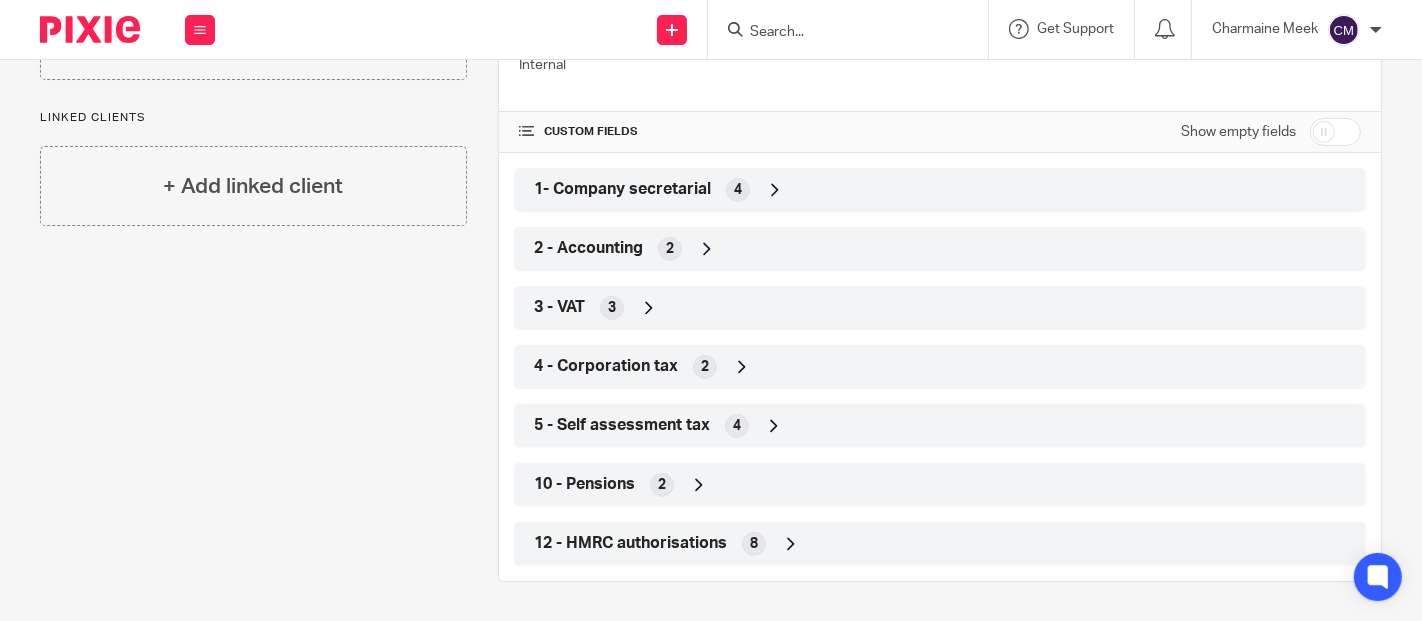 click at bounding box center [1335, 132] 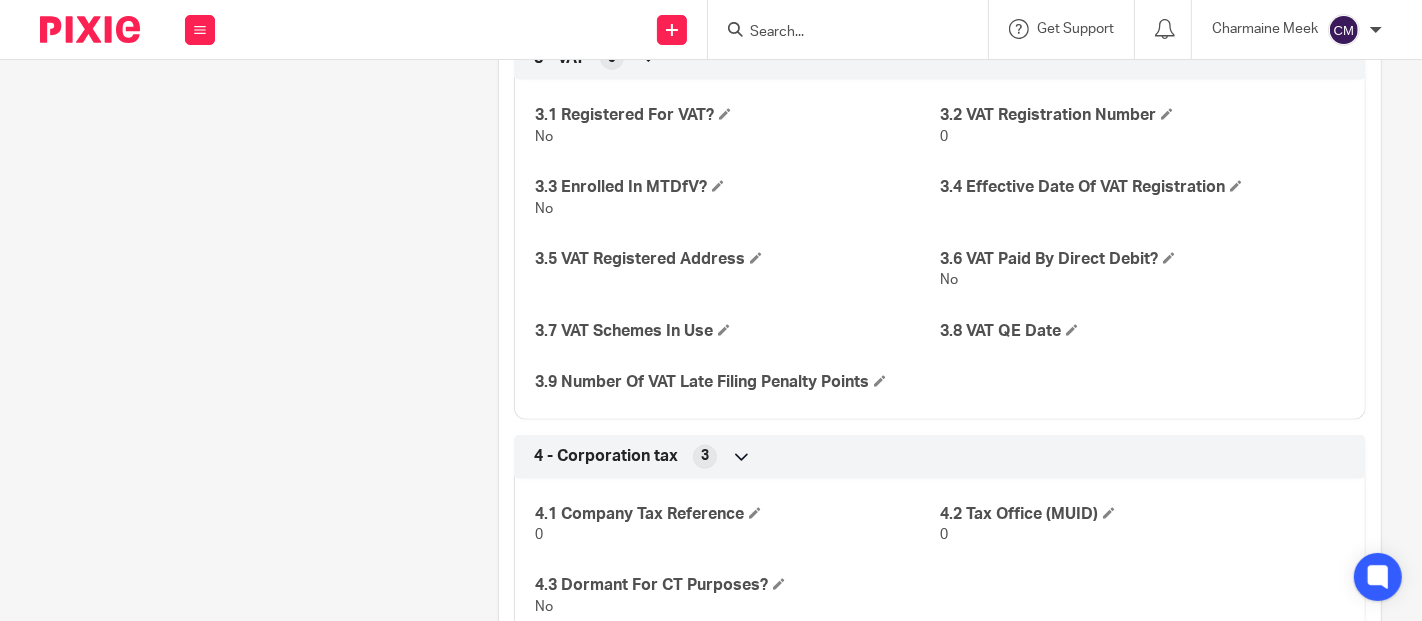 scroll, scrollTop: 1366, scrollLeft: 0, axis: vertical 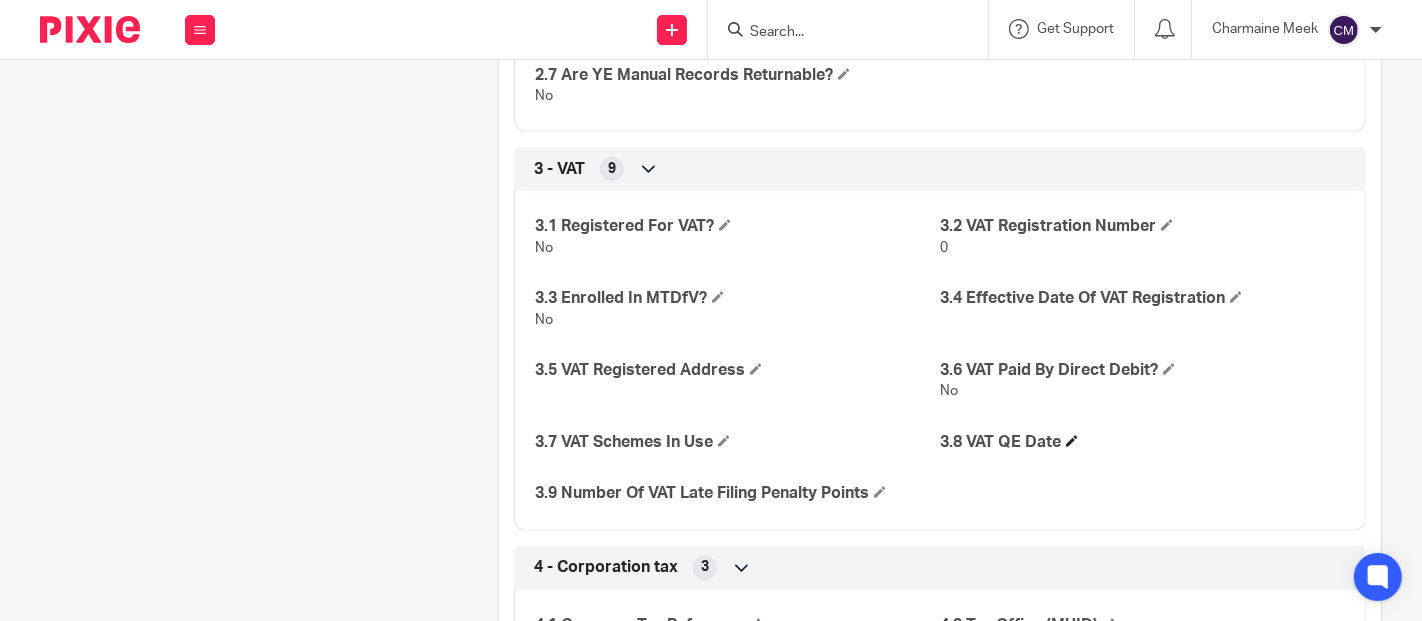 click on "3.8 VAT QE Date" at bounding box center (1142, 442) 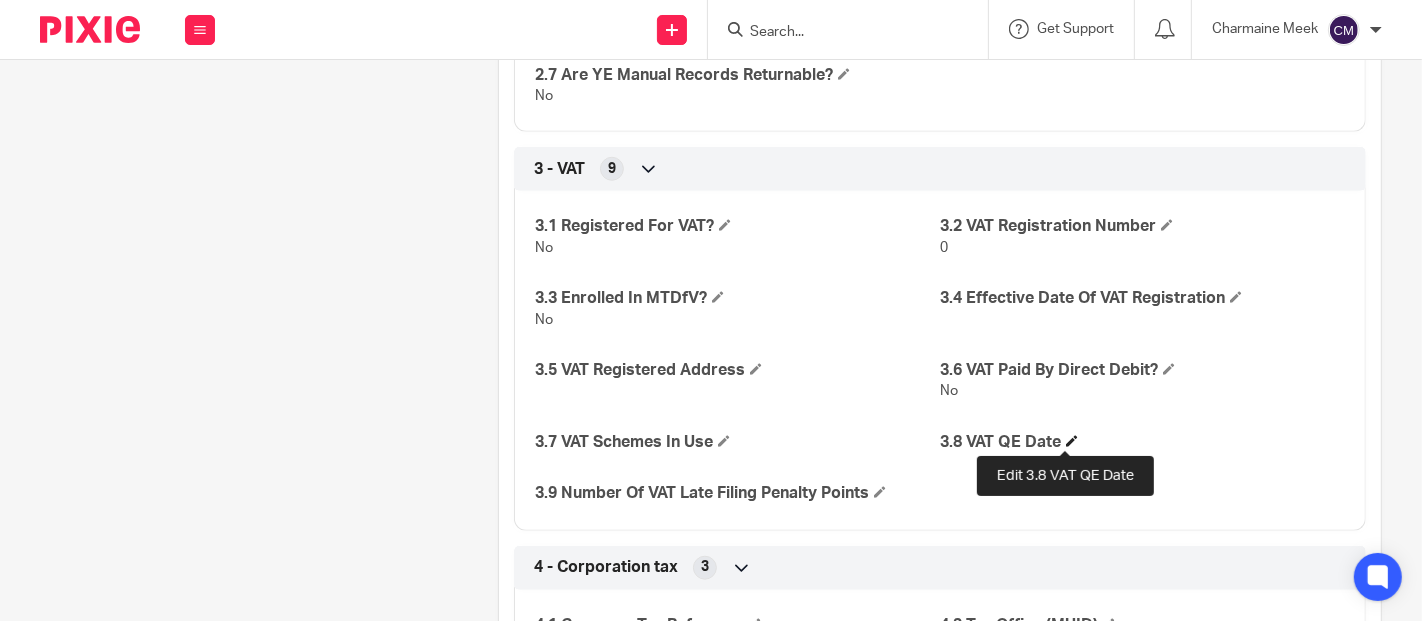 click at bounding box center [1072, 441] 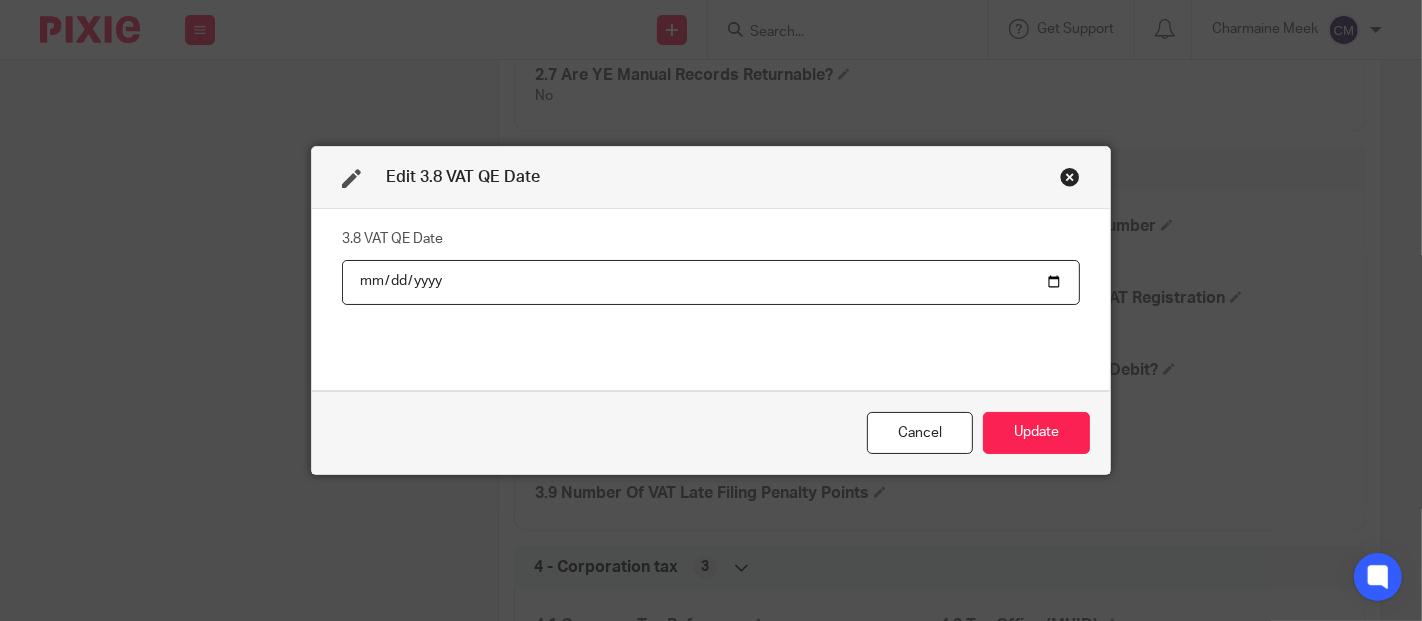 type on "2025-09-30" 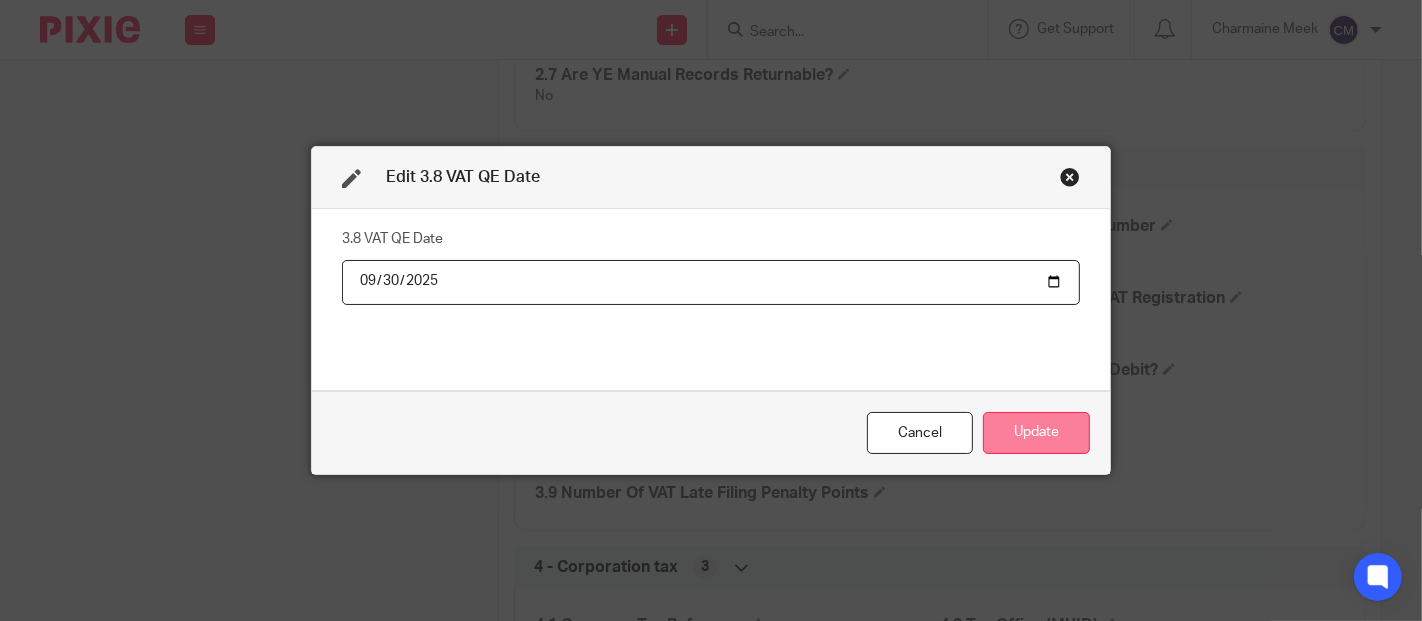 click on "Update" at bounding box center [1036, 433] 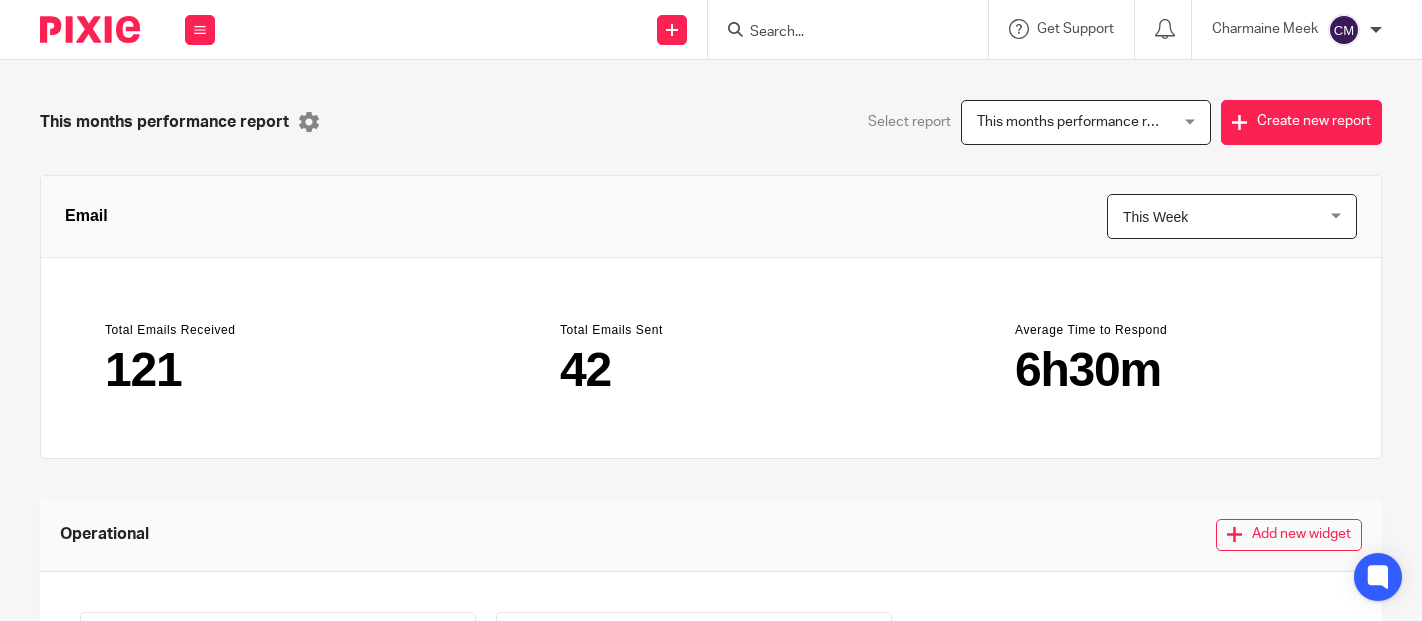 scroll, scrollTop: 0, scrollLeft: 0, axis: both 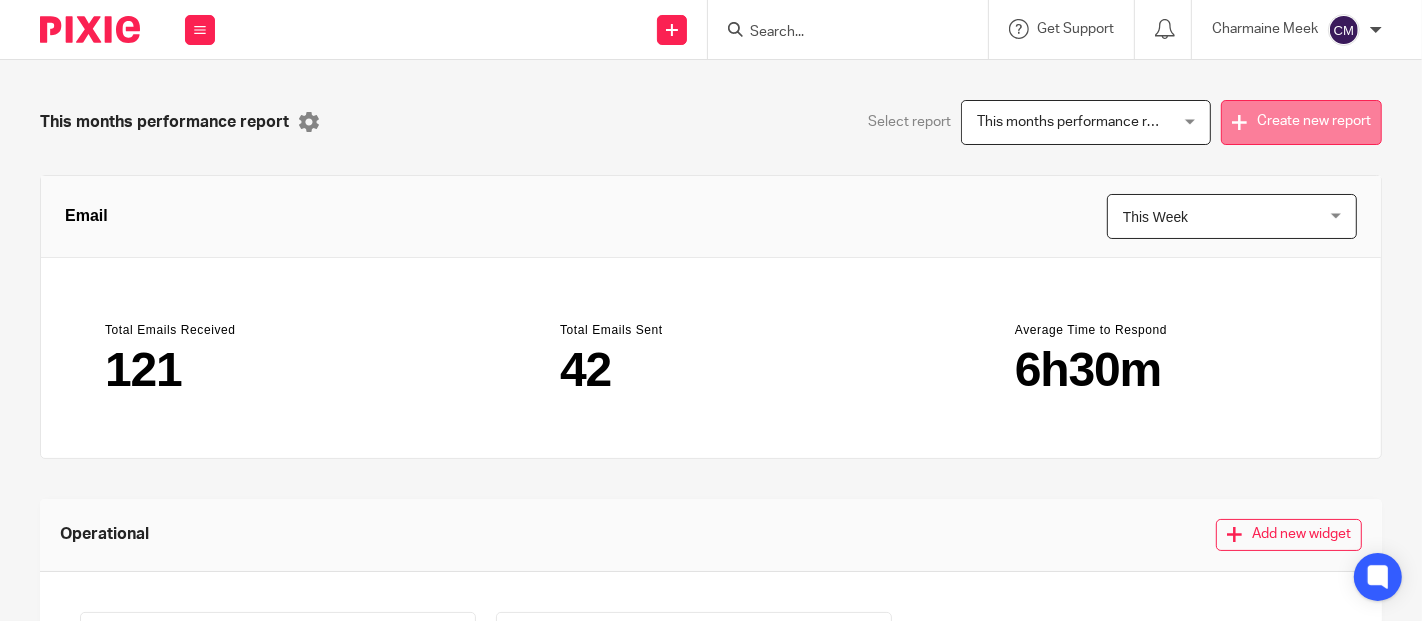 click on "Create new report" at bounding box center [1301, 122] 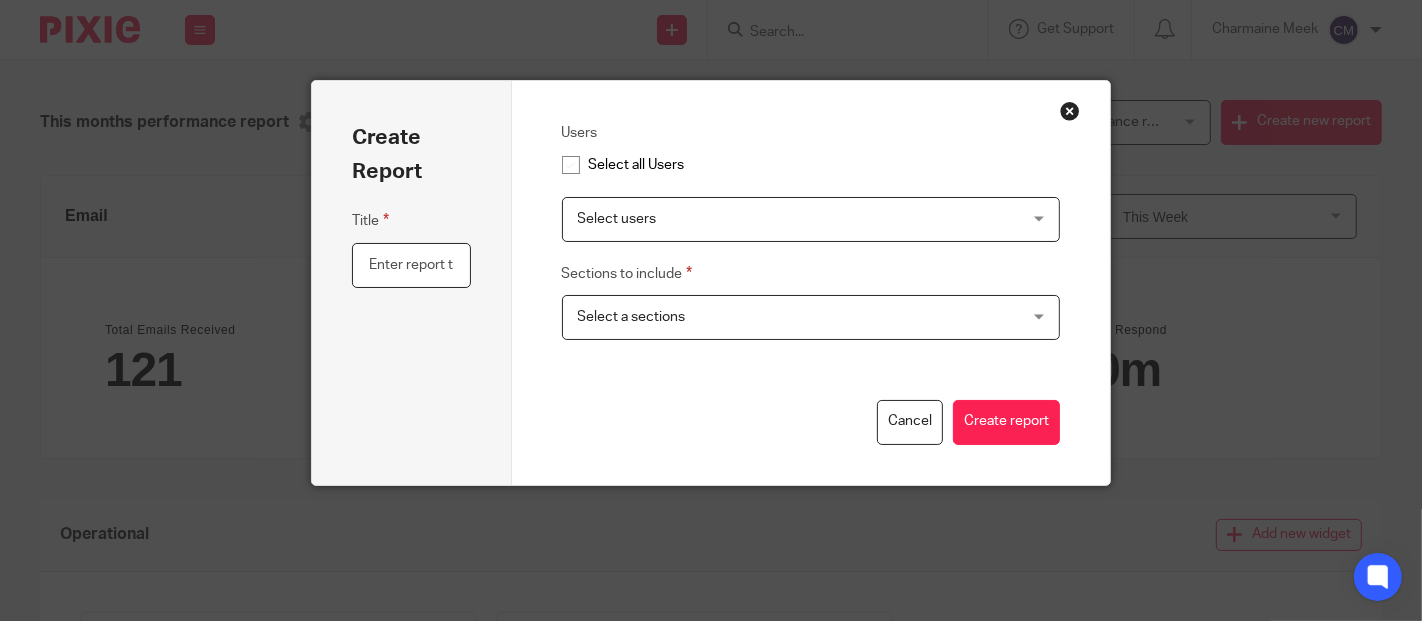 click at bounding box center [411, 265] 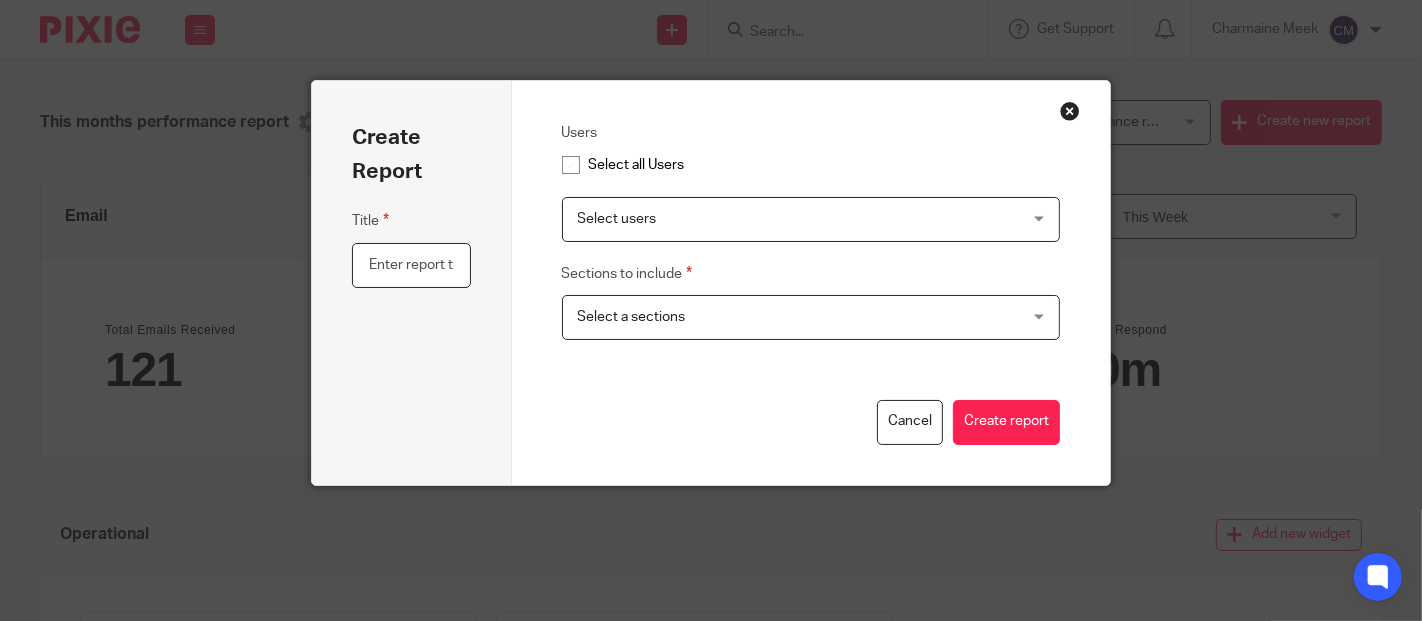 click at bounding box center [411, 265] 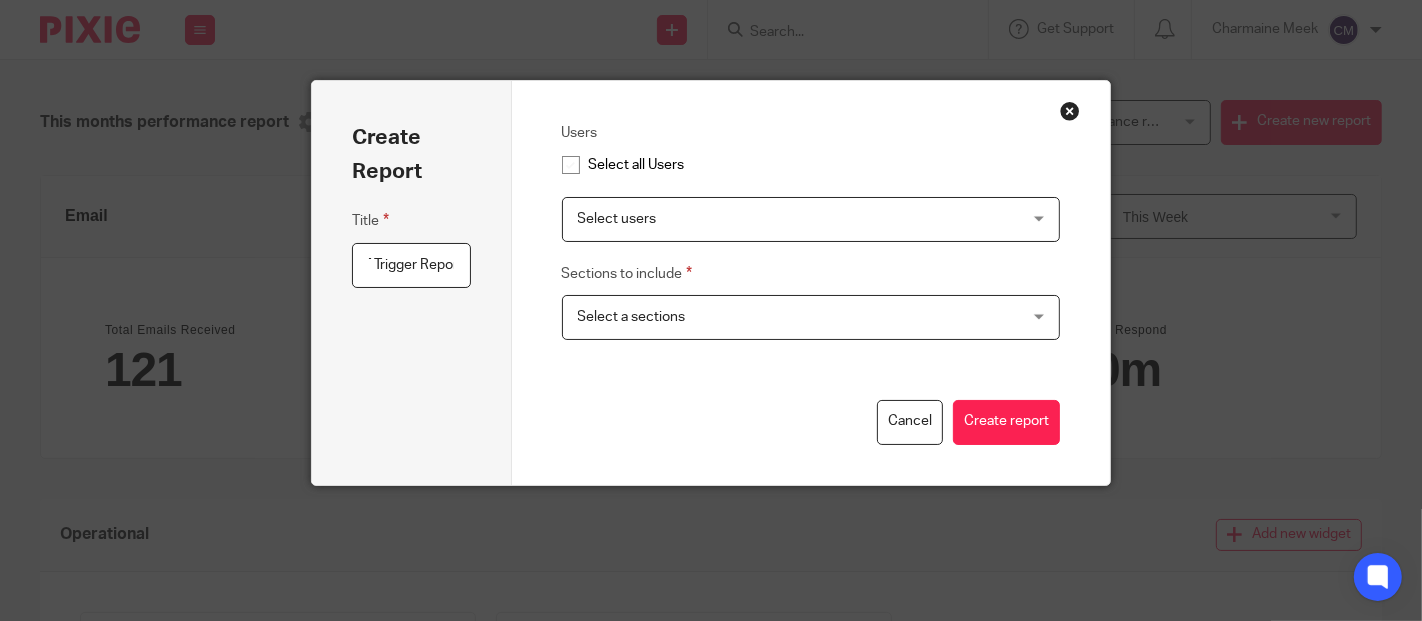 scroll, scrollTop: 0, scrollLeft: 32, axis: horizontal 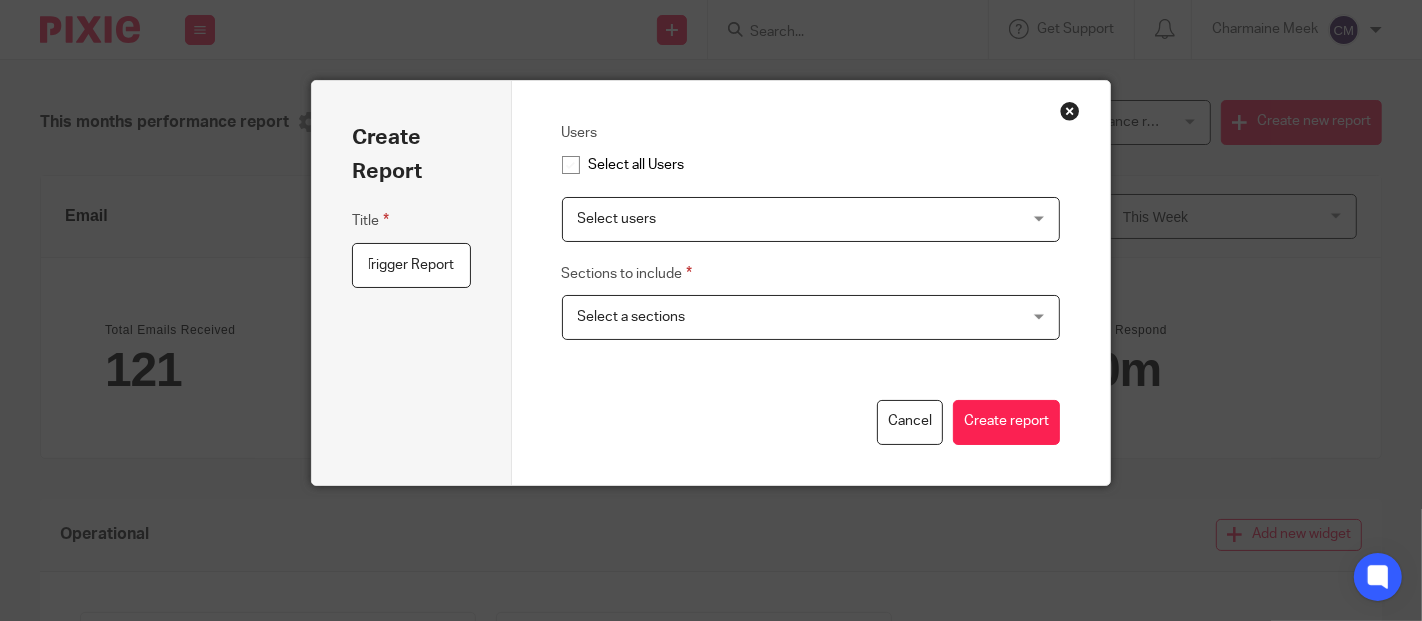 type on "VAT Trigger Report" 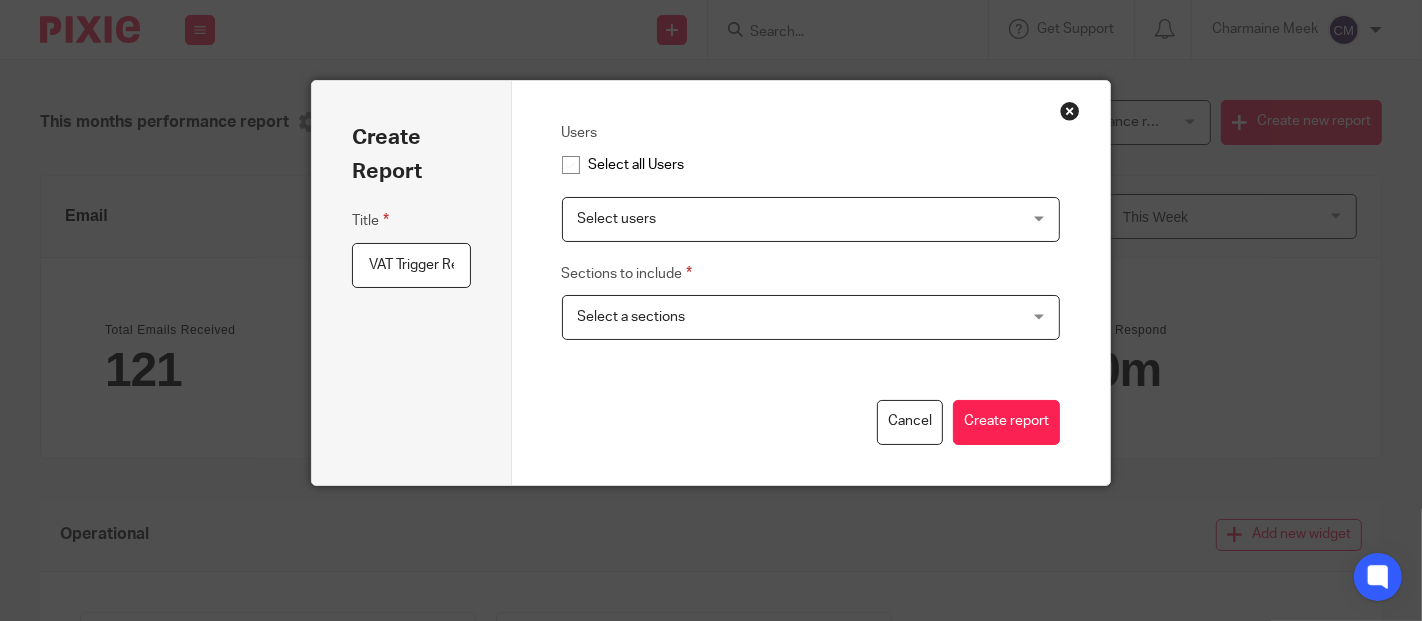click on "Users
Select all Users
Select users
Adauxi Payroll
Charmaine Meek
Data Requests
Neville Pearson
Rez Negapatan
Wasim Muhammad
Z1_Queue Compliance
Z2_Queue Adhoc
Z5_Invoicing And Debtors
Z8_Queue Systems And Growth
Sections to include
Select a sections
Operational
Productivity
Cancel
Create report" at bounding box center [811, 283] 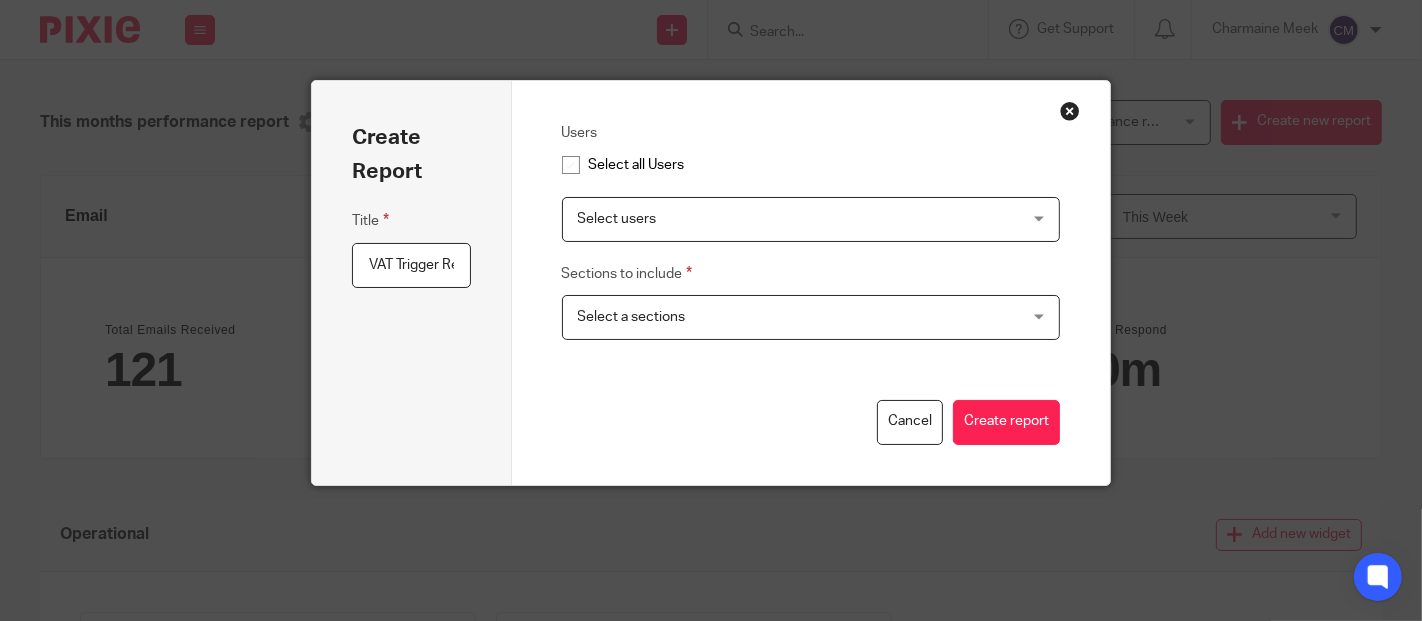 click at bounding box center [571, 165] 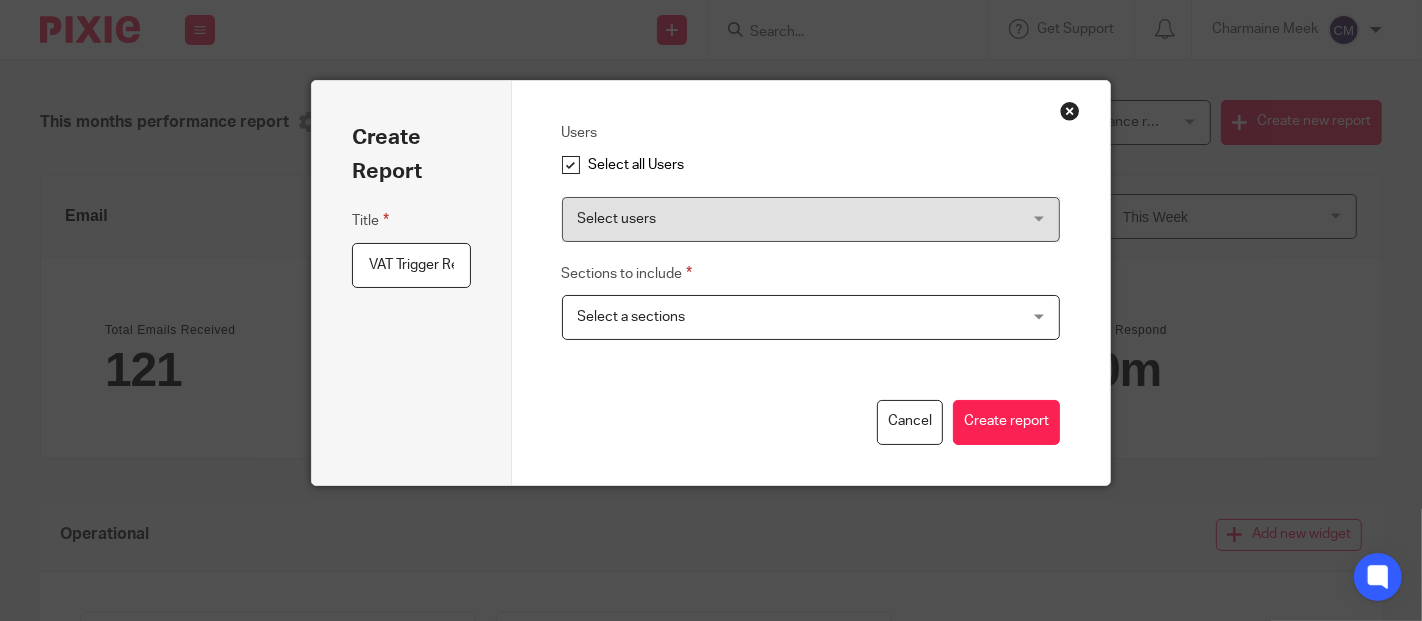 click on "Select users" at bounding box center (770, 219) 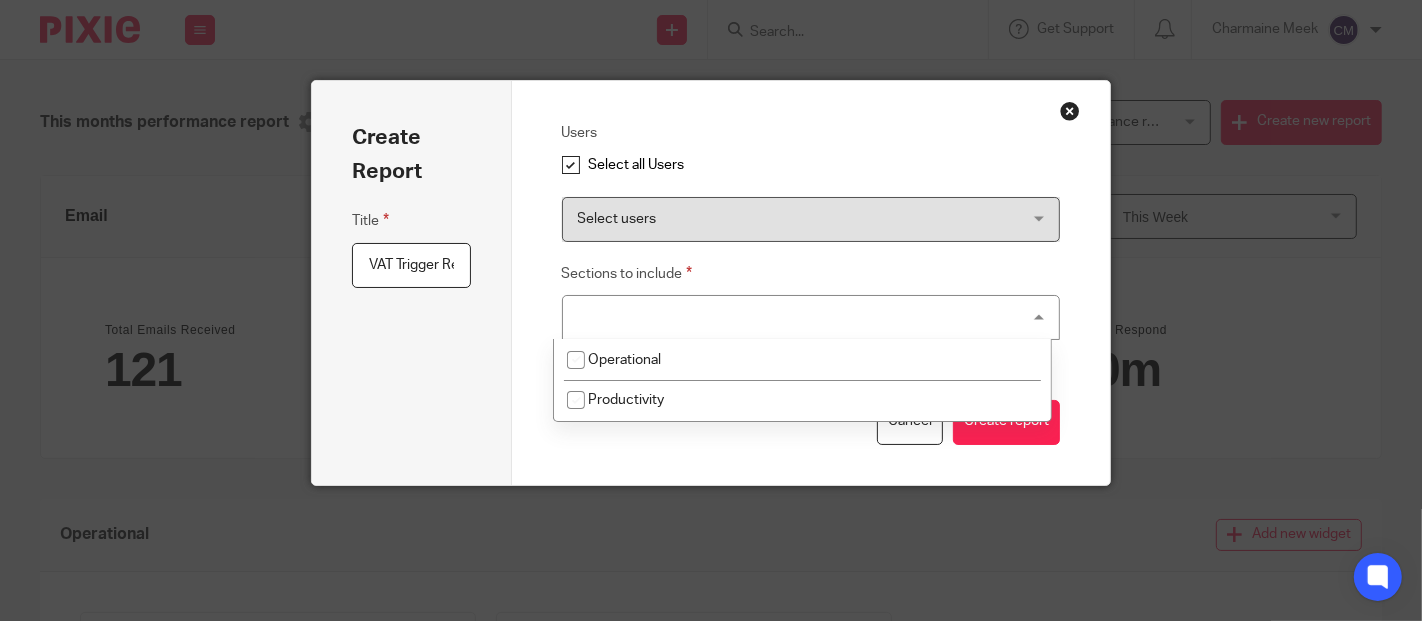 click on "Select users" at bounding box center (770, 219) 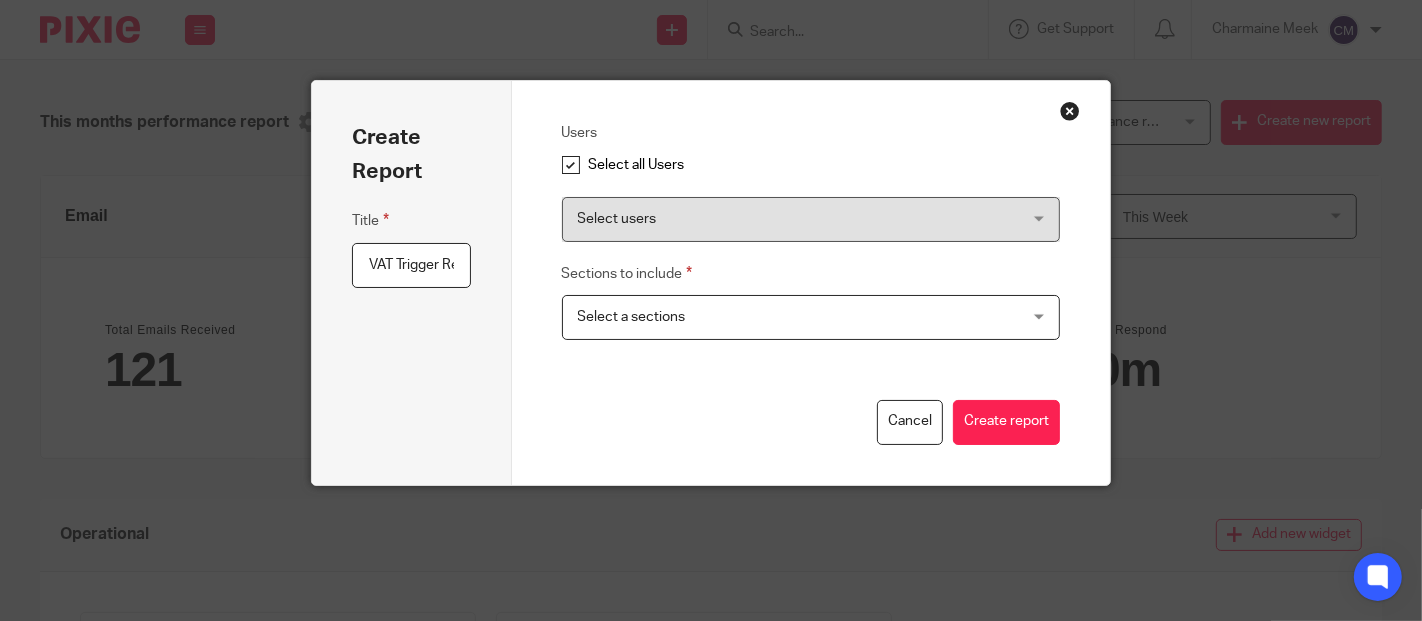 click on "Create Report
Title
VAT Trigger Report" at bounding box center [412, 283] 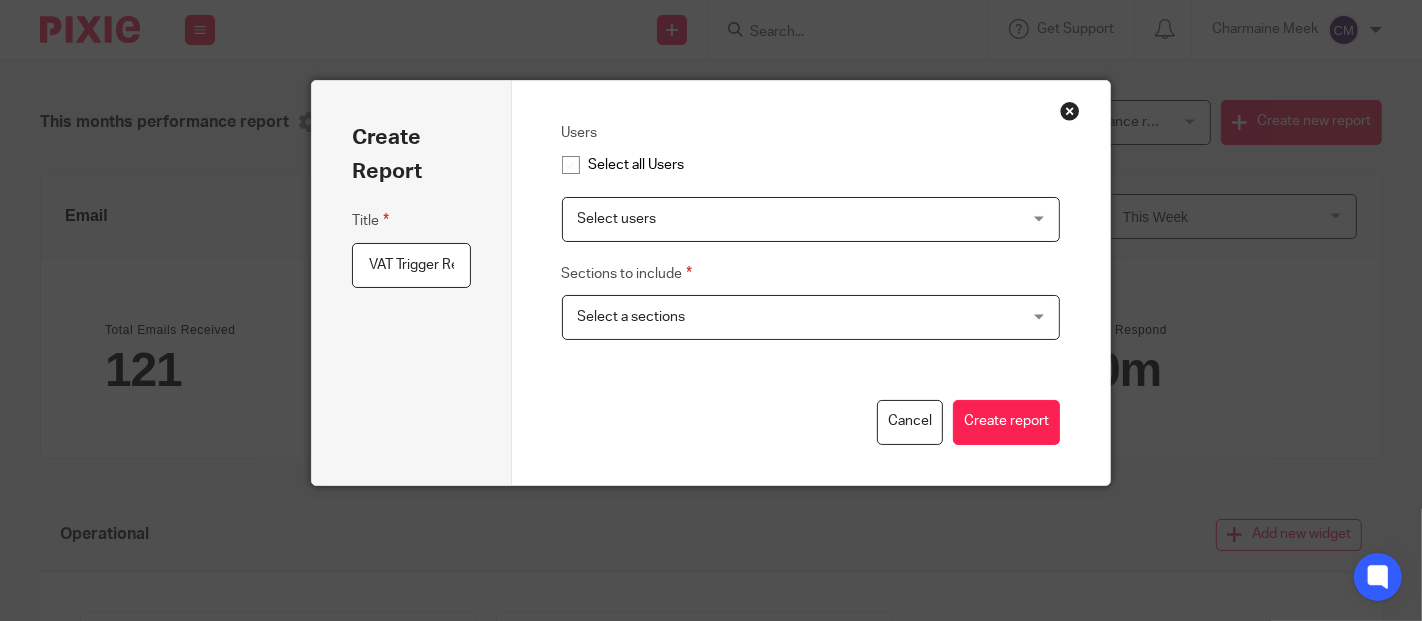 click on "Select users" at bounding box center [617, 219] 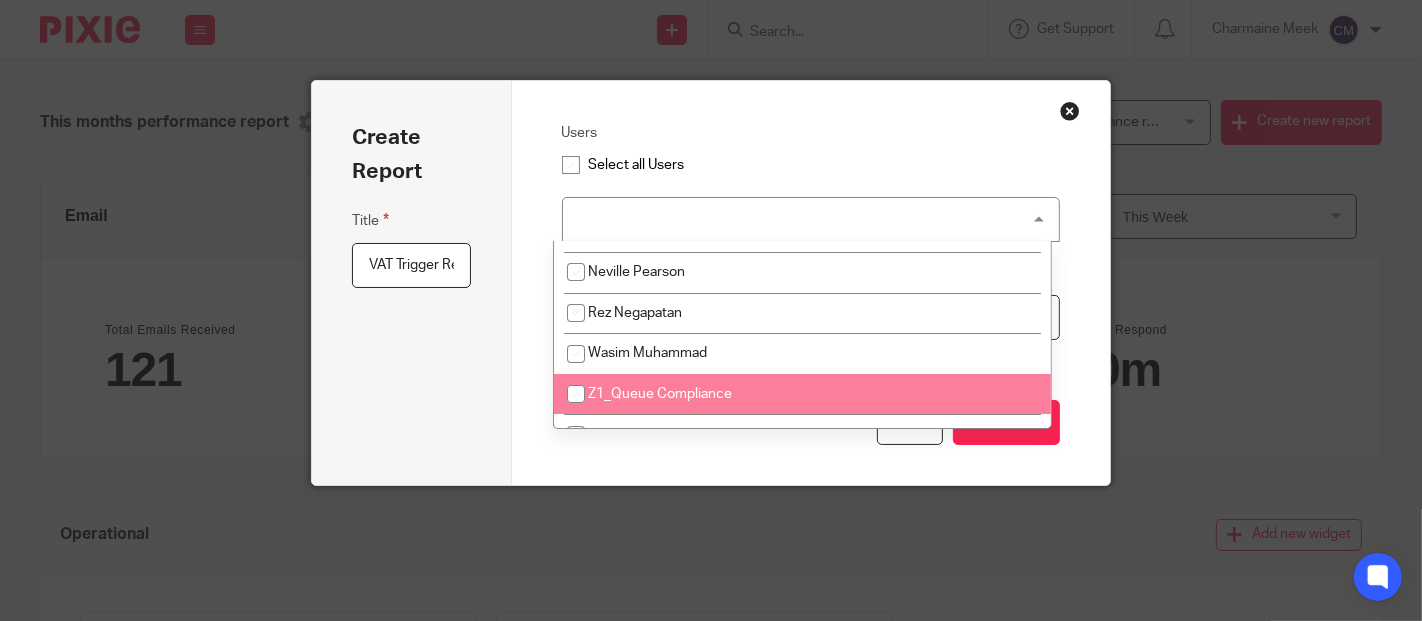 scroll, scrollTop: 221, scrollLeft: 0, axis: vertical 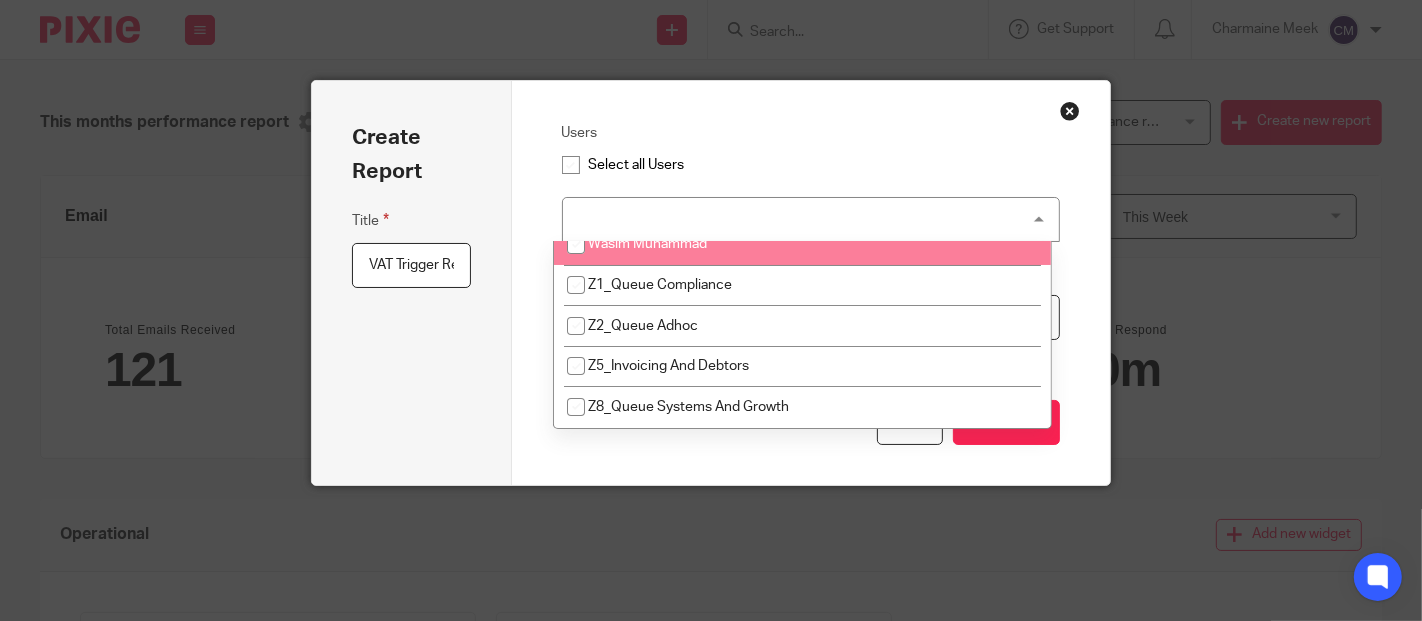 click on "Users
Select all Users
Select users
Adauxi Payroll
Charmaine Meek
Data Requests
Neville Pearson
Rez Negapatan
Wasim Muhammad
Z1_Queue Compliance
Z2_Queue Adhoc
Z5_Invoicing And Debtors
Z8_Queue Systems And Growth" at bounding box center (811, 181) 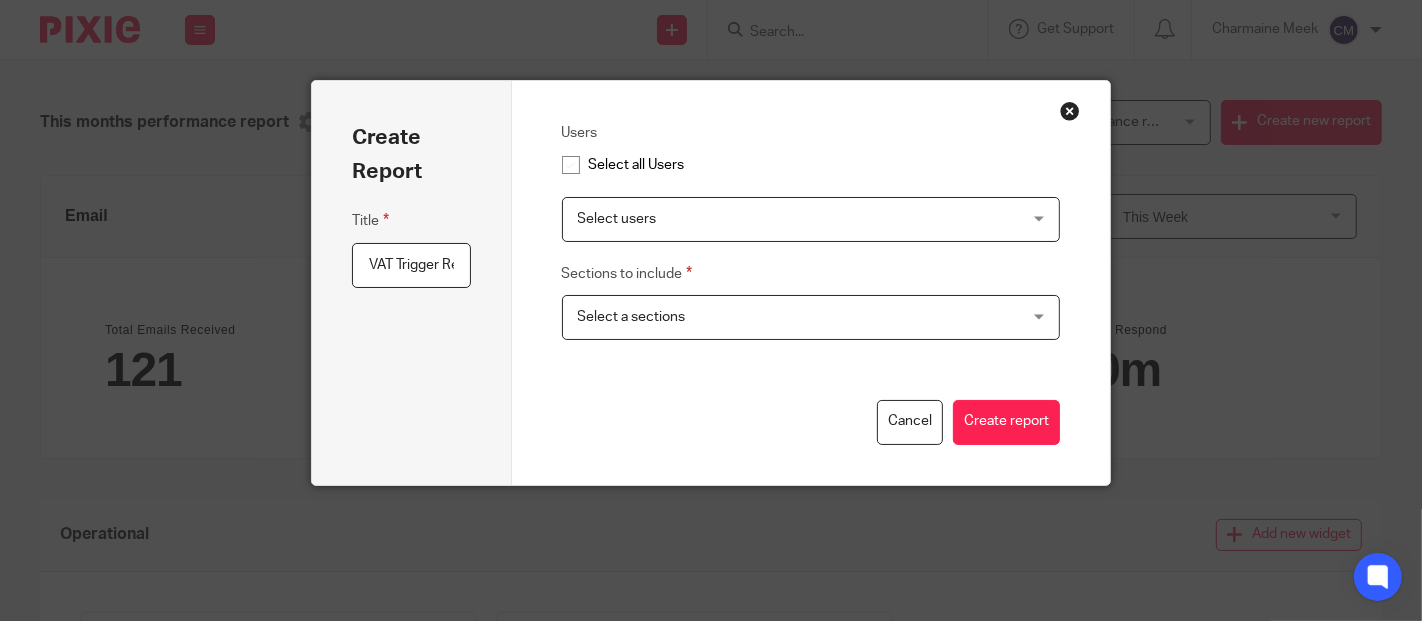 click on "Select a sections" at bounding box center (770, 317) 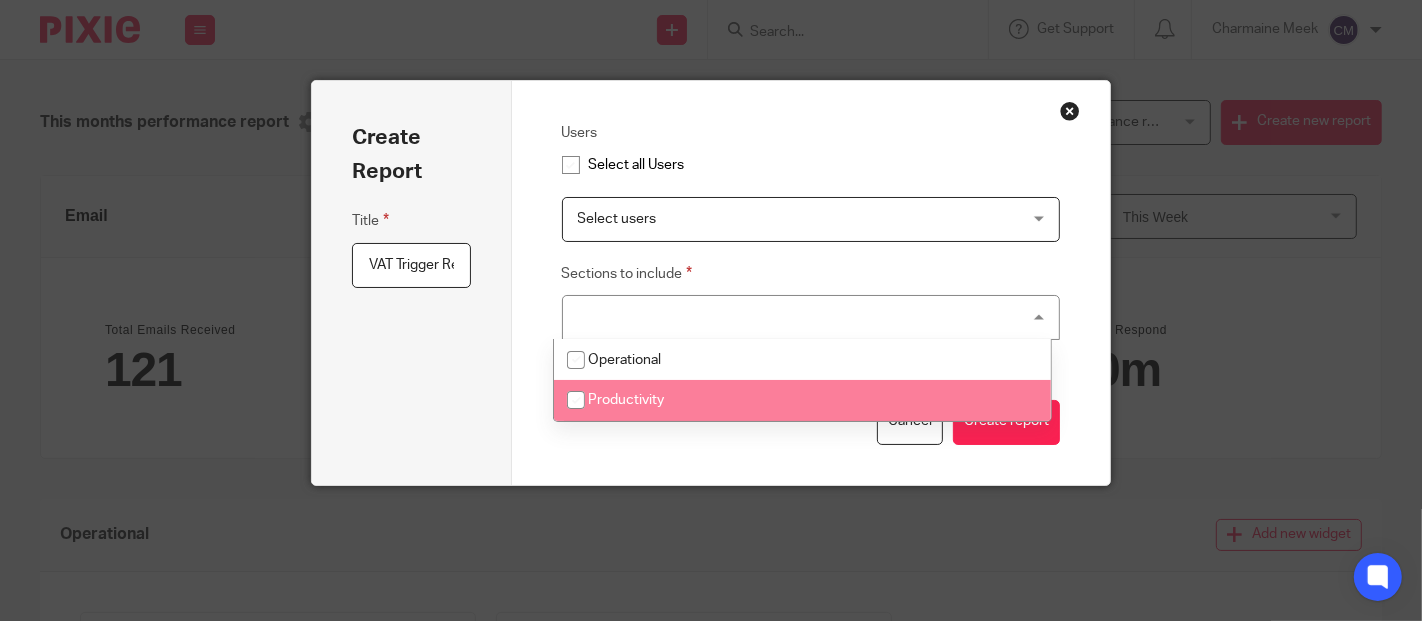 click on "Create Report
Title
VAT Trigger Report" at bounding box center [412, 283] 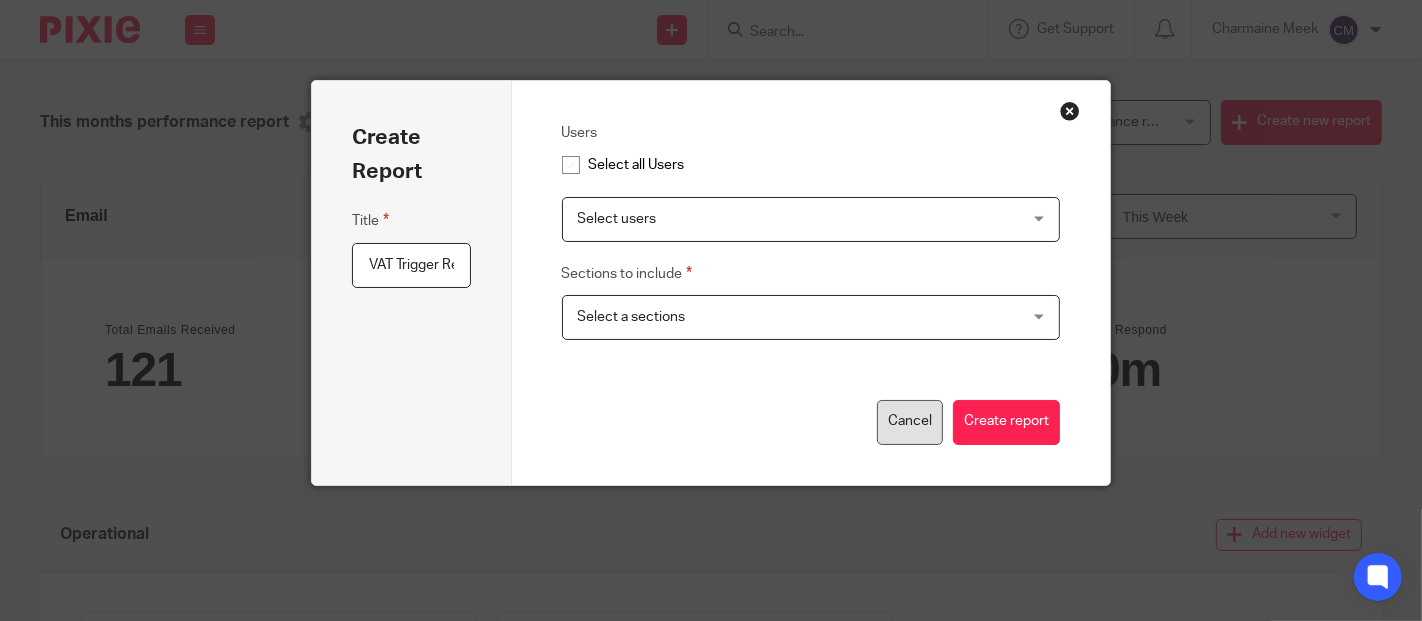 click on "Cancel" at bounding box center [910, 422] 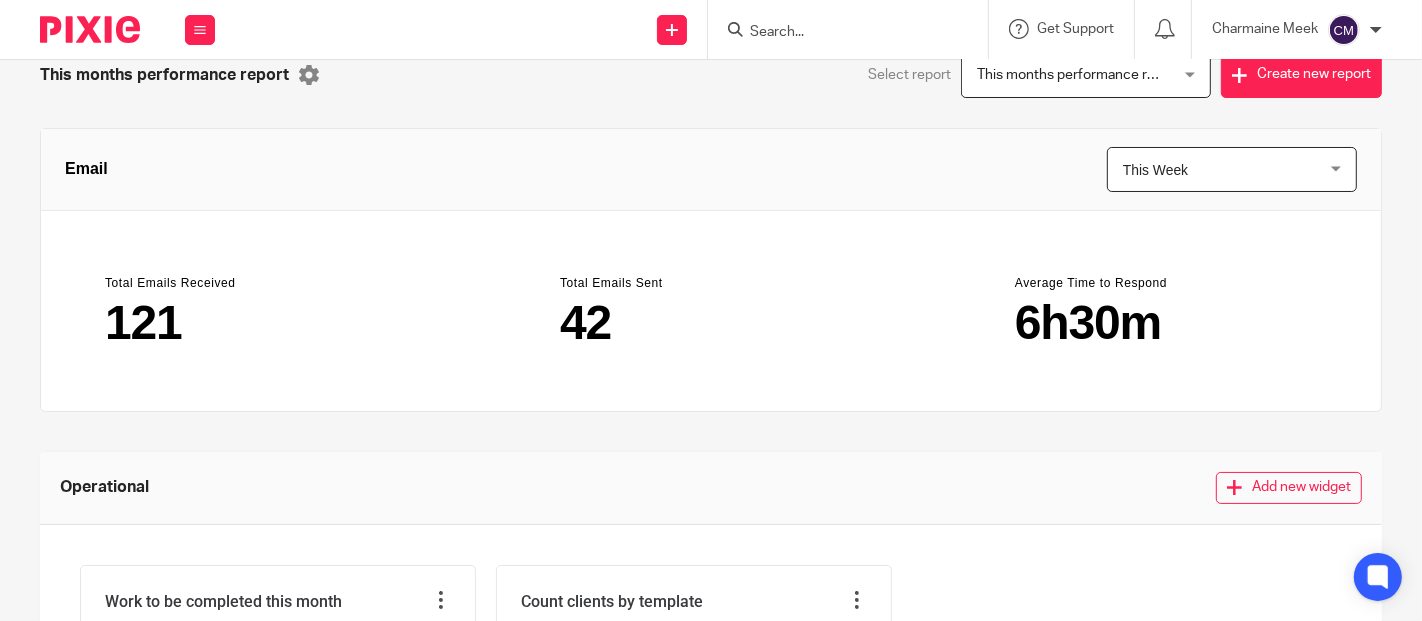 scroll, scrollTop: 0, scrollLeft: 0, axis: both 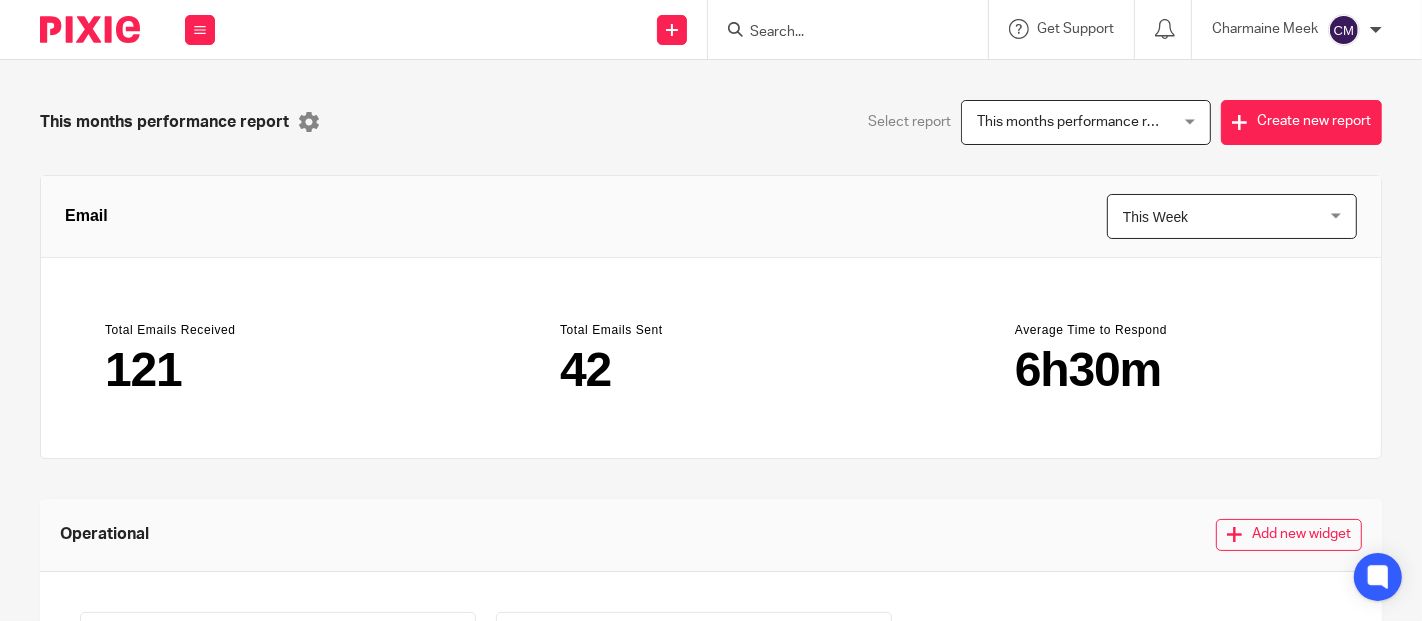 click on "This months performance report" at bounding box center [1079, 122] 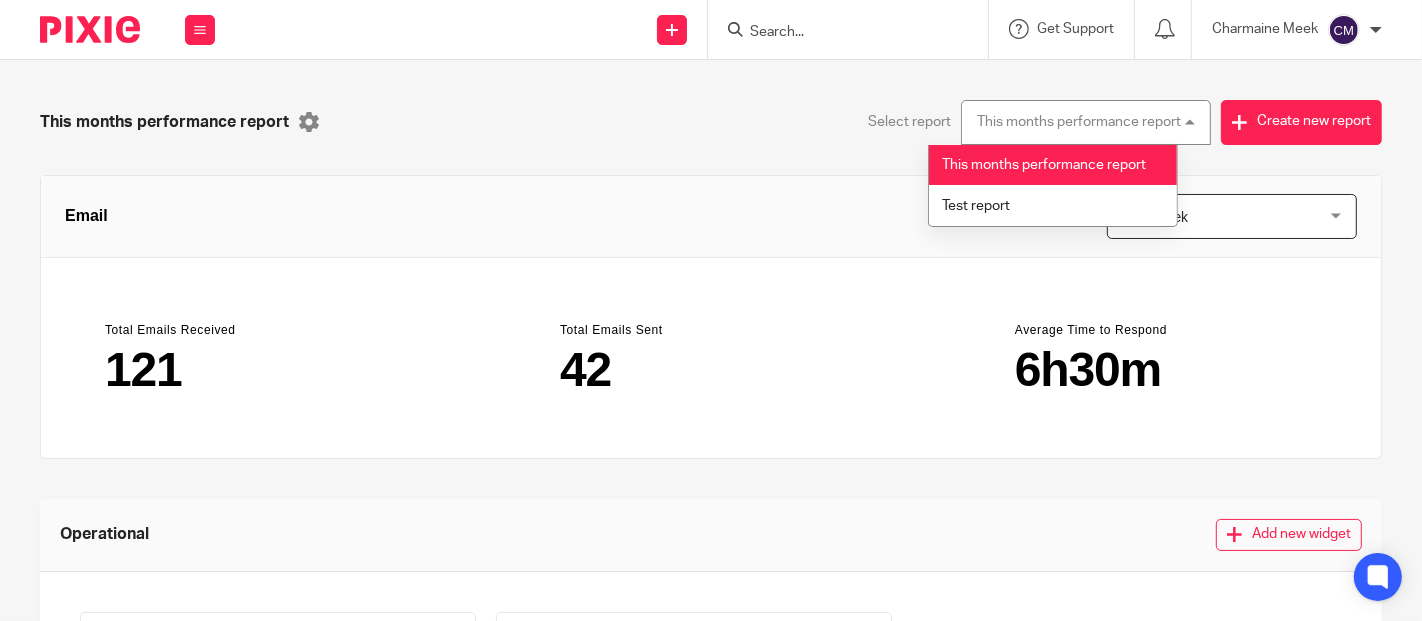 click on "Select report
This months performance report
This months performance report
This months performance report
Test report
1
Create new report" at bounding box center [1046, 122] 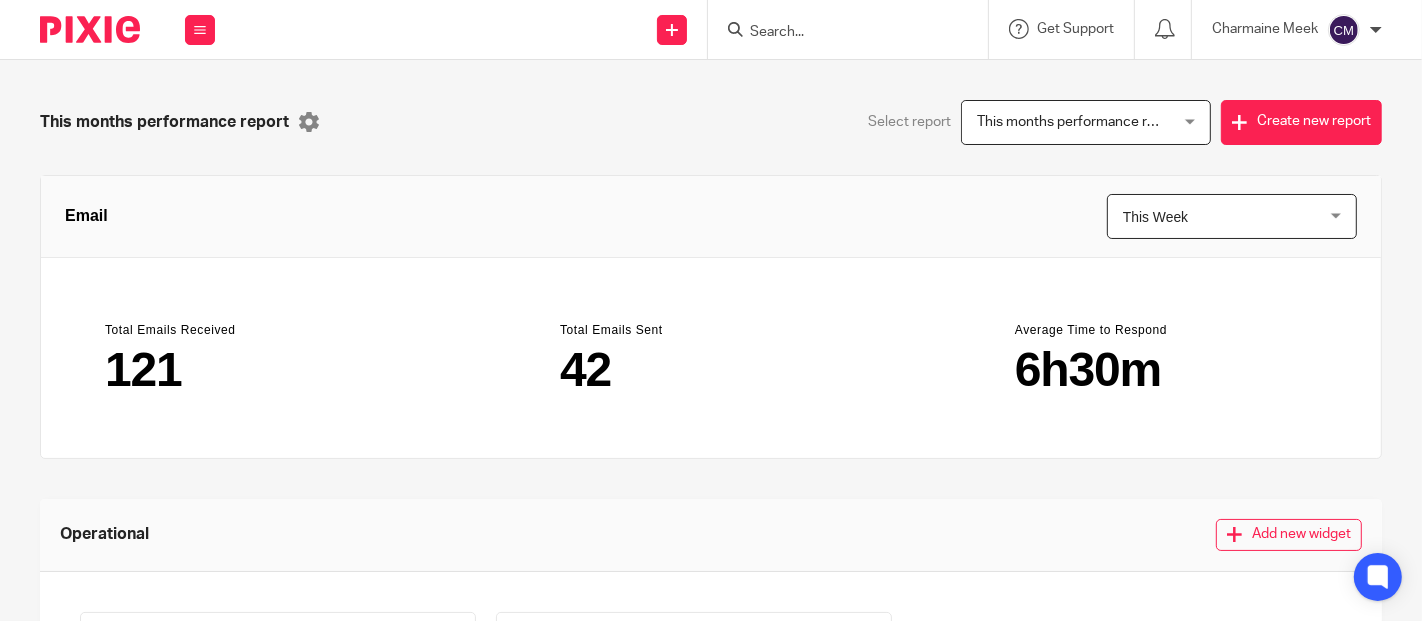 click on "This months performance report" at bounding box center [1079, 122] 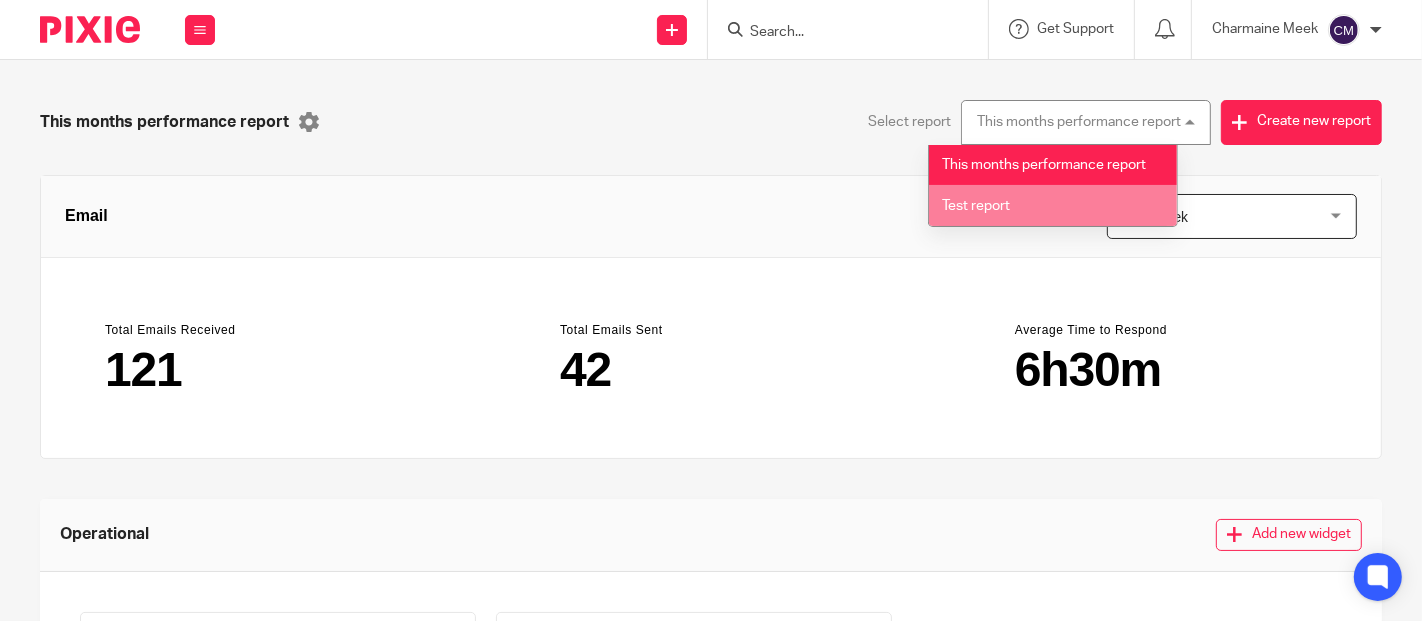 click on "Test report" at bounding box center (976, 206) 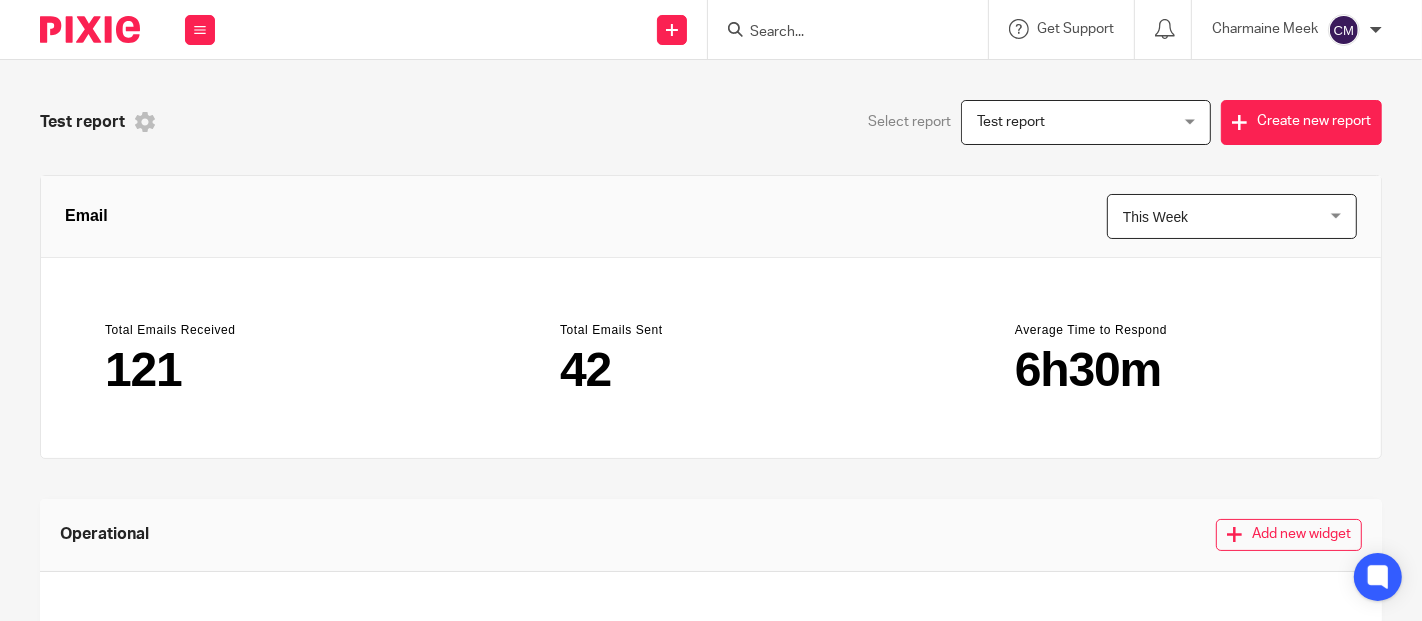 click at bounding box center [145, 122] 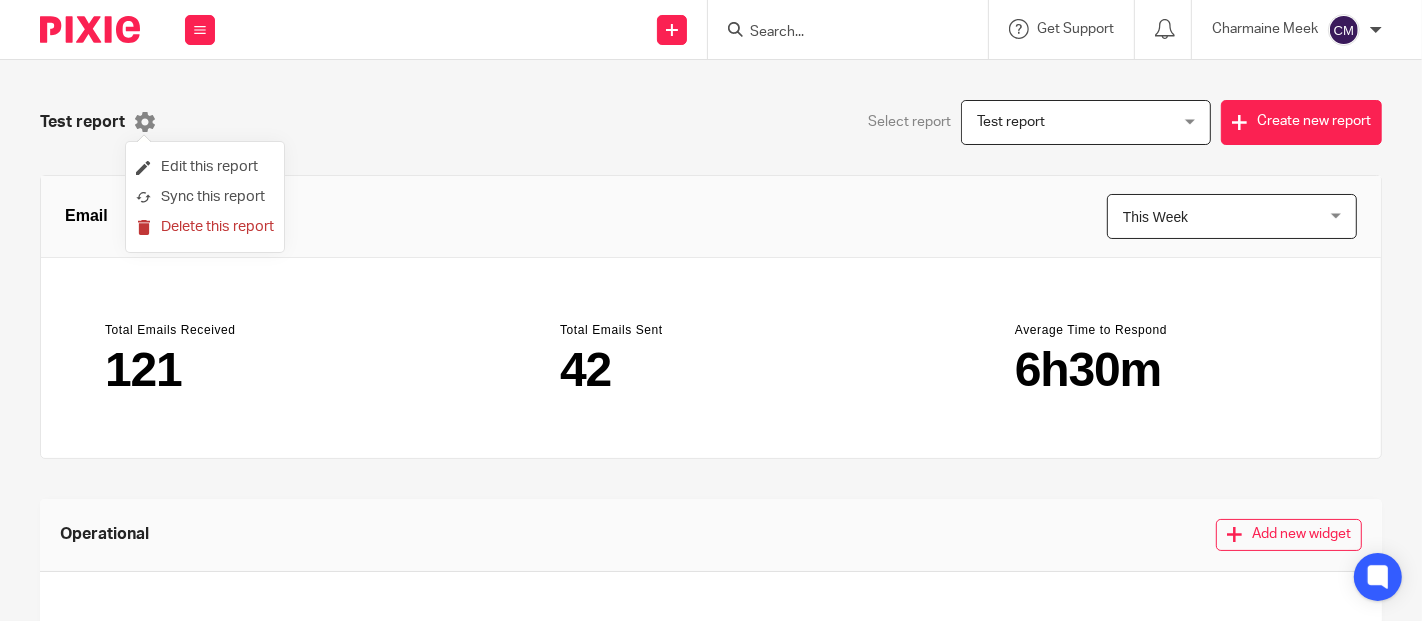 click on "Test report" at bounding box center [375, 122] 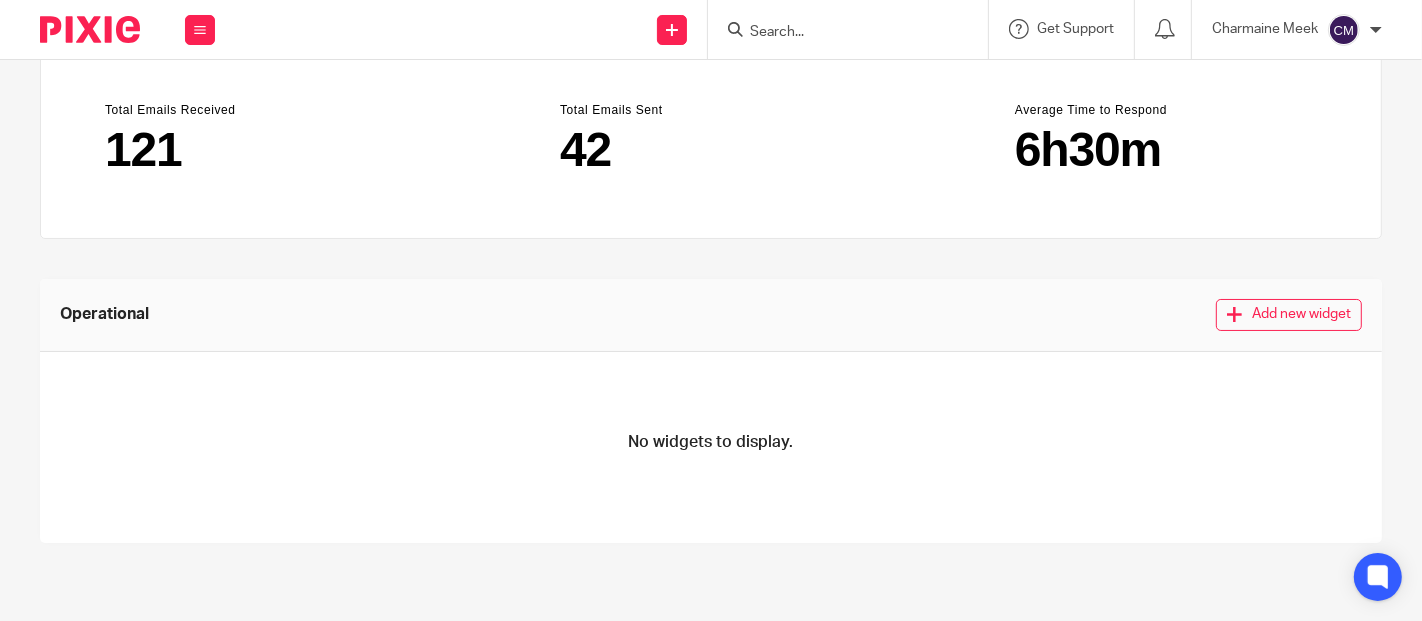 scroll, scrollTop: 0, scrollLeft: 0, axis: both 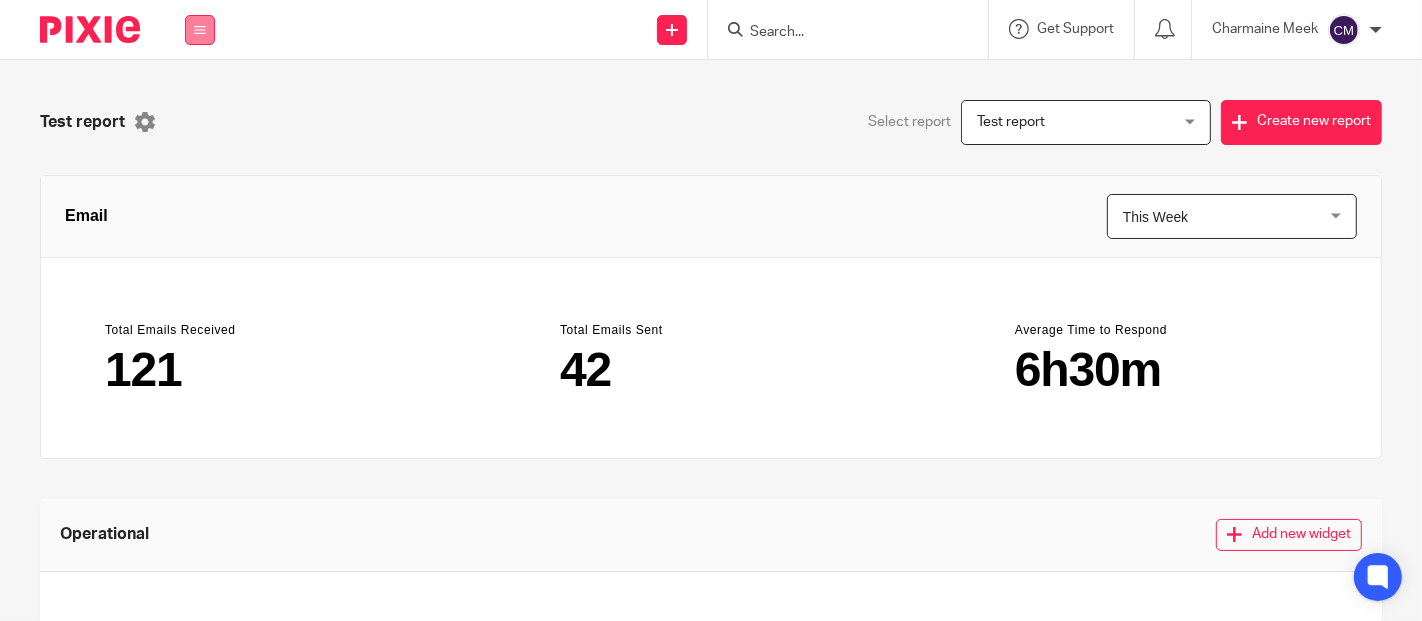 click at bounding box center [200, 30] 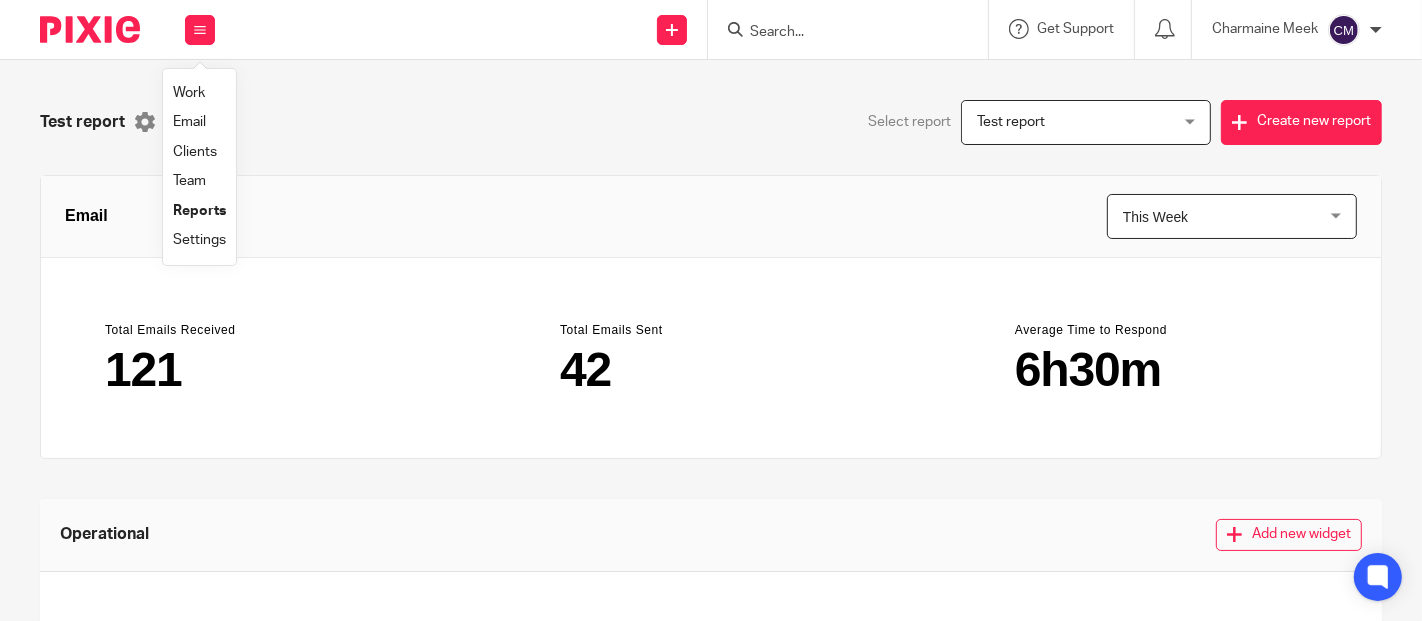 click on "Team" at bounding box center (189, 181) 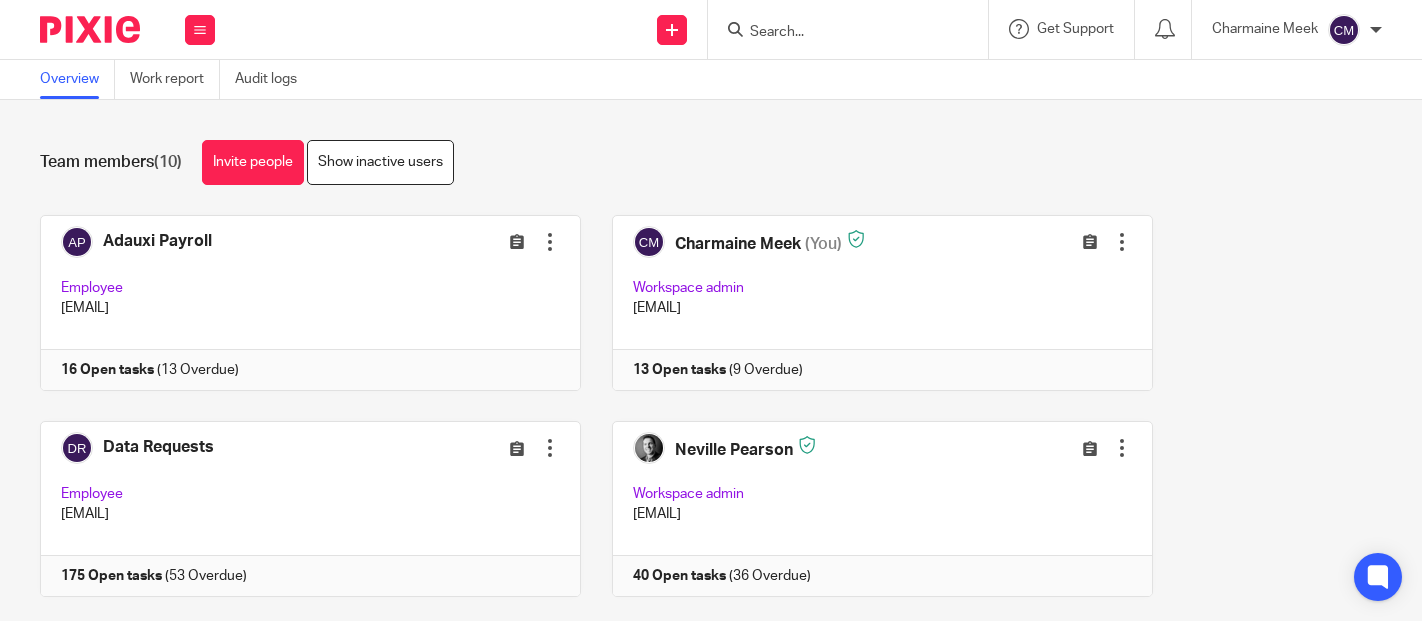 scroll, scrollTop: 0, scrollLeft: 0, axis: both 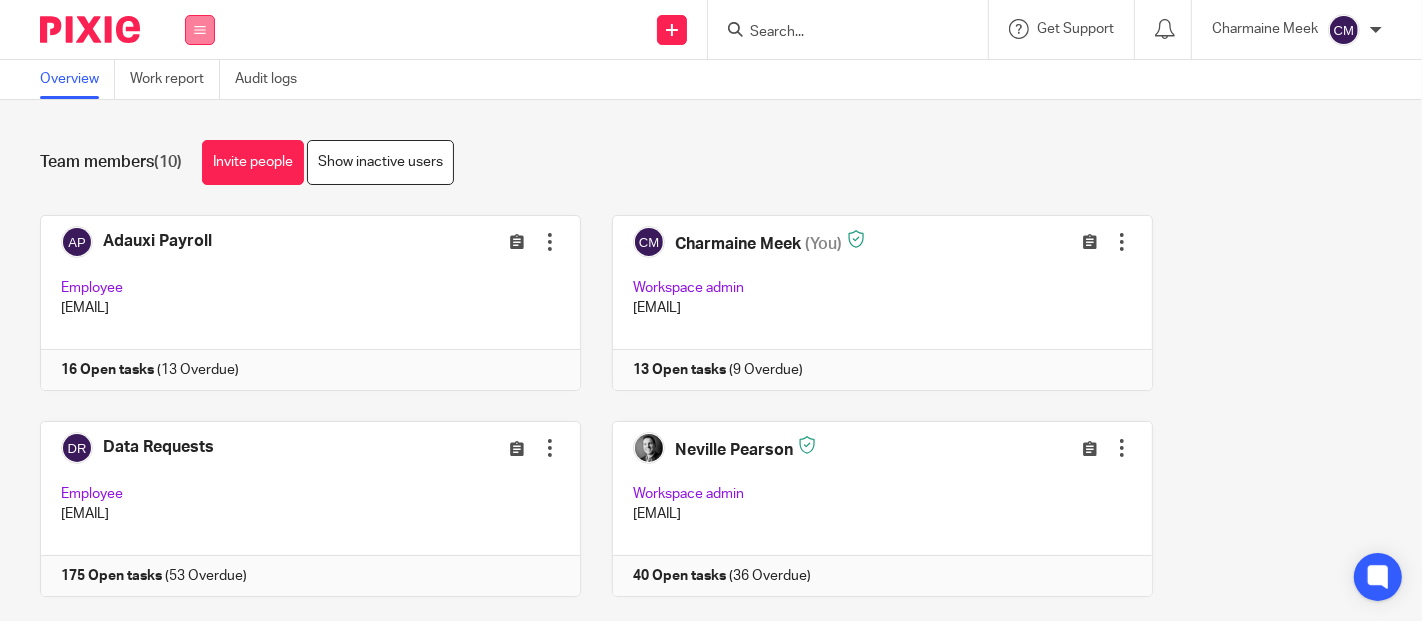 click at bounding box center (200, 30) 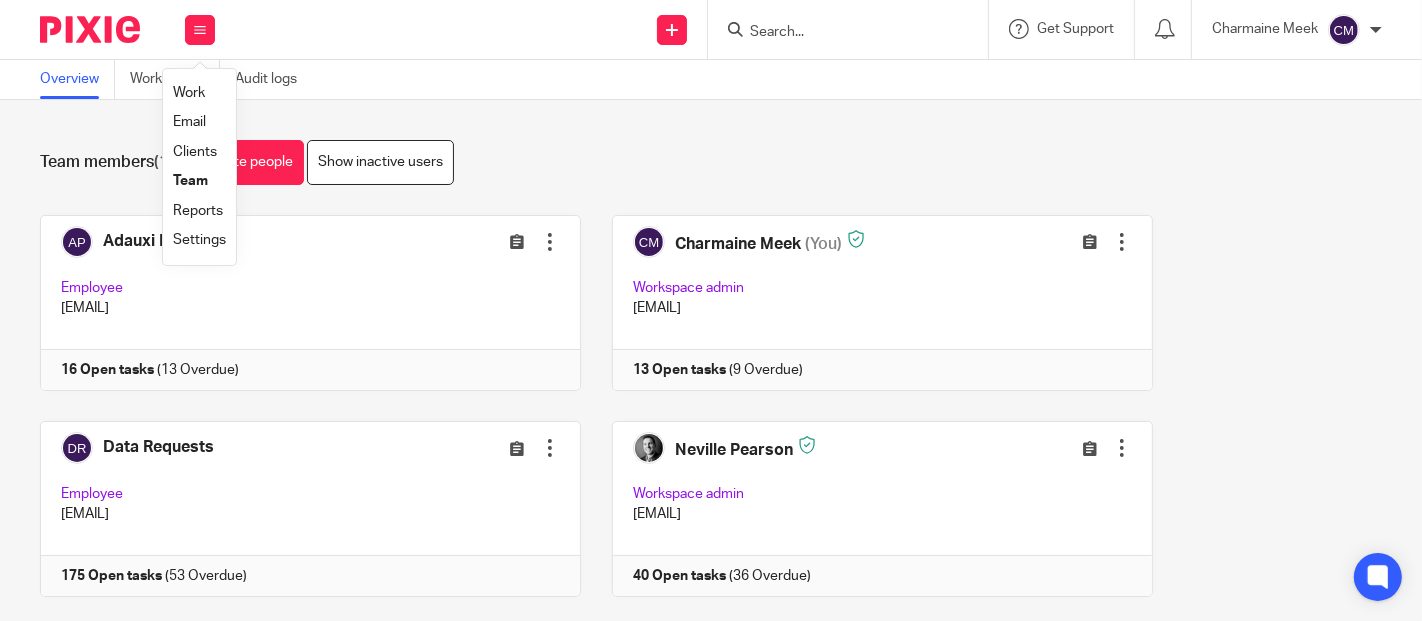 click on "Clients" at bounding box center [195, 152] 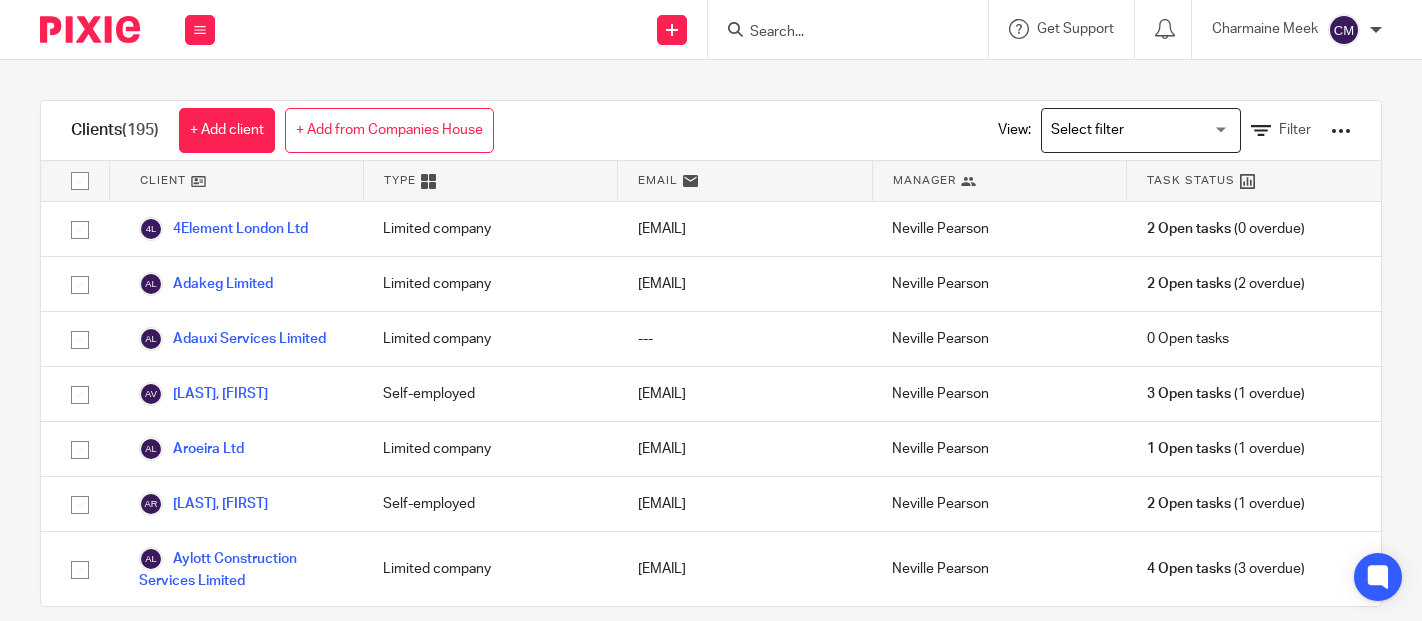 scroll, scrollTop: 0, scrollLeft: 0, axis: both 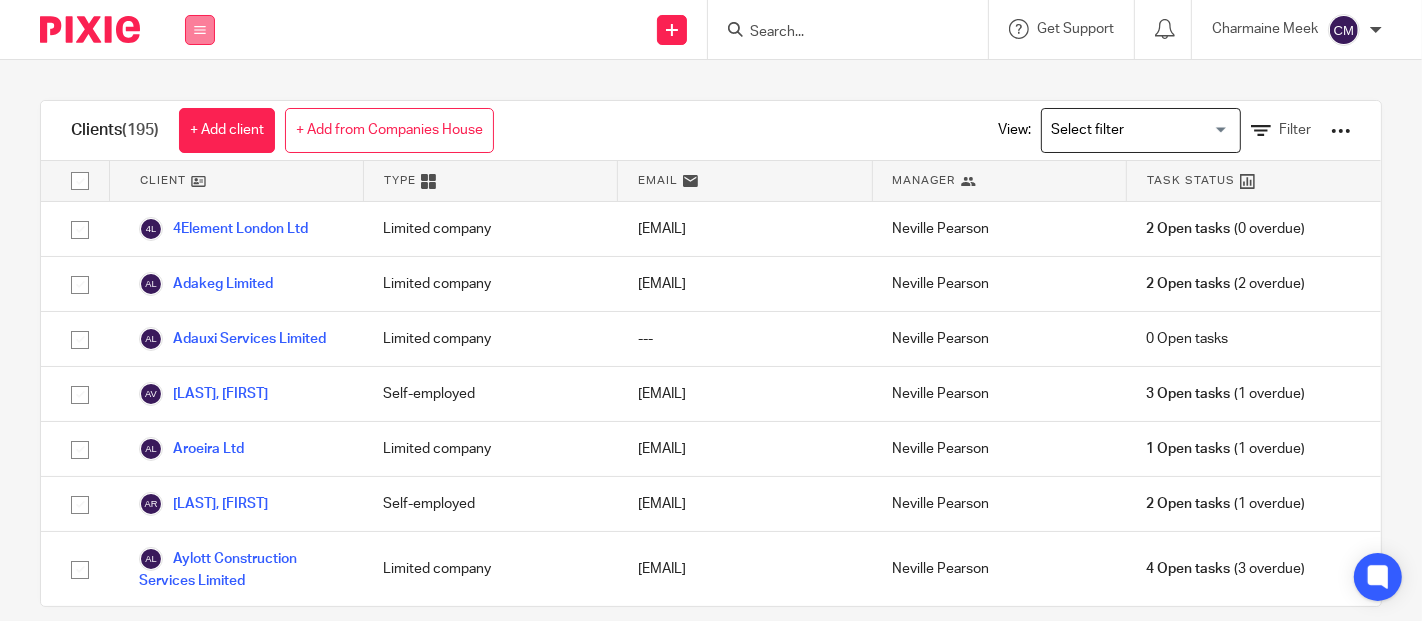 click at bounding box center [200, 30] 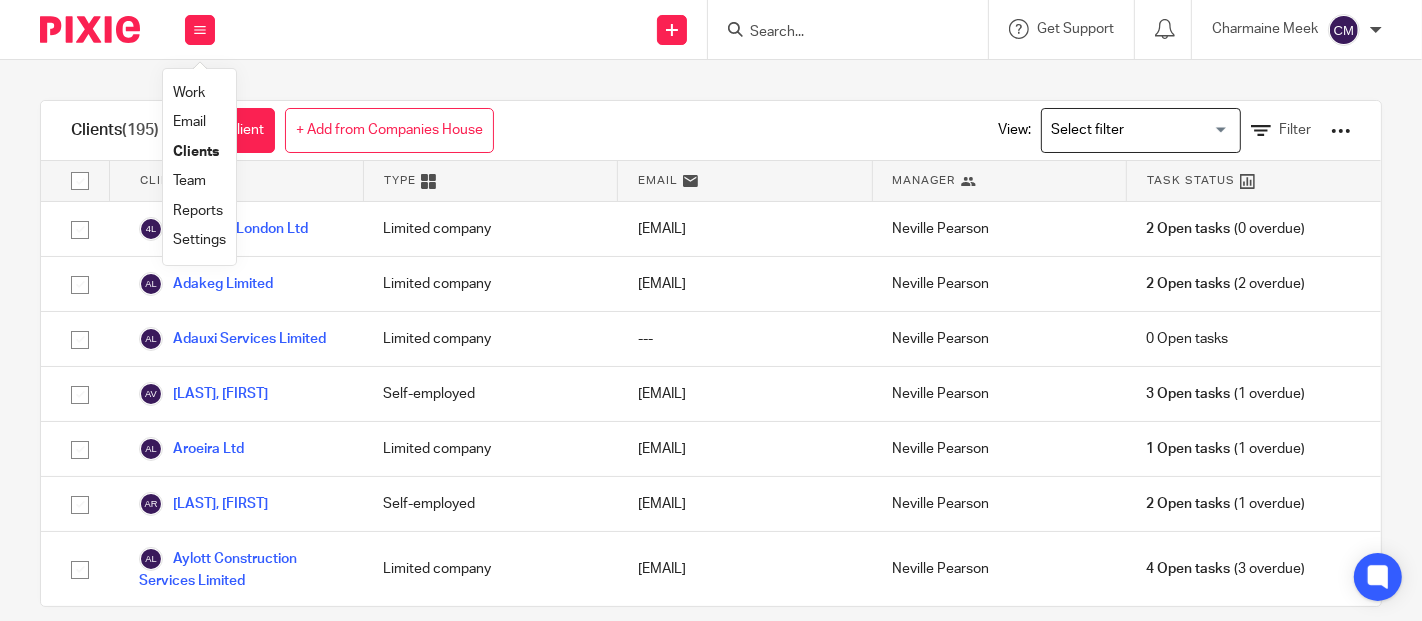 click on "Work" at bounding box center [189, 93] 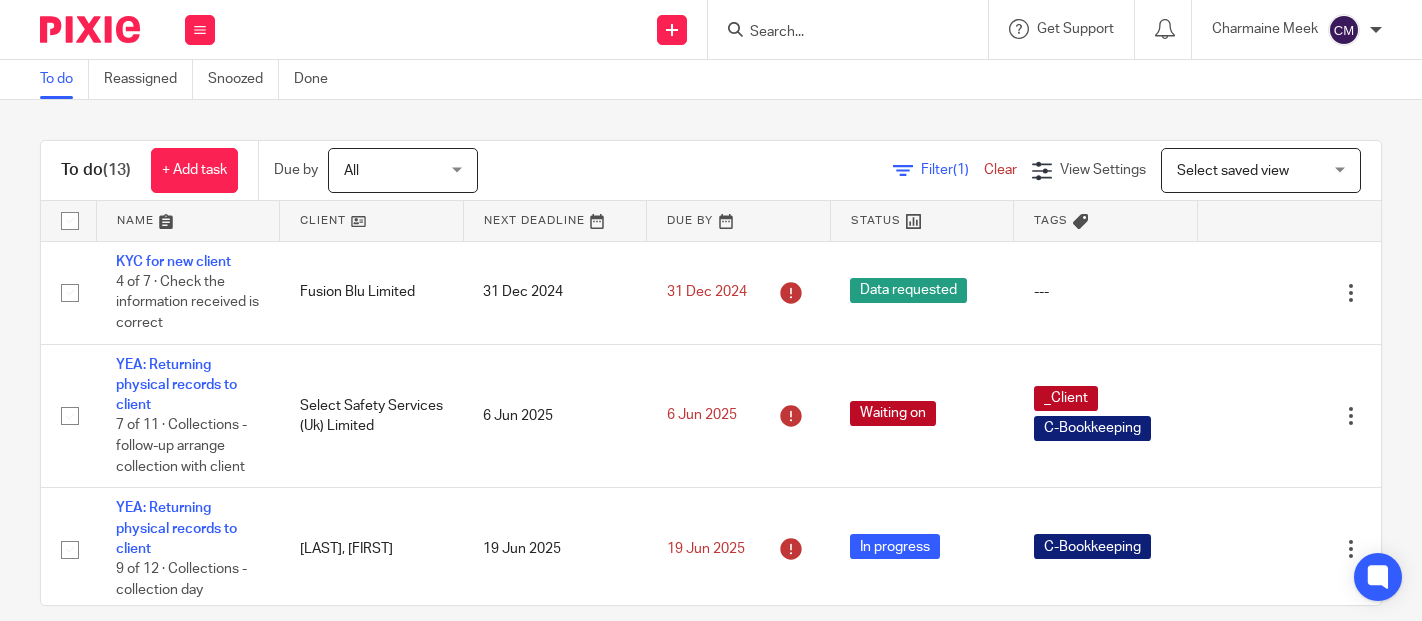 scroll, scrollTop: 0, scrollLeft: 0, axis: both 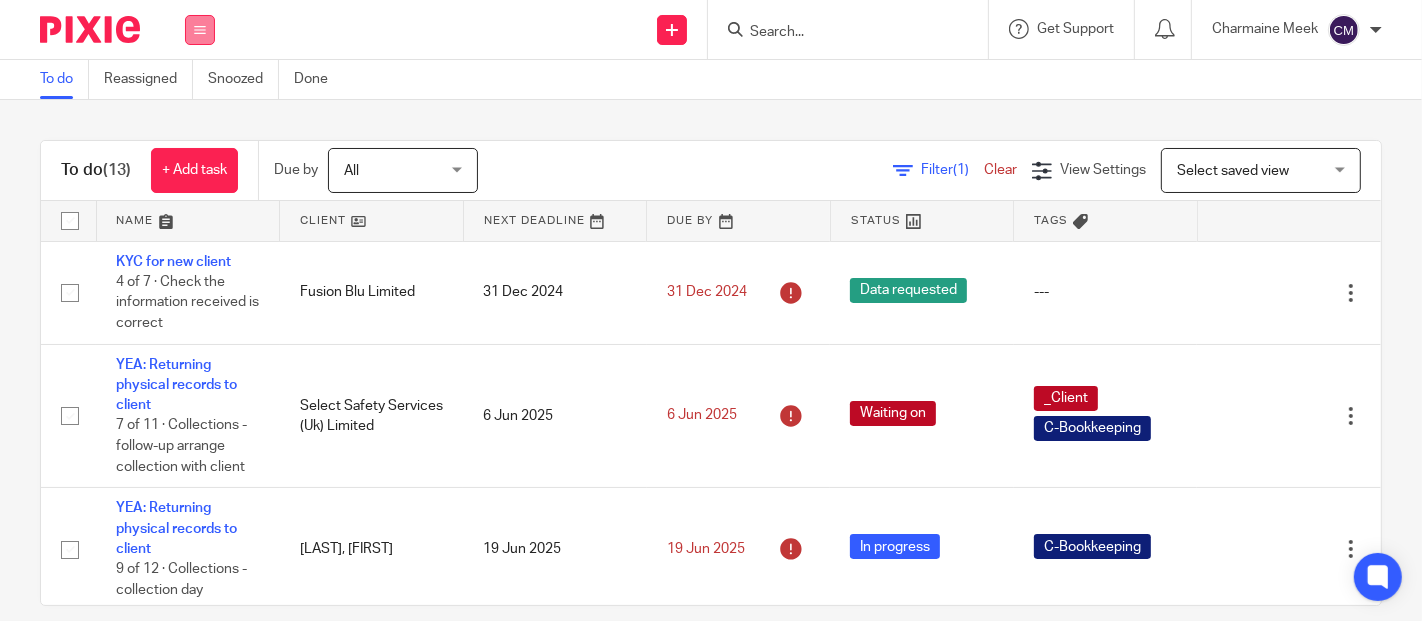 click at bounding box center (200, 30) 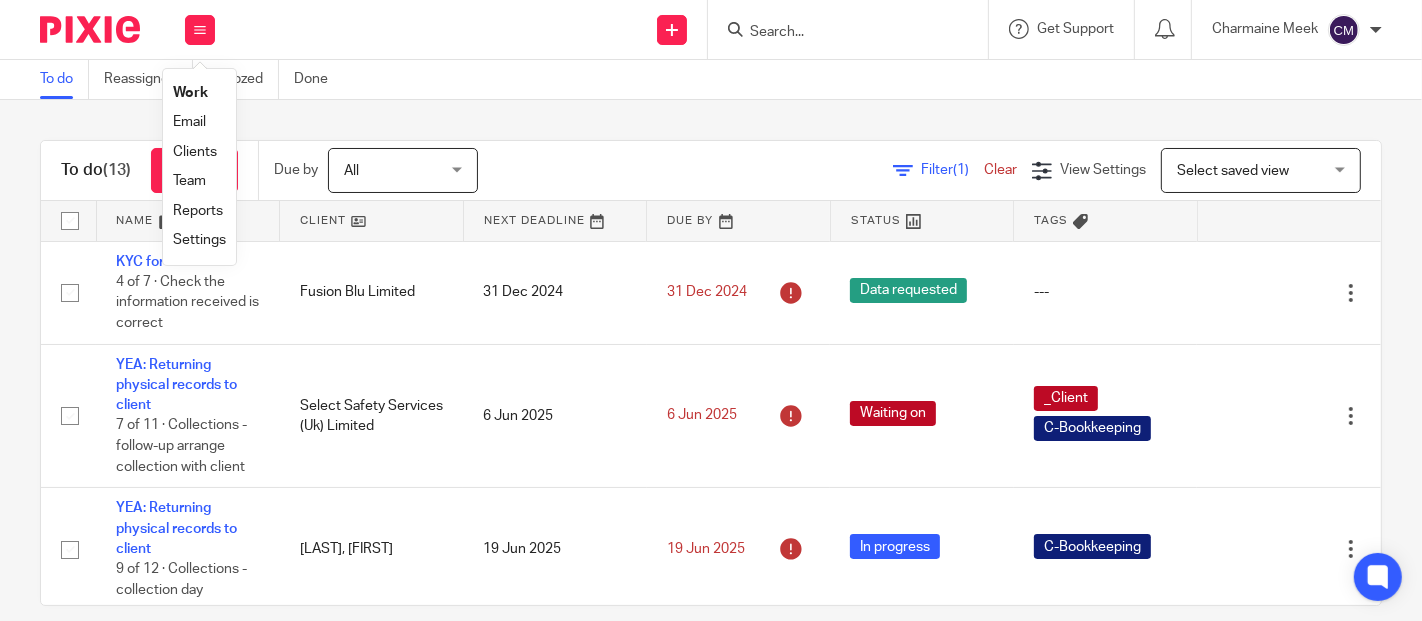 click on "Send new email
Create task
Add client
Get Support
Contact via email
Check our documentation
Access the academy
View roadmap" at bounding box center (828, 29) 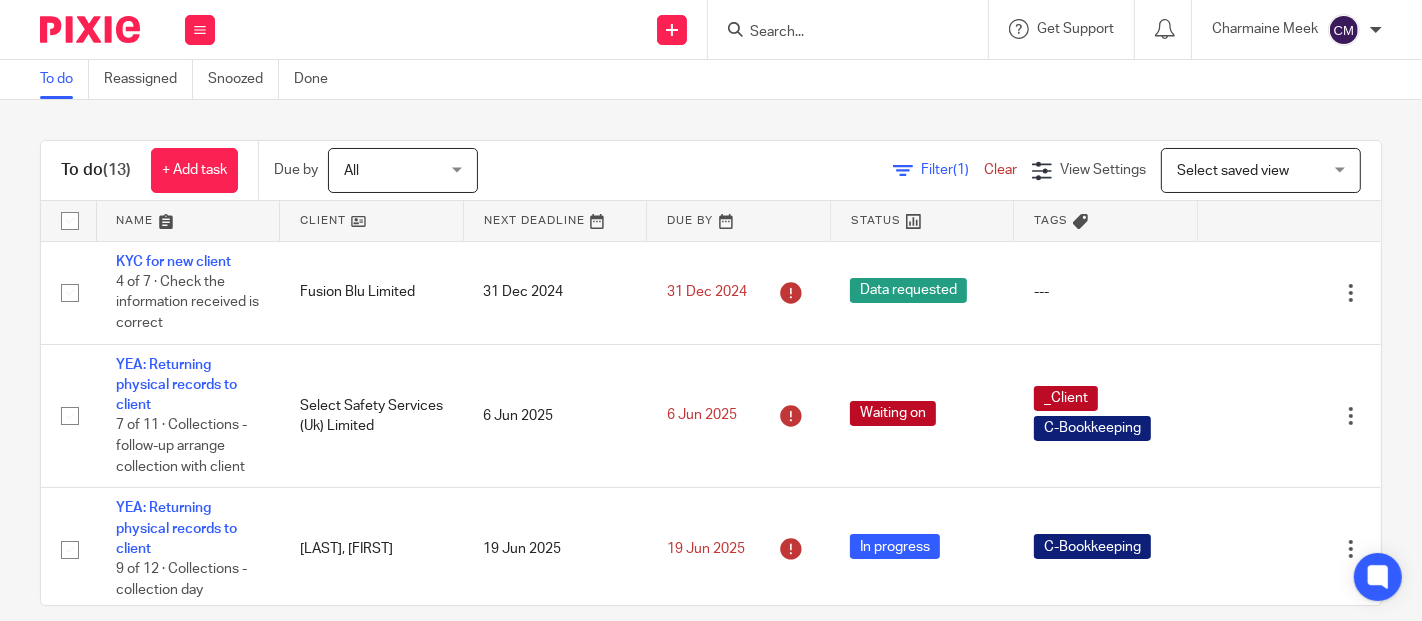 click on "Work
Email
Clients
Team
Reports
Settings" at bounding box center [200, 29] 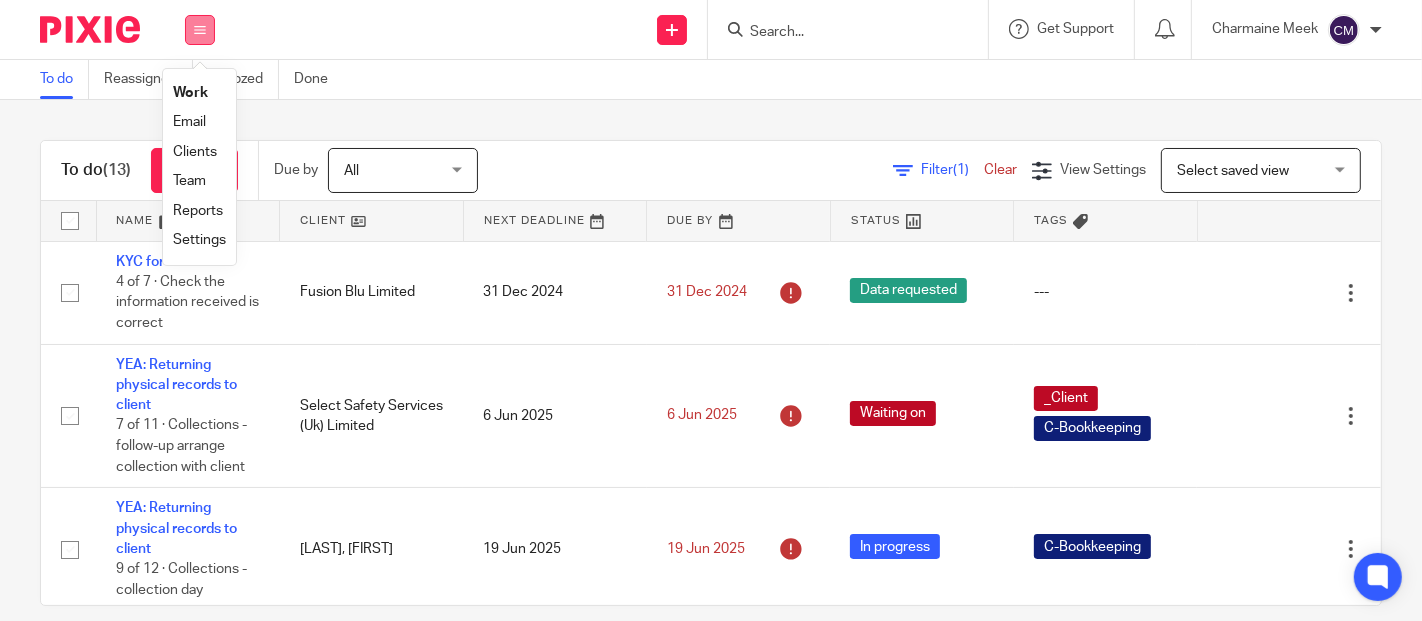 click at bounding box center [200, 30] 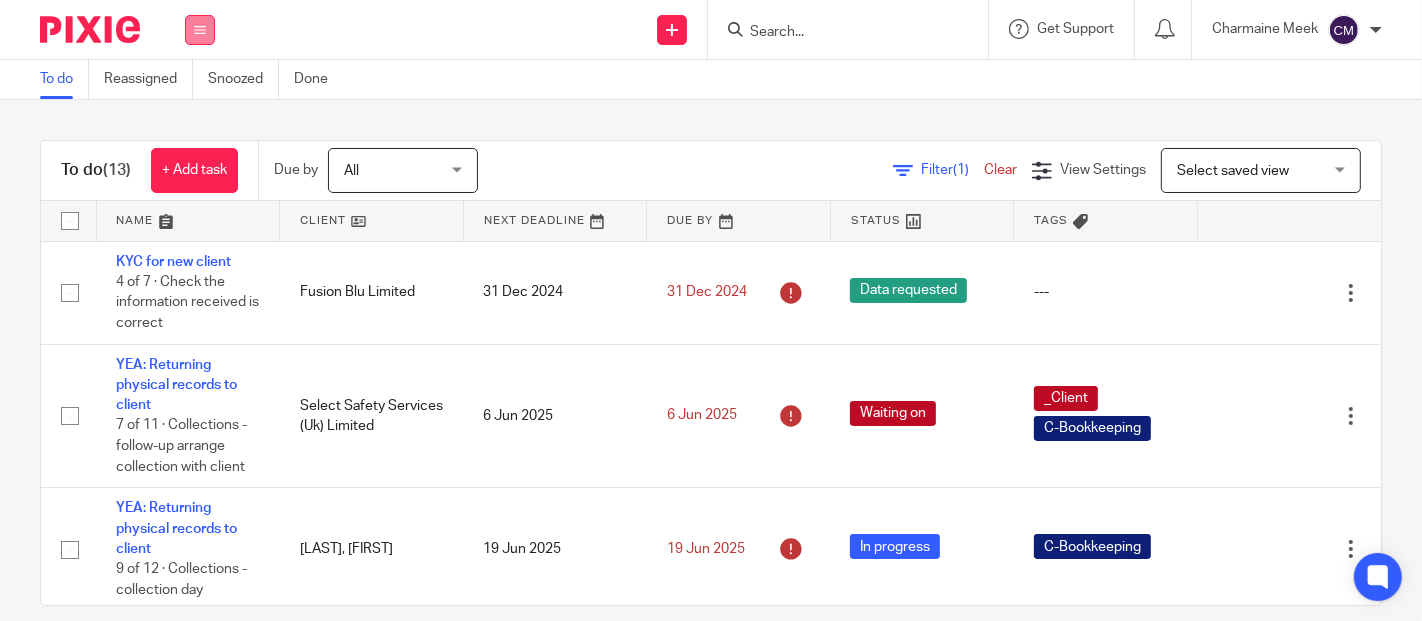 click at bounding box center [200, 30] 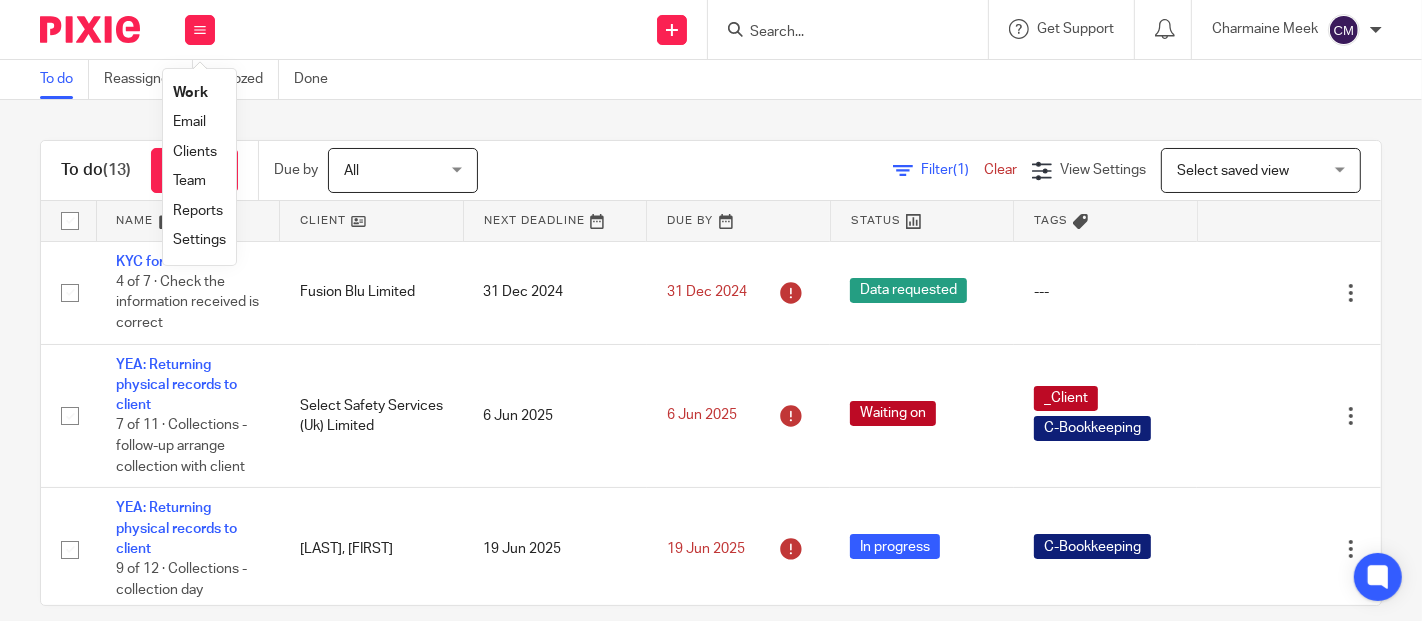 click on "Reports" at bounding box center [198, 211] 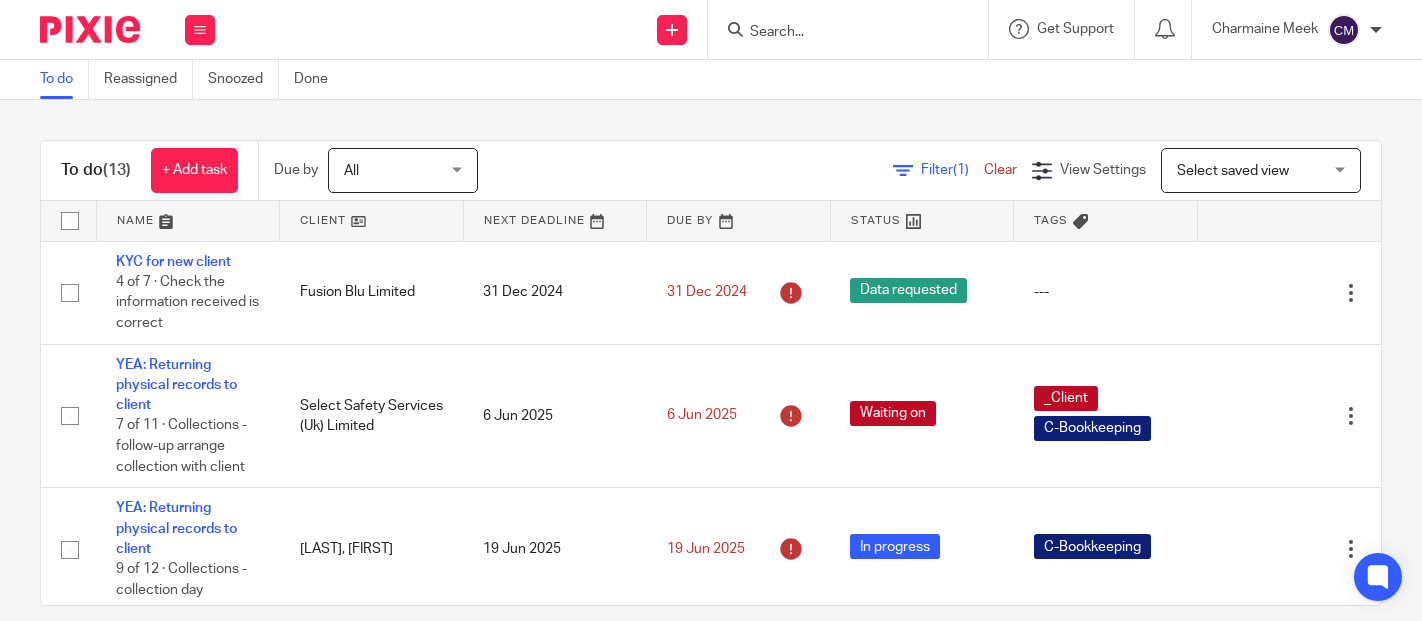 scroll, scrollTop: 0, scrollLeft: 0, axis: both 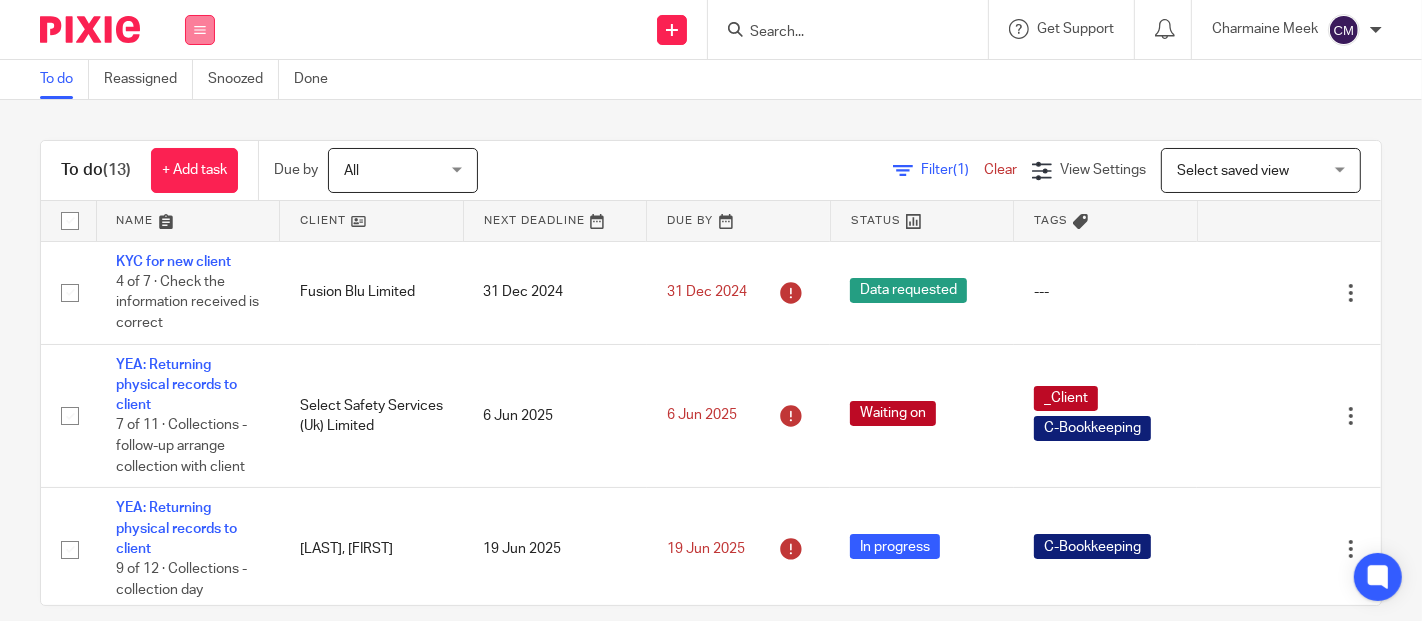 click at bounding box center [200, 30] 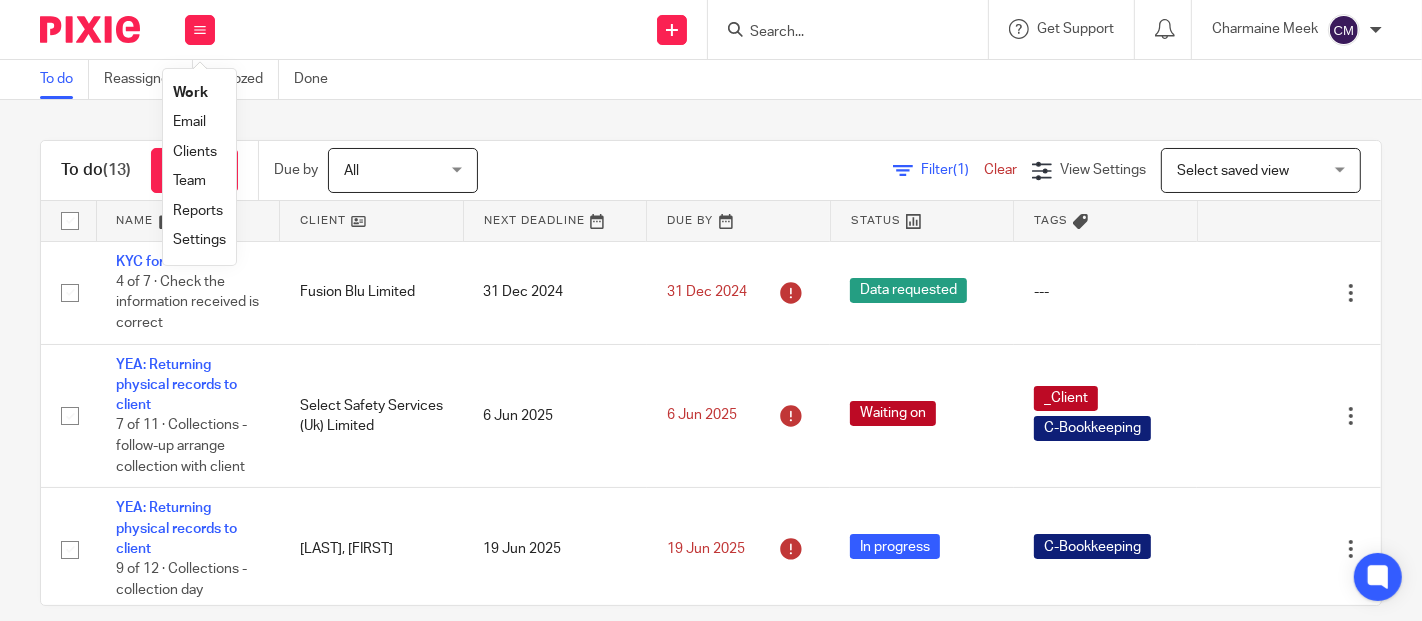click on "Clients" at bounding box center (195, 152) 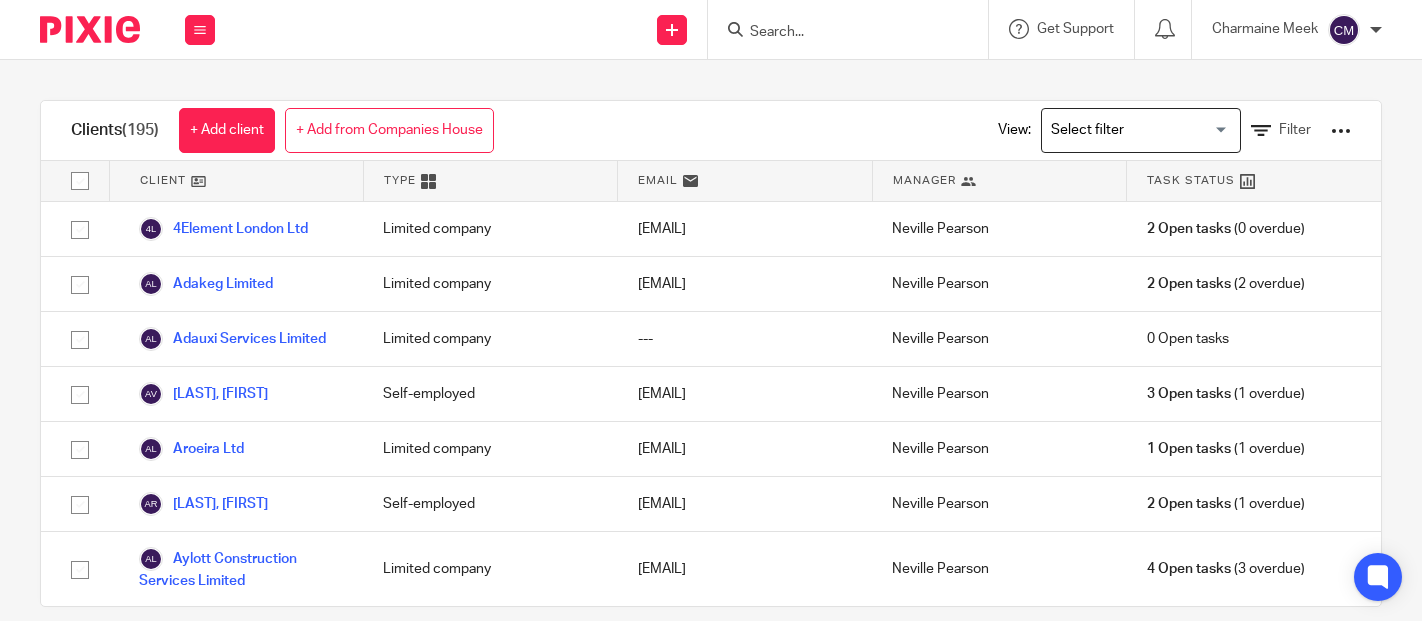 scroll, scrollTop: 0, scrollLeft: 0, axis: both 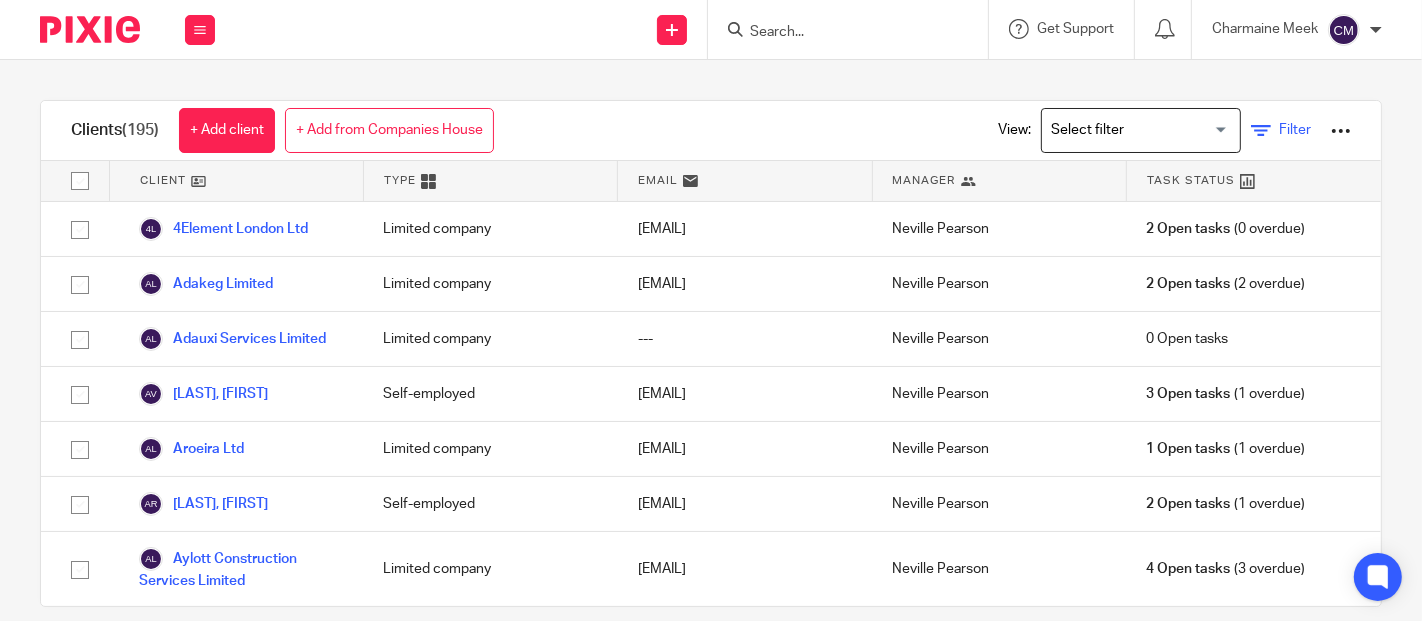 click on "Filter" at bounding box center [1295, 130] 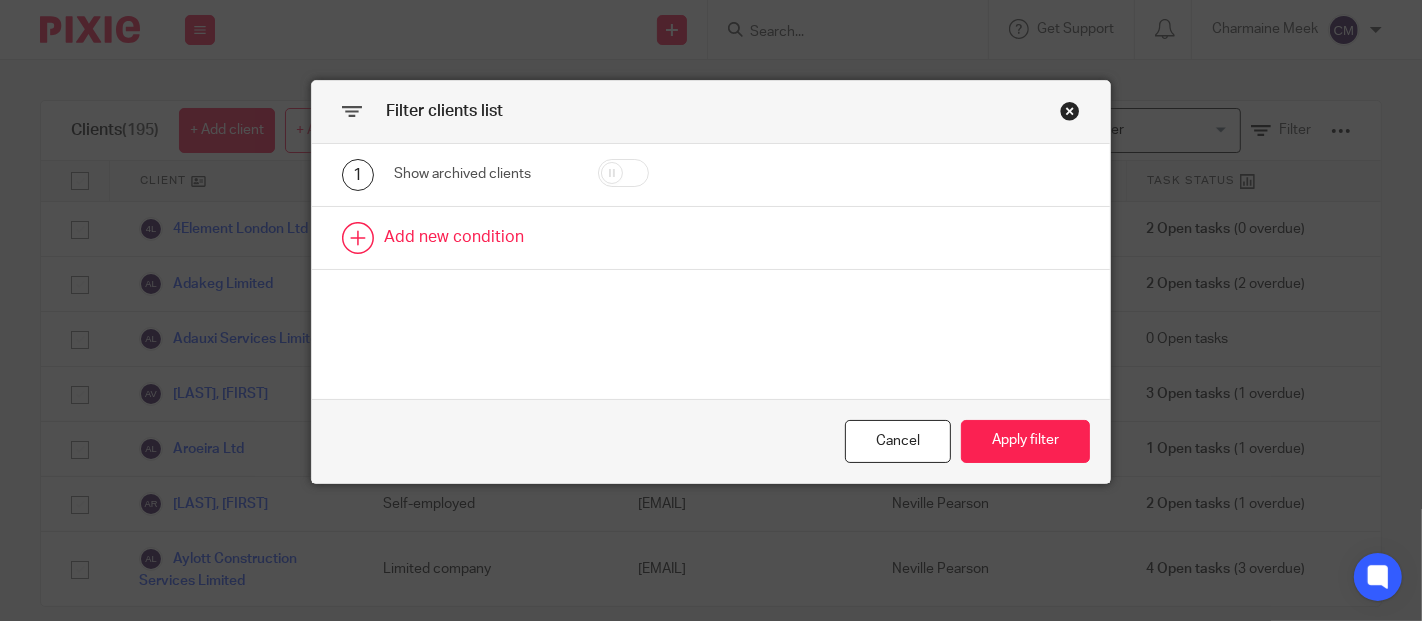 click at bounding box center (711, 238) 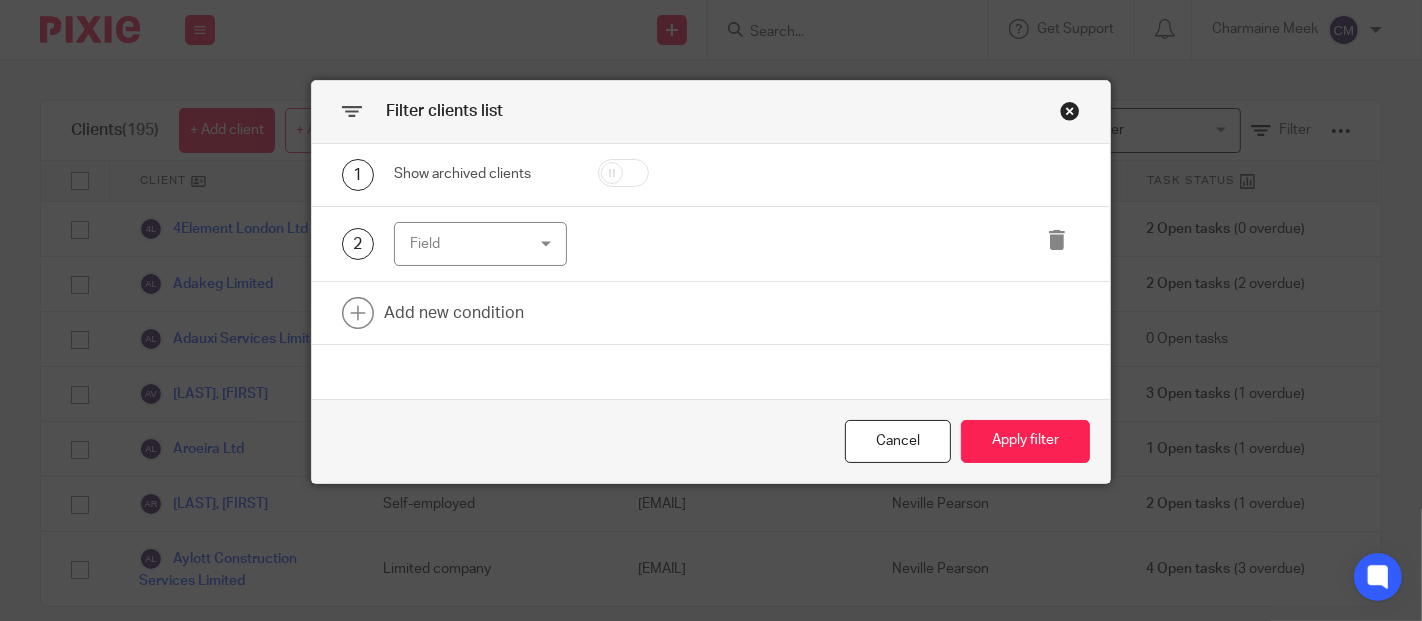 click on "Field" at bounding box center [472, 244] 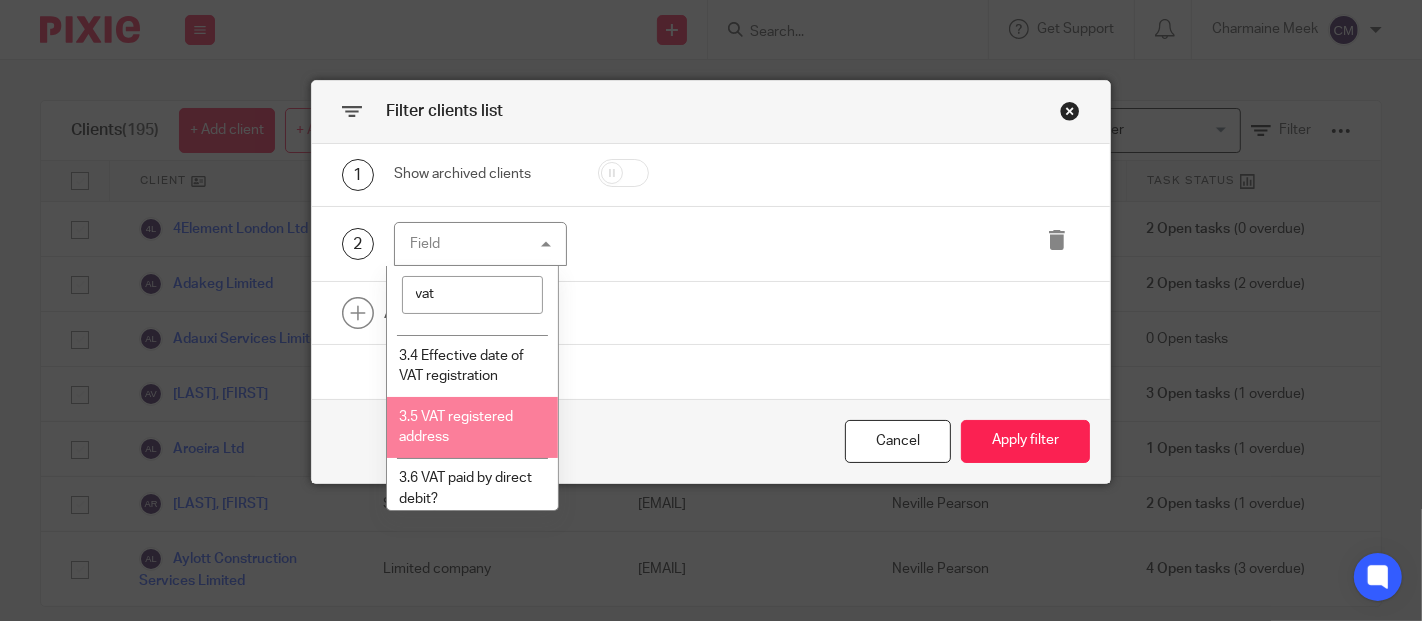 scroll, scrollTop: 222, scrollLeft: 0, axis: vertical 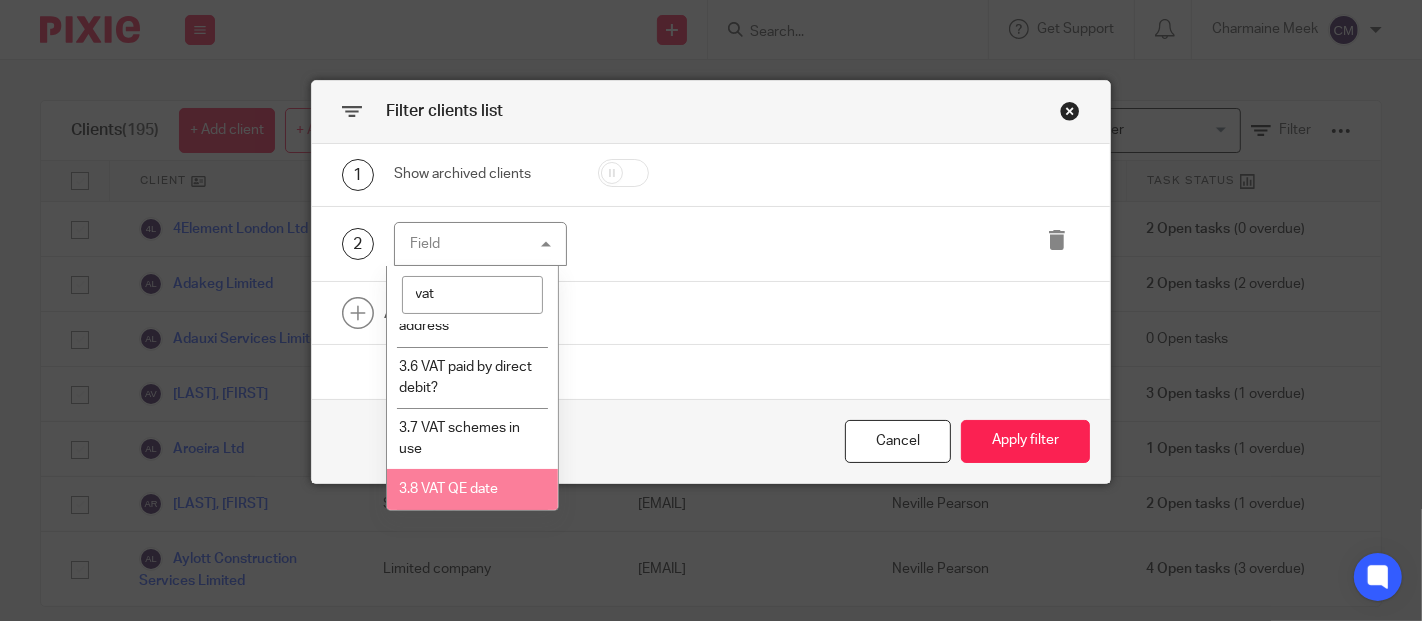type on "vat" 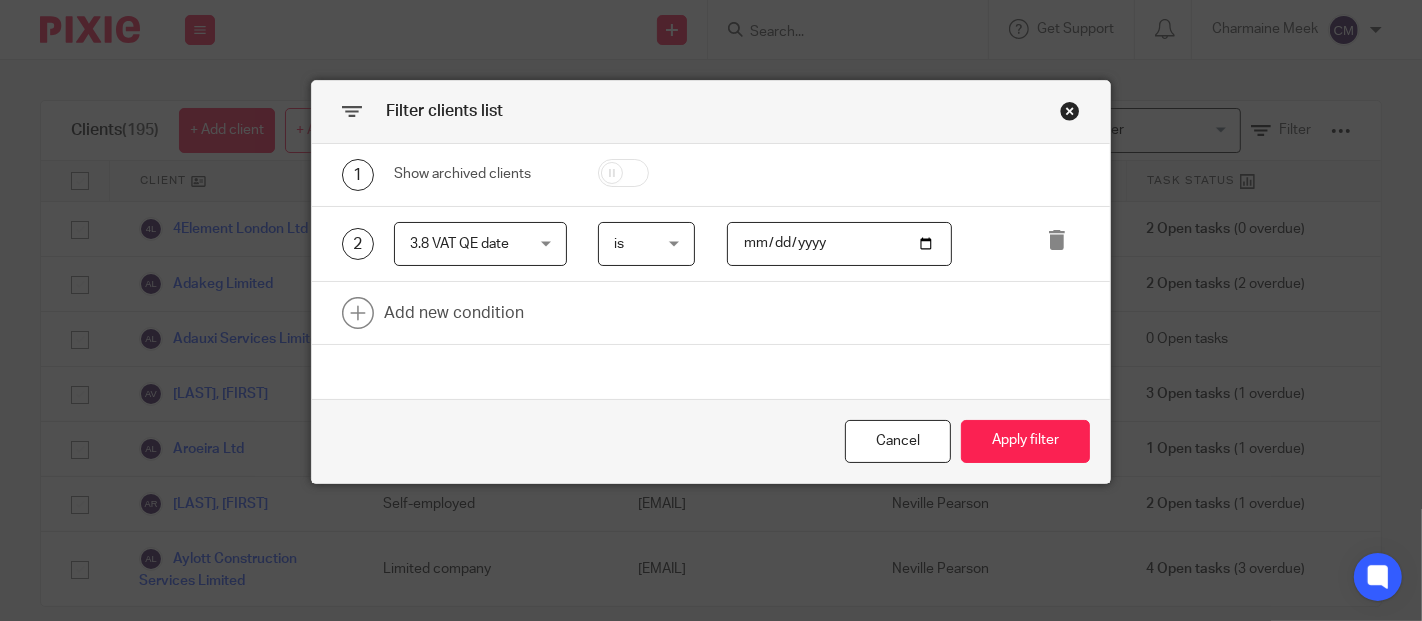 click at bounding box center (839, 244) 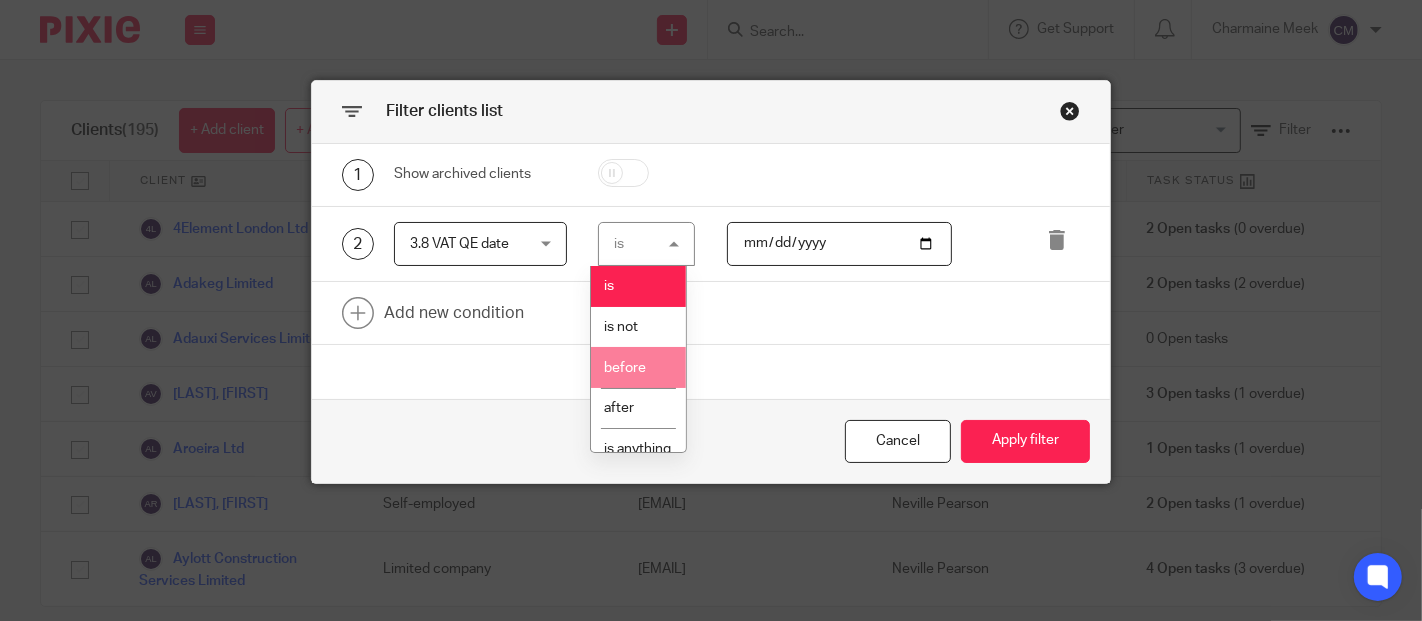 click on "before" at bounding box center [625, 368] 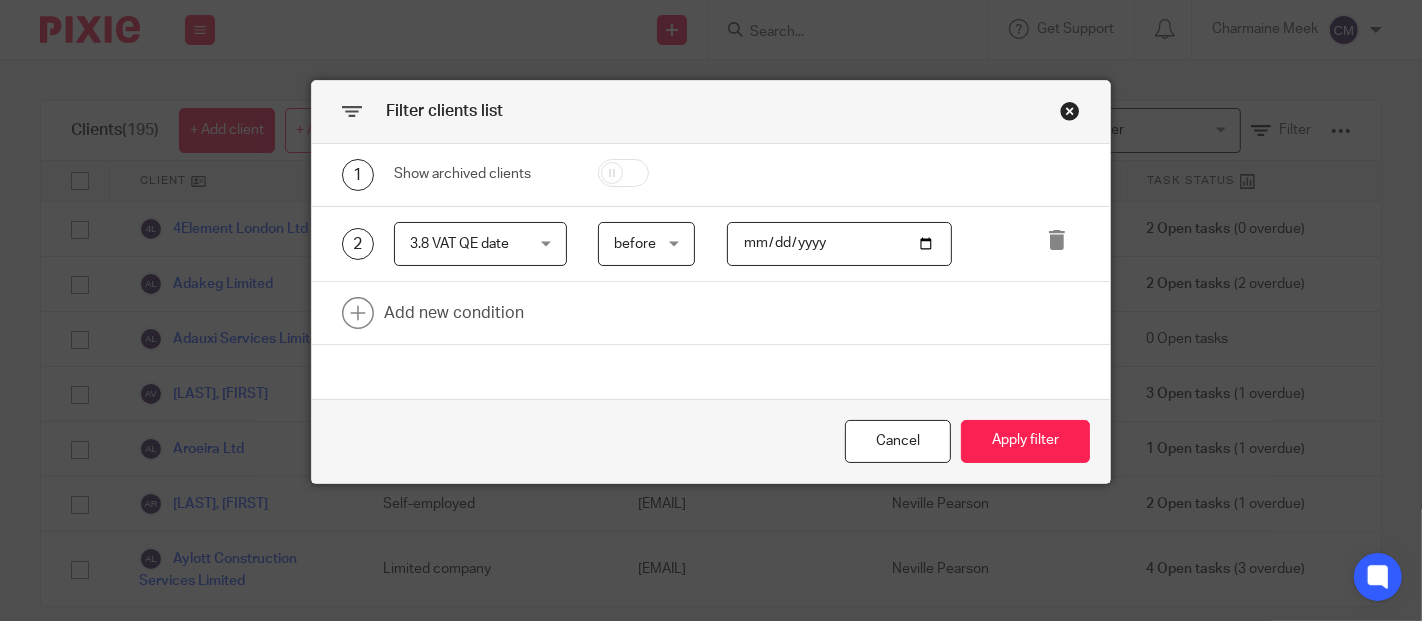 click at bounding box center [839, 244] 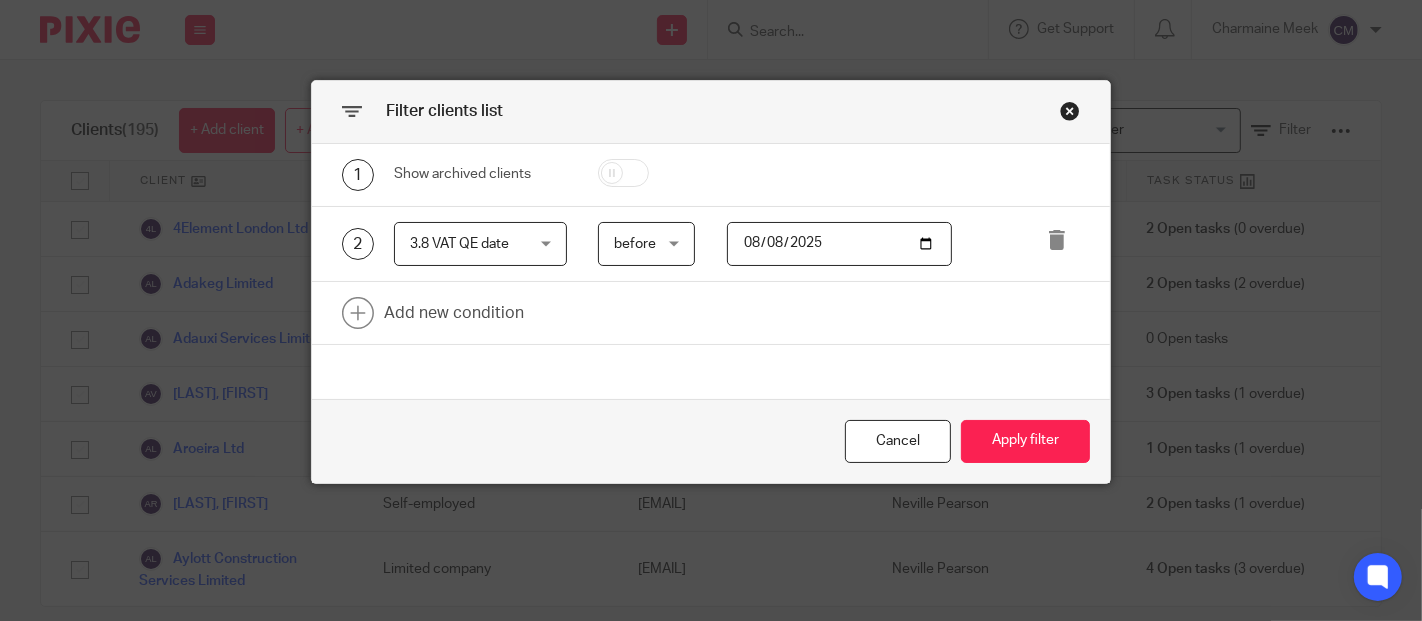 type on "2025-08-08" 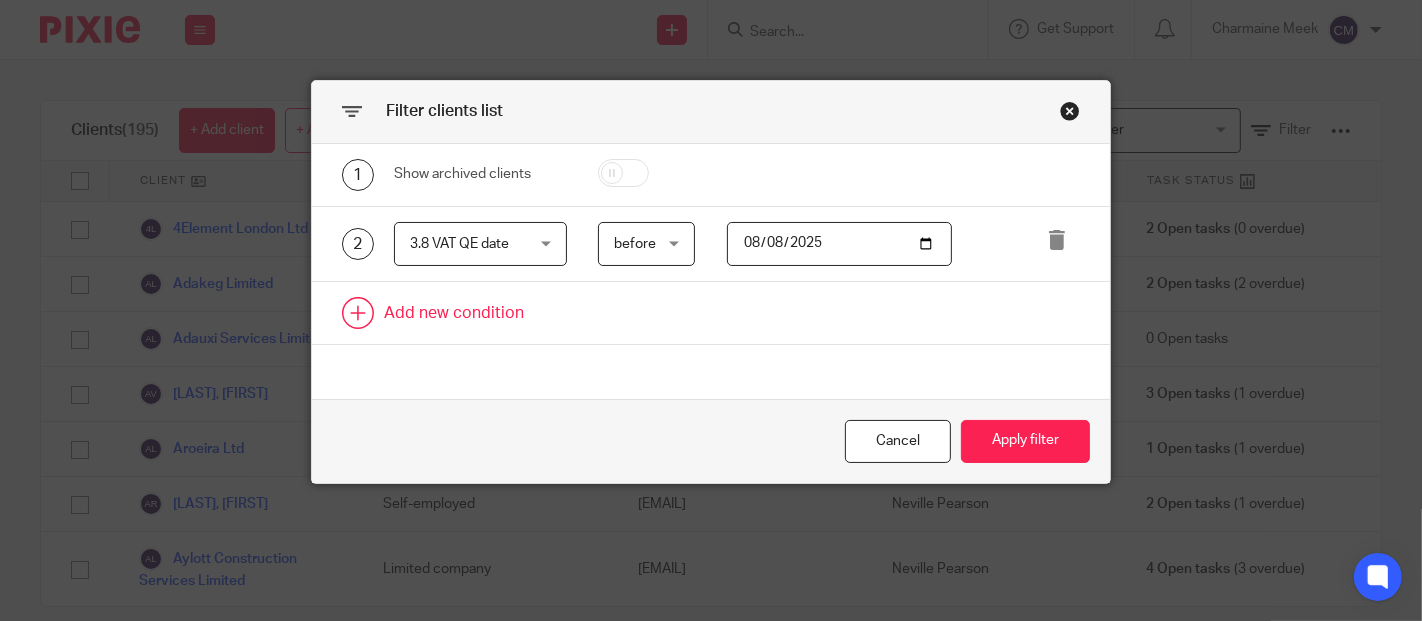 click at bounding box center (711, 313) 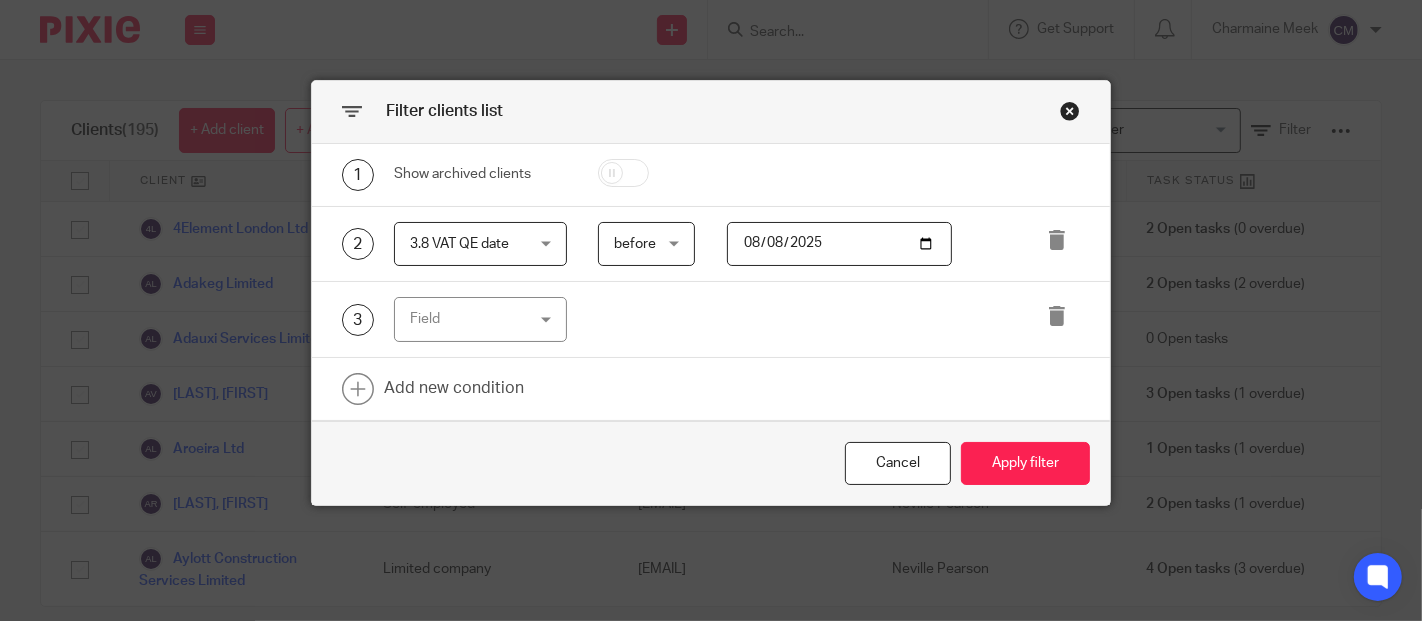 click on "Field" at bounding box center (472, 319) 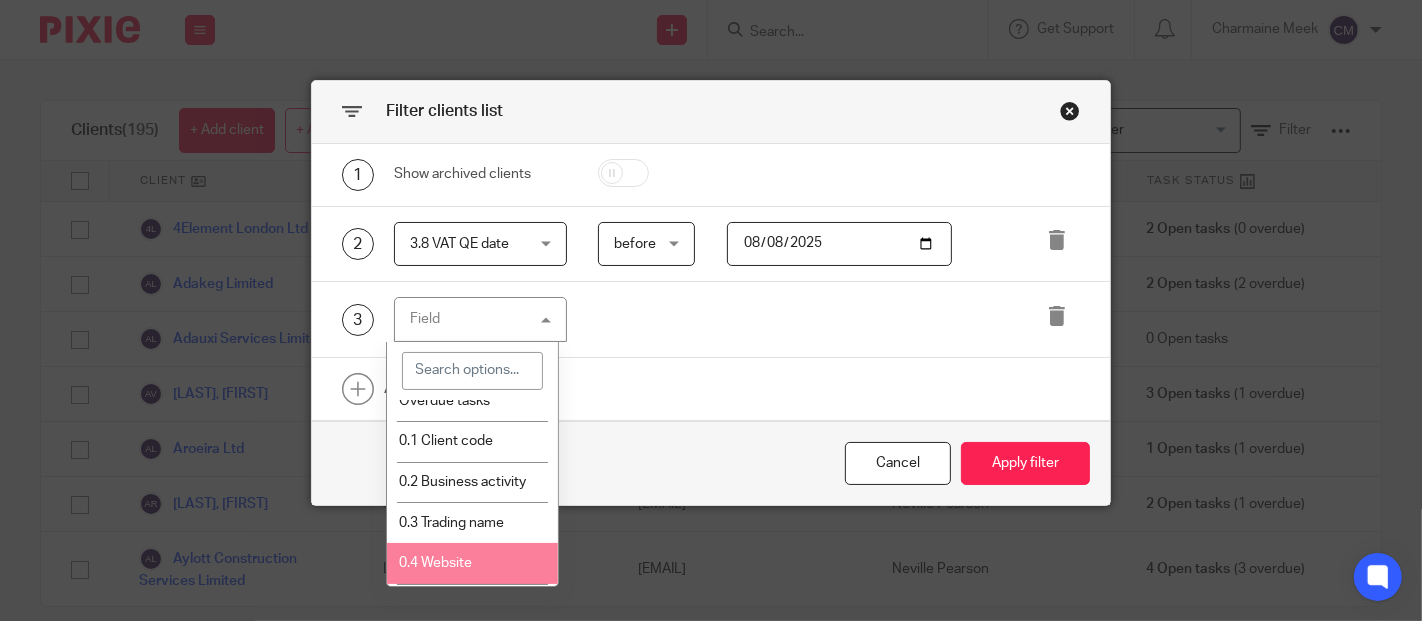 scroll, scrollTop: 0, scrollLeft: 0, axis: both 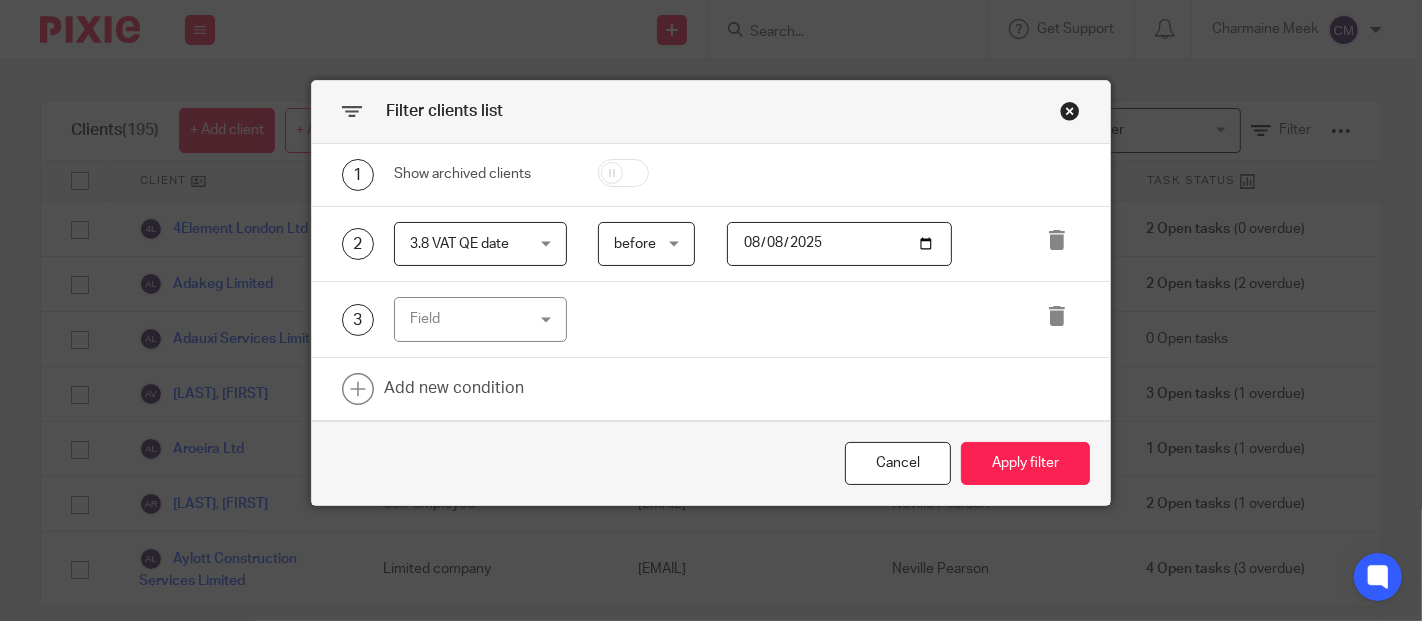 click on "Filter clients list" at bounding box center (711, 112) 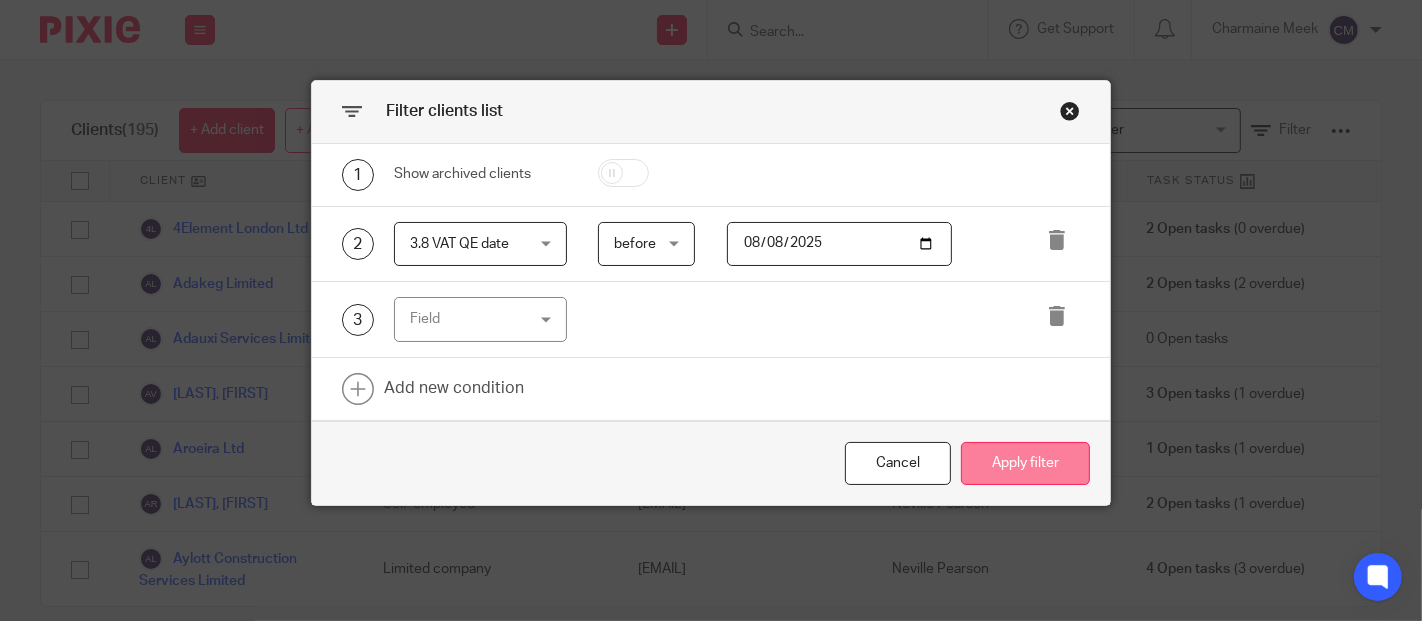 click on "Apply filter" at bounding box center [1025, 463] 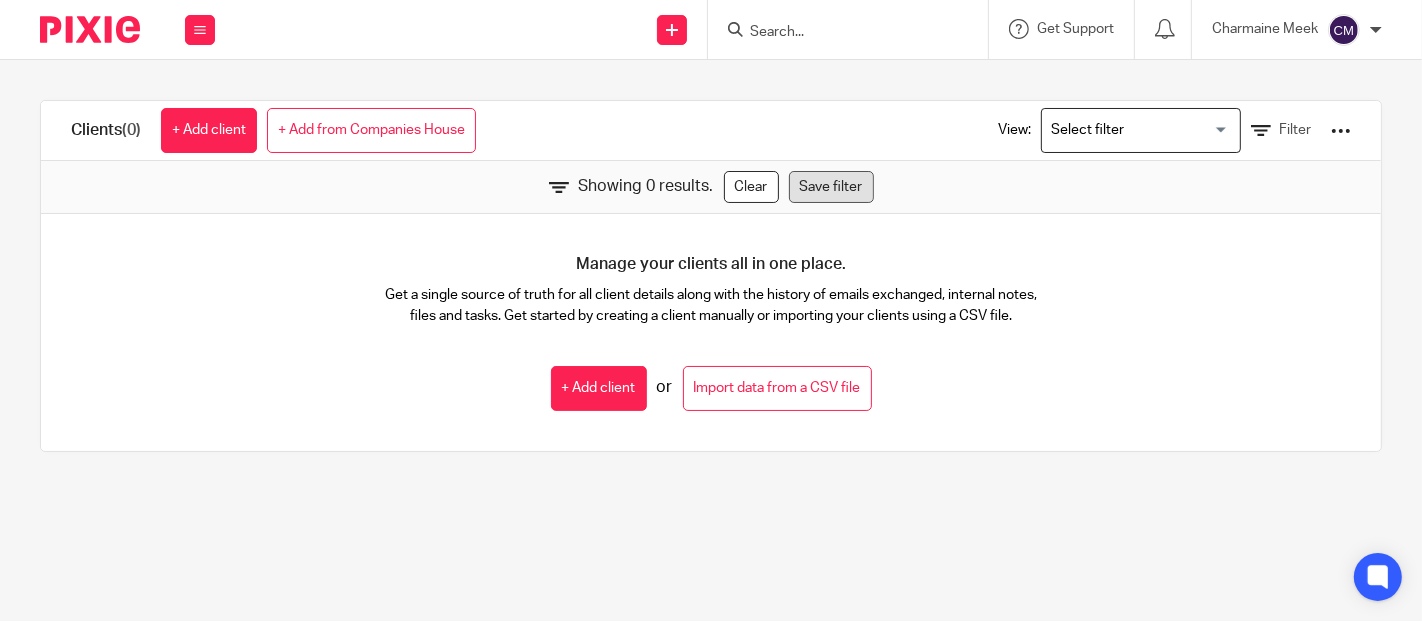 click on "Save filter" at bounding box center (831, 187) 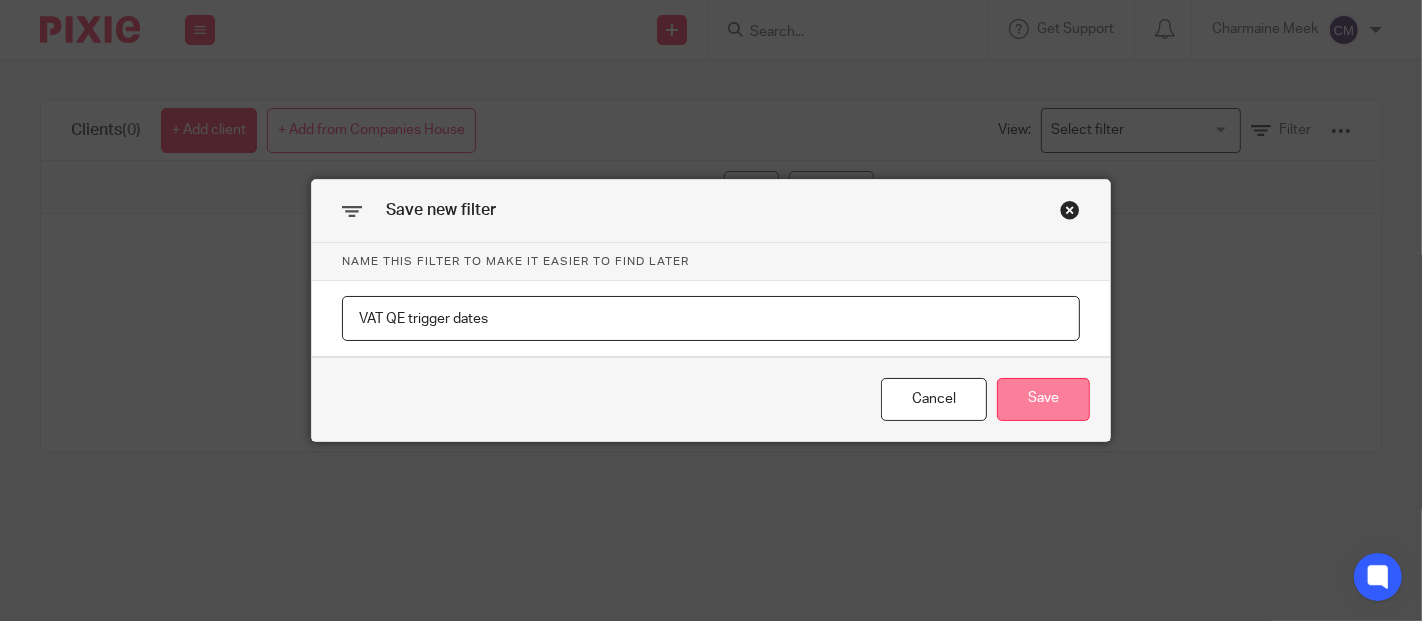 type on "VAT QE trigger dates" 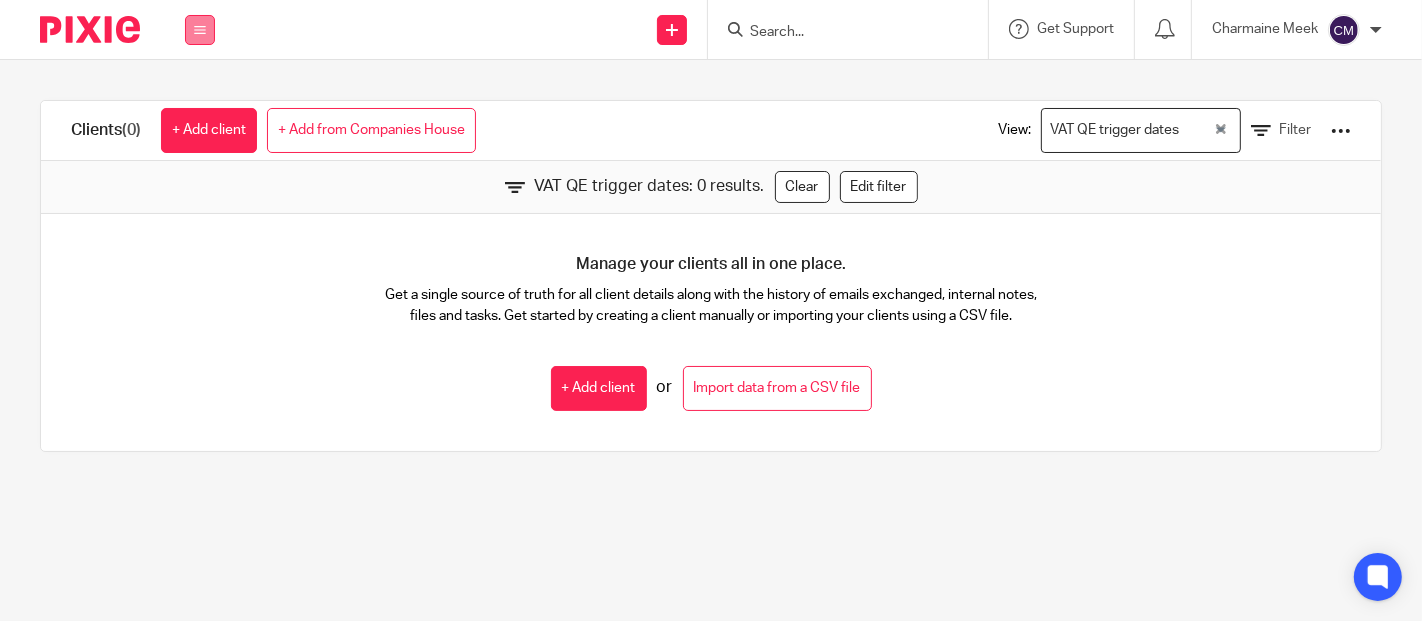 click at bounding box center [200, 30] 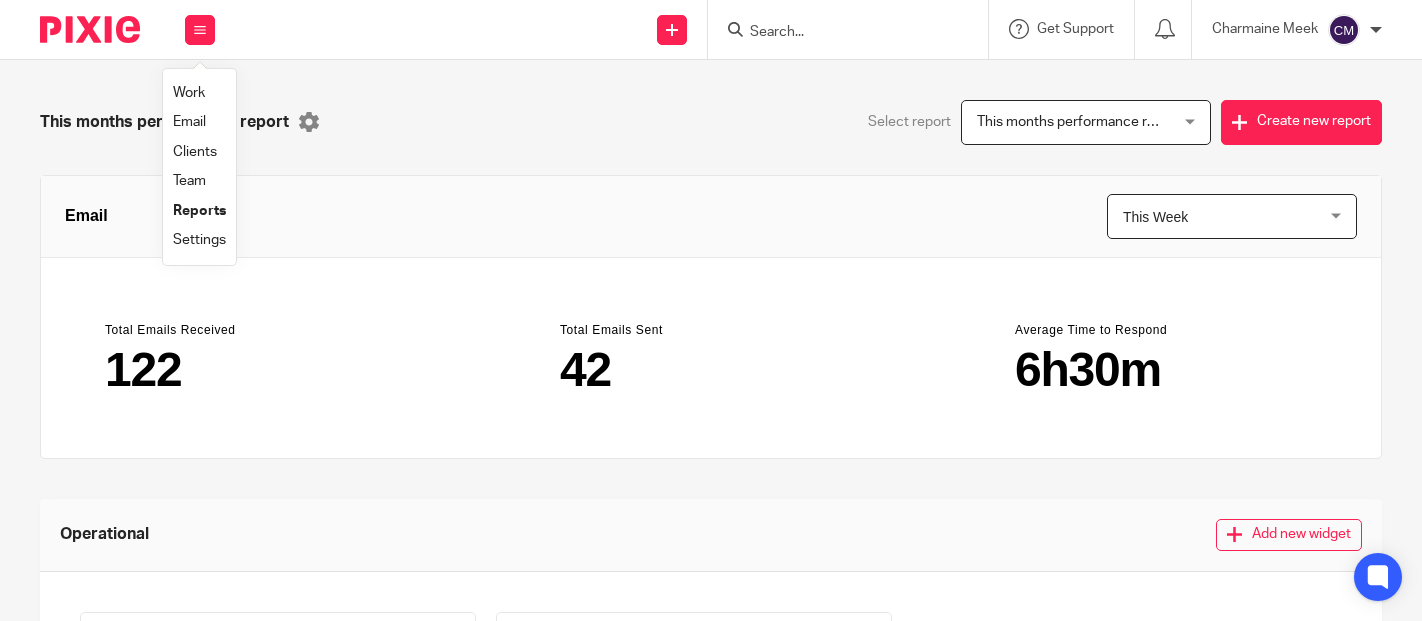 scroll, scrollTop: 0, scrollLeft: 0, axis: both 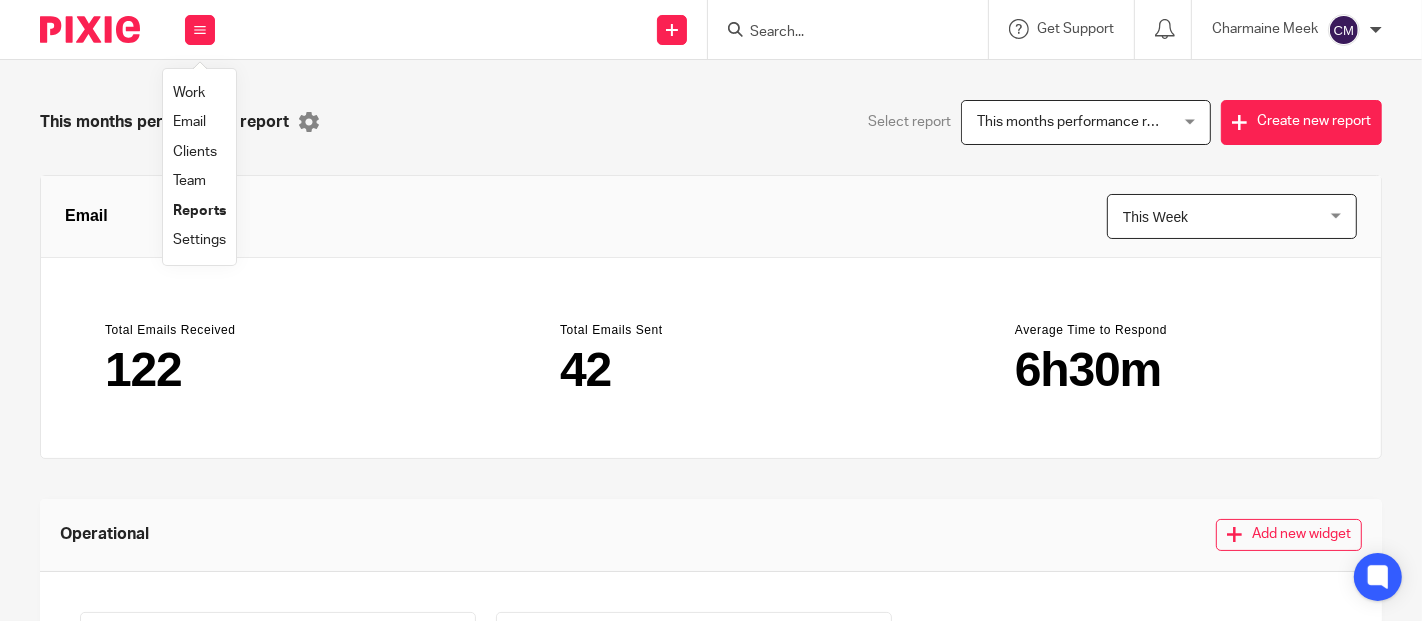 click on "Clients" at bounding box center [195, 152] 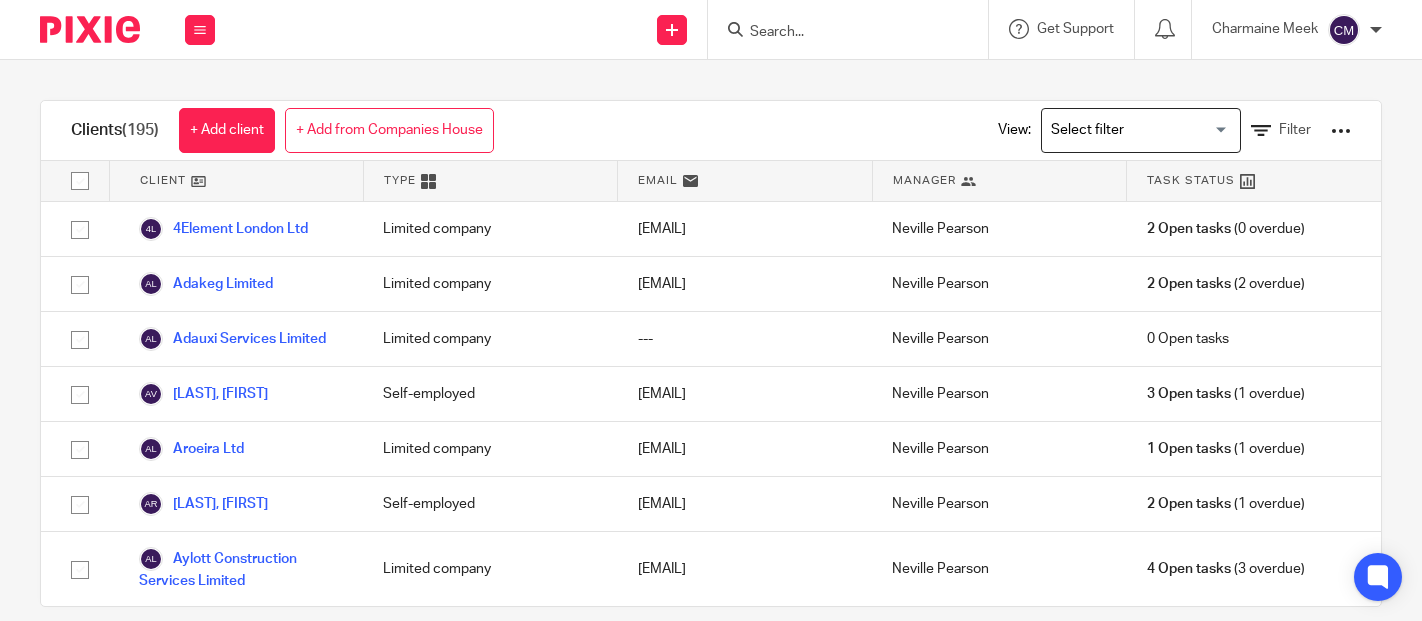 click at bounding box center (1136, 130) 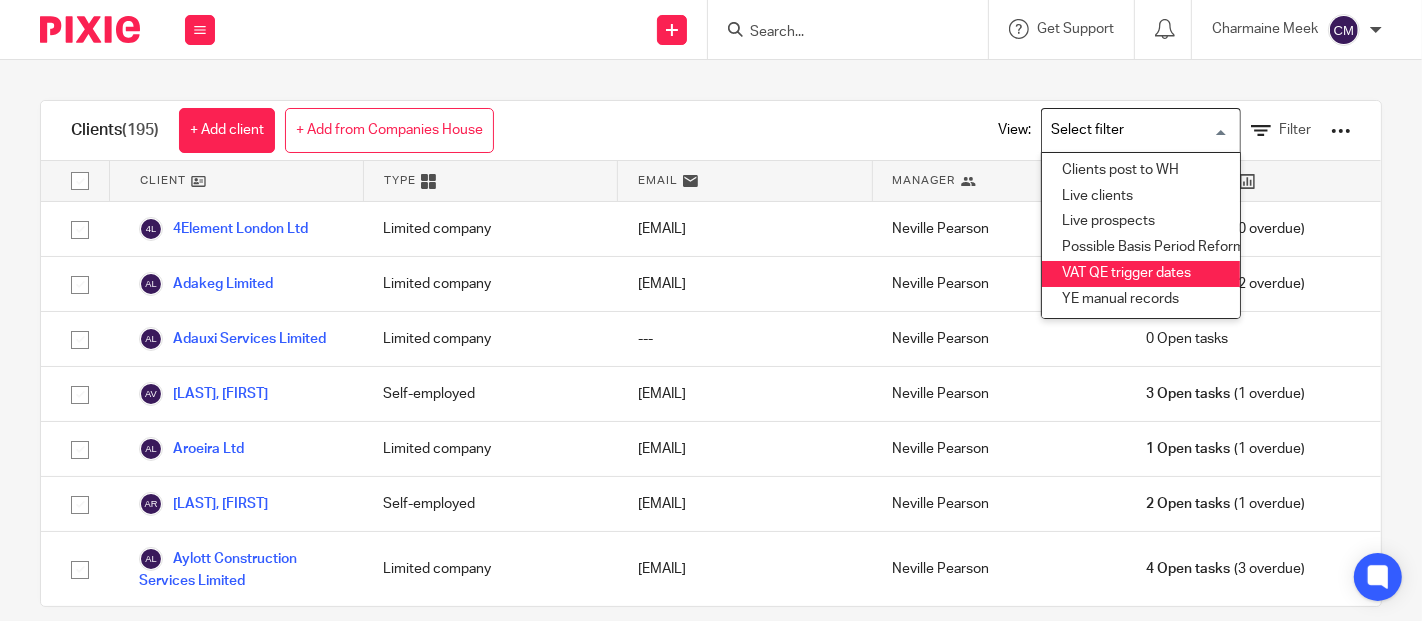 click on "VAT QE trigger dates" at bounding box center [1141, 274] 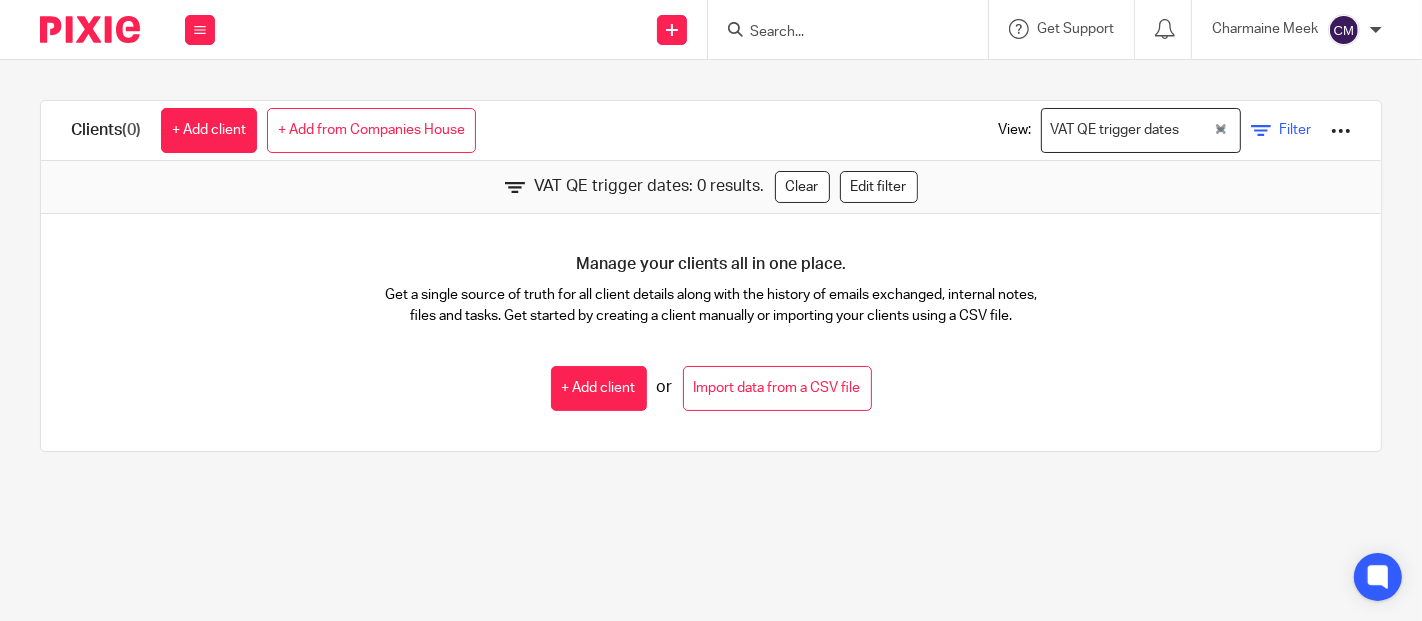 click at bounding box center (1261, 131) 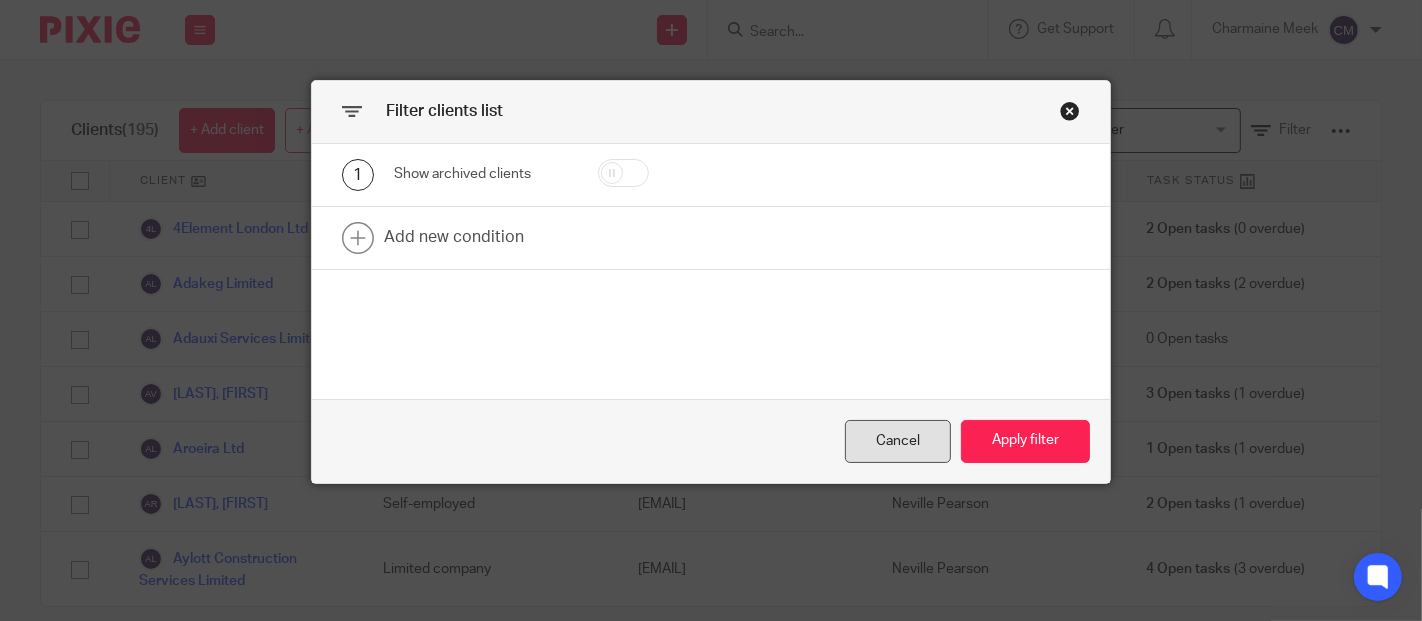 click on "Cancel" at bounding box center [898, 441] 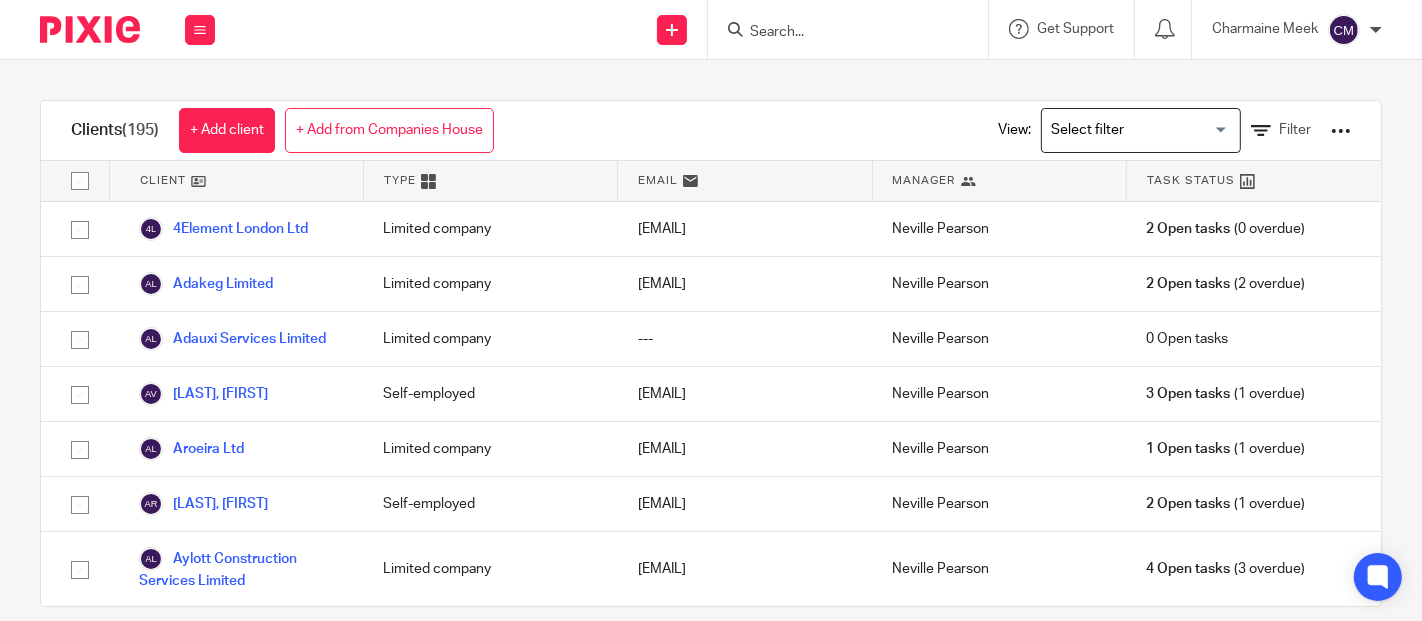 click on "View:
Loading...          Filter" at bounding box center (1159, 130) 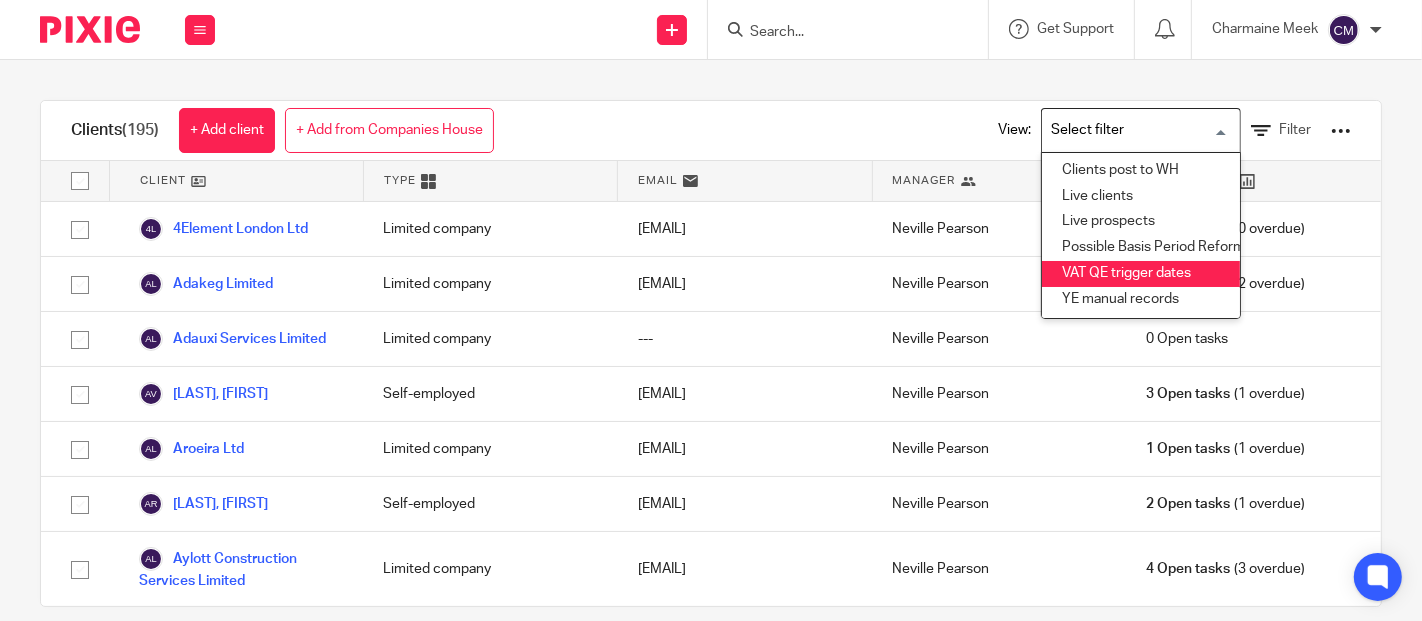 click on "VAT QE trigger dates" at bounding box center [1141, 274] 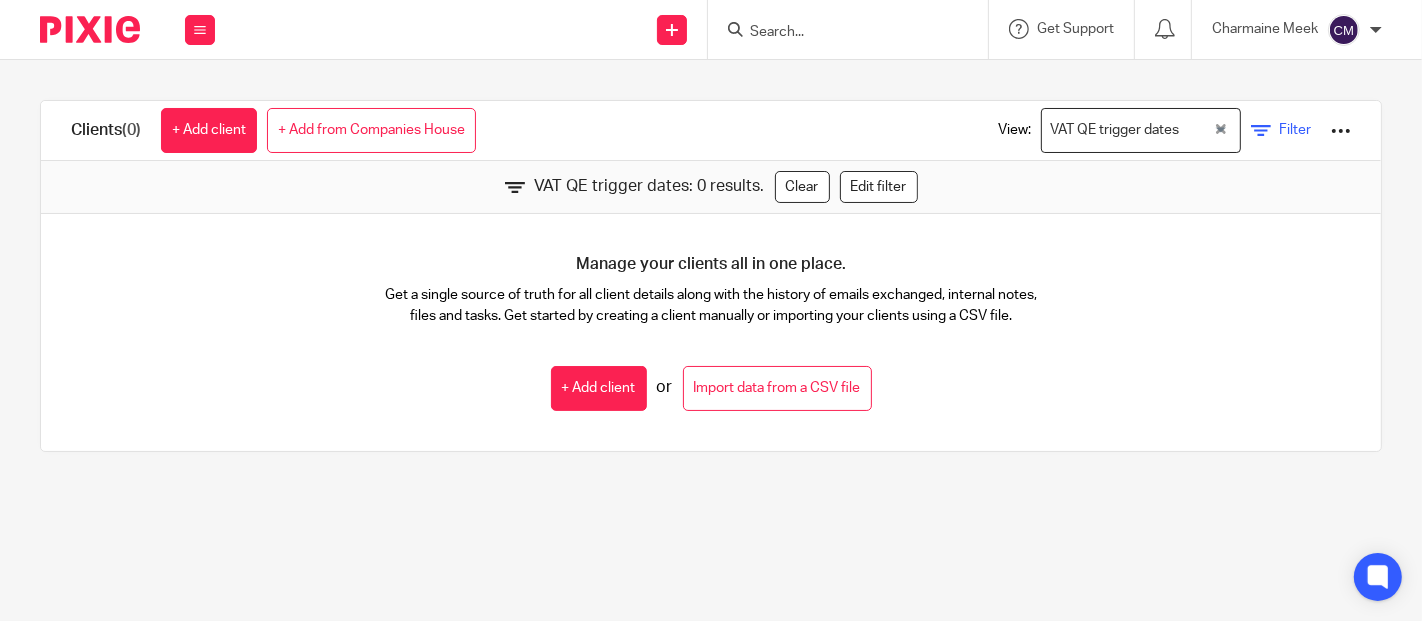 click on "Filter" at bounding box center [1295, 130] 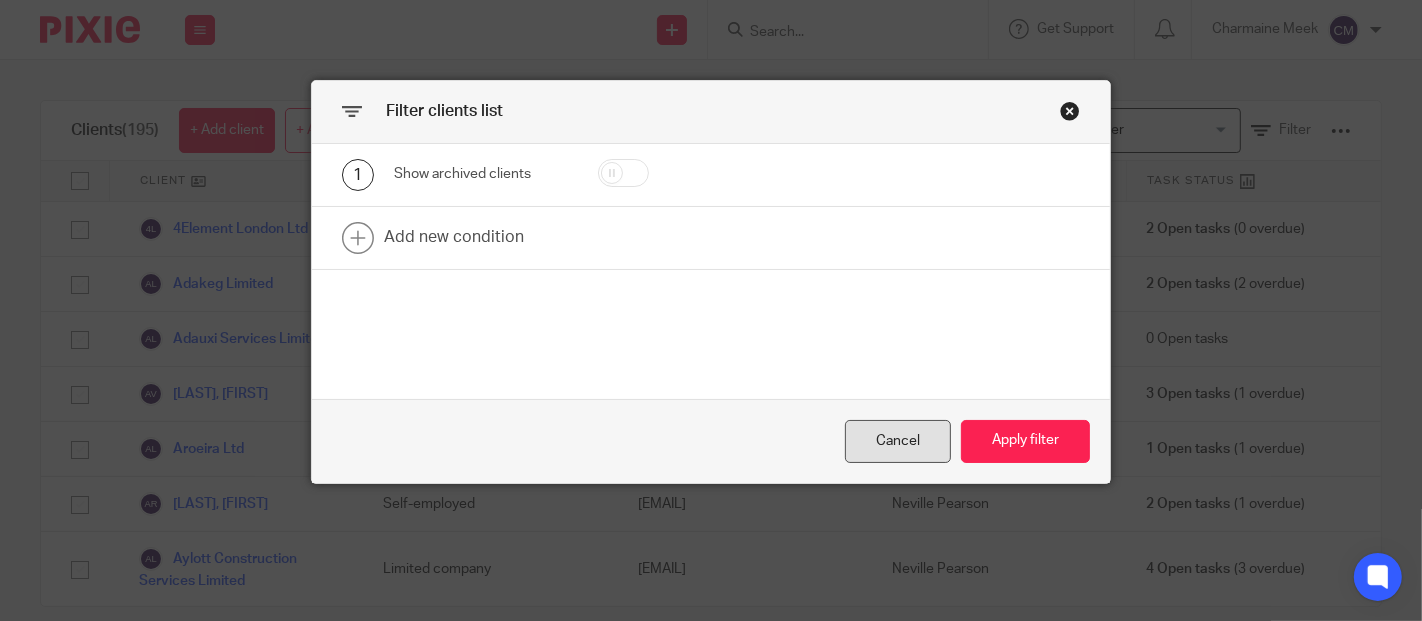 click on "Cancel" at bounding box center [898, 441] 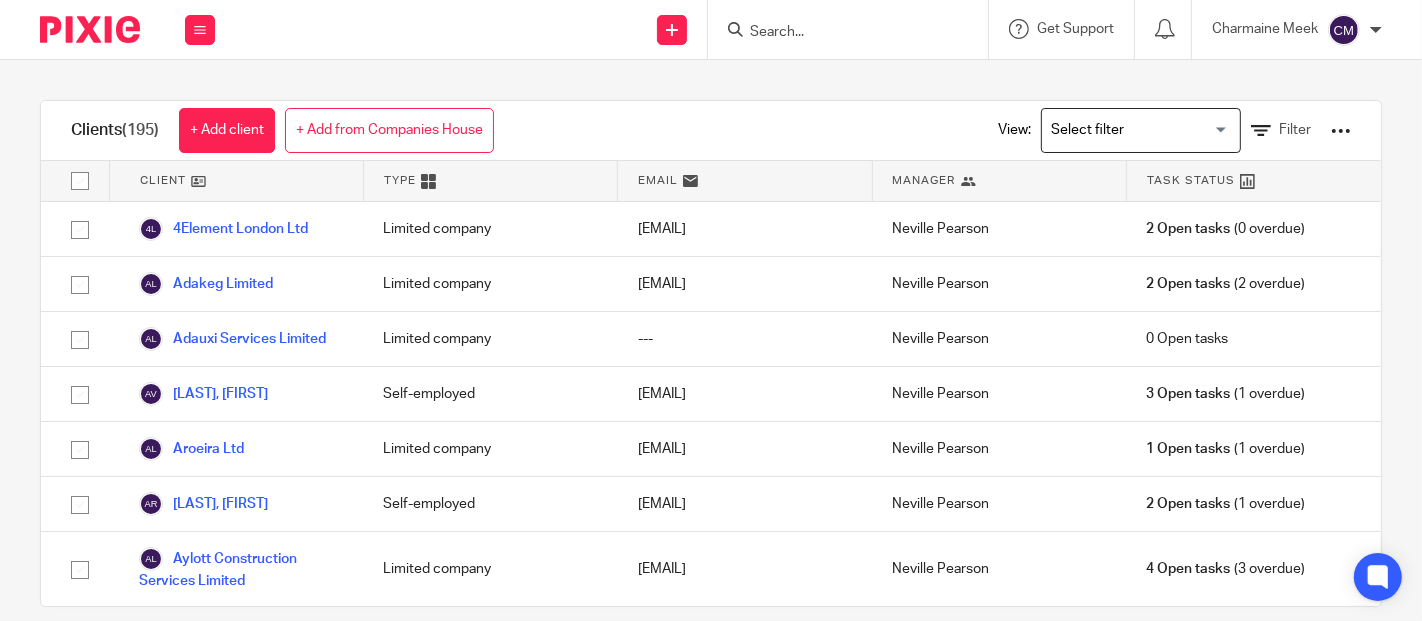click at bounding box center [1136, 130] 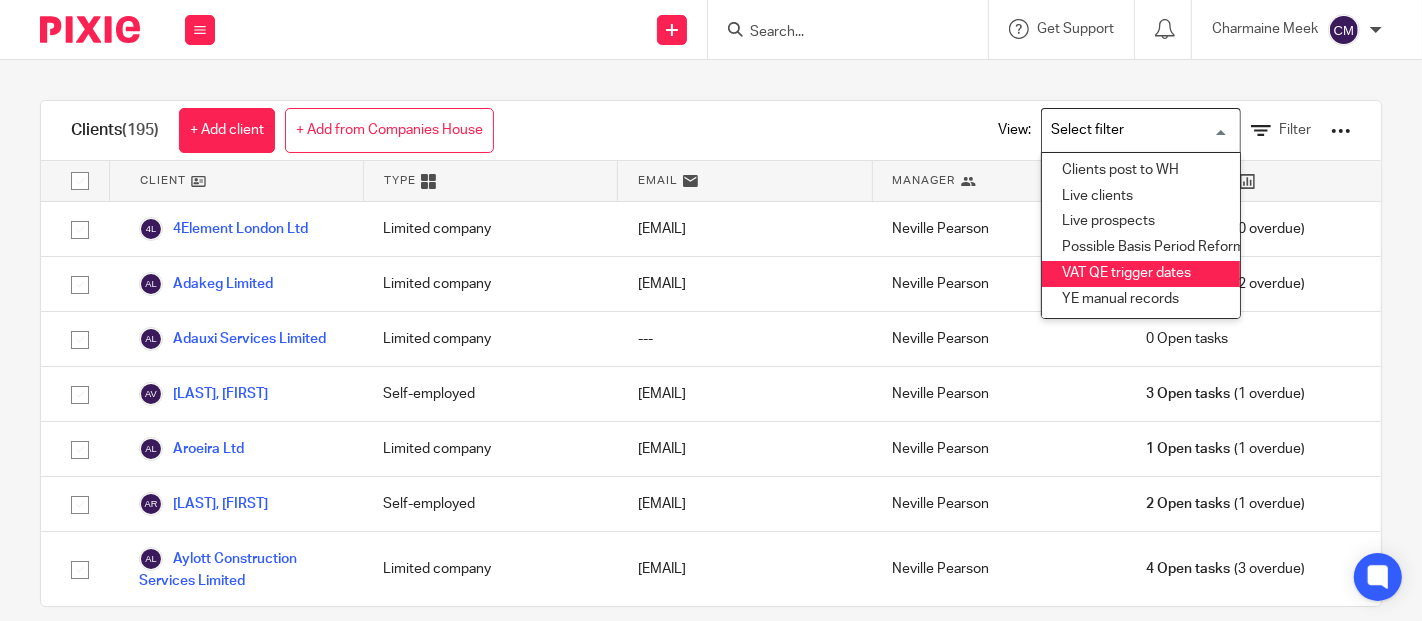click on "VAT QE trigger dates" at bounding box center [1141, 274] 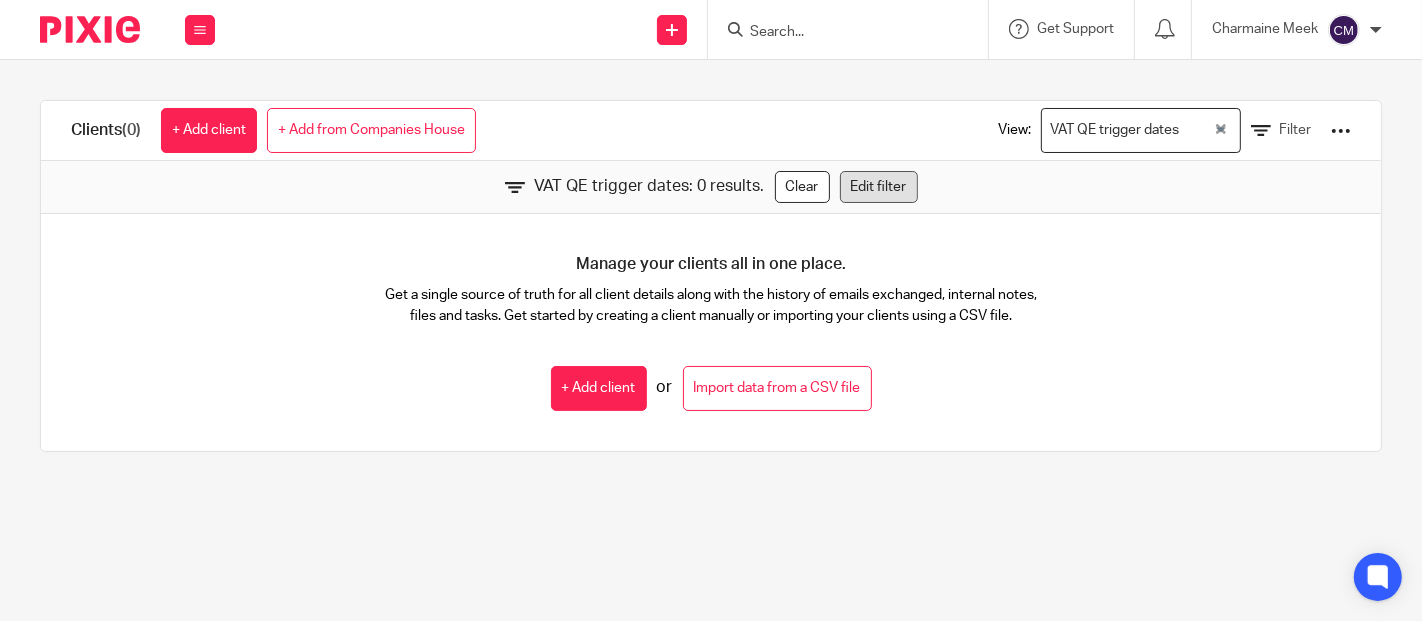 click on "Edit filter" at bounding box center (879, 187) 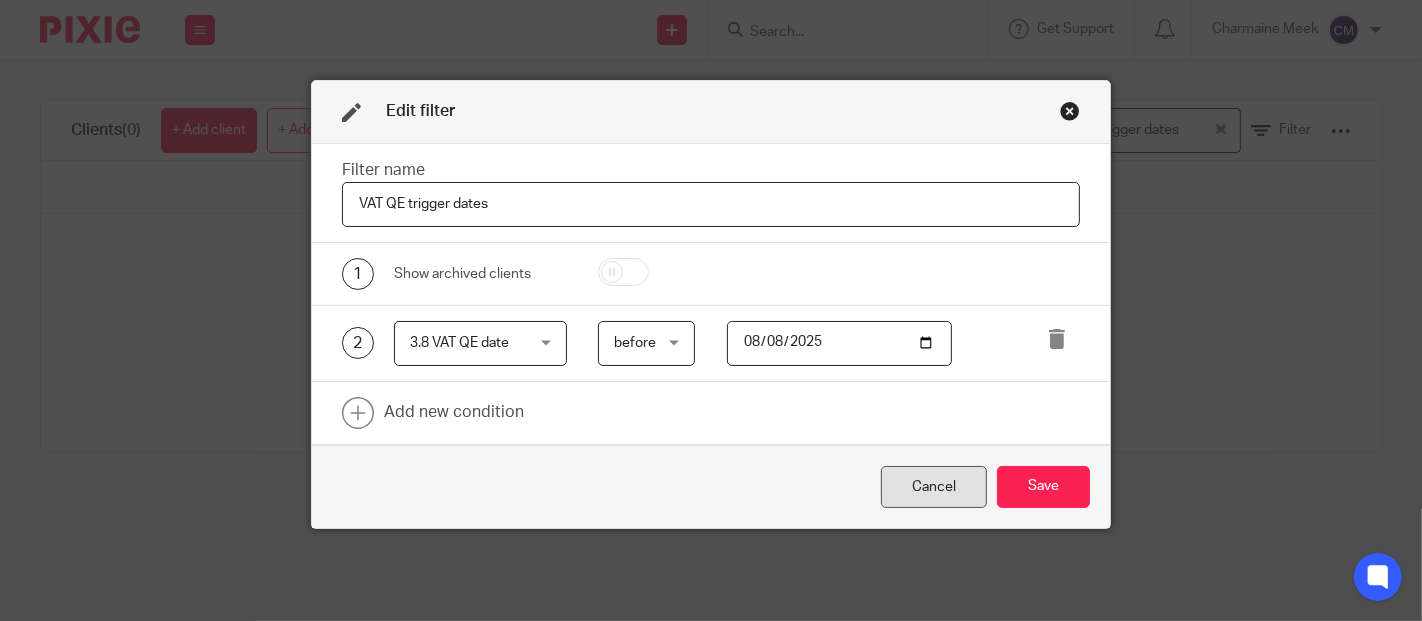 click on "Cancel" at bounding box center (934, 487) 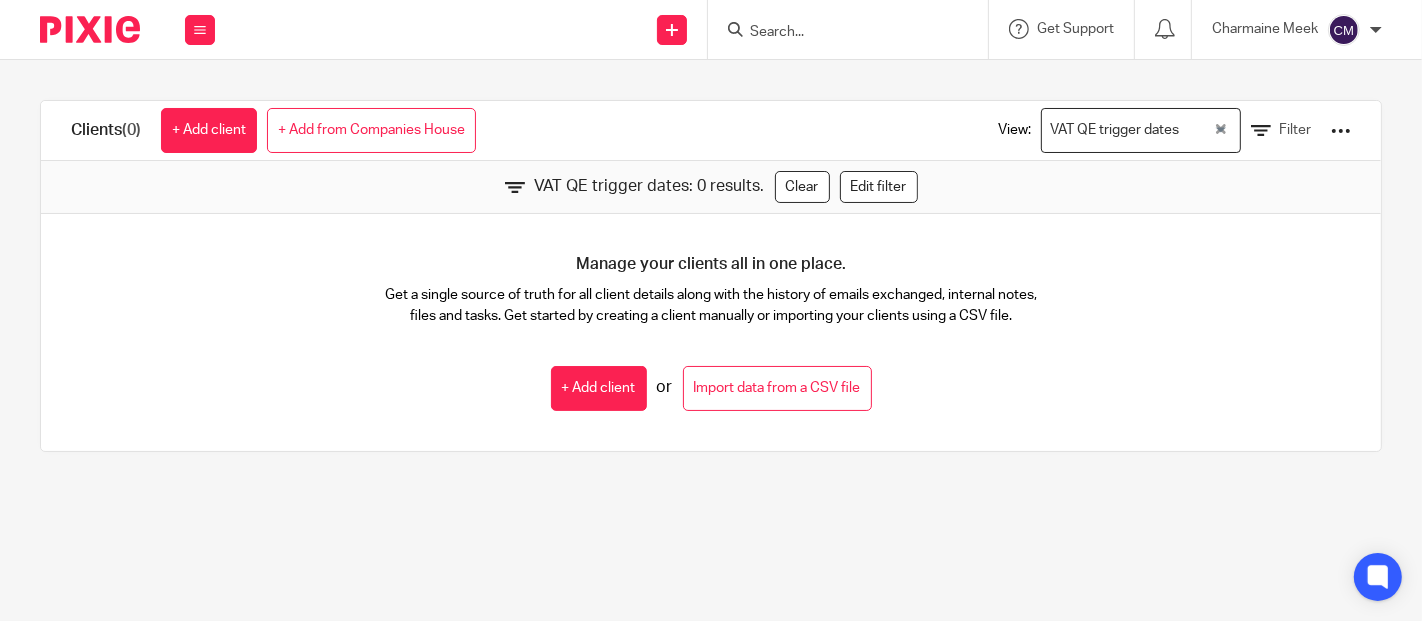 click at bounding box center [838, 33] 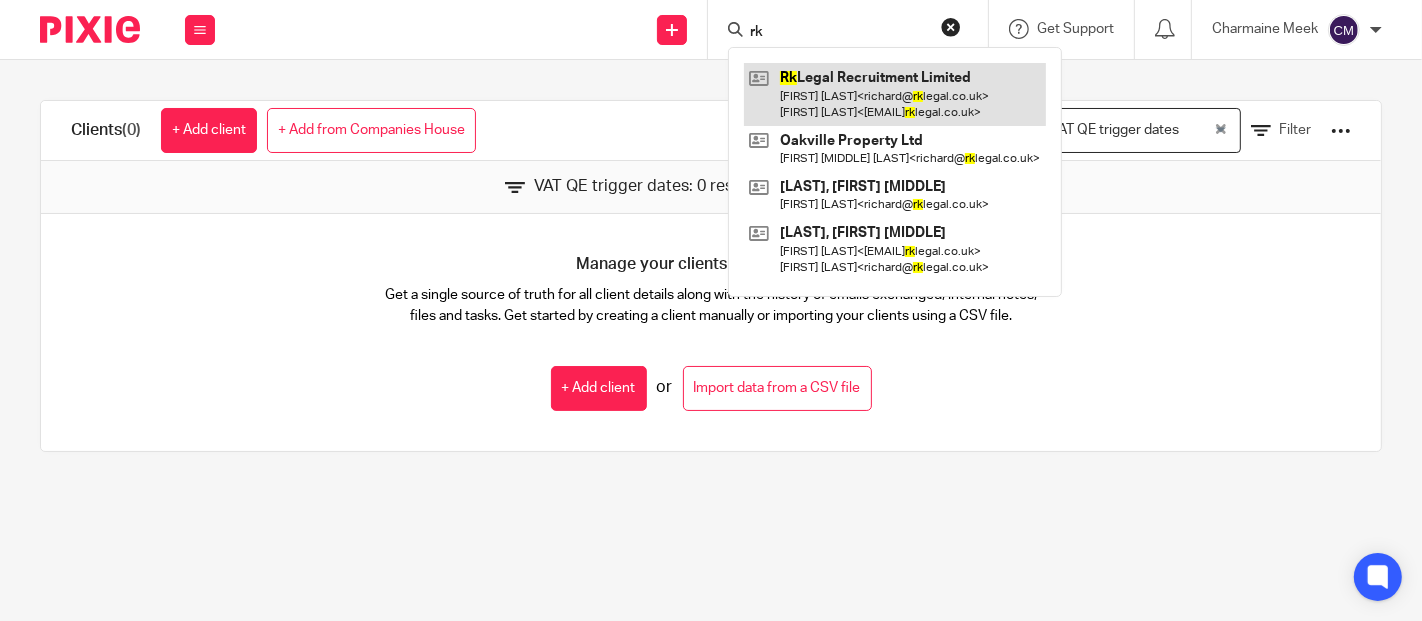 type on "rk" 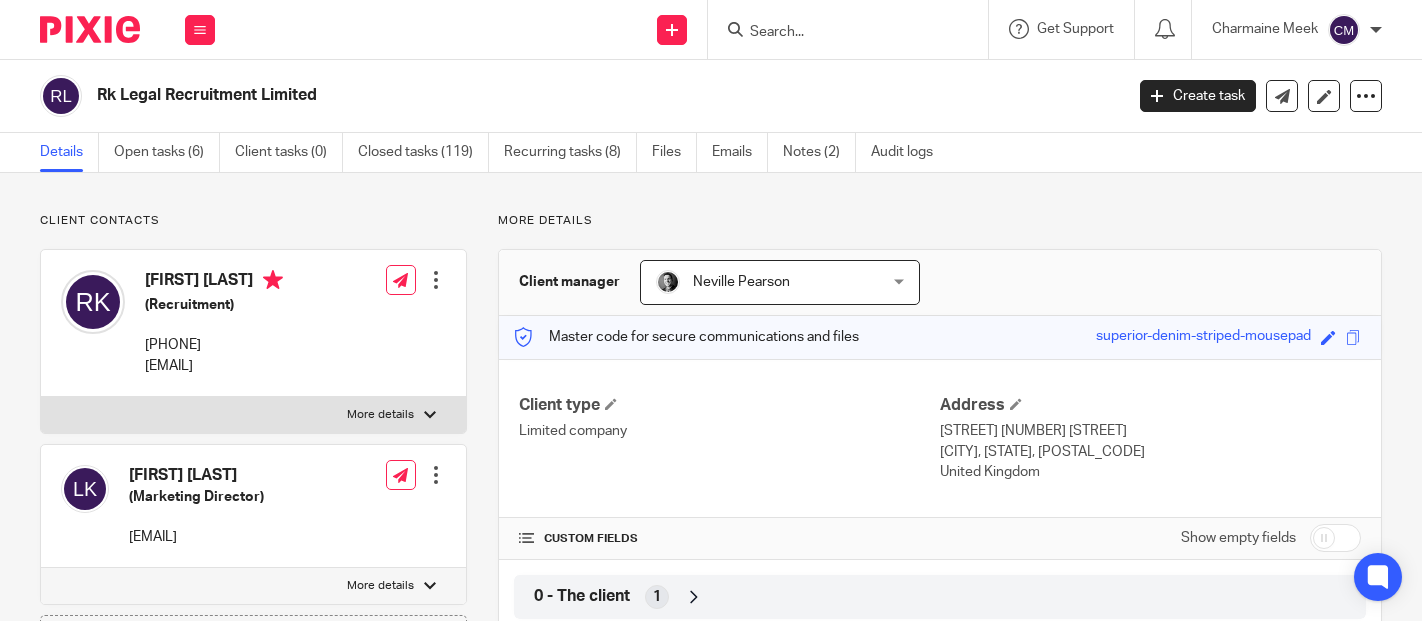 scroll, scrollTop: 0, scrollLeft: 0, axis: both 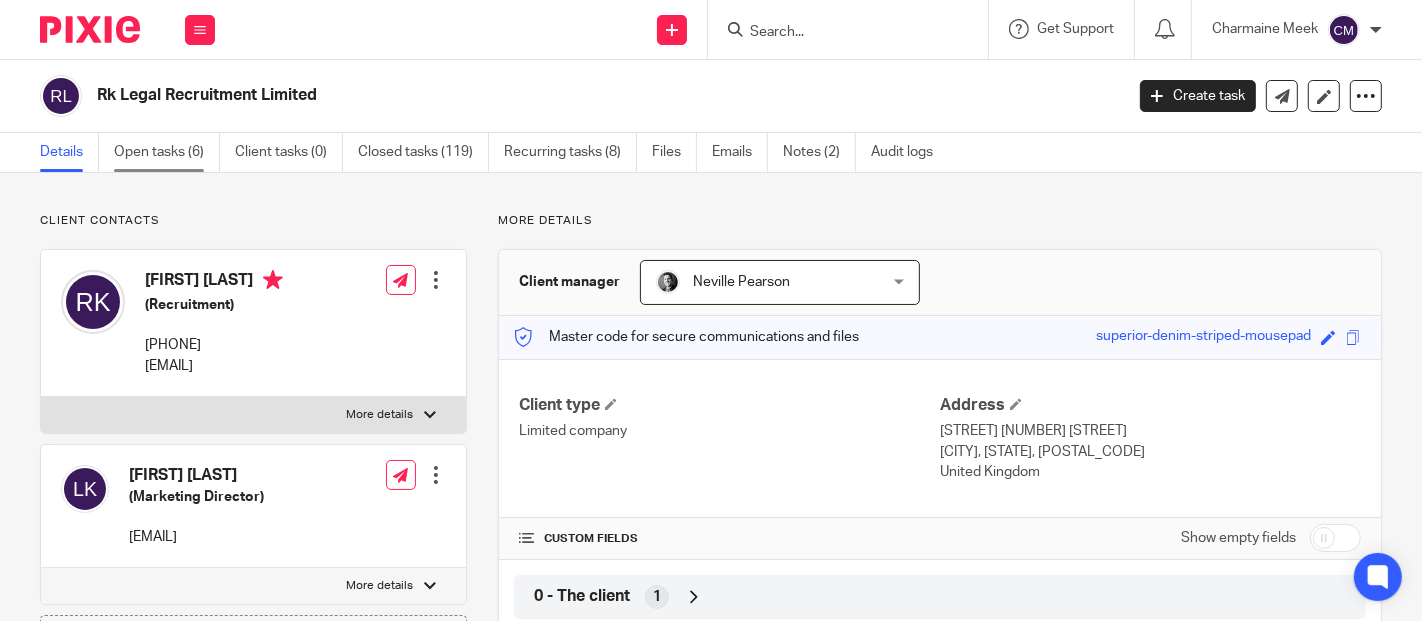 click on "Open tasks (6)" at bounding box center (167, 152) 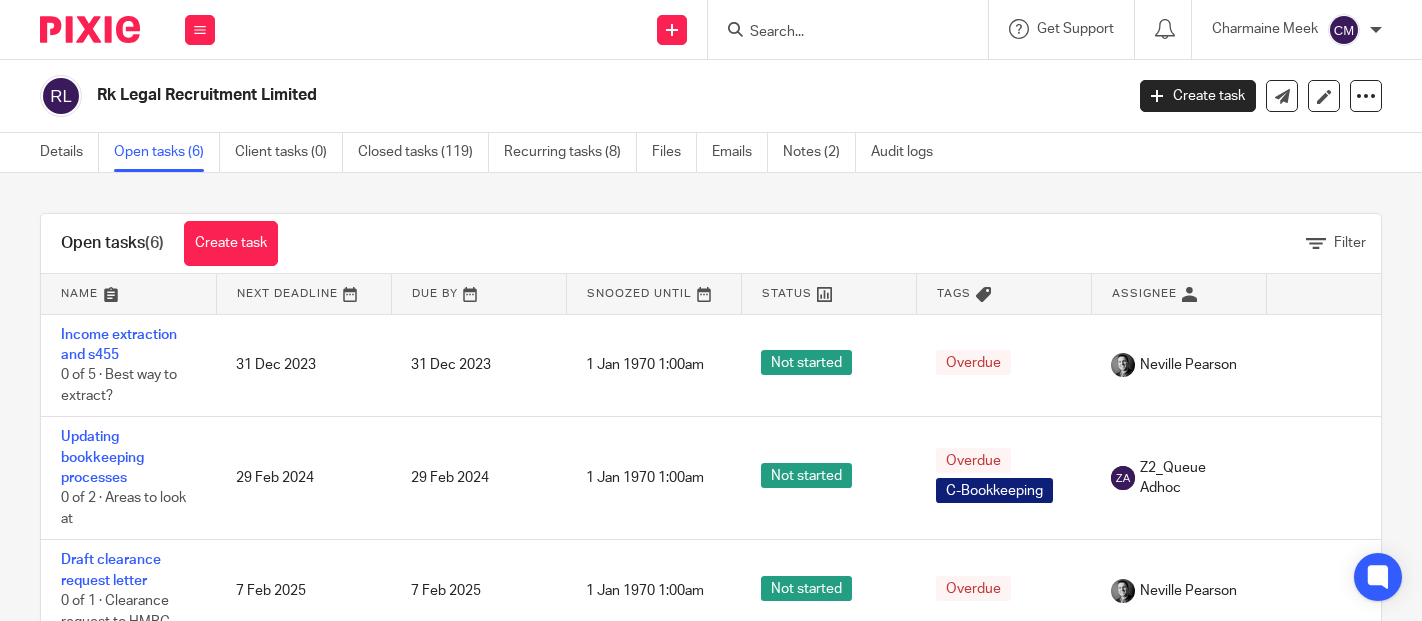 scroll, scrollTop: 0, scrollLeft: 0, axis: both 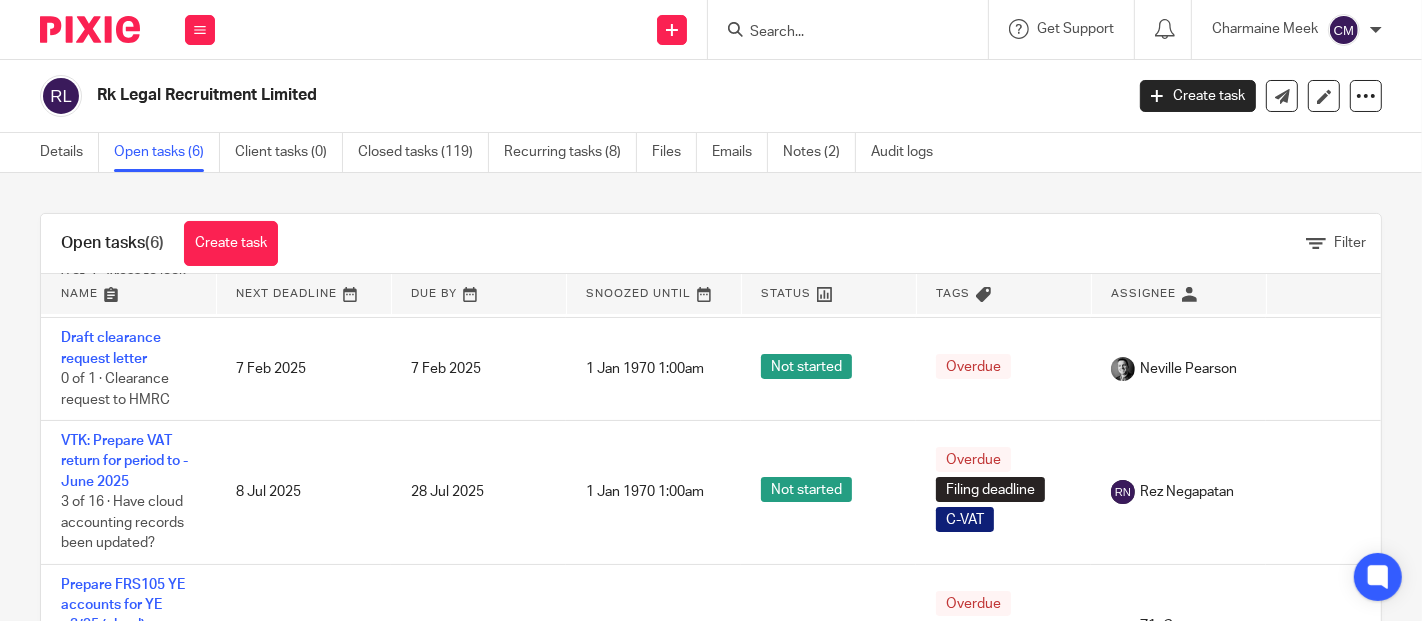 click at bounding box center (838, 33) 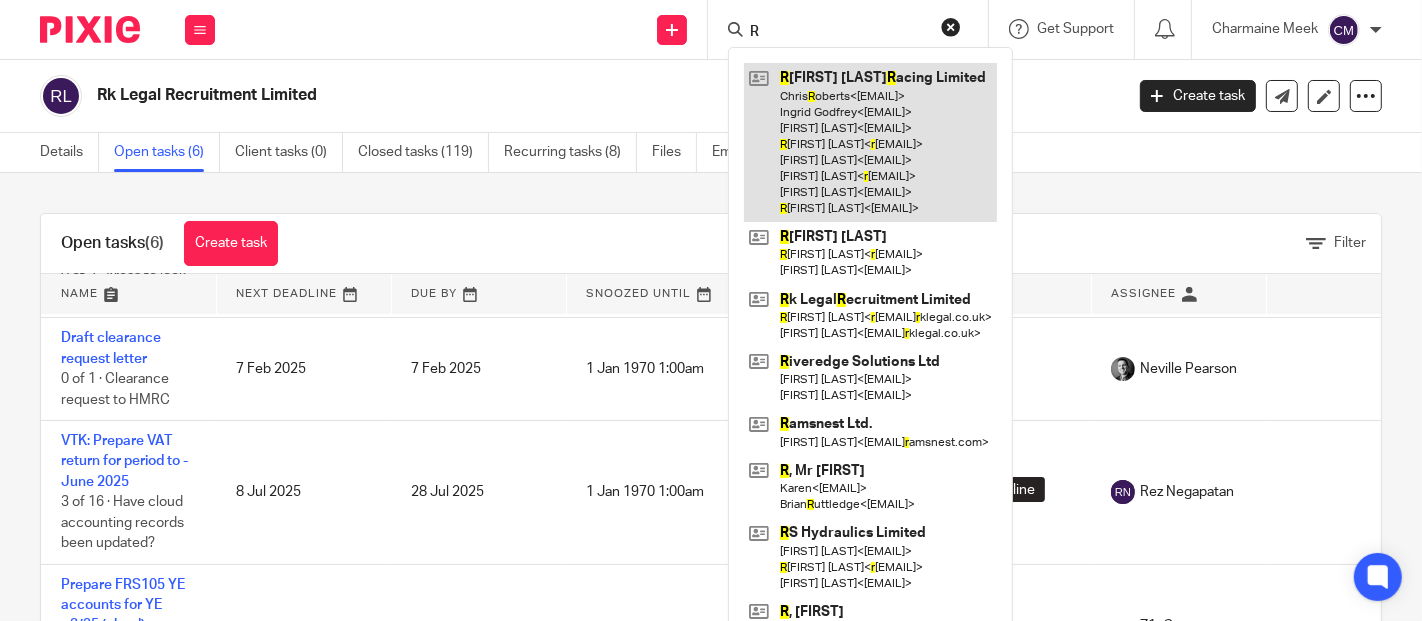 type on "R" 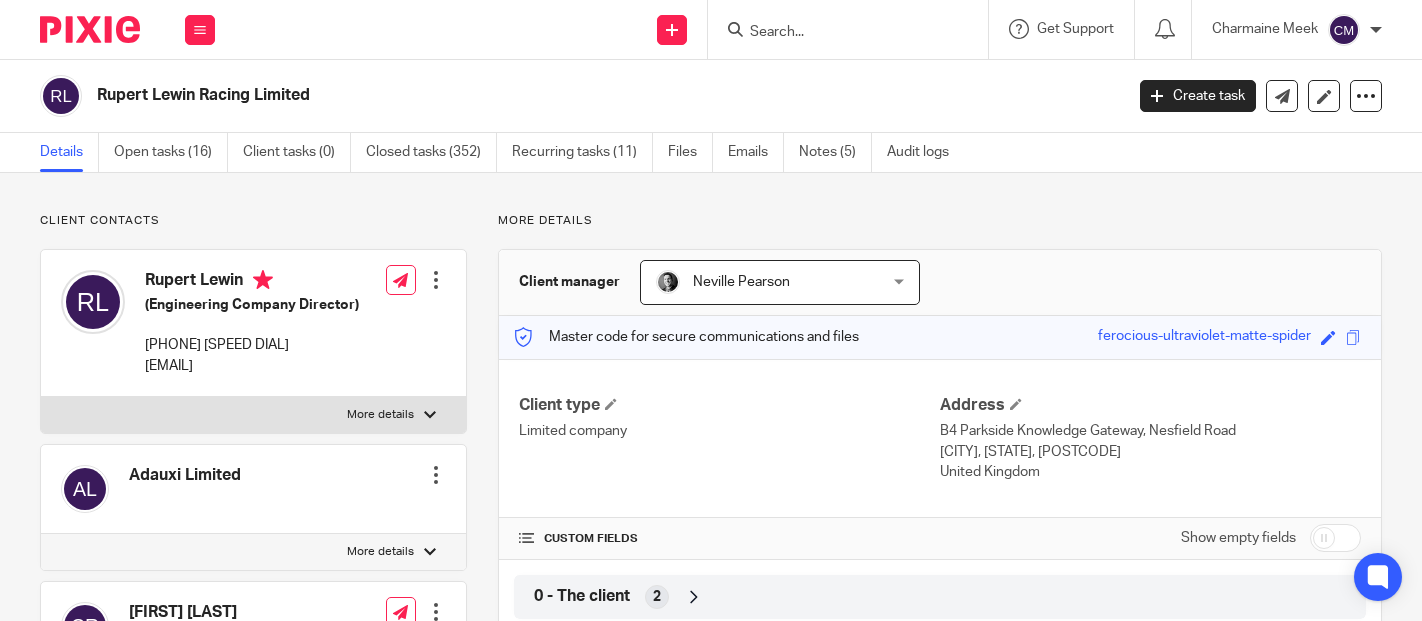 scroll, scrollTop: 0, scrollLeft: 0, axis: both 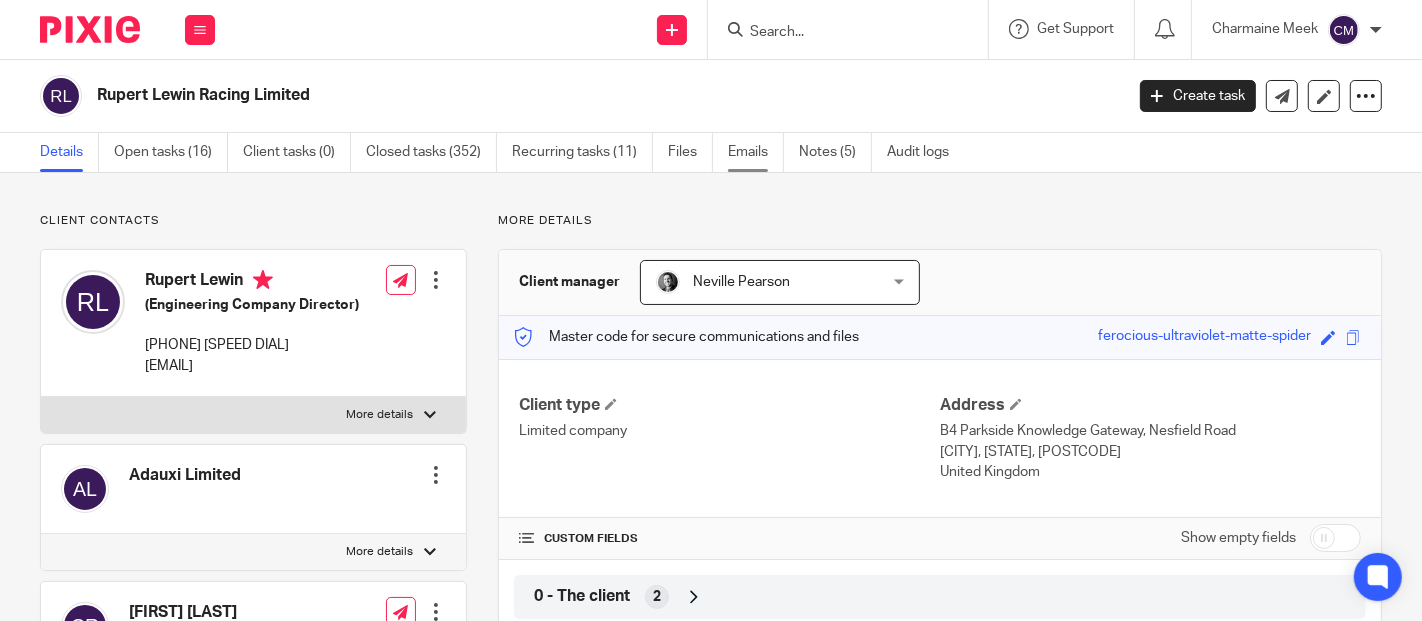 click on "Emails" at bounding box center (756, 152) 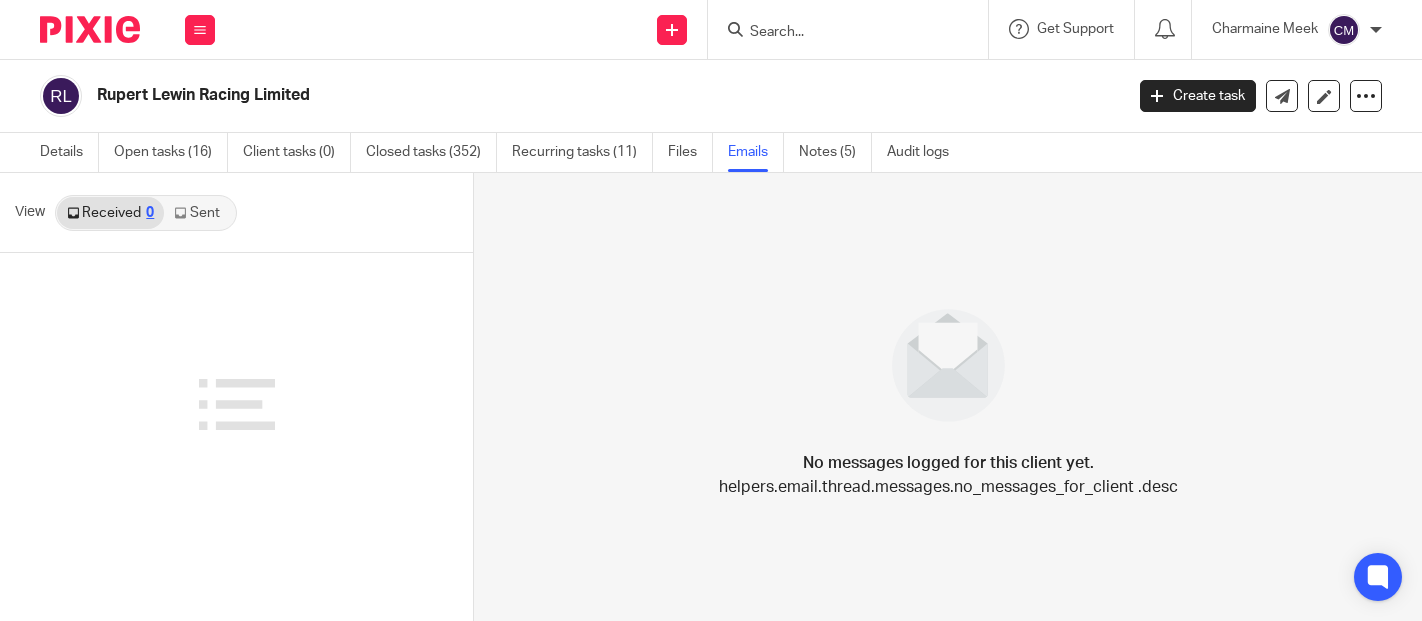 scroll, scrollTop: 0, scrollLeft: 0, axis: both 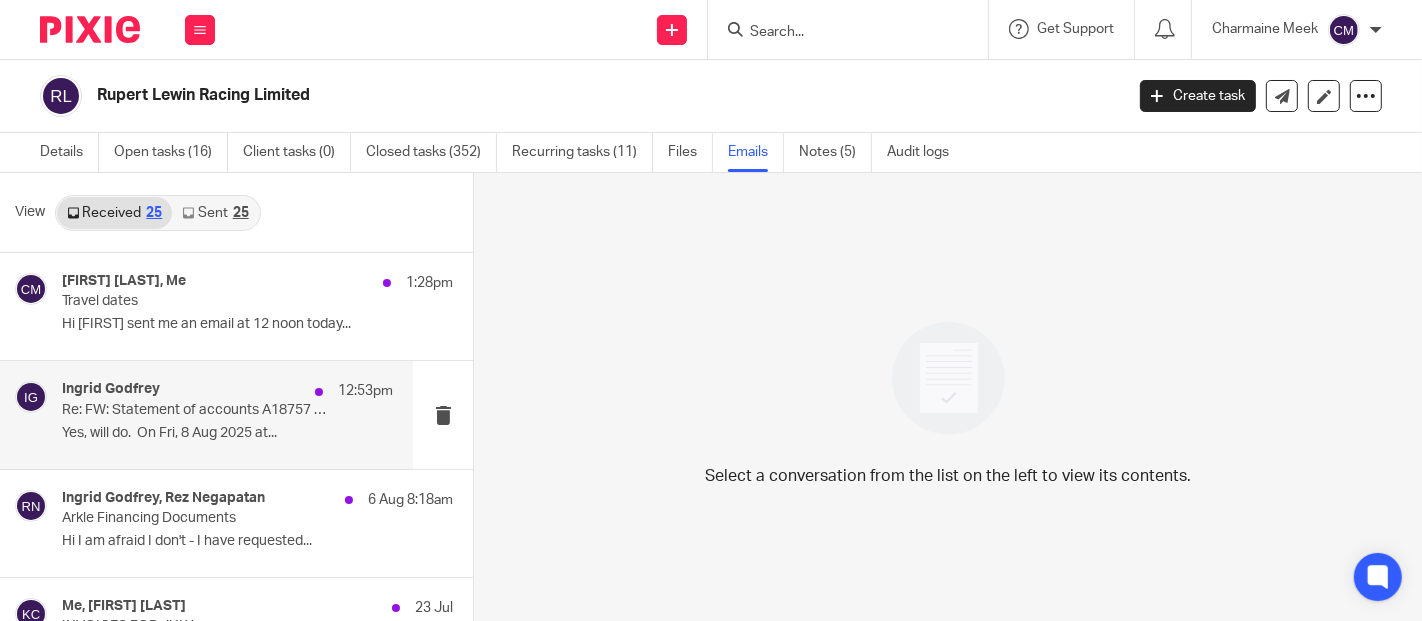 click on "Ingrid Godfrey
12:53pm" at bounding box center [227, 391] 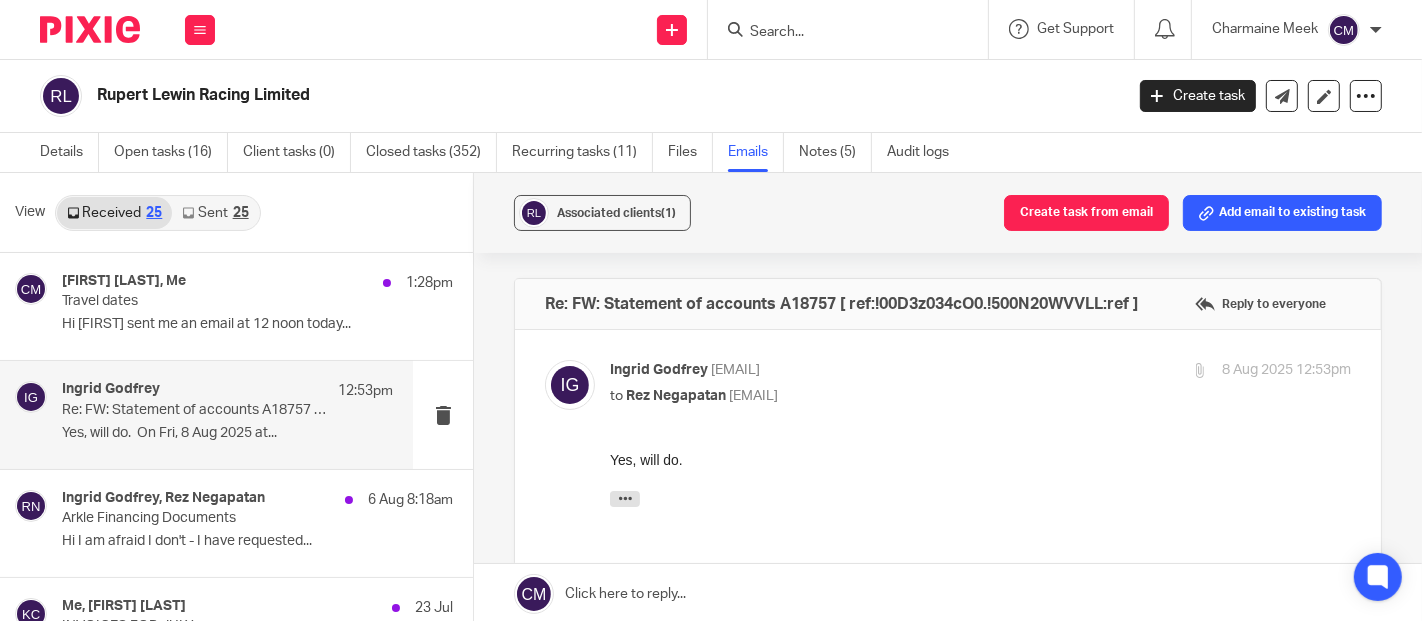 scroll, scrollTop: 0, scrollLeft: 0, axis: both 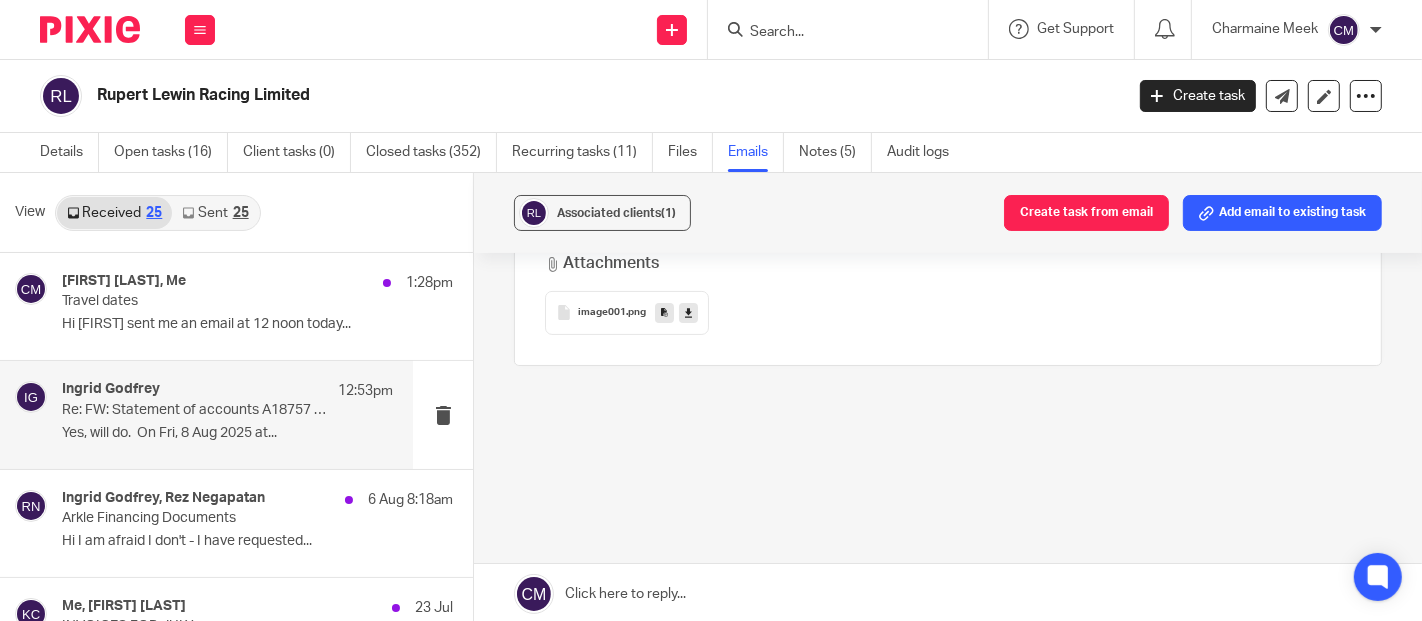 click on "Sent
25" at bounding box center [215, 213] 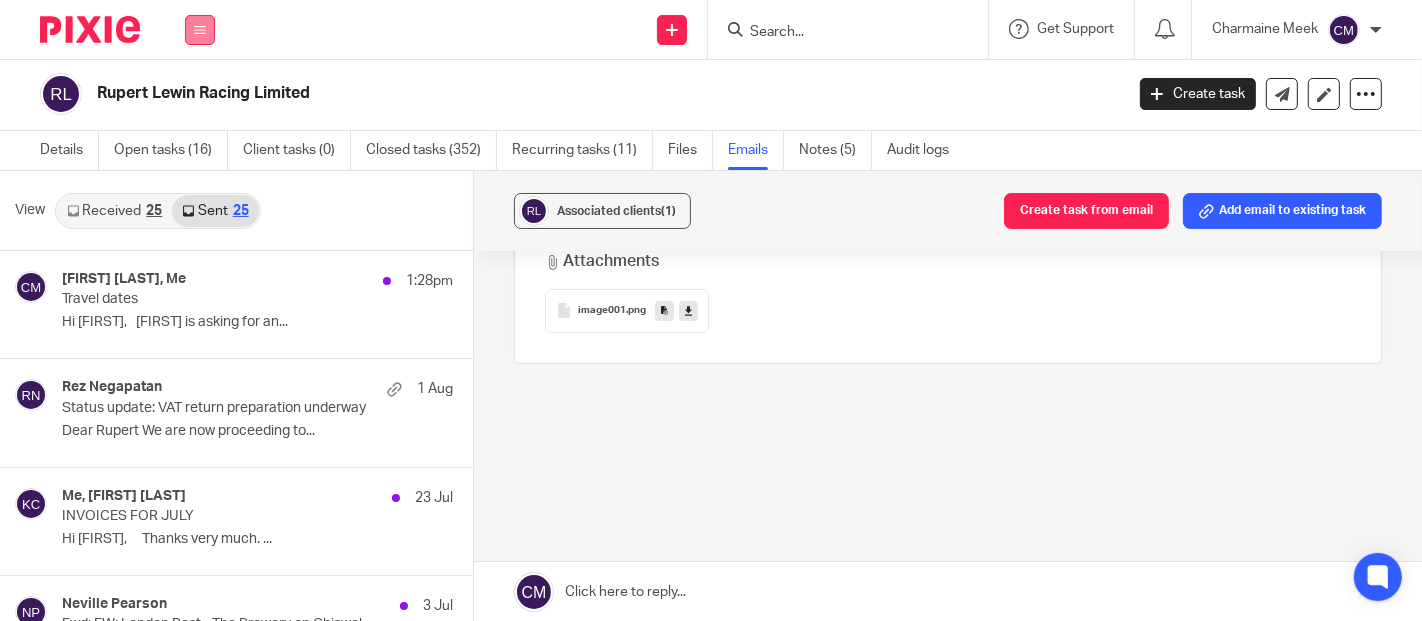 click at bounding box center [200, 30] 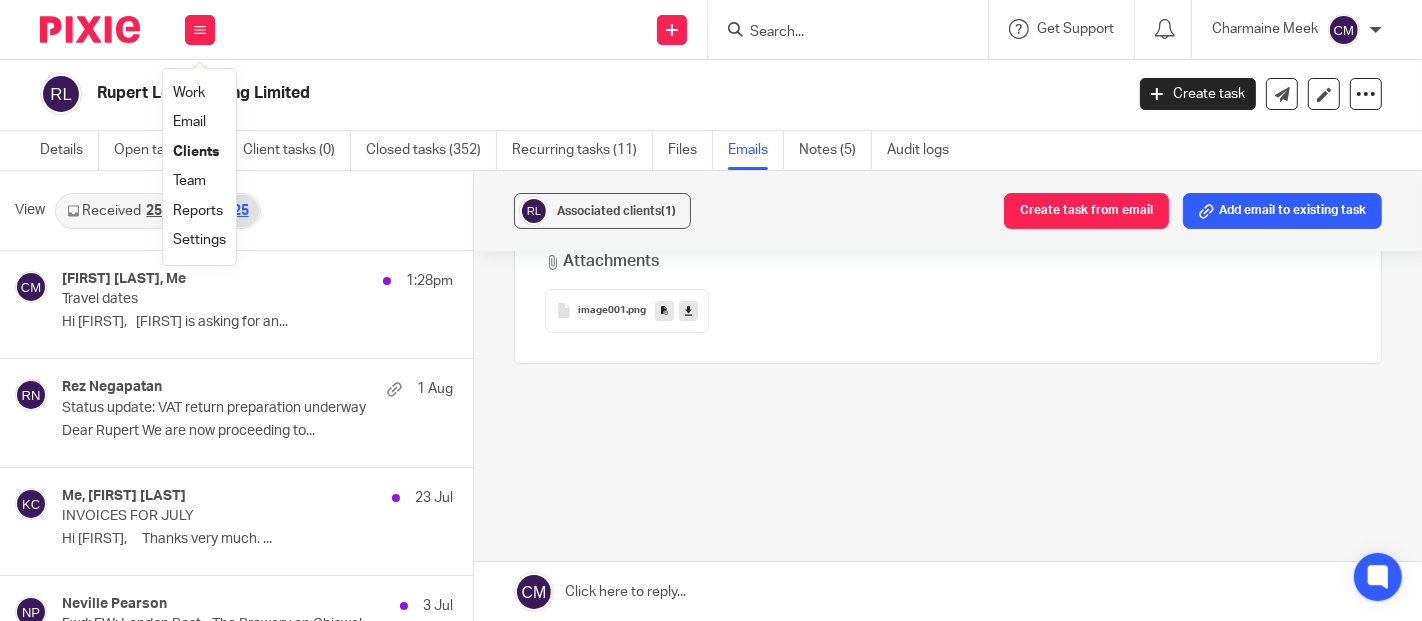 click on "Work" at bounding box center [189, 93] 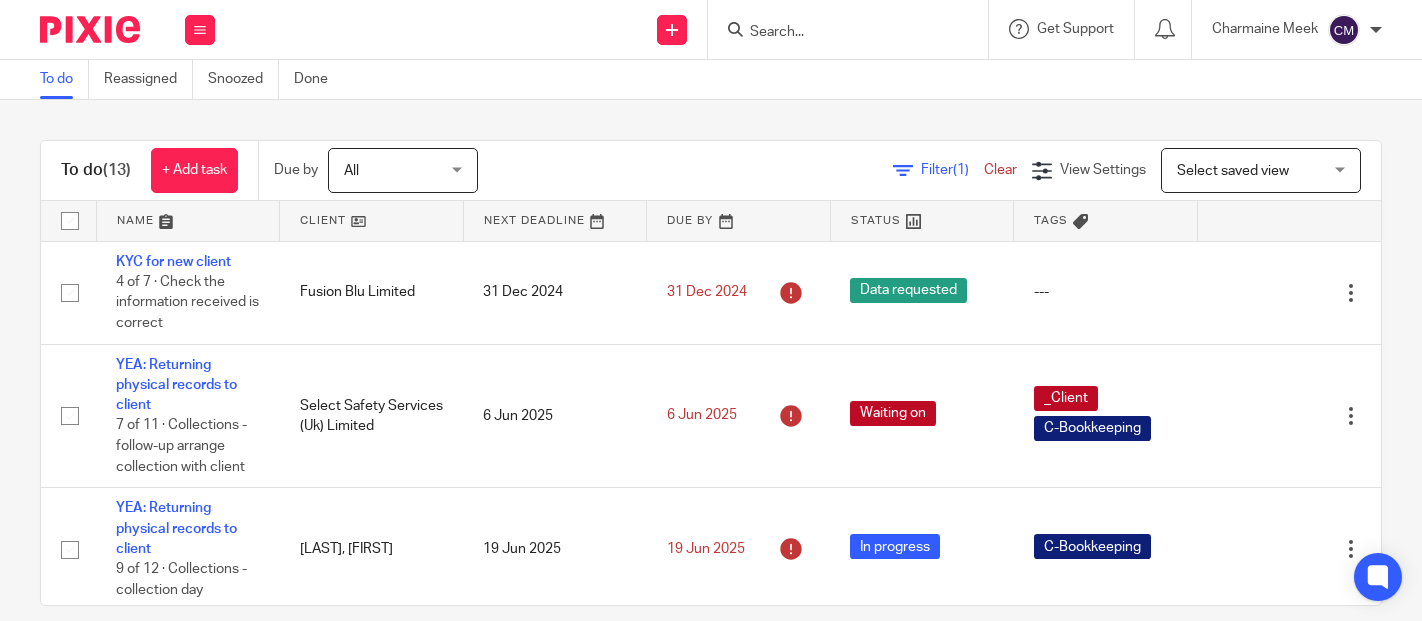 scroll, scrollTop: 0, scrollLeft: 0, axis: both 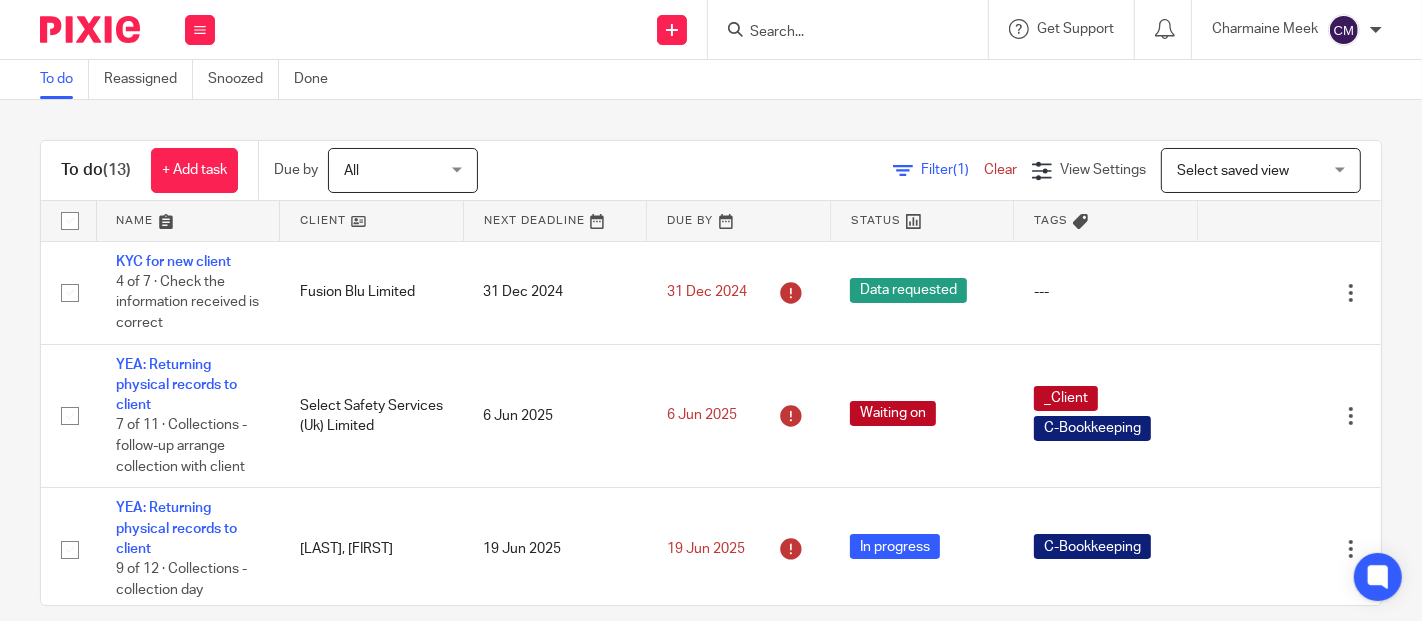 click at bounding box center [838, 33] 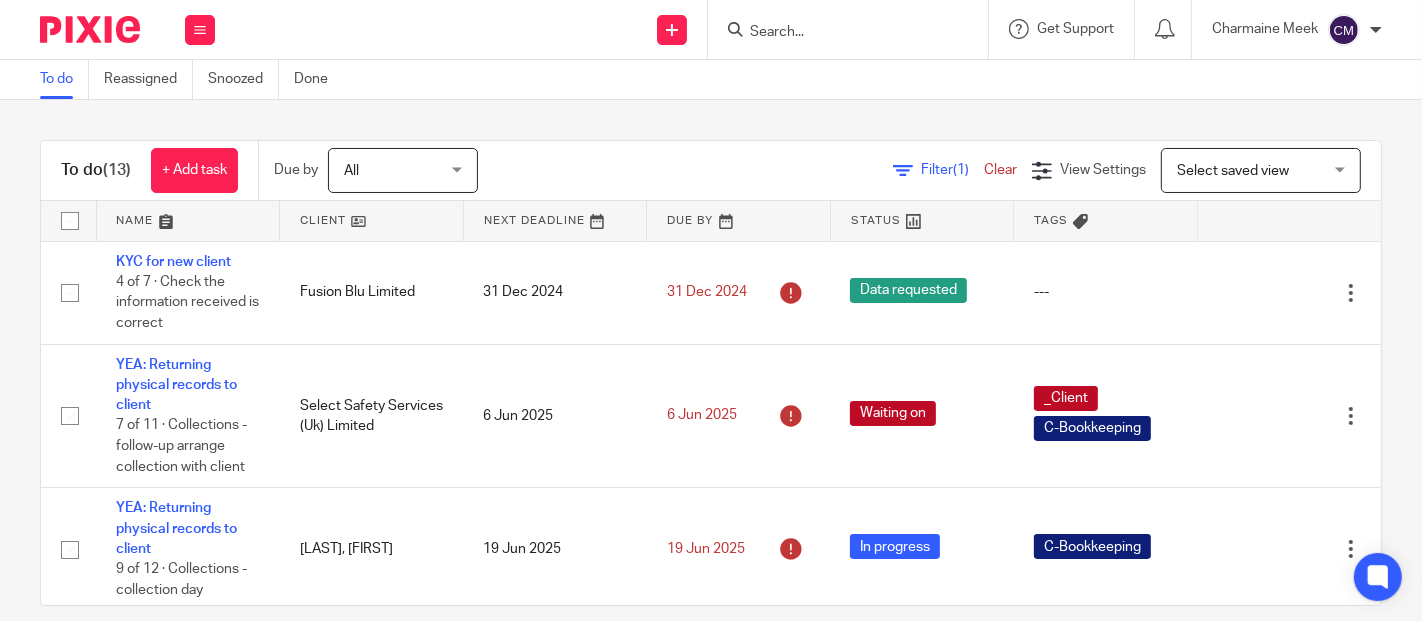 click at bounding box center [848, 29] 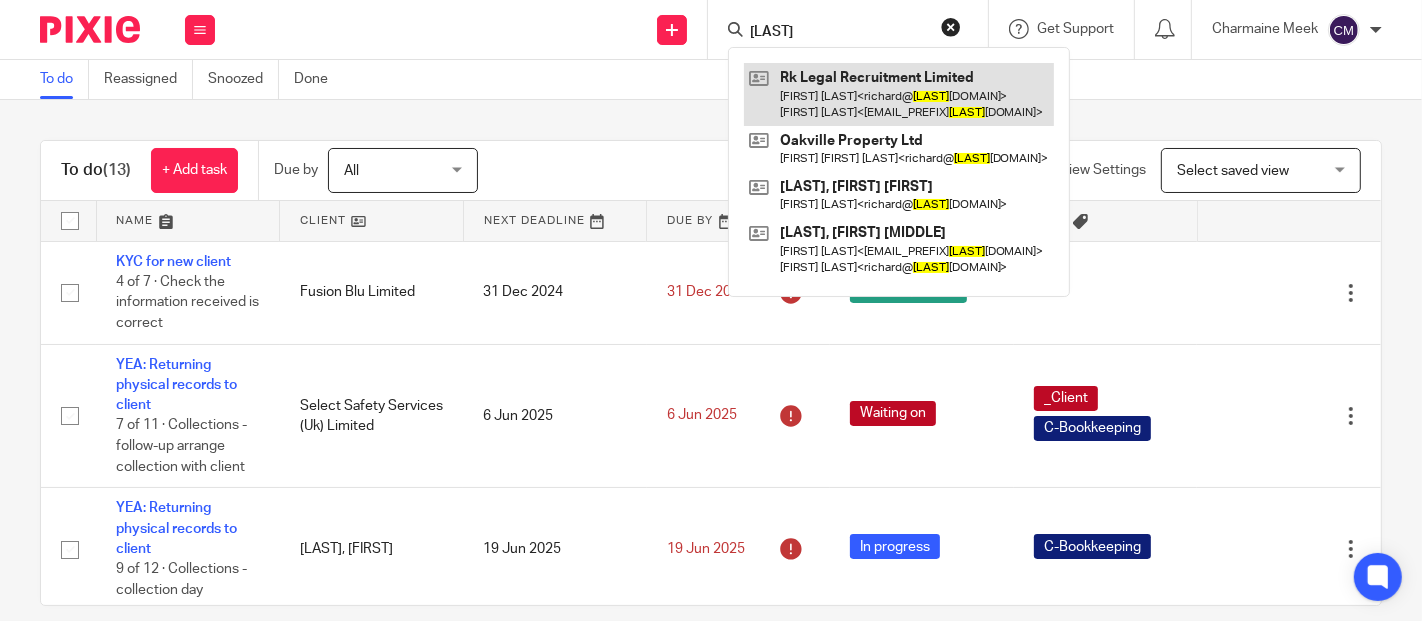 type on "[LAST]" 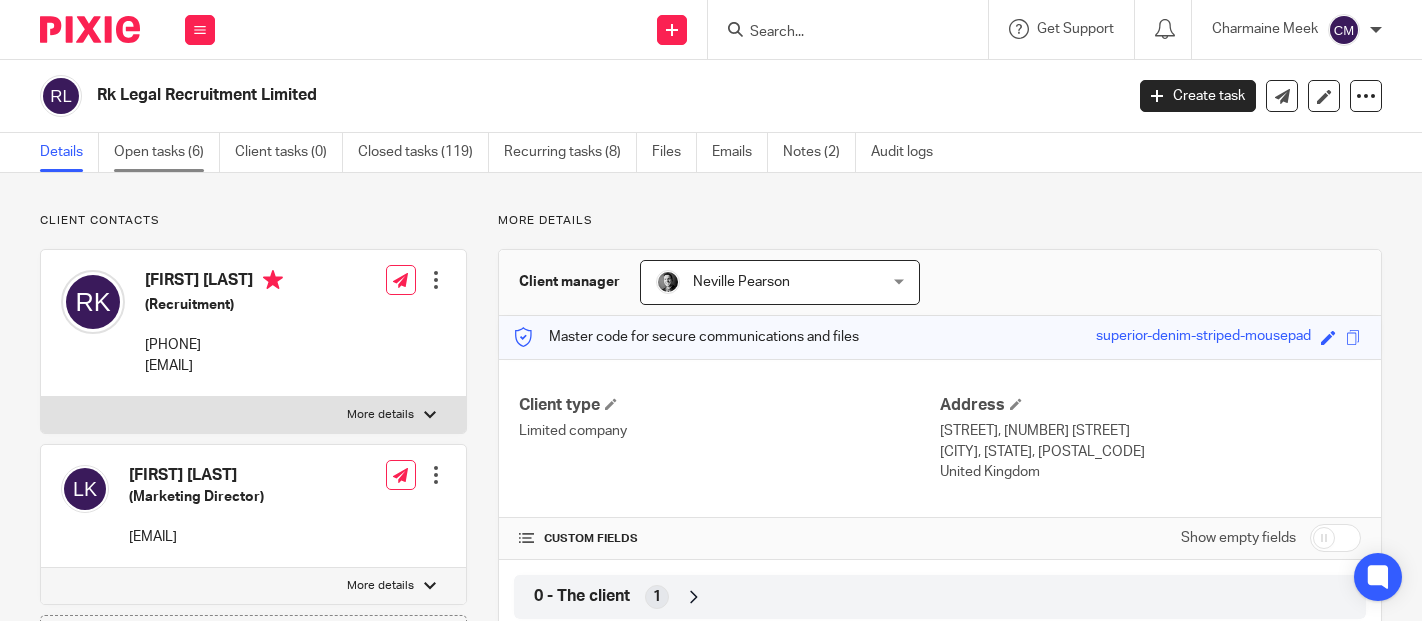 scroll, scrollTop: 0, scrollLeft: 0, axis: both 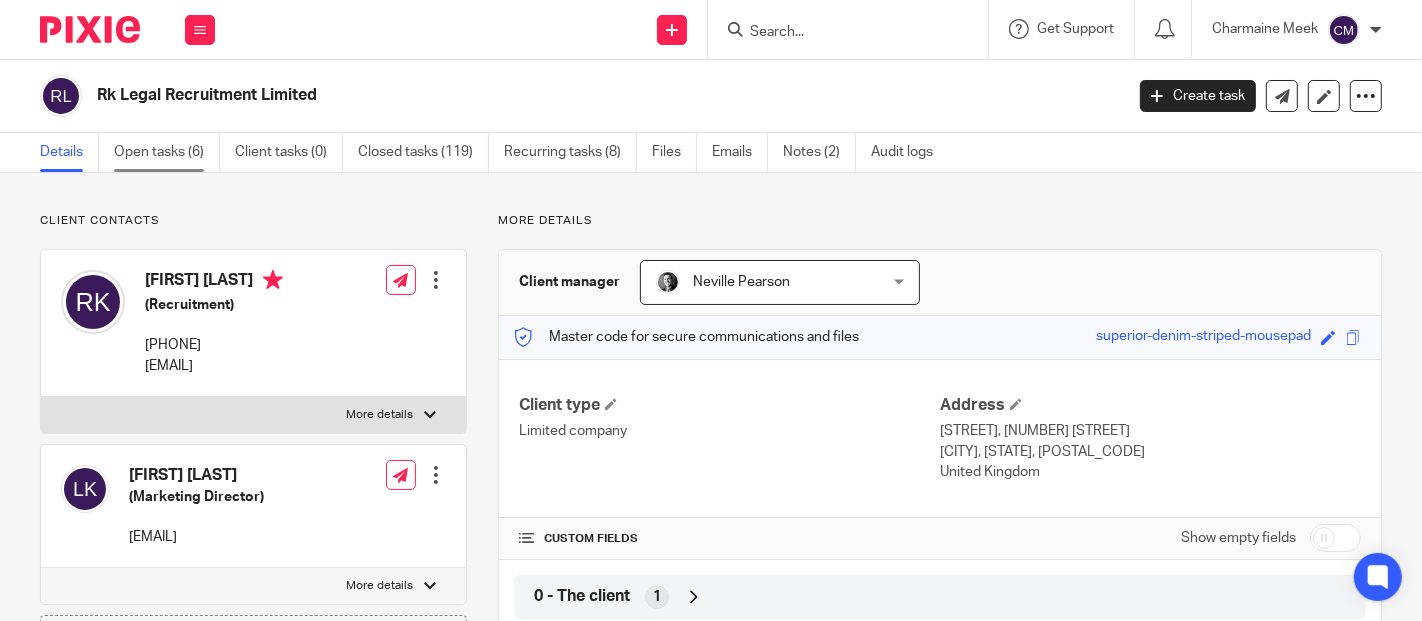 click on "Open tasks (6)" at bounding box center (167, 152) 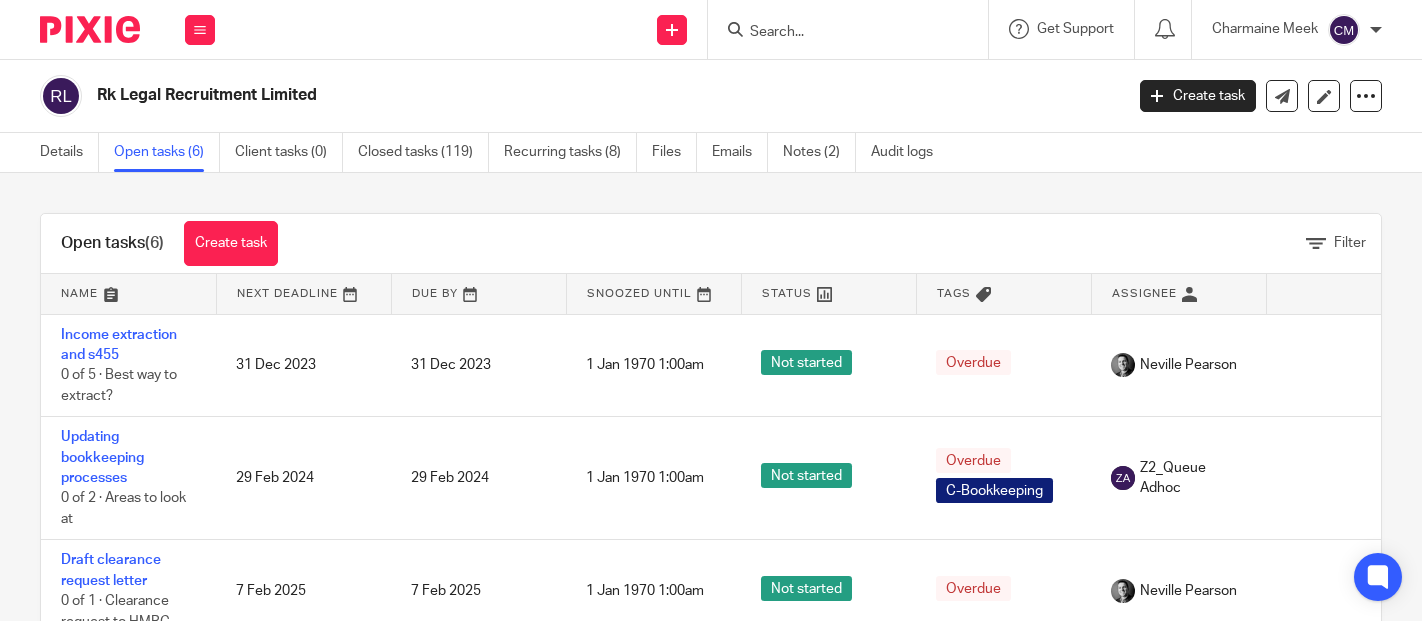 scroll, scrollTop: 0, scrollLeft: 0, axis: both 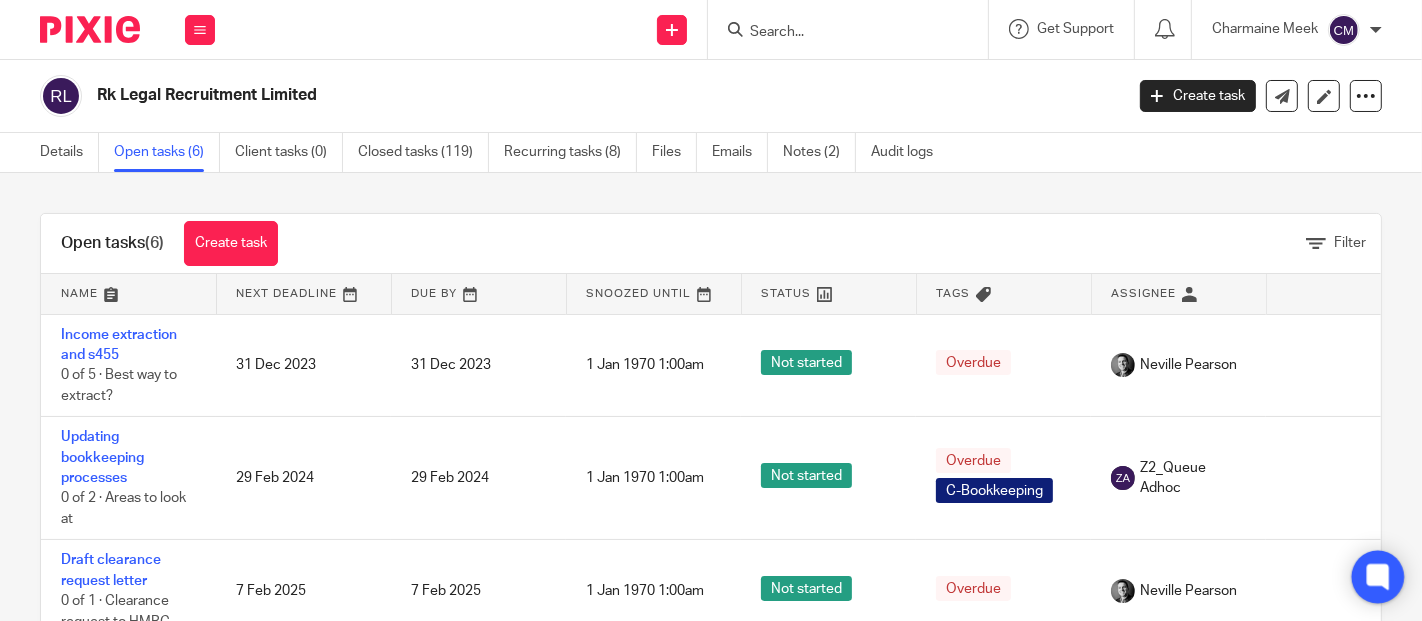 click 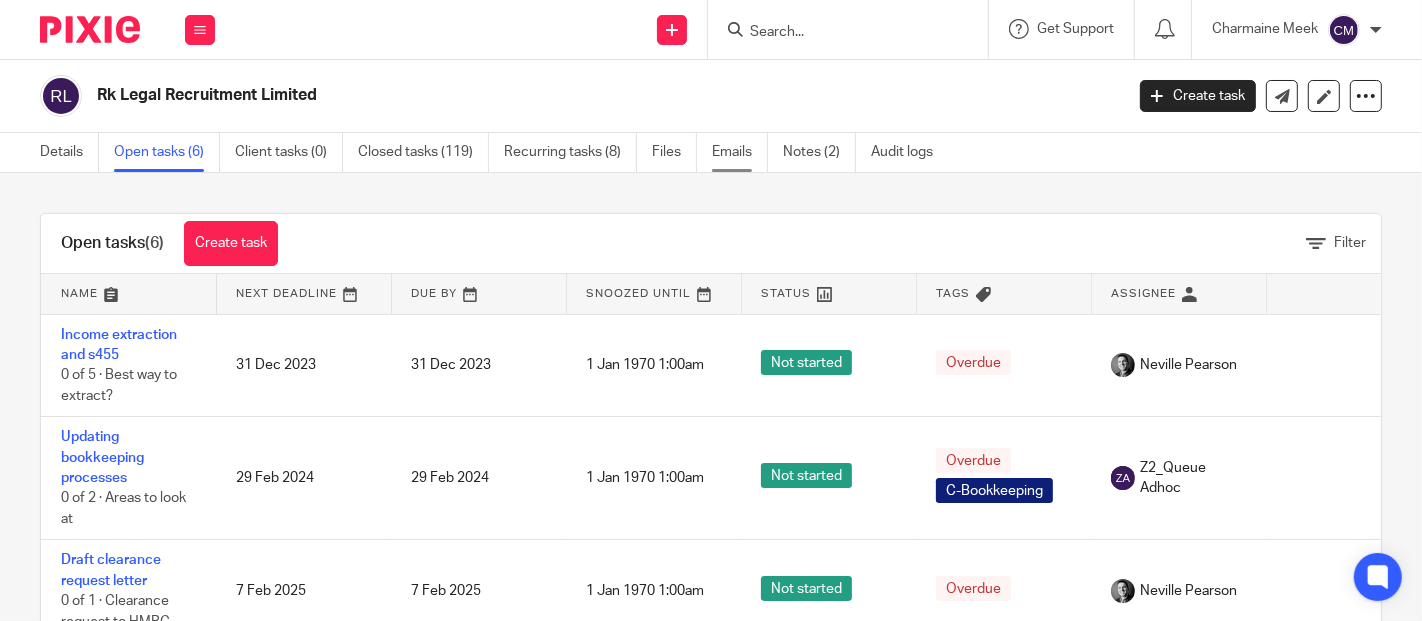 click on "Emails" at bounding box center [740, 152] 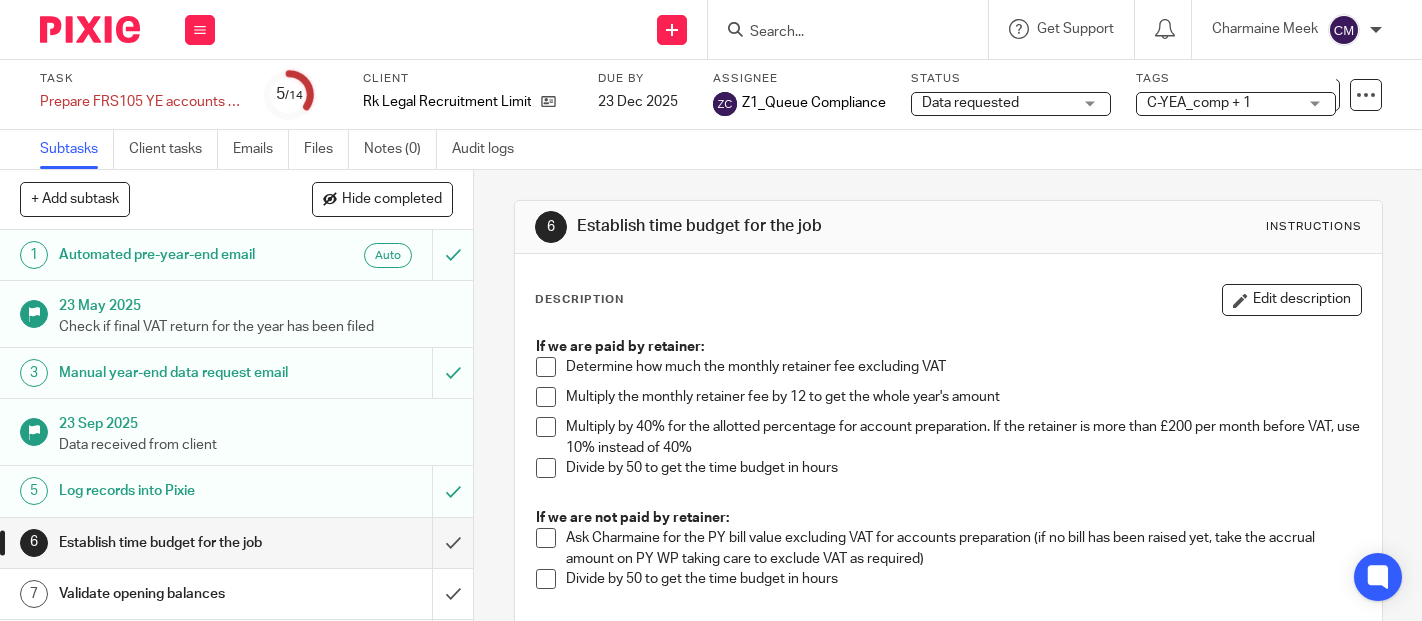 scroll, scrollTop: 0, scrollLeft: 0, axis: both 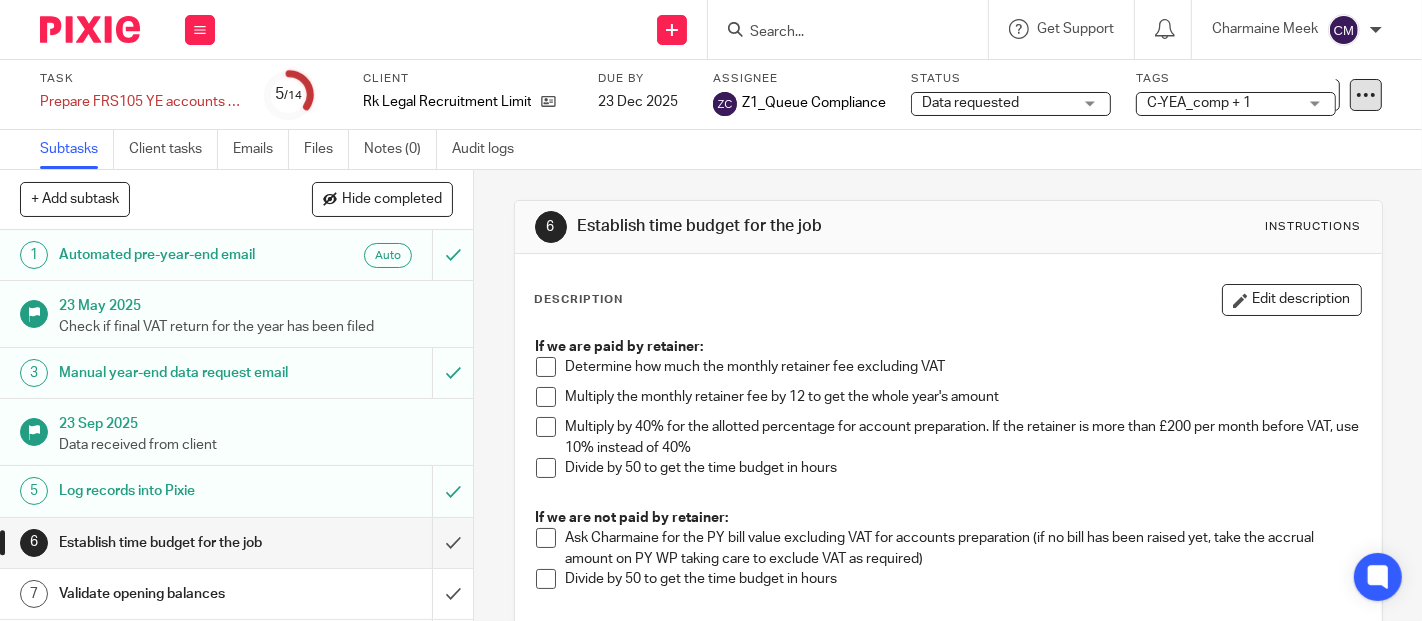 click at bounding box center [1366, 95] 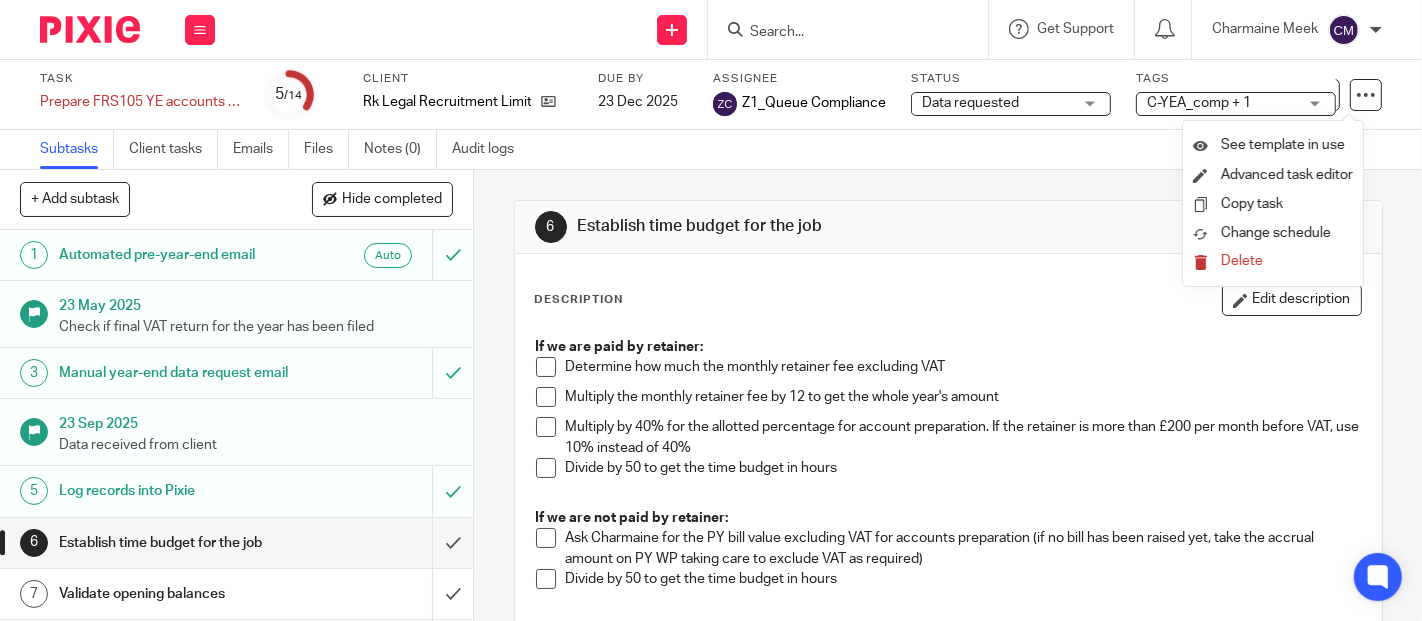 click on "Establish time budget for the job" at bounding box center [784, 226] 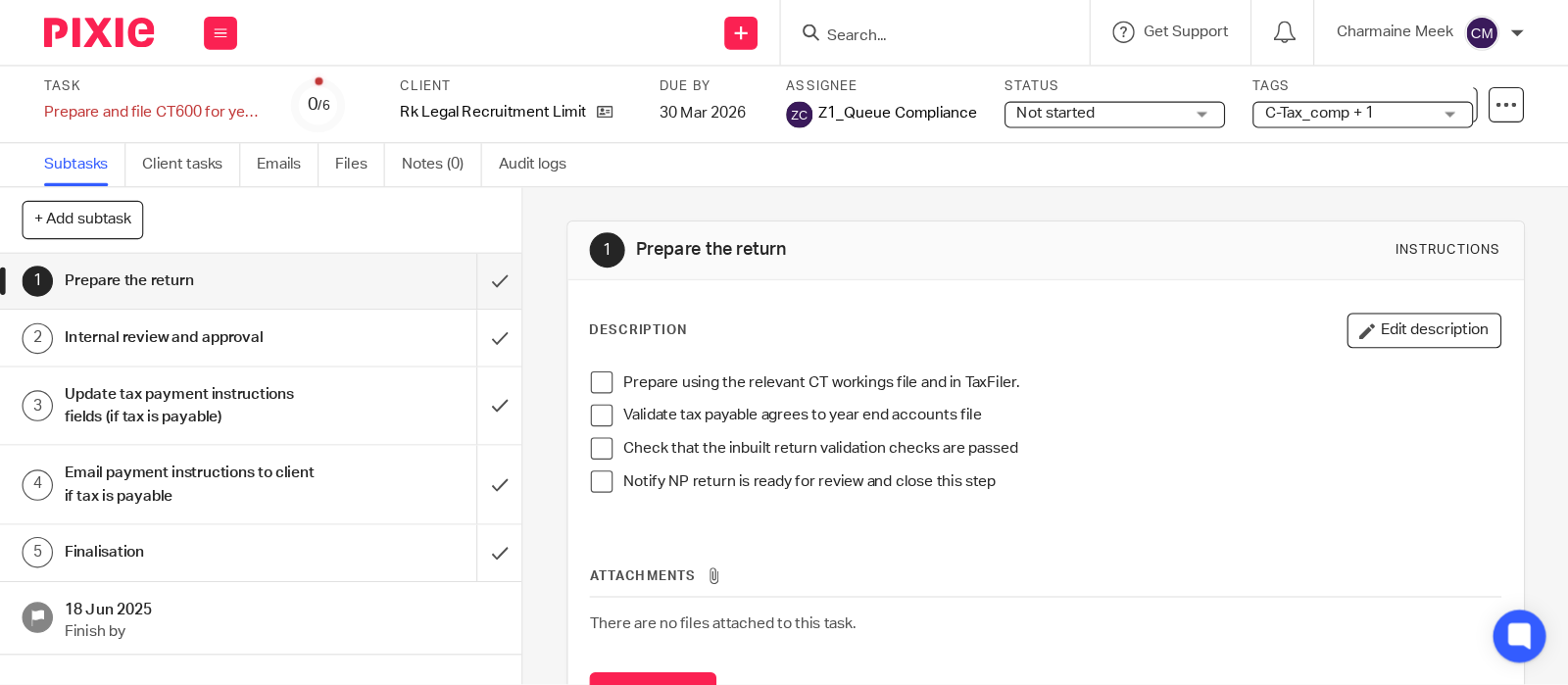 scroll, scrollTop: 0, scrollLeft: 0, axis: both 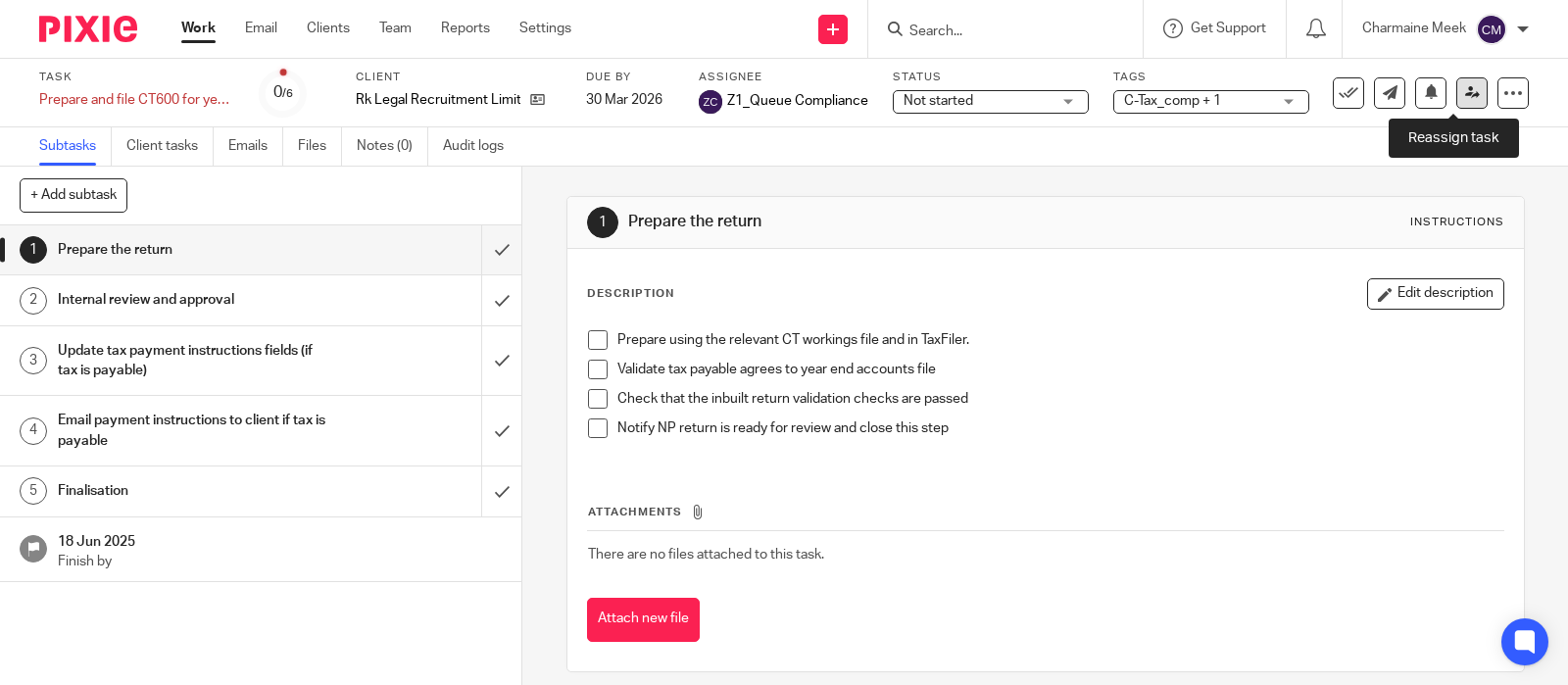 click at bounding box center [1472, 93] 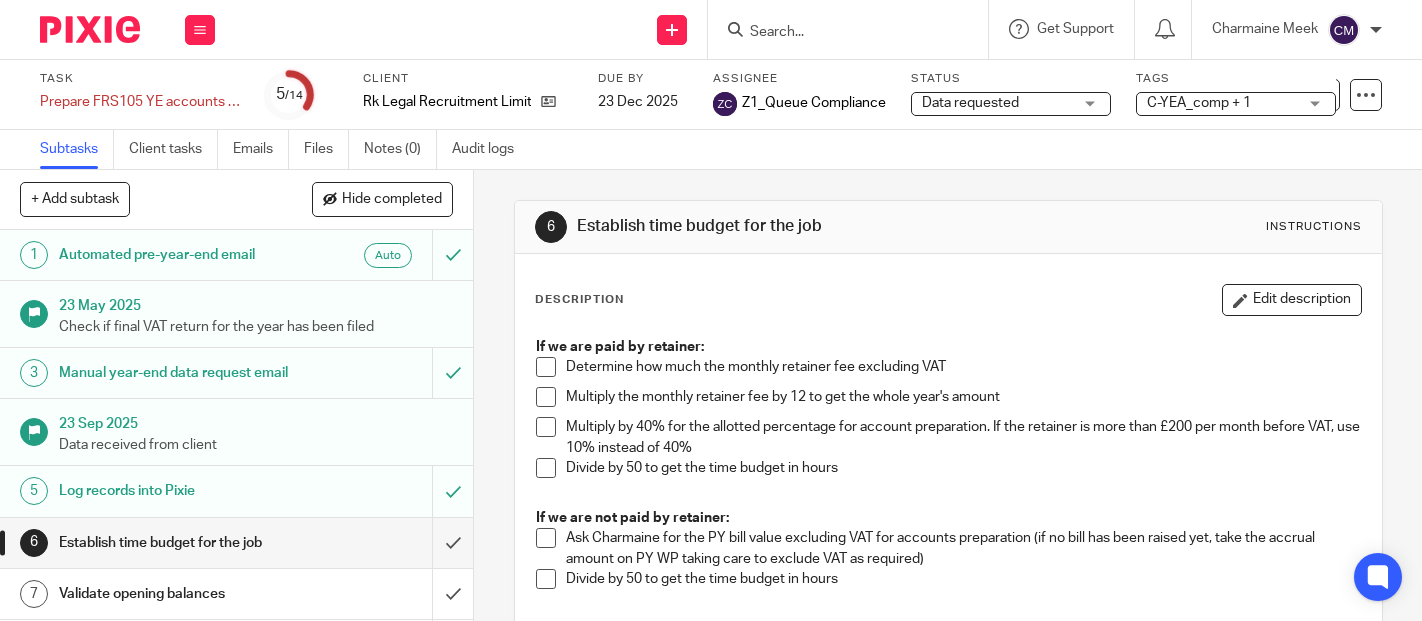 scroll, scrollTop: 0, scrollLeft: 0, axis: both 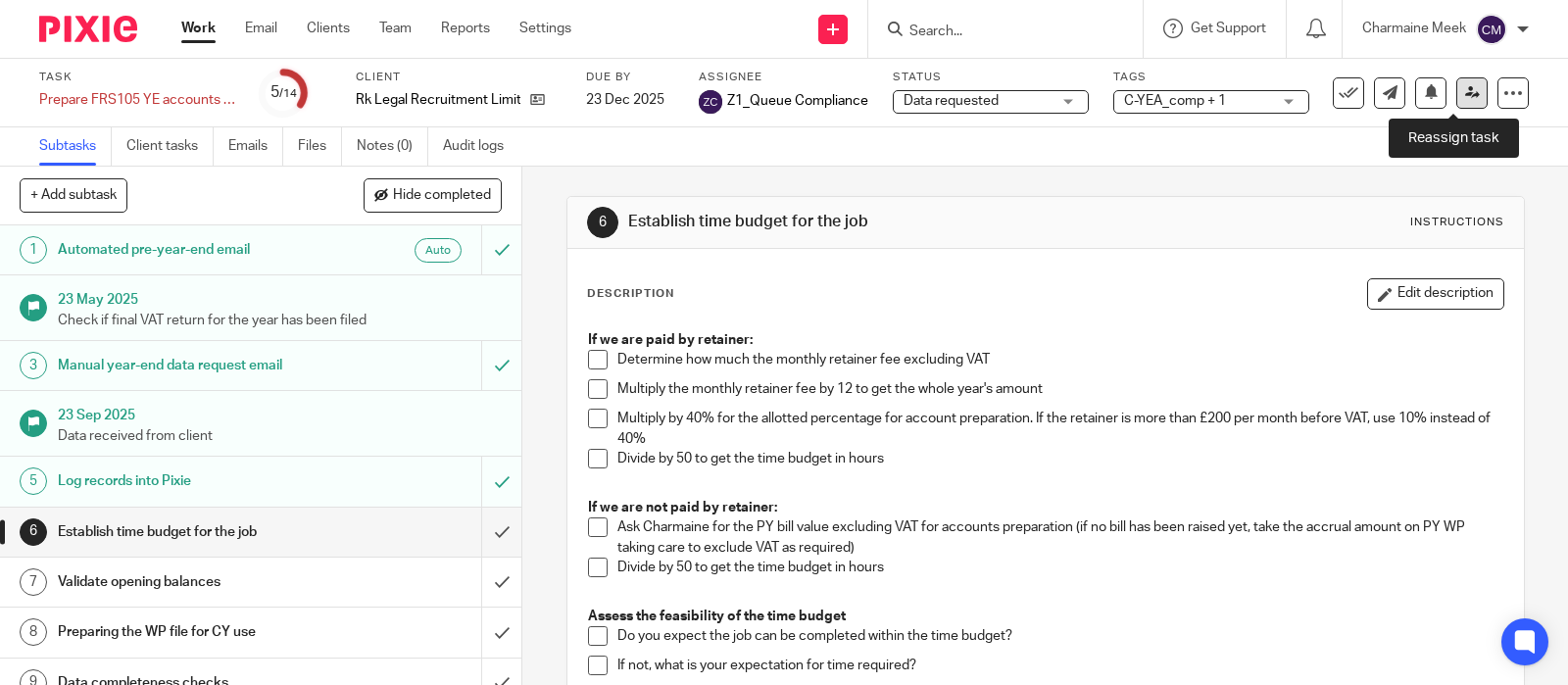 click at bounding box center (1472, 93) 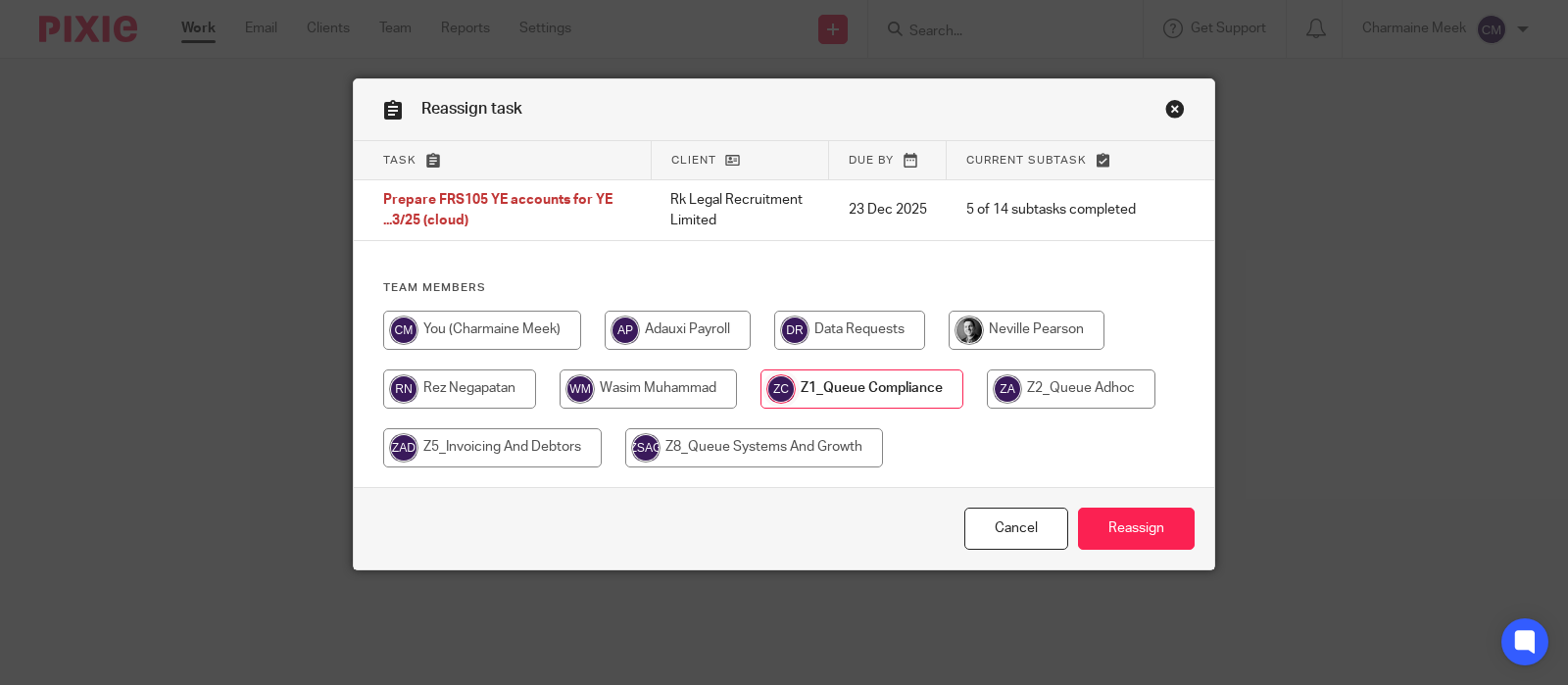 scroll, scrollTop: 0, scrollLeft: 0, axis: both 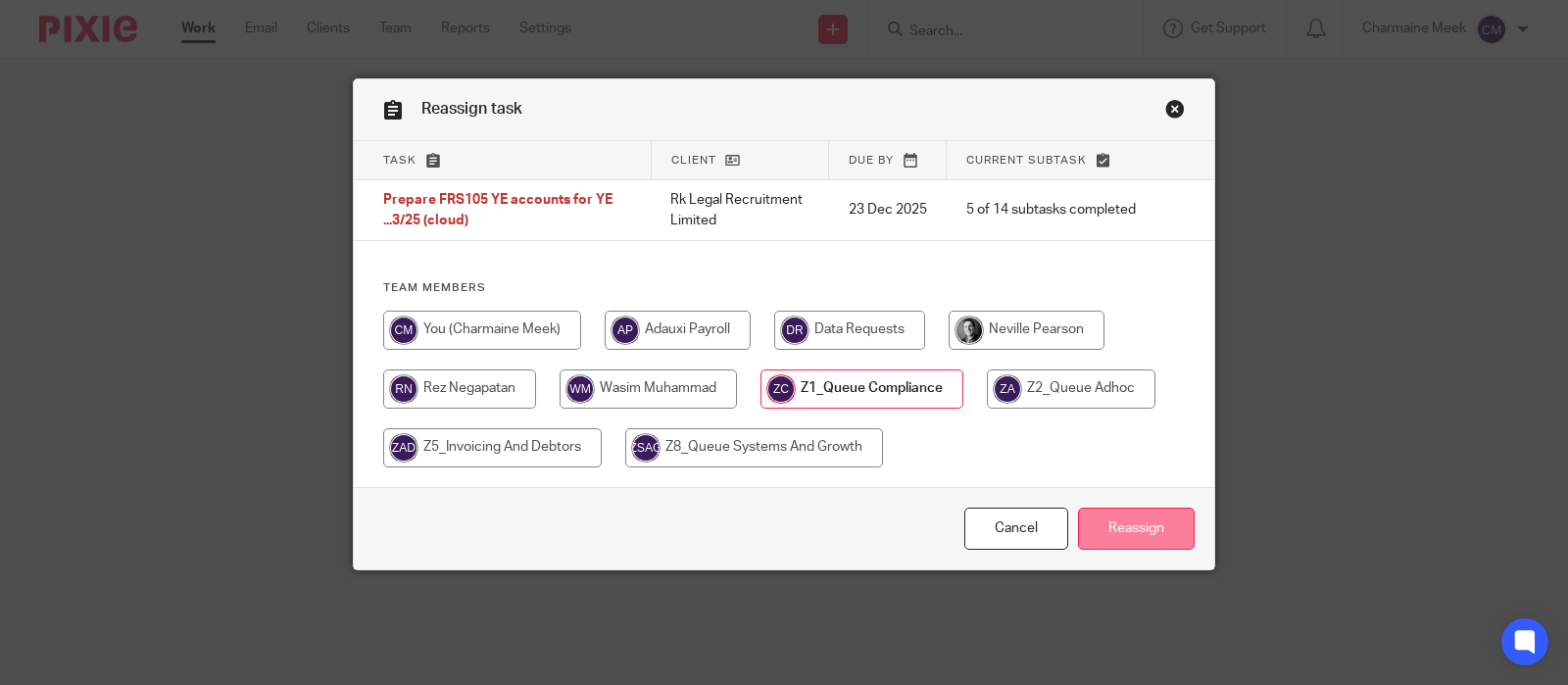 click on "Reassign" at bounding box center [1136, 528] 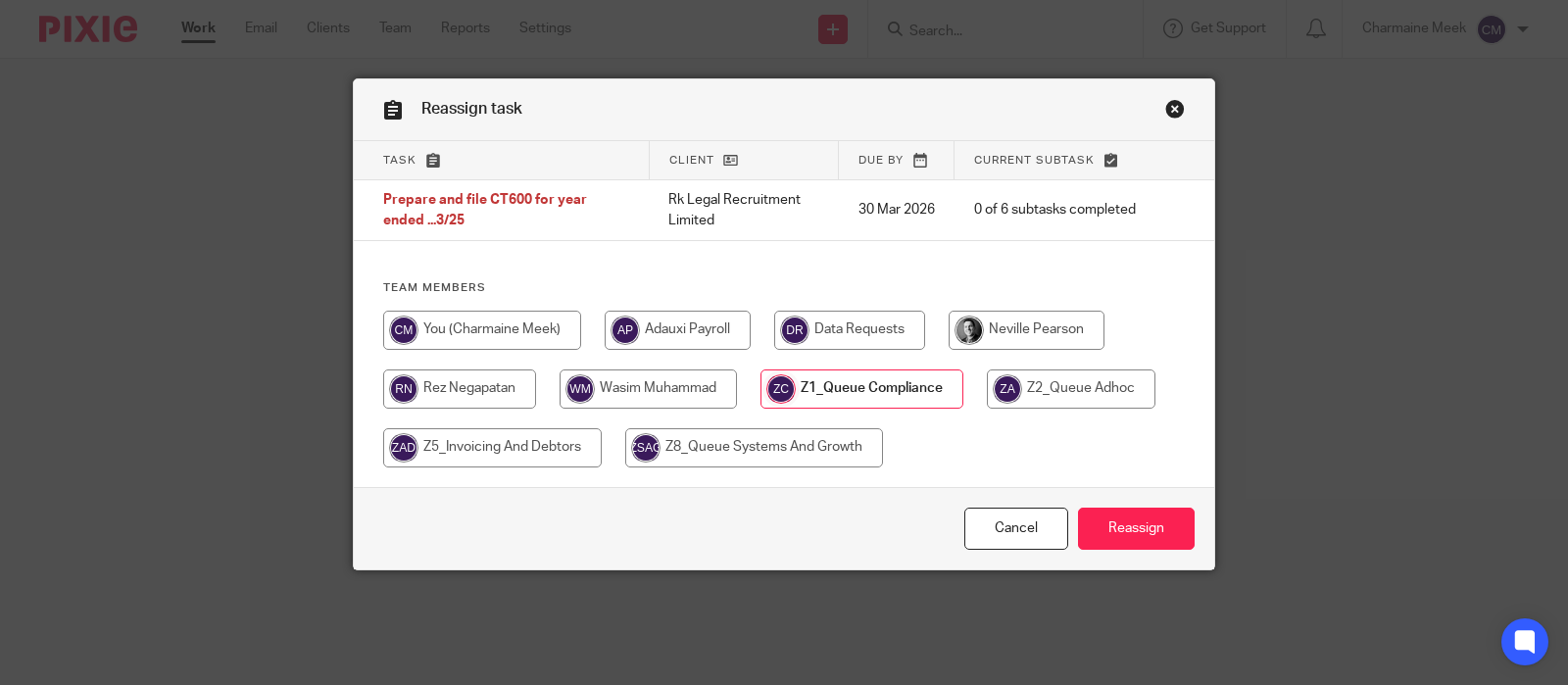 scroll, scrollTop: 0, scrollLeft: 0, axis: both 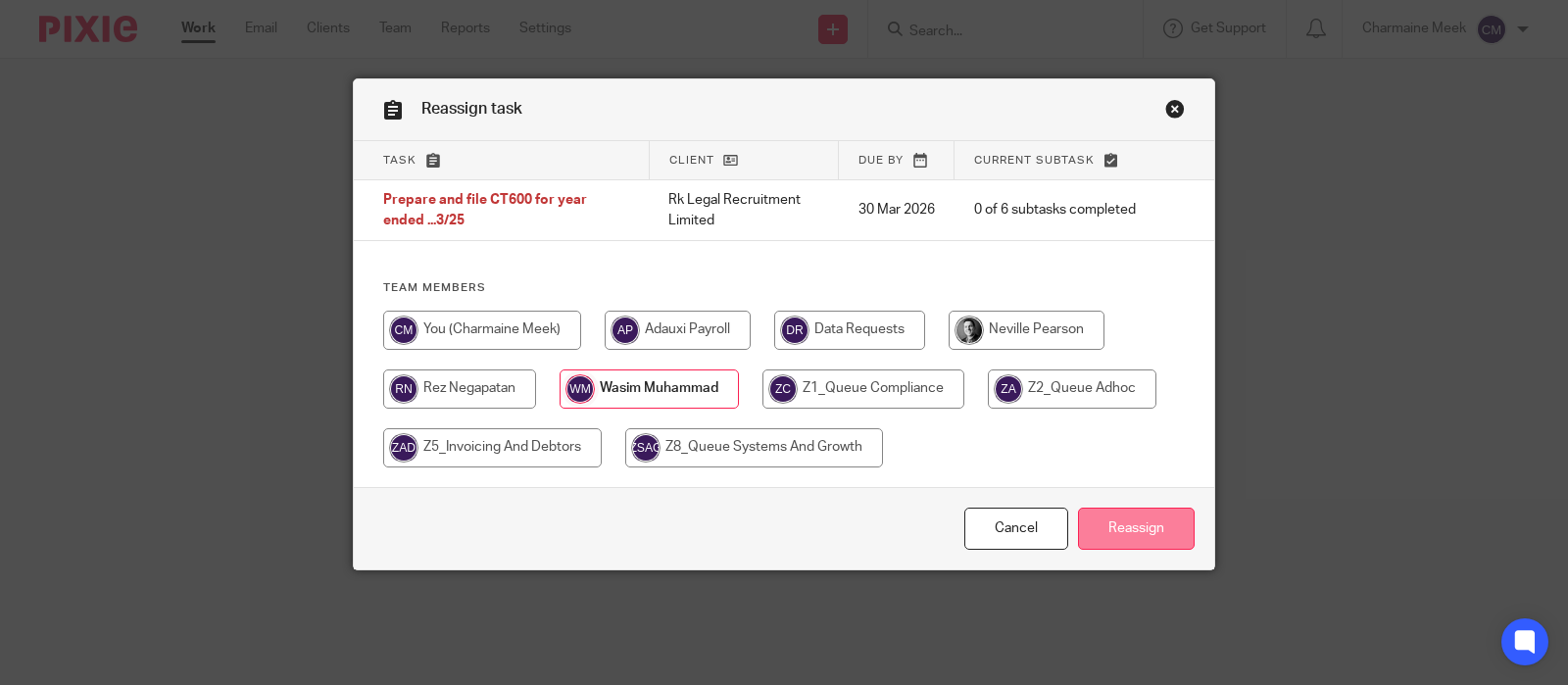 click on "Reassign" at bounding box center (1136, 528) 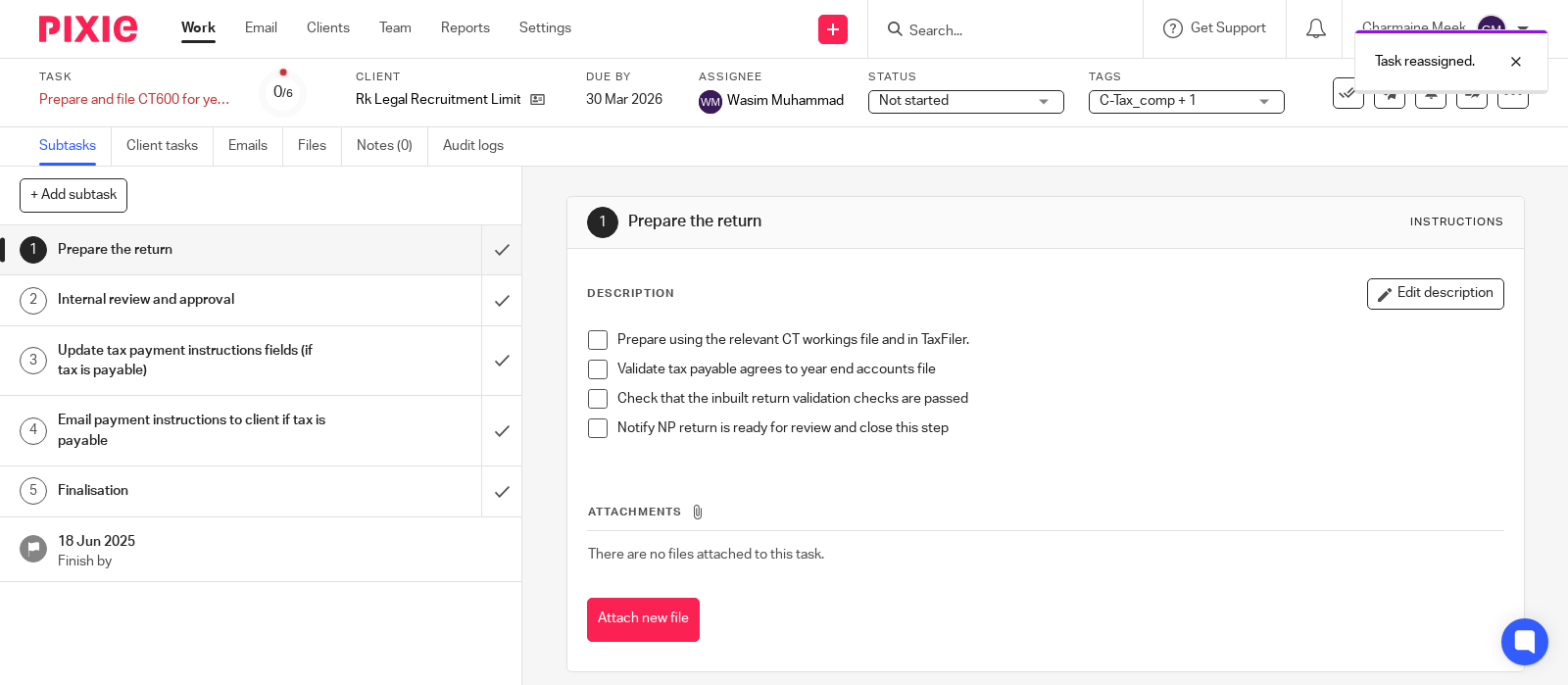 scroll, scrollTop: 0, scrollLeft: 0, axis: both 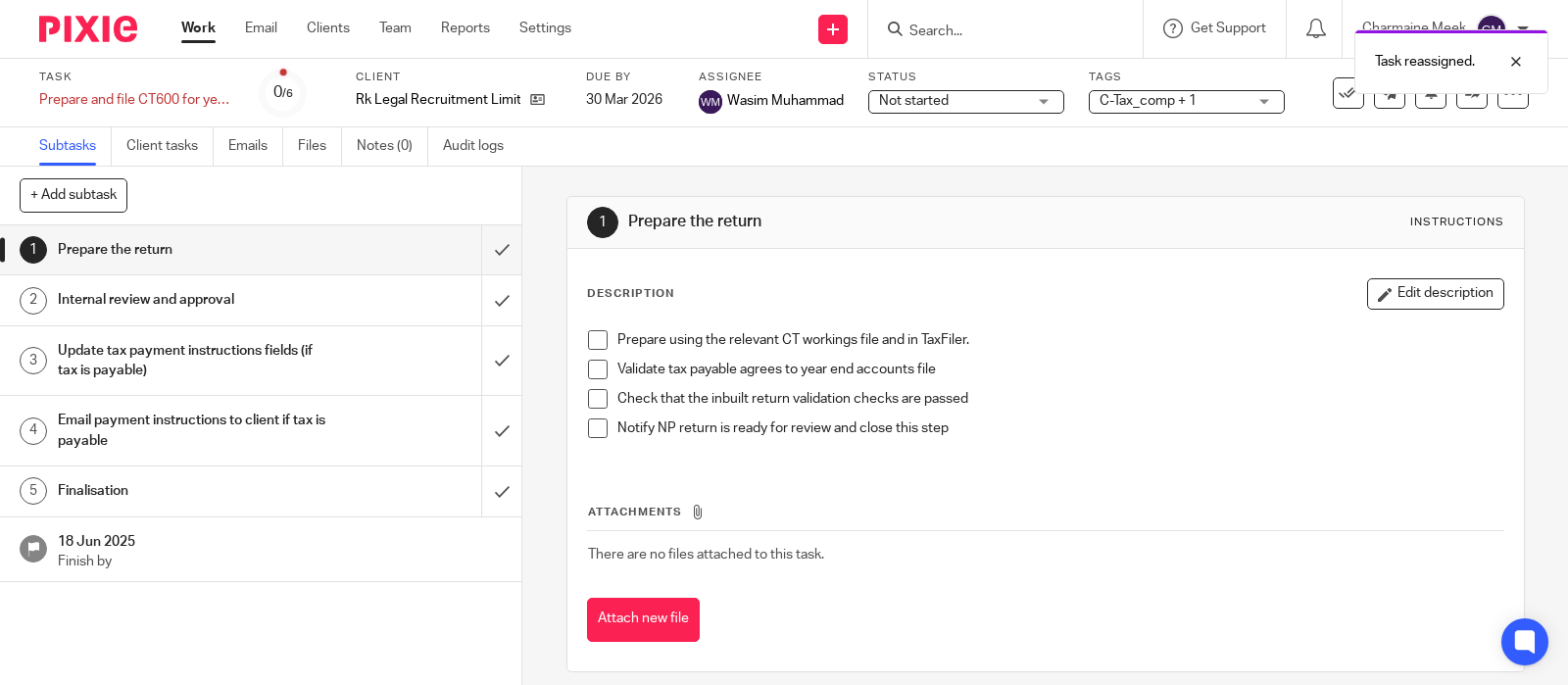 click on "Task reassigned." at bounding box center [1166, 57] 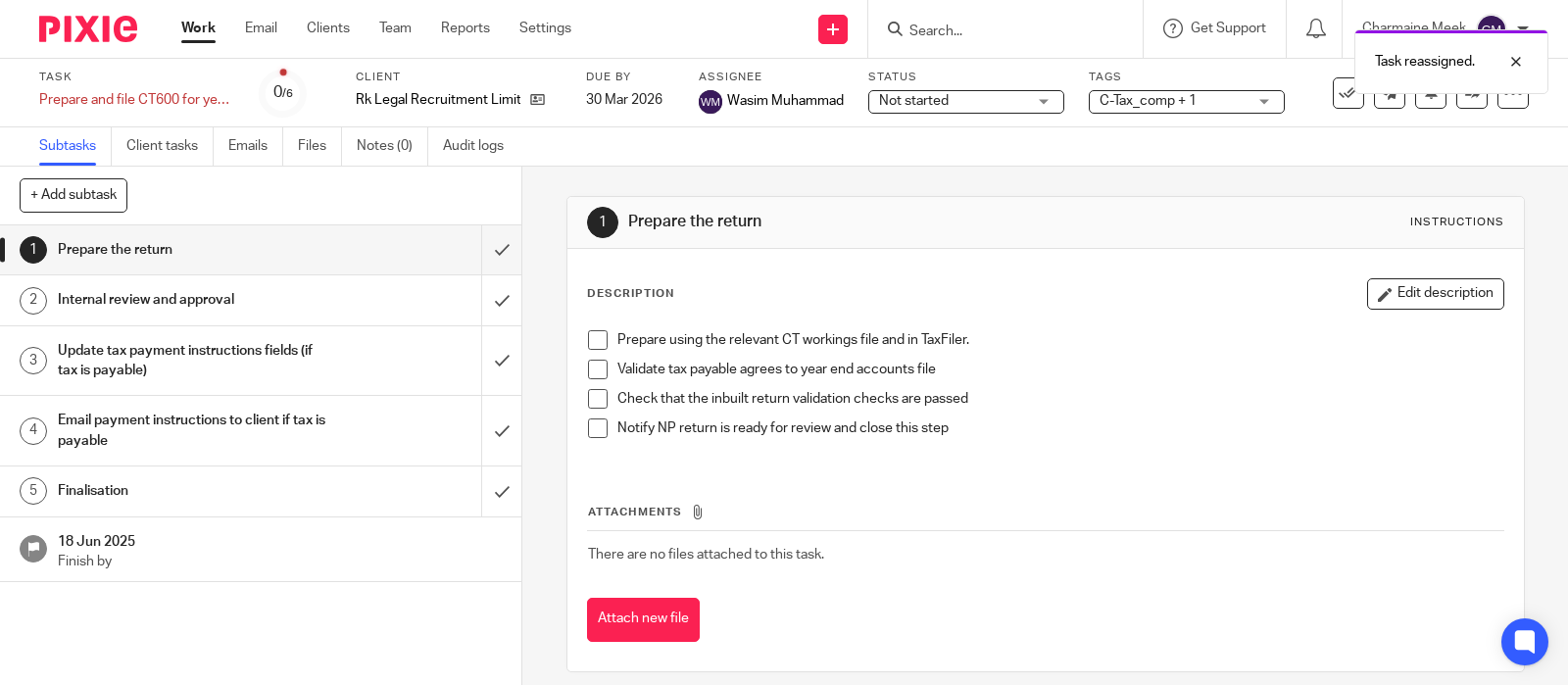 click on "Task reassigned." at bounding box center [1166, 57] 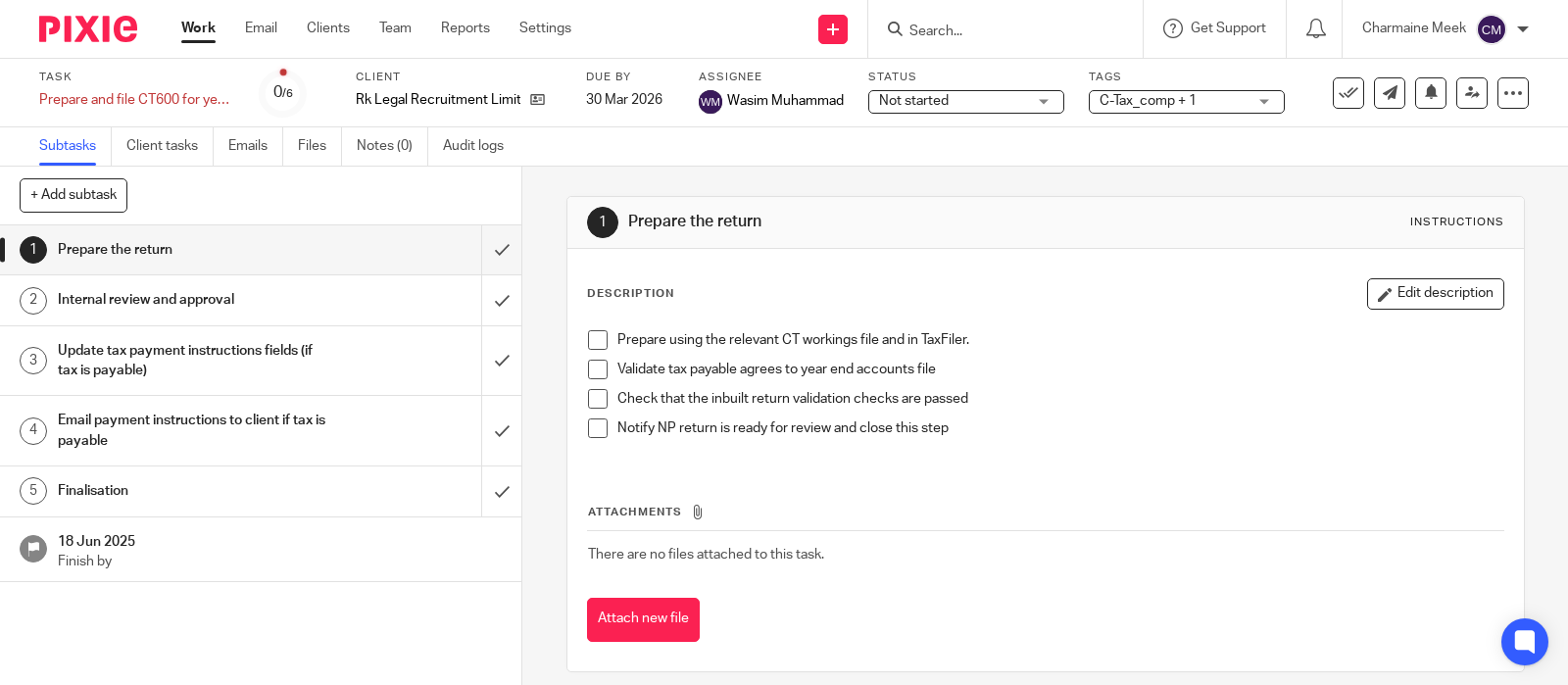 click at bounding box center (996, 32) 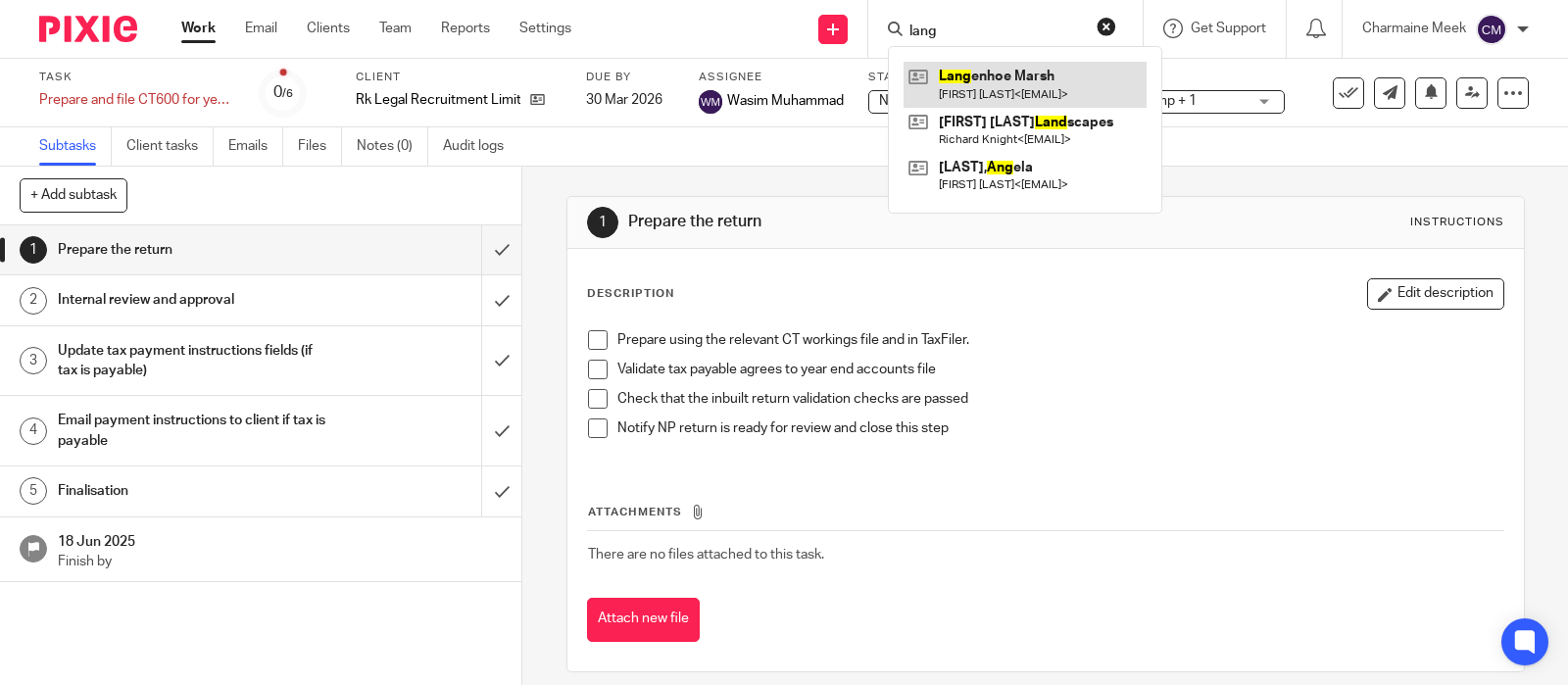 type on "lang" 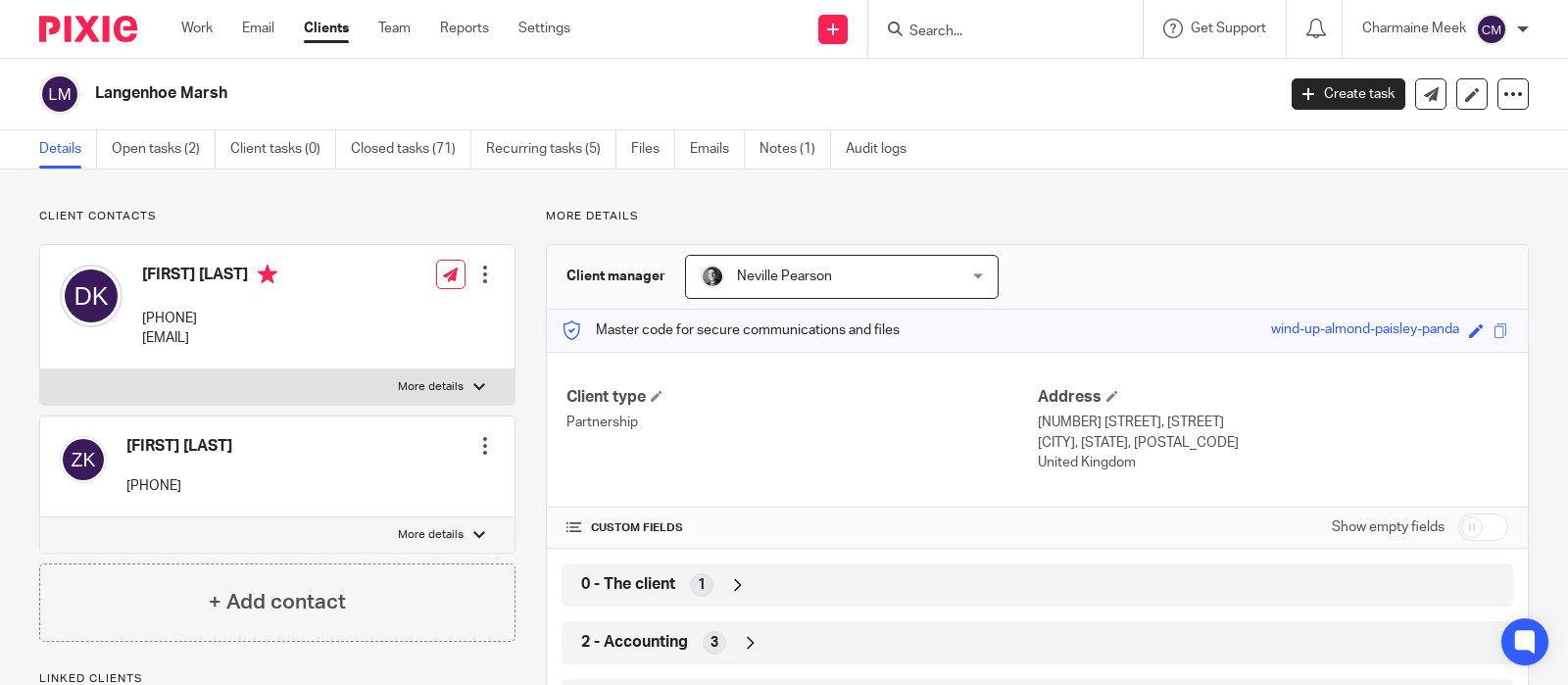 scroll, scrollTop: 0, scrollLeft: 0, axis: both 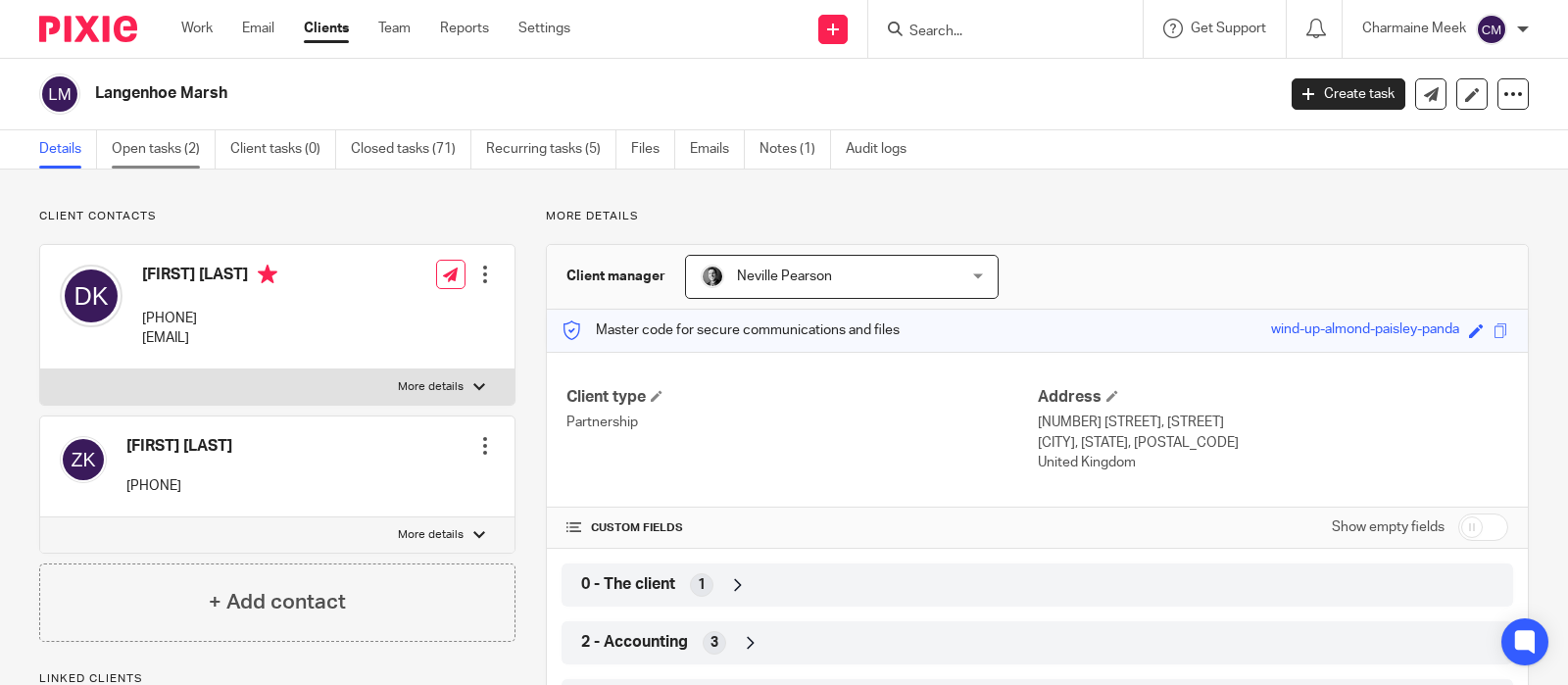 click on "Open tasks (2)" at bounding box center (164, 149) 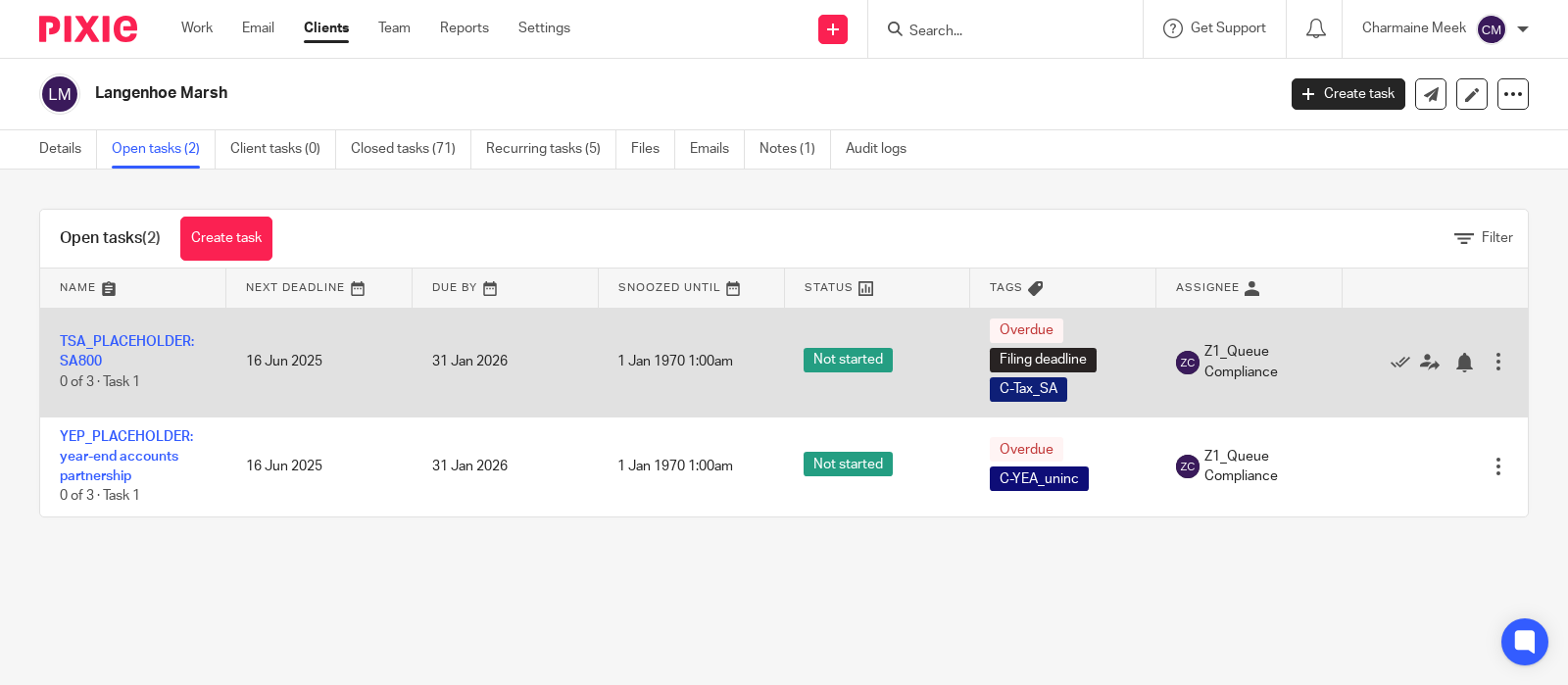 scroll, scrollTop: 0, scrollLeft: 0, axis: both 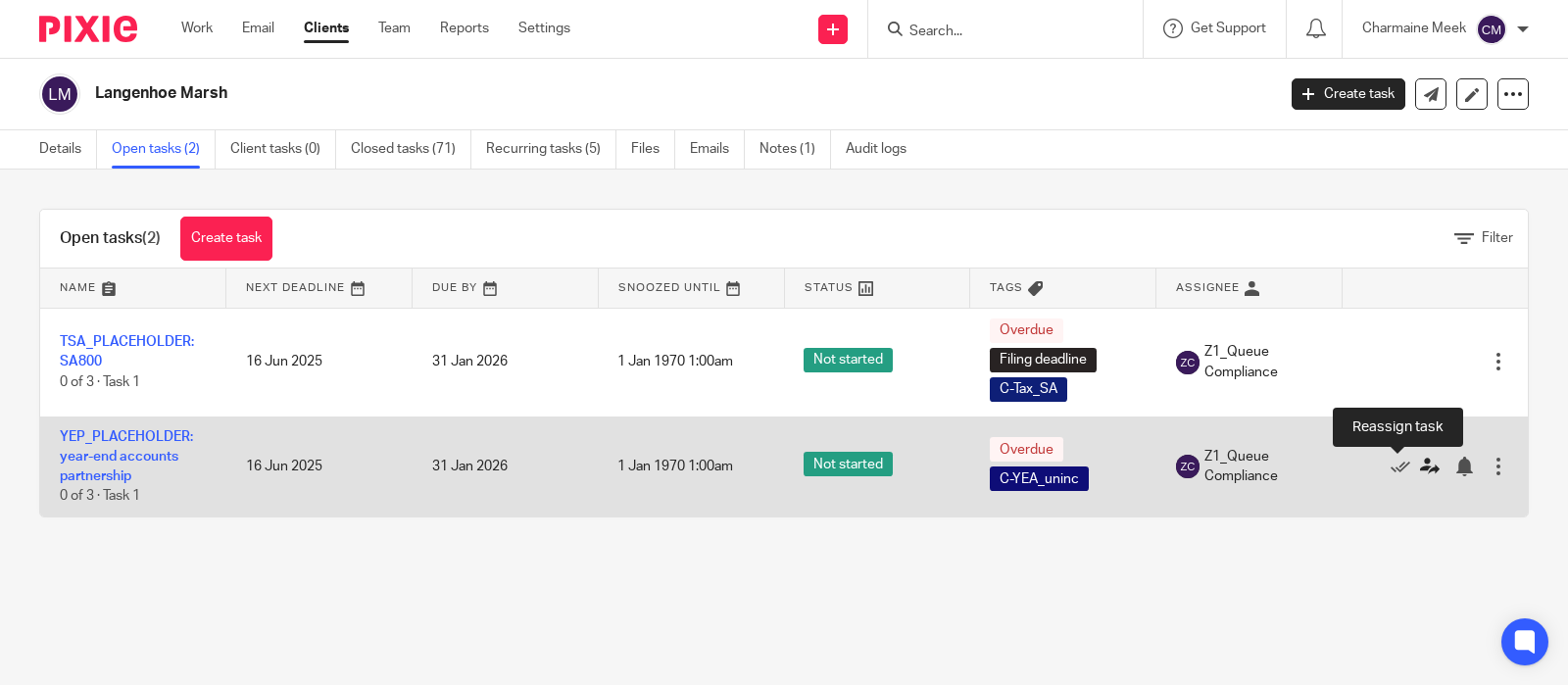 click at bounding box center (1430, 466) 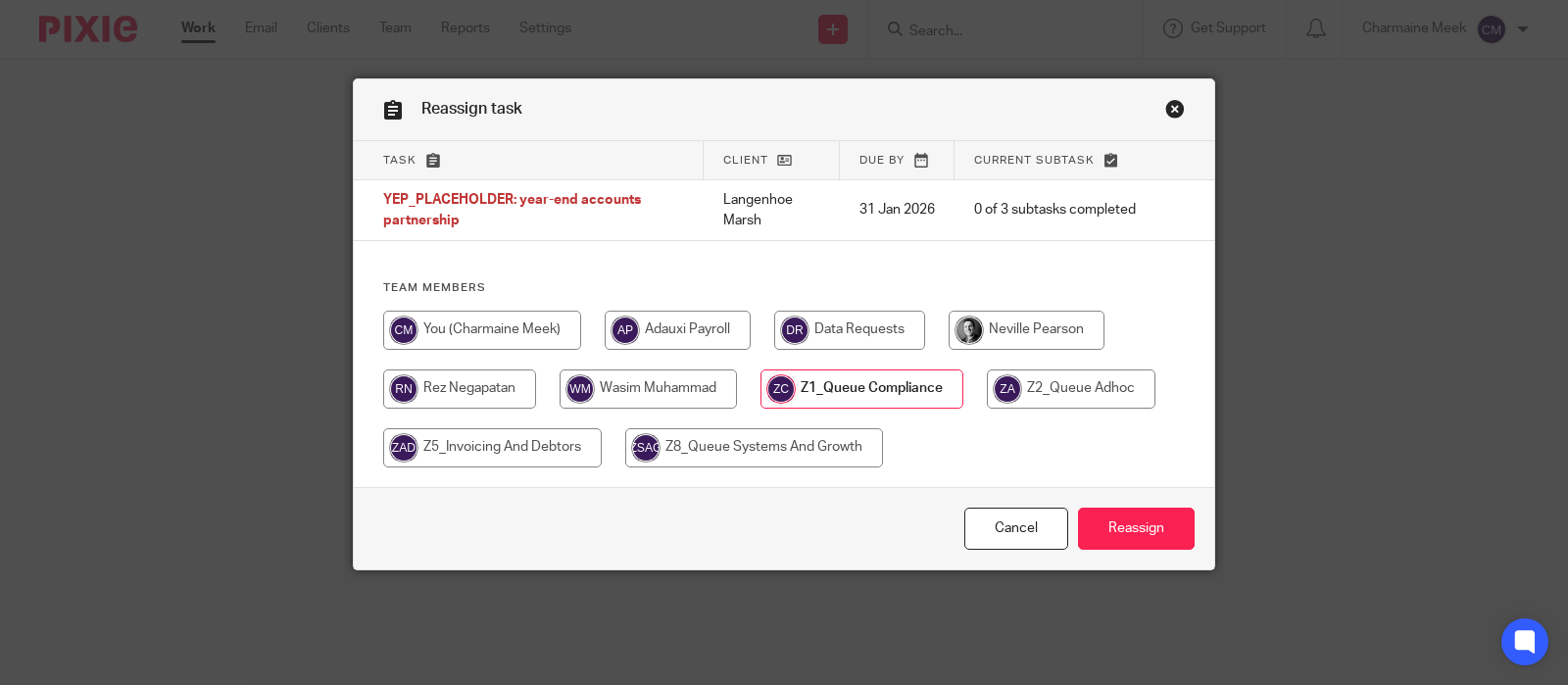 scroll, scrollTop: 0, scrollLeft: 0, axis: both 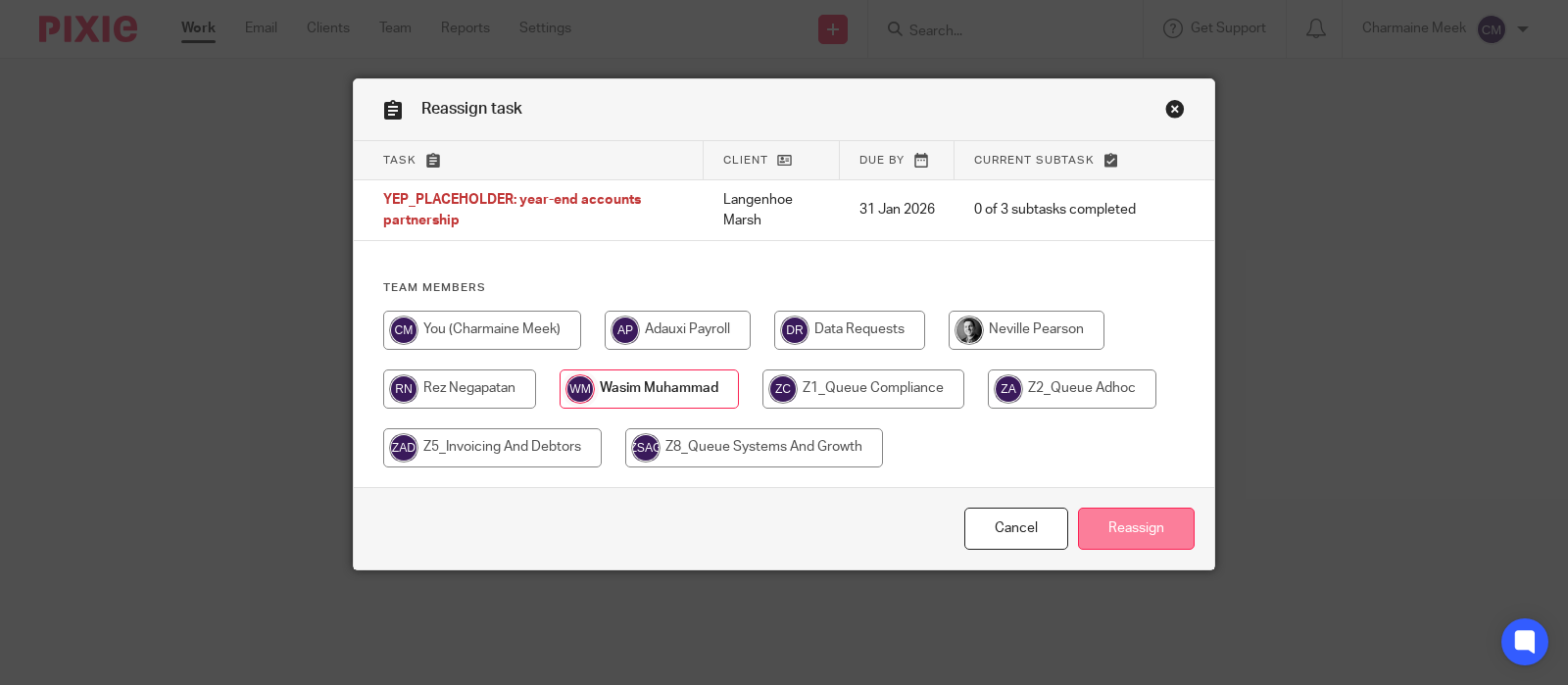 click on "Reassign" at bounding box center (1136, 528) 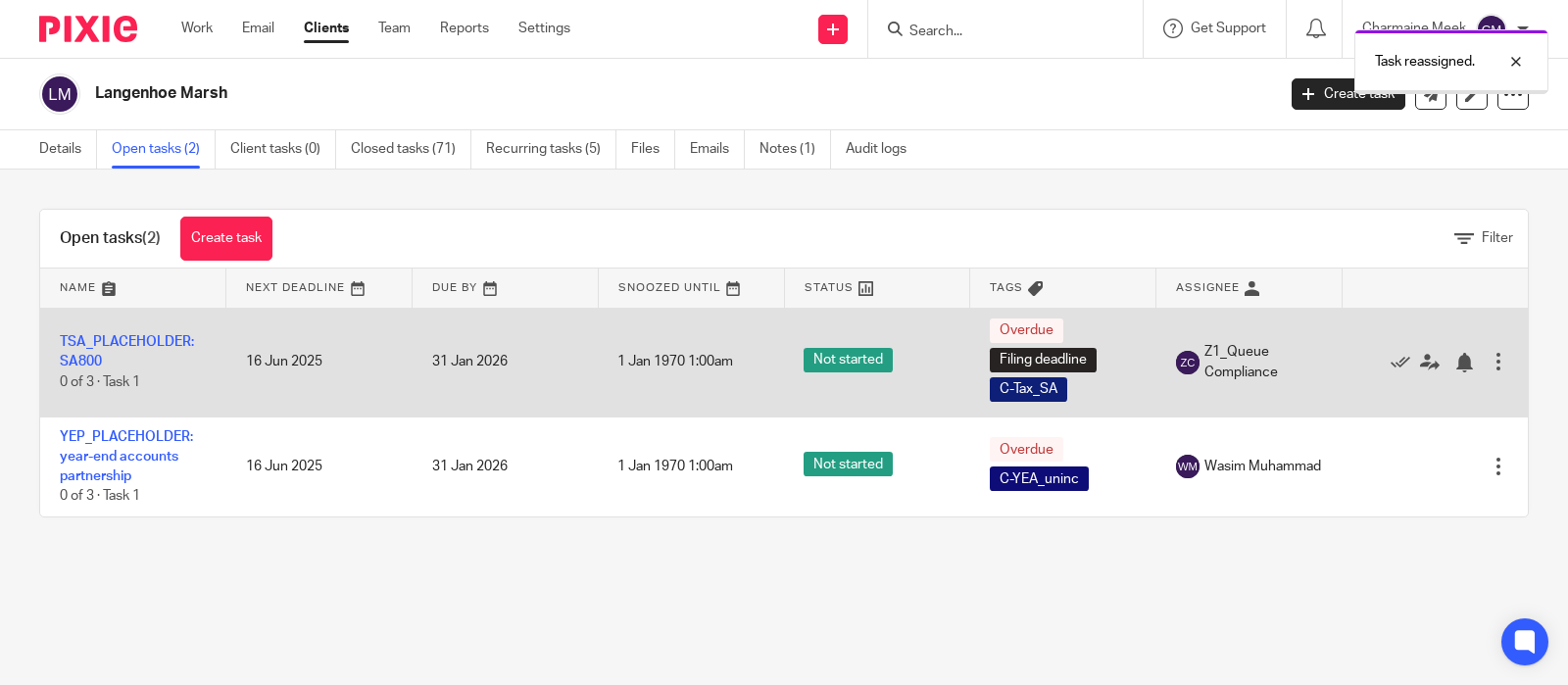 scroll, scrollTop: 0, scrollLeft: 0, axis: both 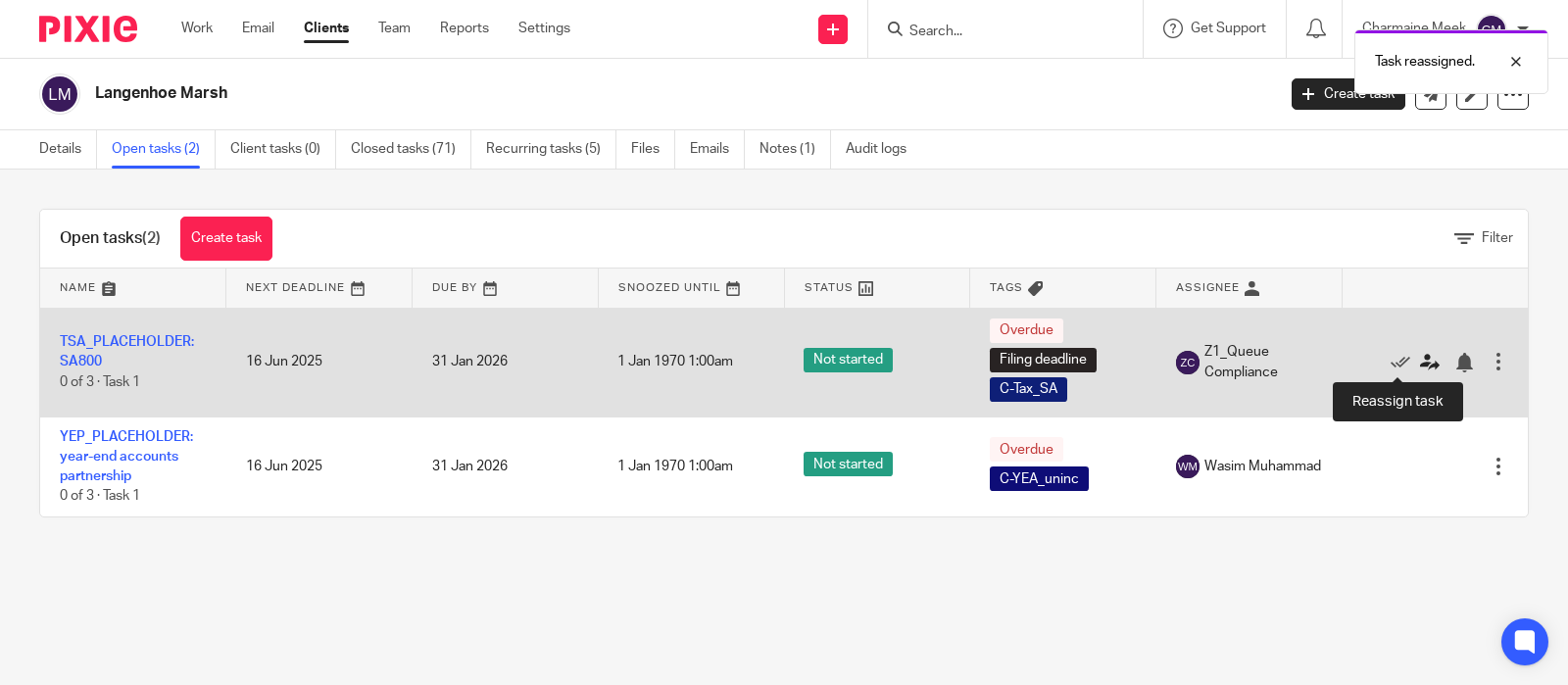 click at bounding box center (1430, 363) 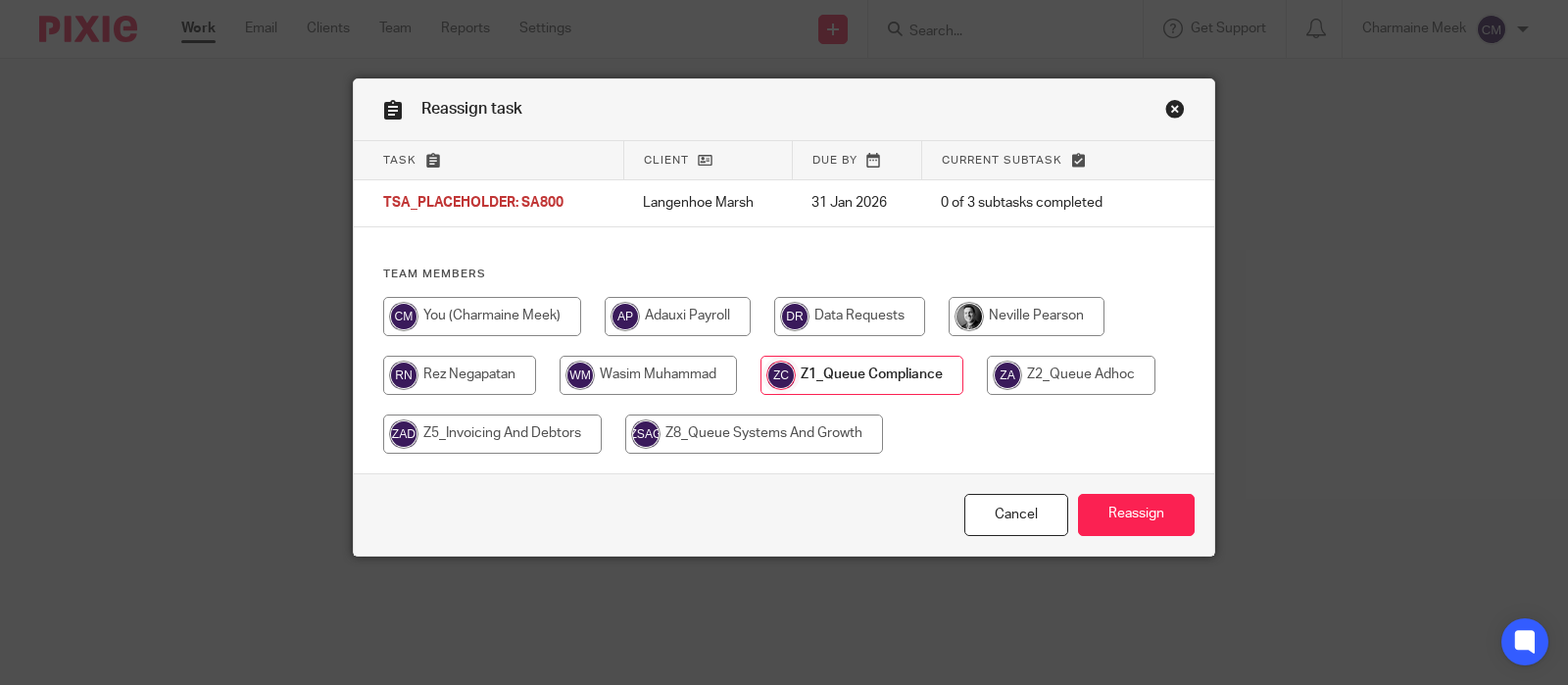 scroll, scrollTop: 0, scrollLeft: 0, axis: both 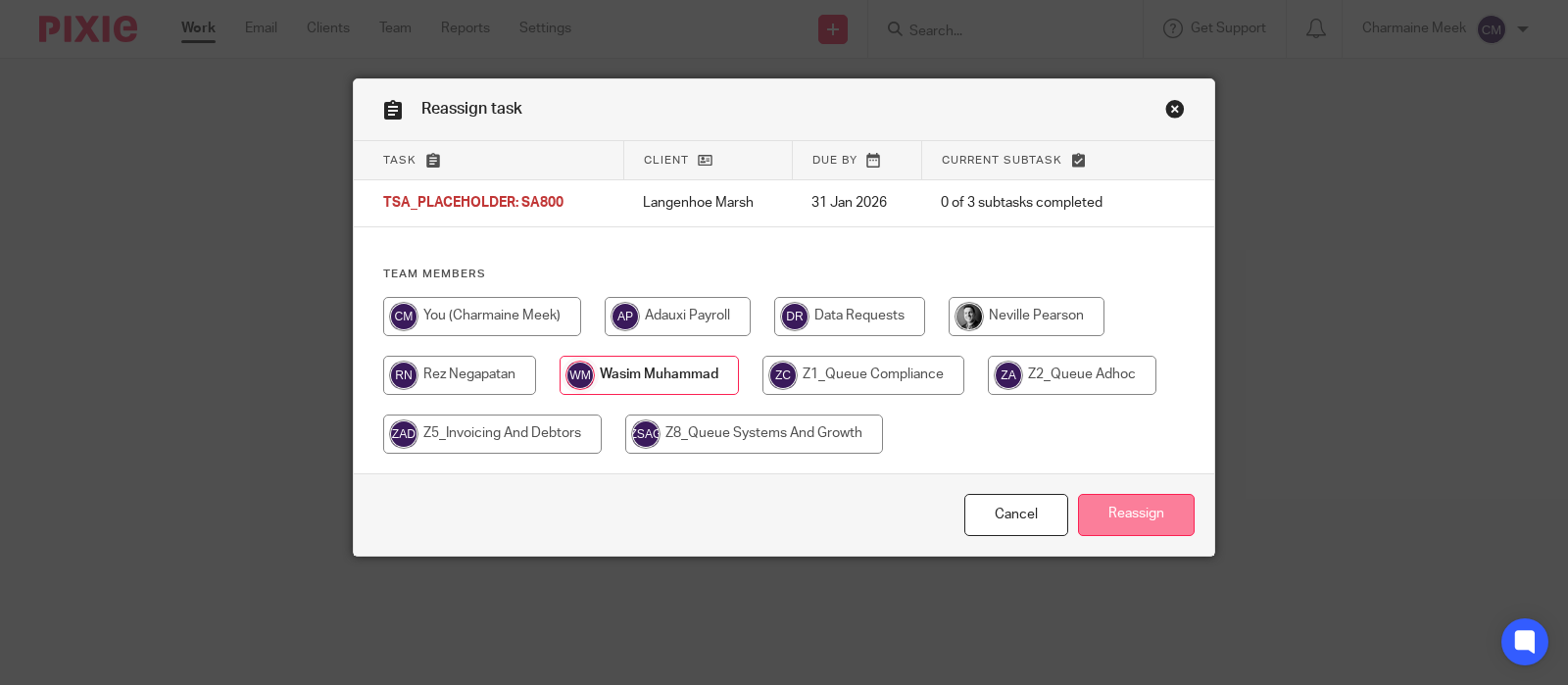 click on "Reassign" at bounding box center (1136, 514) 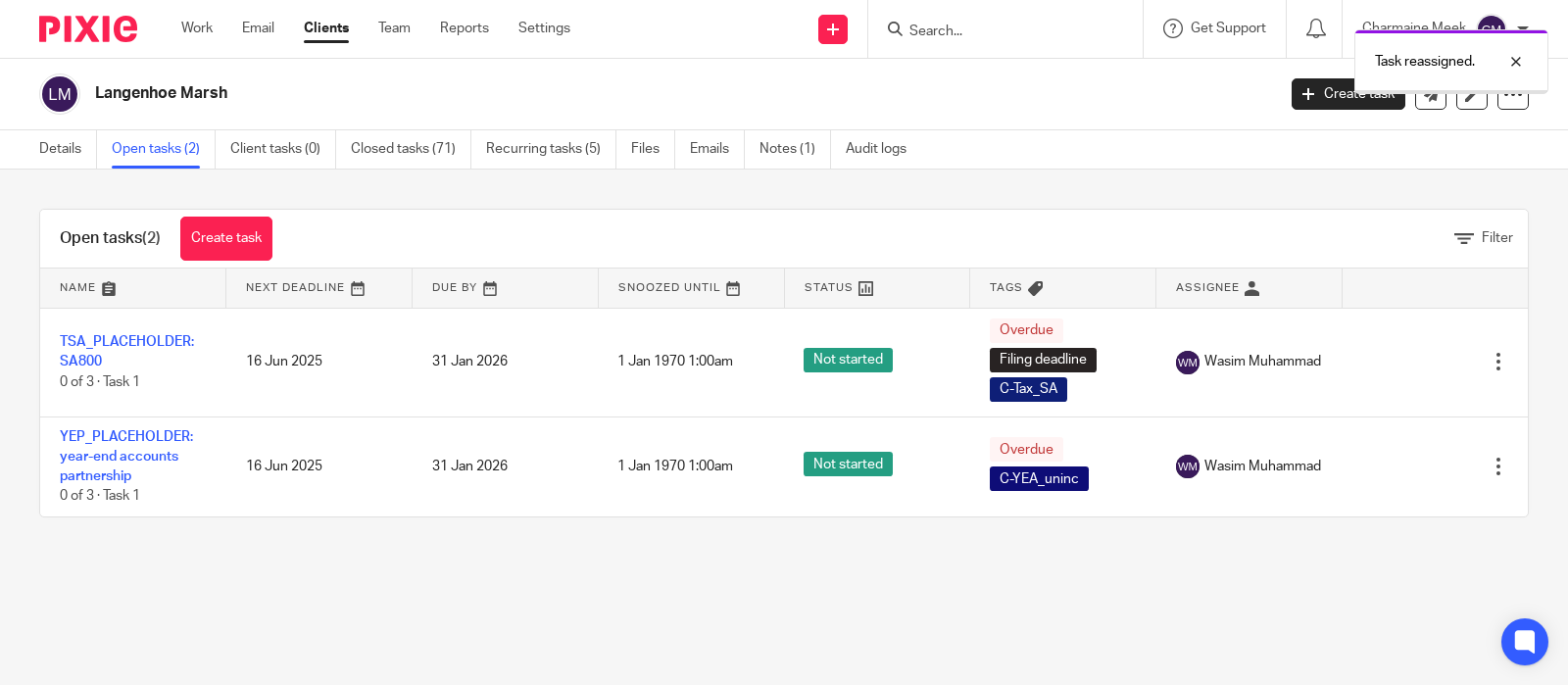 scroll, scrollTop: 0, scrollLeft: 0, axis: both 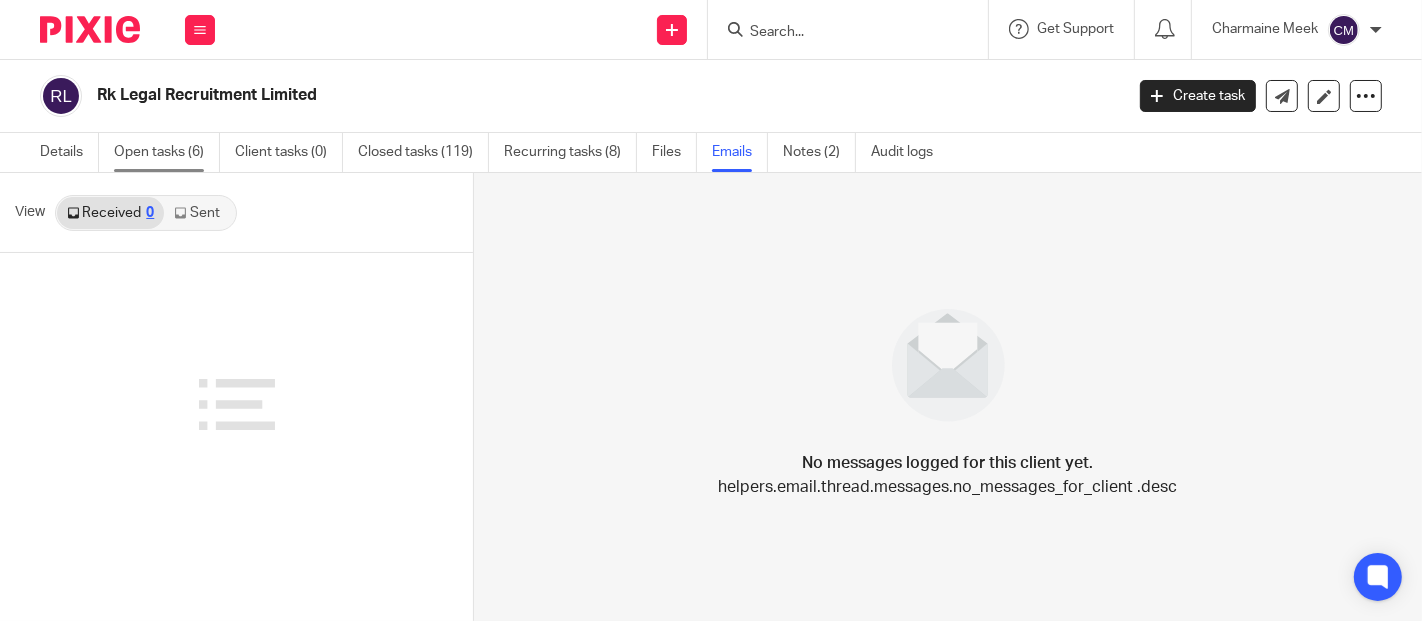 click on "Open tasks (6)" at bounding box center (167, 152) 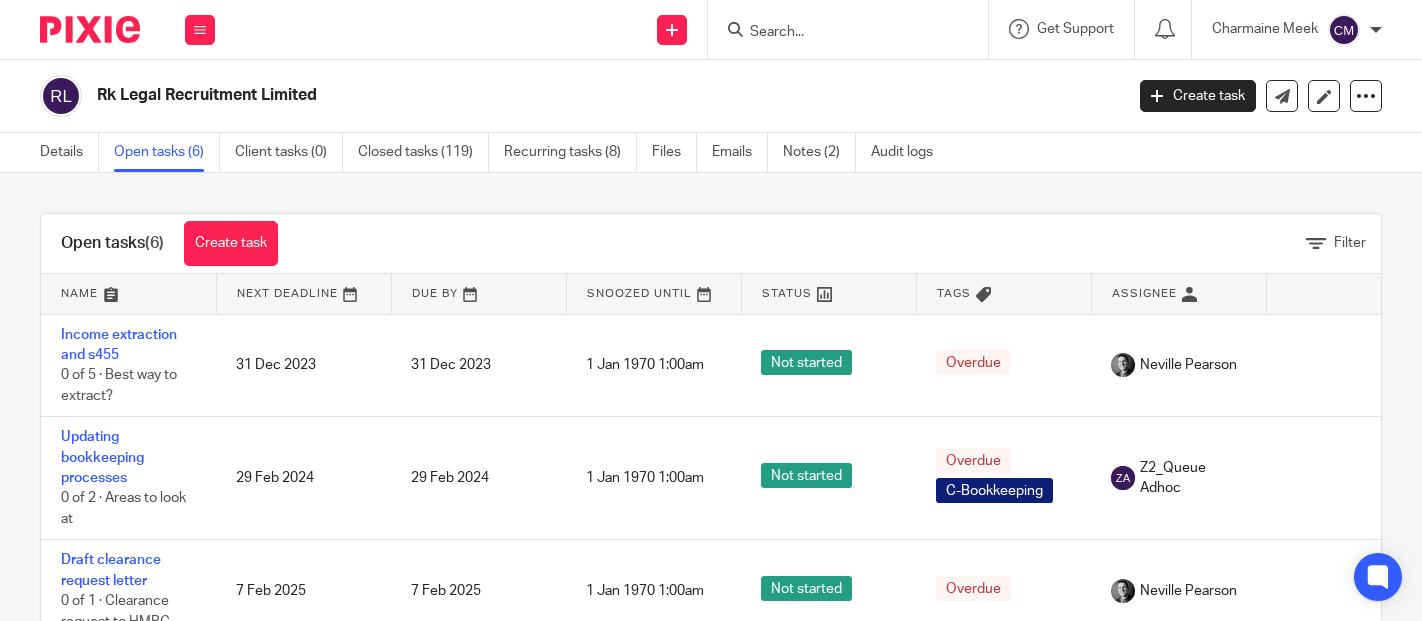 scroll, scrollTop: 0, scrollLeft: 0, axis: both 